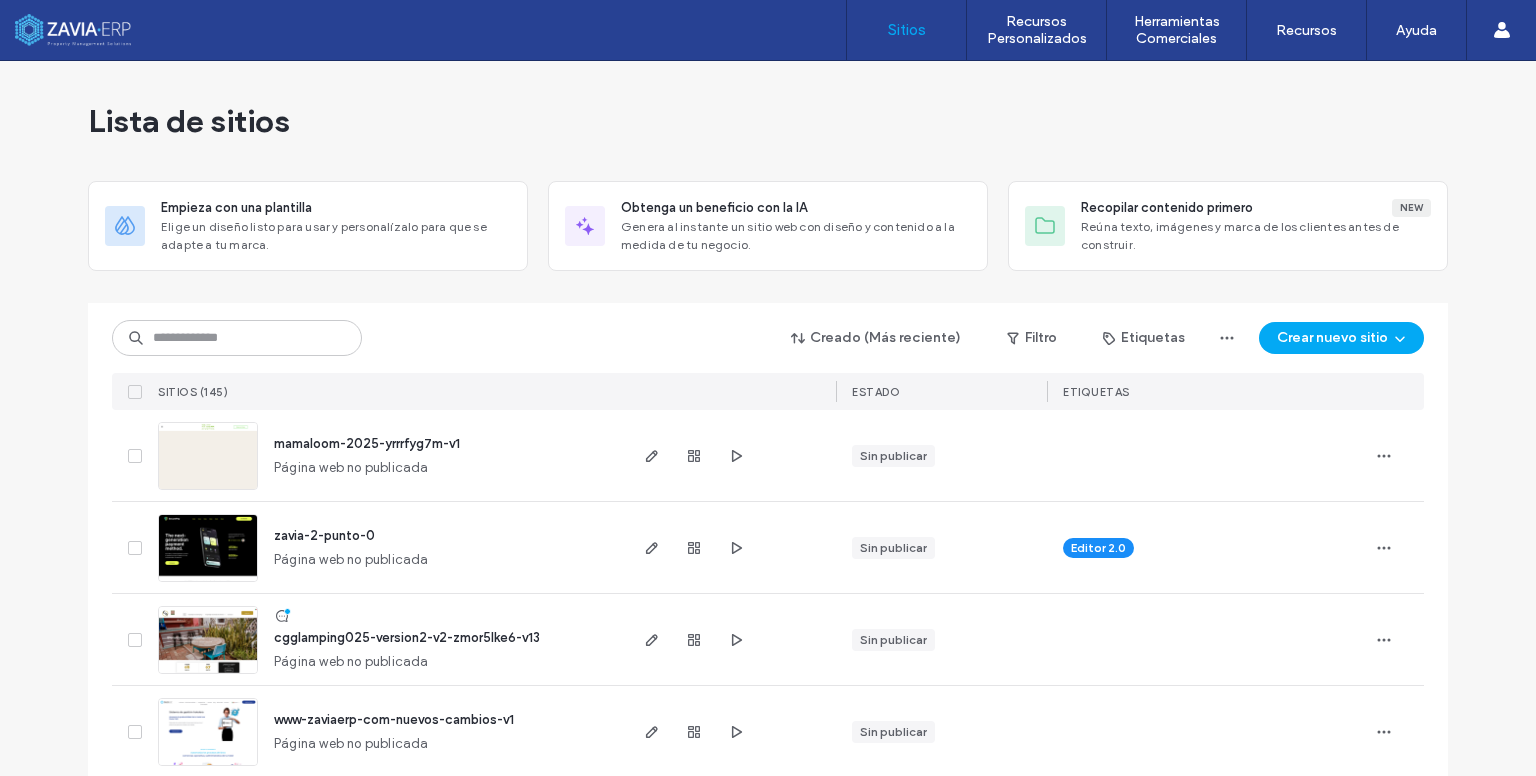 scroll, scrollTop: 0, scrollLeft: 0, axis: both 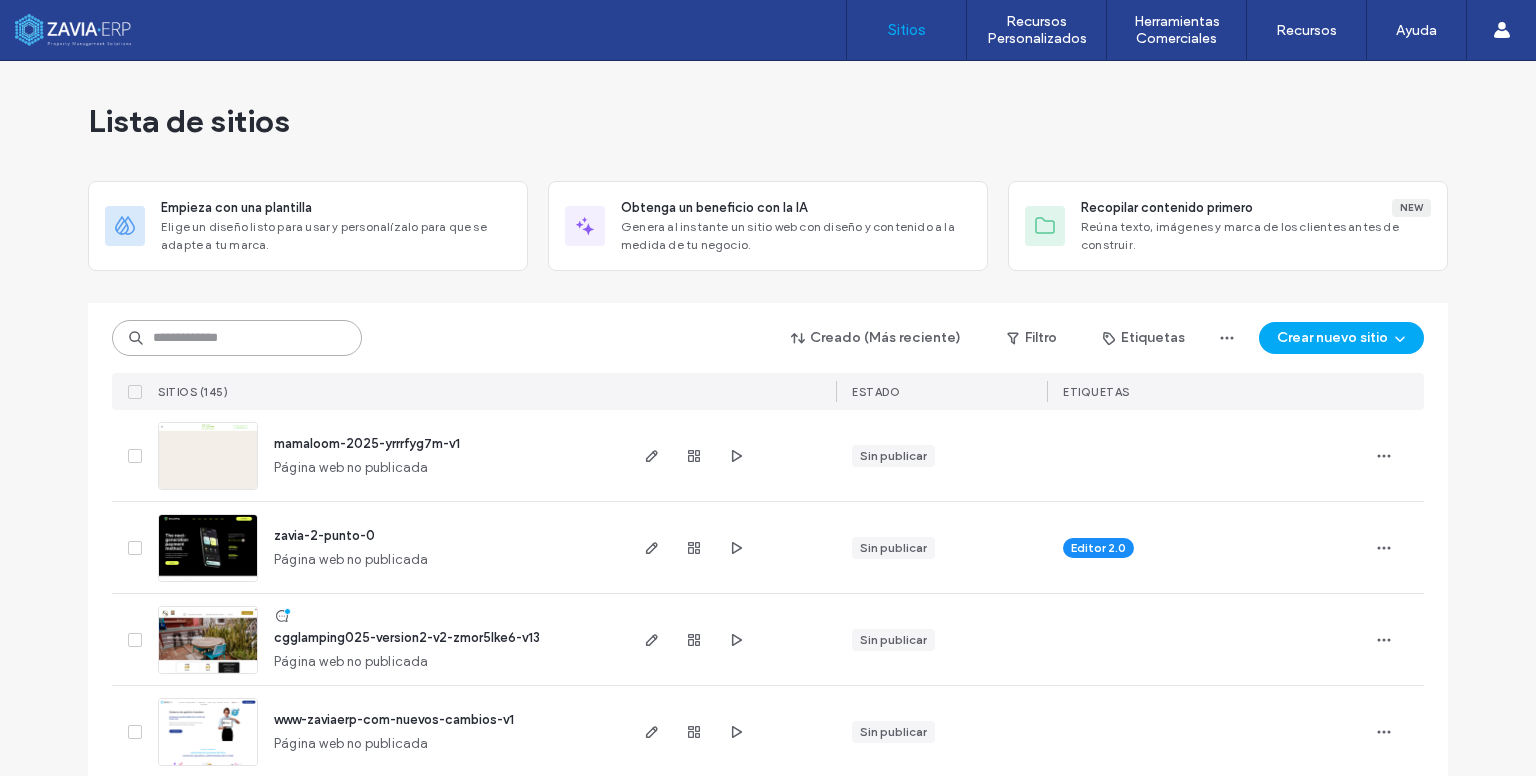click at bounding box center (237, 338) 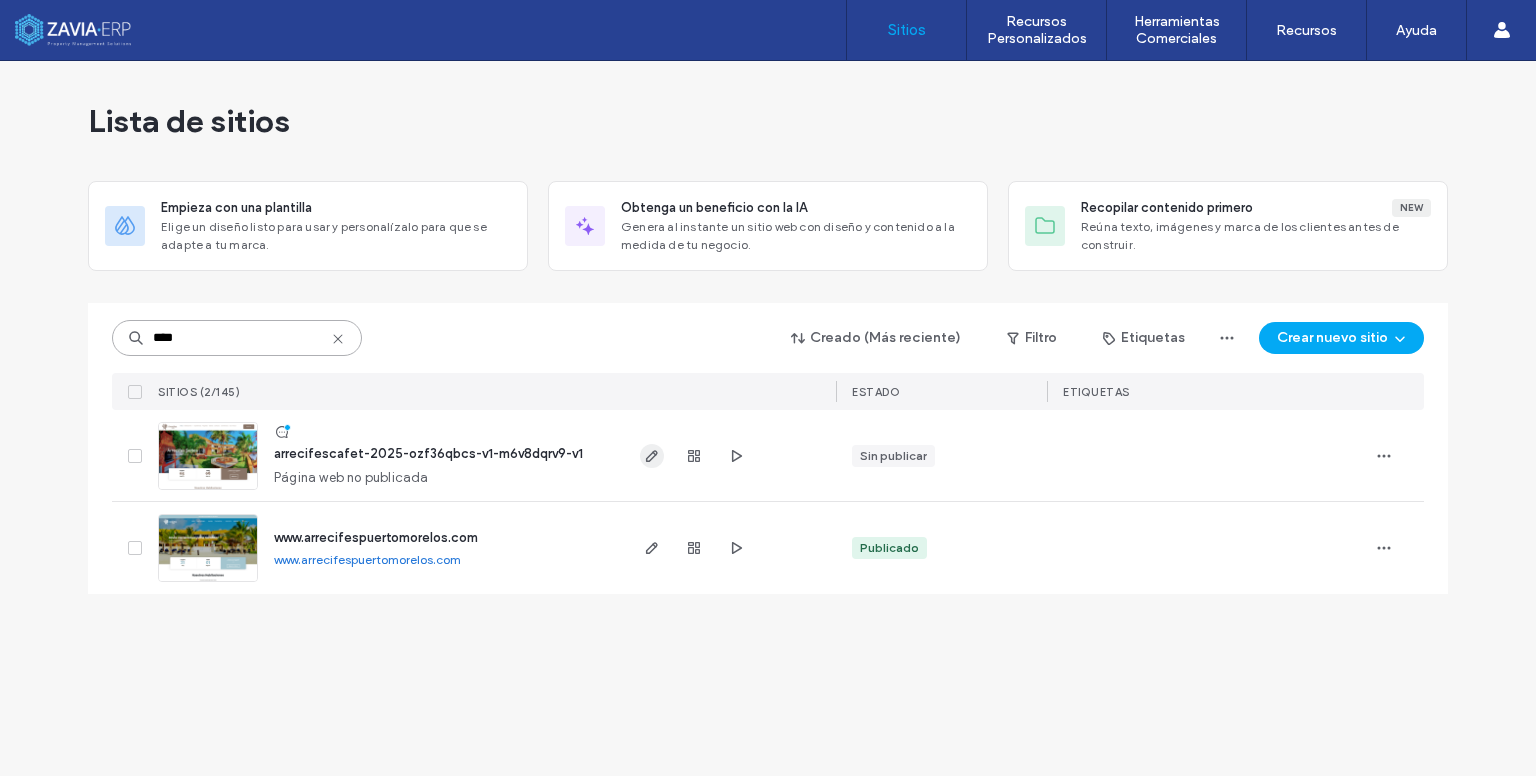 type on "****" 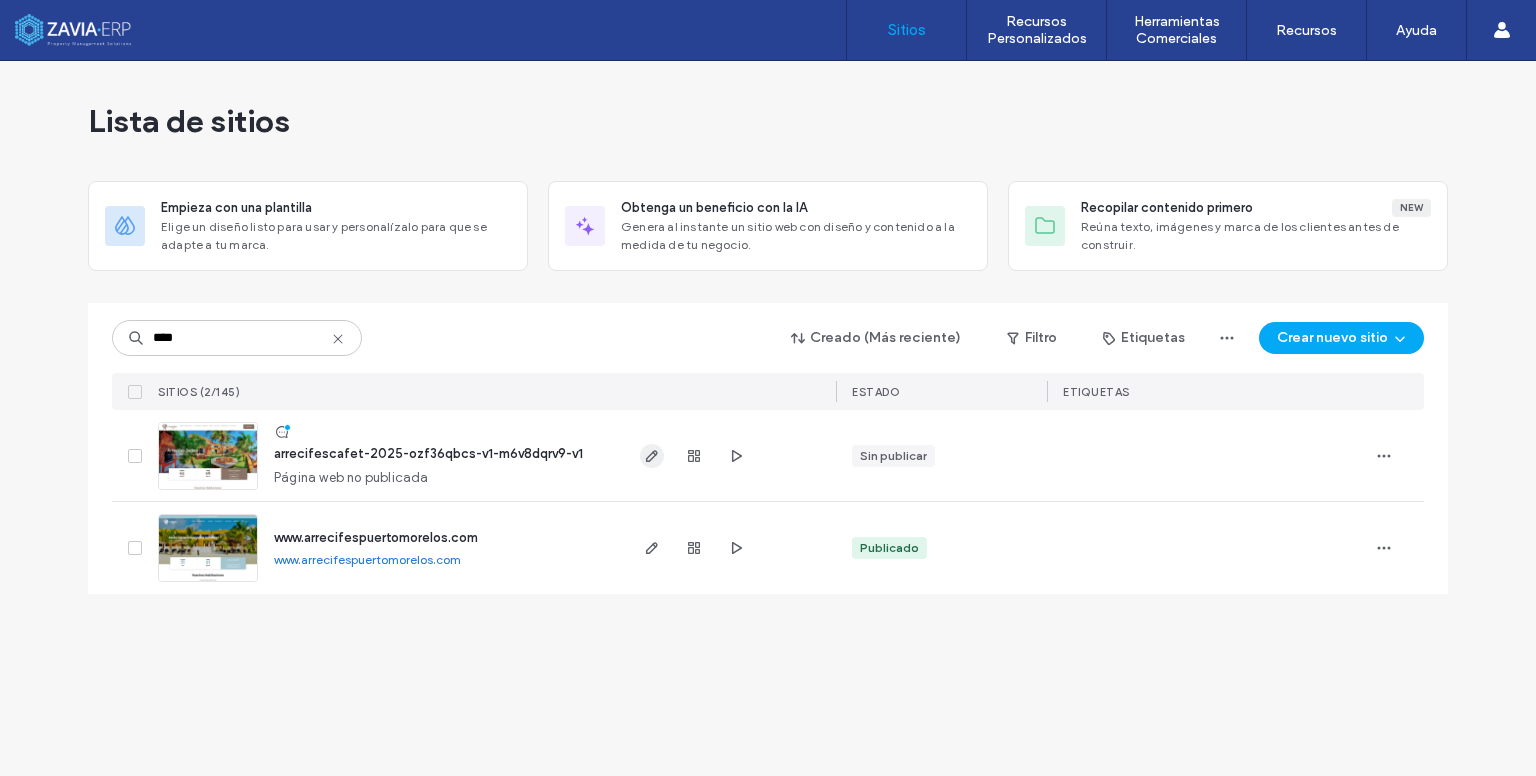 click at bounding box center (652, 456) 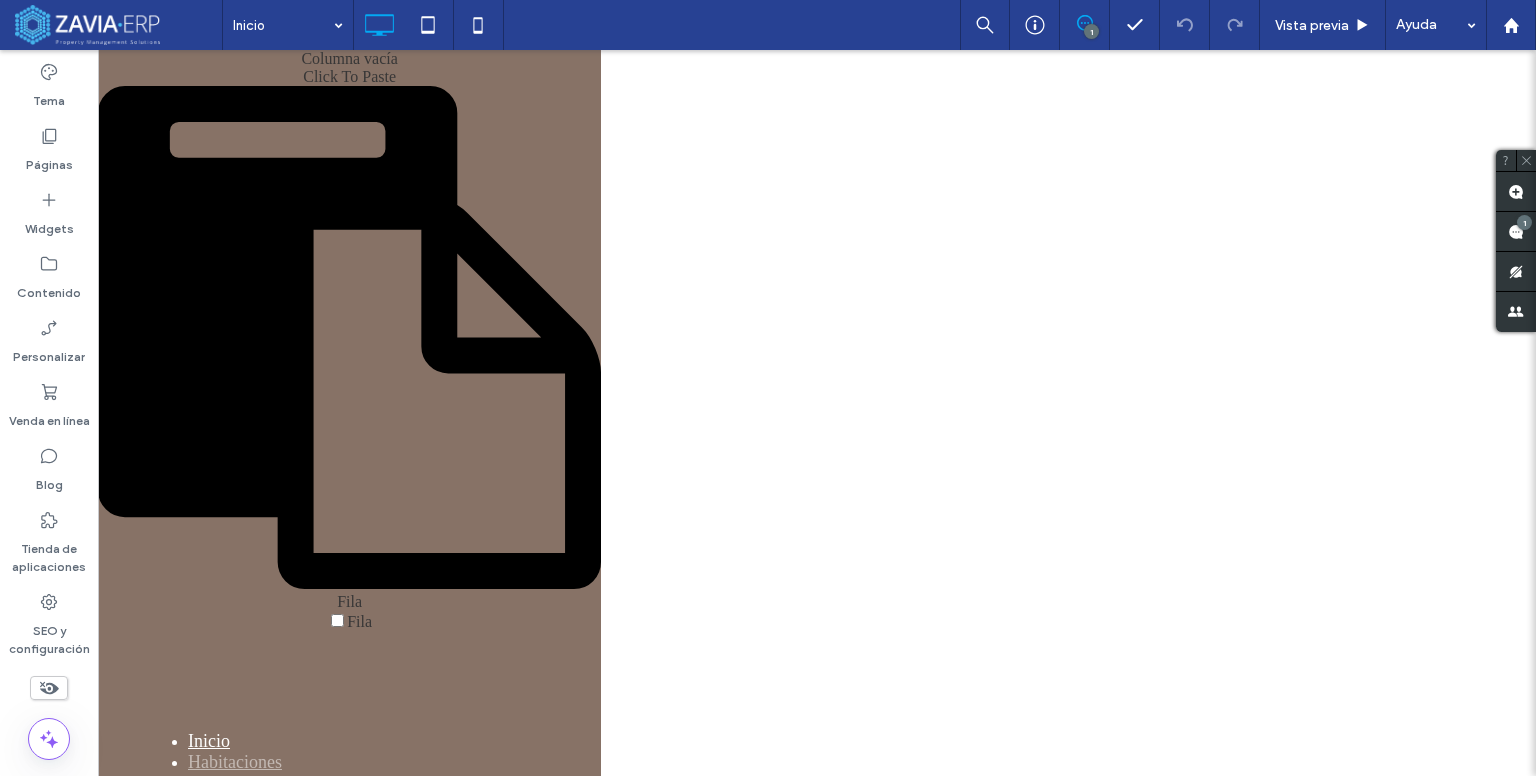 scroll, scrollTop: 0, scrollLeft: 0, axis: both 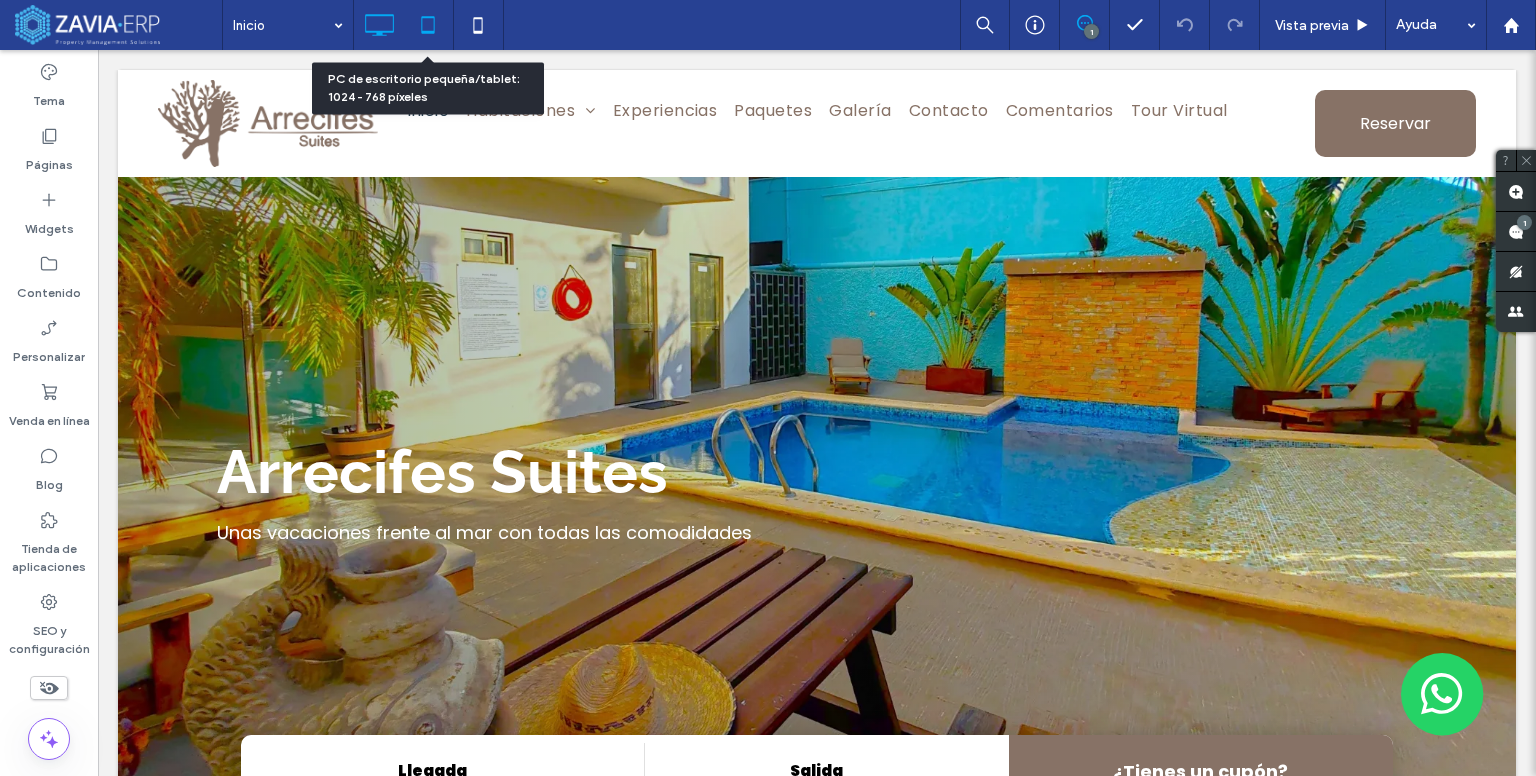 click 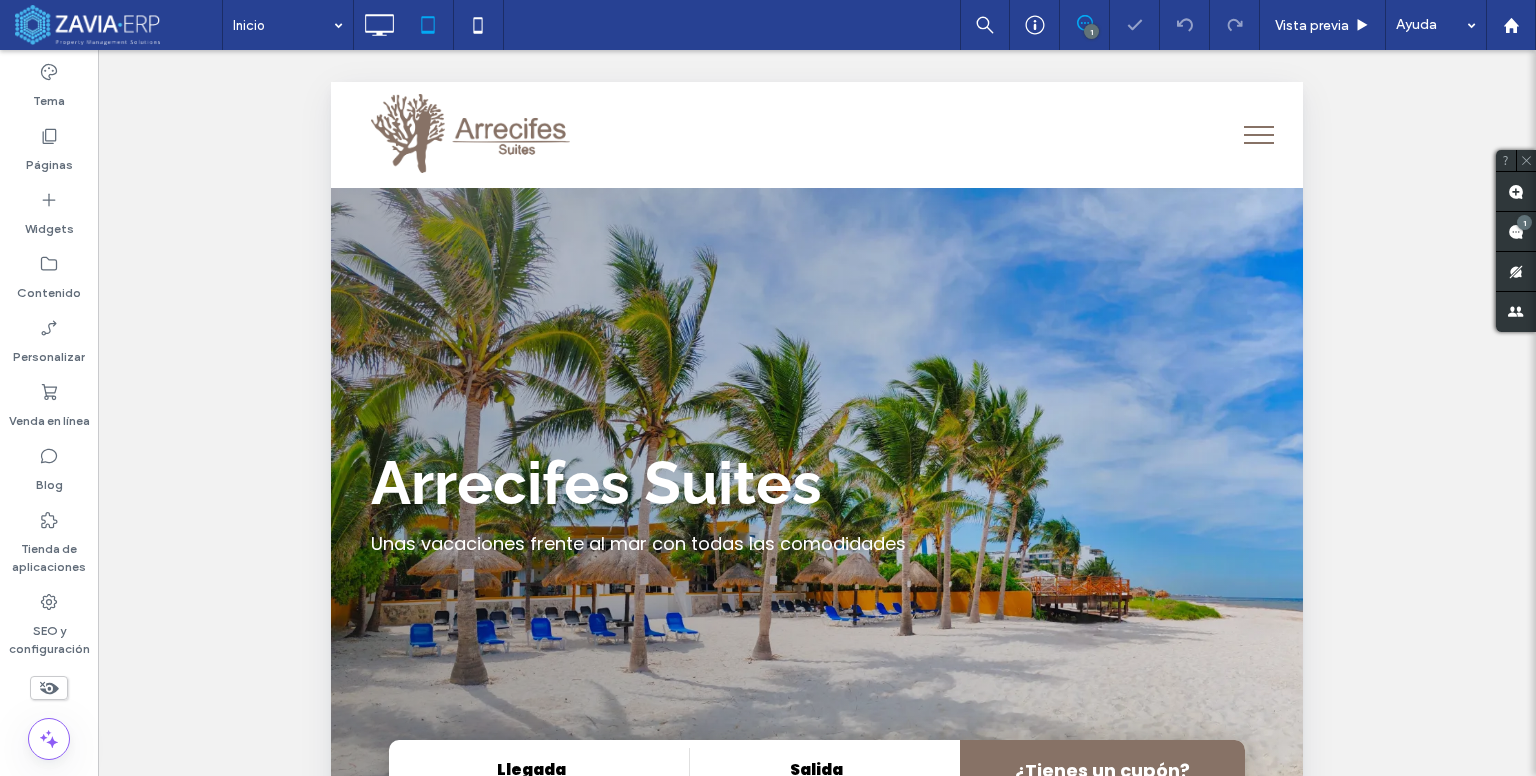 click at bounding box center (1259, 135) 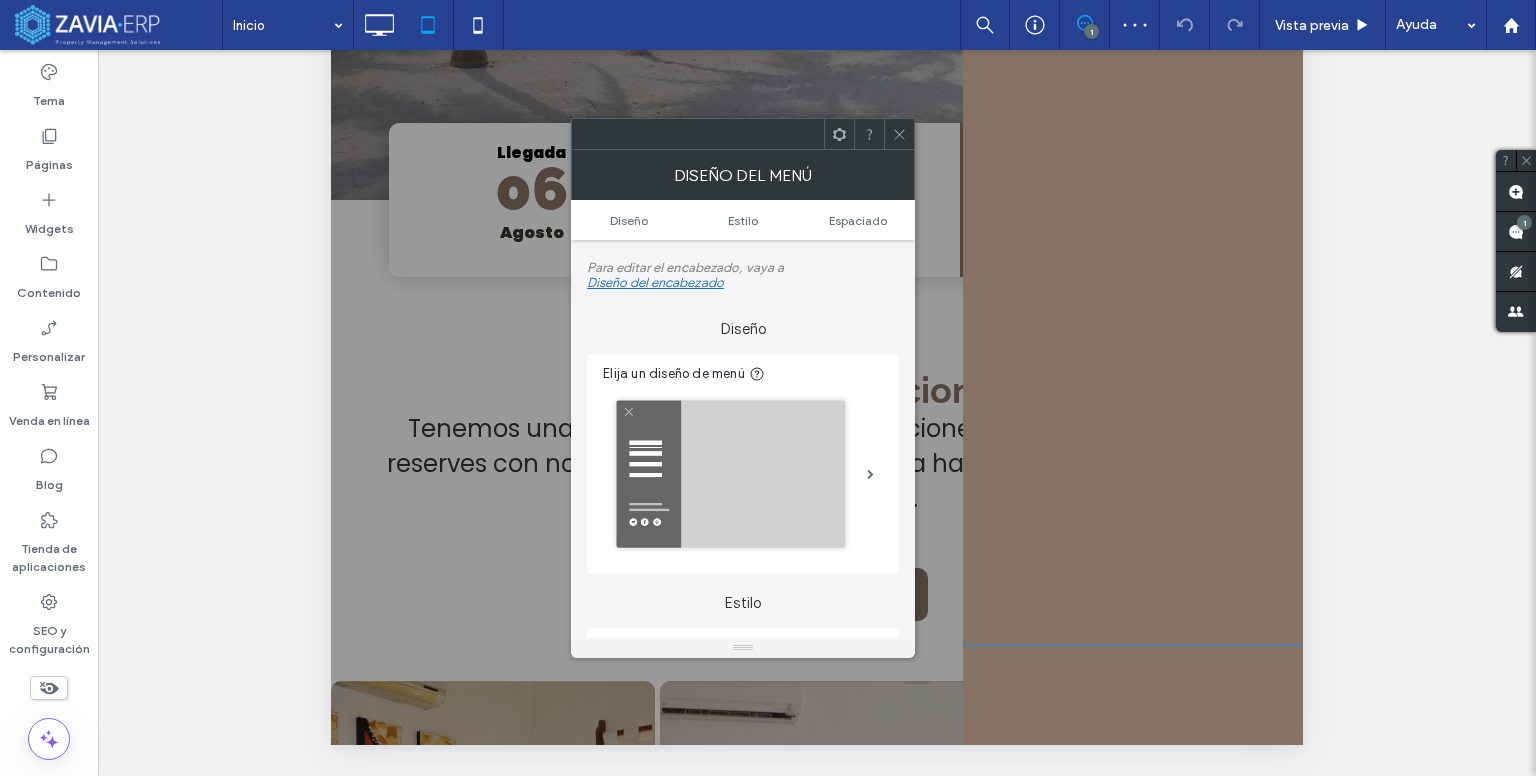 scroll, scrollTop: 0, scrollLeft: 0, axis: both 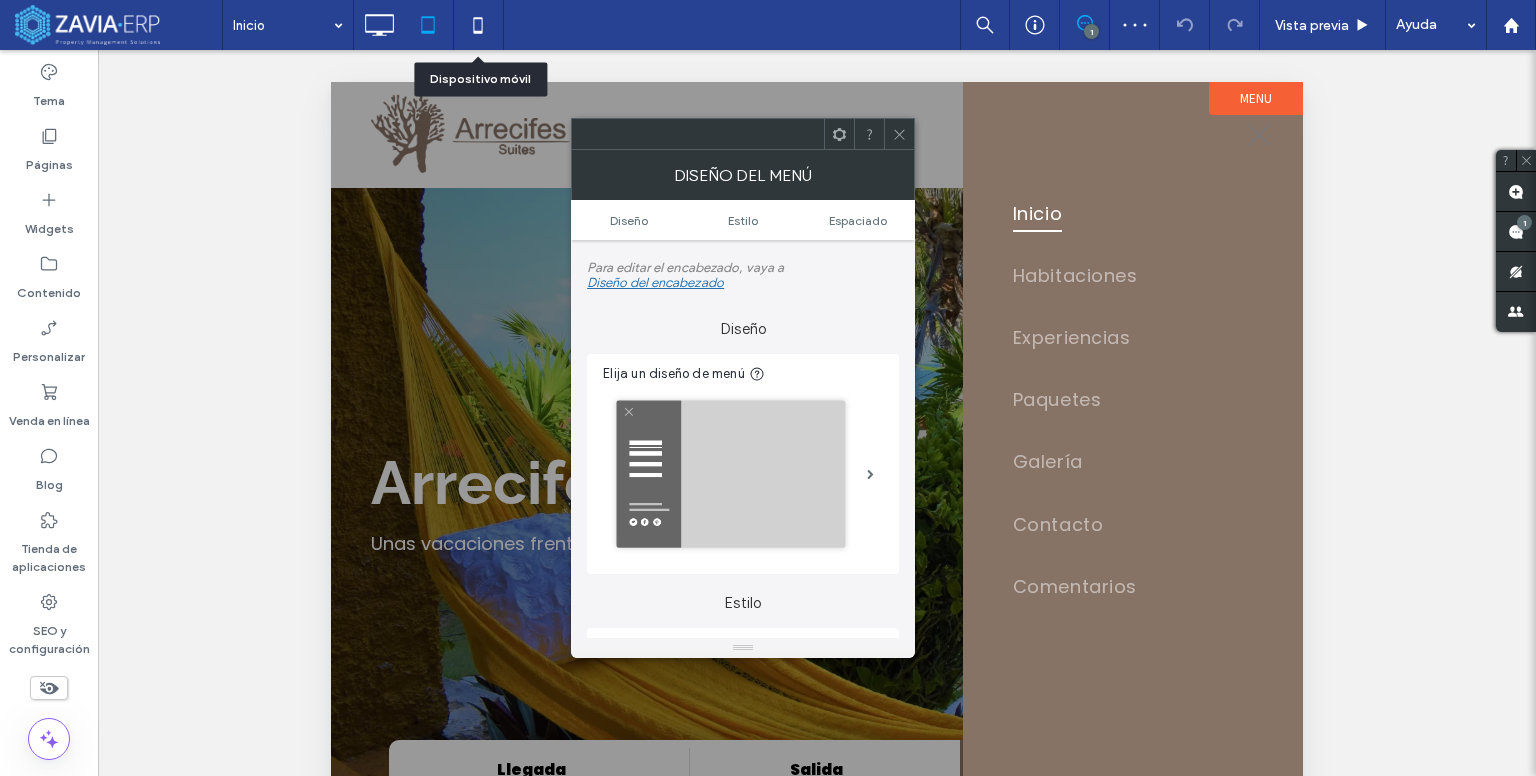 click 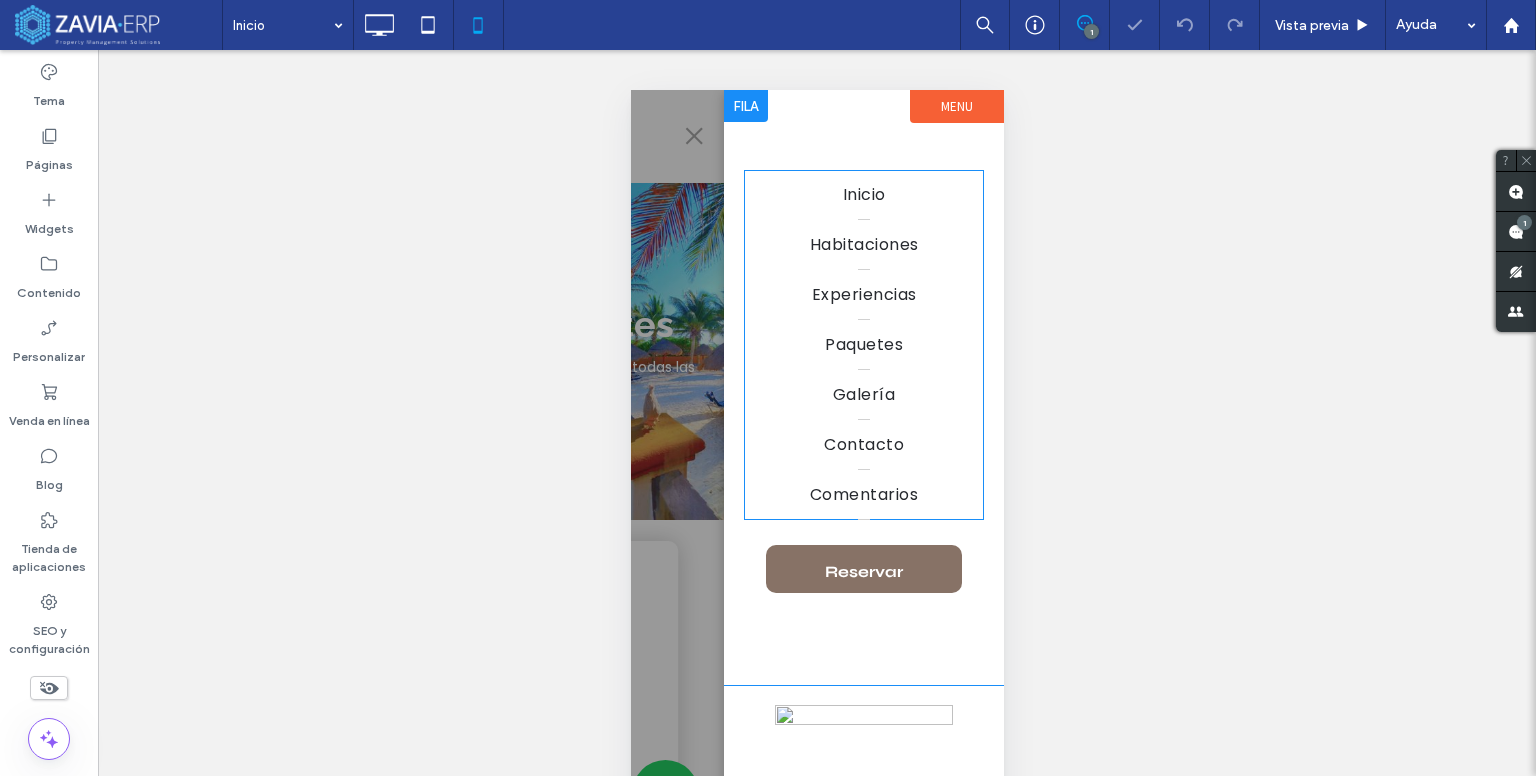 scroll, scrollTop: 0, scrollLeft: 0, axis: both 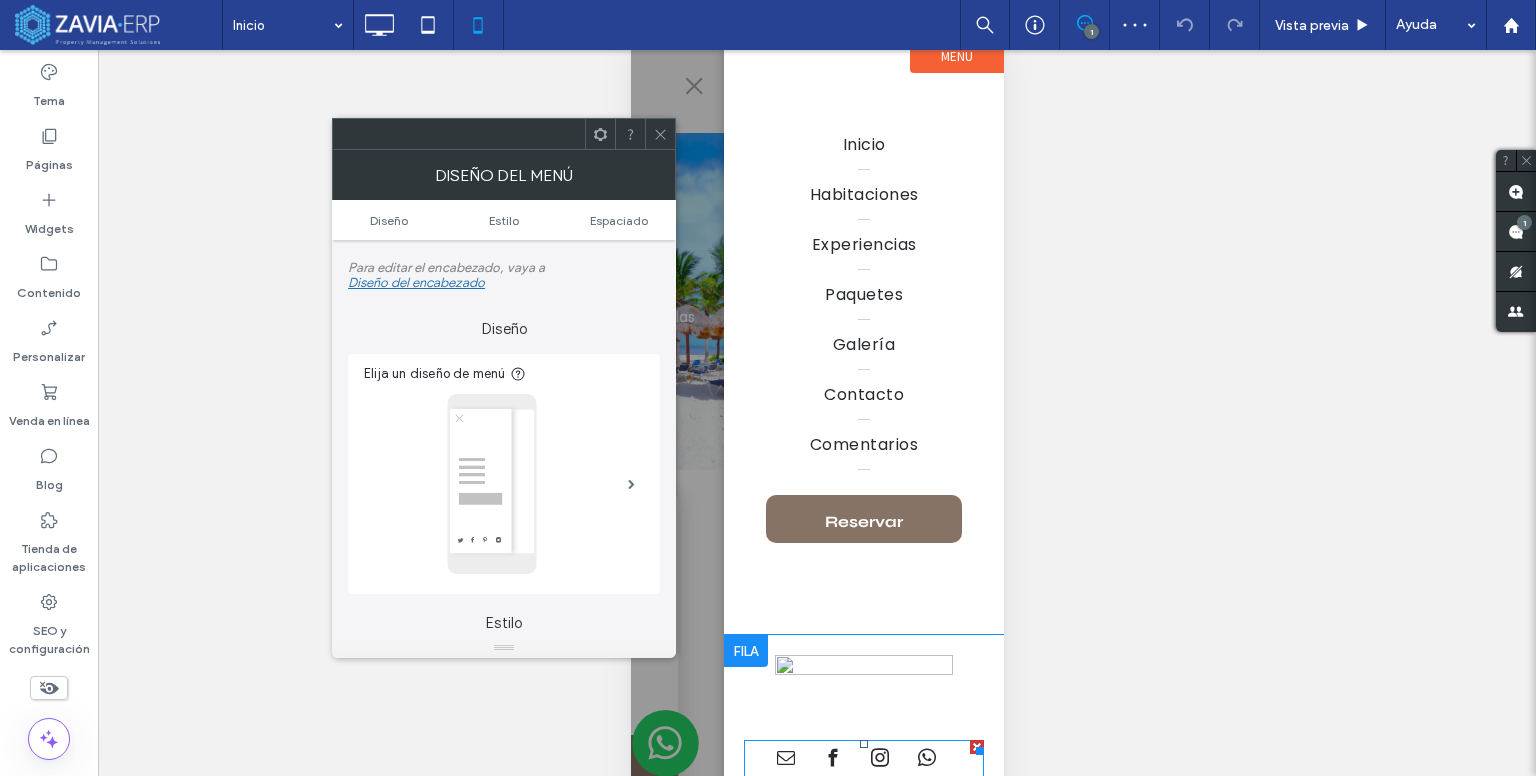 click at bounding box center [784, 758] 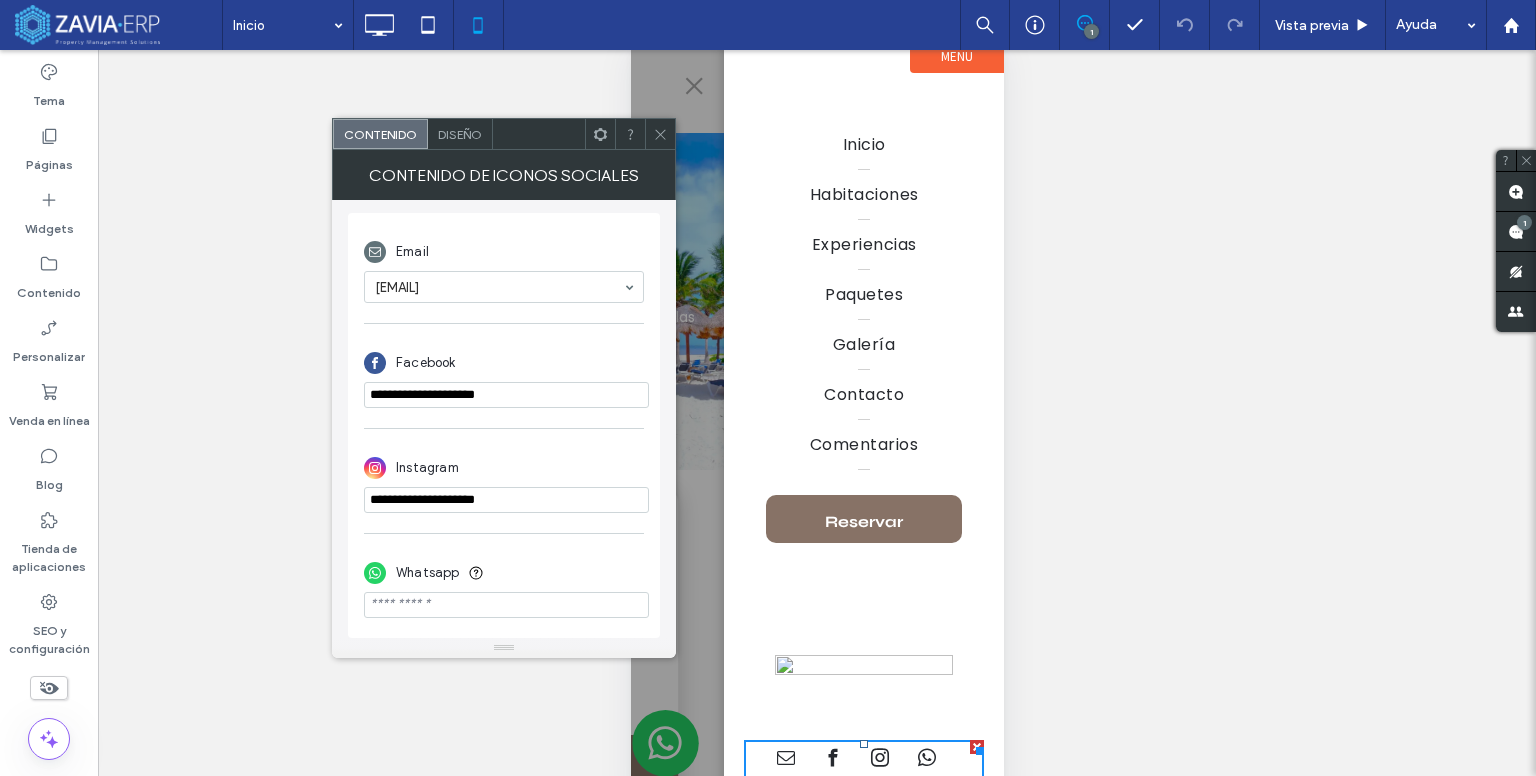 scroll, scrollTop: 460, scrollLeft: 0, axis: vertical 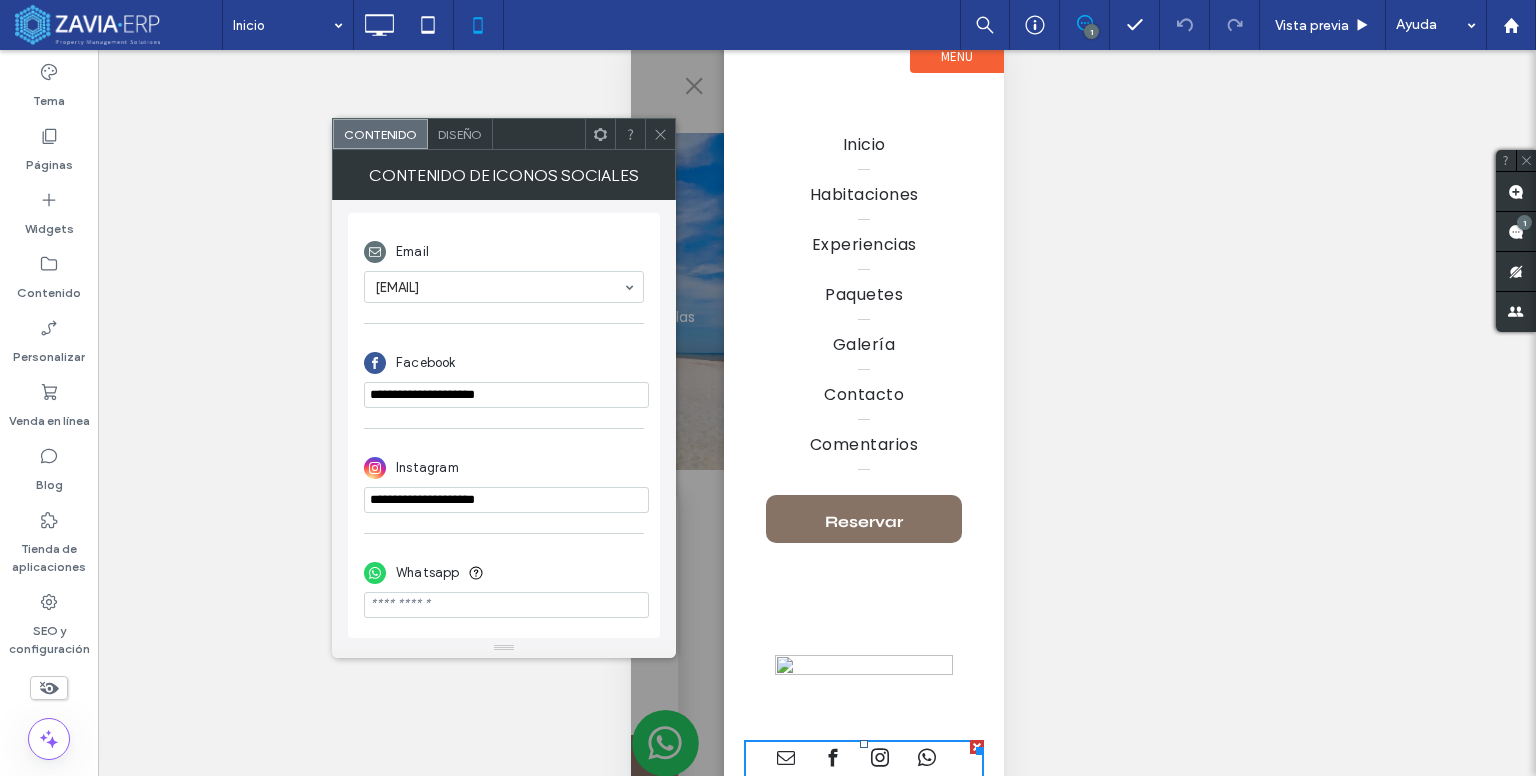 click on "**********" at bounding box center (506, 395) 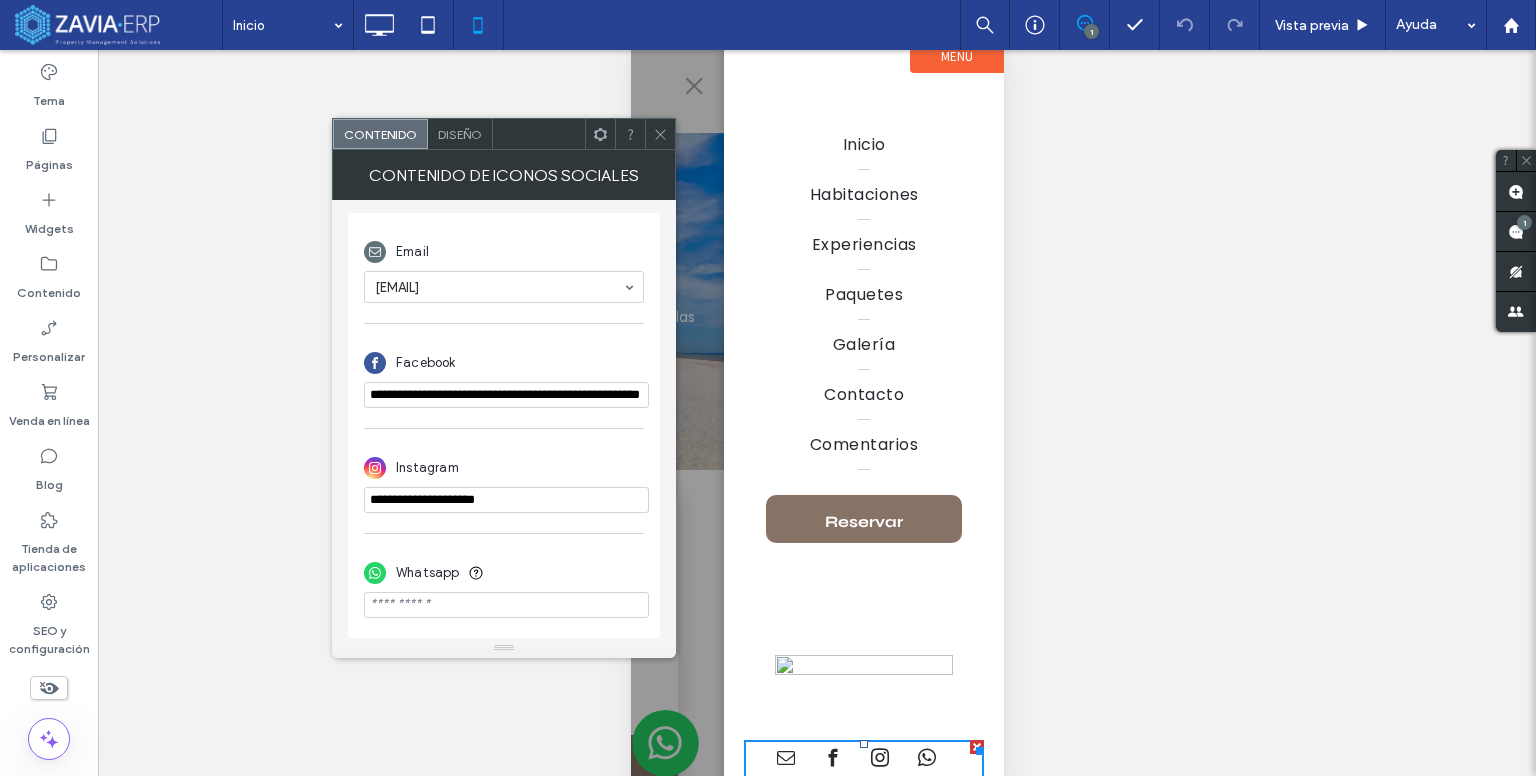 scroll, scrollTop: 0, scrollLeft: 79, axis: horizontal 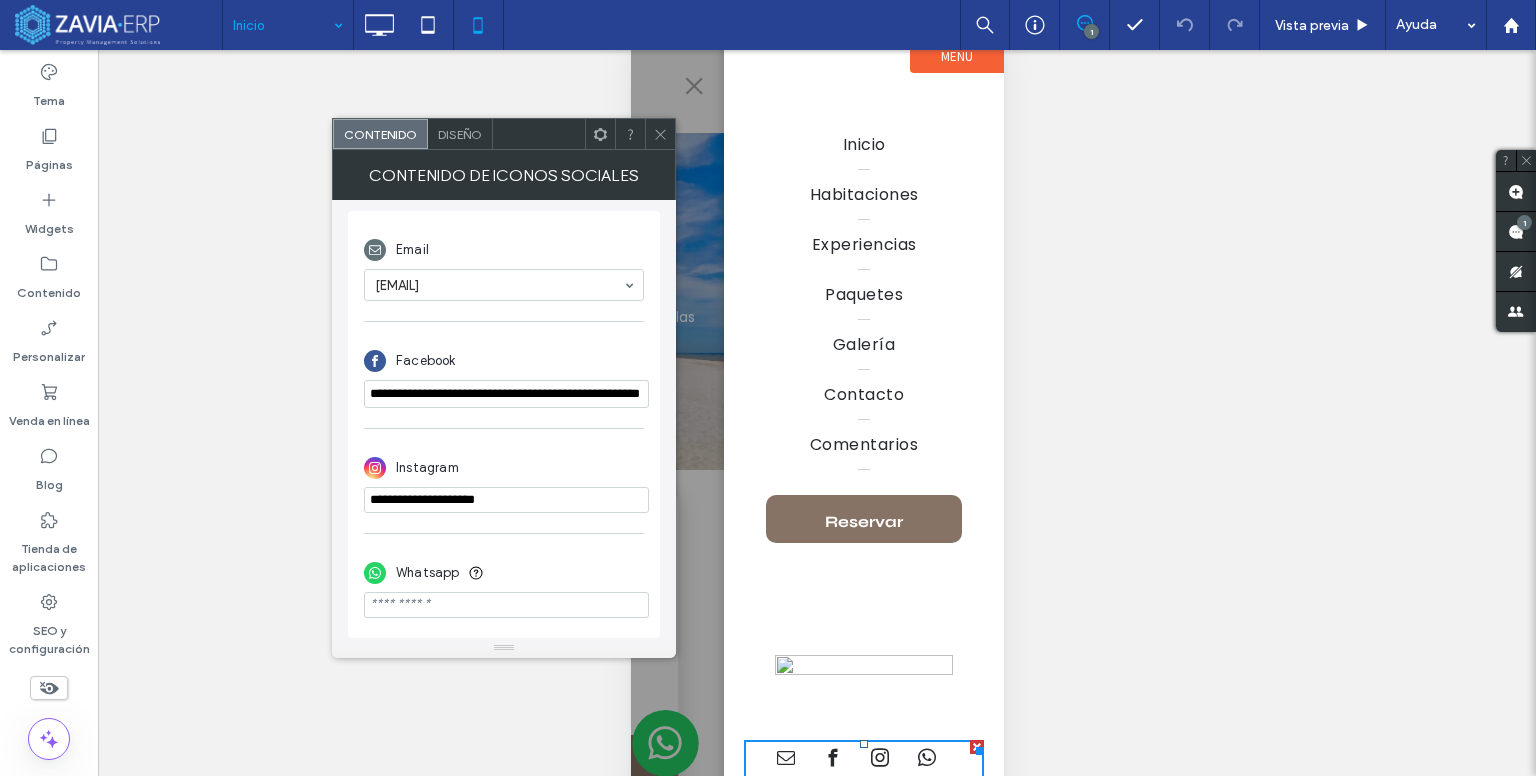 type on "**********" 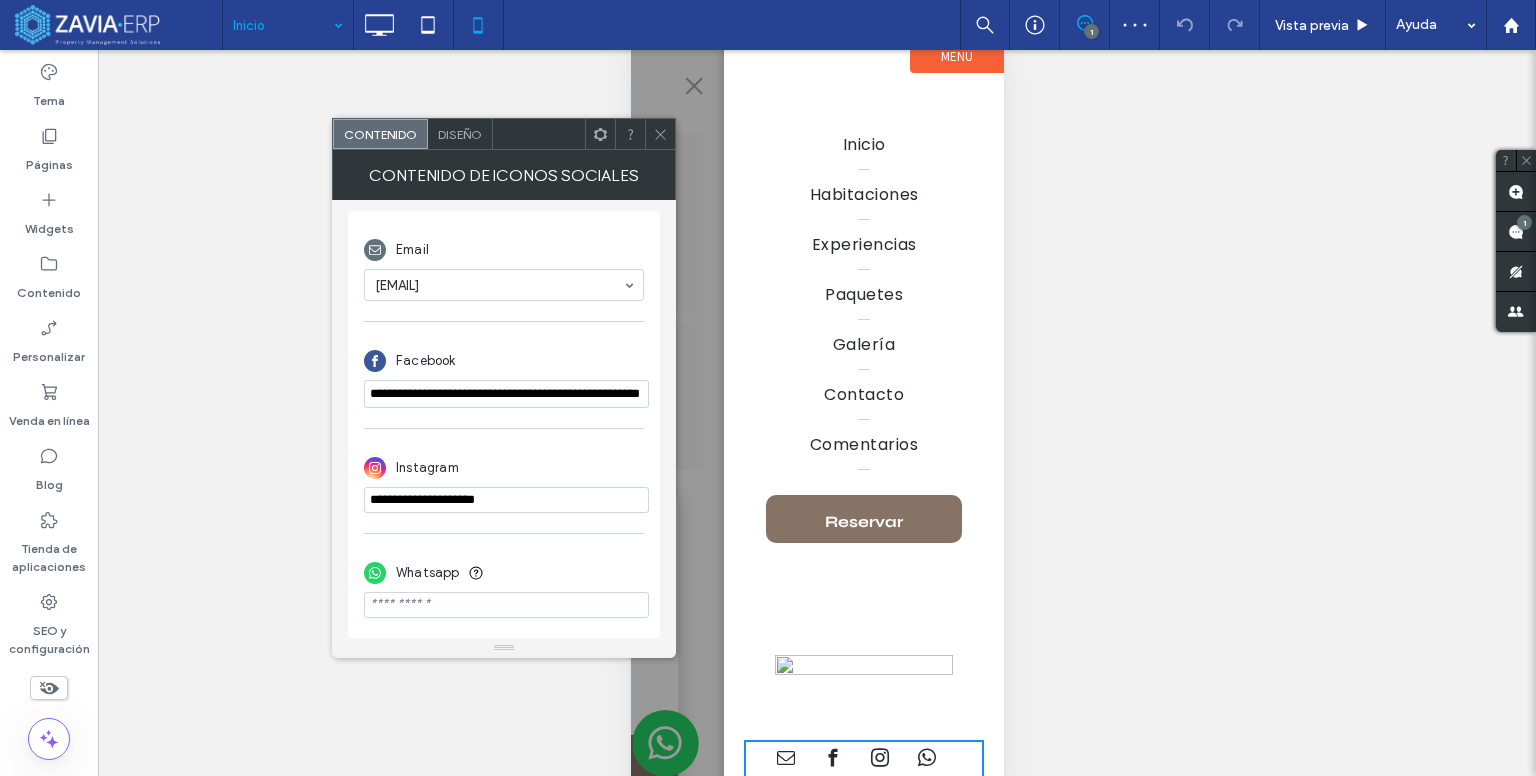 scroll, scrollTop: 0, scrollLeft: 0, axis: both 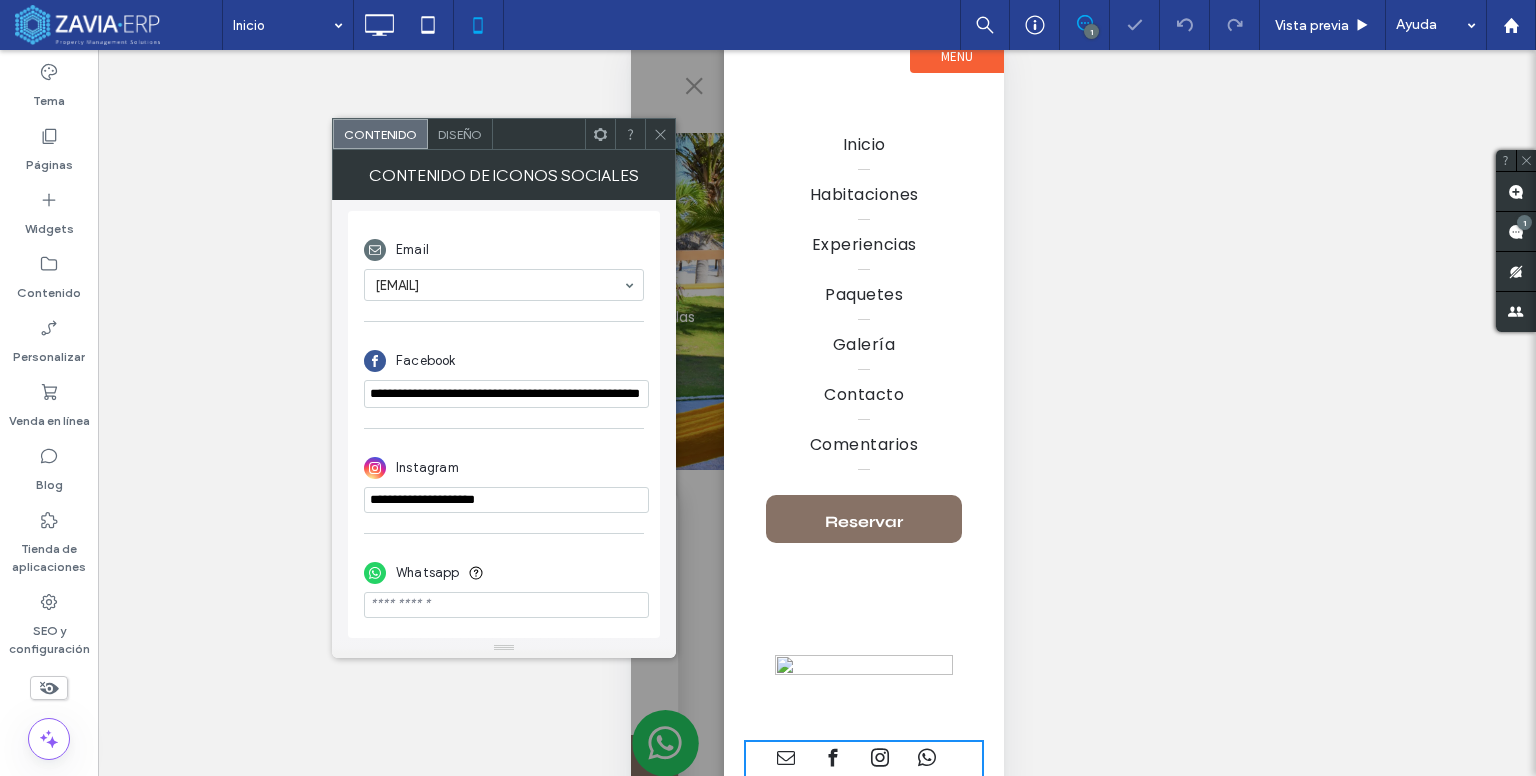 drag, startPoint x: 504, startPoint y: 499, endPoint x: 354, endPoint y: 498, distance: 150.00333 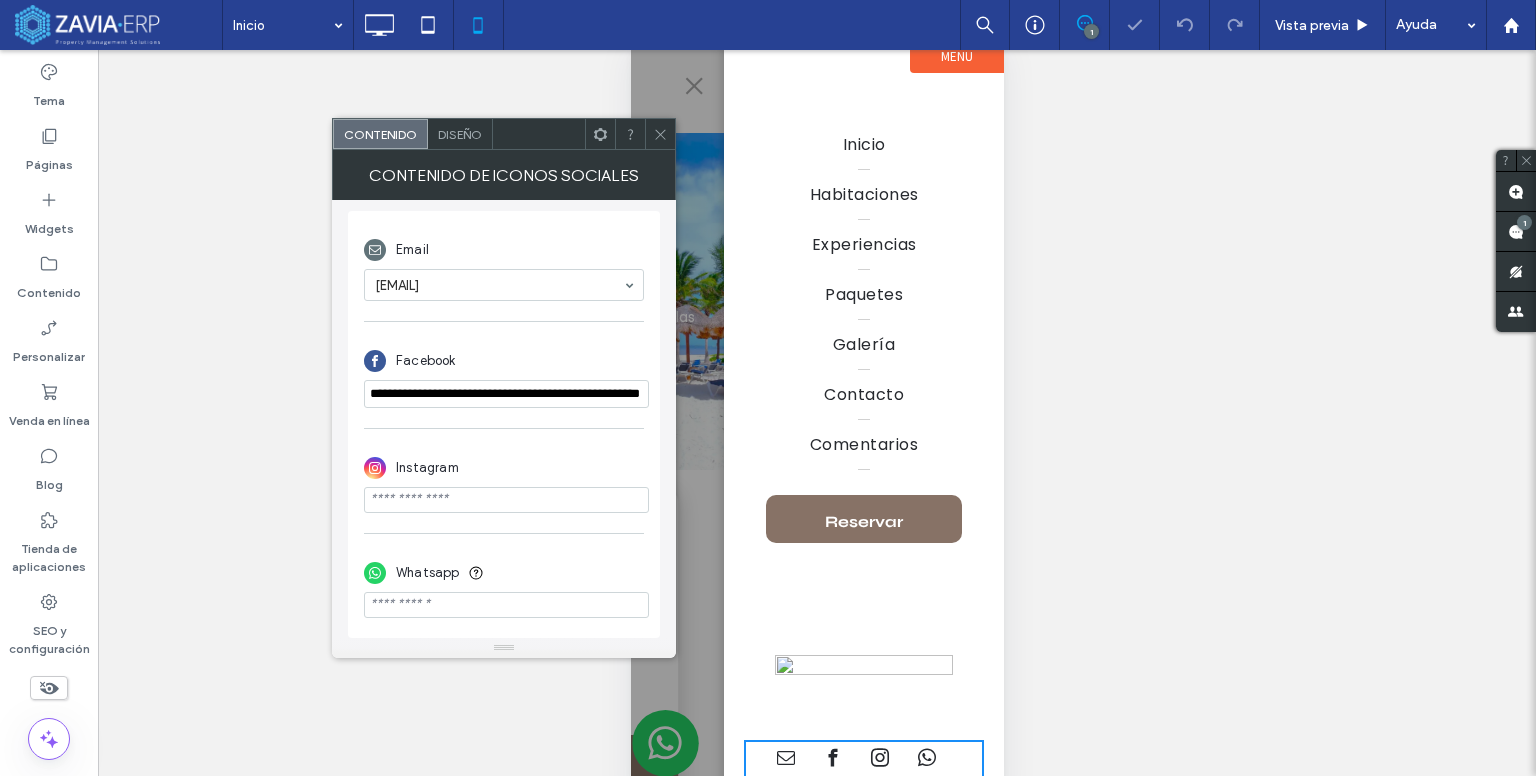 paste on "**********" 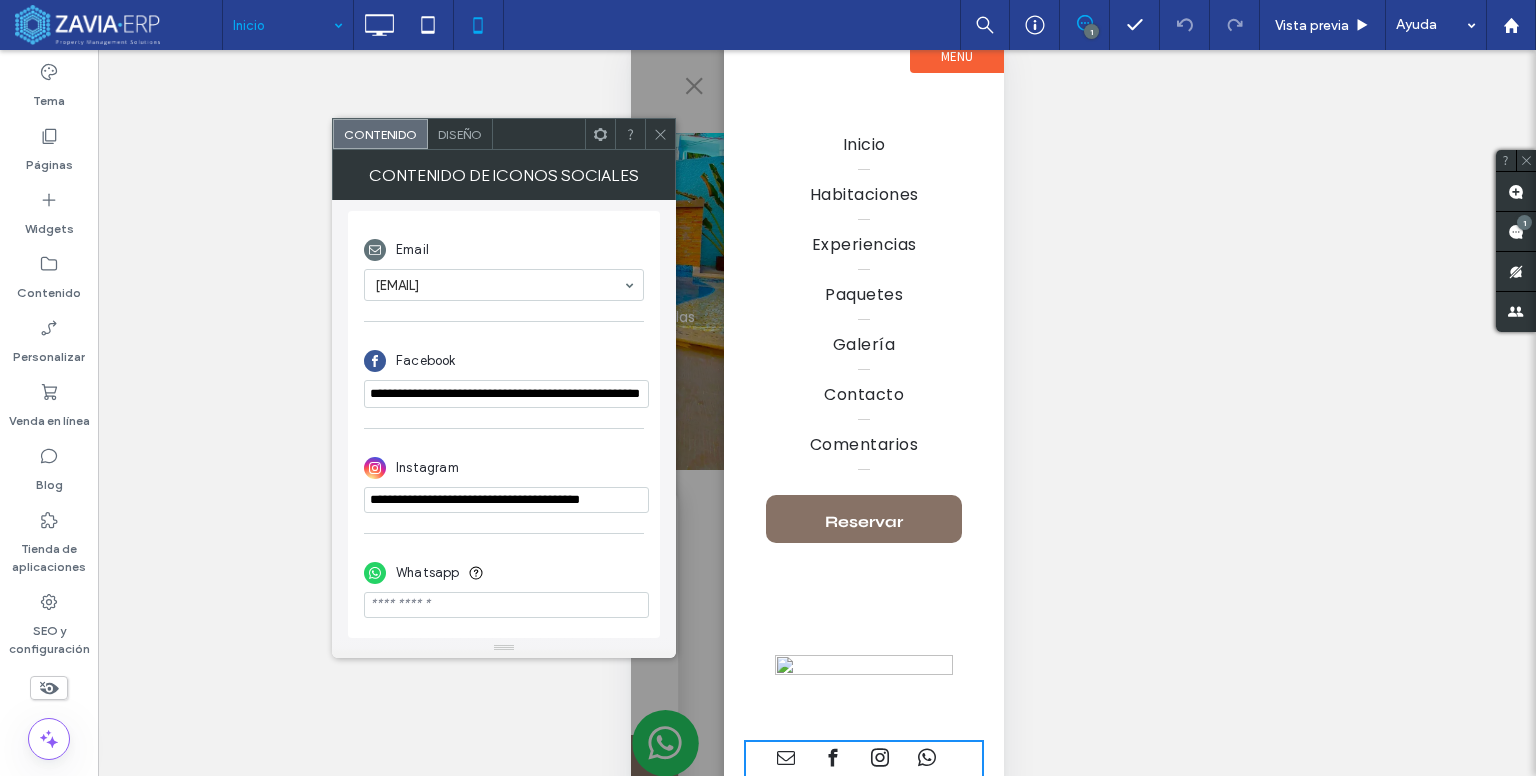 type on "**********" 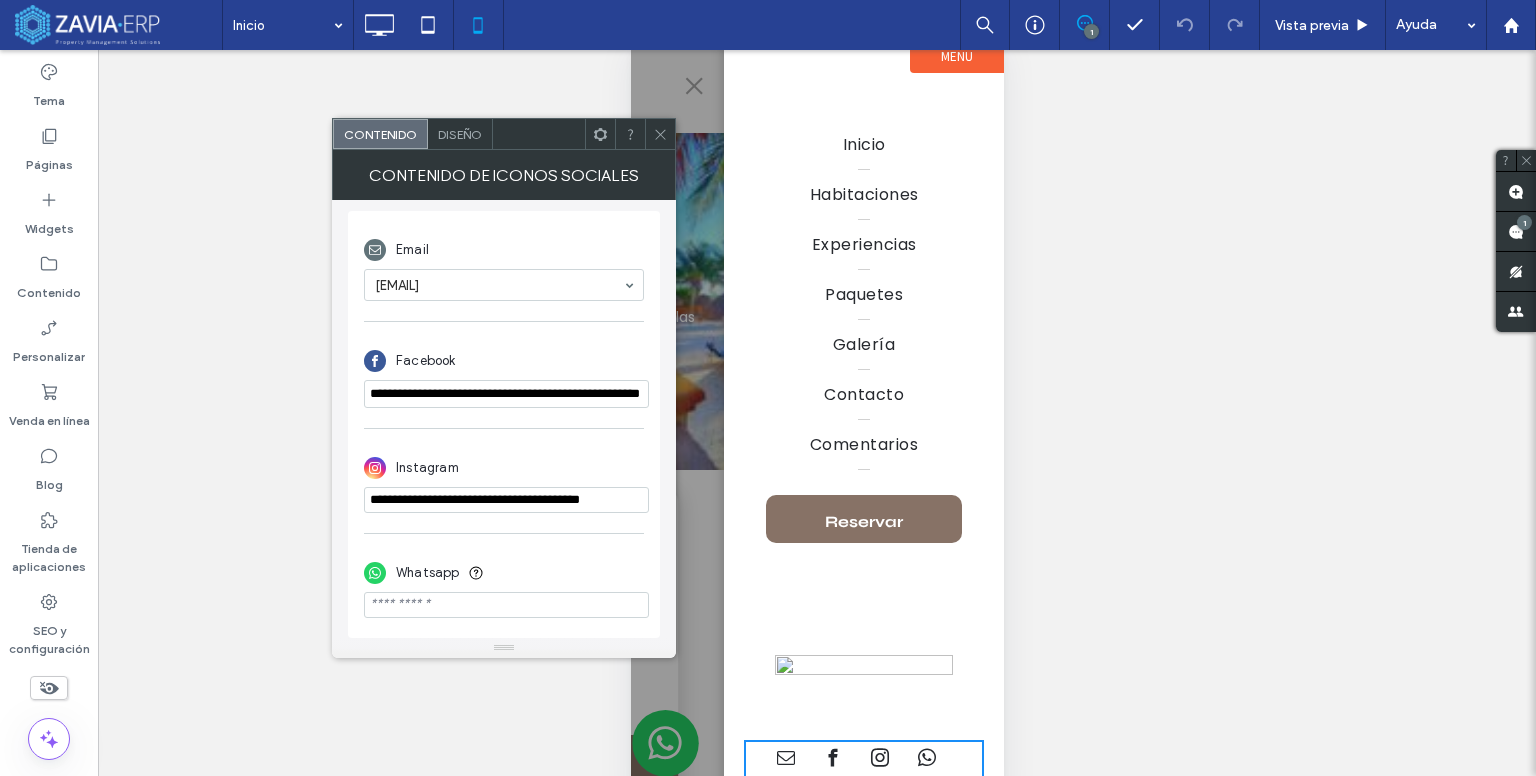 click at bounding box center [506, 605] 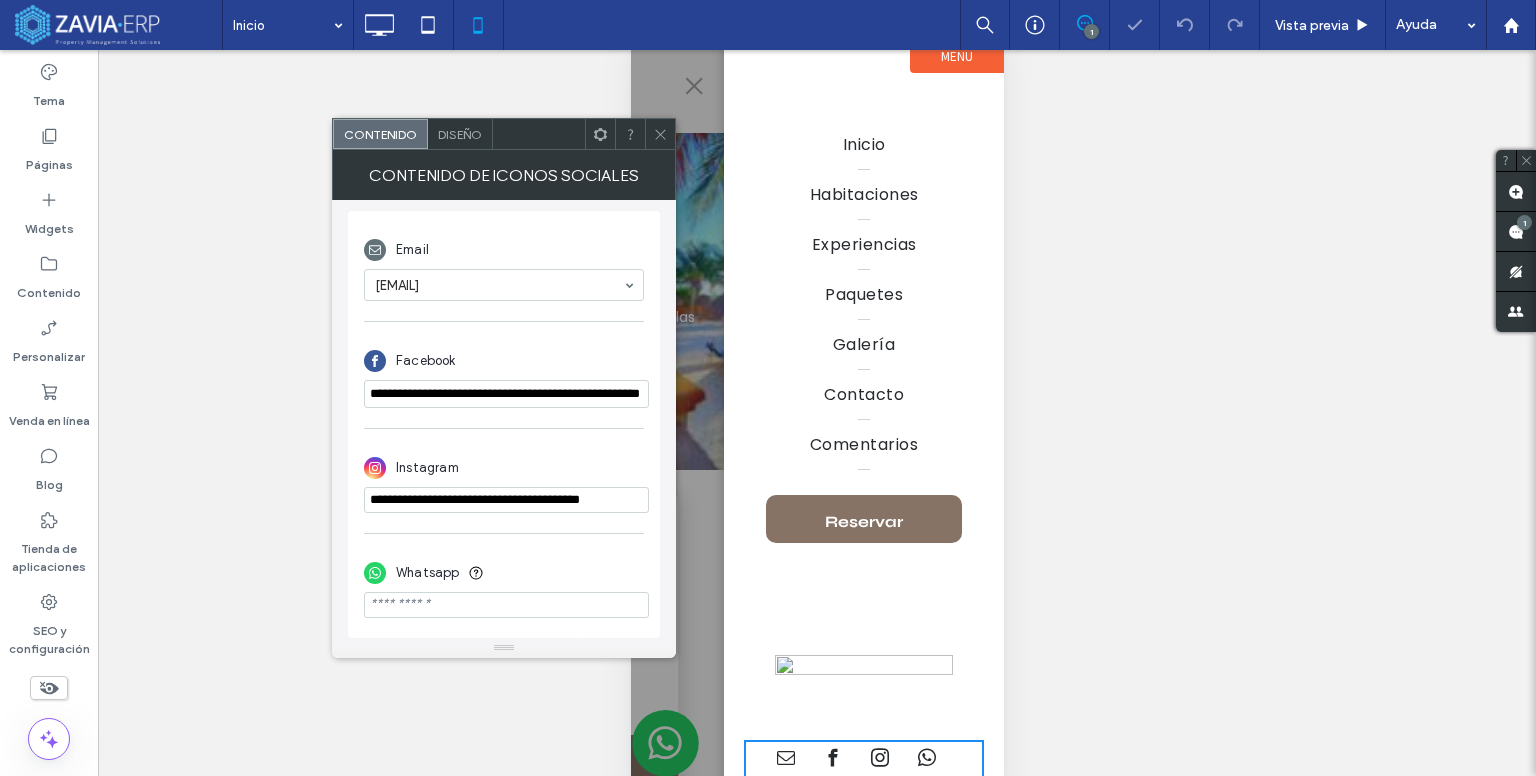 paste on "**********" 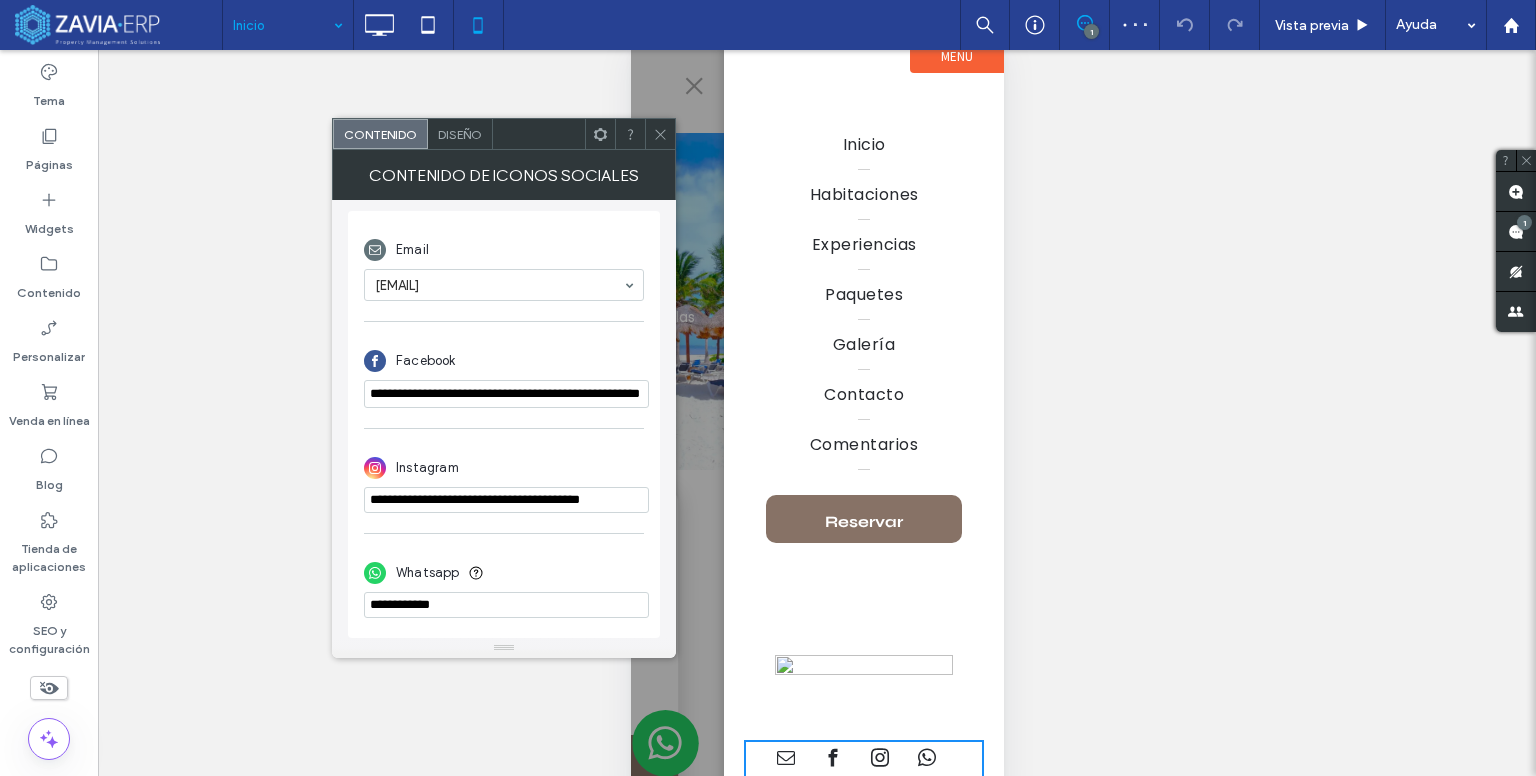 type on "**********" 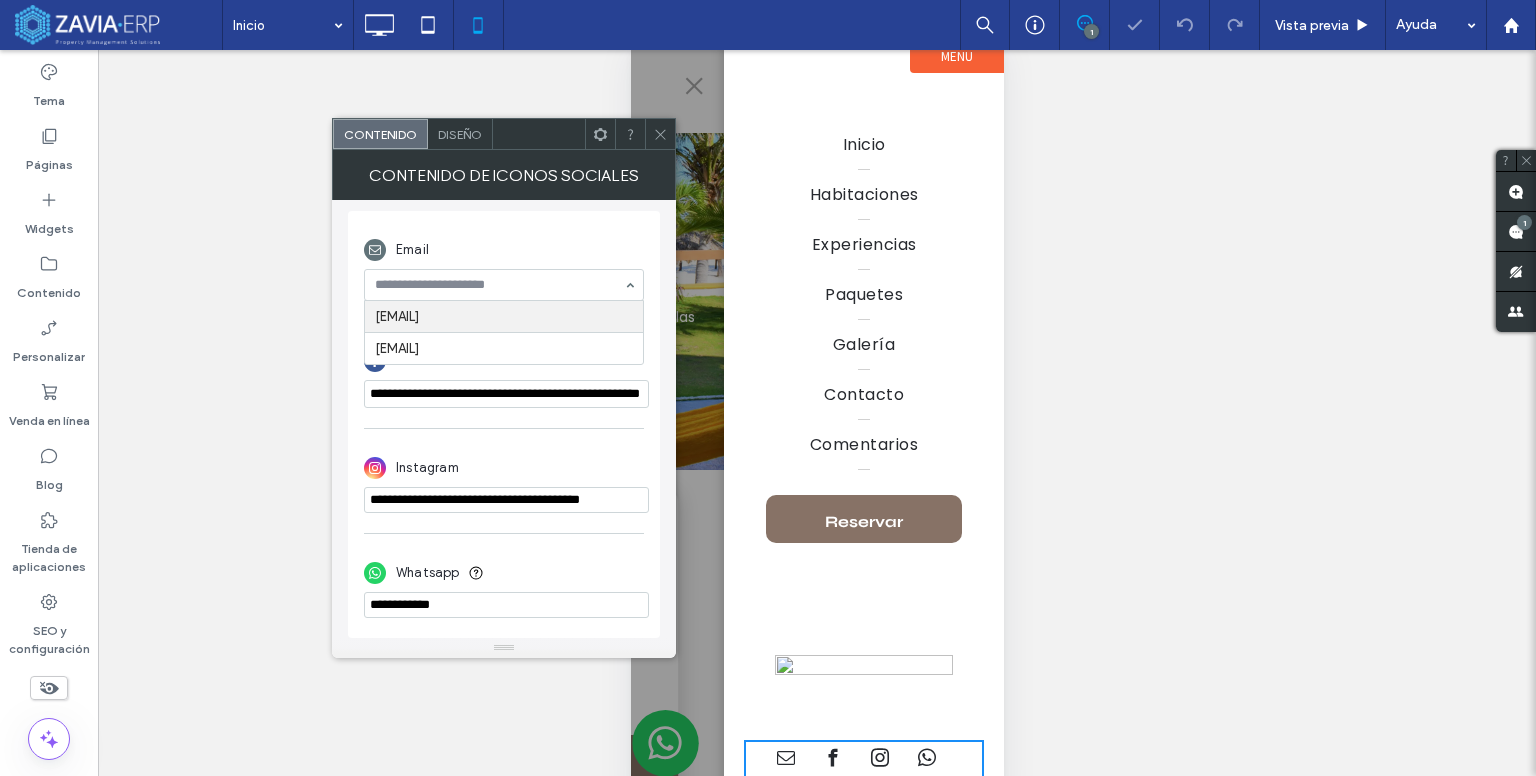 click at bounding box center (499, 285) 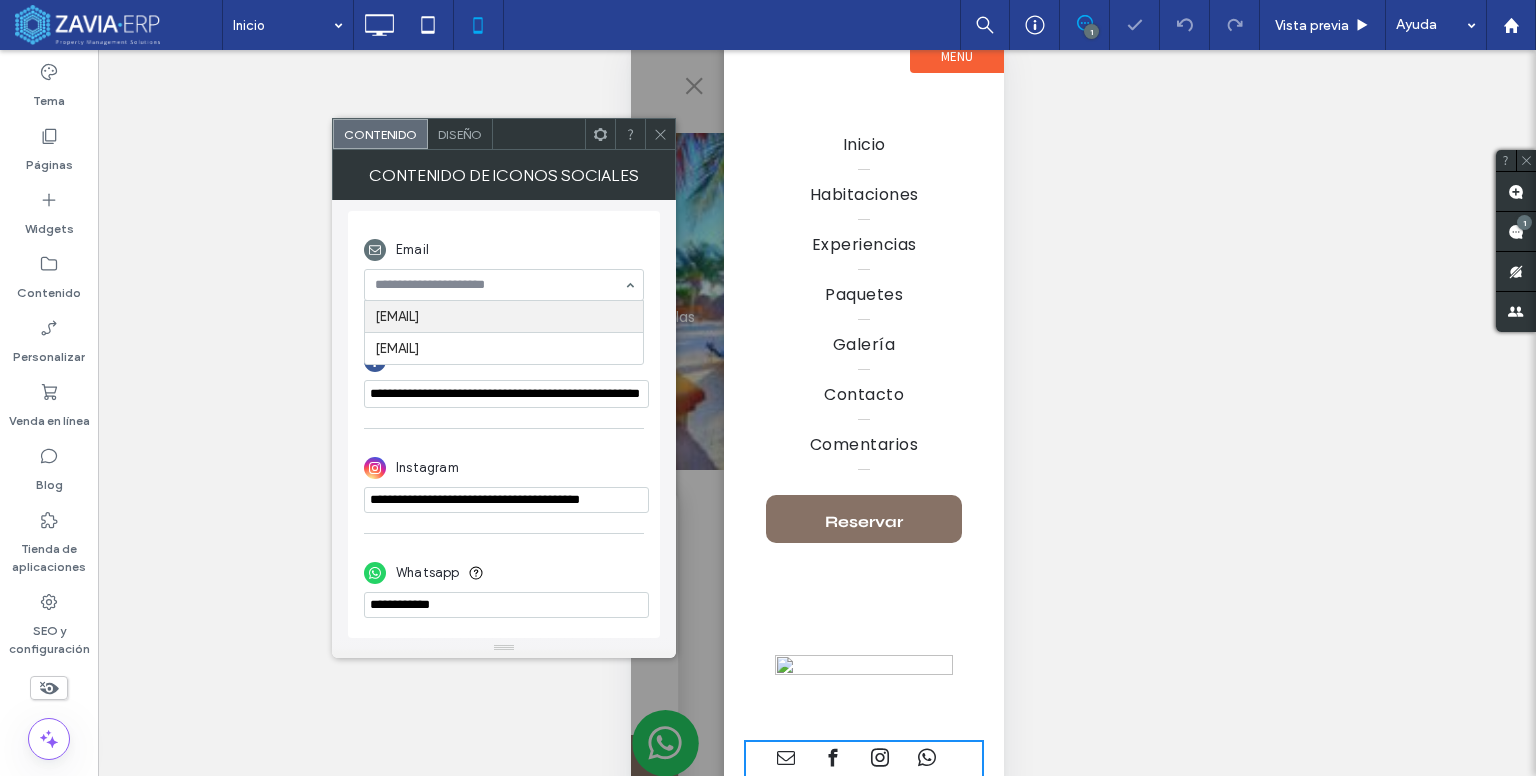 paste on "**********" 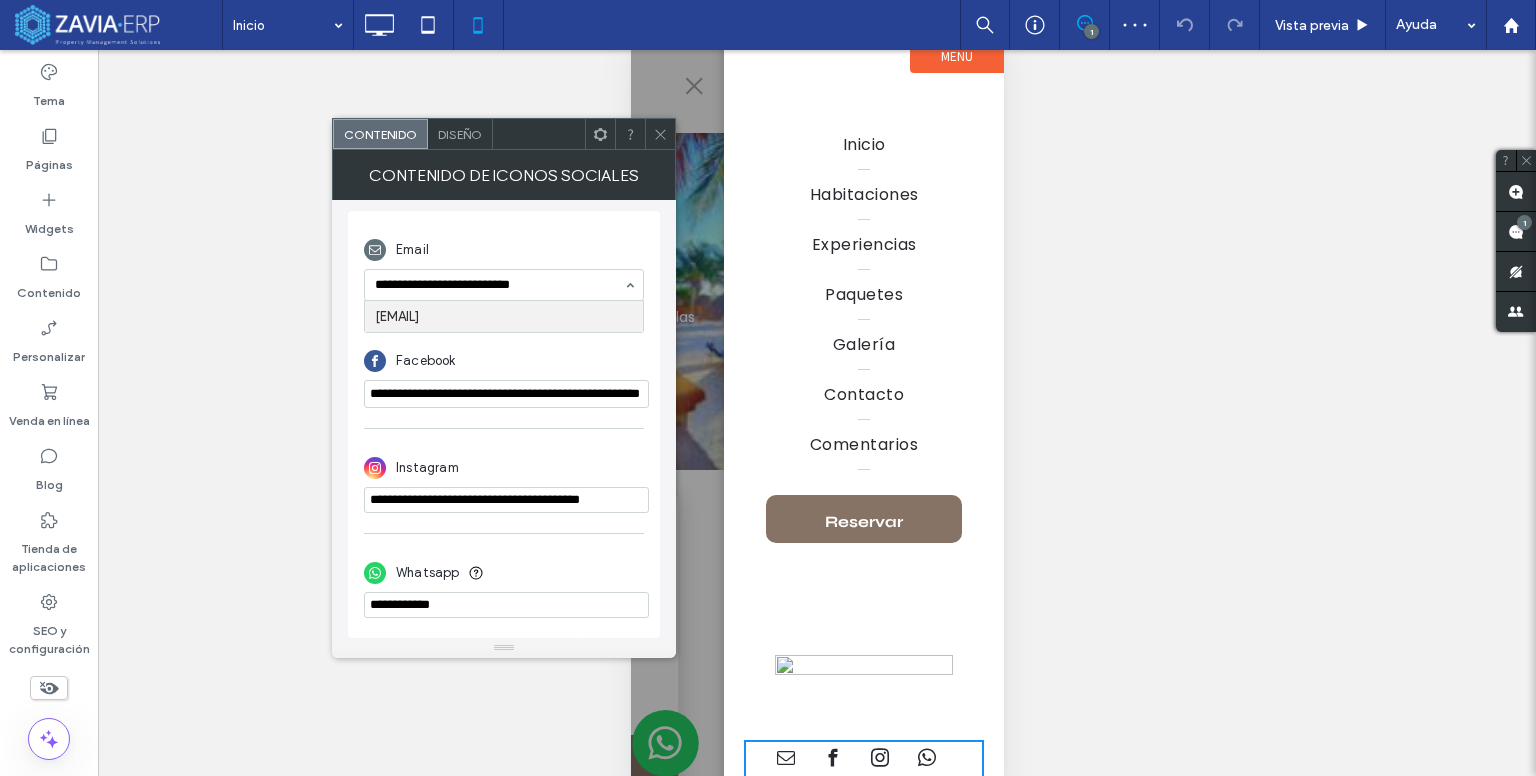 type on "**********" 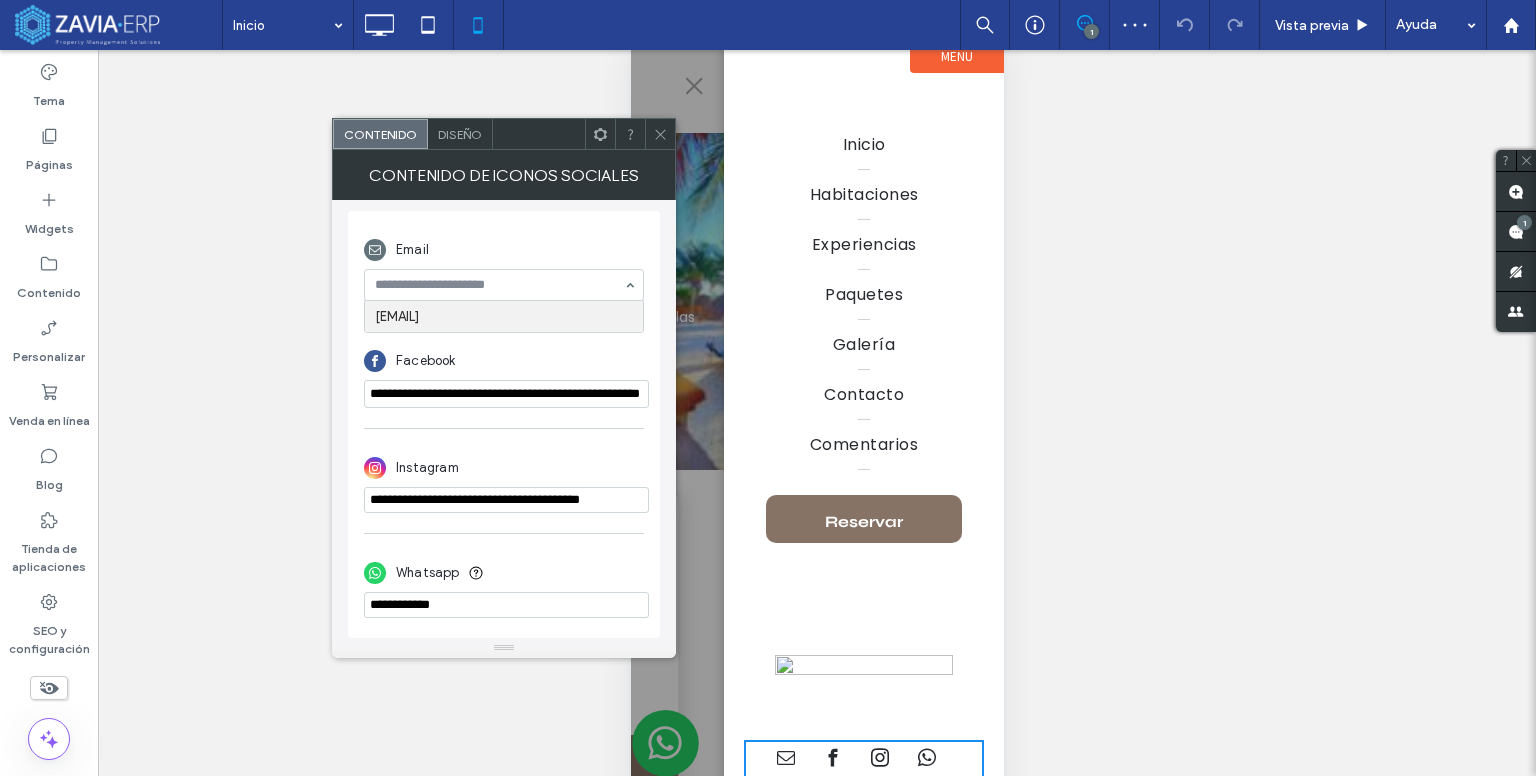 click on "Email   arrecifes@puertomorelos.com" at bounding box center (504, 266) 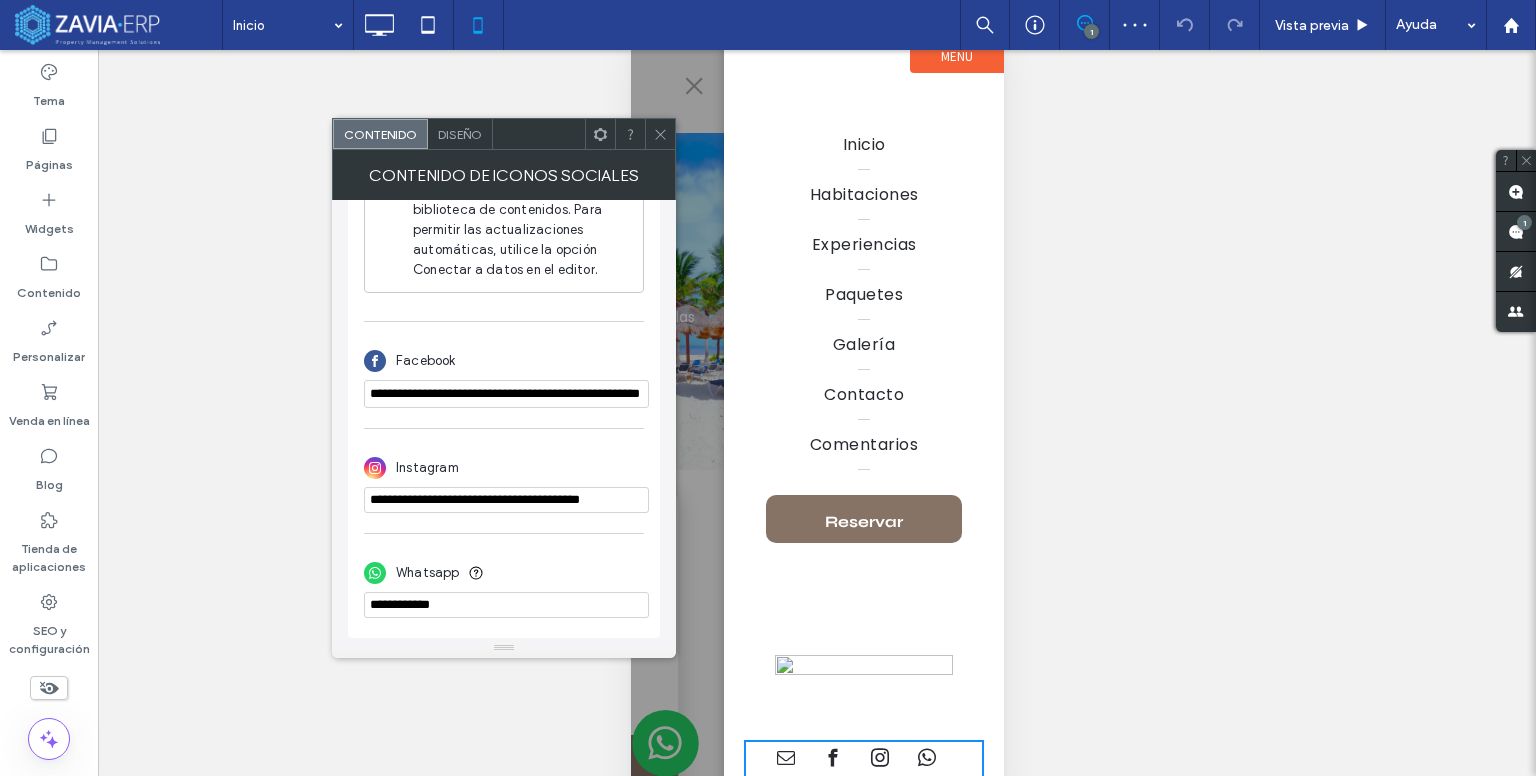 scroll, scrollTop: 33, scrollLeft: 0, axis: vertical 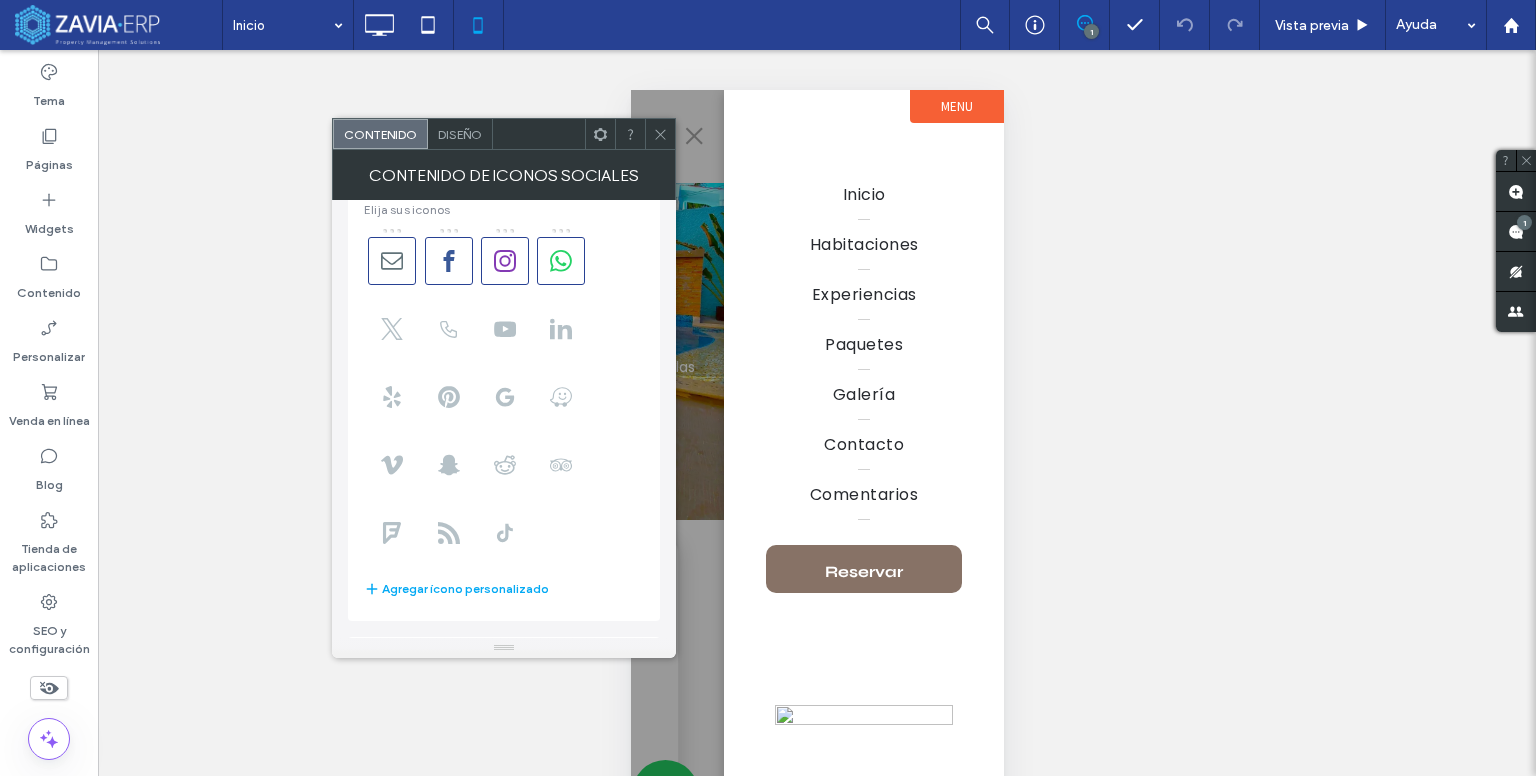 click on "Contenido de Iconos Sociales" at bounding box center (504, 175) 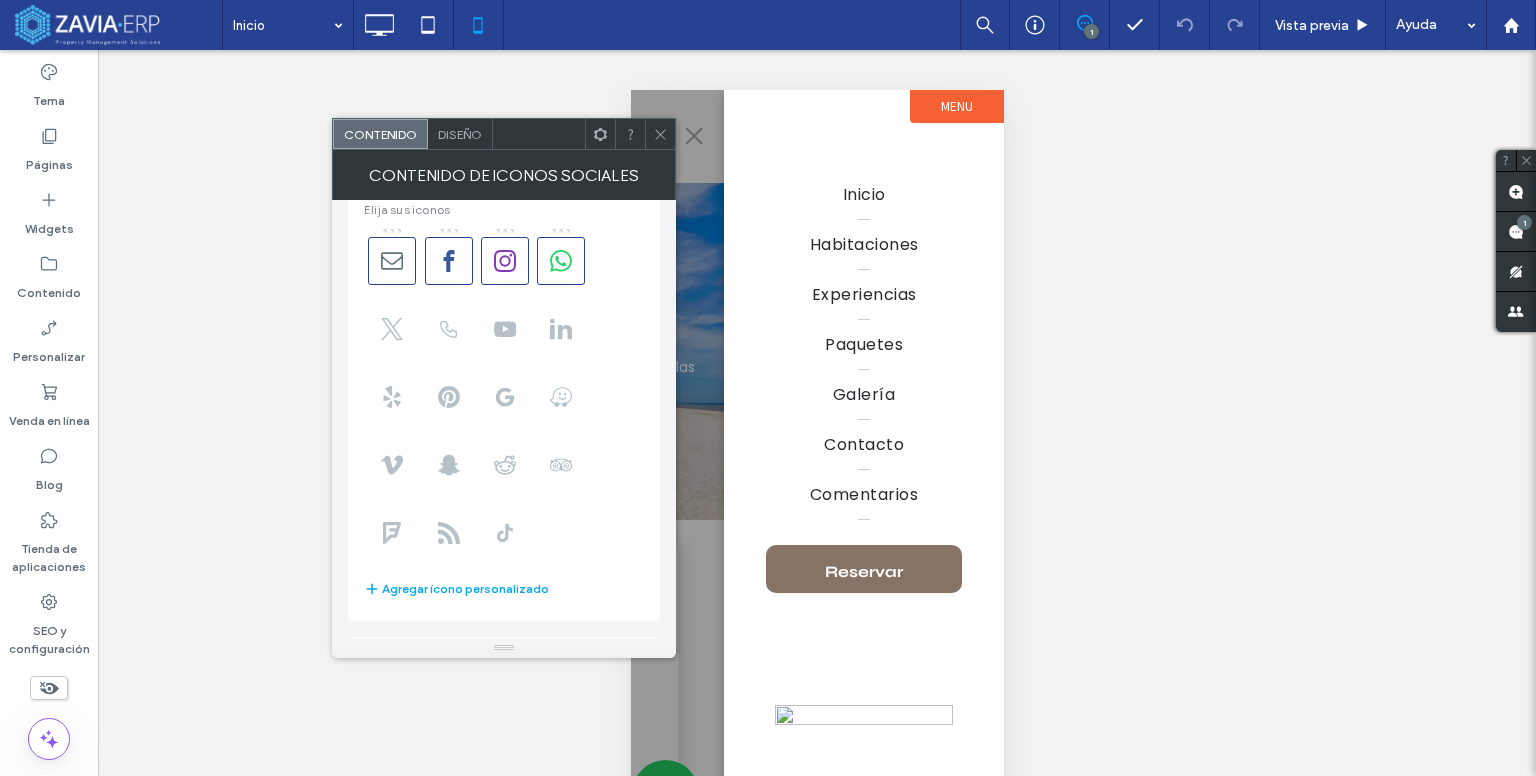 click at bounding box center [660, 134] 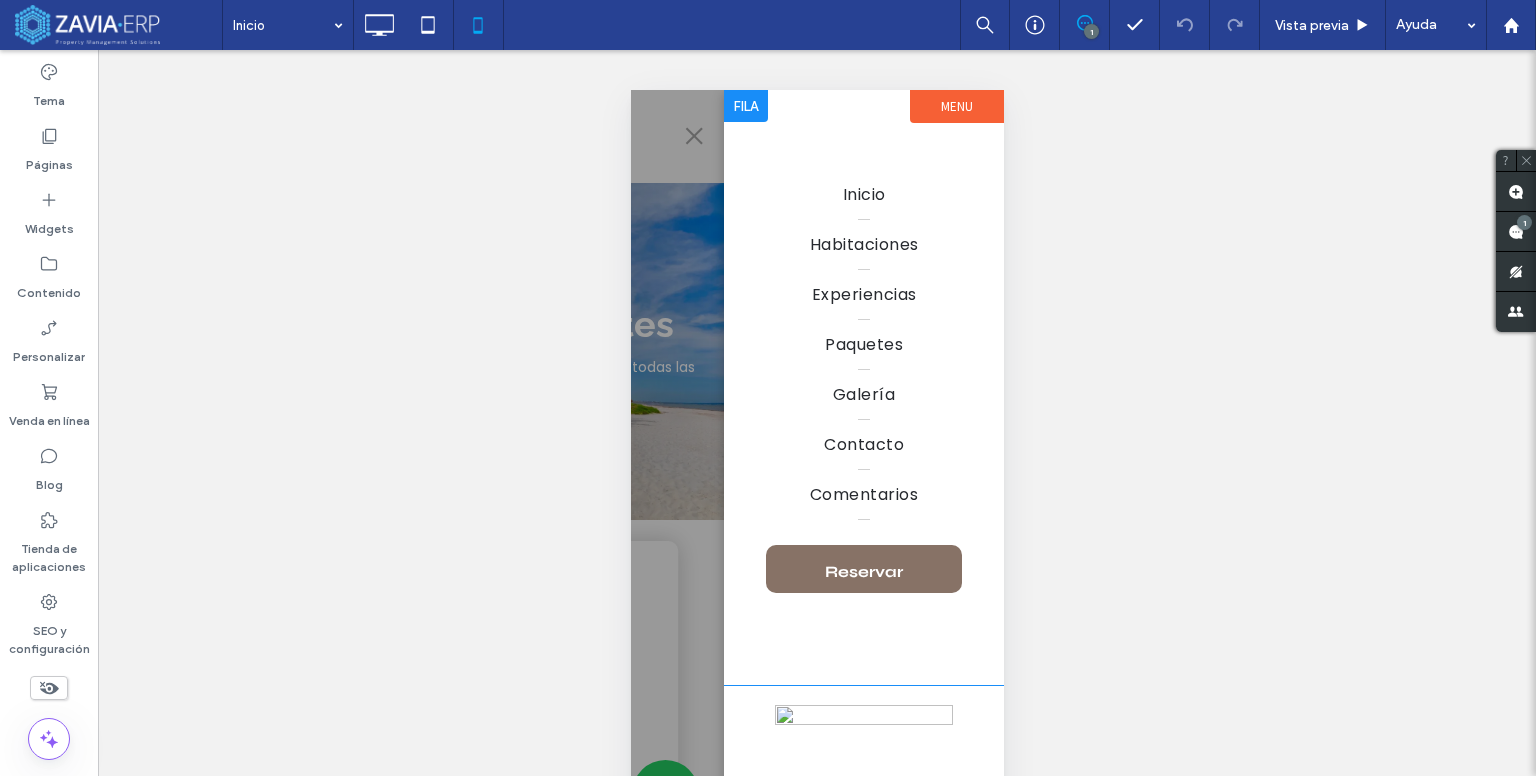 scroll, scrollTop: 50, scrollLeft: 0, axis: vertical 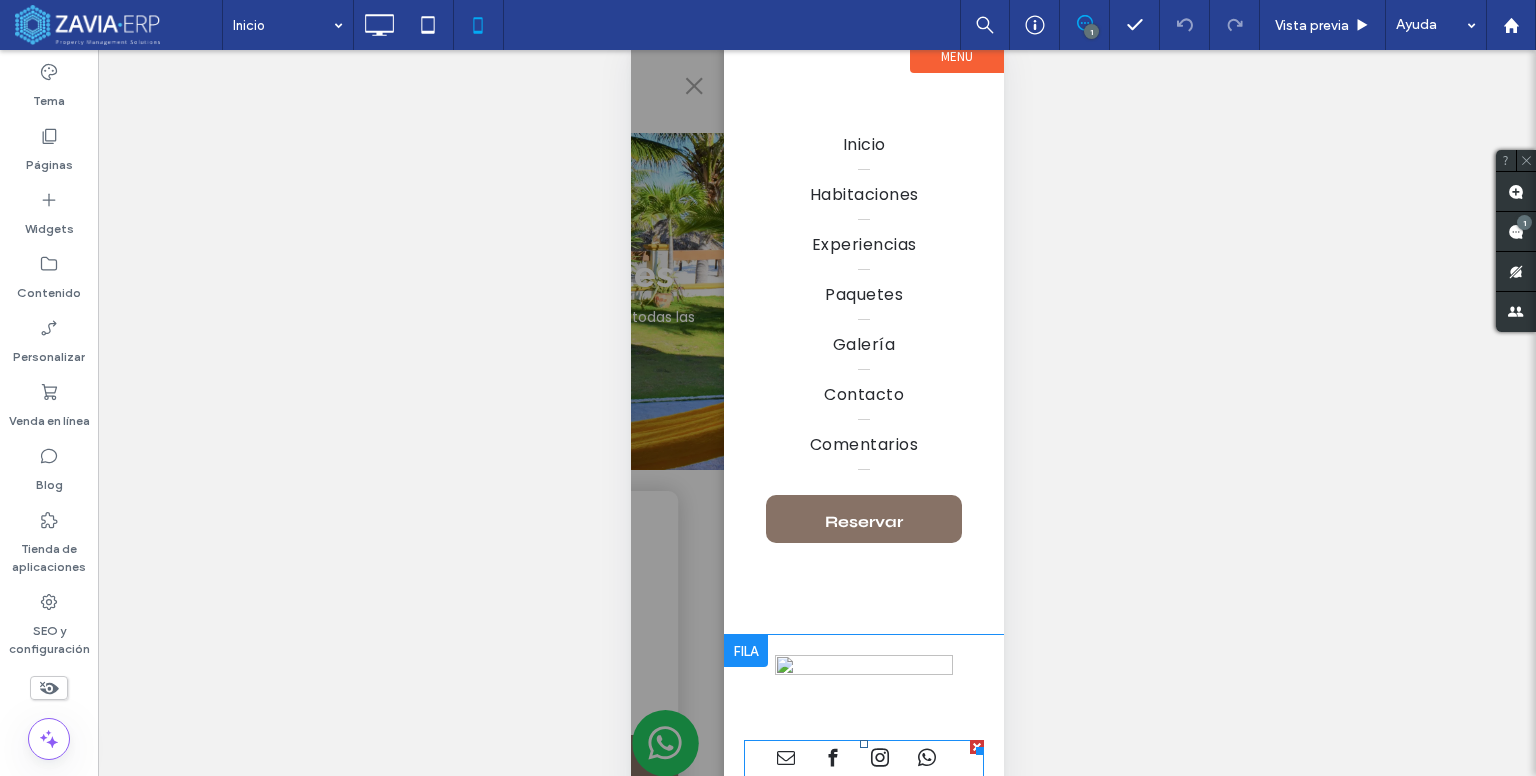 click at bounding box center (784, 758) 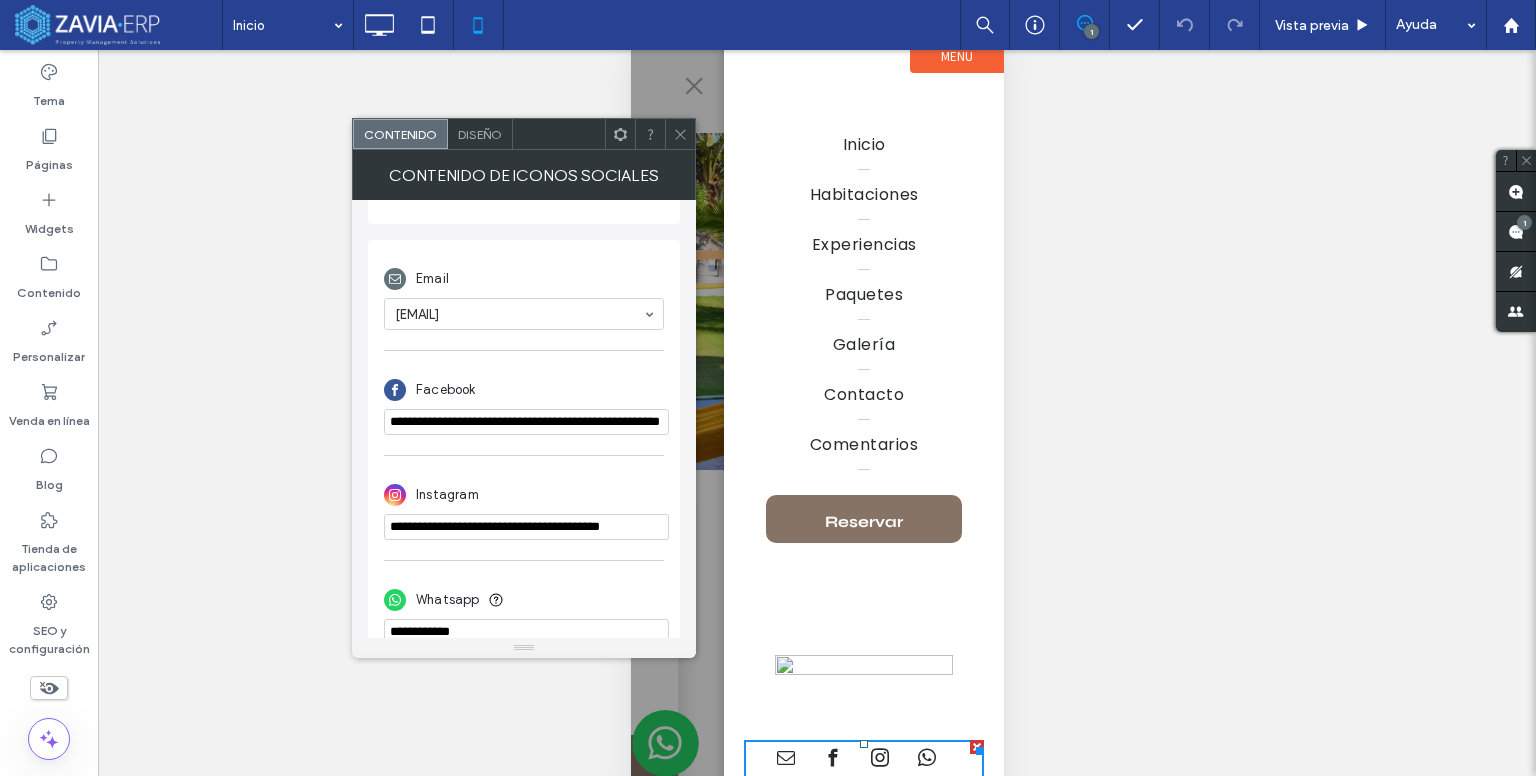 scroll, scrollTop: 460, scrollLeft: 0, axis: vertical 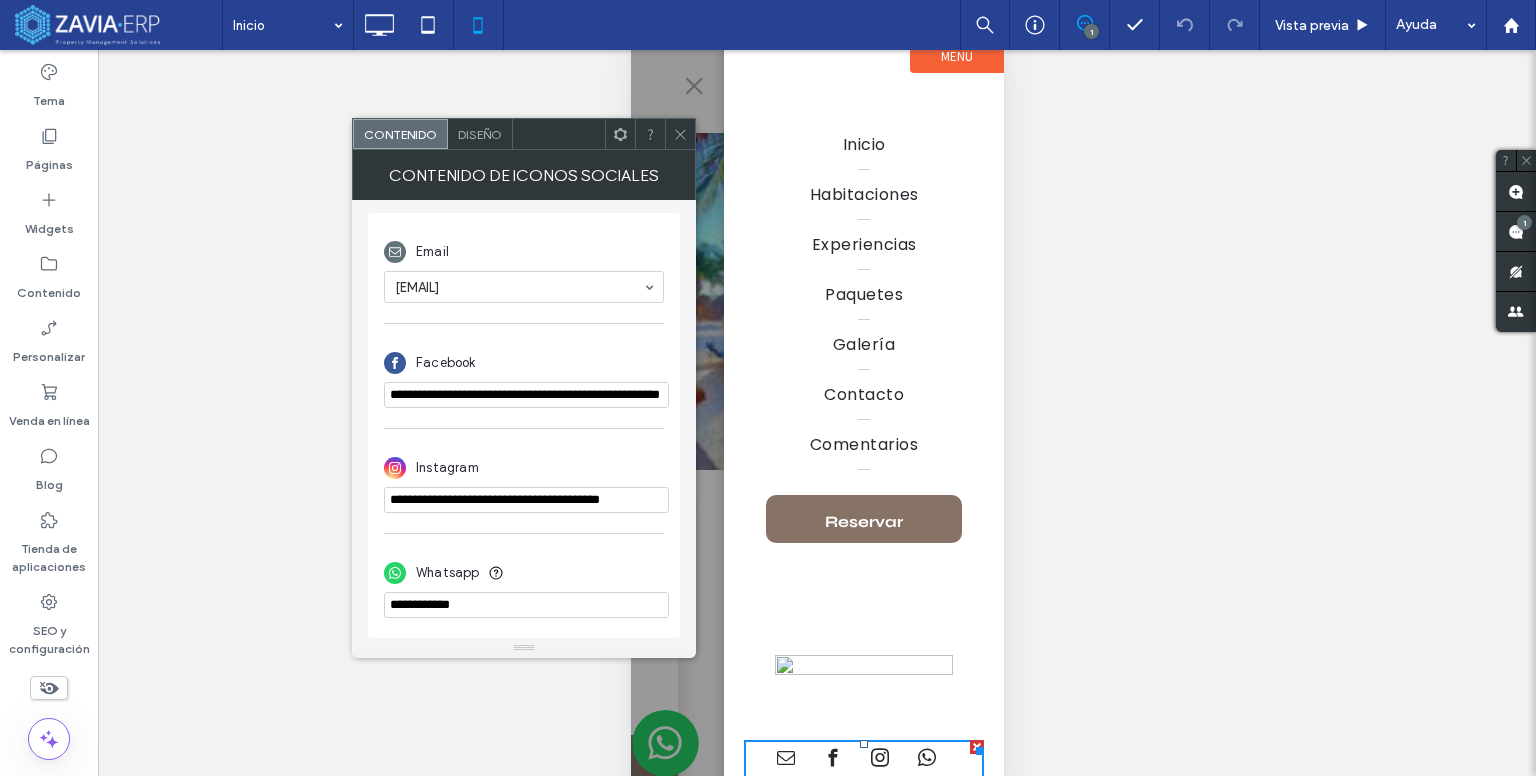 click 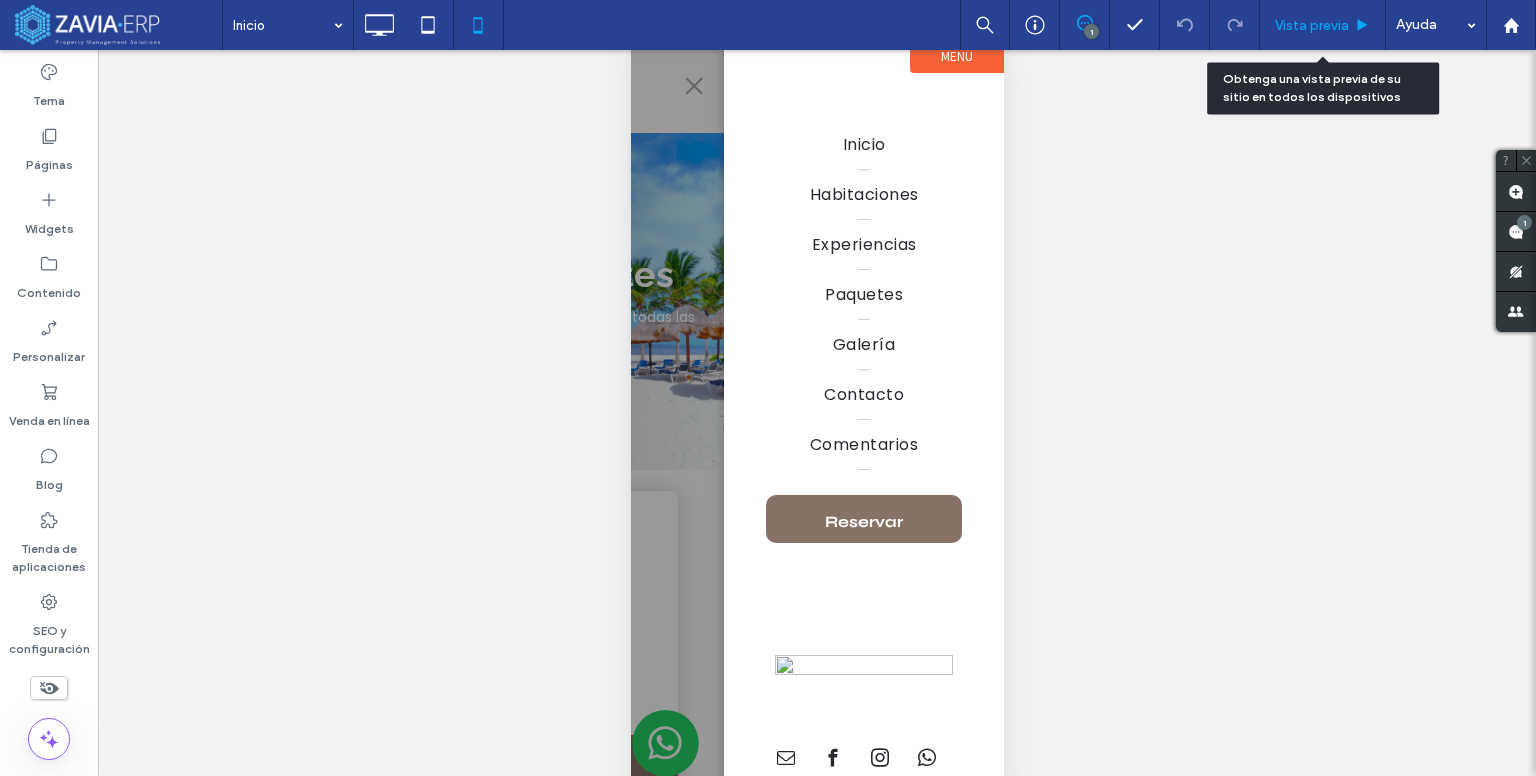click on "Vista previa" at bounding box center (1322, 25) 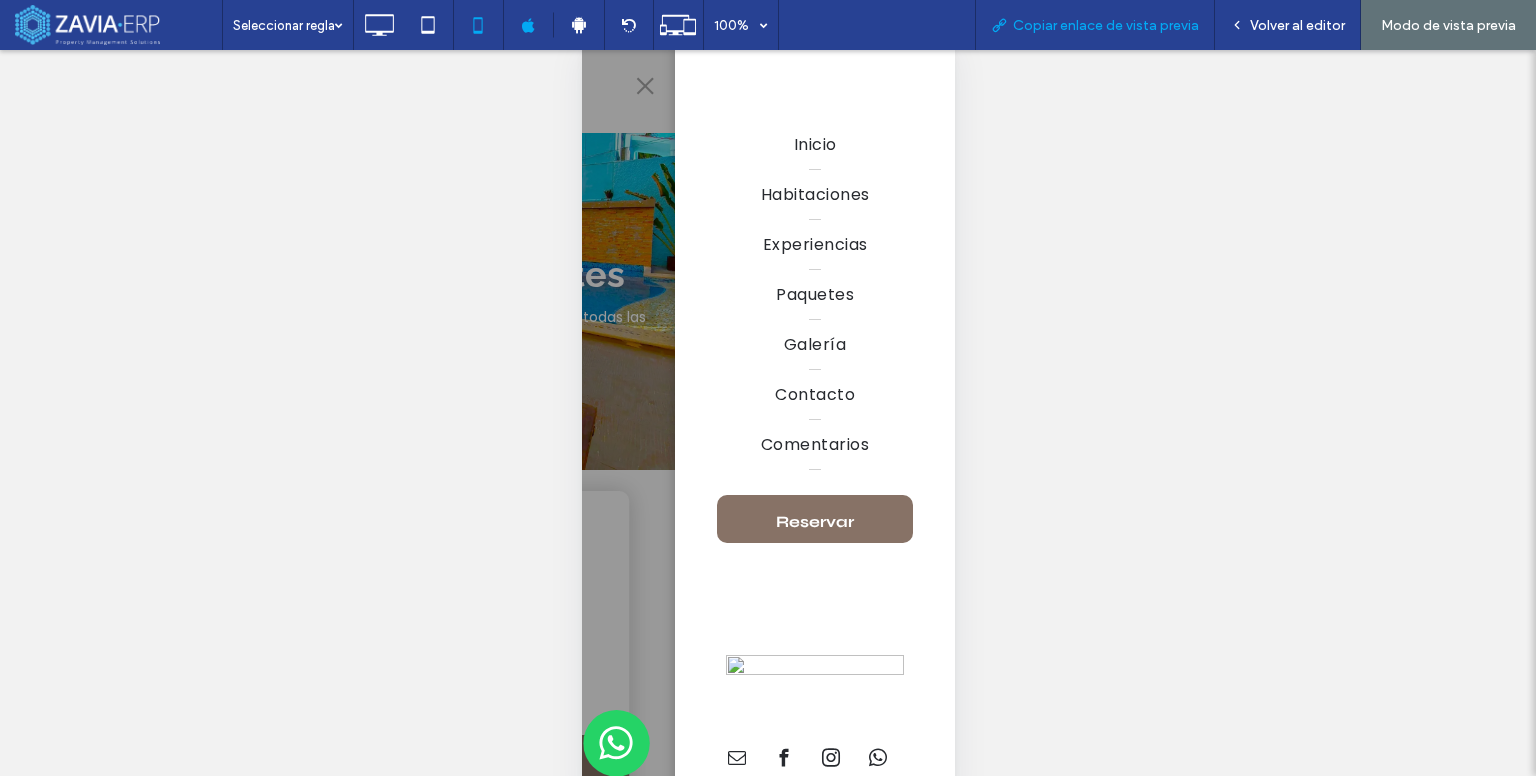 click on "Copiar enlace de vista previa" at bounding box center (1106, 25) 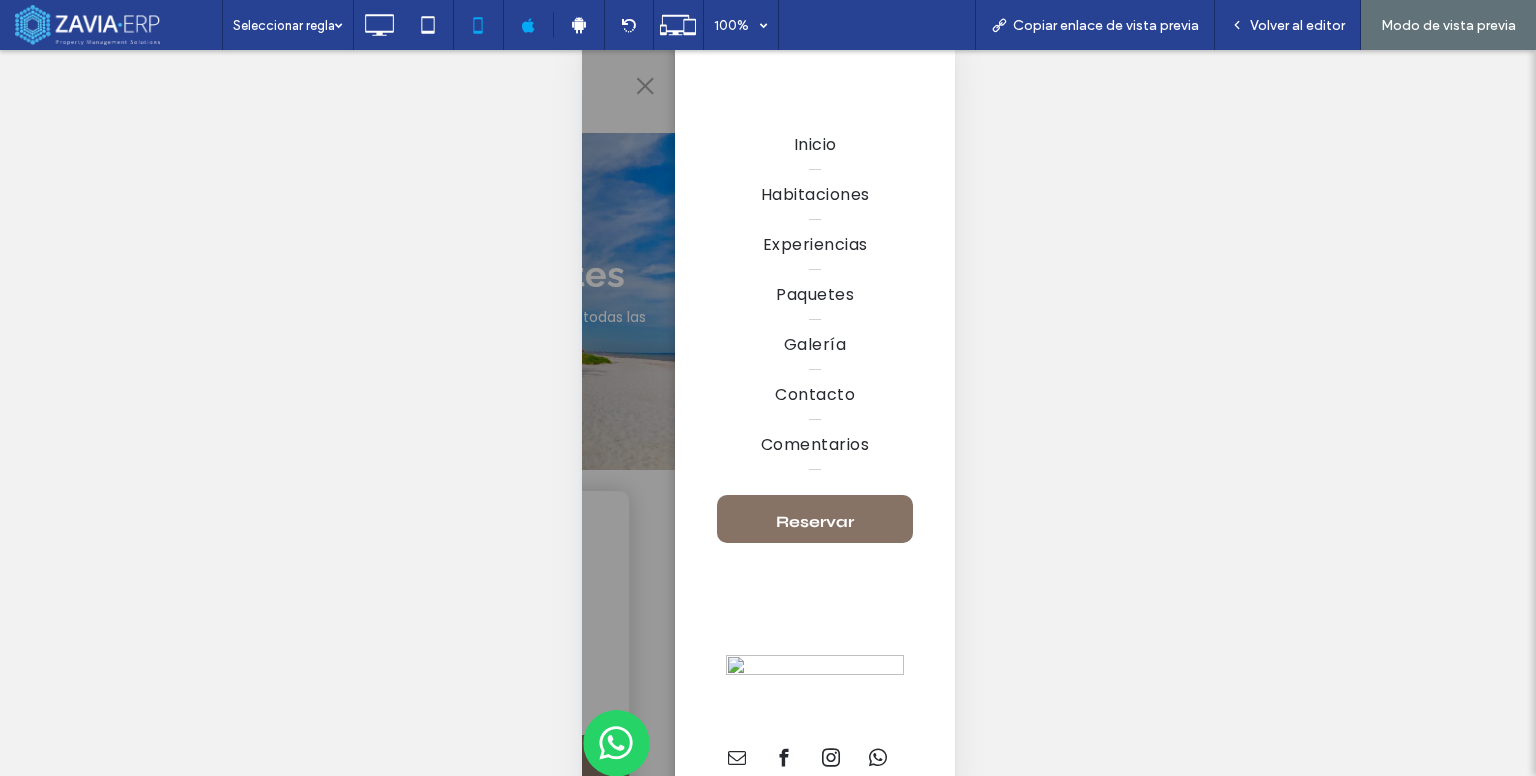 click at bounding box center (487, 421) 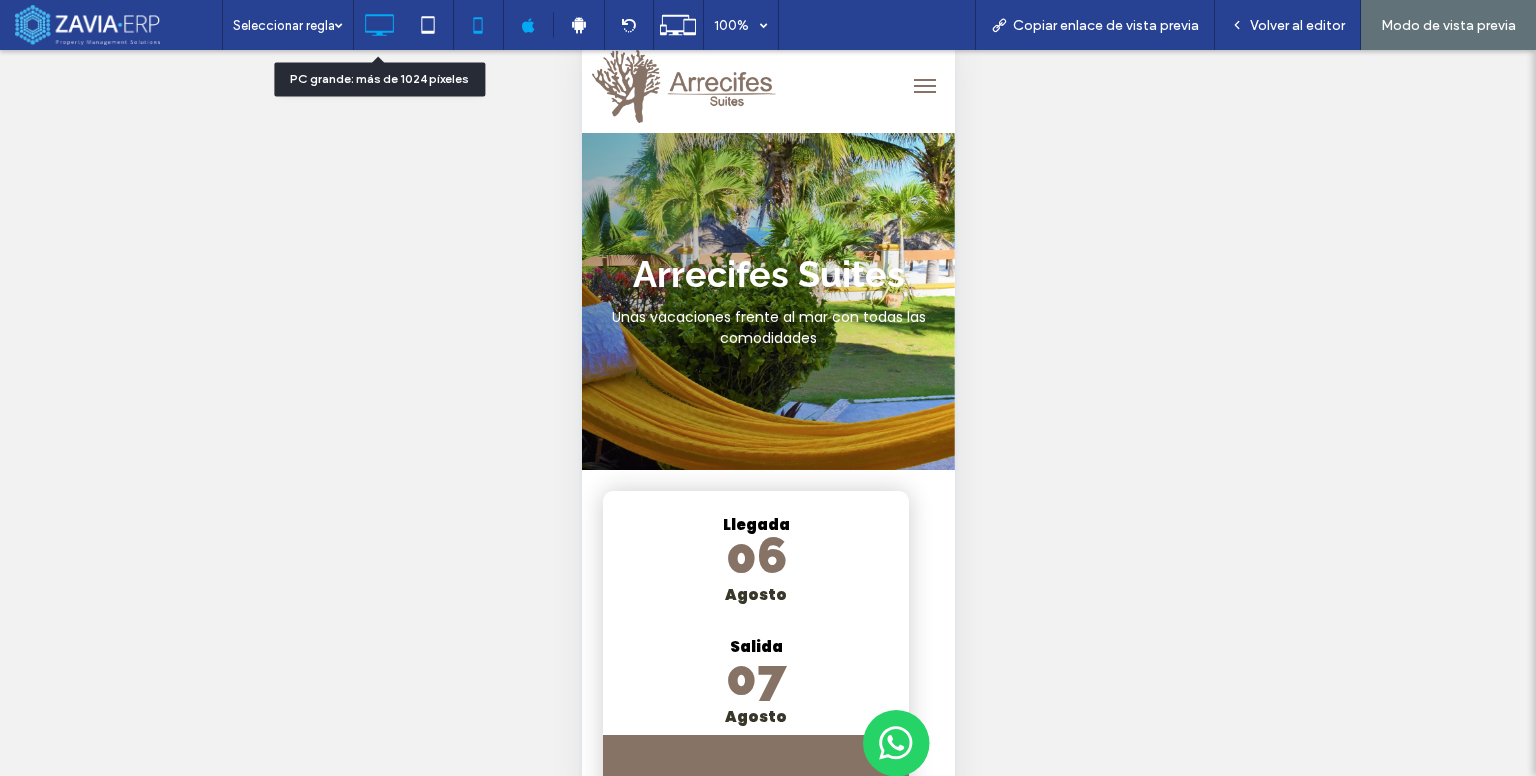 click 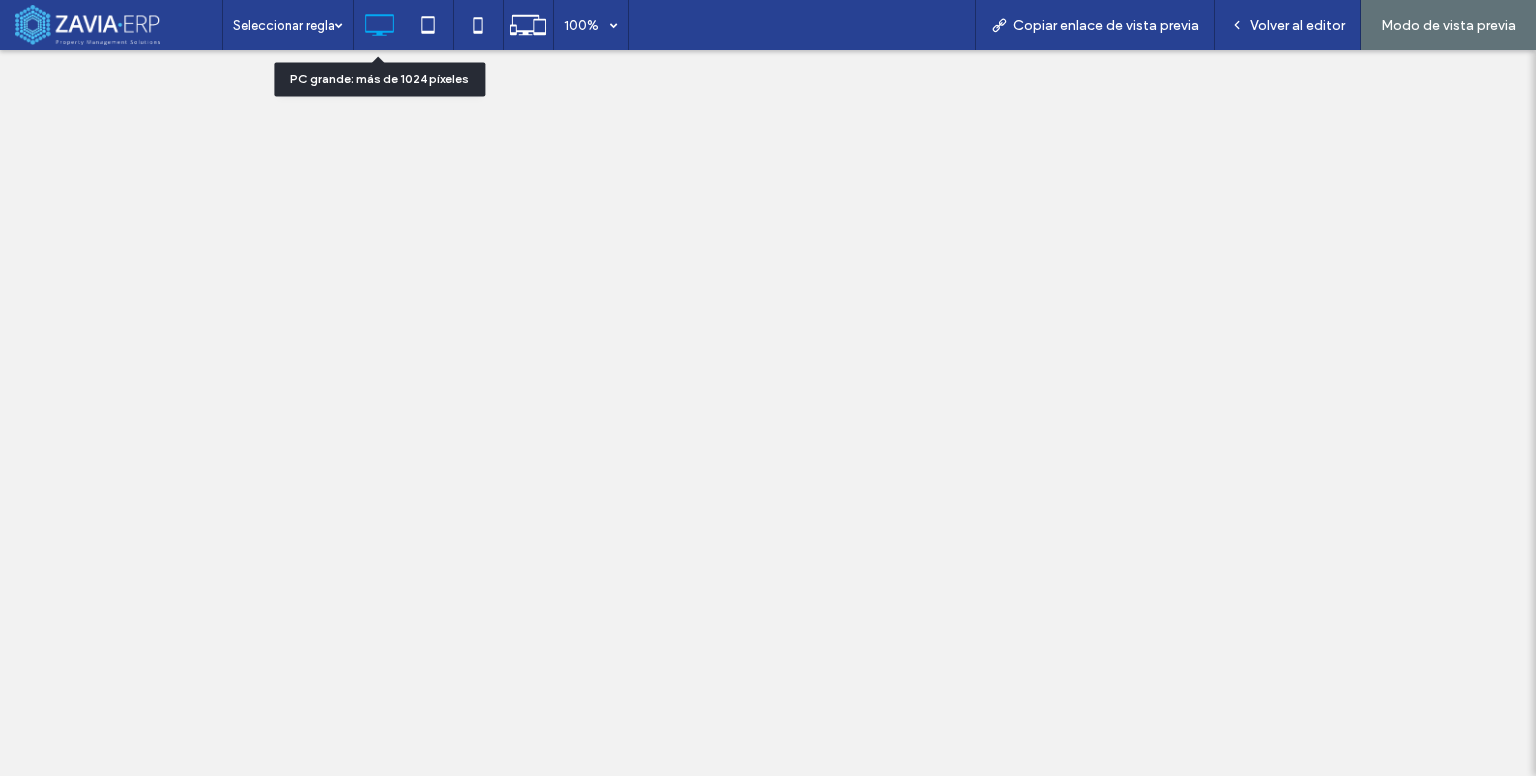 scroll, scrollTop: 0, scrollLeft: 0, axis: both 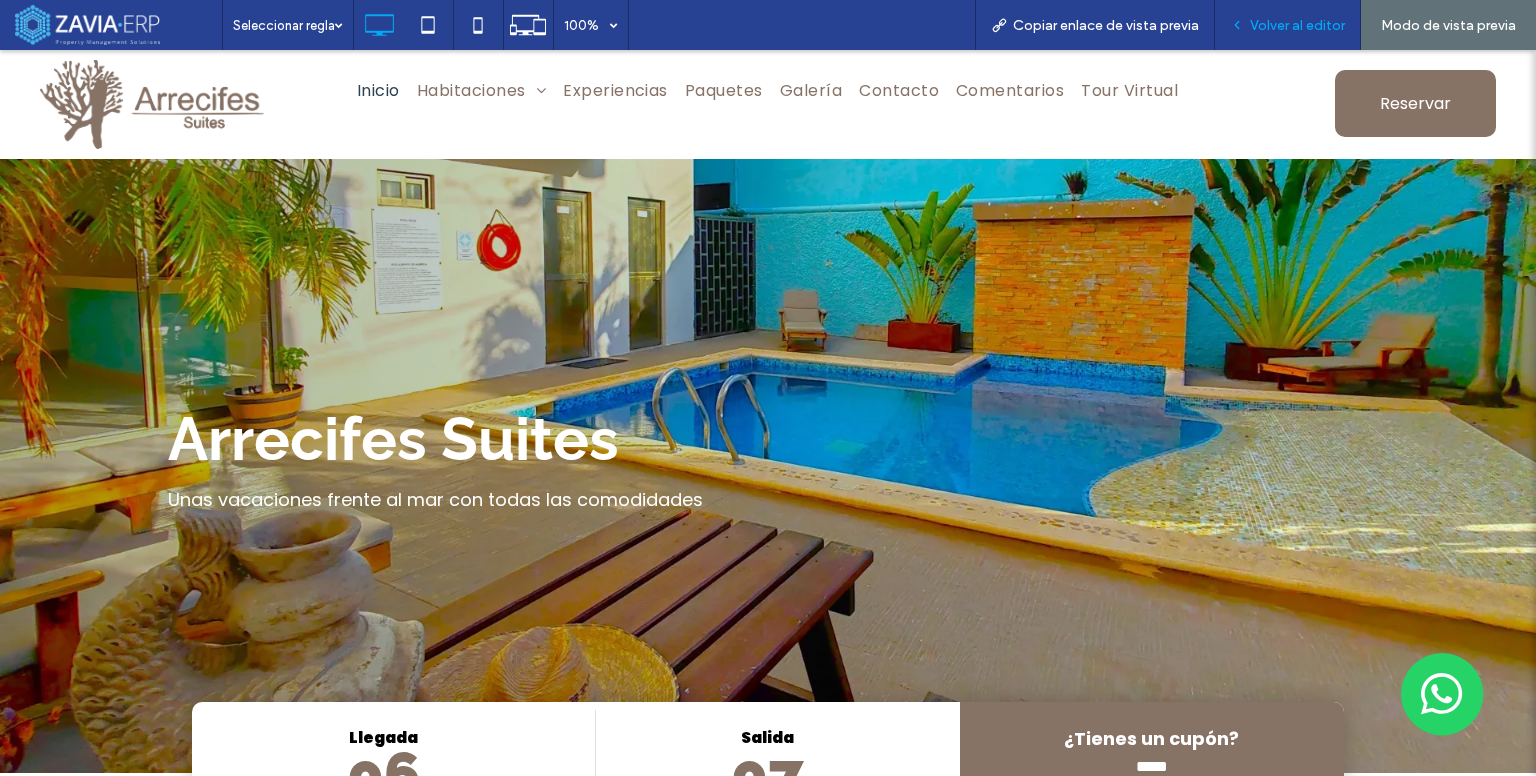 click on "Volver al editor" at bounding box center (1297, 25) 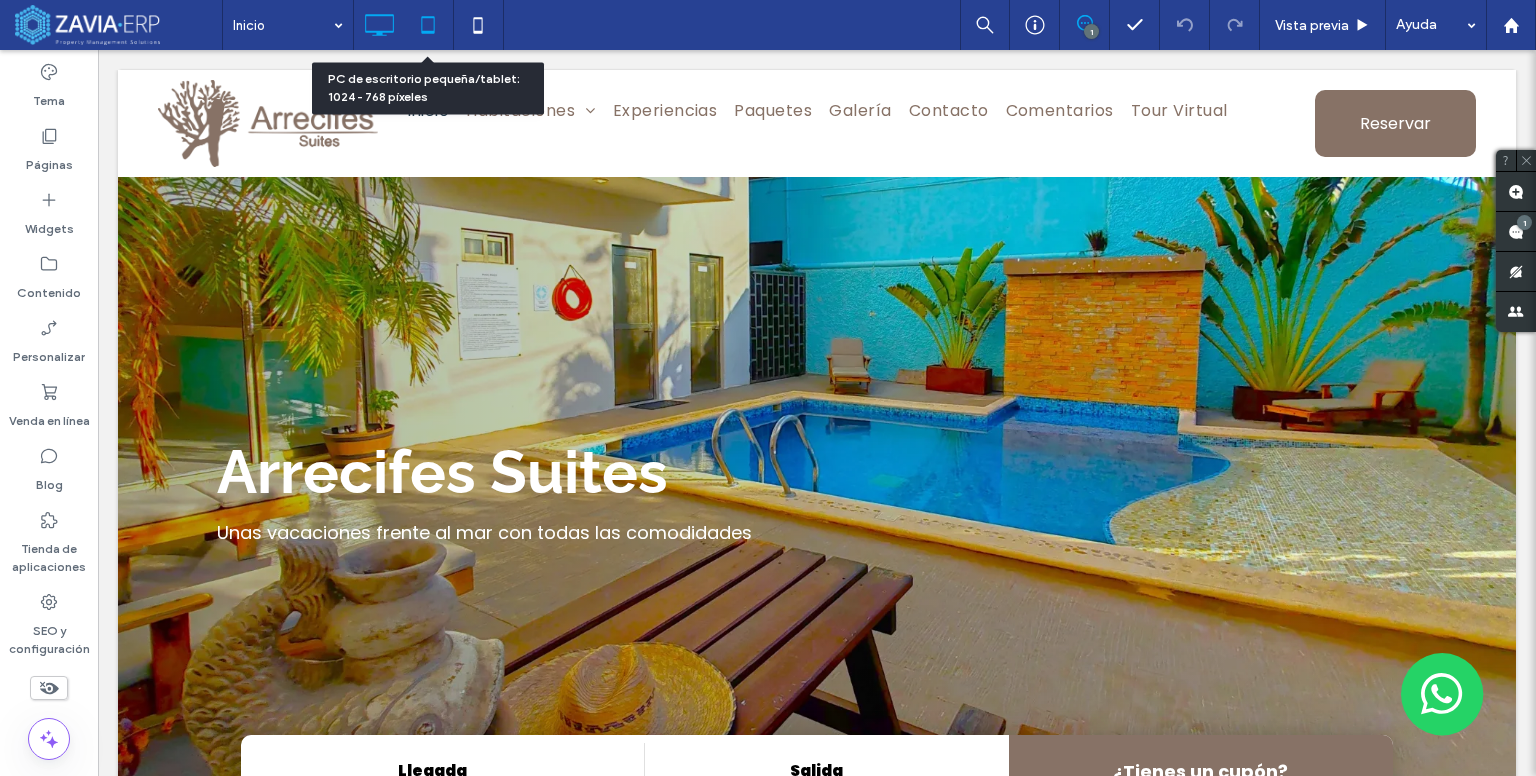 click 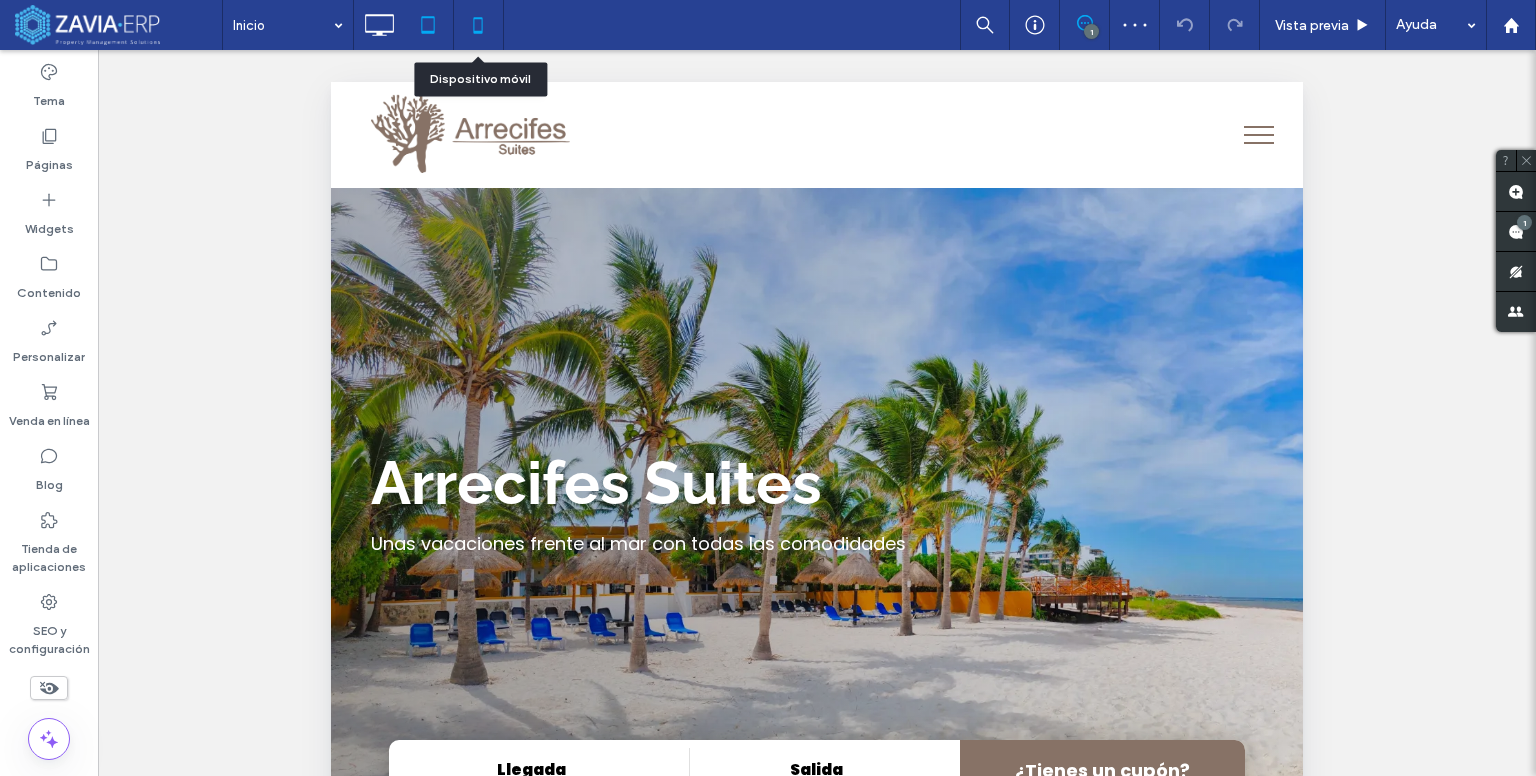 click 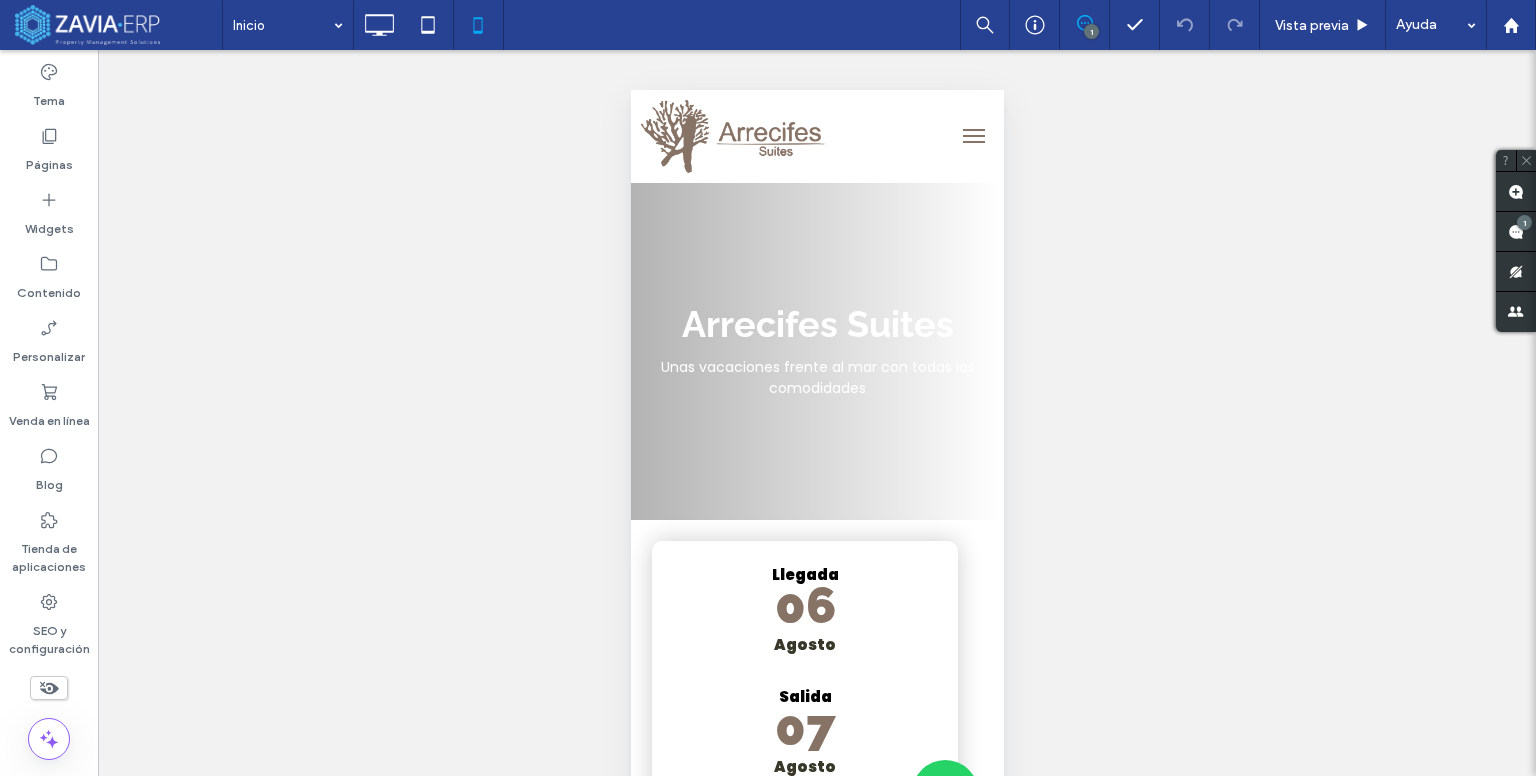 scroll, scrollTop: 0, scrollLeft: 0, axis: both 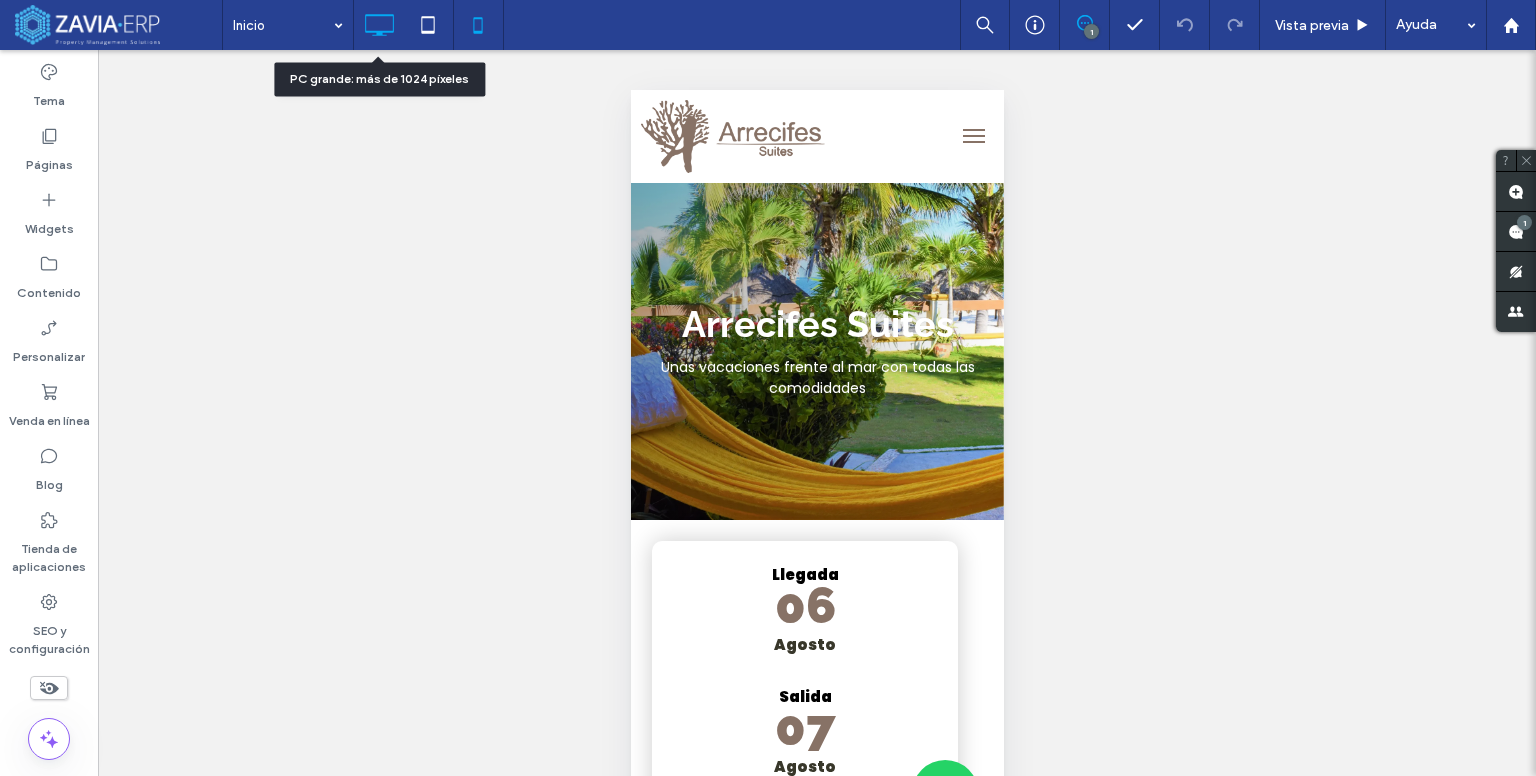 click 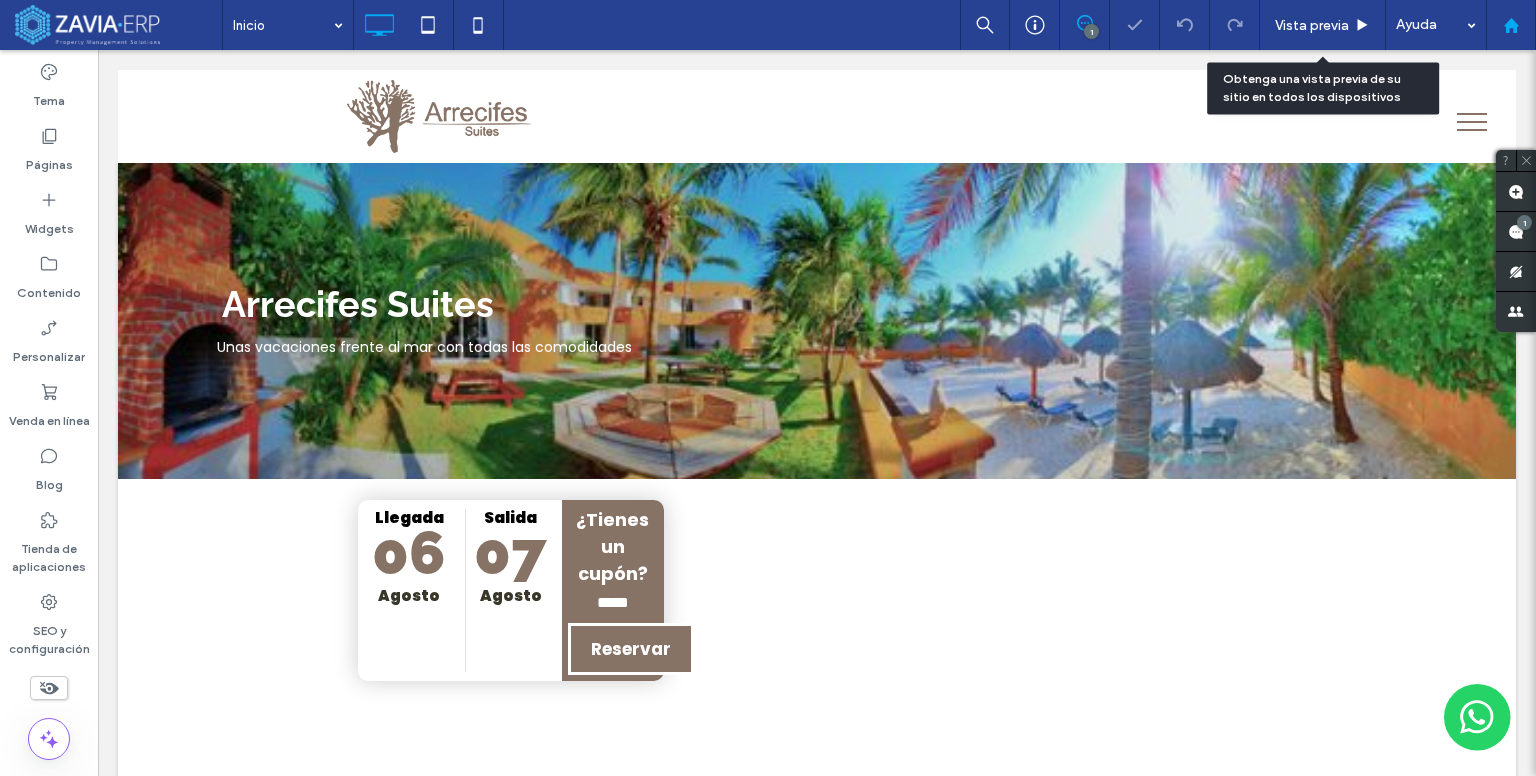 click 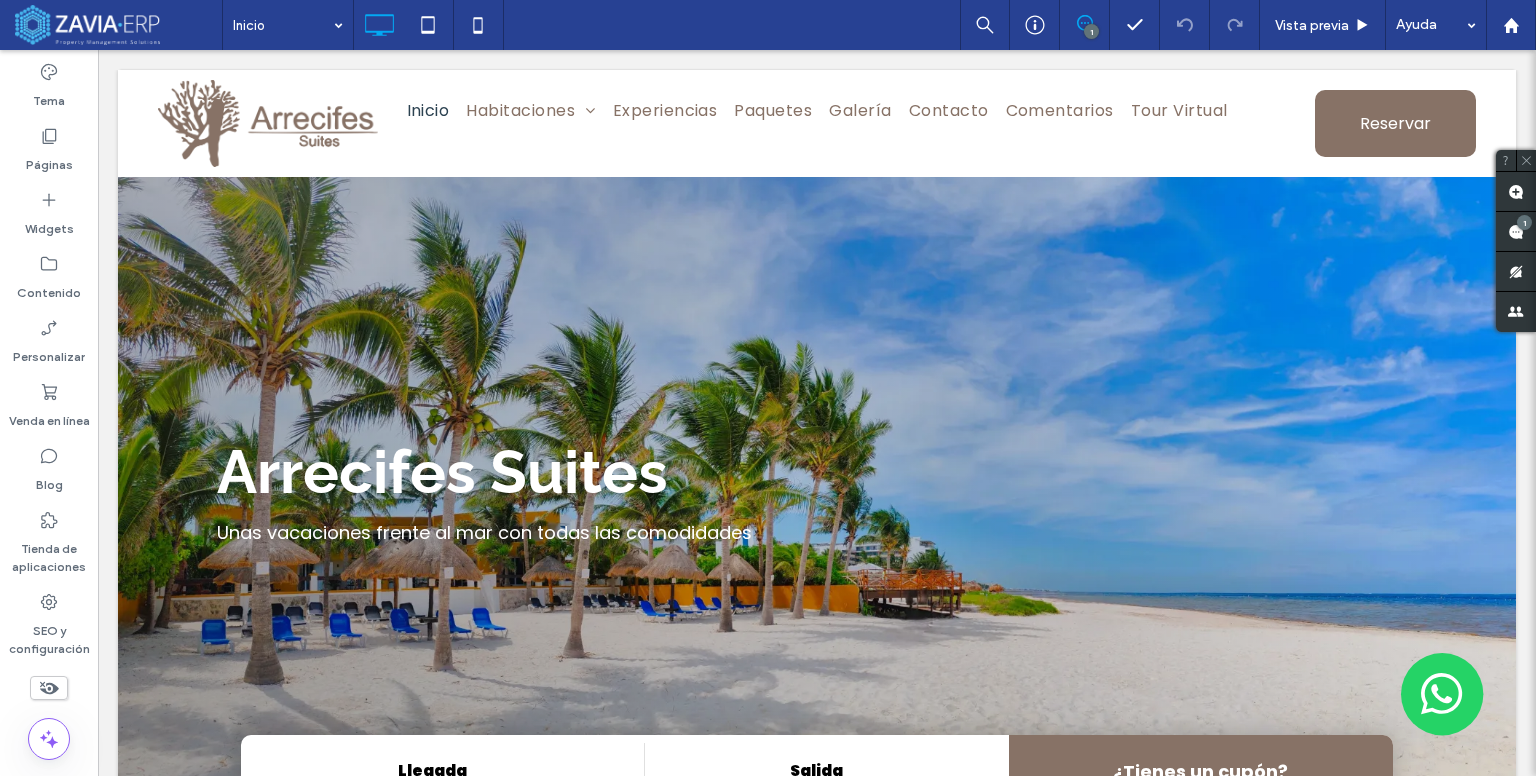 scroll, scrollTop: 0, scrollLeft: 0, axis: both 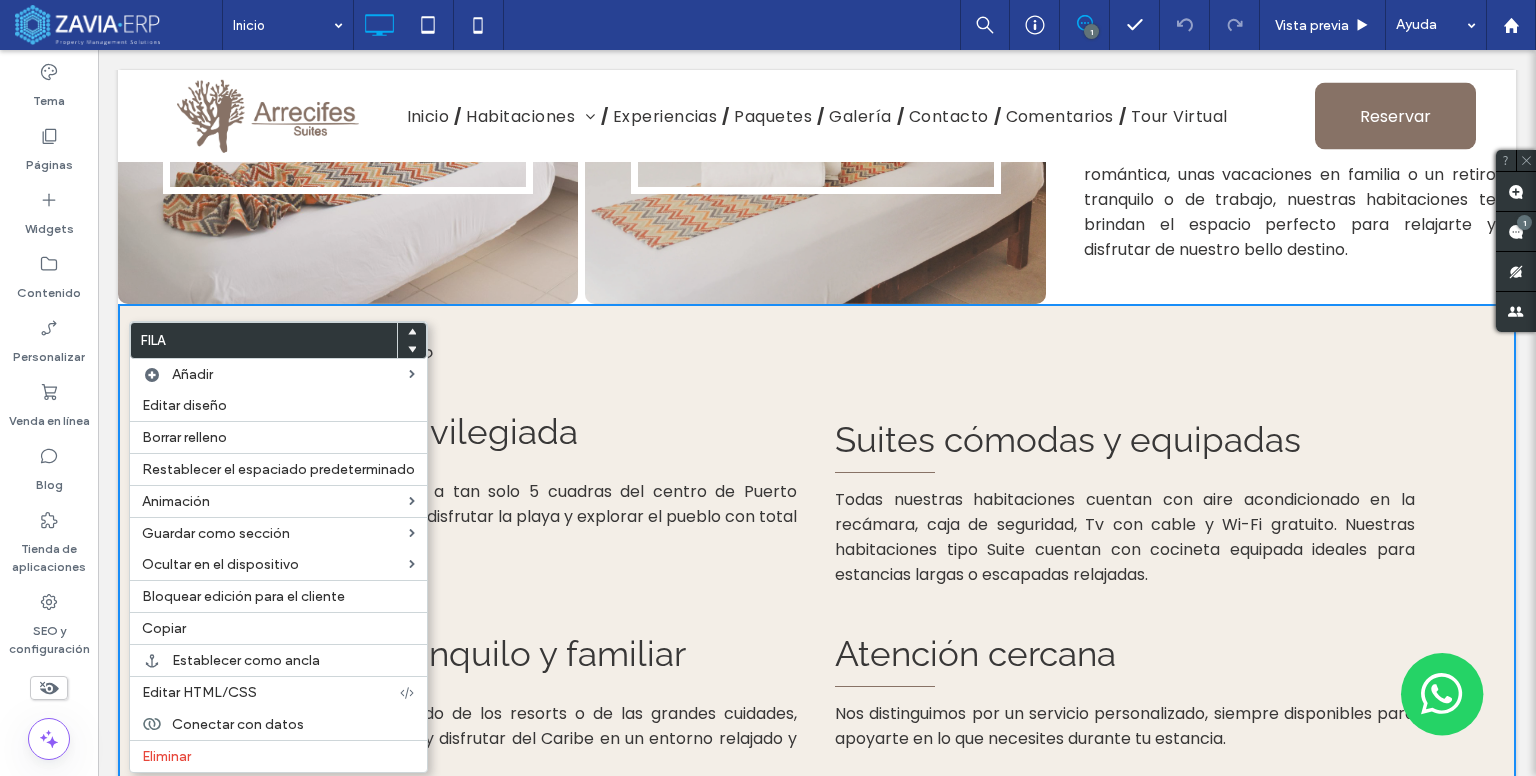 click on "¿Por qué elegirnos?
Ubicación privilegiada
Estamos frente al mar y a tan solo 5 cuadras del centro de Puerto Morelos, lo que te permite disfrutar la playa y explorar el pueblo con total comodidad.
Click To Paste
Suites cómodas y equipadas
Todas nuestras habitaciones cuentan con aire acondicionado en la recámara, caja de seguridad, Tv con cable y Wi-Fi gratuito. Nuestras habitaciones tipo Suite cuentan con cocineta equipada ideales para estancias largas o escapadas relajadas.
Click To Paste
Ambiente tranquilo y familiar
Somos un hotel sin el ruido de los resorts o de las grandes cuidades, perfecto para descansar y disfrutar del Caribe en un entorno relajado y seguro.
Click To Paste
Atención cercana
Nos distinguimos por un servicio personalizado, siempre disponibles para apoyarte en lo que necesites durante tu estancia.
Click To Paste
Click To Paste" at bounding box center [817, 555] 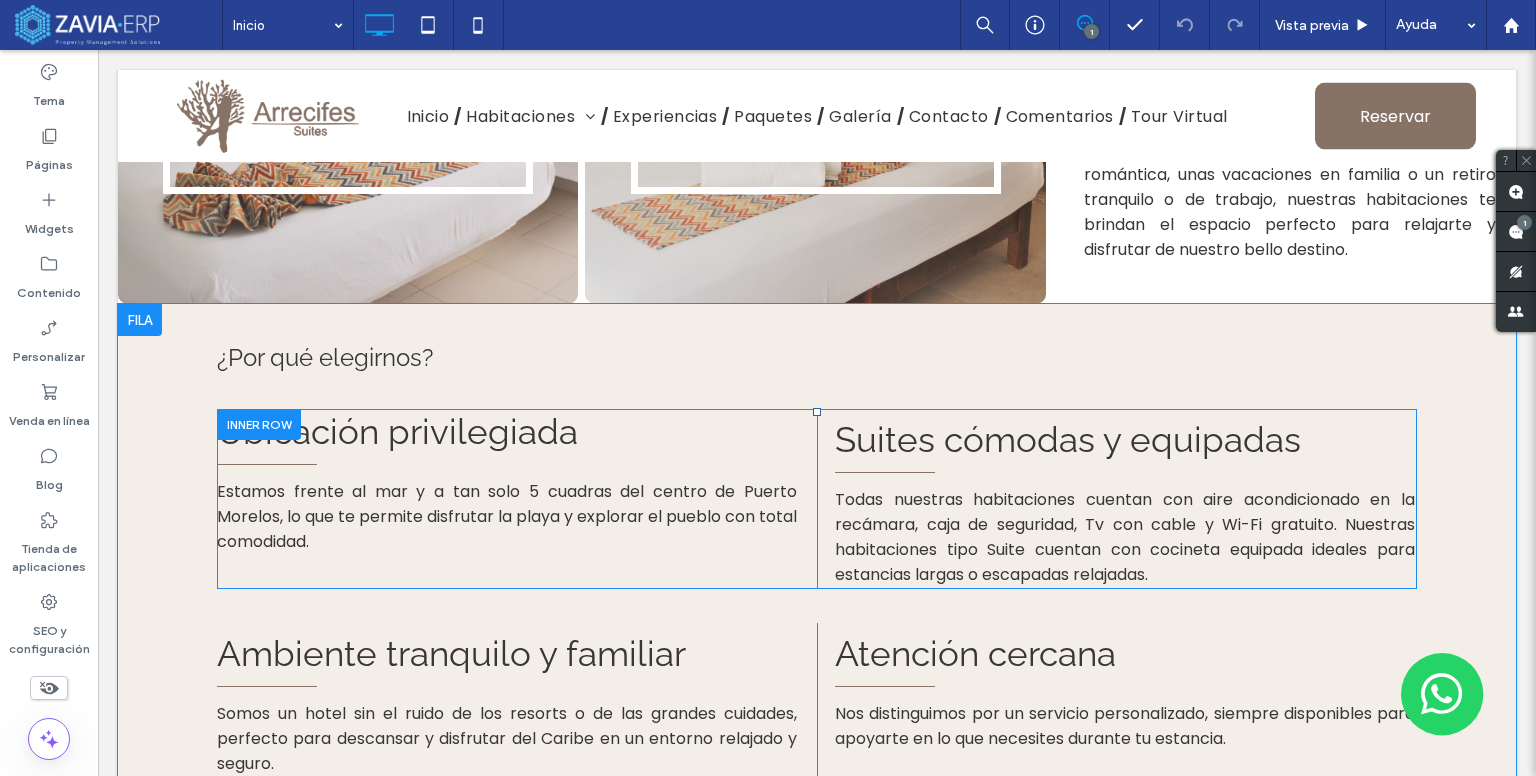 click on "Suites cómodas y equipadas
Todas nuestras habitaciones cuentan con aire acondicionado en la recámara, caja de seguridad, Tv con cable y Wi-Fi gratuito. Nuestras habitaciones tipo Suite cuentan con cocineta equipada ideales para estancias largas o escapadas relajadas.
Click To Paste" at bounding box center (1117, 499) 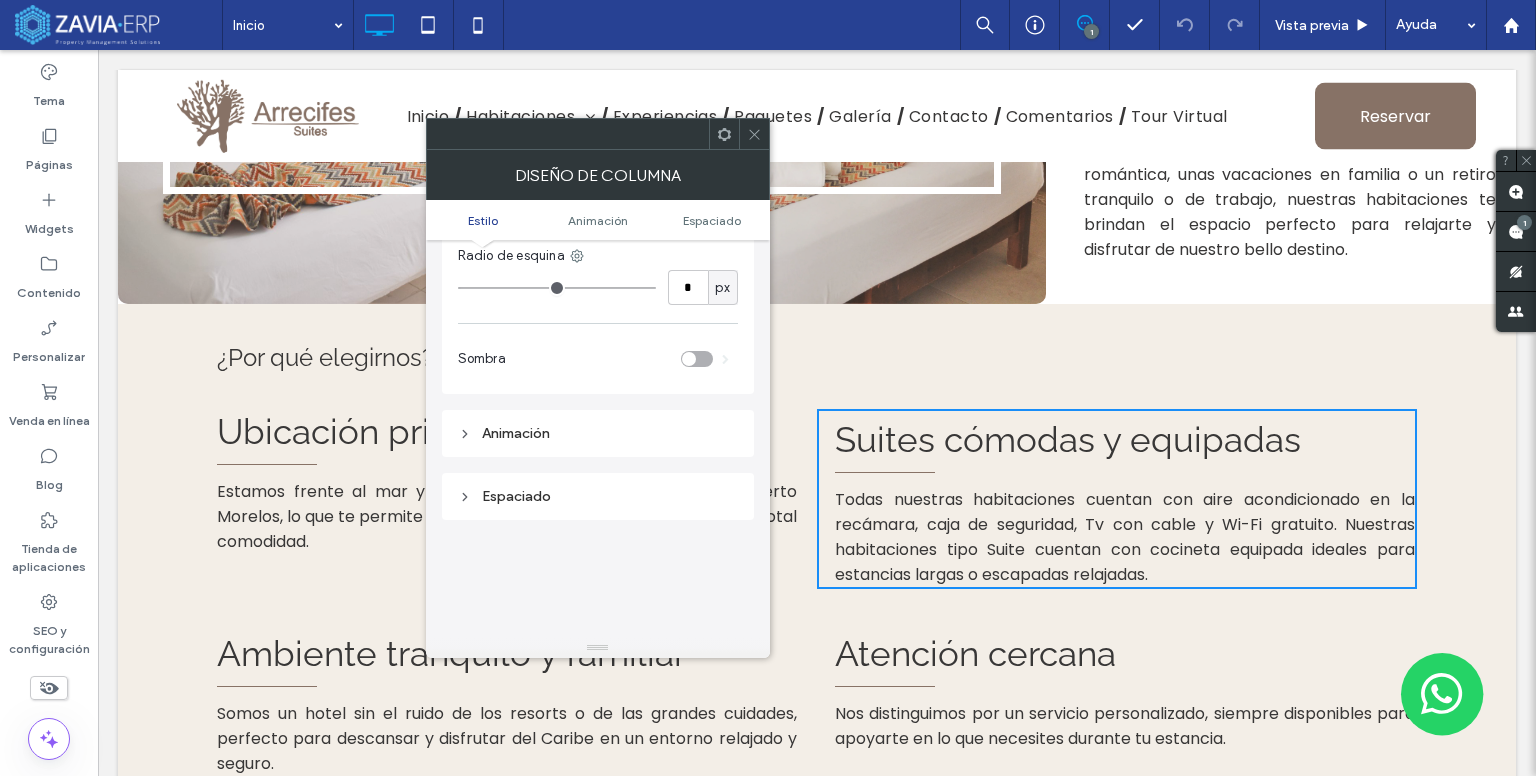 scroll, scrollTop: 300, scrollLeft: 0, axis: vertical 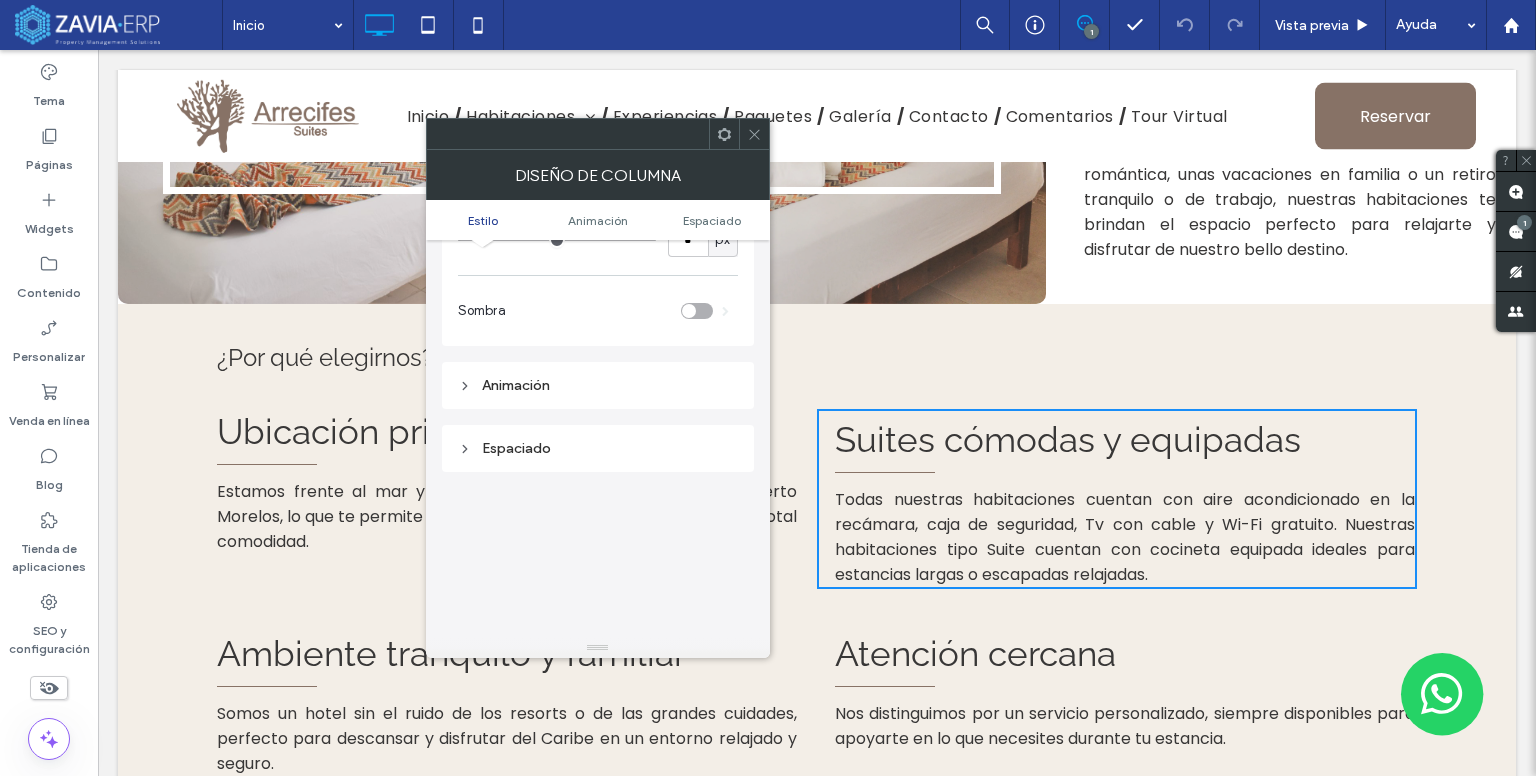 click 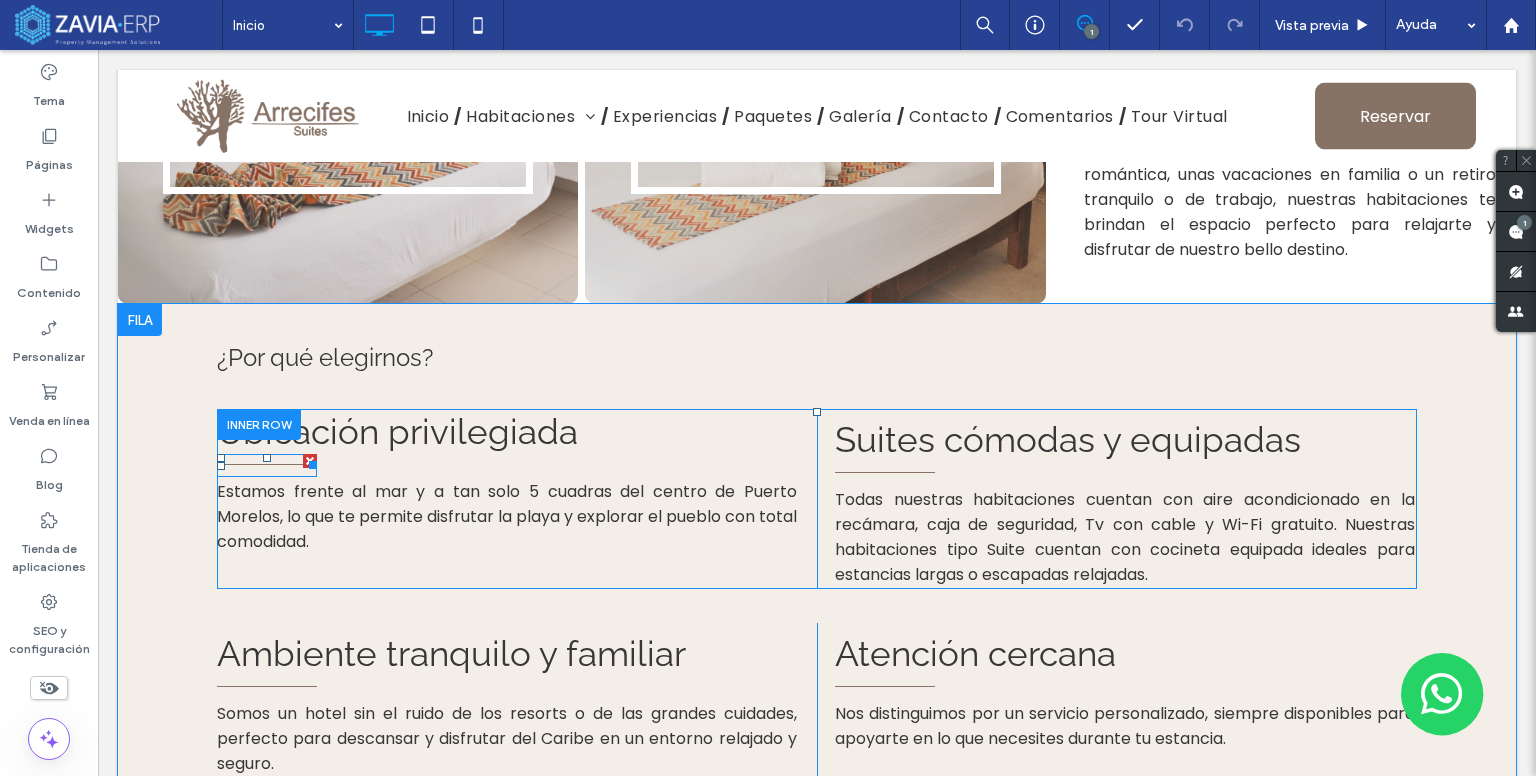 click at bounding box center (267, 465) 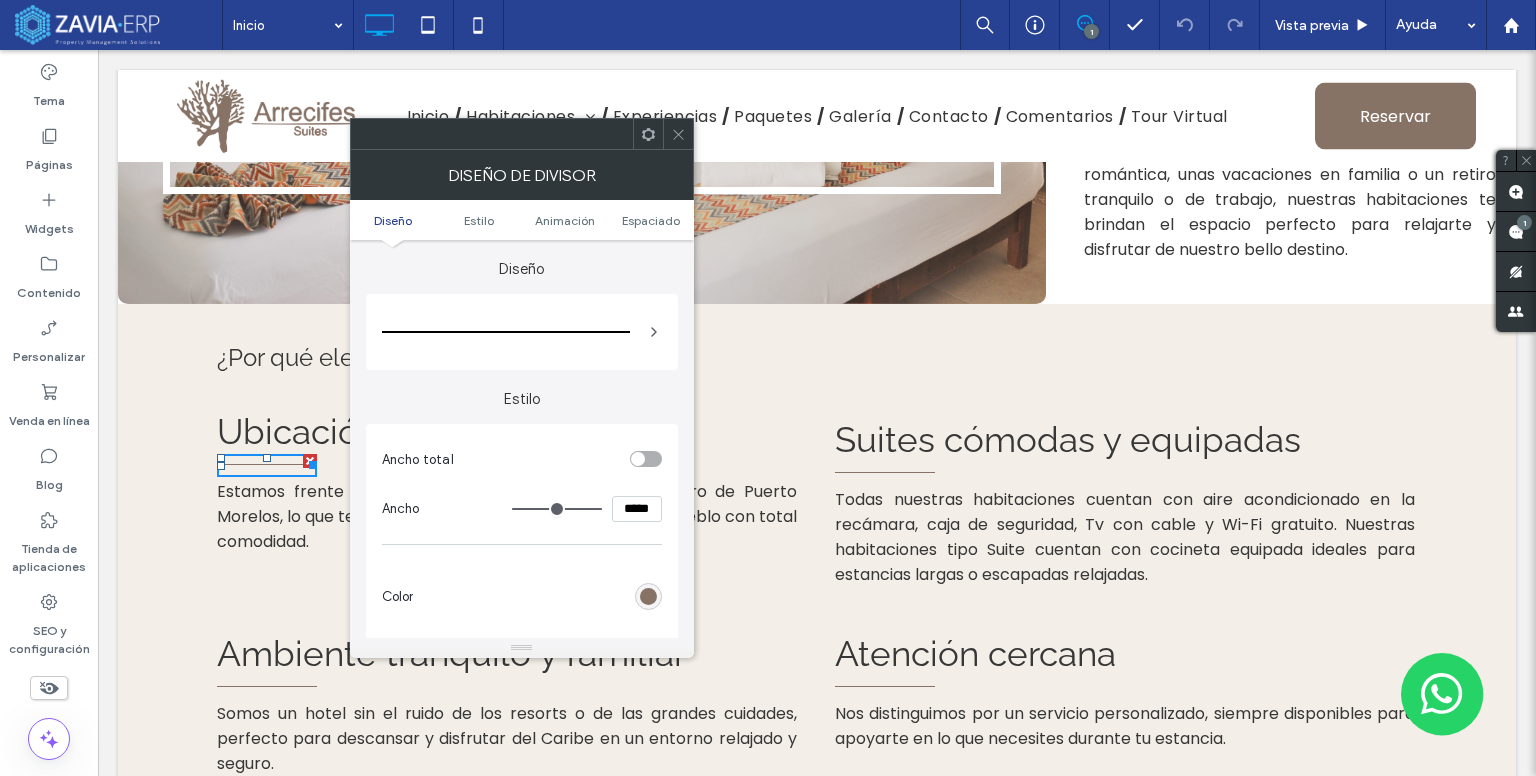 click 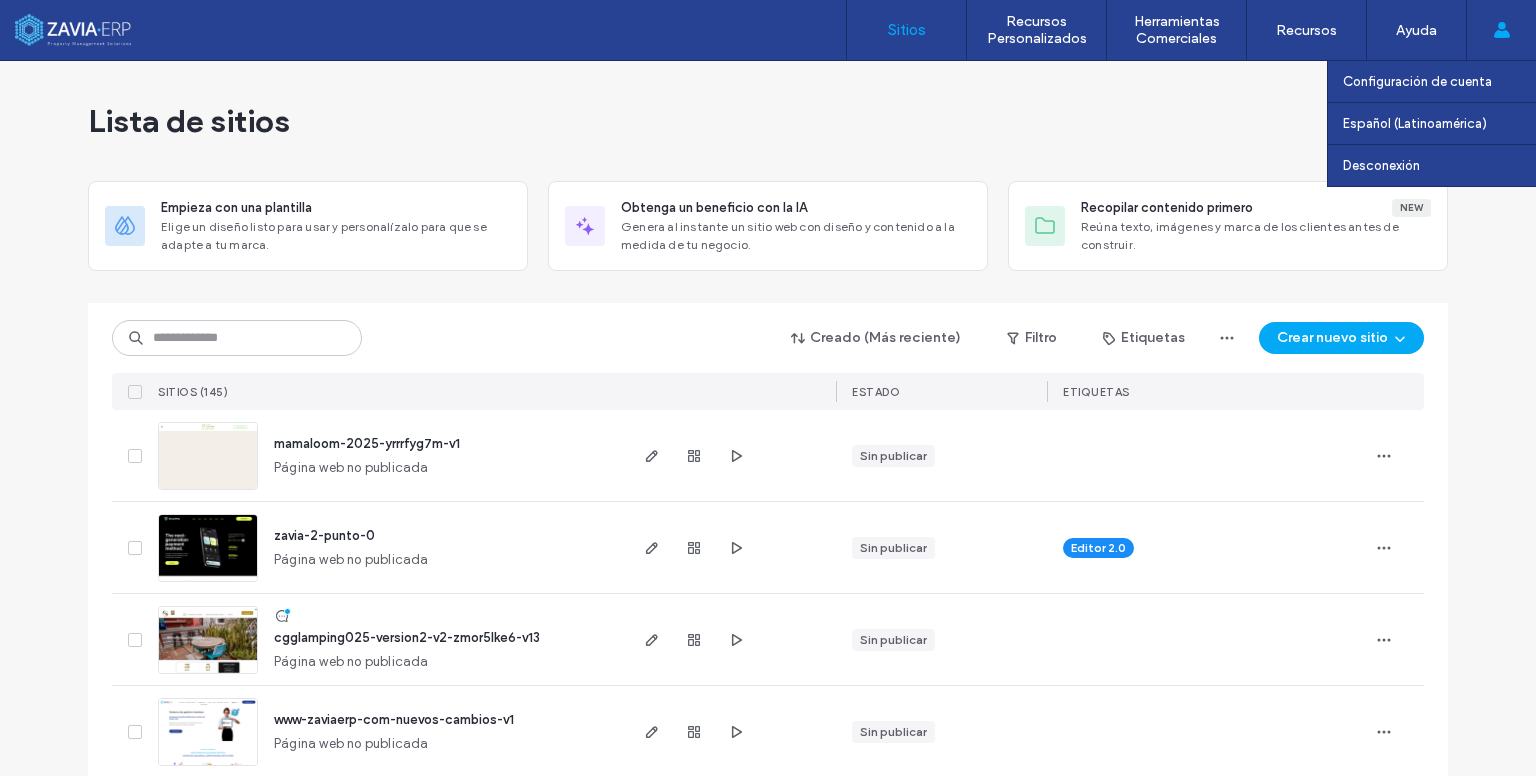 scroll, scrollTop: 0, scrollLeft: 0, axis: both 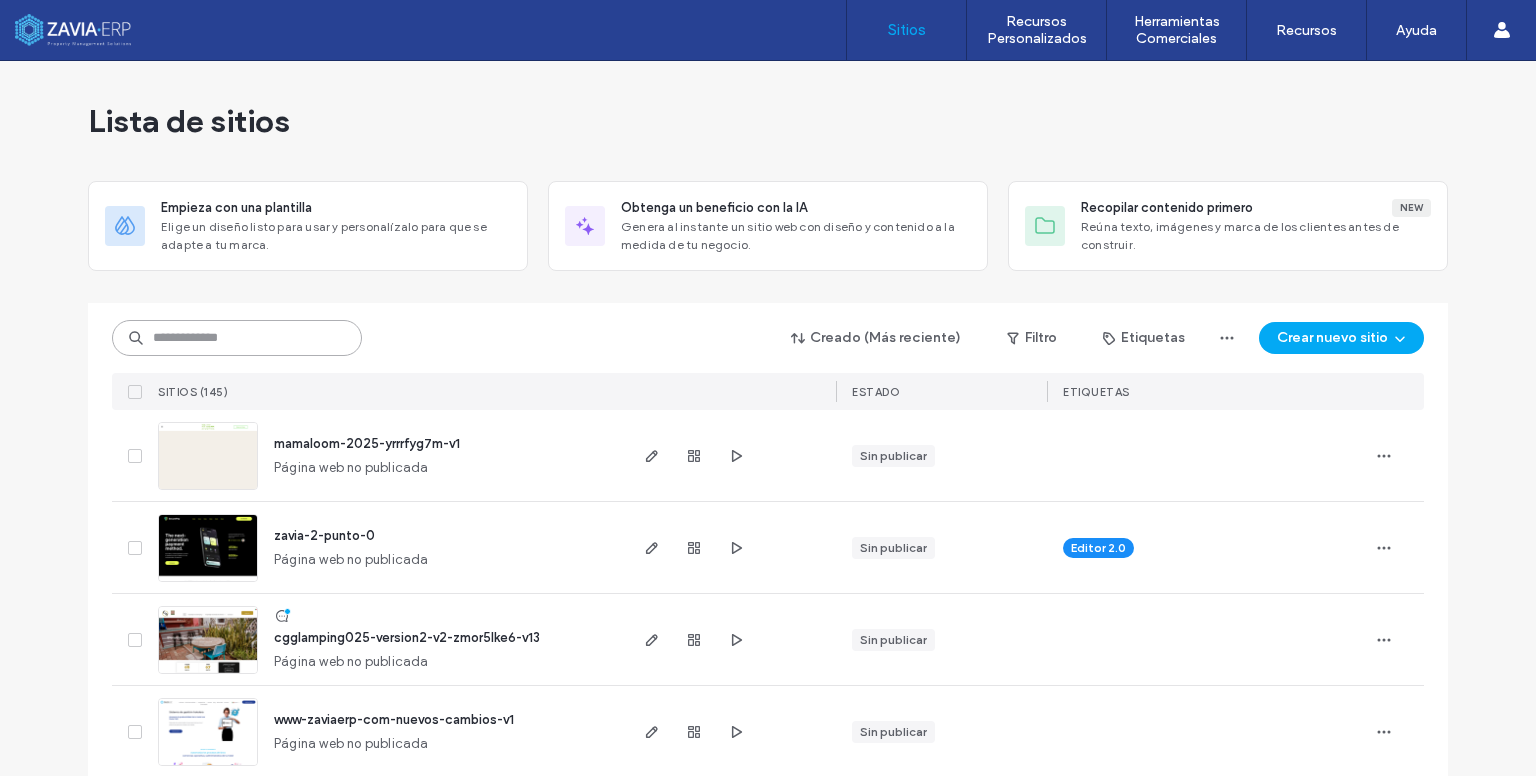 click at bounding box center (237, 338) 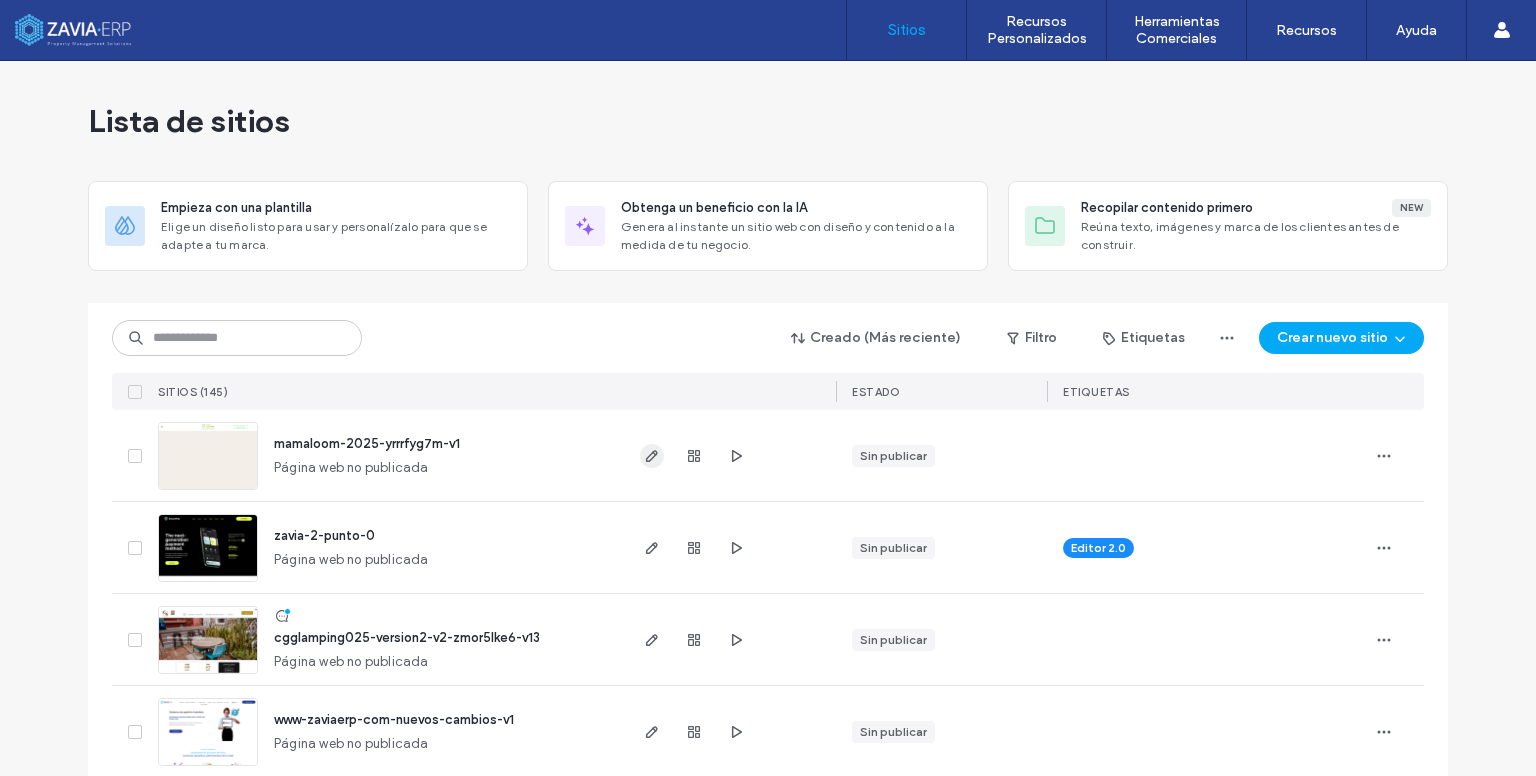 click 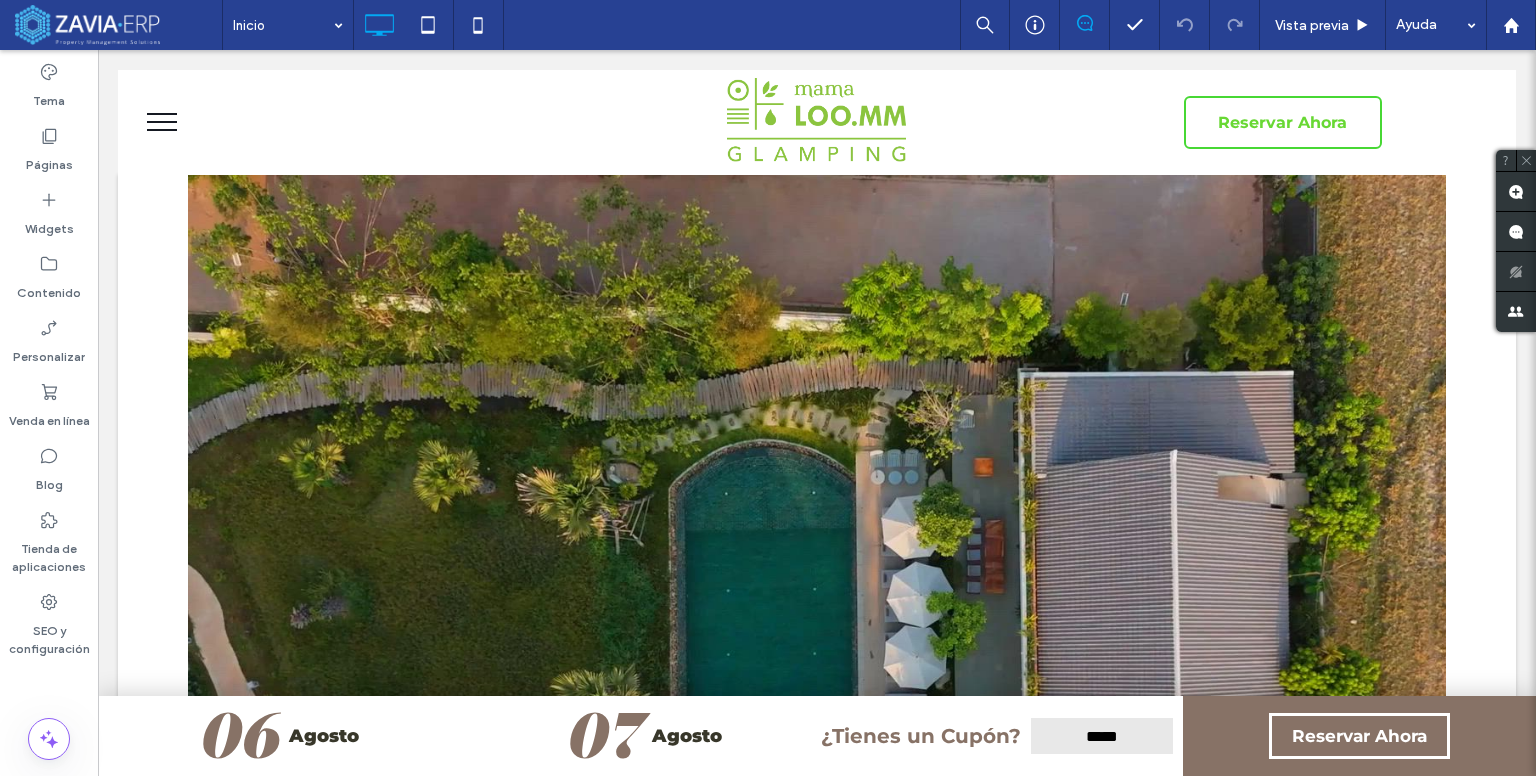 scroll, scrollTop: 2100, scrollLeft: 0, axis: vertical 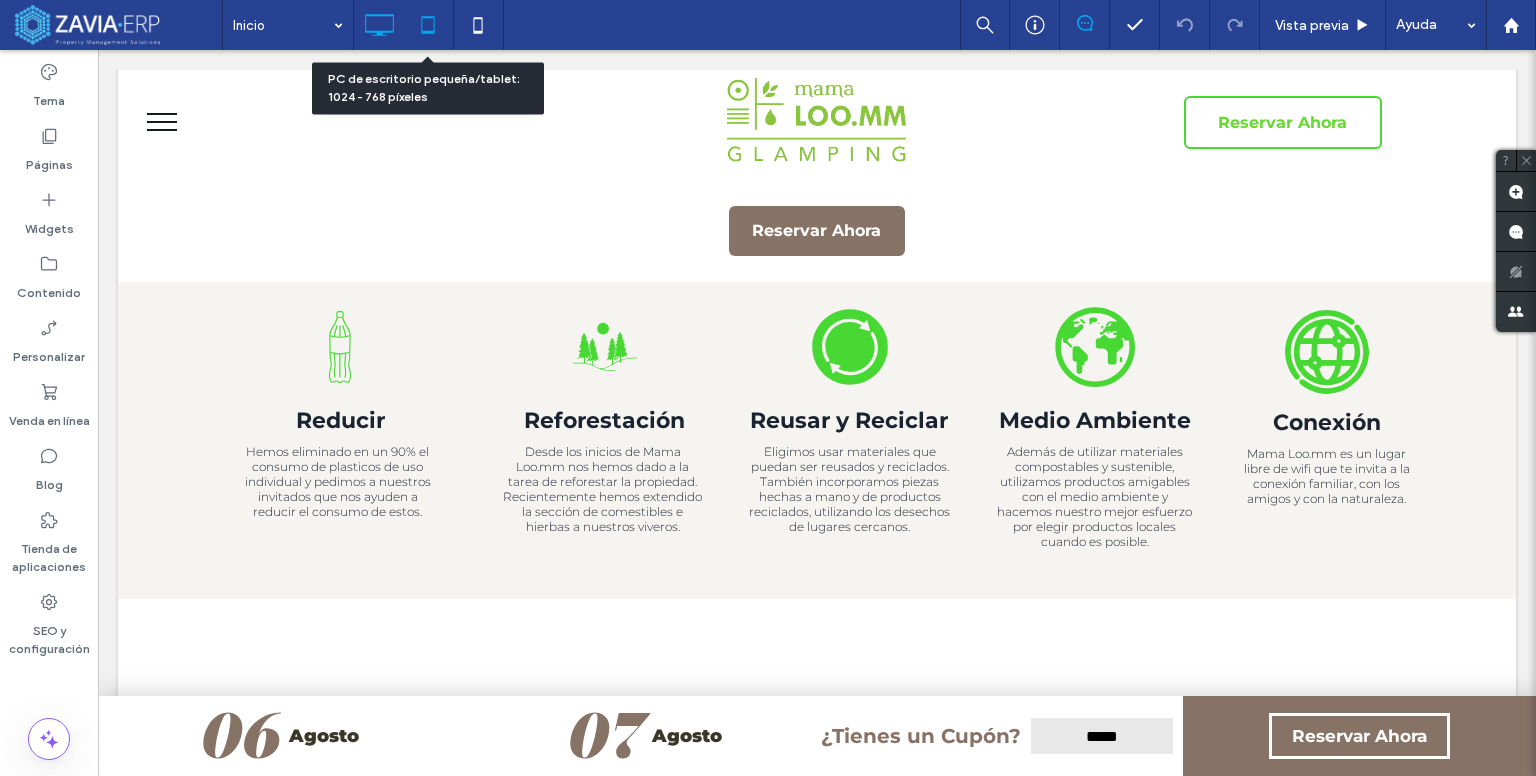 click 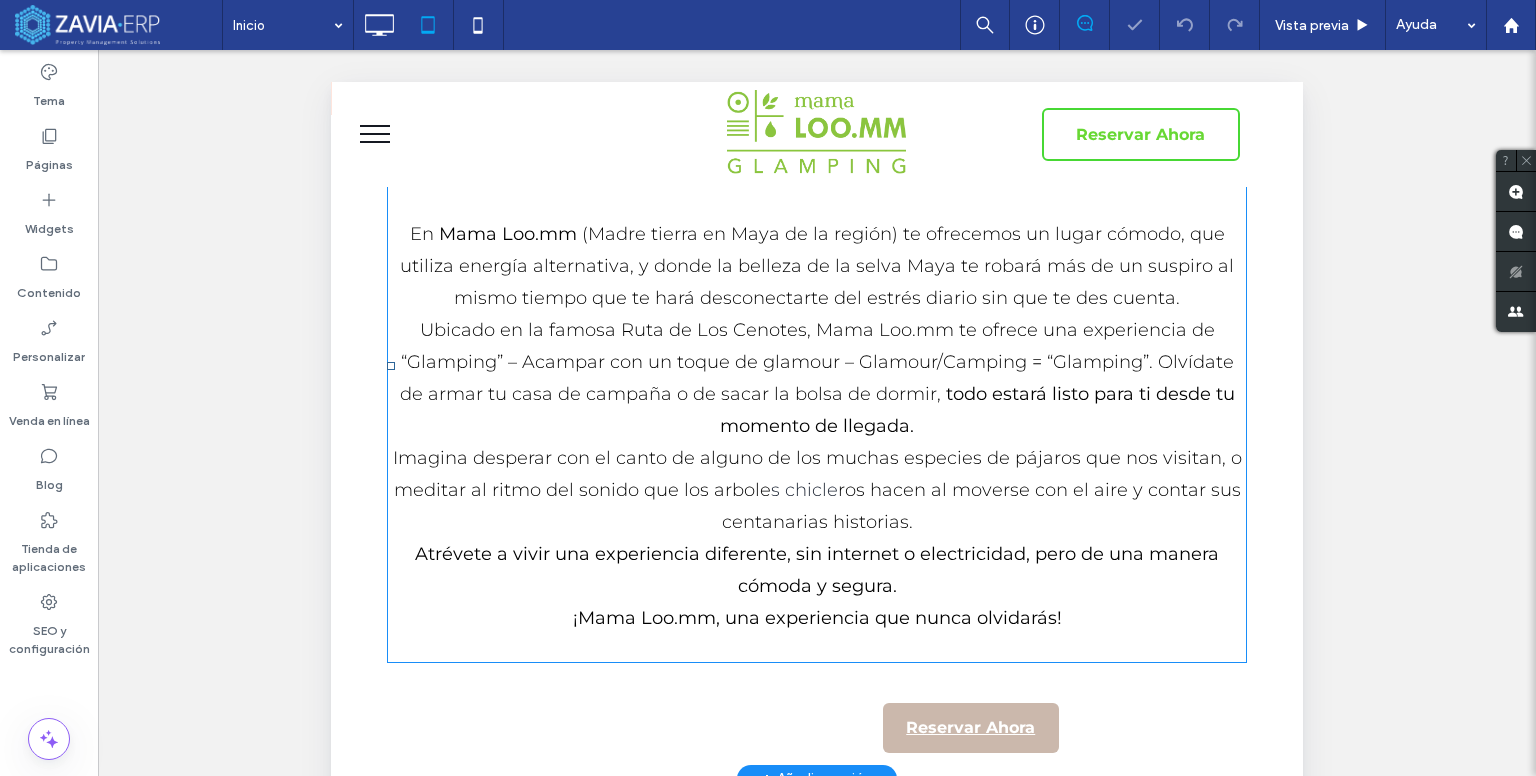 scroll, scrollTop: 1600, scrollLeft: 0, axis: vertical 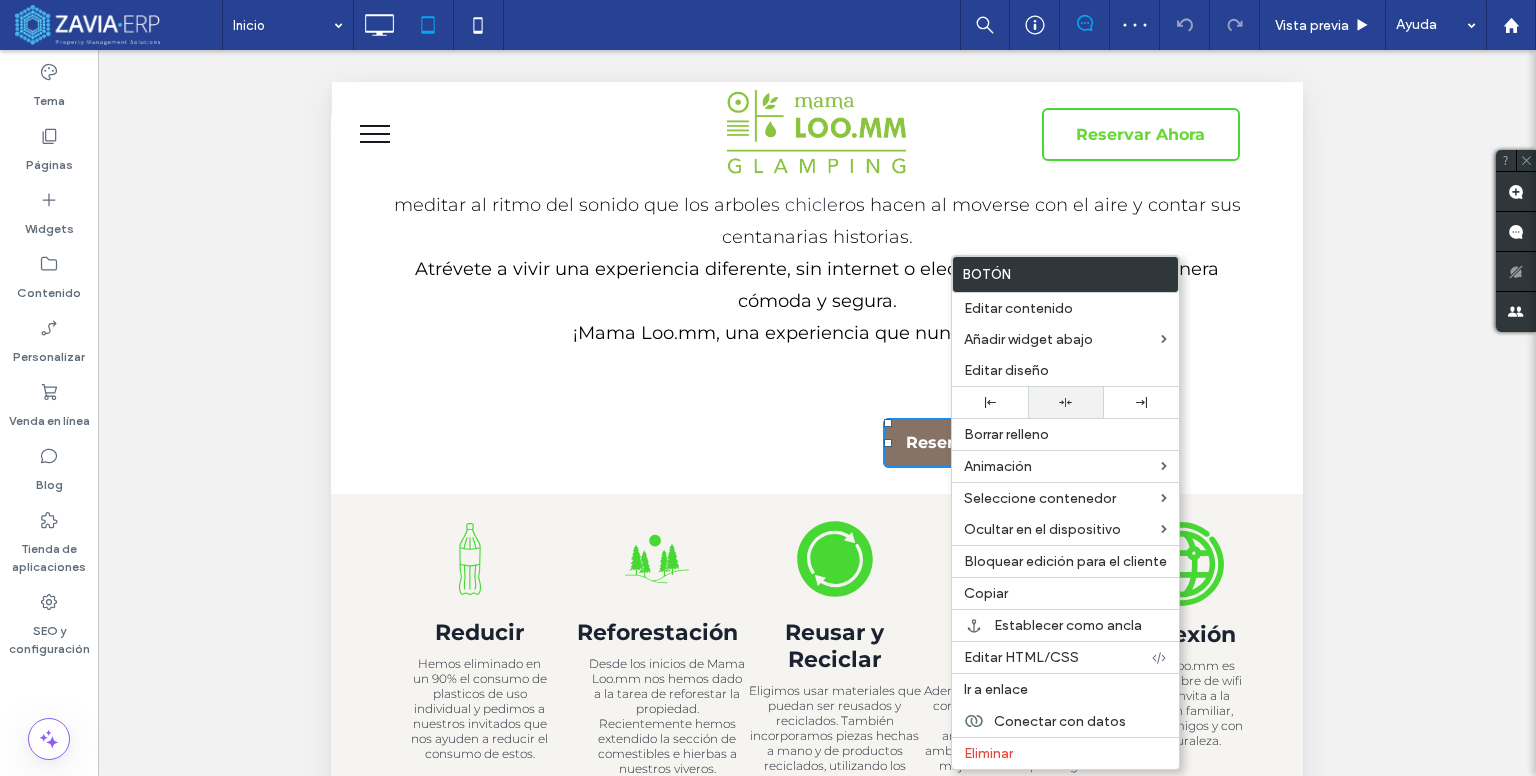 click at bounding box center (1066, 402) 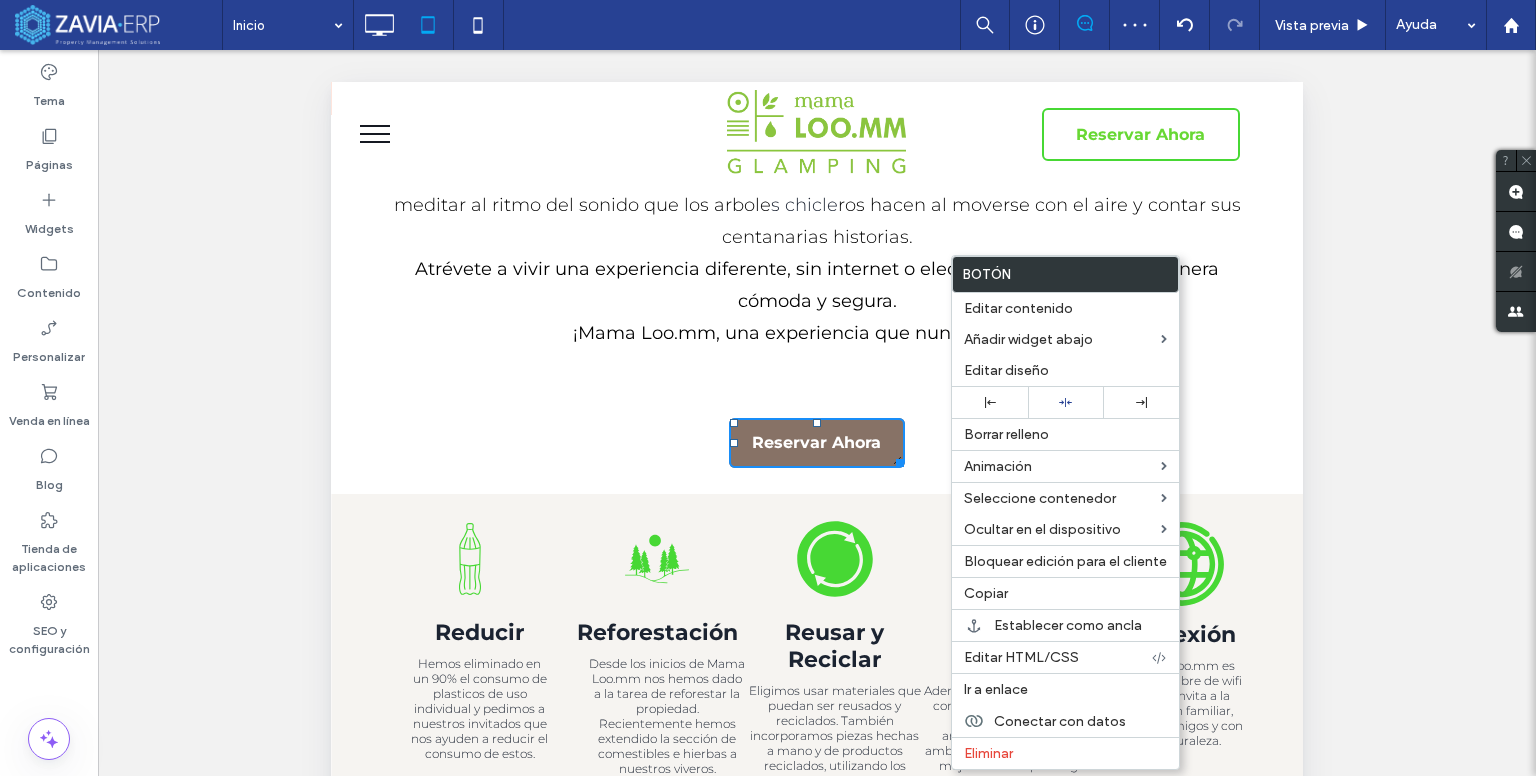 click on "Acampa Diferente, Acampa con Glamour
Ven y desconéctate de la rutina diaria de la ciudad y conéctate con la naturaleza
﻿
En
Mama Loo.mm   (Madre tierra en Maya de la región) te ofrecemos un lugar cómodo, que utiliza energía alternativa, y donde la belleza de la selva Maya te robará más de un suspiro al mismo tiempo que te hará desconectarte del estrés diario sin que te des cuenta.  Ubicado en la famosa Ruta de Los Cenotes, Mama Loo.mm te ofrece una experiencia de “Glamping” – Acampar con un toque de glamour – Glamour/Camping = “Glamping”. Olvídate de armar tu casa de campaña o de sacar la bolsa de dormir,
todo estará listo para ti desde tu momento de llegada.  Imagina desperar con el canto de alguno de los muchas especies de pájaros que nos visitan, o meditar al ritmo del sonido que los arbole s chicle ros hacen al moverse con el aire y contar sus centanarias historias.
¡Mama Loo.mm, una experiencia que nunca olvidarás!
Reservar Ahora" at bounding box center (817, 49) 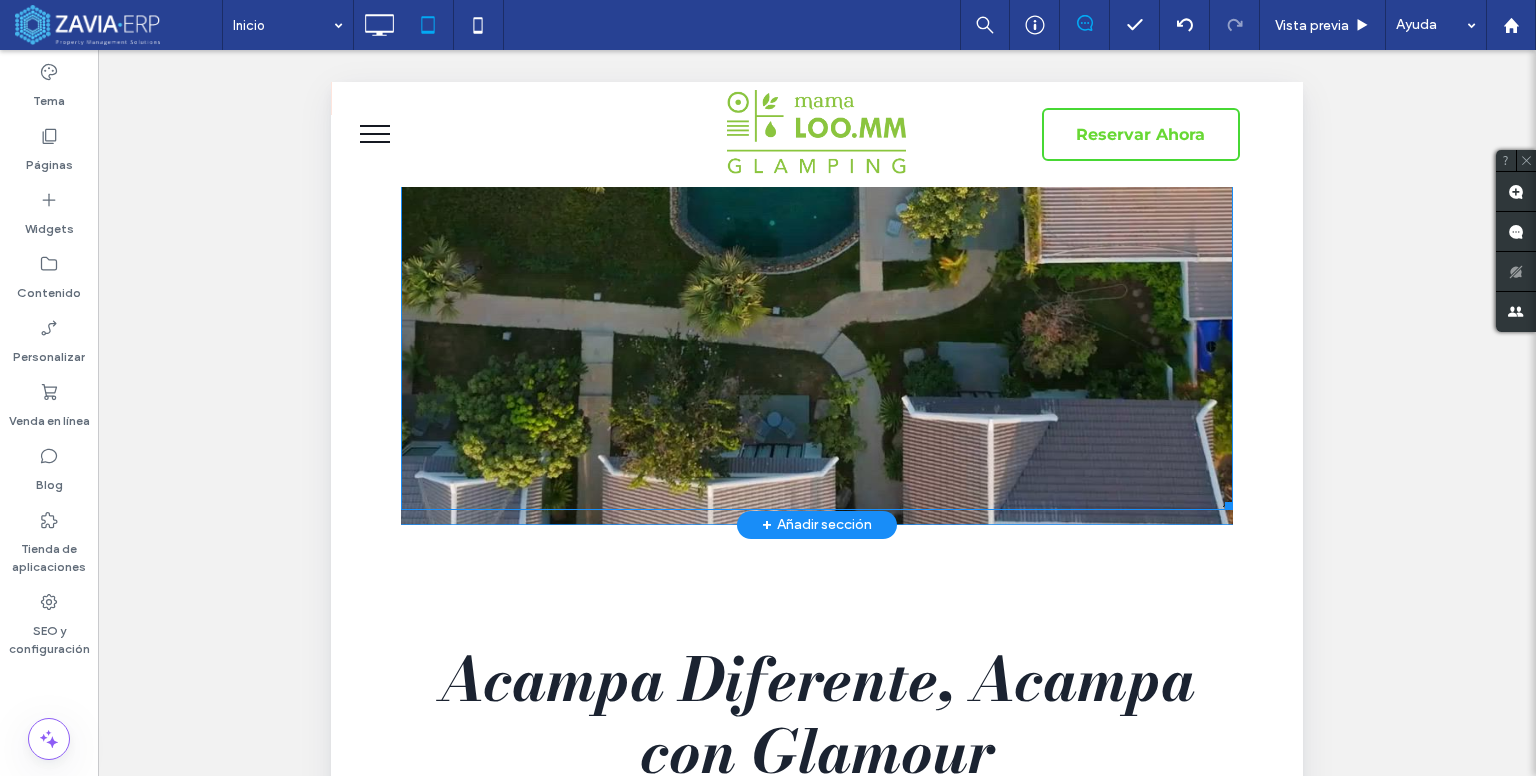 scroll, scrollTop: 600, scrollLeft: 0, axis: vertical 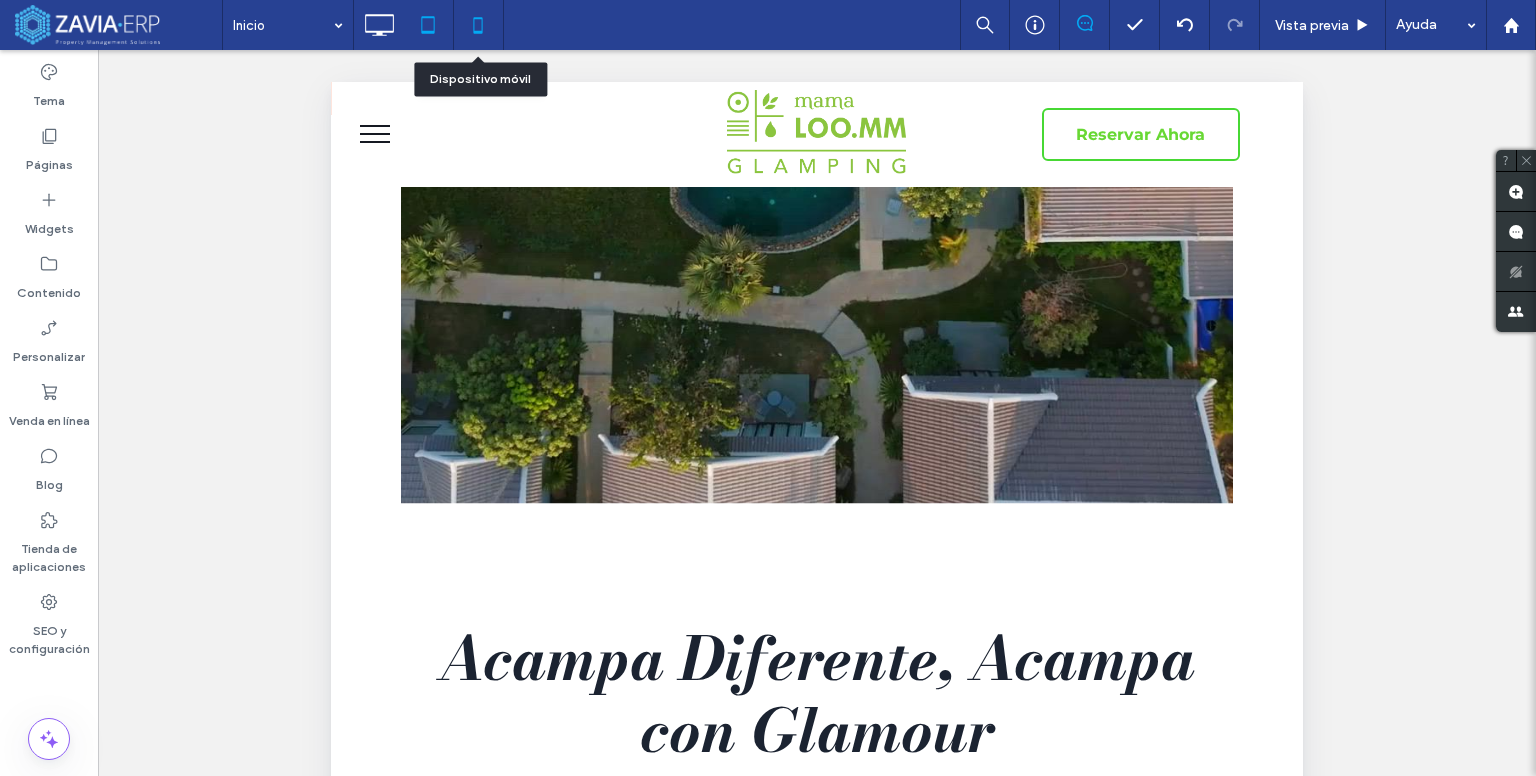 click 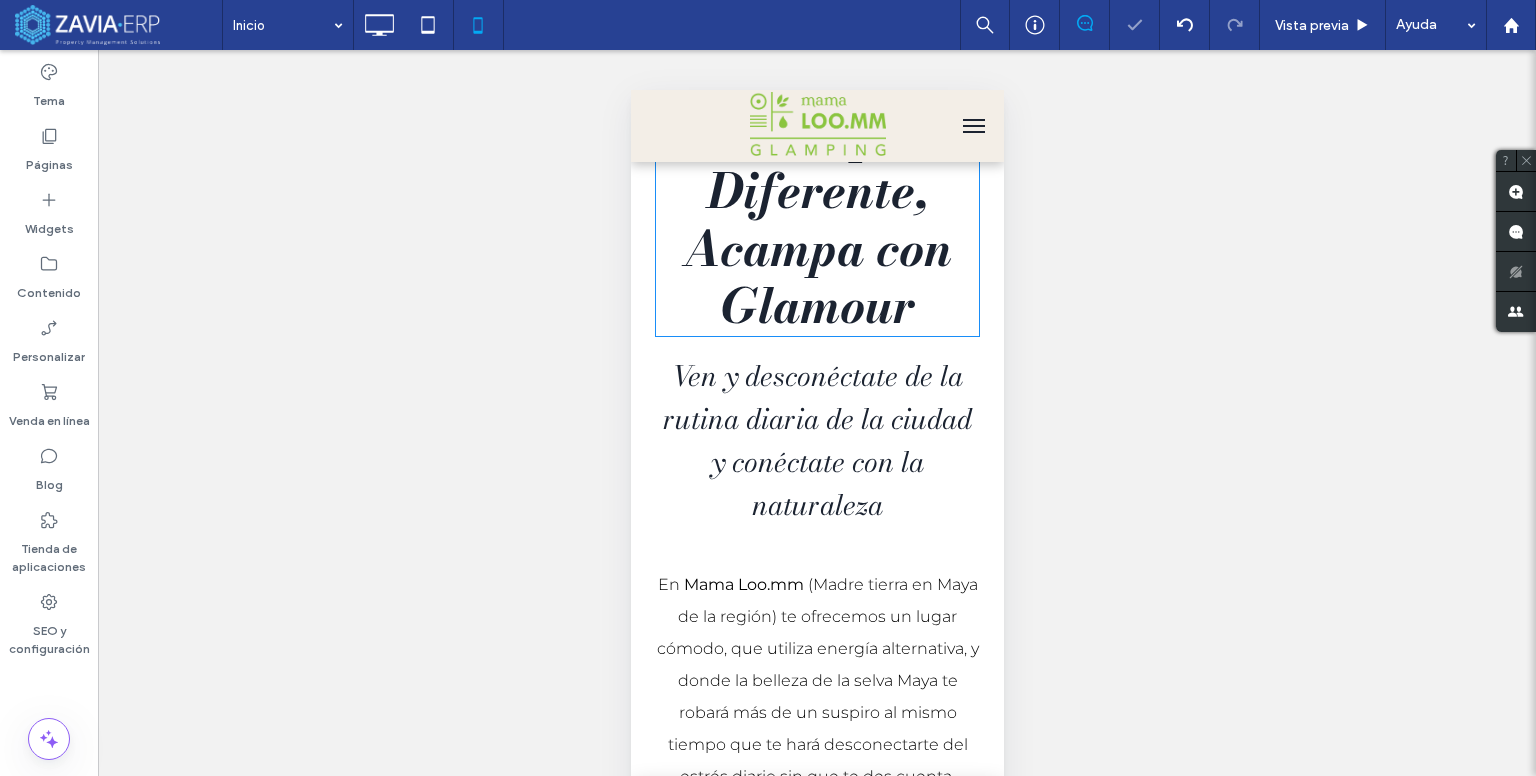 scroll, scrollTop: 700, scrollLeft: 0, axis: vertical 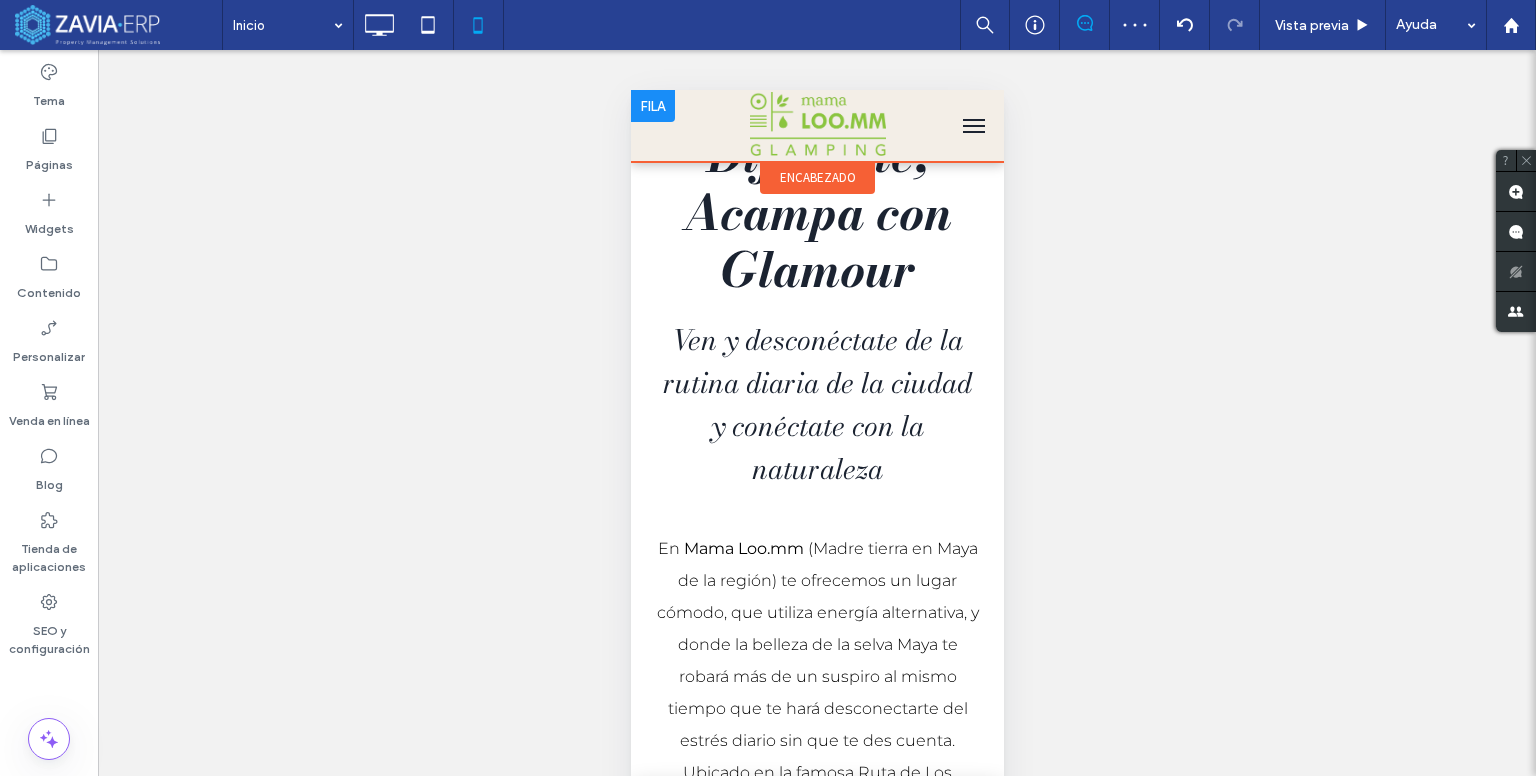 click at bounding box center (816, 126) 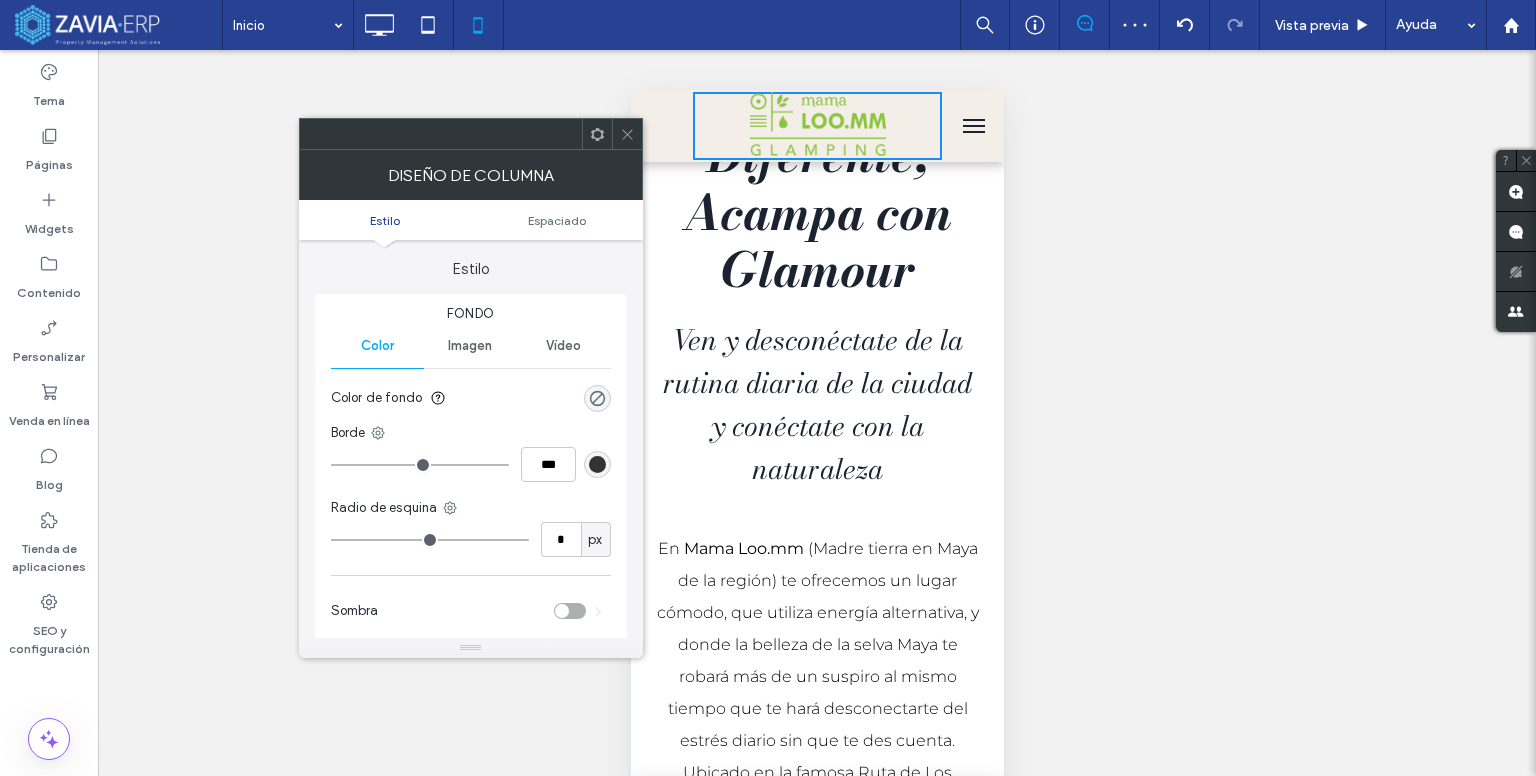 click on "Acampa Diferente, Acampa con Glamour" at bounding box center (817, 184) 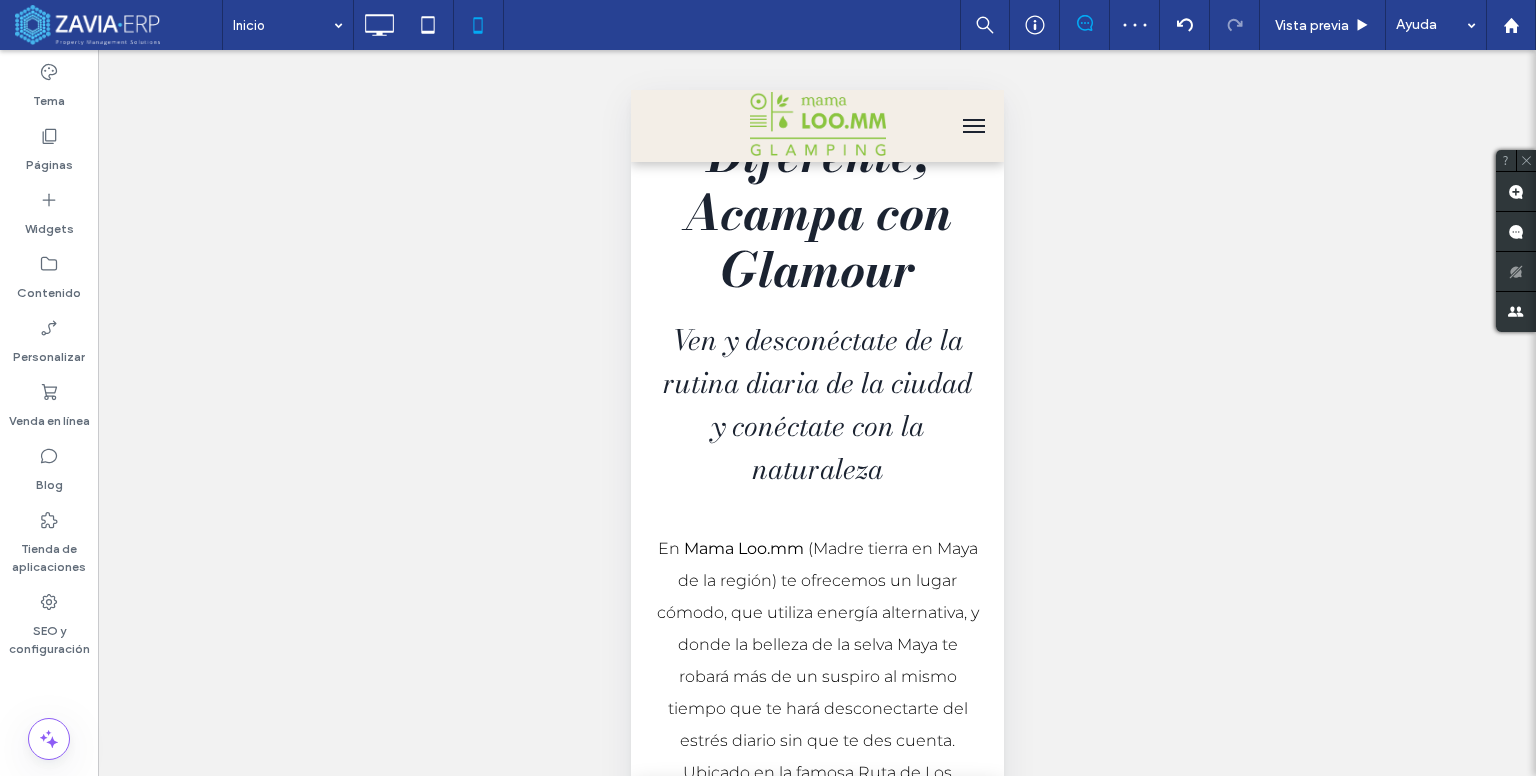 scroll, scrollTop: 412, scrollLeft: 0, axis: vertical 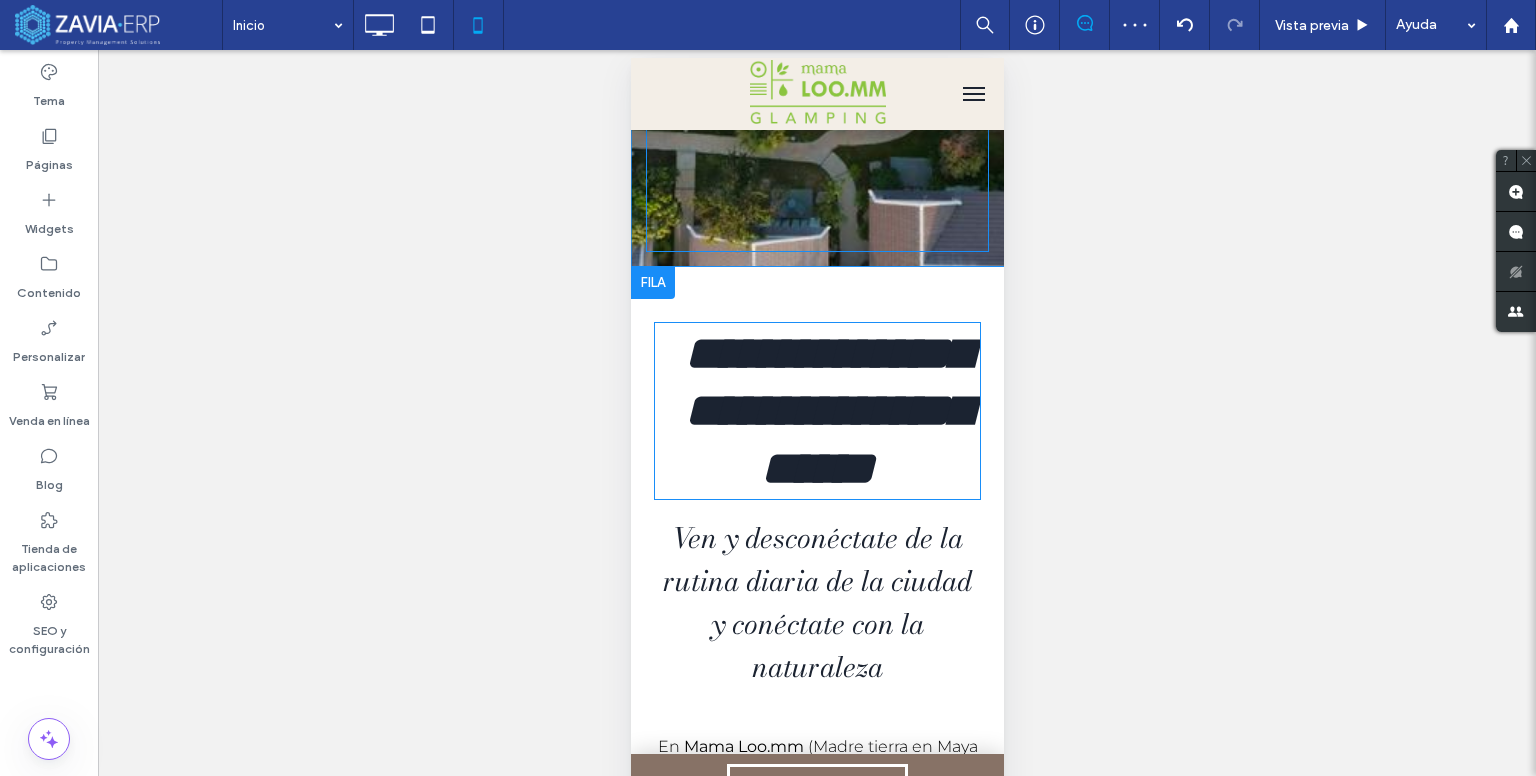 type on "**********" 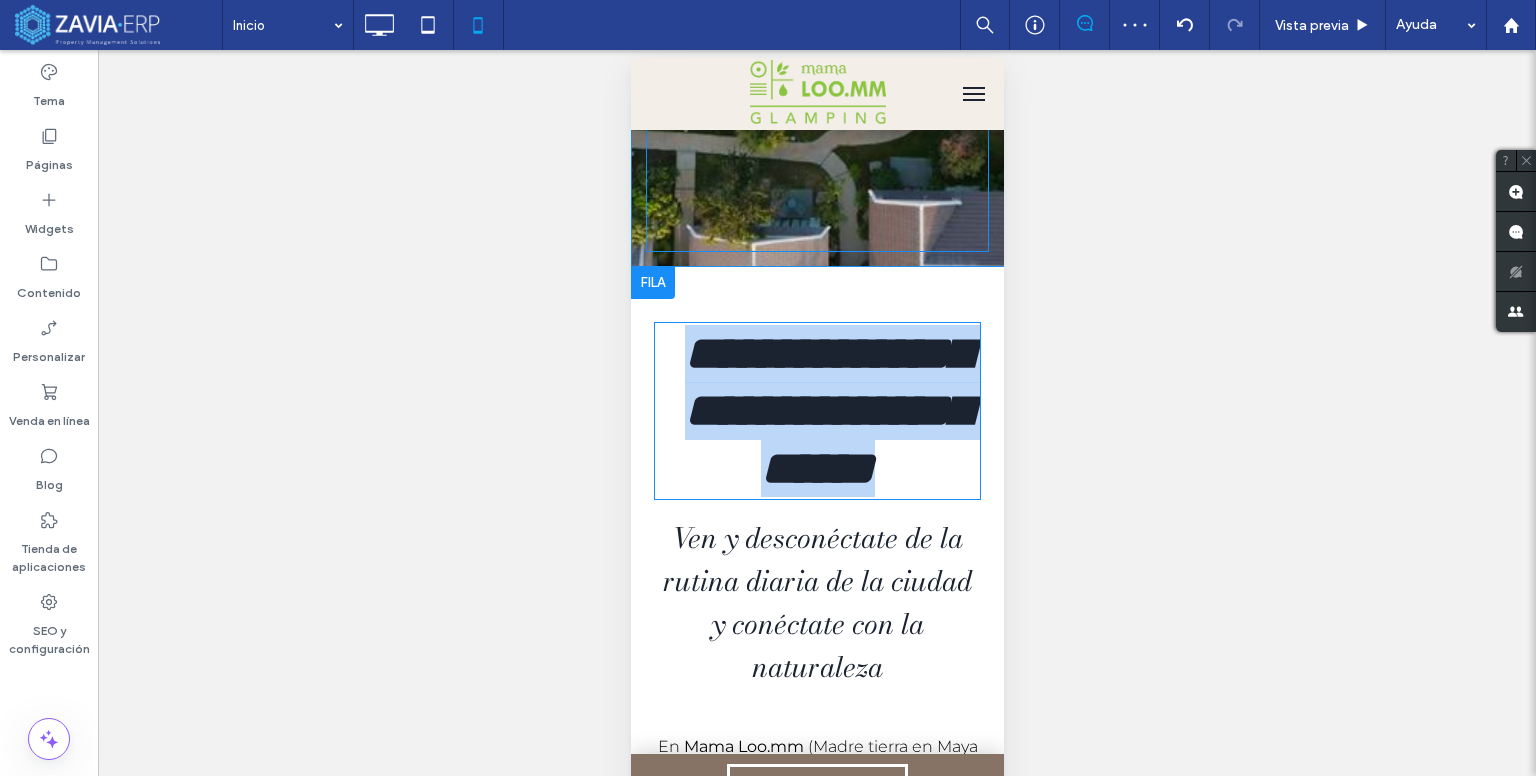 scroll, scrollTop: 0, scrollLeft: 0, axis: both 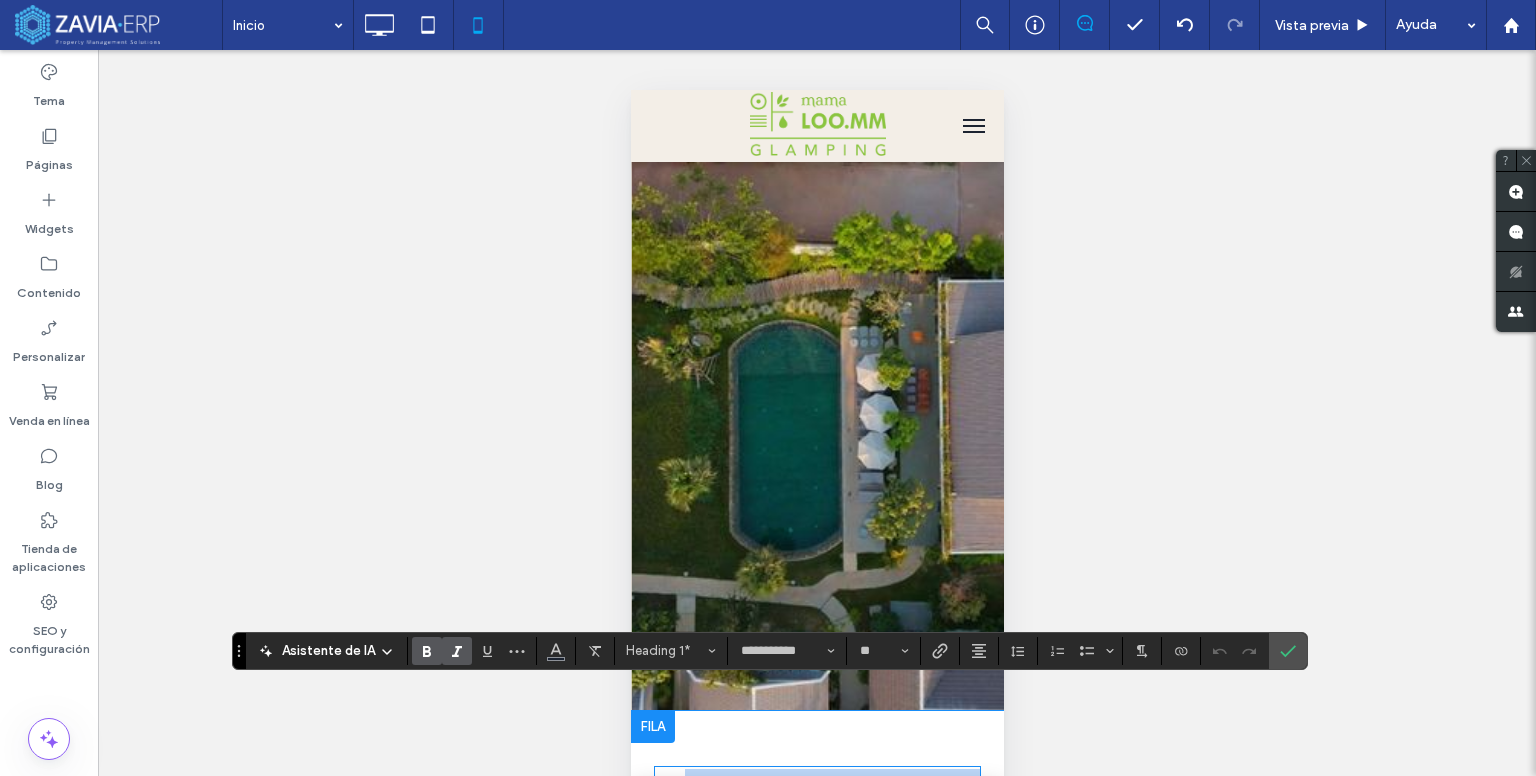 click at bounding box center (973, 126) 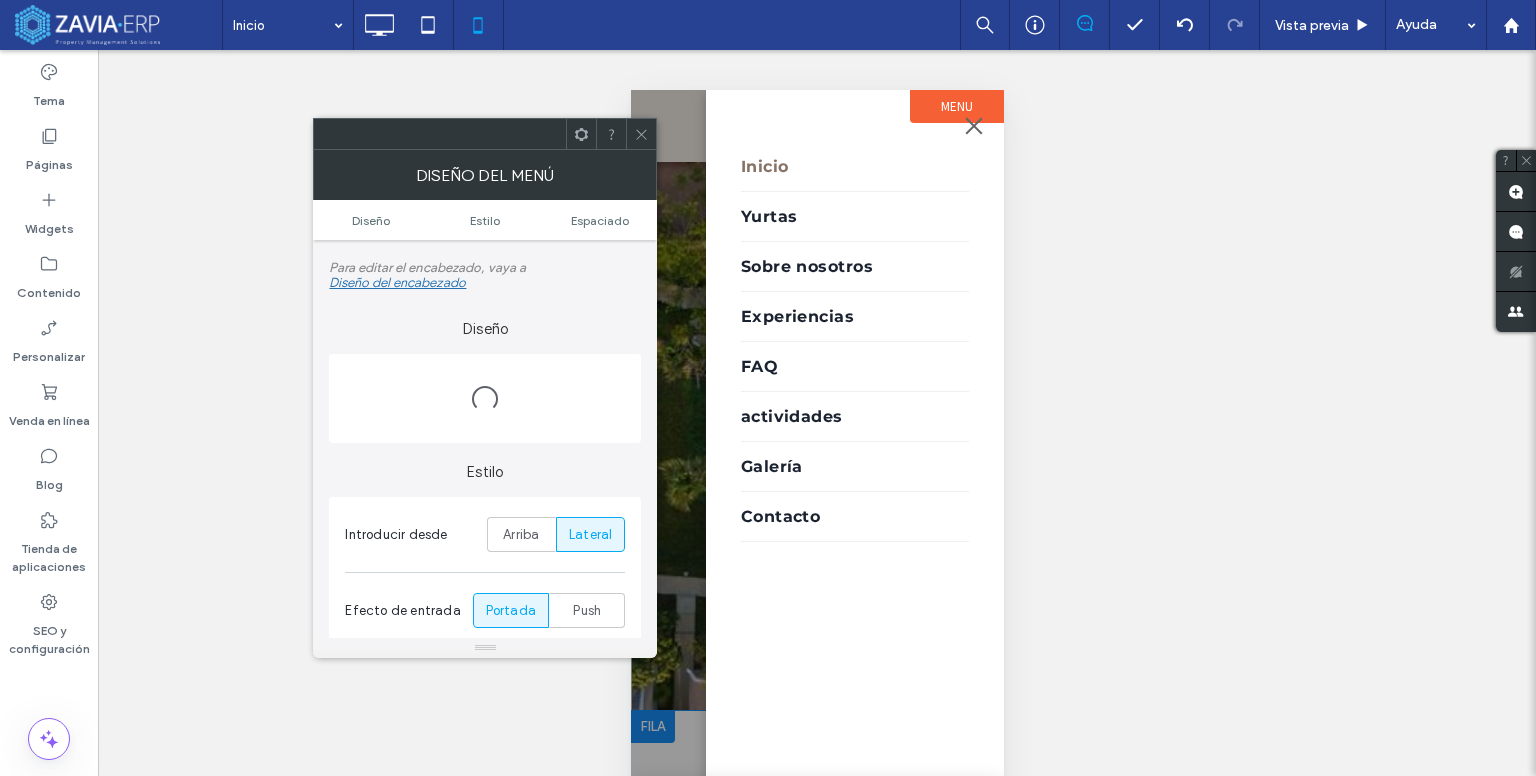 click on "Hacer visible?
Sí" at bounding box center [817, 438] 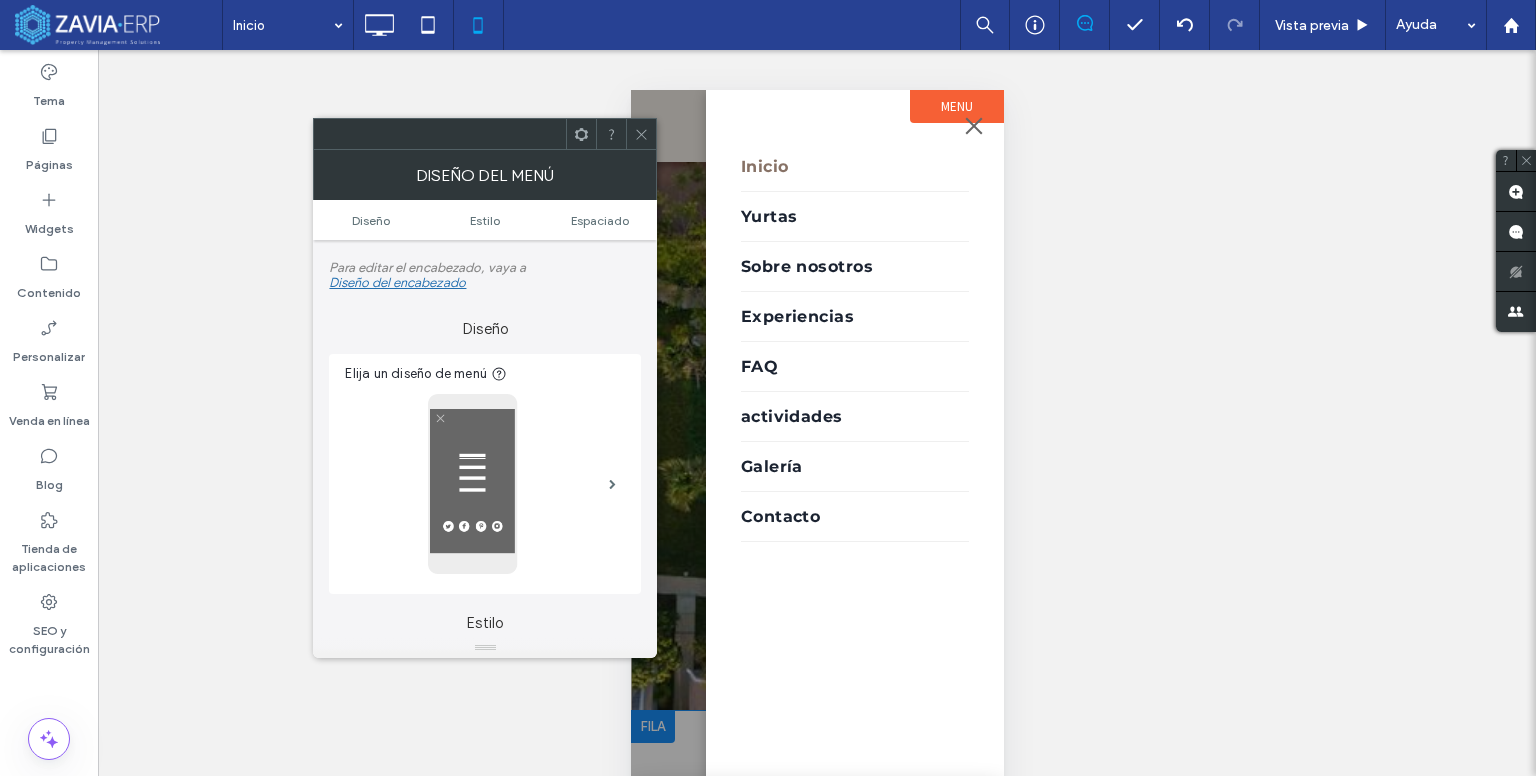 drag, startPoint x: 625, startPoint y: 89, endPoint x: 2, endPoint y: 0, distance: 629.325 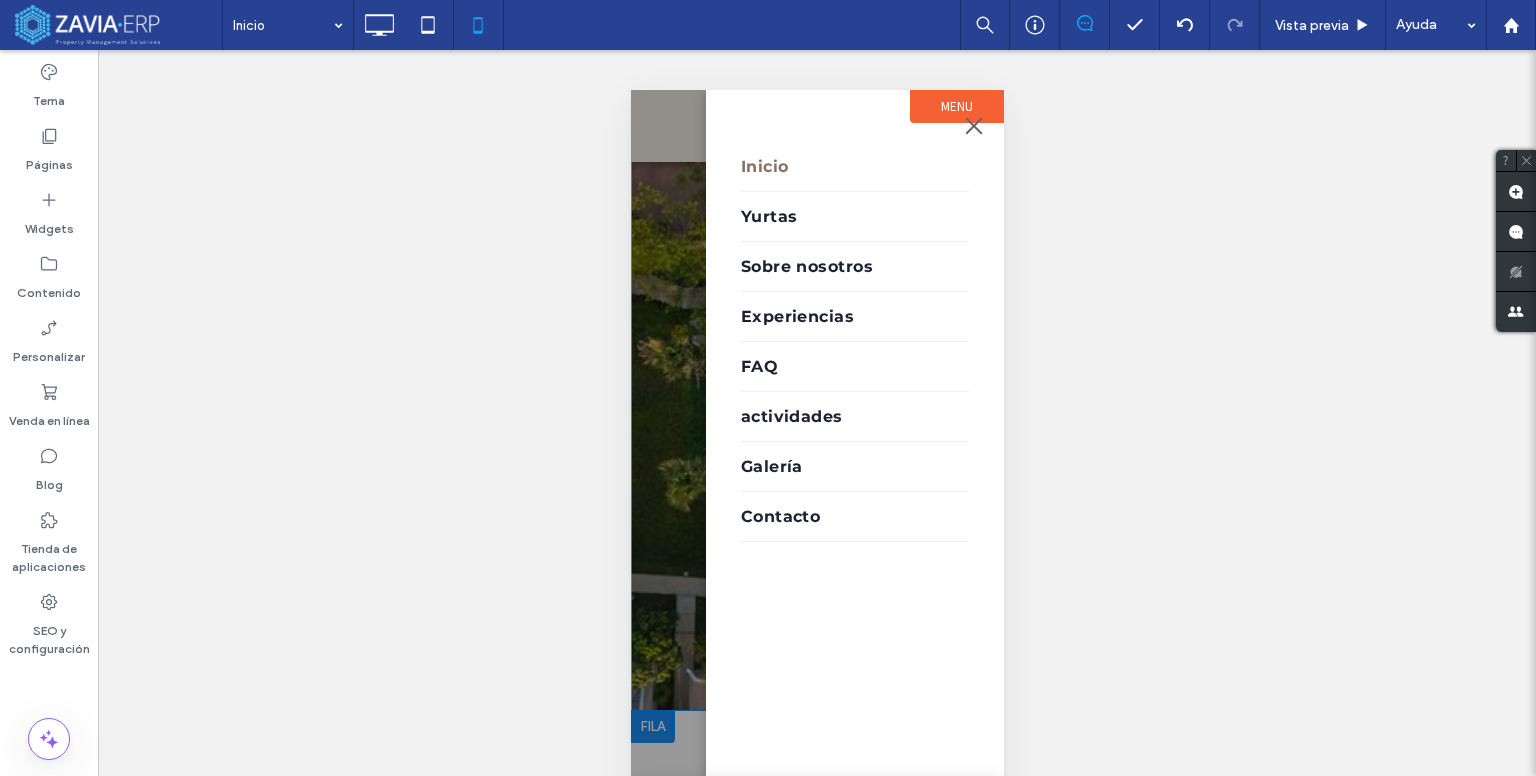 click at bounding box center (973, 125) 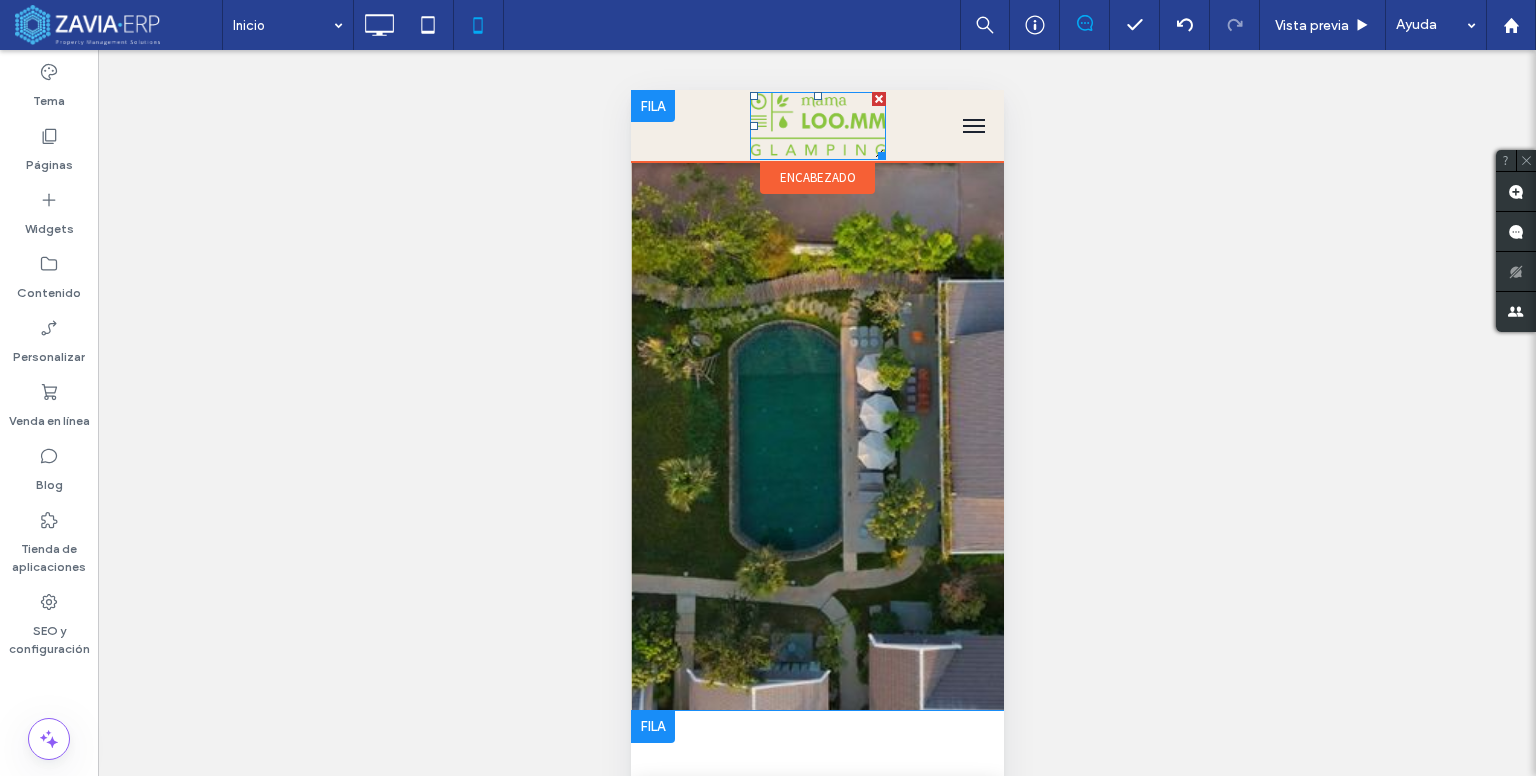 click at bounding box center [817, 126] 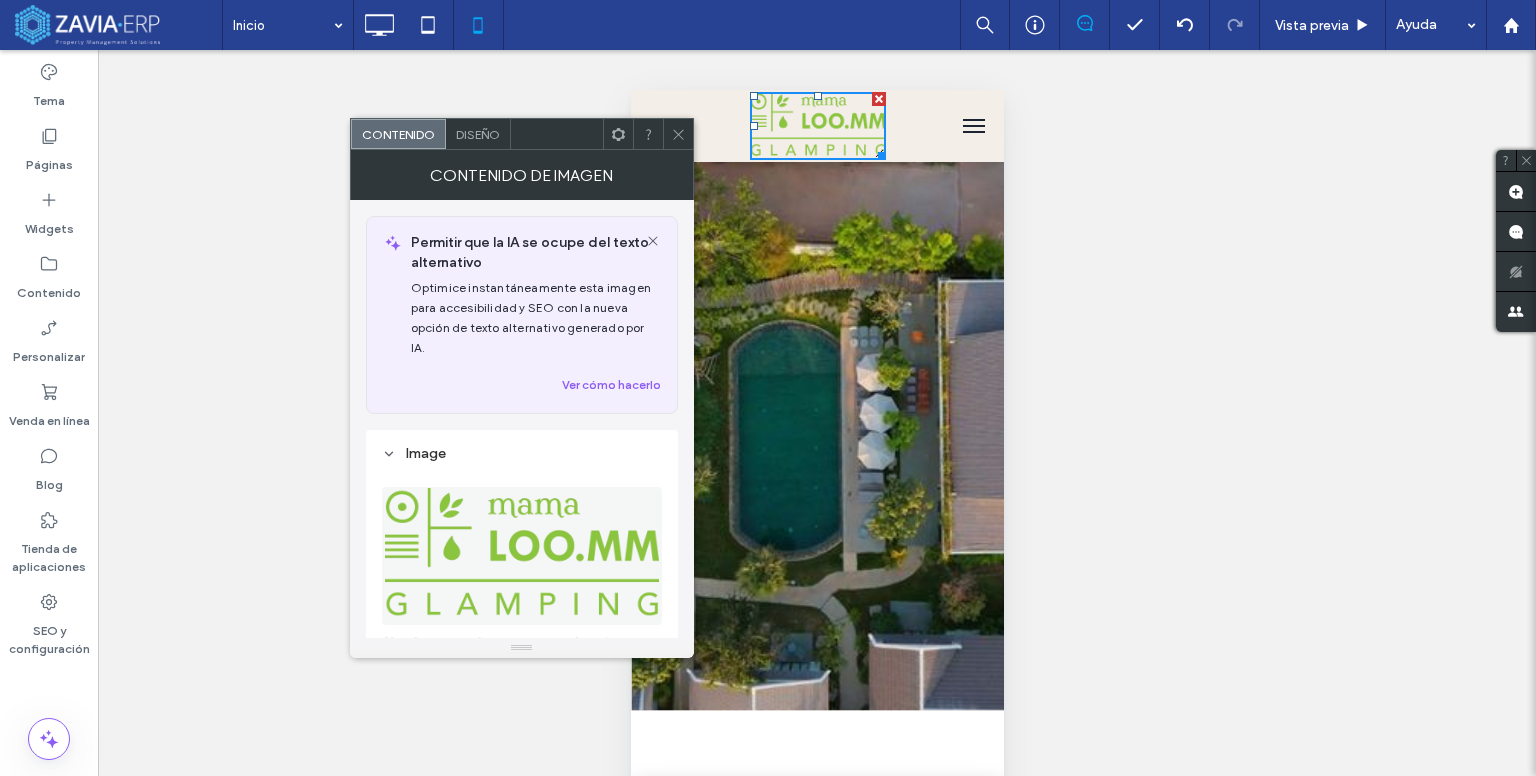 scroll, scrollTop: 300, scrollLeft: 0, axis: vertical 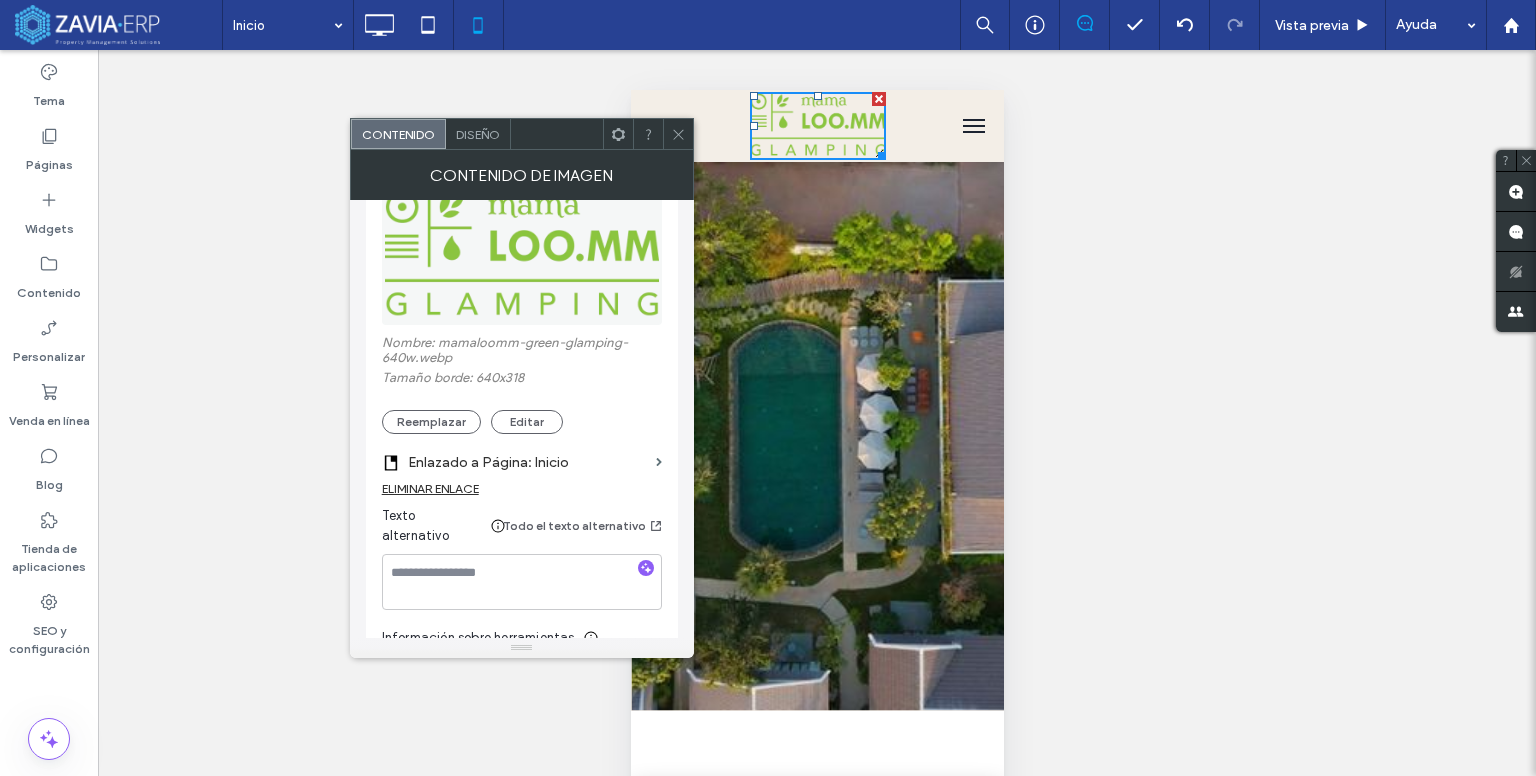 click on "Diseño" at bounding box center (478, 134) 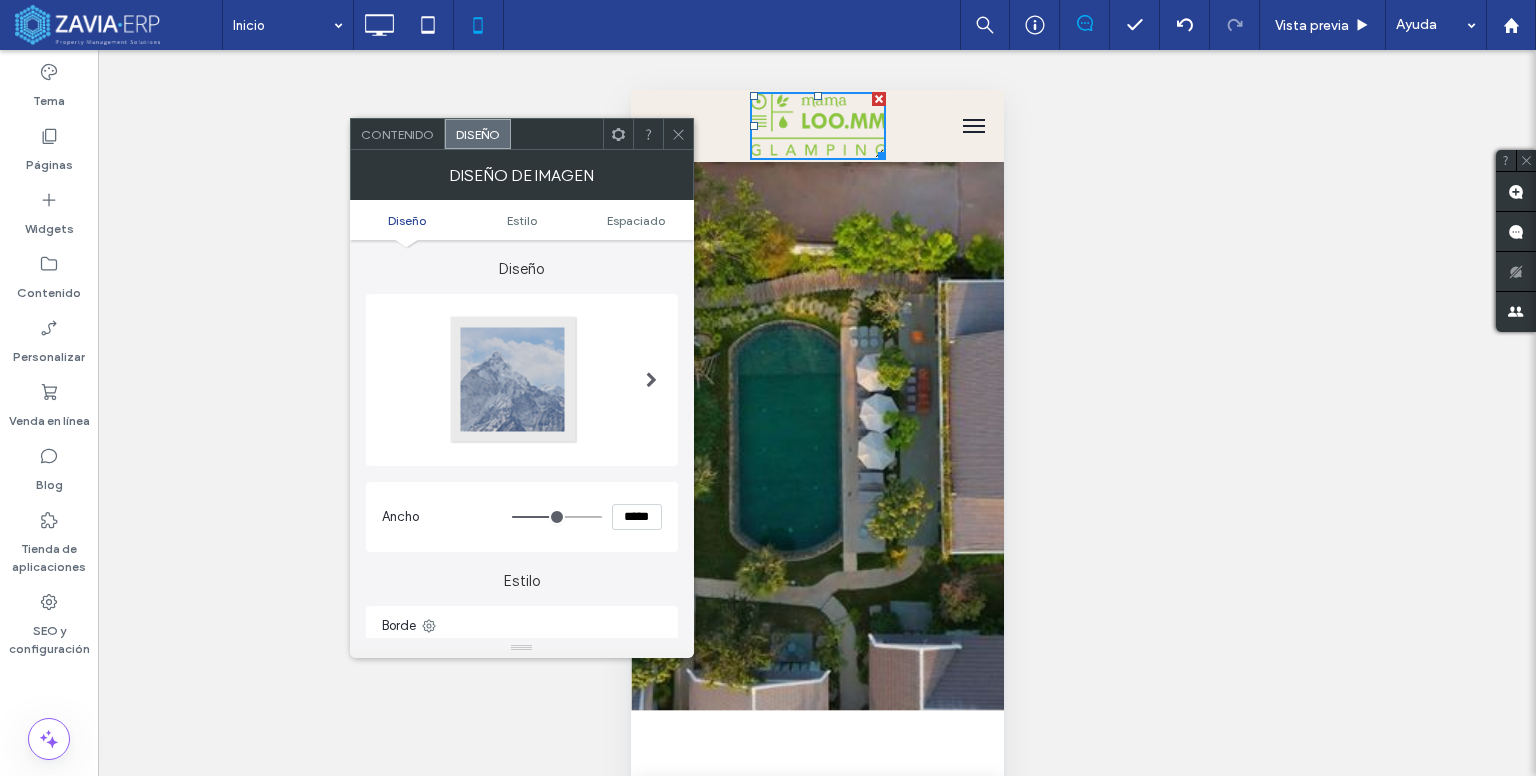 type on "***" 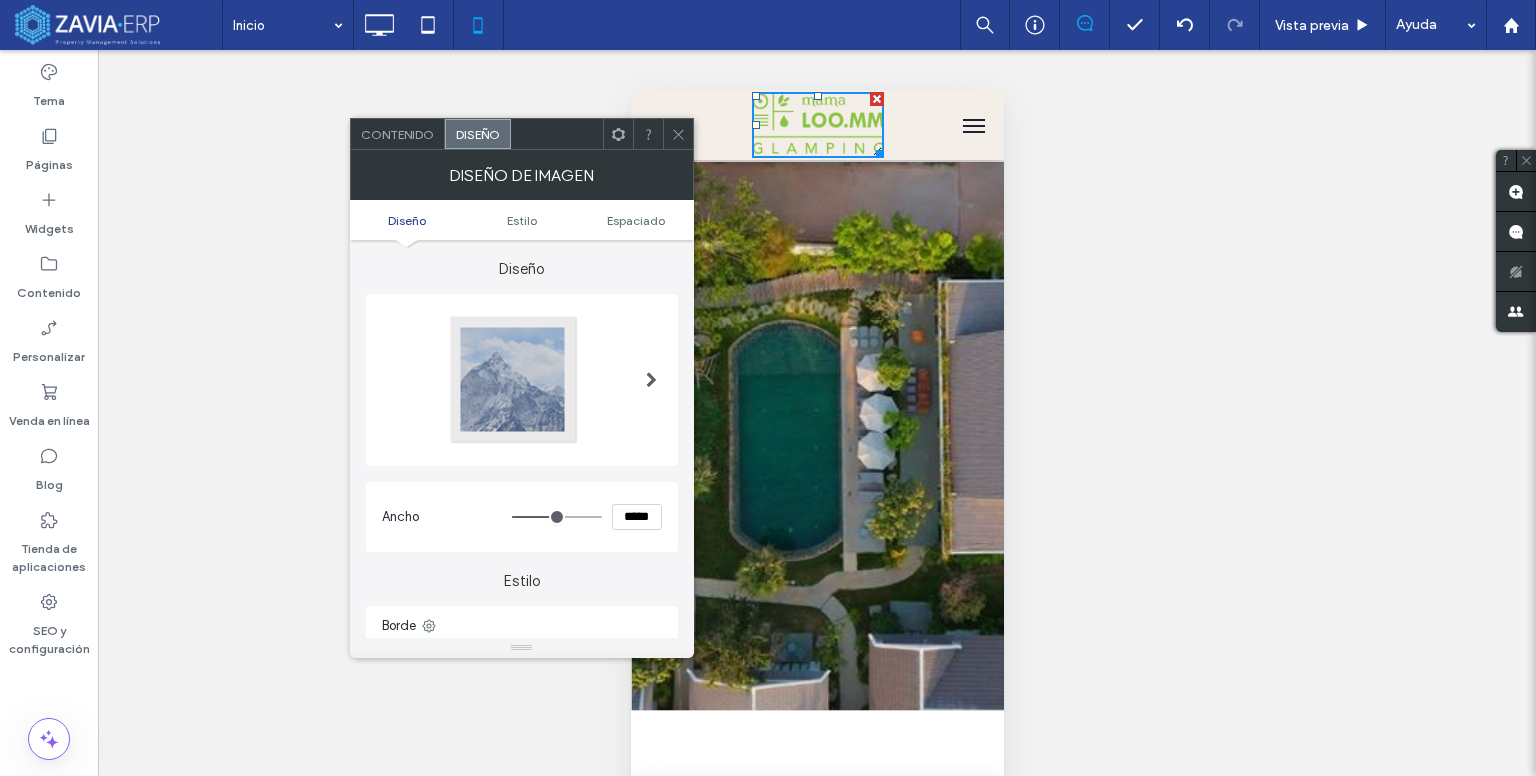 type on "***" 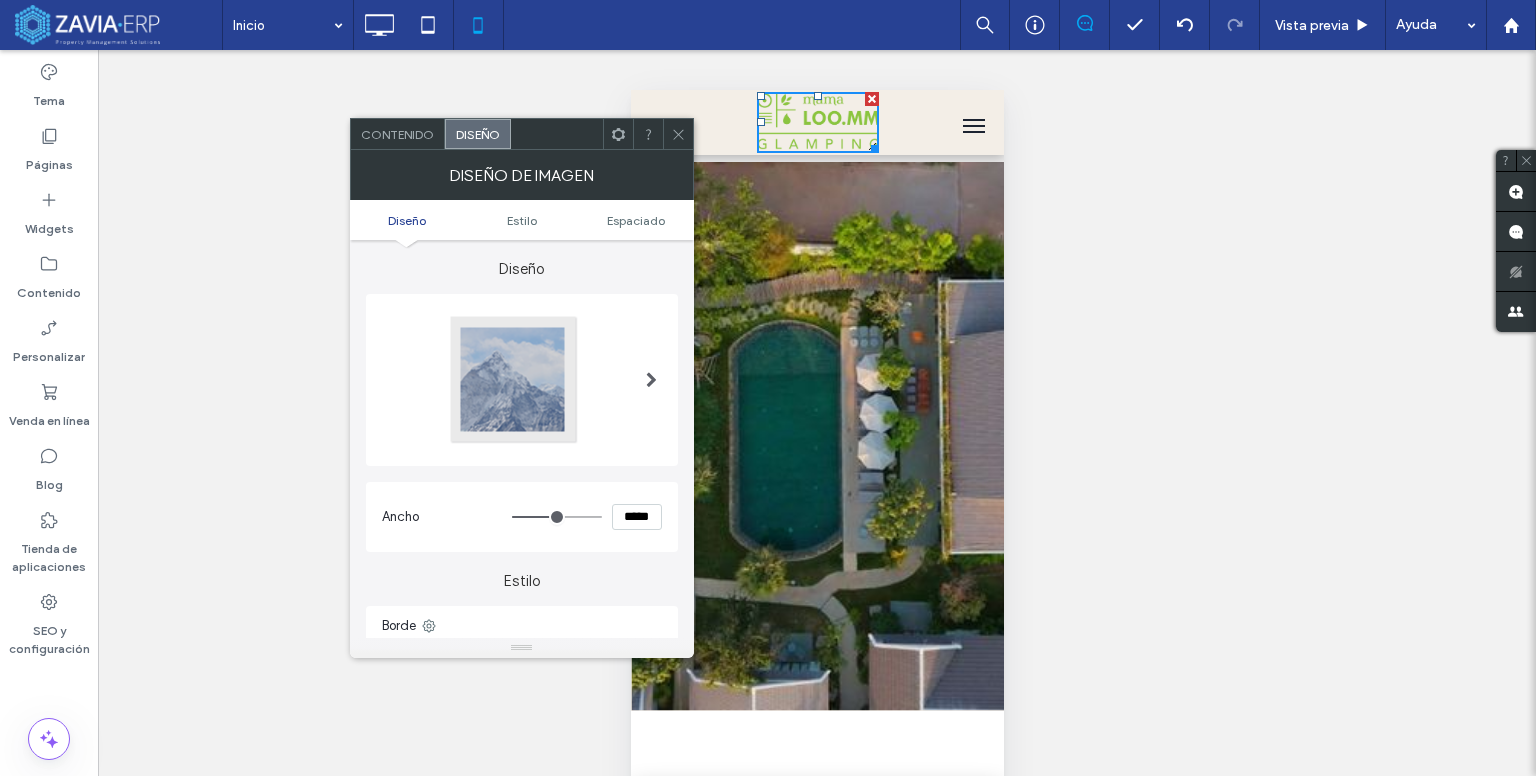 type on "***" 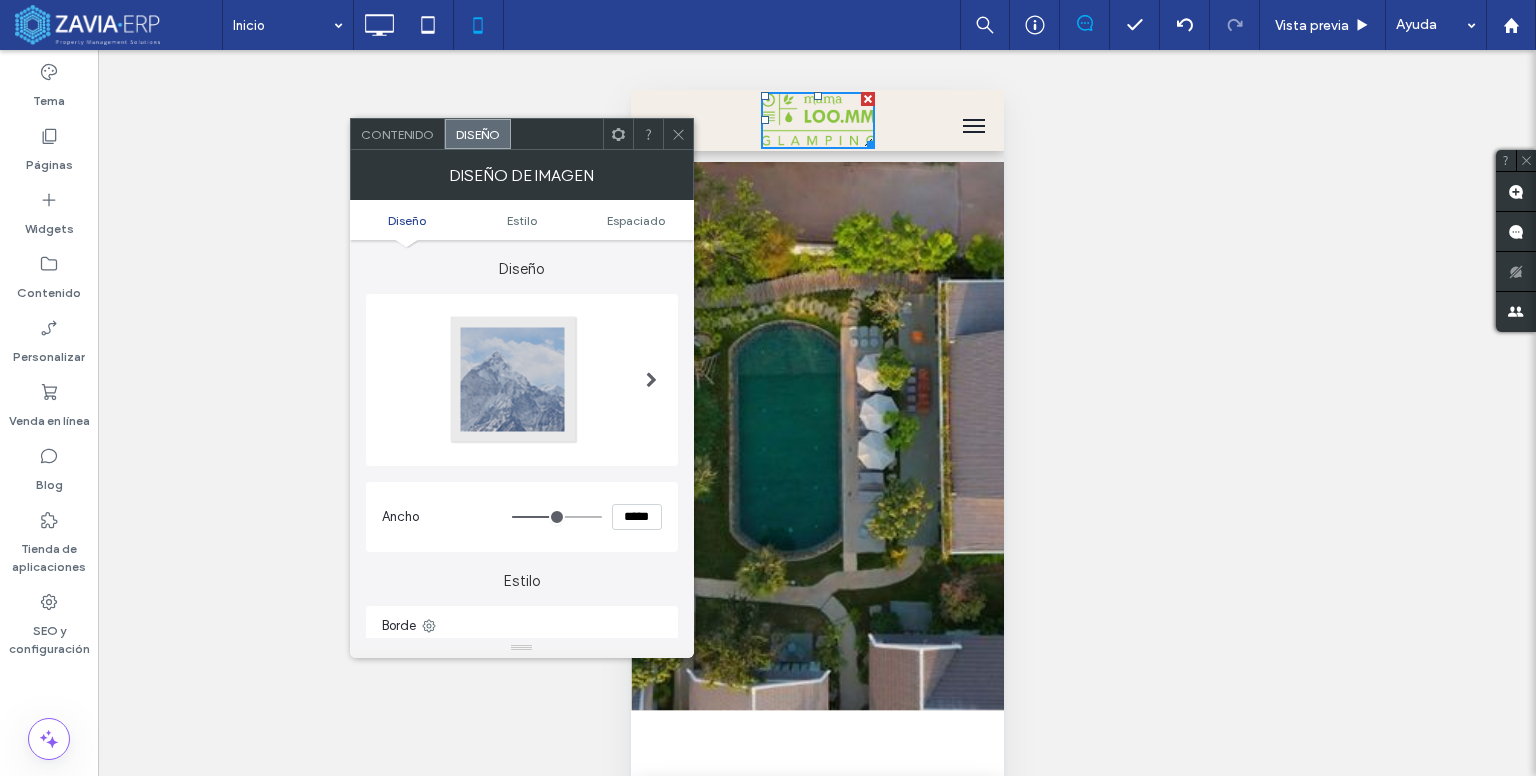 type on "***" 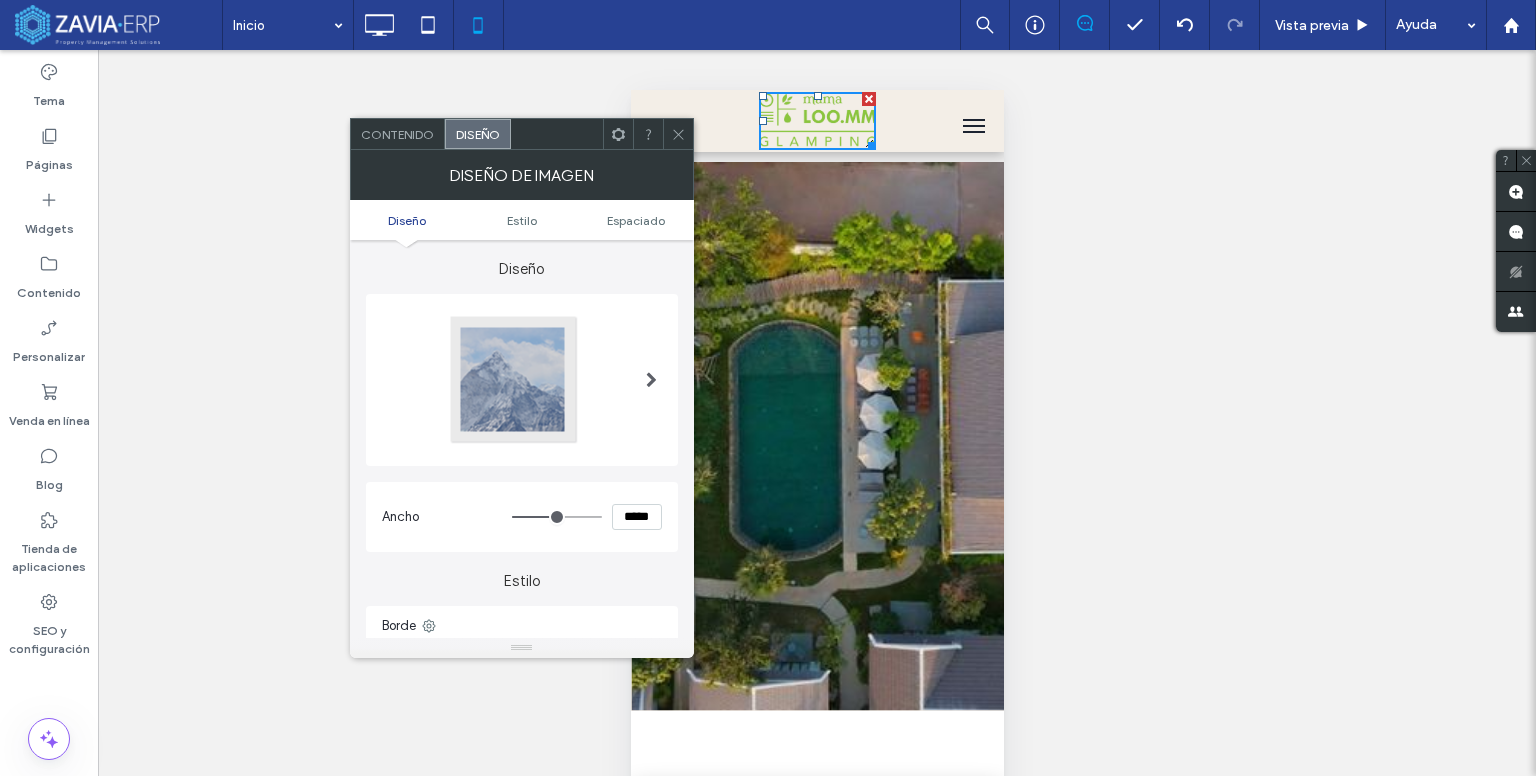 type on "***" 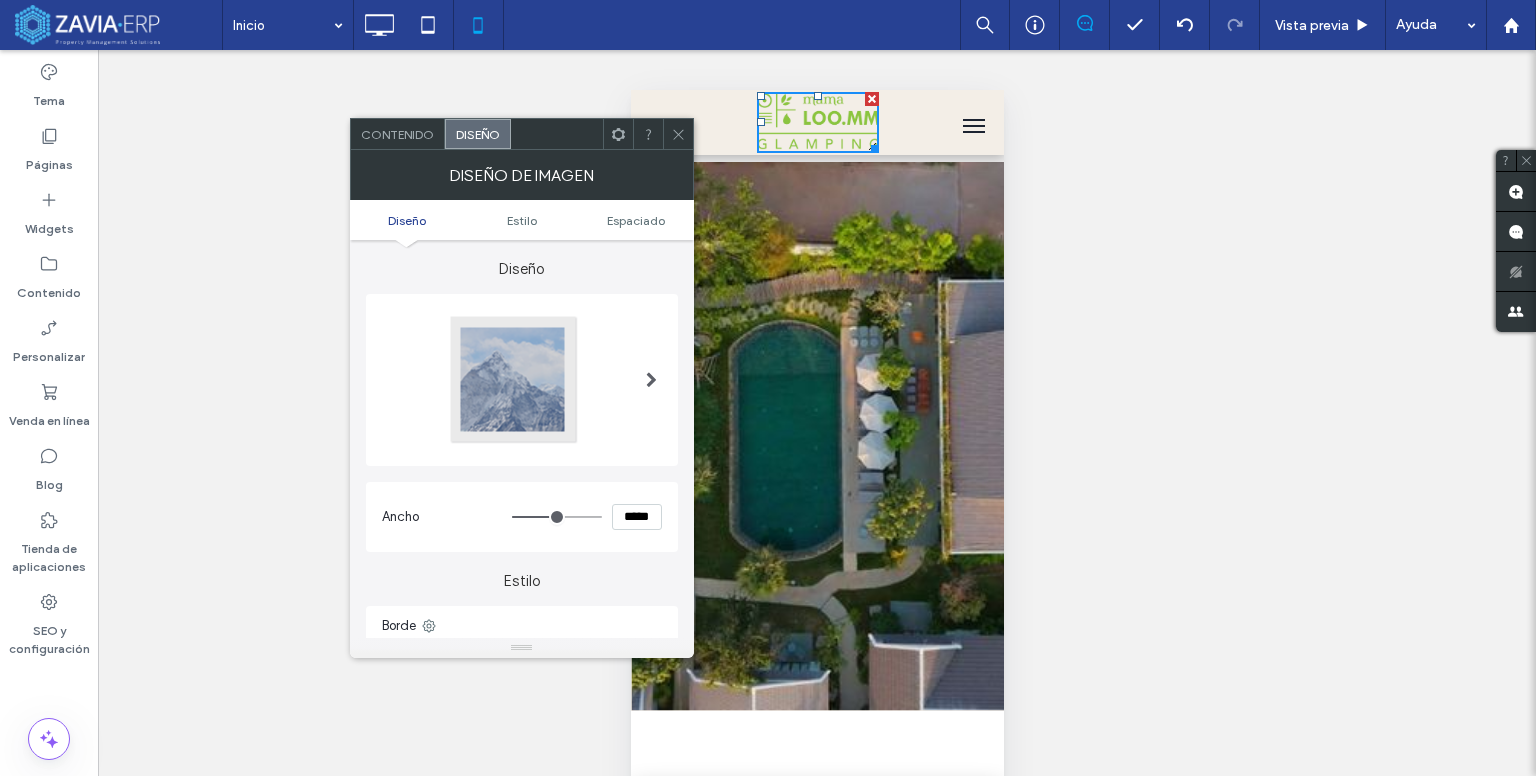 type on "***" 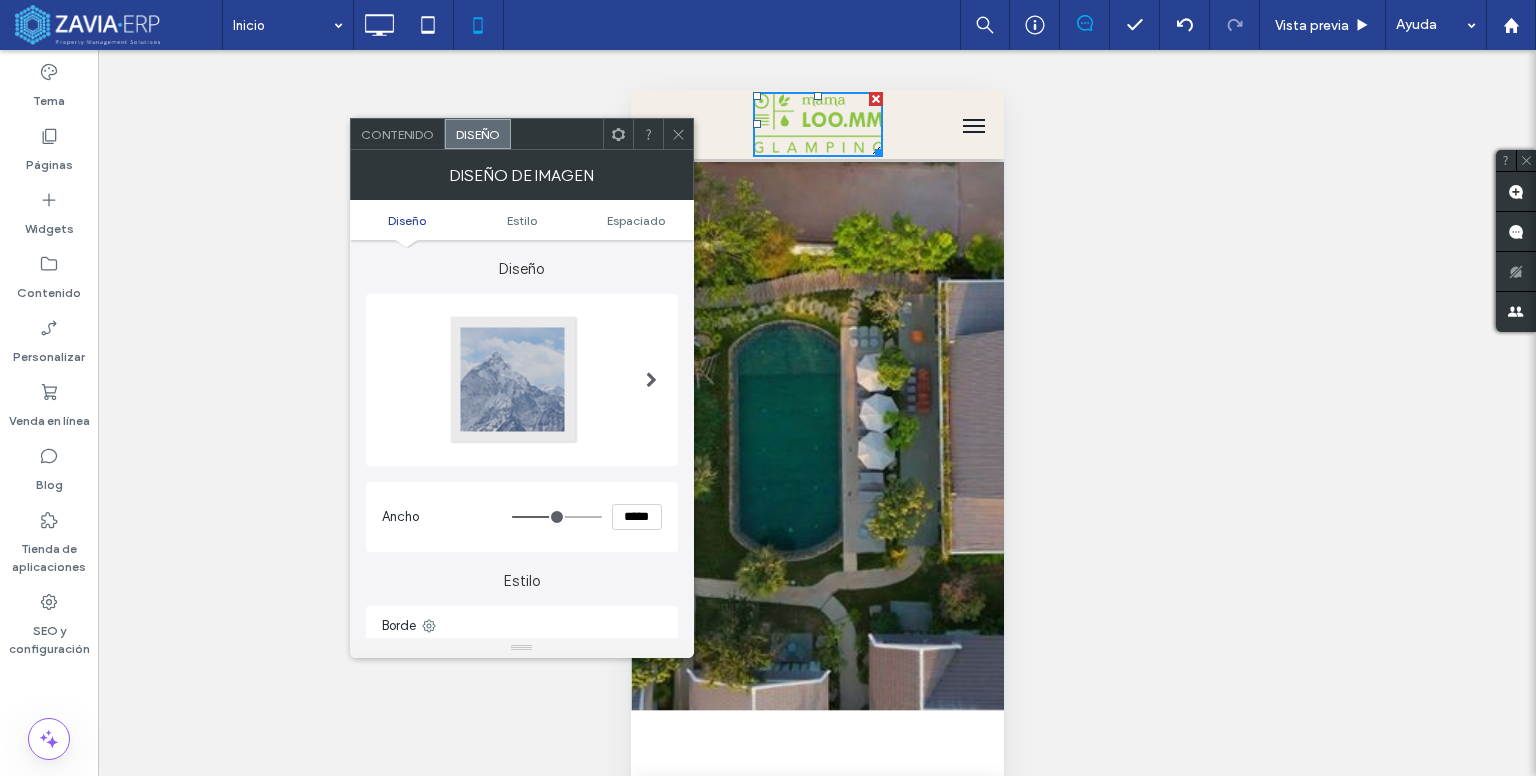 type on "***" 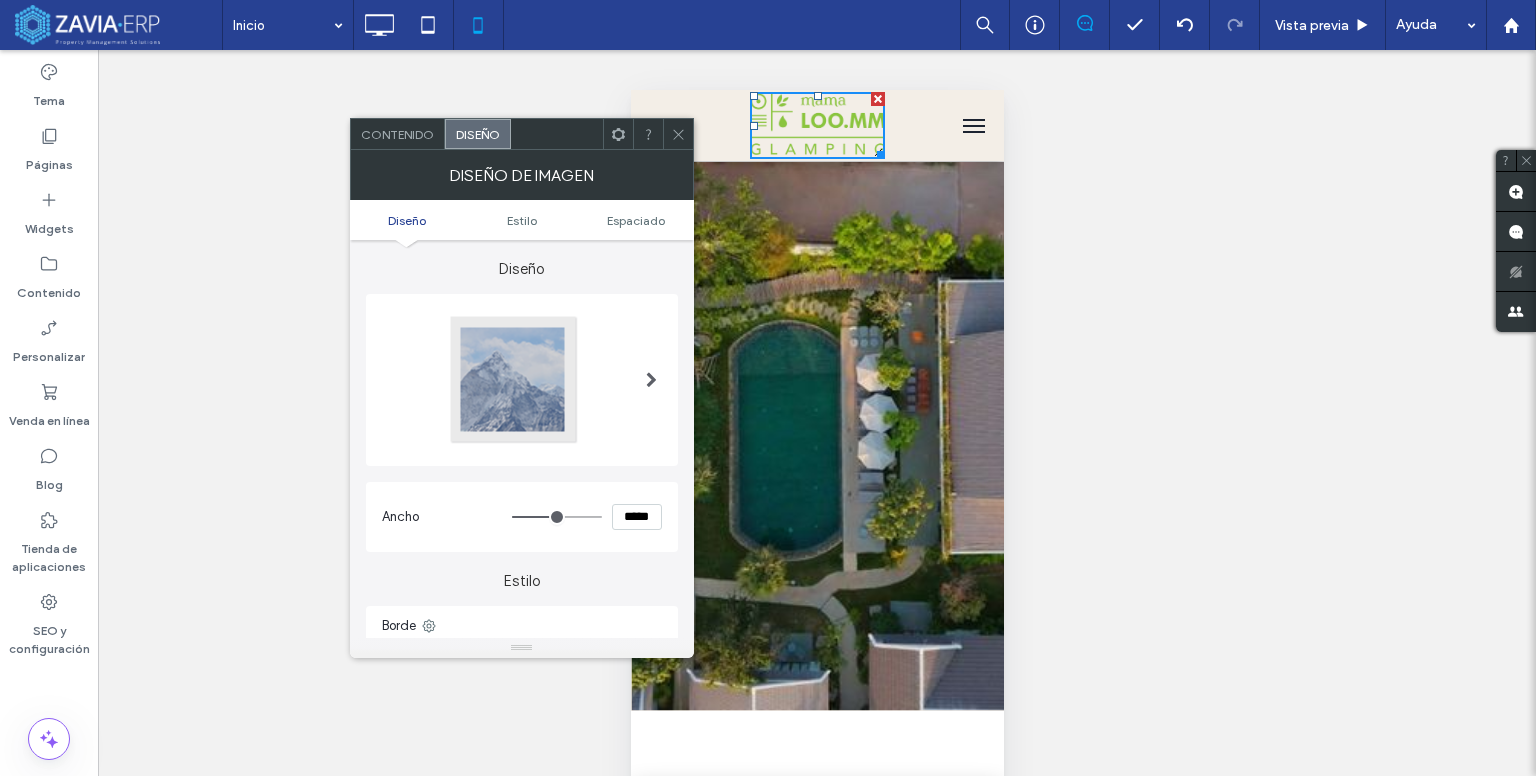 type on "***" 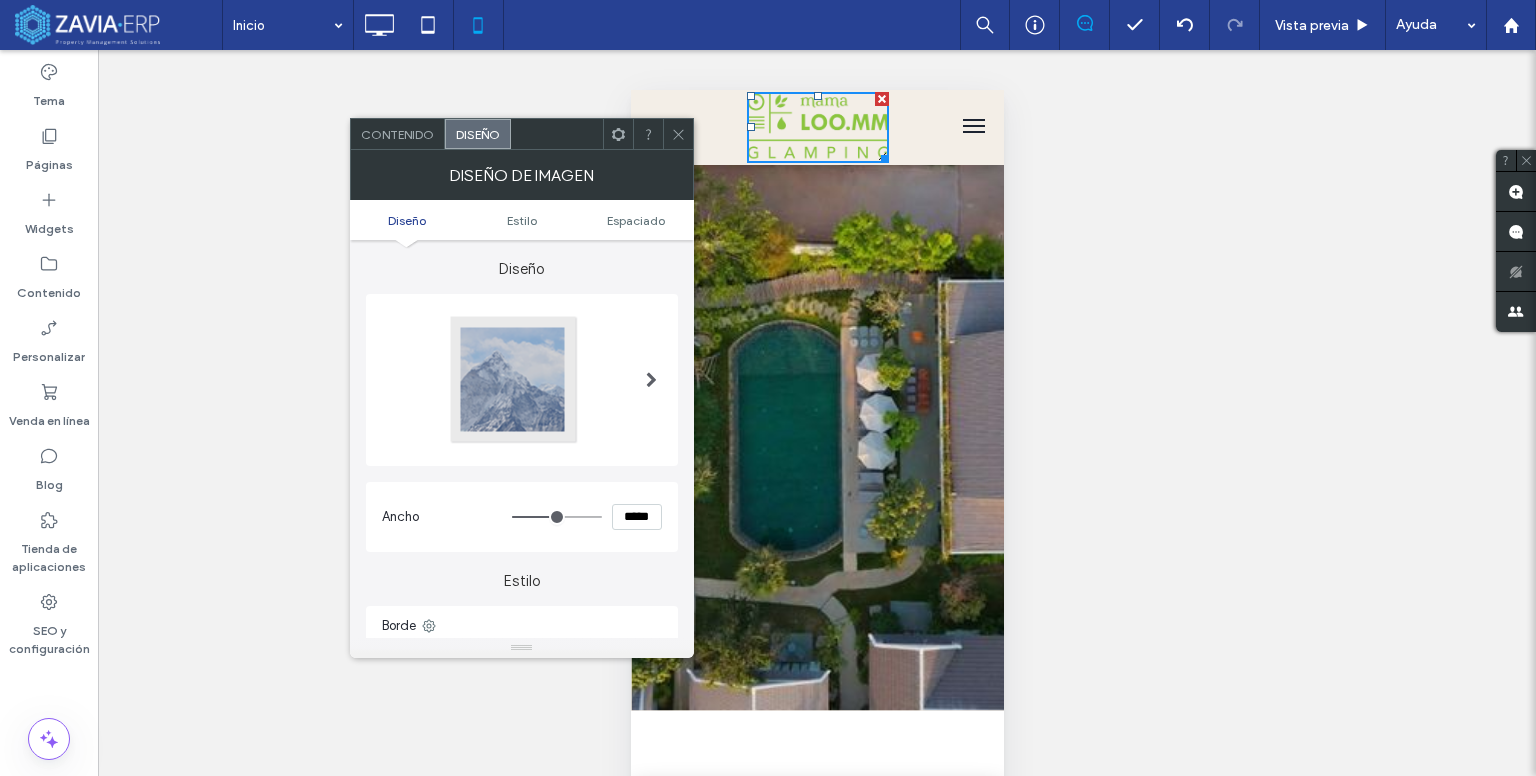 type on "***" 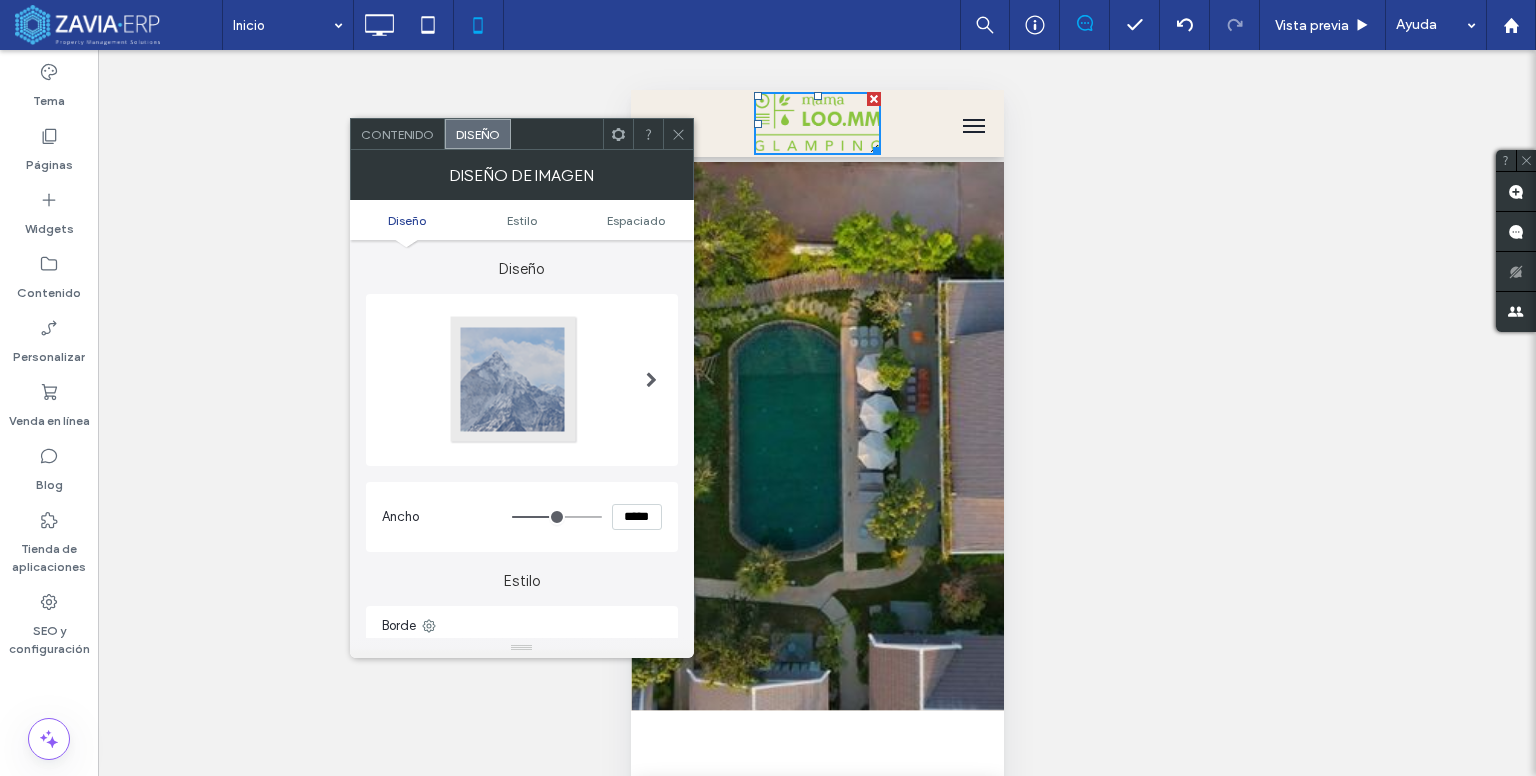type on "***" 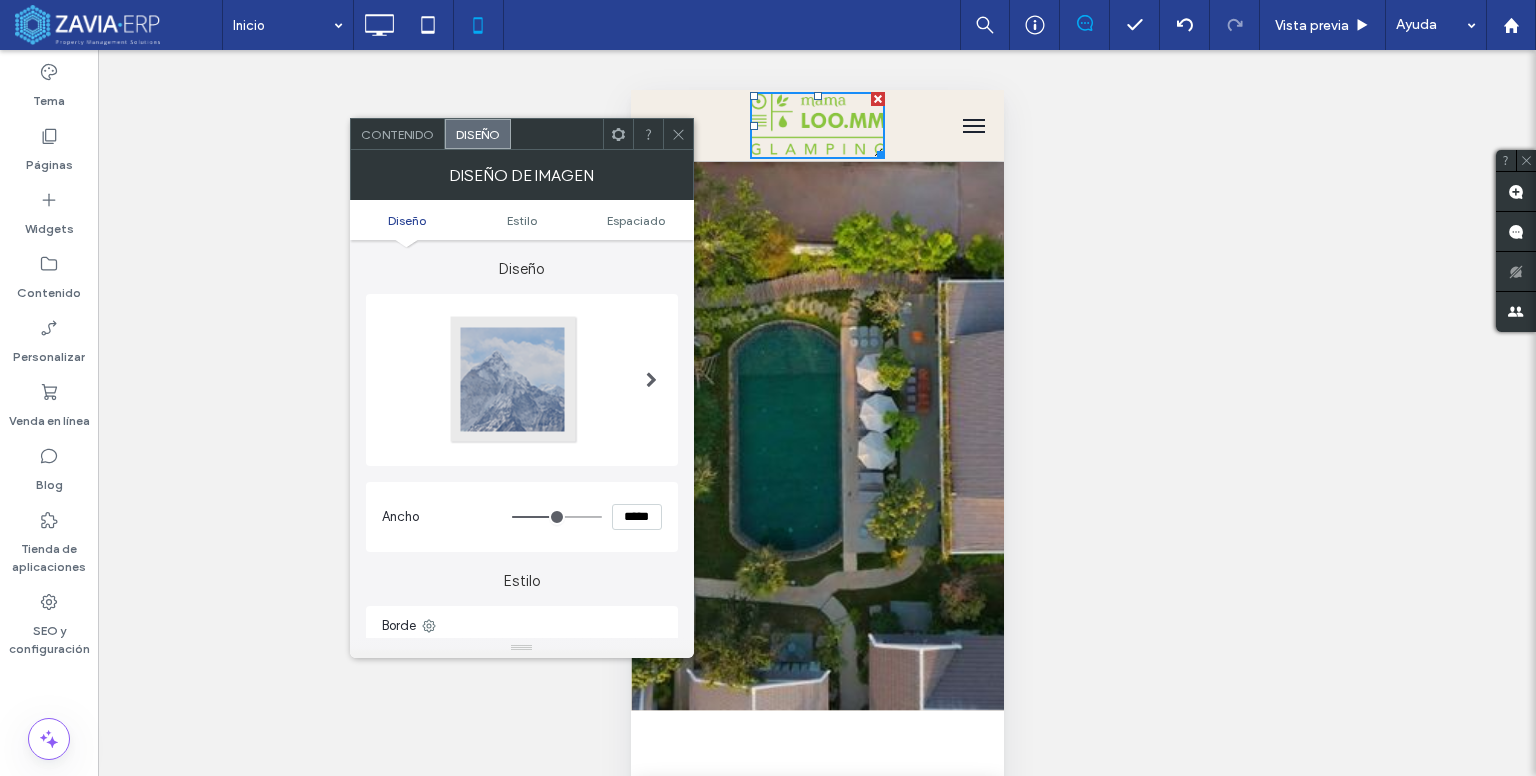 type on "***" 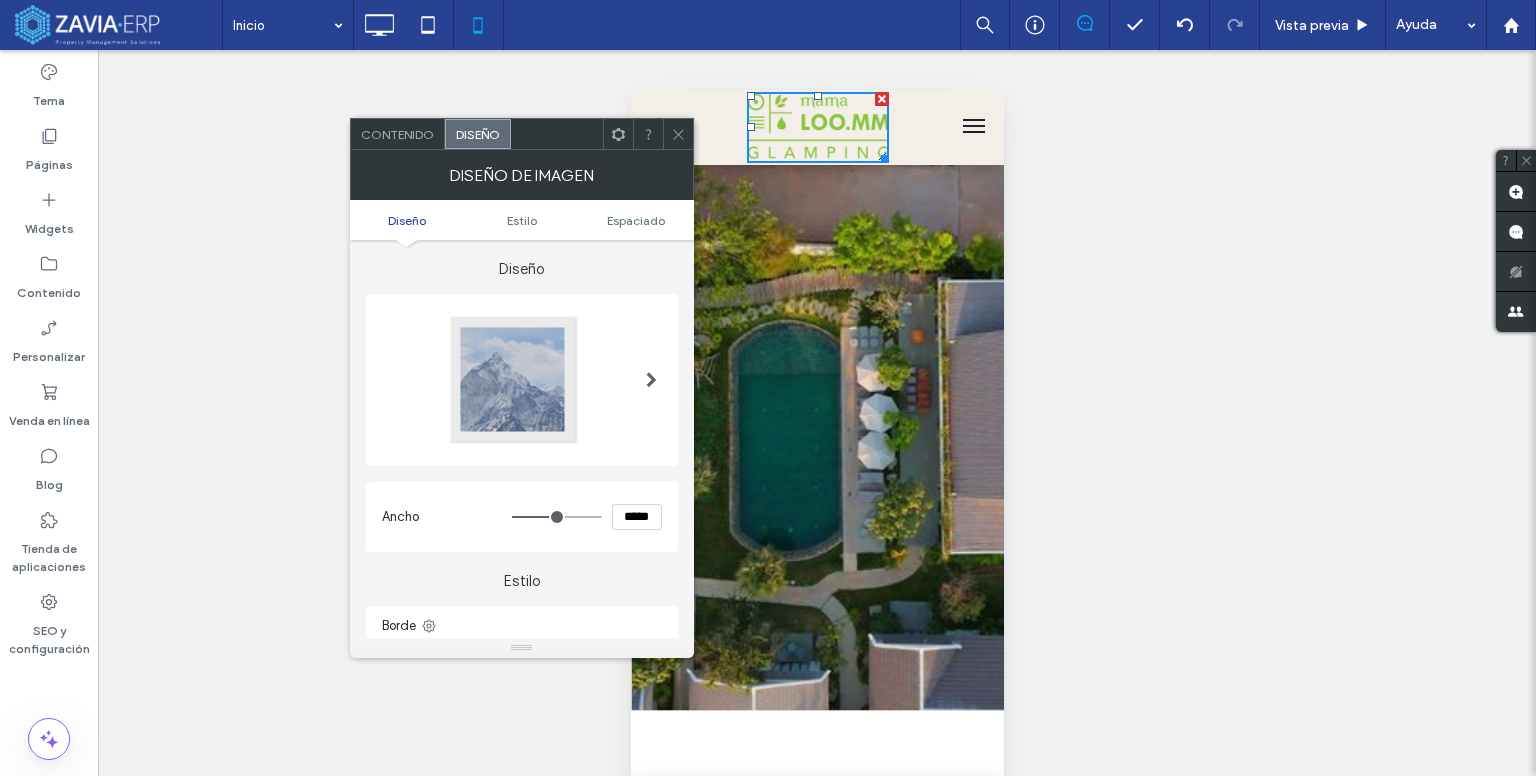 type on "***" 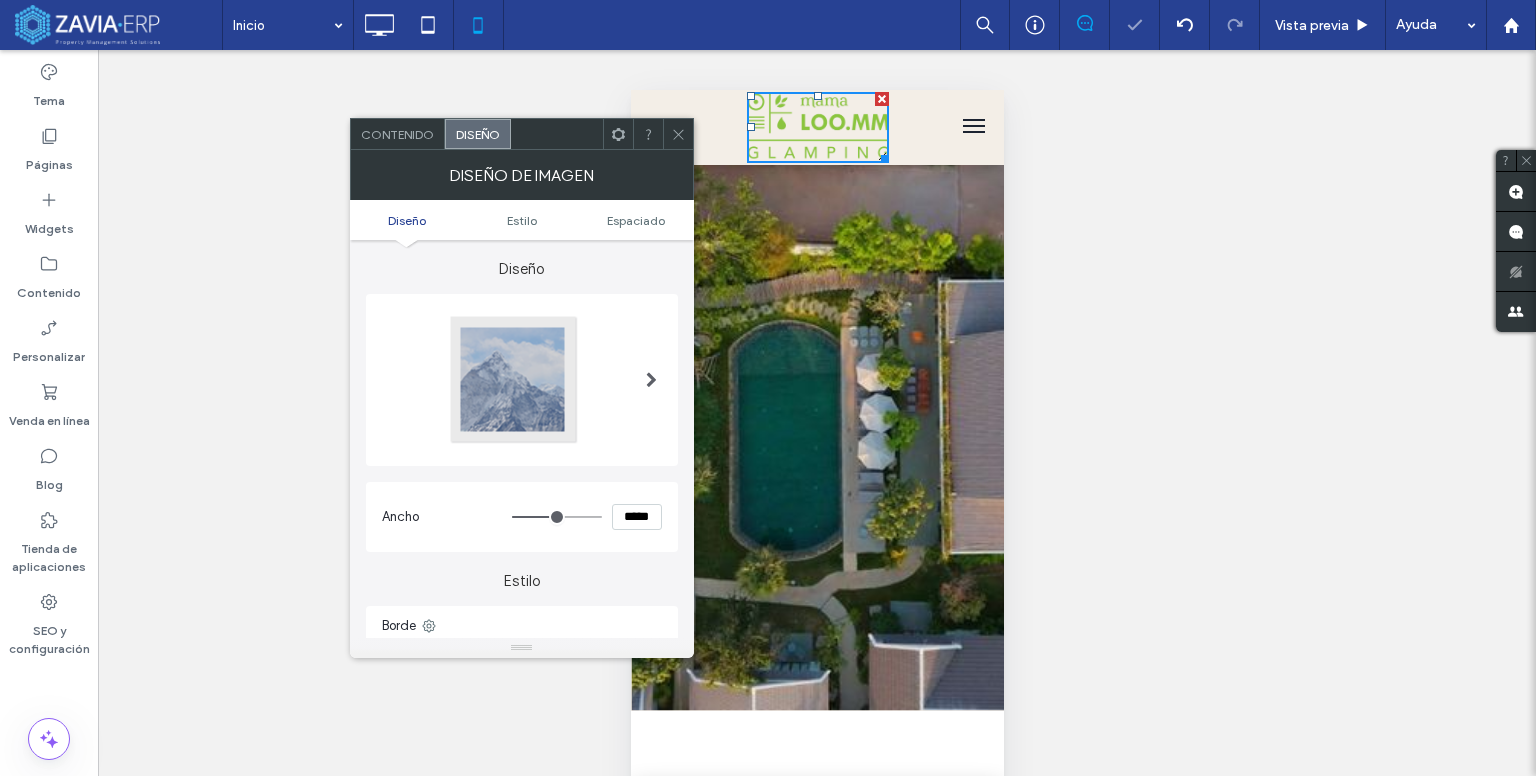 click on "Hacer visible?
Sí" at bounding box center [817, 438] 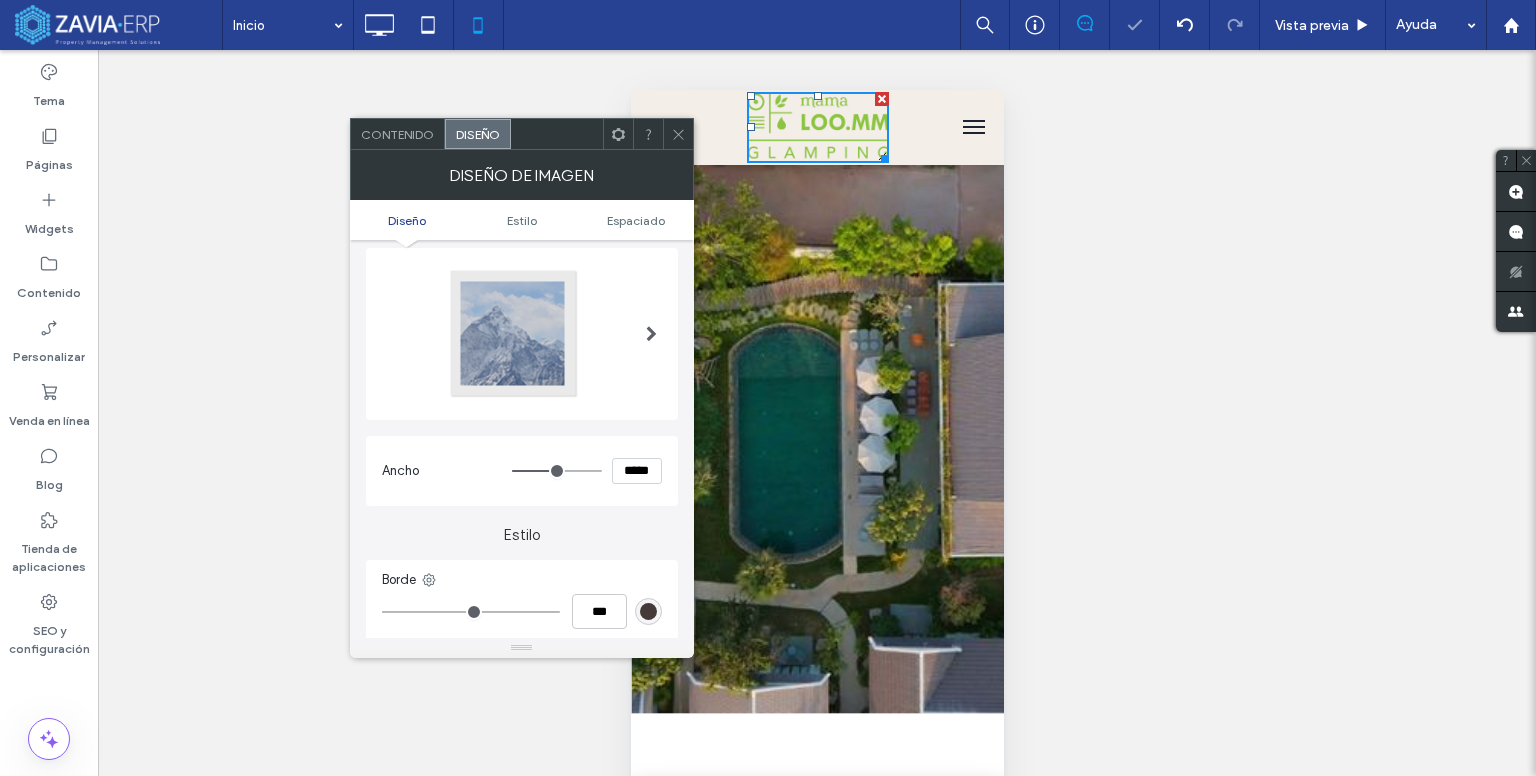 scroll, scrollTop: 0, scrollLeft: 0, axis: both 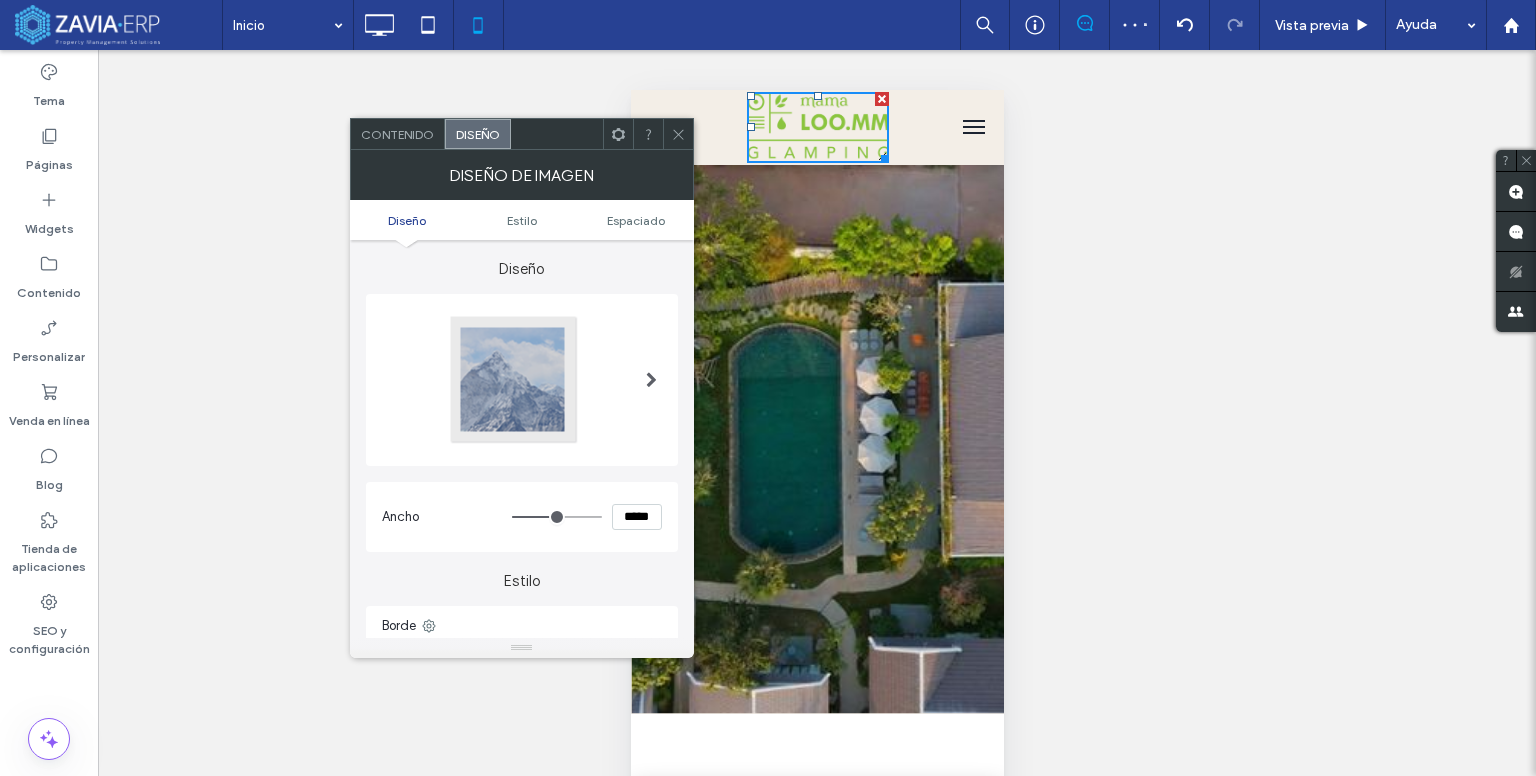 drag, startPoint x: 676, startPoint y: 133, endPoint x: 82, endPoint y: 50, distance: 599.7708 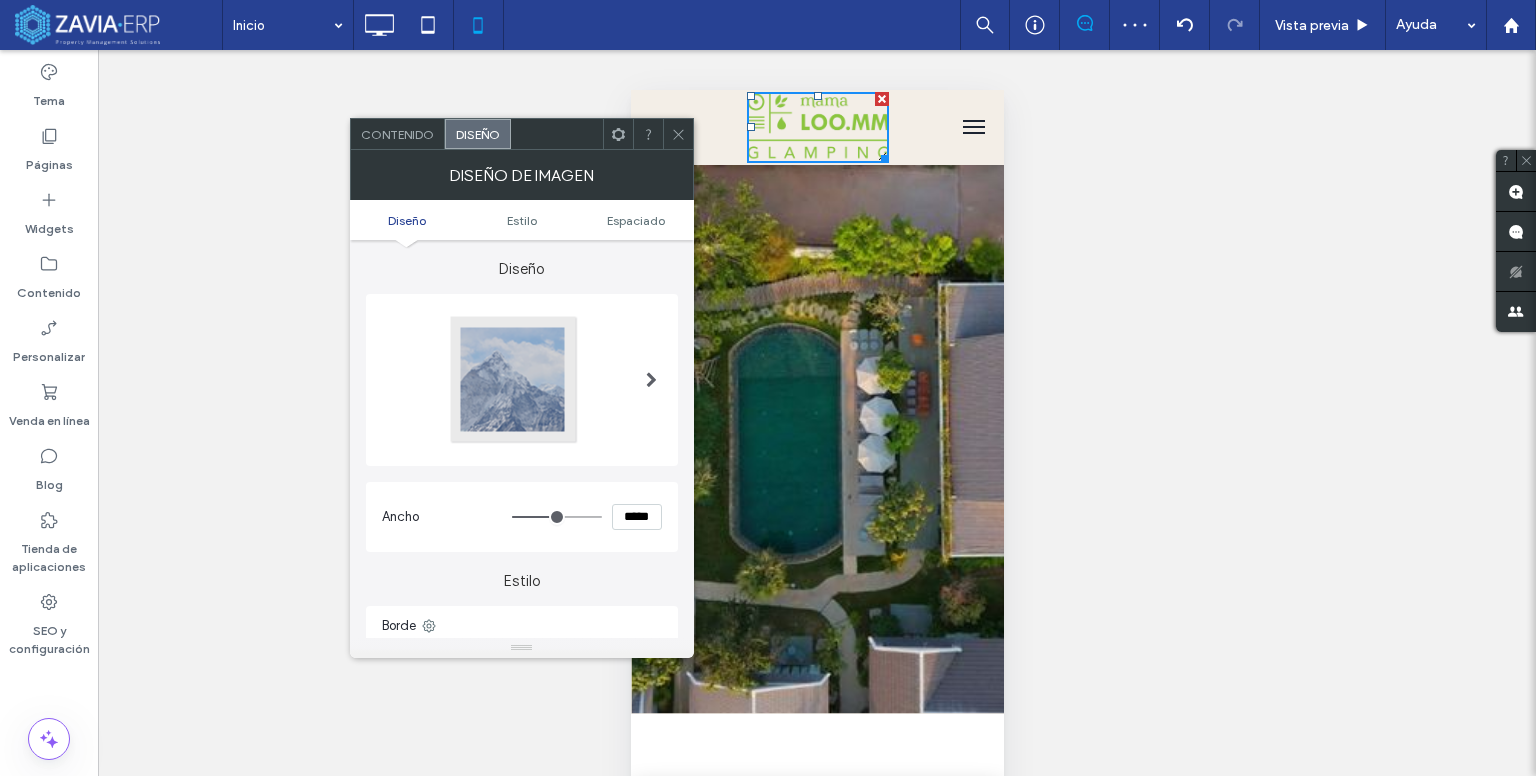 click 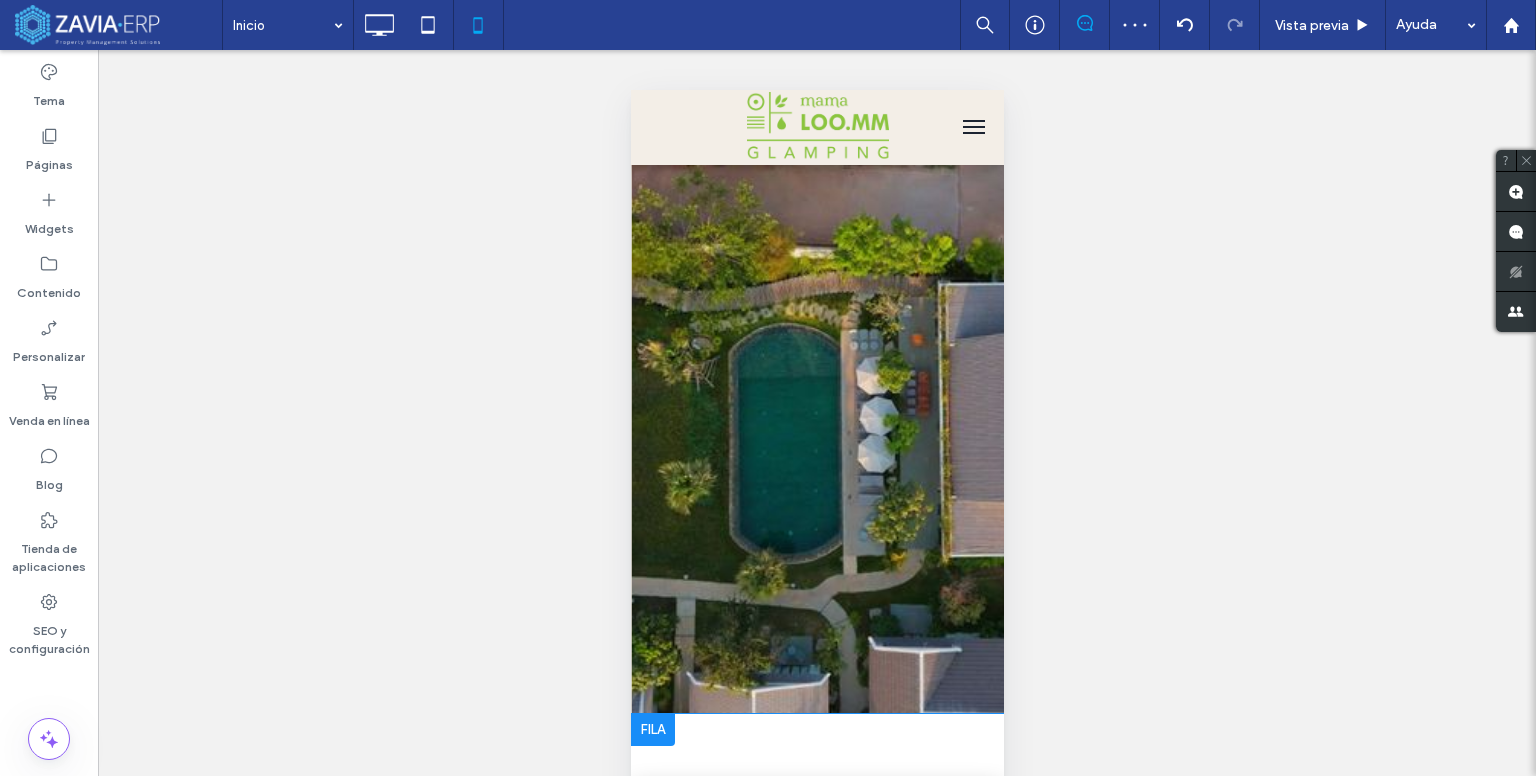 click on "Hacer visible?
Sí" at bounding box center (817, 438) 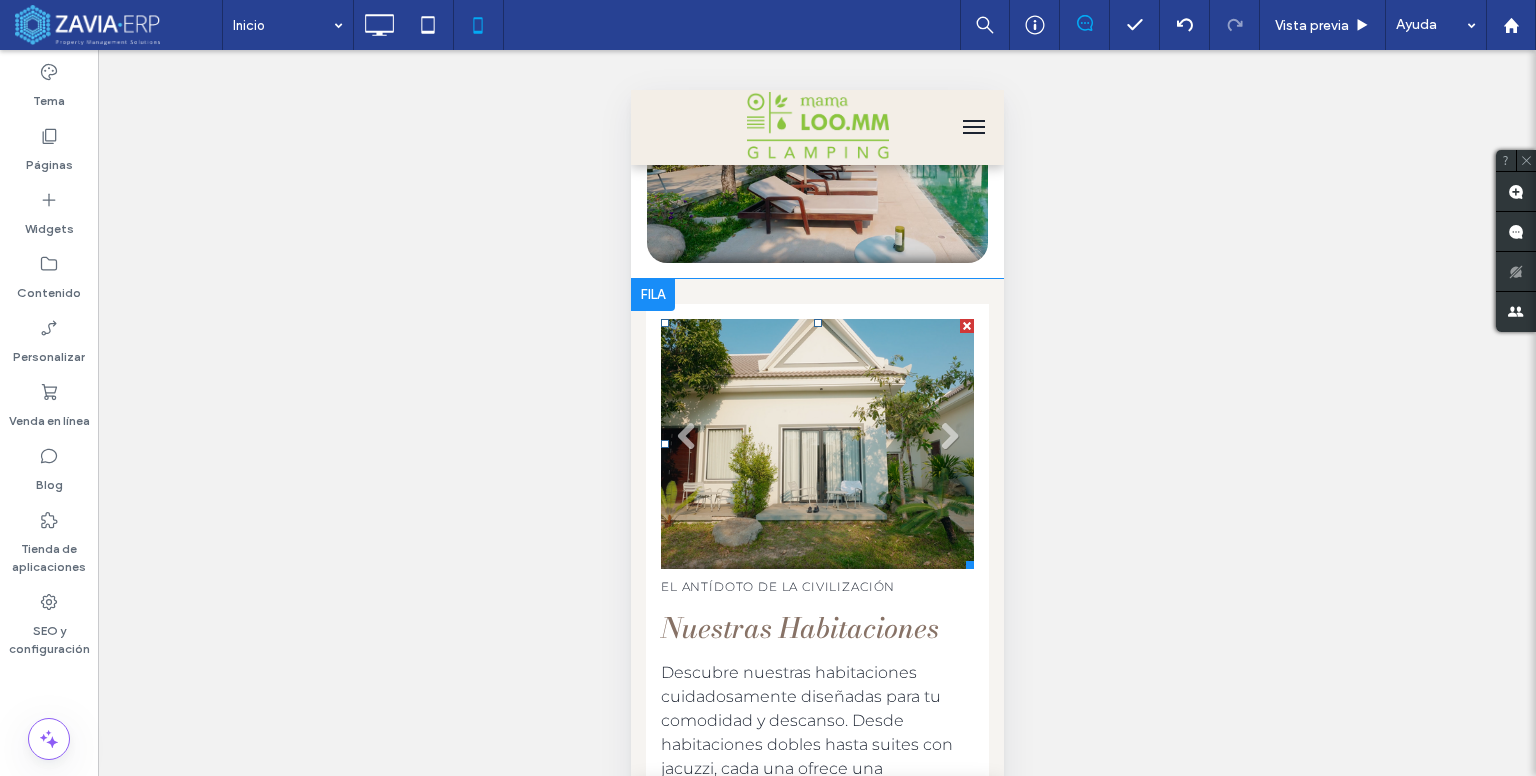 scroll, scrollTop: 3300, scrollLeft: 0, axis: vertical 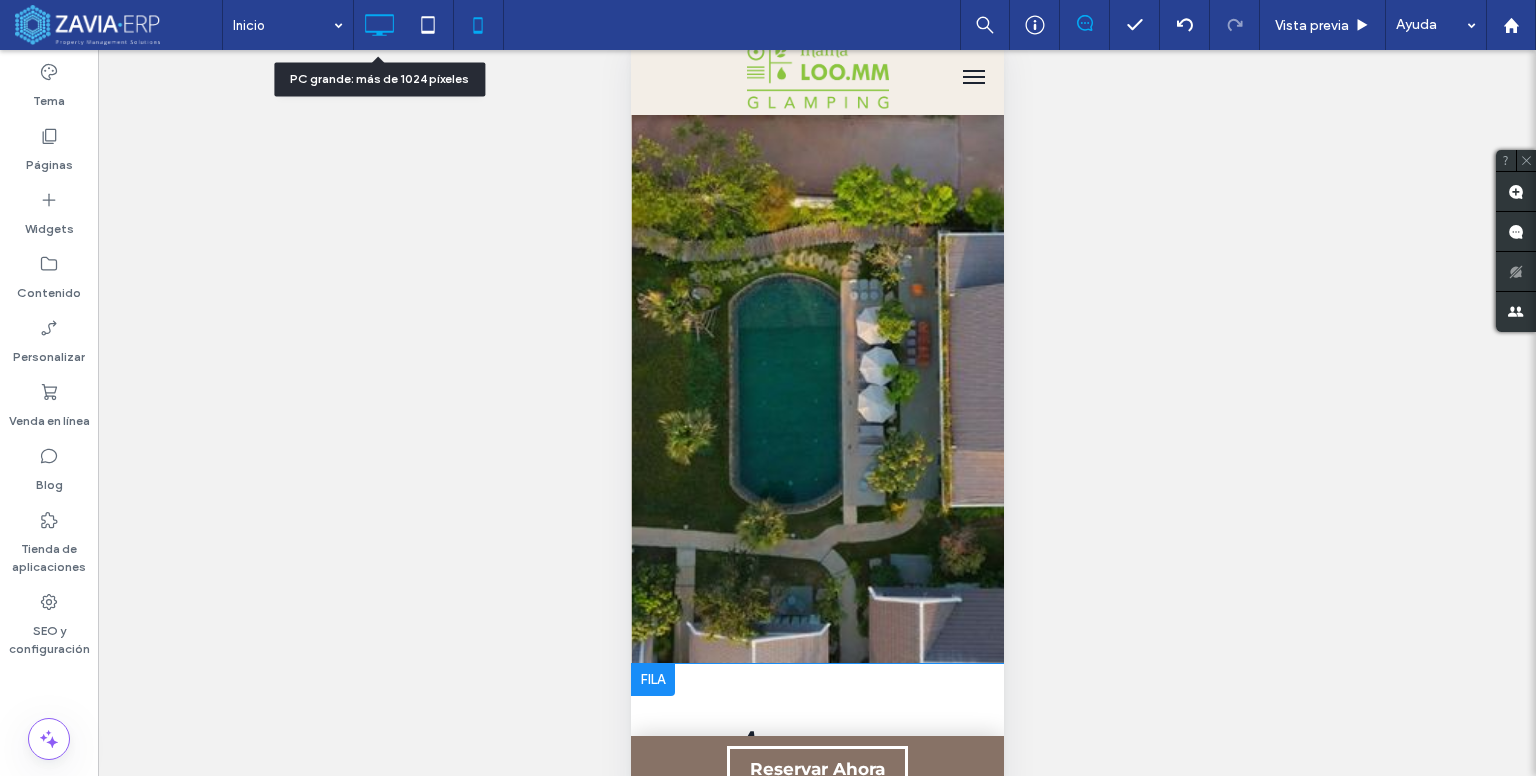 click 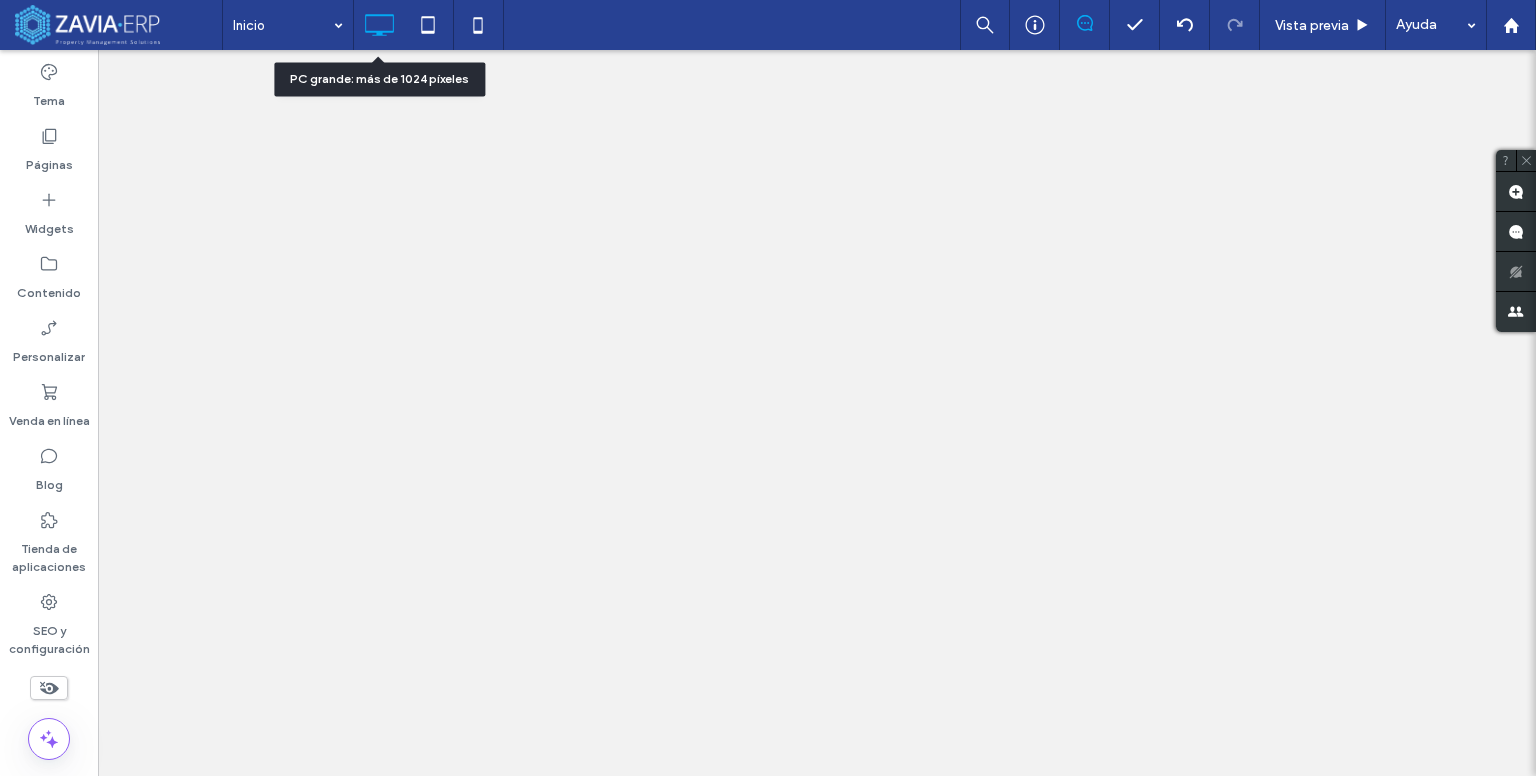 scroll, scrollTop: 0, scrollLeft: 0, axis: both 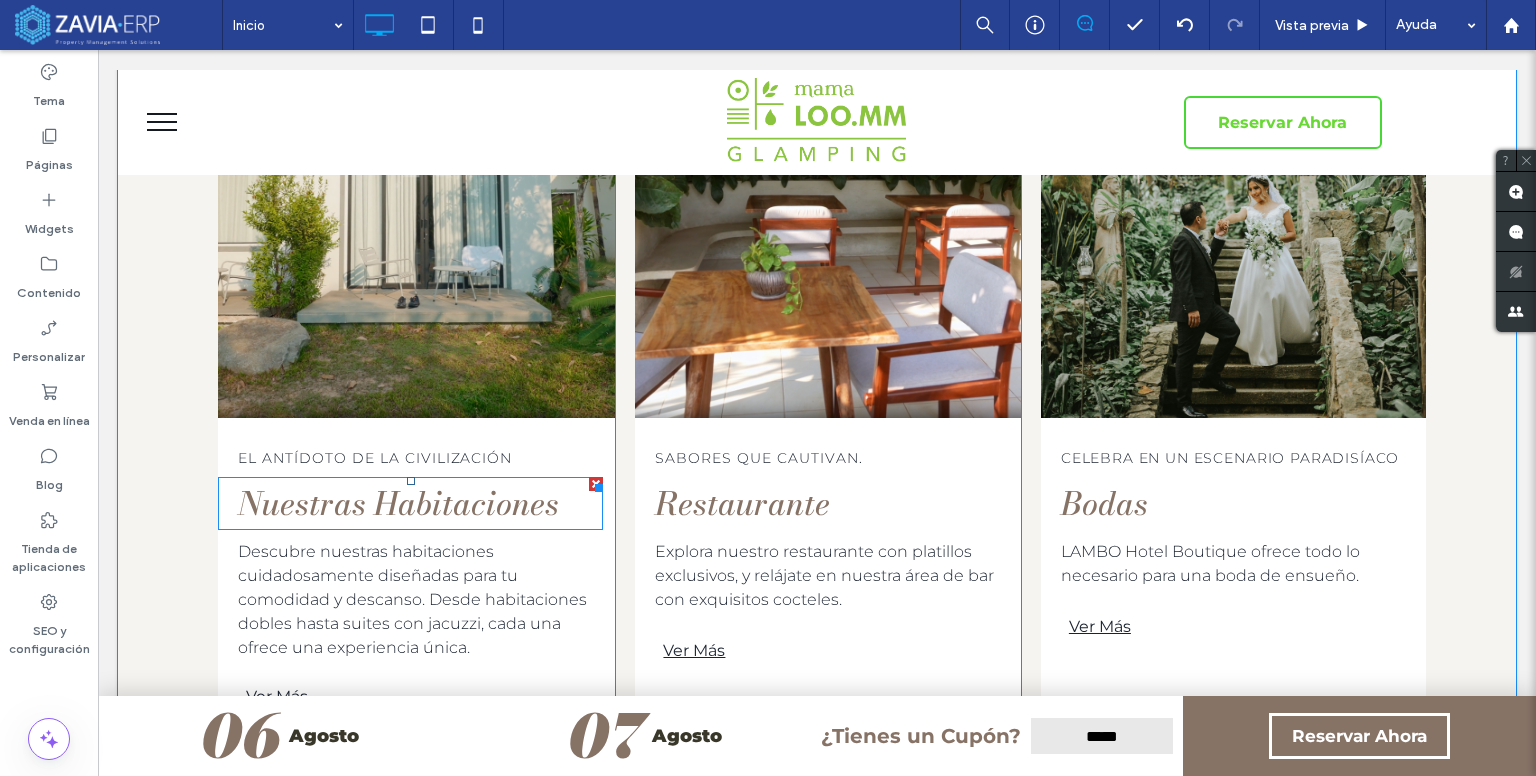 click on "Nuestras Habitaciones" at bounding box center (398, 503) 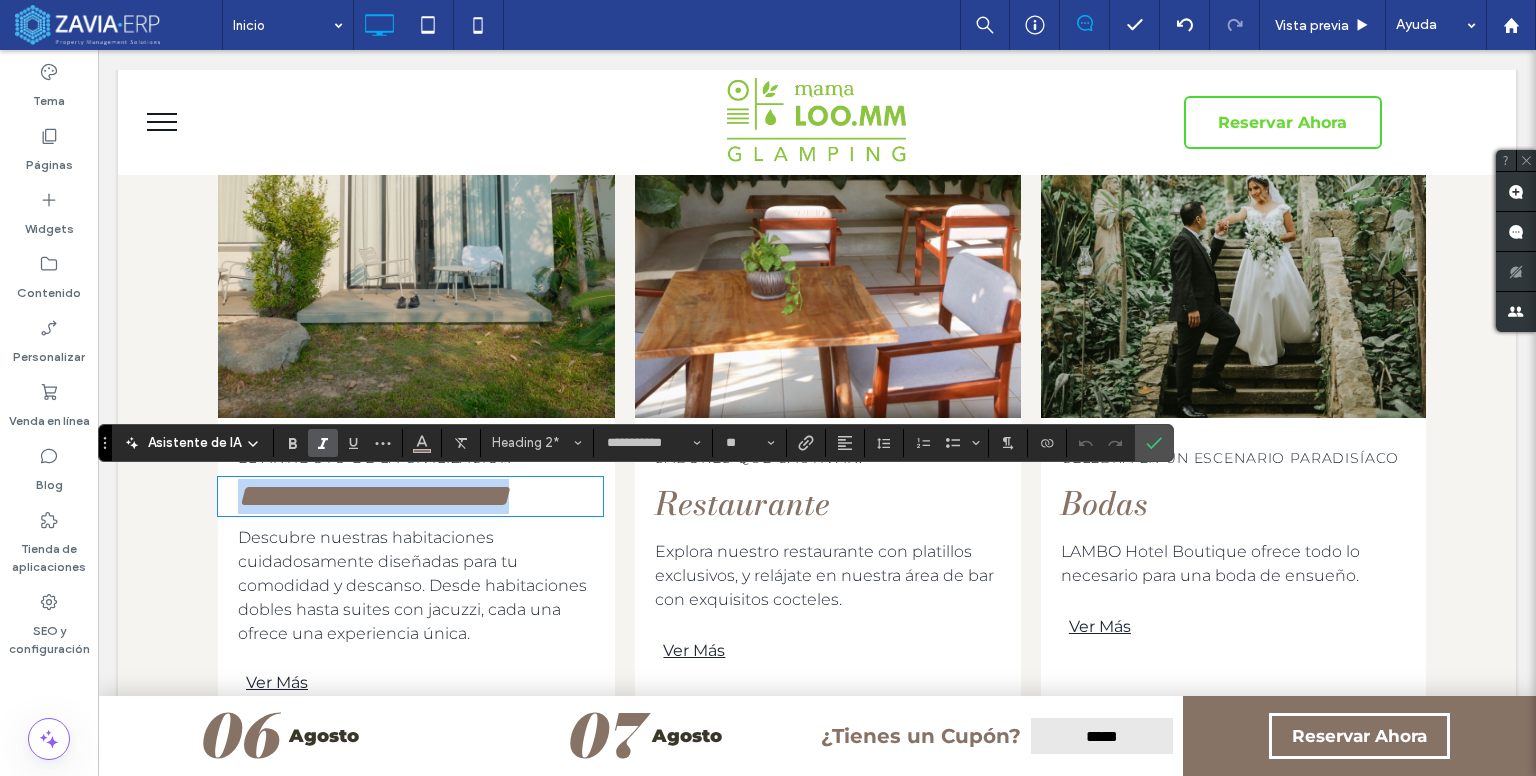 click on "**********" at bounding box center [373, 496] 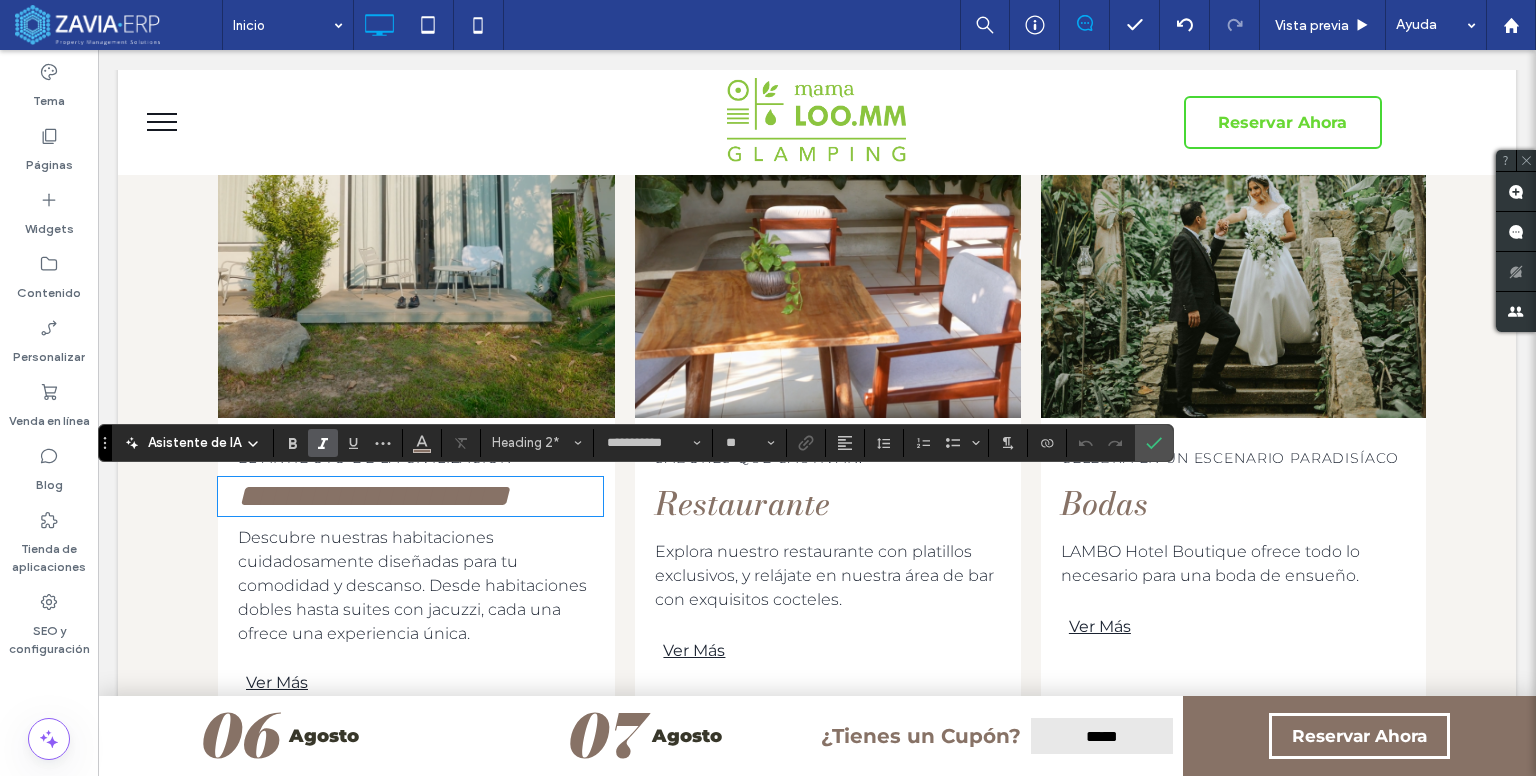 click on "**********" at bounding box center (373, 496) 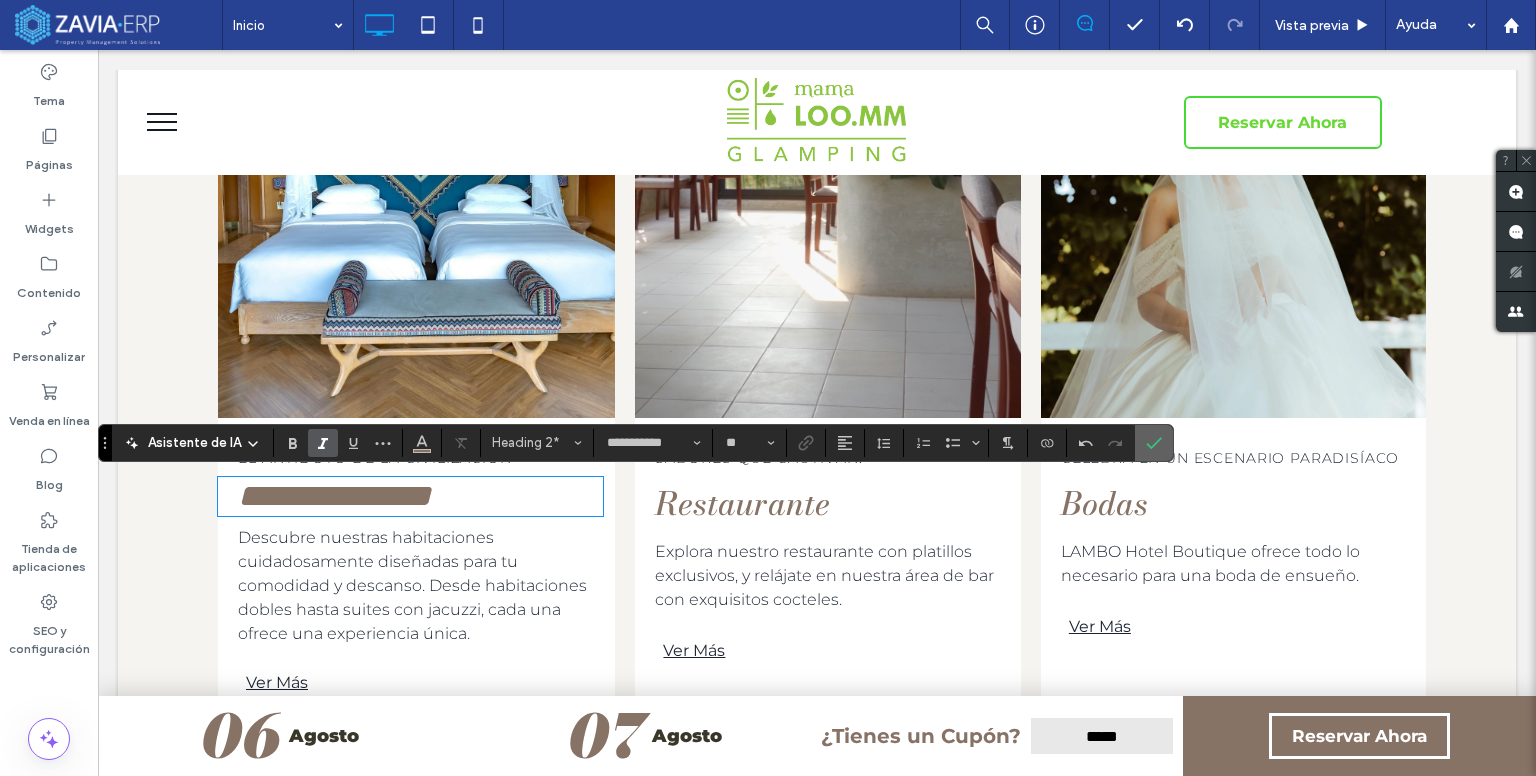 click at bounding box center [1154, 443] 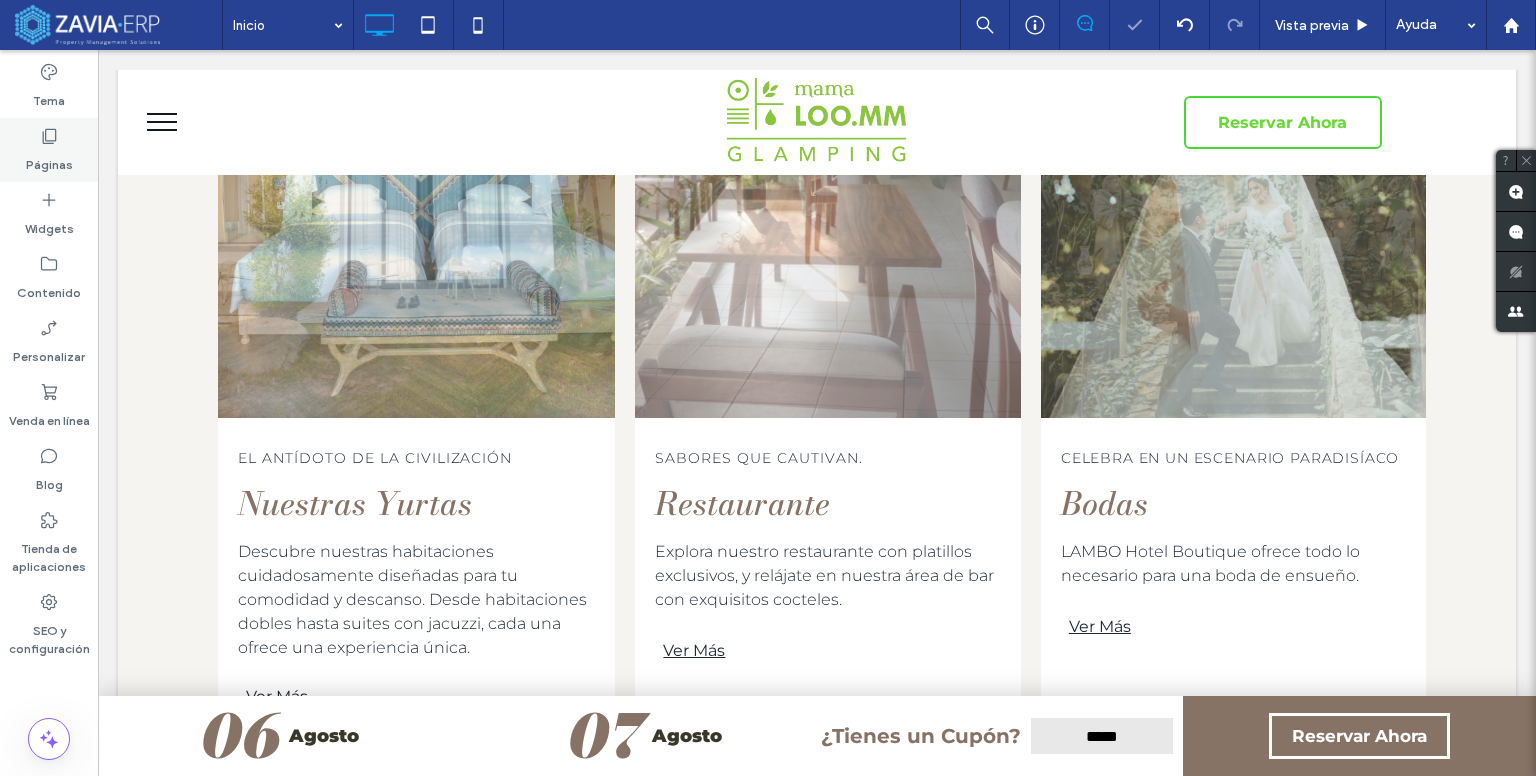 click on "Páginas" at bounding box center (49, 150) 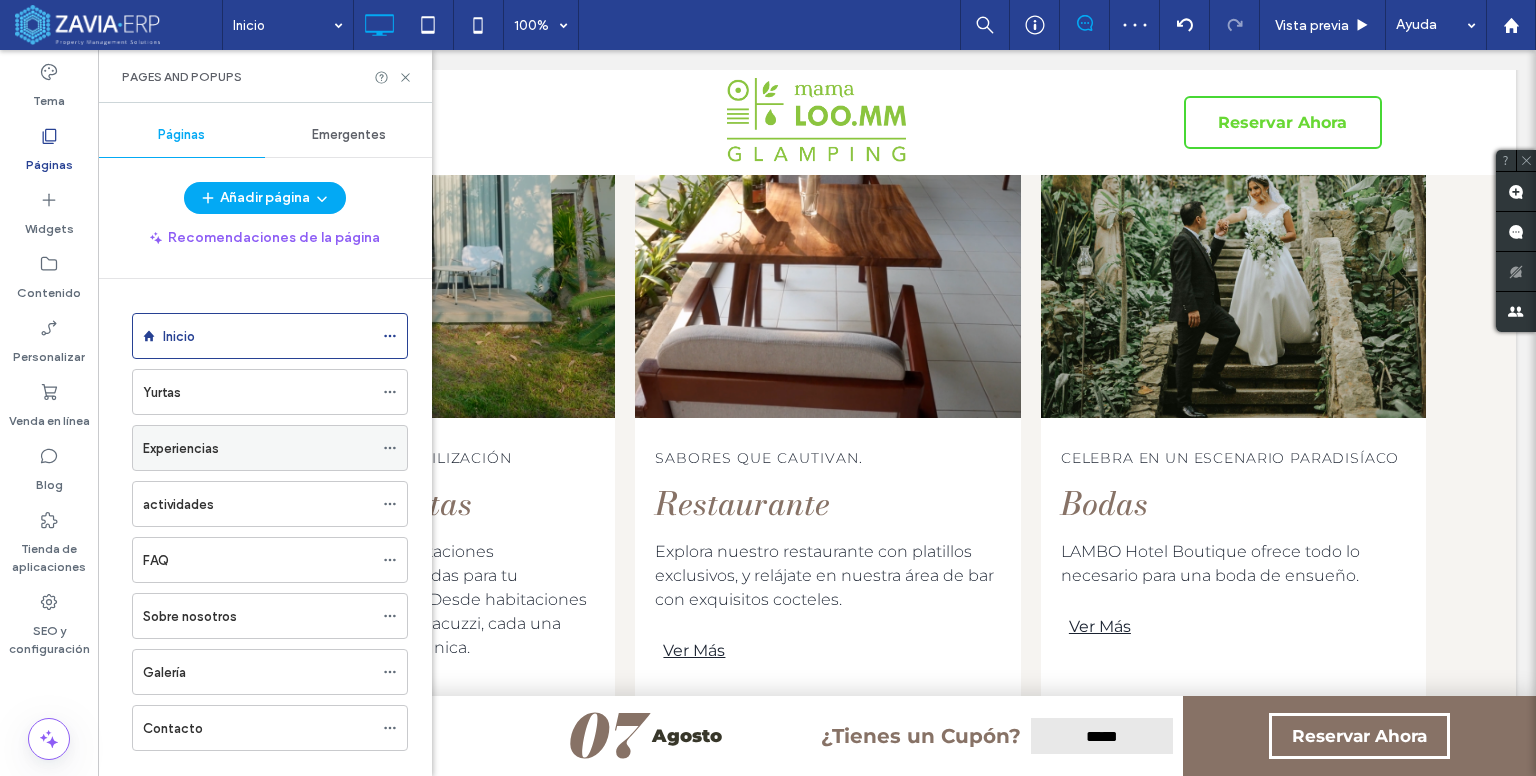 click on "Experiencias" at bounding box center [258, 448] 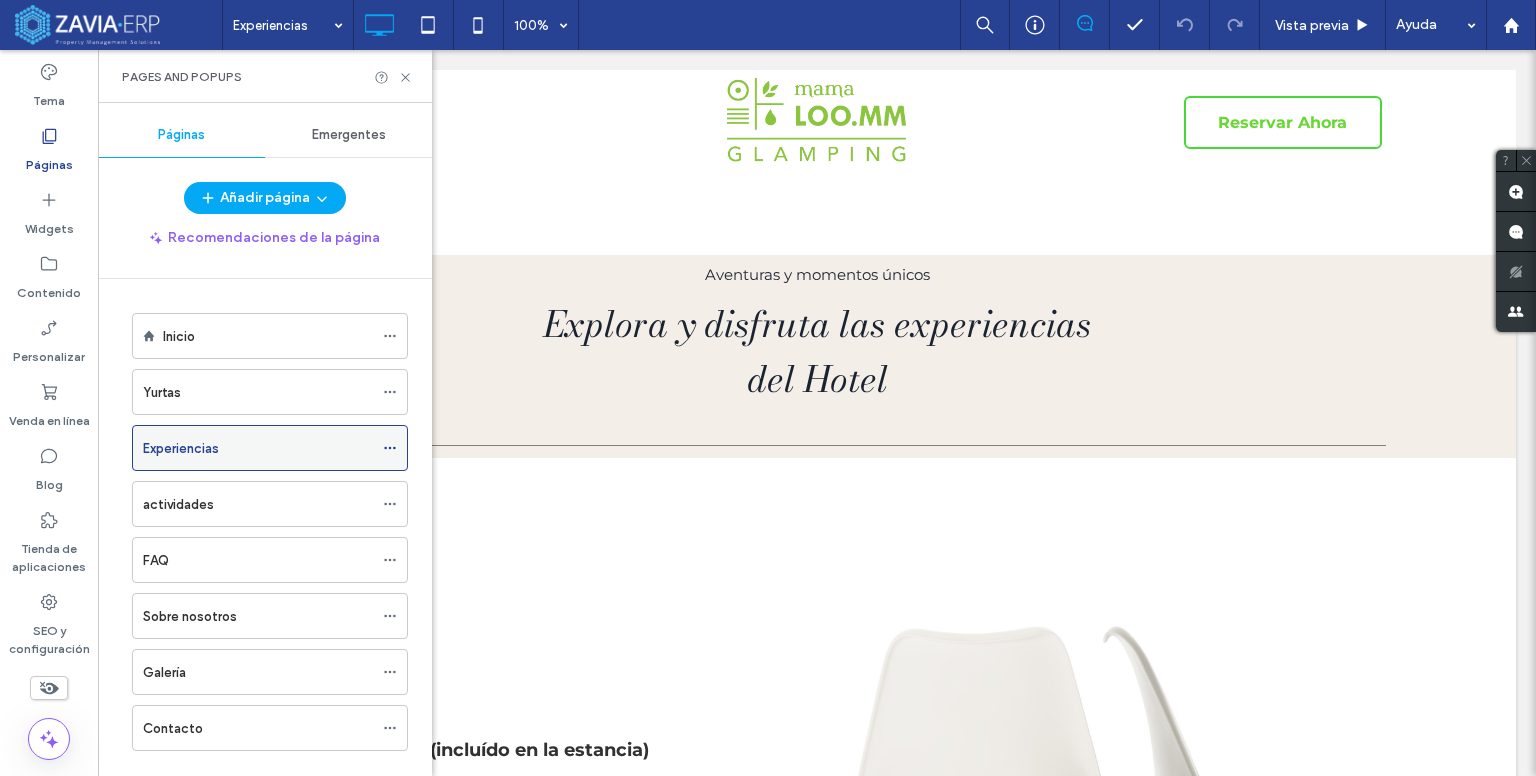 scroll, scrollTop: 0, scrollLeft: 0, axis: both 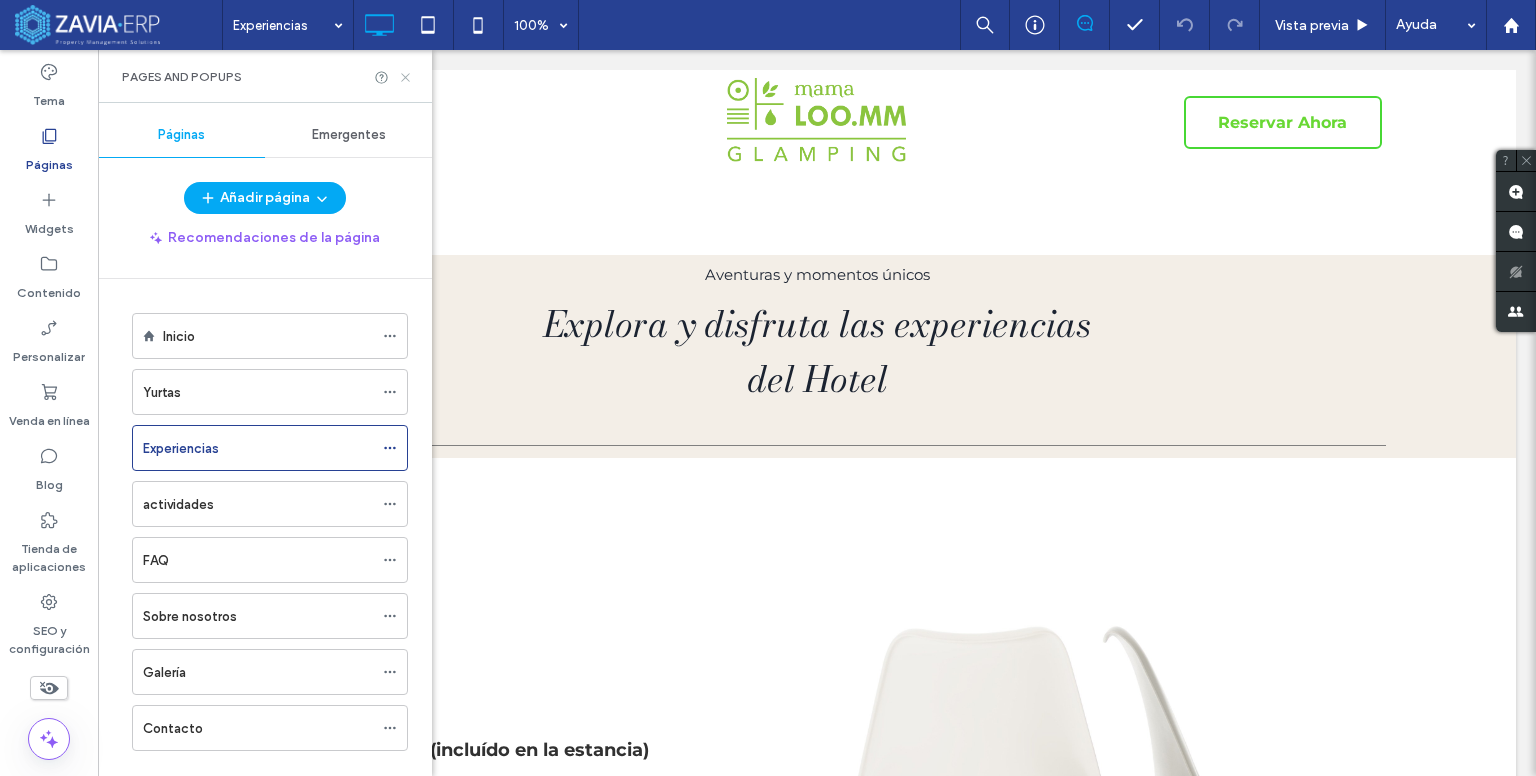 click 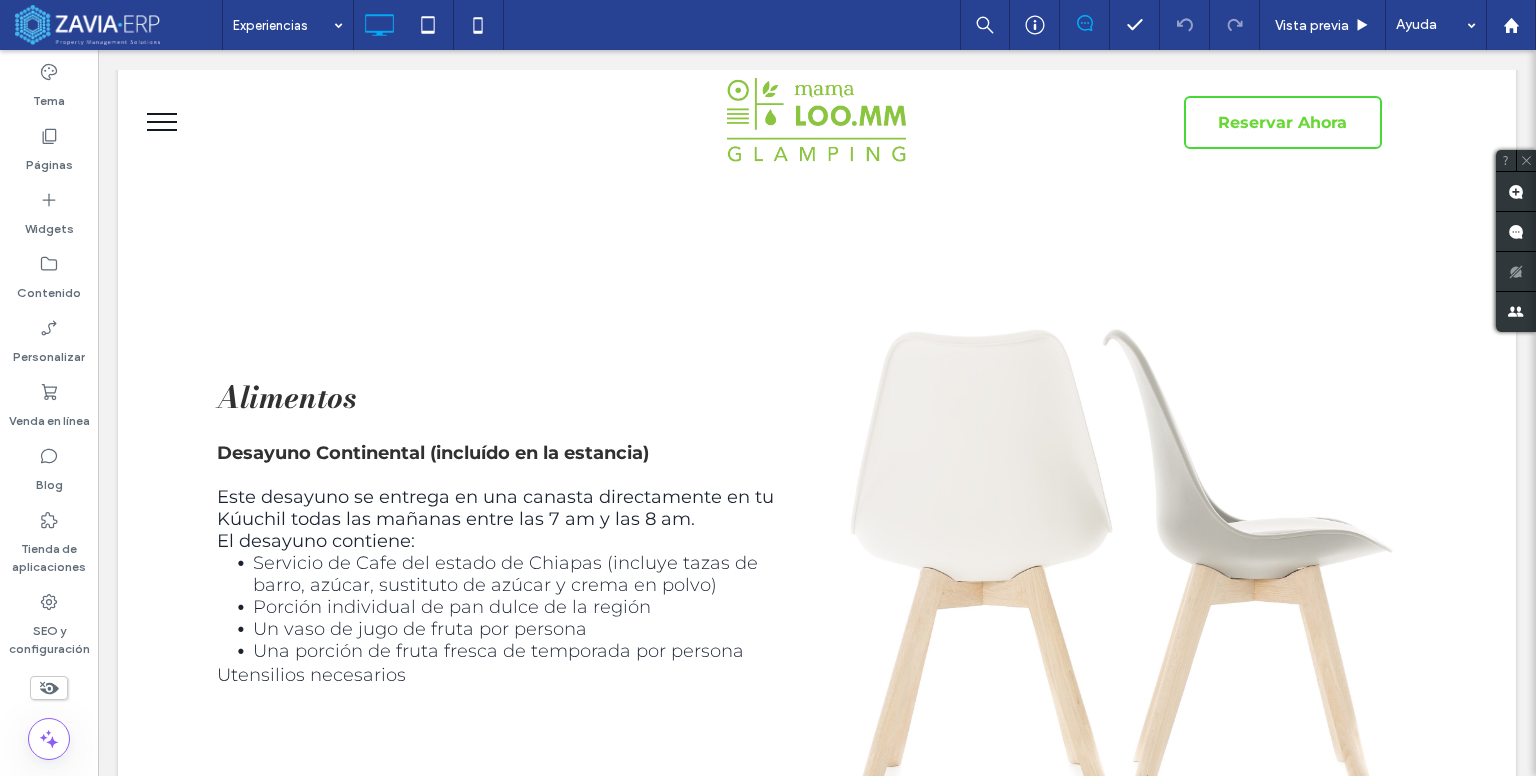 scroll, scrollTop: 0, scrollLeft: 0, axis: both 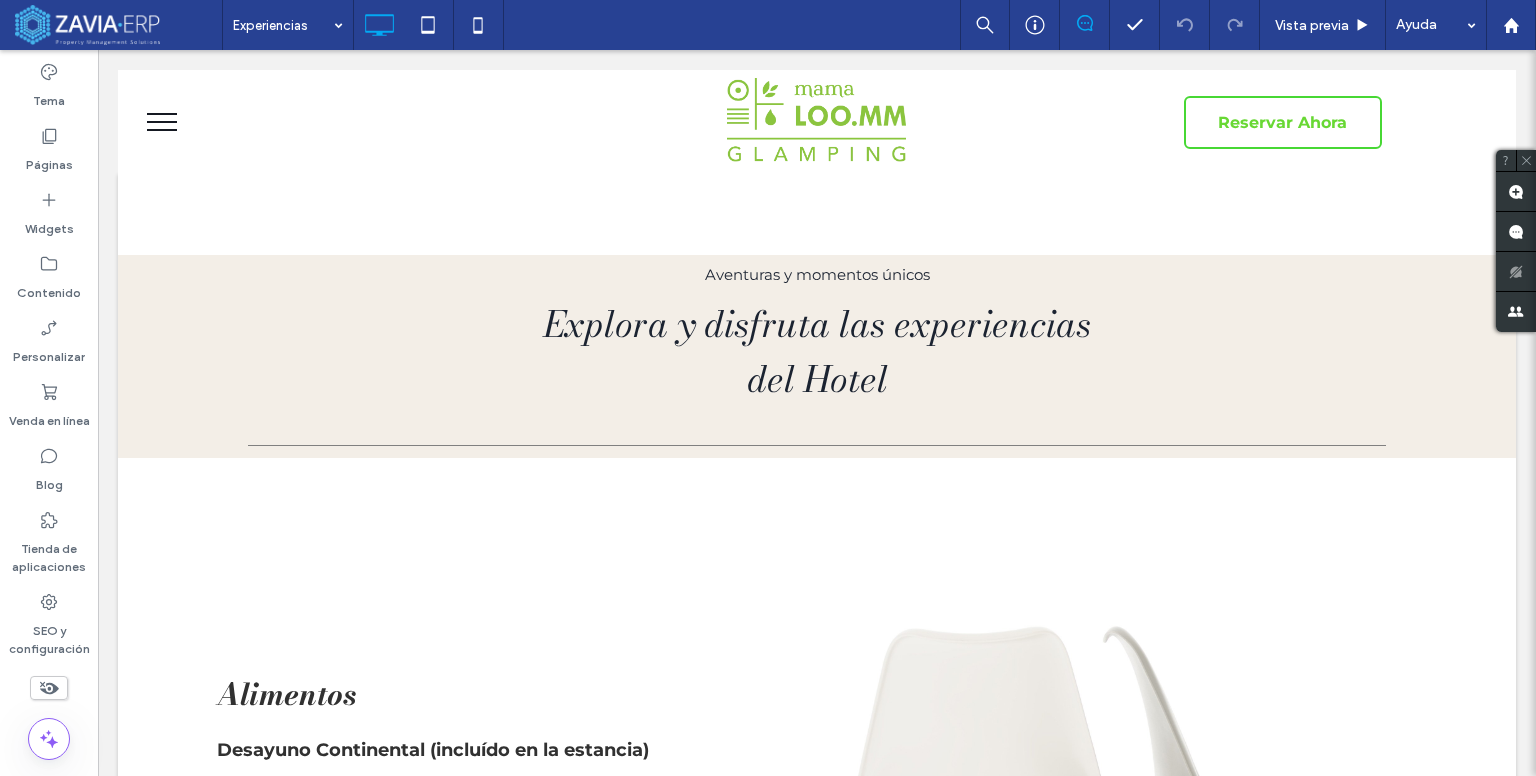 click on "Aventuras y momentos únicos
Explora y disfruta las experiencias del Hotel
Click To Paste
Fila + Añadir sección
Alimentos
Desayuno Continental (incluído en la estancia)  Este desayuno se entrega en una canasta directamente en tu Kúuchil todas las mañanas entre las 7 am y las 8 am.  El desayuno contiene:   Servicio de Cafe del estado de Chiapas (incluye tazas de barro, azúcar, sustituto de azúcar y crema en polvo) Porción individual de pan dulce de la región Un vaso de jugo de fruta por persona Una porción de fruta fresca de temporada por persona
Utensilios necesarios Click To Paste
Click To Paste
Fila + Añadir sección
Alimentos
Desayuno Continental (incluído en la estancia)  Este desayuno se entrega en una canasta directamente en tu Kúuchil todas las mañanas entre las 7 am y las 8 am.  El desayuno contiene:   Porción individual de pan dulce de la región Un vaso de jugo de fruta por persona" at bounding box center [817, 2199] 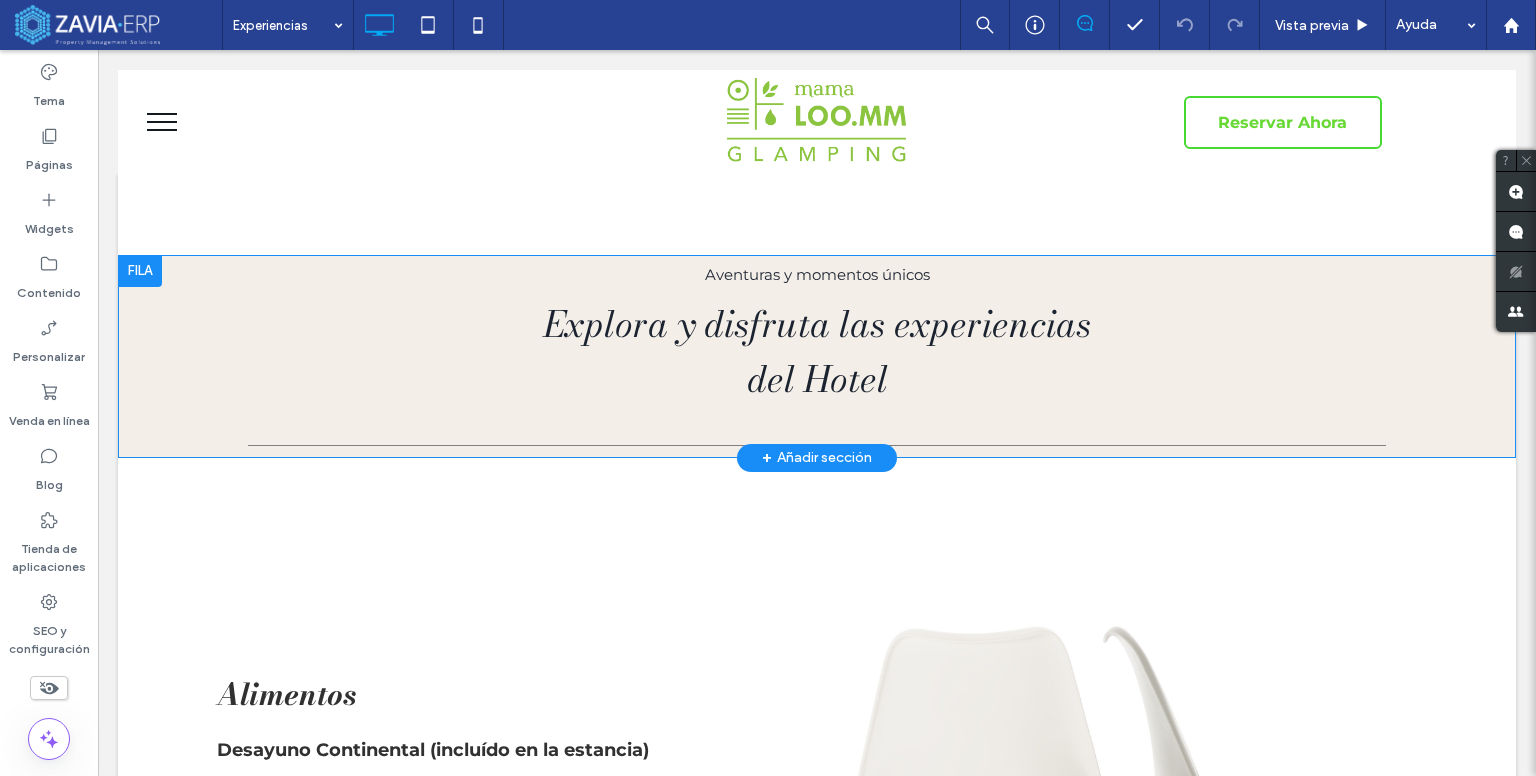 click at bounding box center (140, 271) 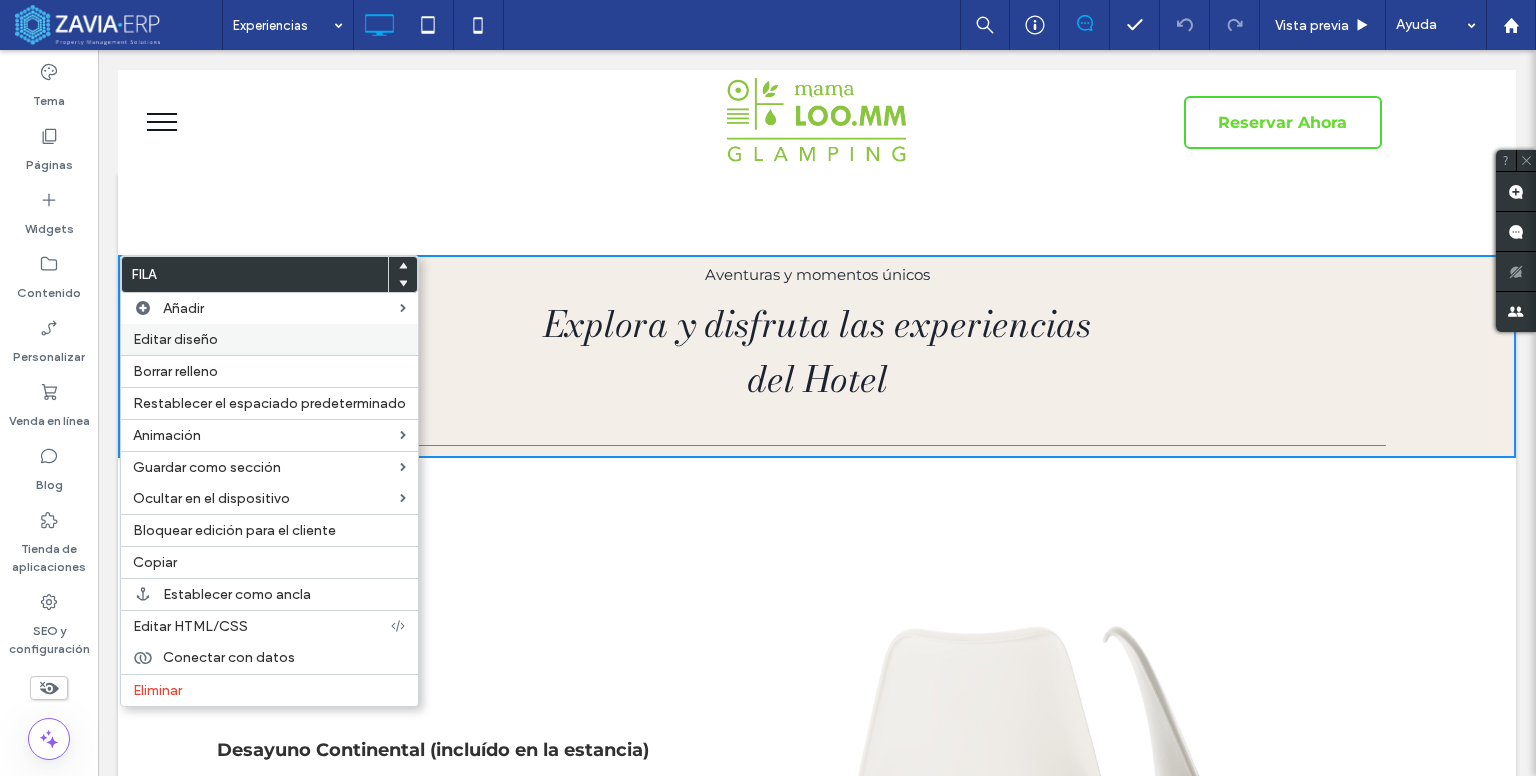 click on "Editar diseño" at bounding box center [175, 339] 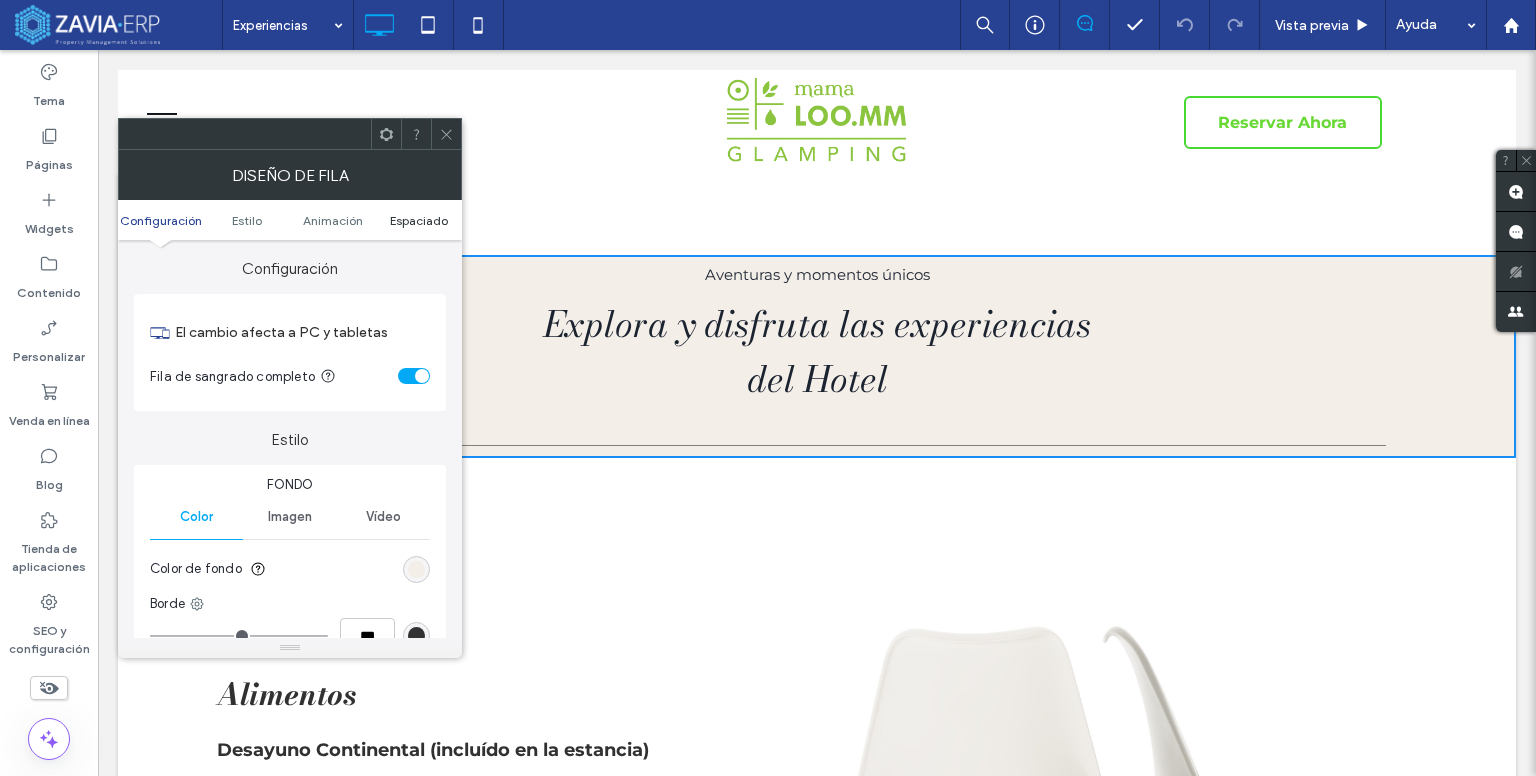 click on "Espaciado" at bounding box center [419, 220] 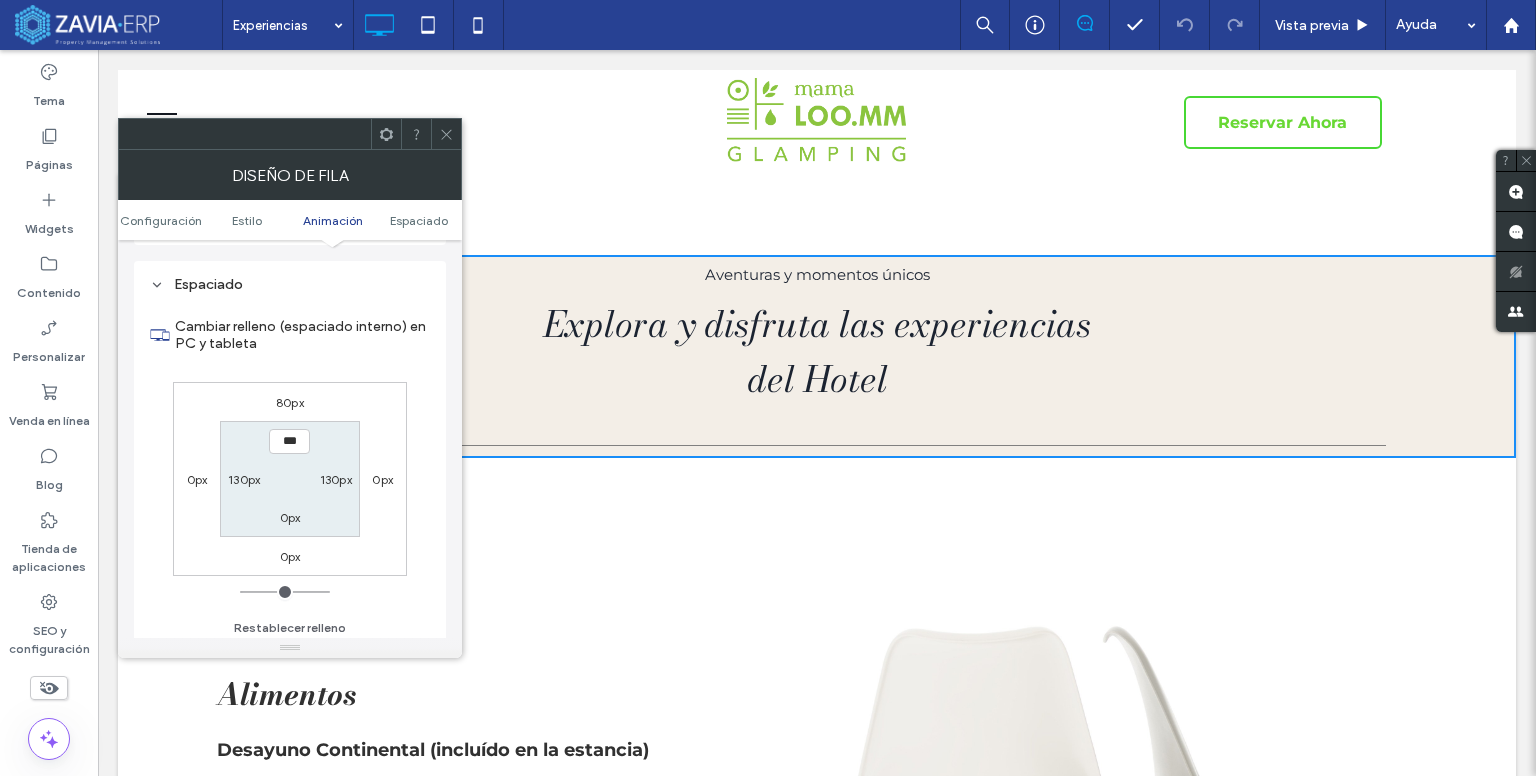 scroll, scrollTop: 564, scrollLeft: 0, axis: vertical 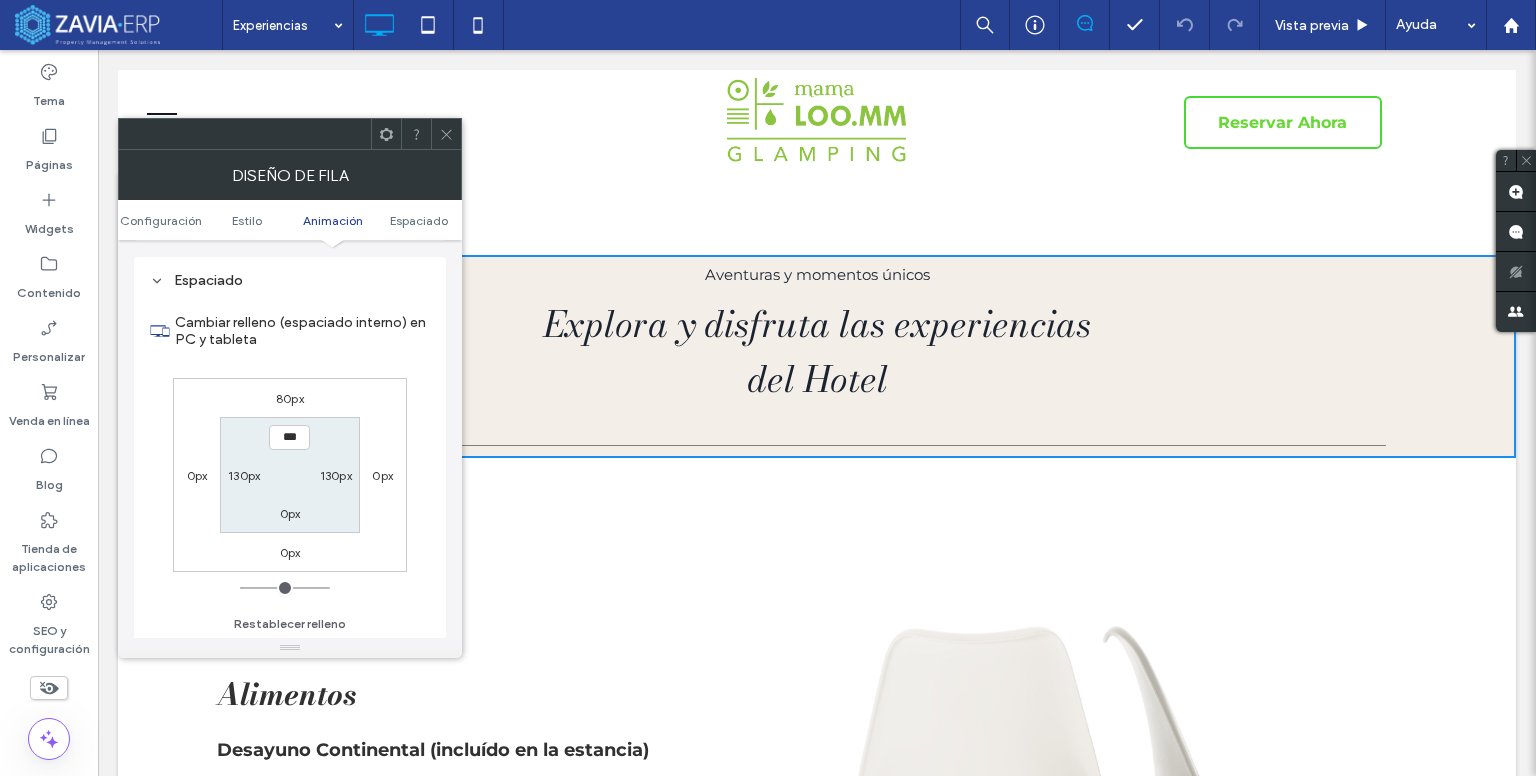click on "80px" at bounding box center (290, 398) 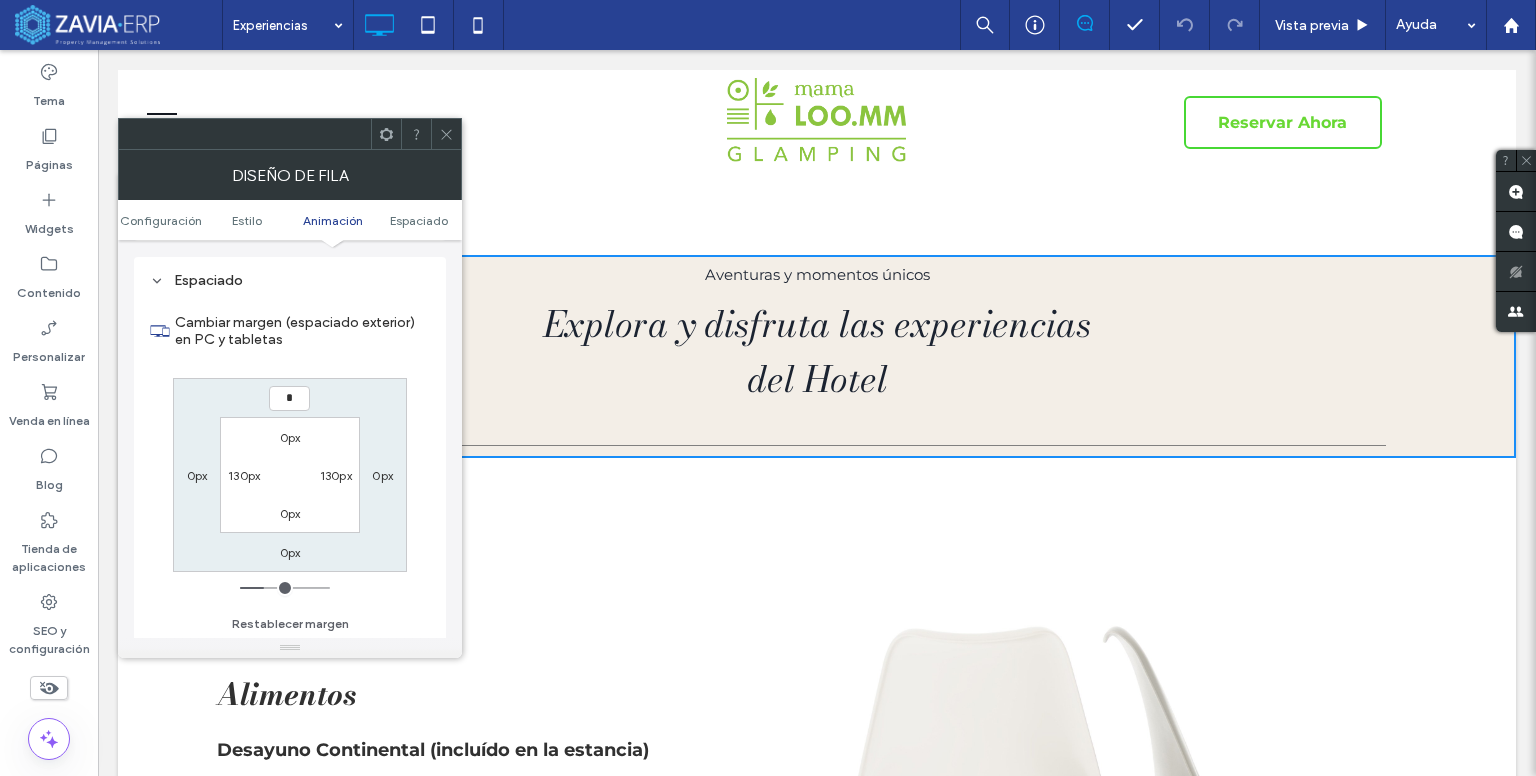 type on "*" 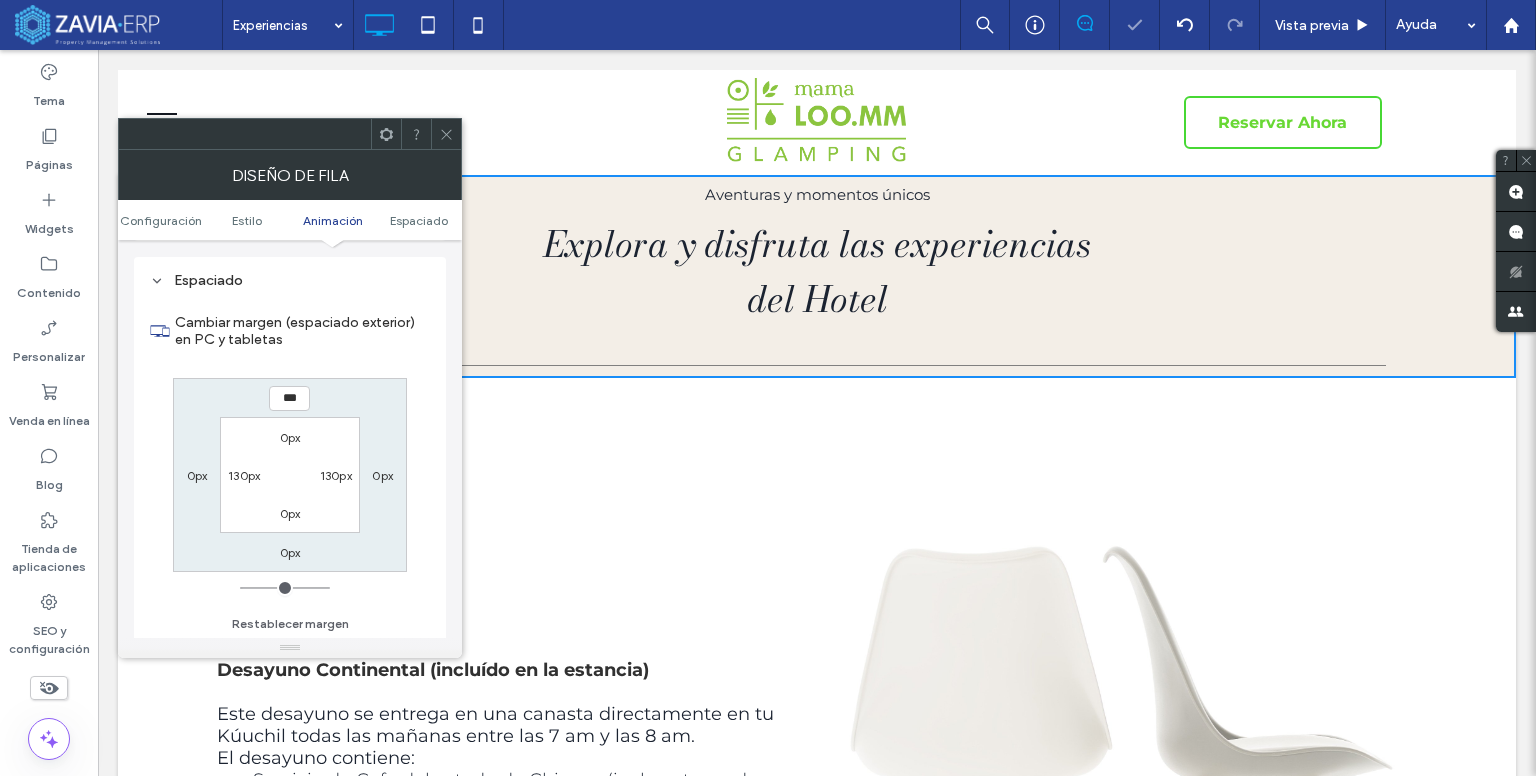 click 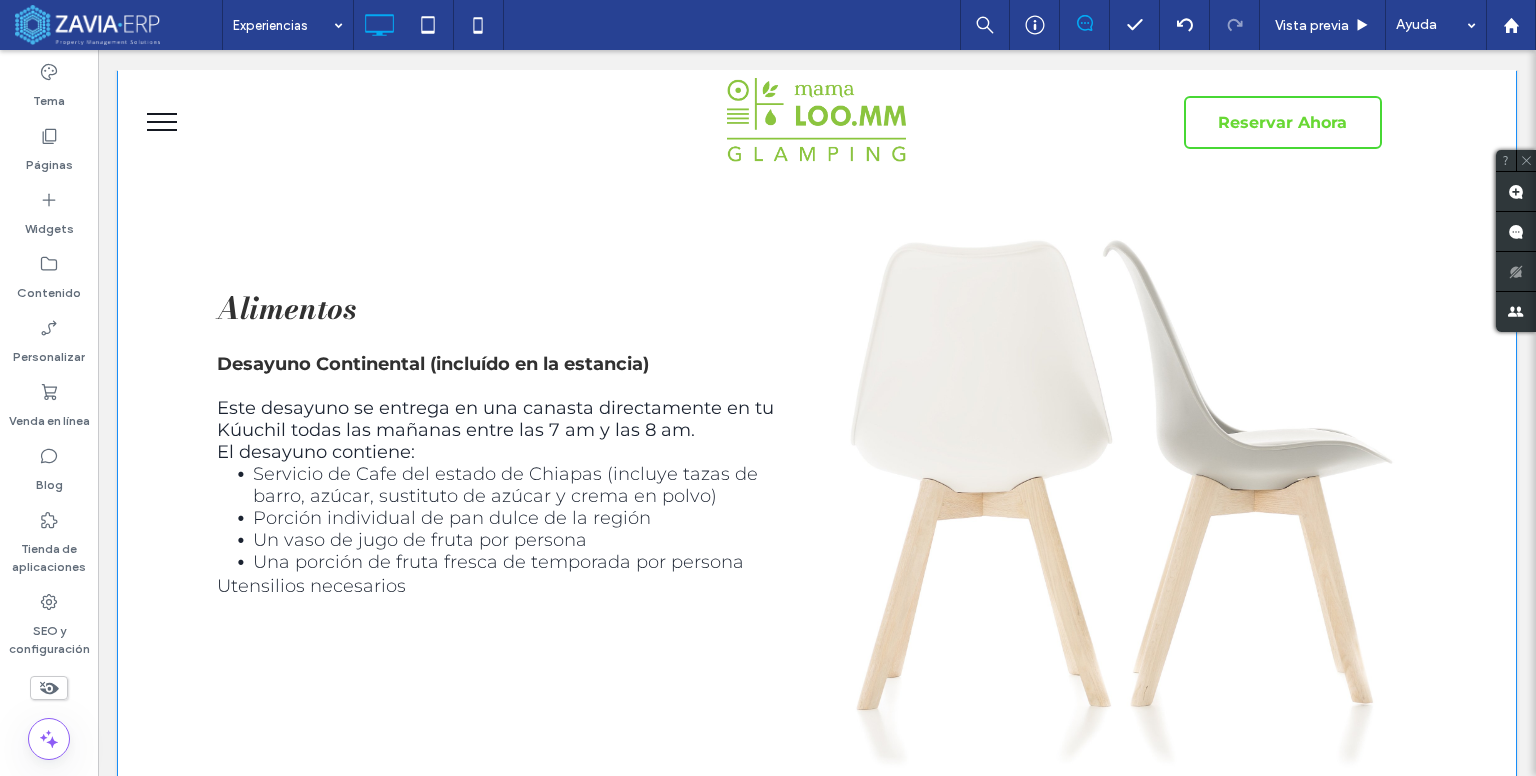 scroll, scrollTop: 0, scrollLeft: 0, axis: both 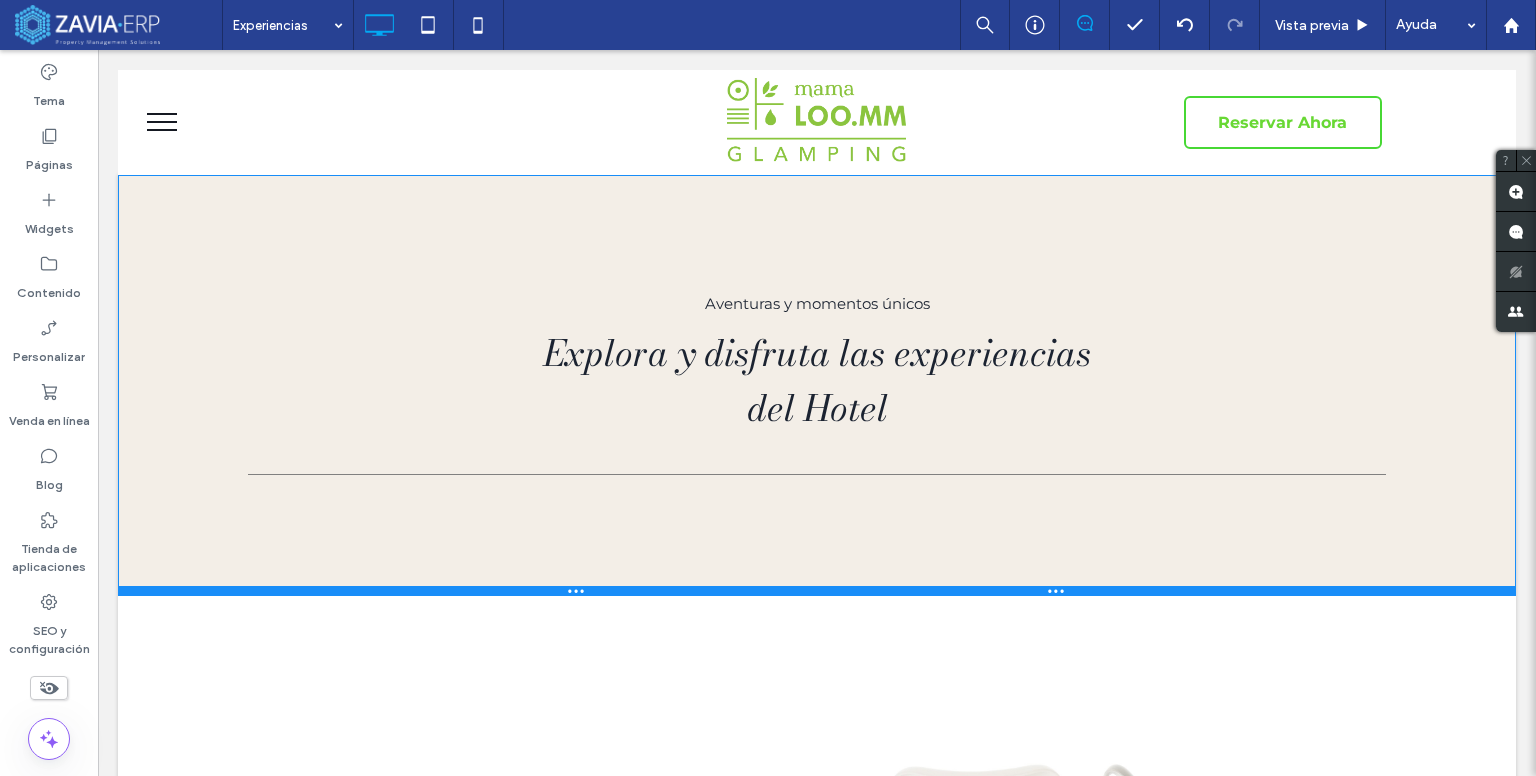 drag, startPoint x: 531, startPoint y: 377, endPoint x: 540, endPoint y: 588, distance: 211.19185 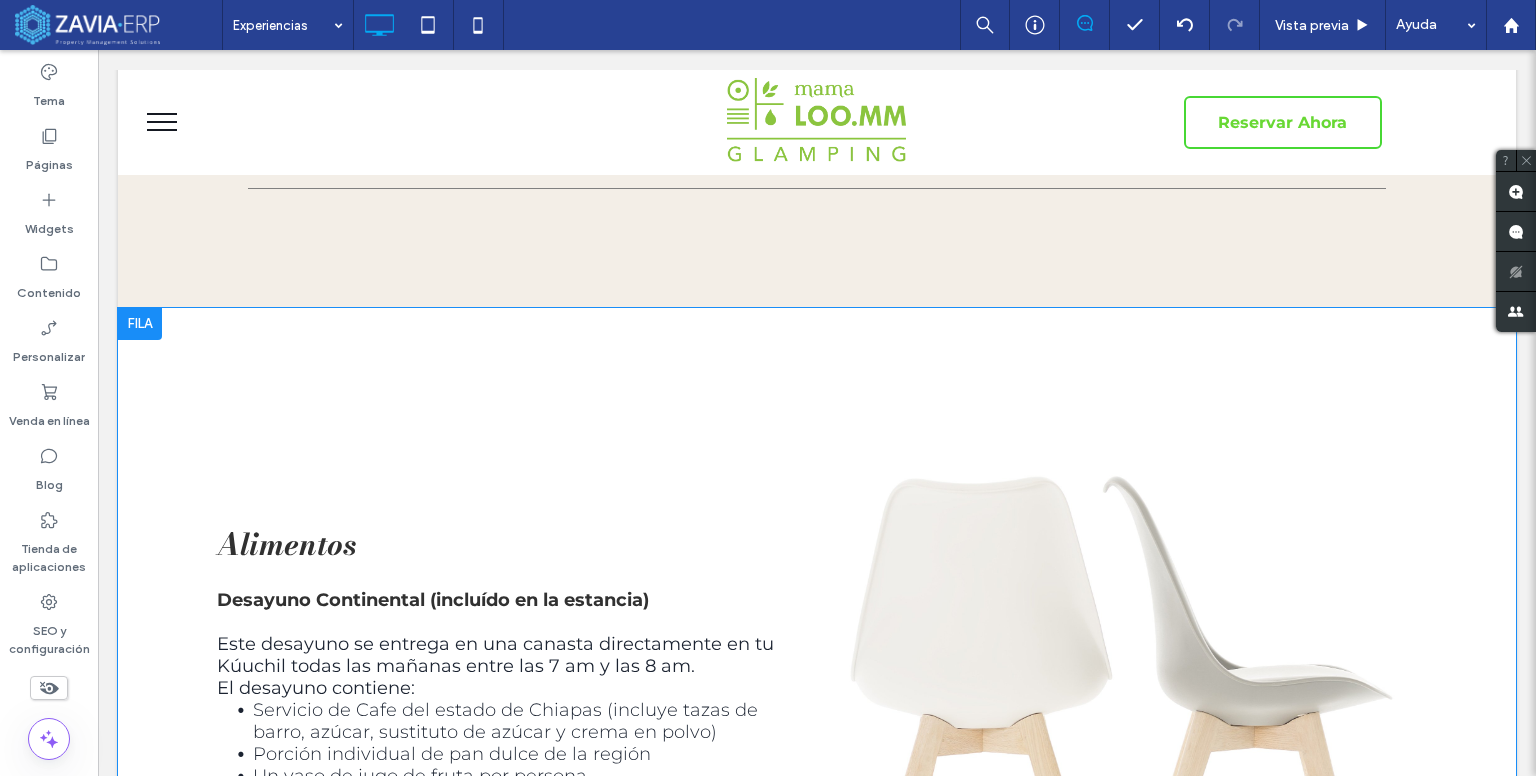 scroll, scrollTop: 200, scrollLeft: 0, axis: vertical 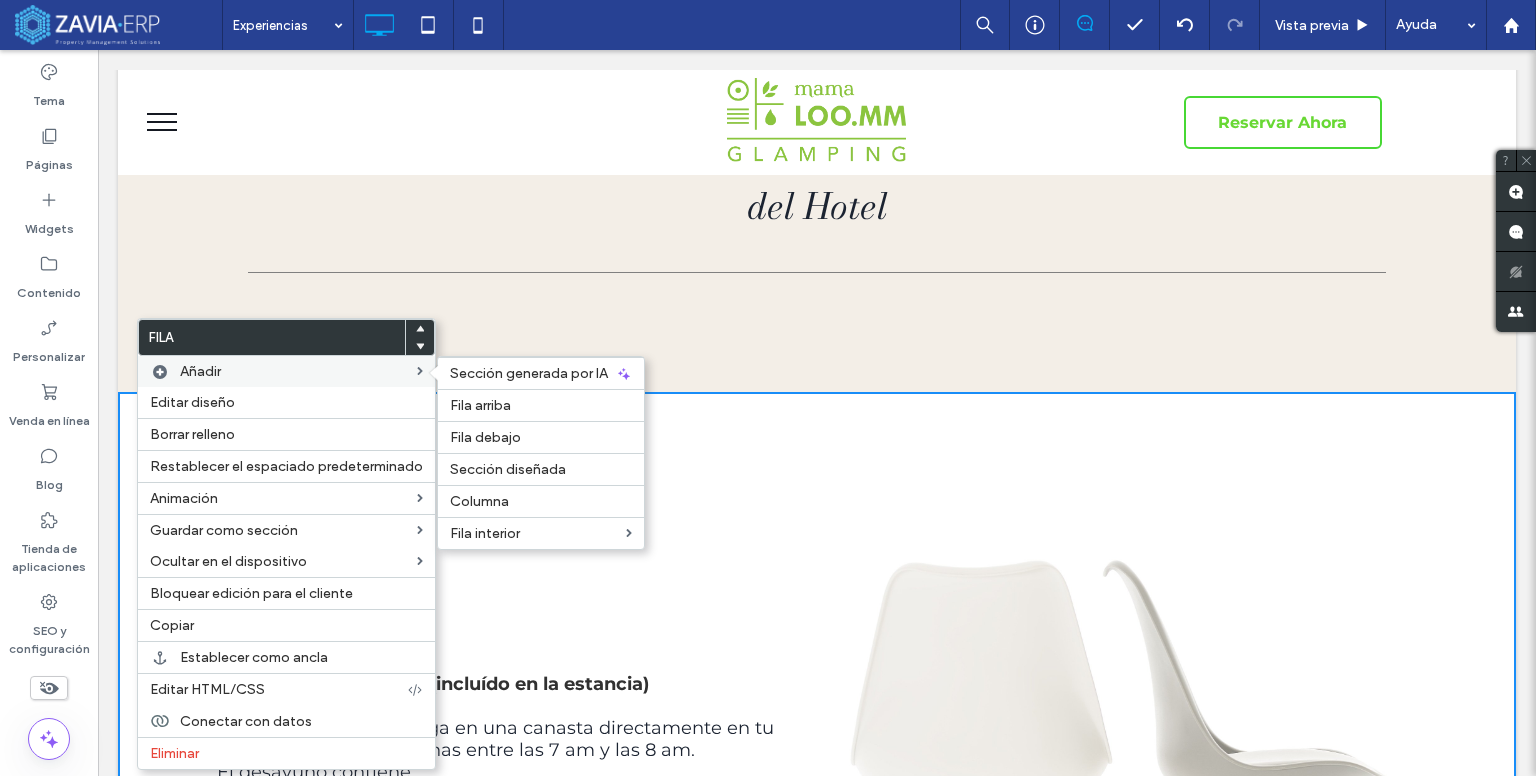 click on "Añadir" at bounding box center (200, 371) 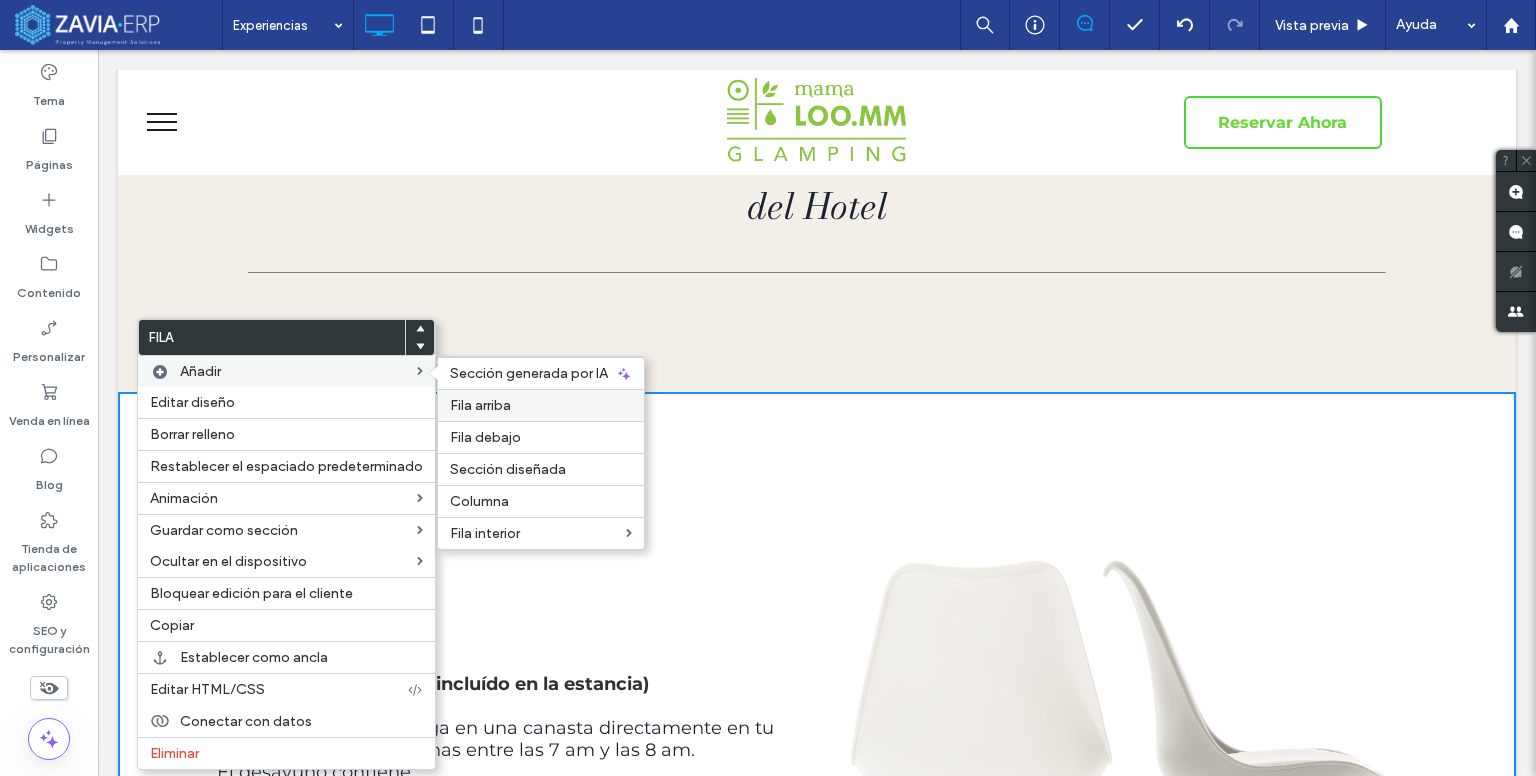 click on "Fila arriba" at bounding box center (541, 405) 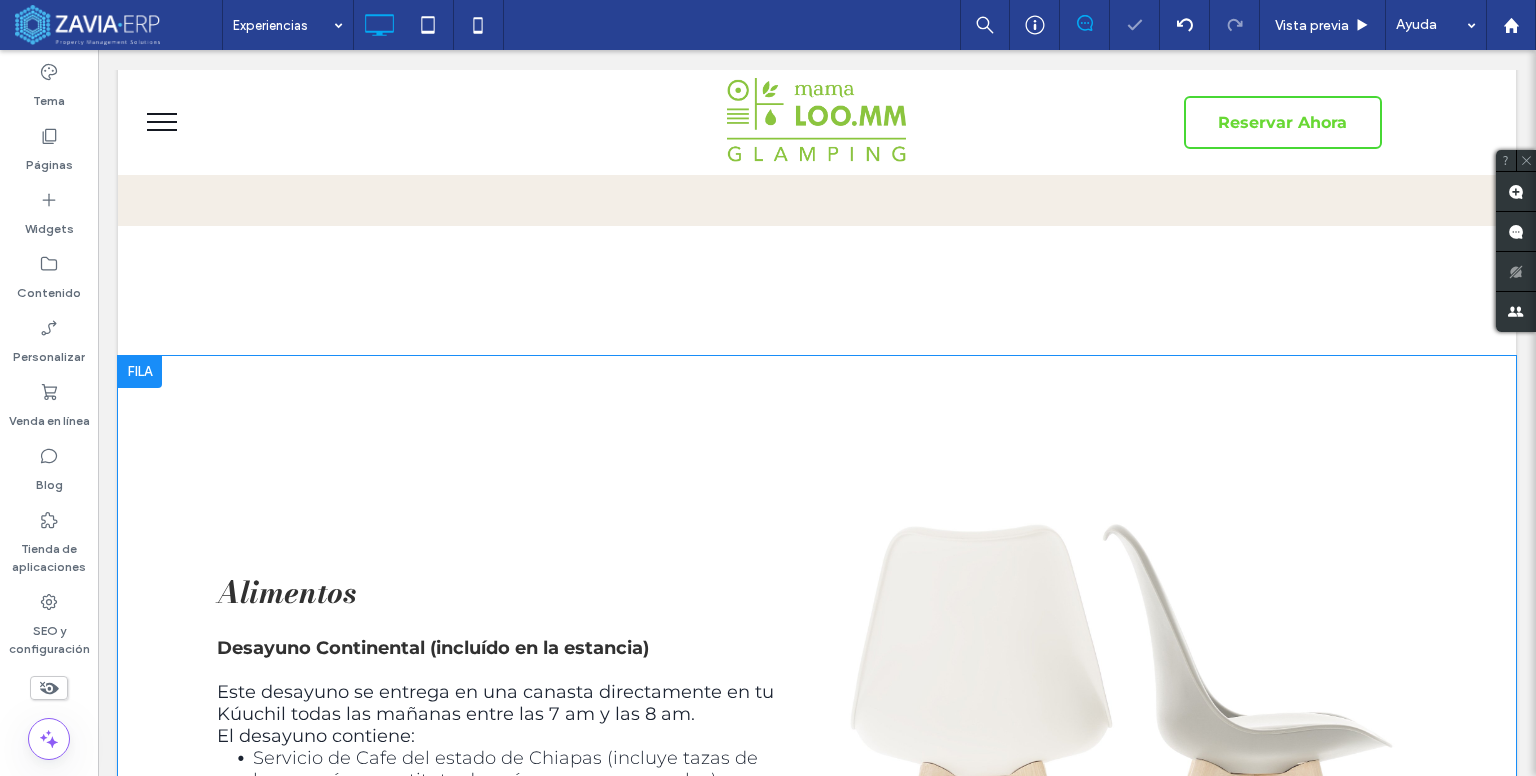 scroll, scrollTop: 400, scrollLeft: 0, axis: vertical 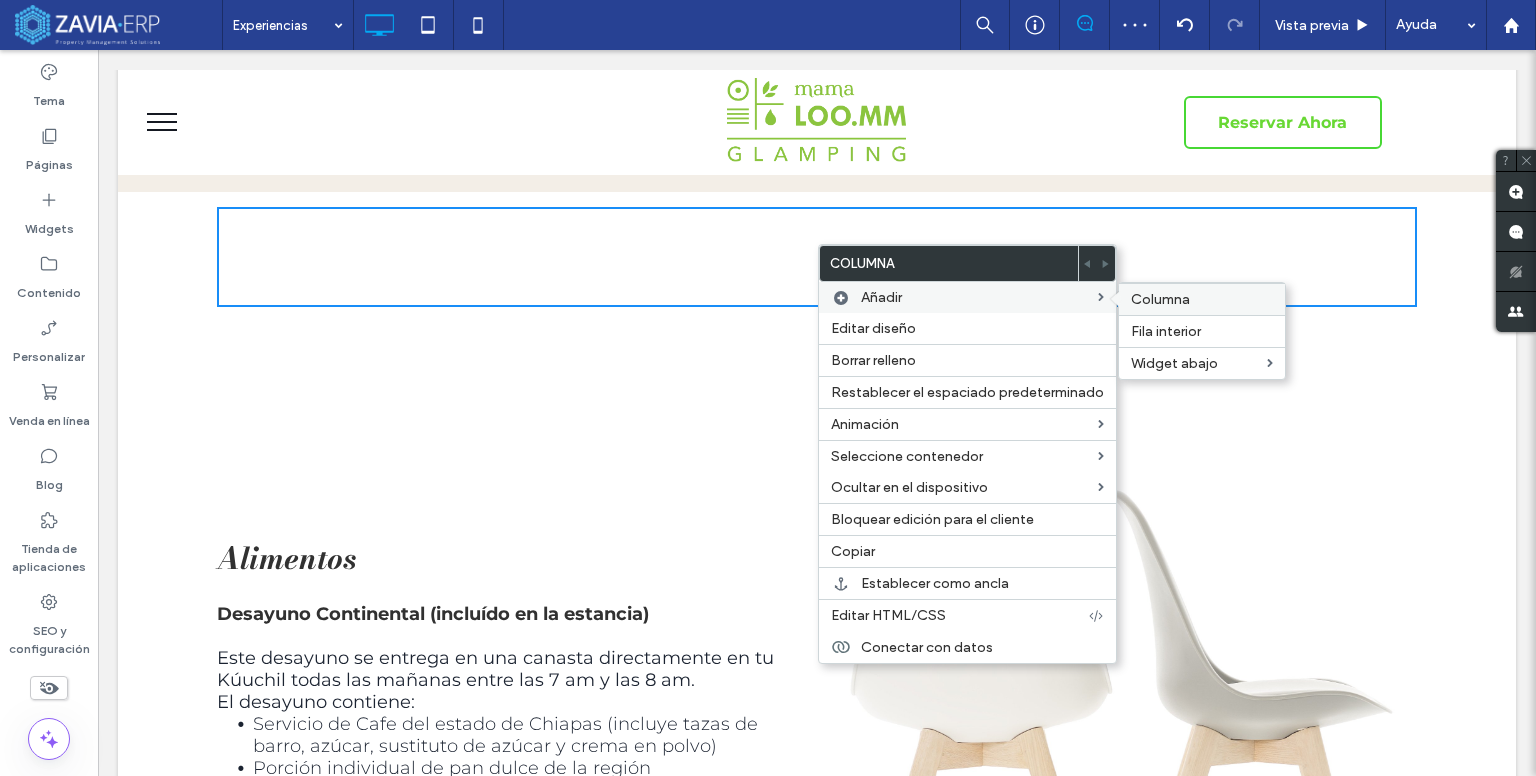 click on "Columna" at bounding box center (1202, 299) 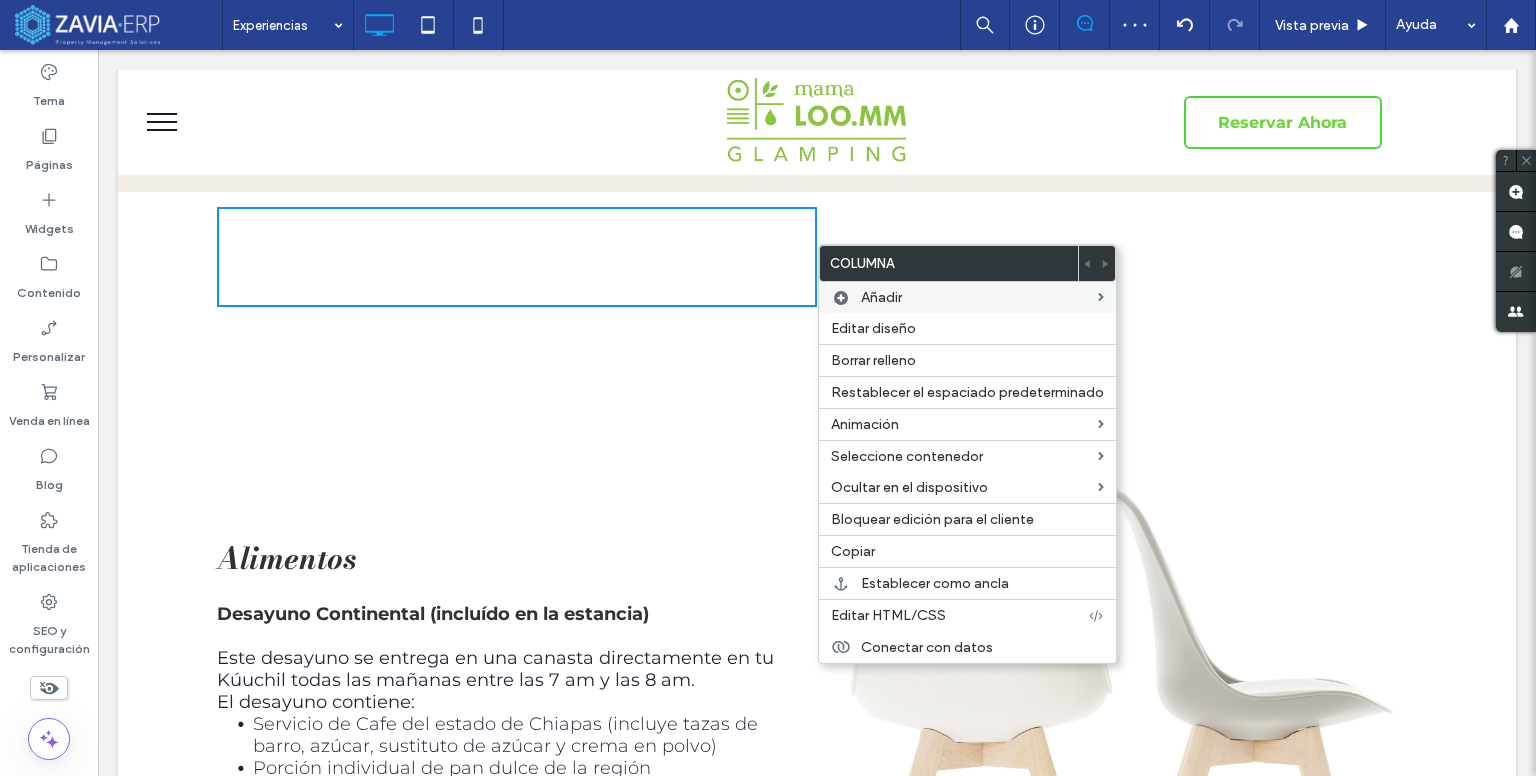 click on "Alimentos" at bounding box center (286, 558) 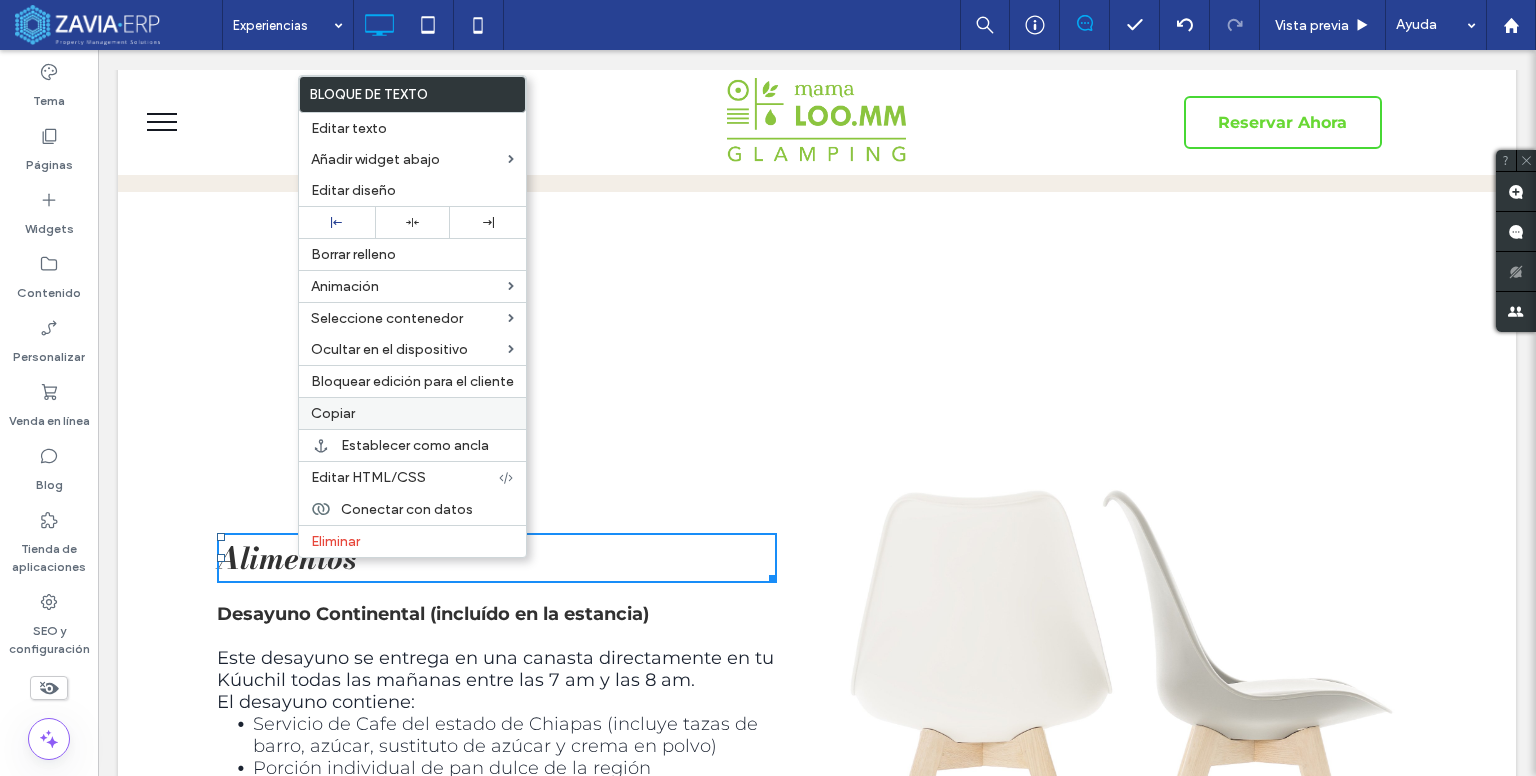 click on "Copiar" at bounding box center (412, 413) 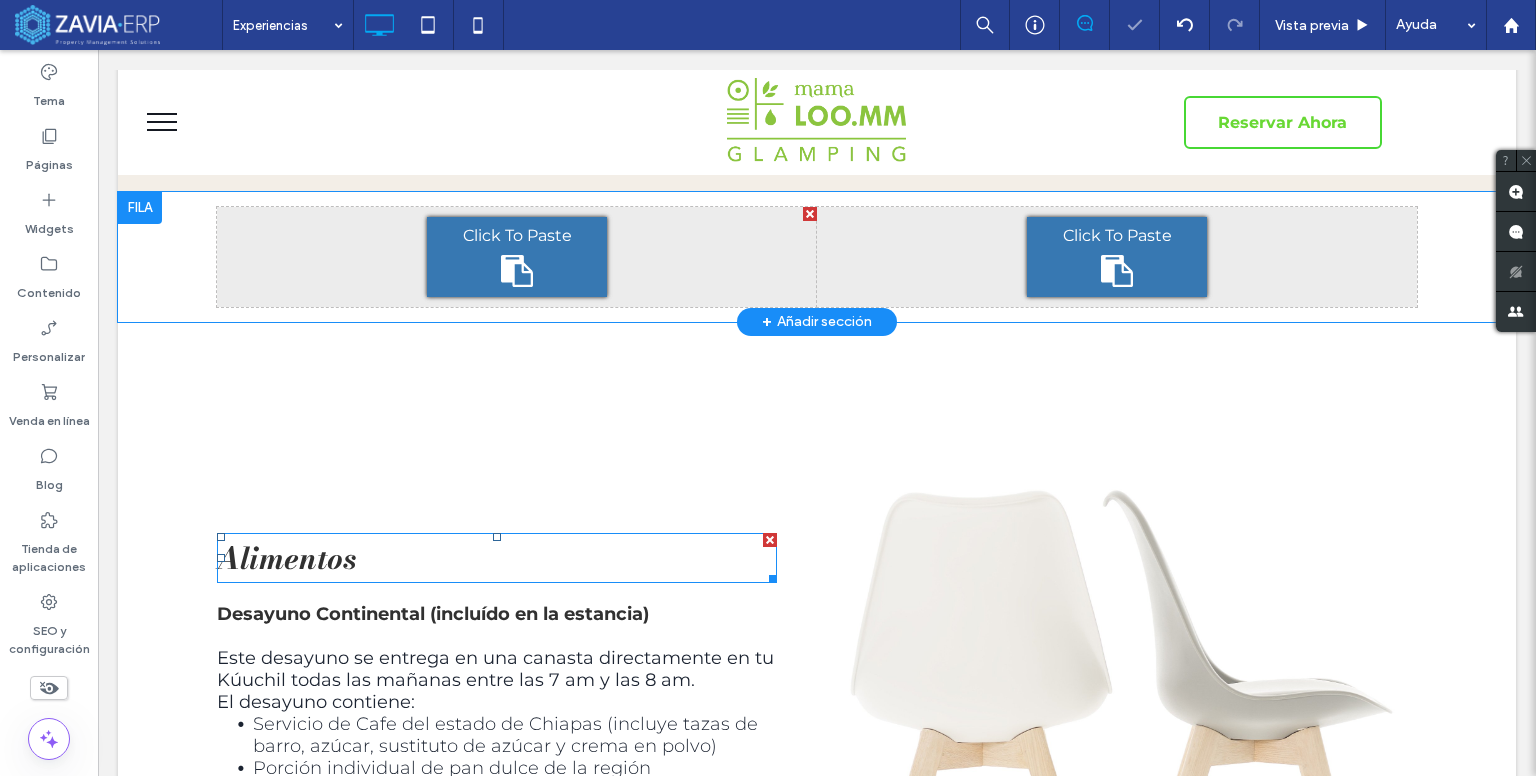 click on "Click To Paste" at bounding box center [517, 257] 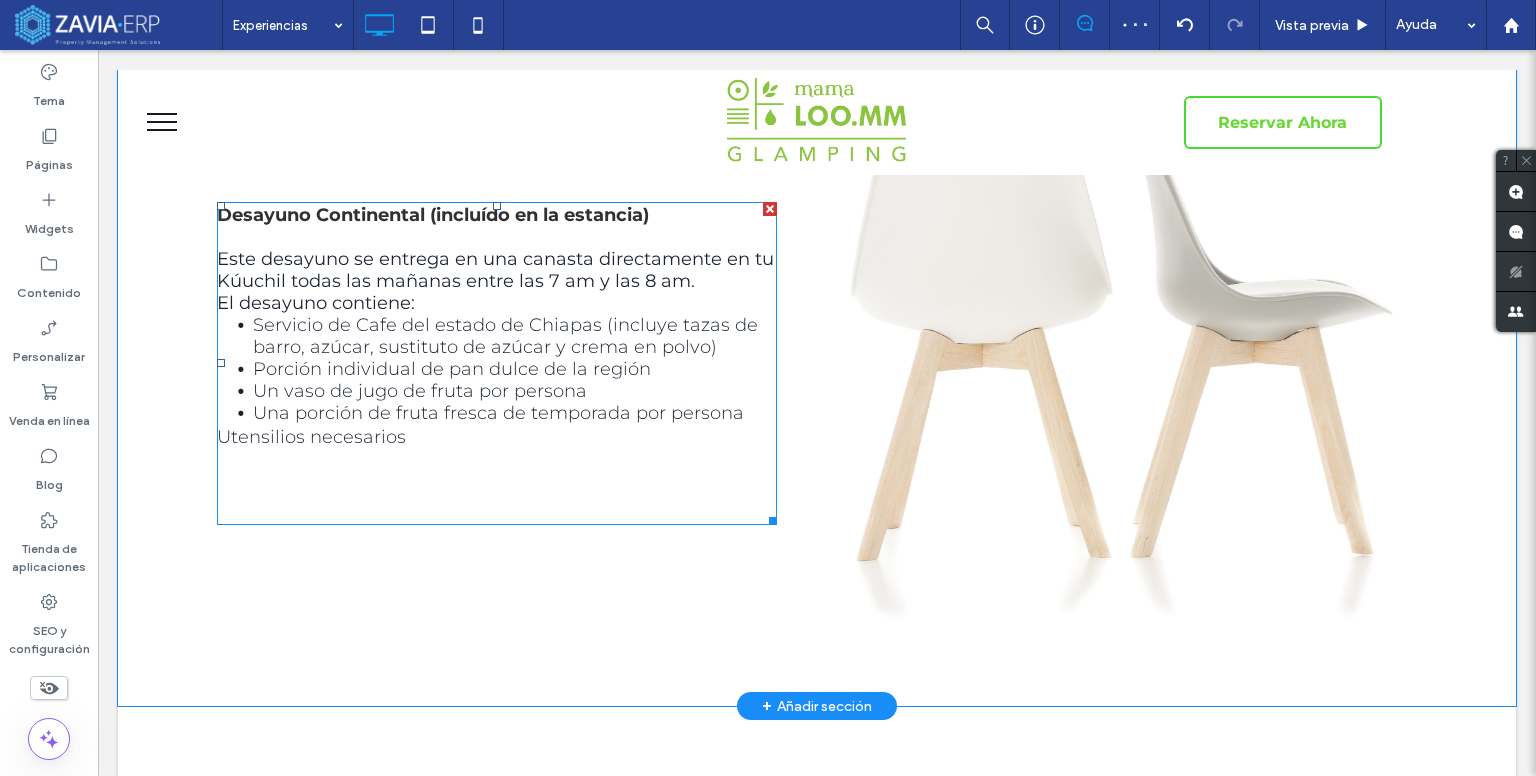 scroll, scrollTop: 800, scrollLeft: 0, axis: vertical 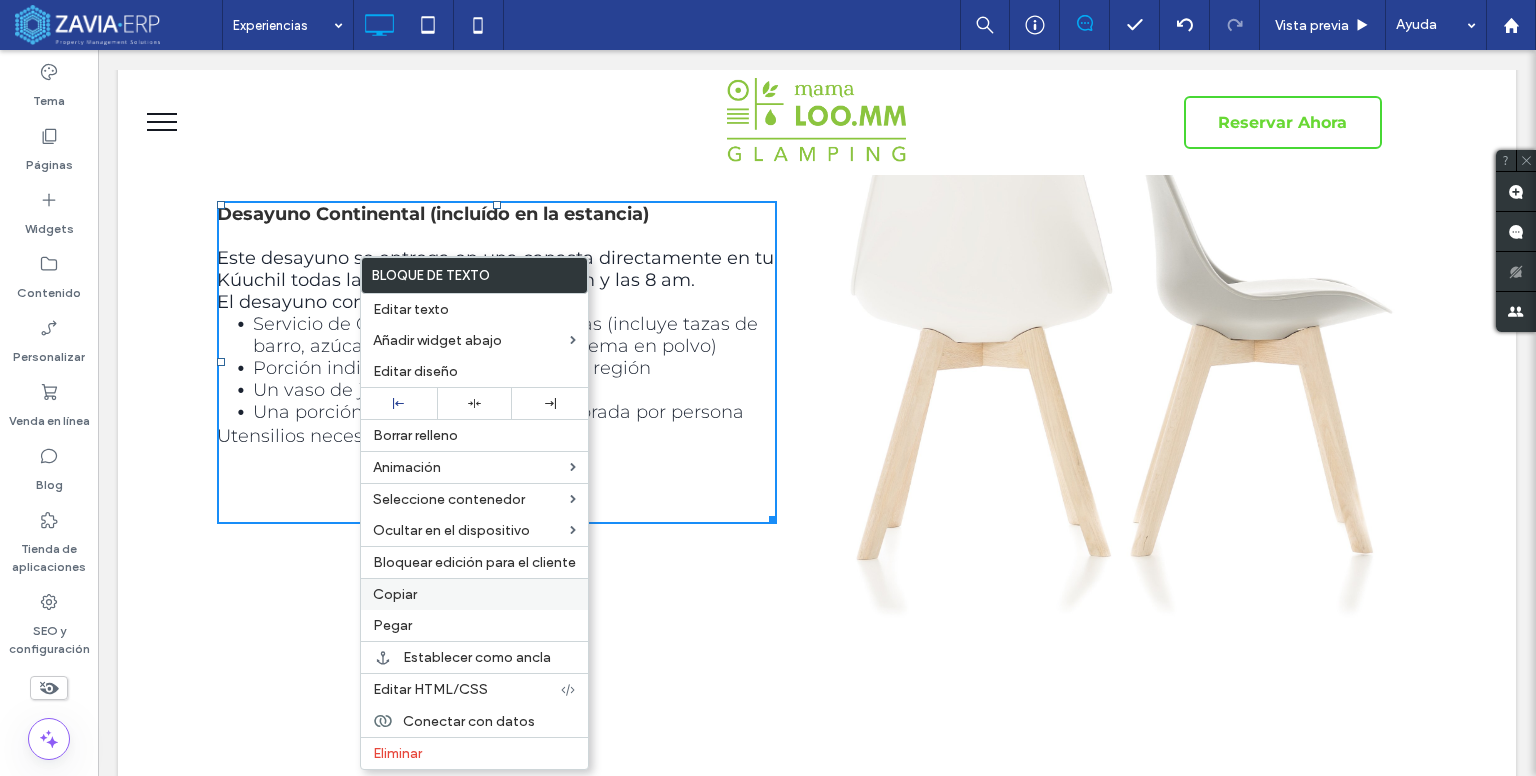 click on "Copiar" at bounding box center (395, 594) 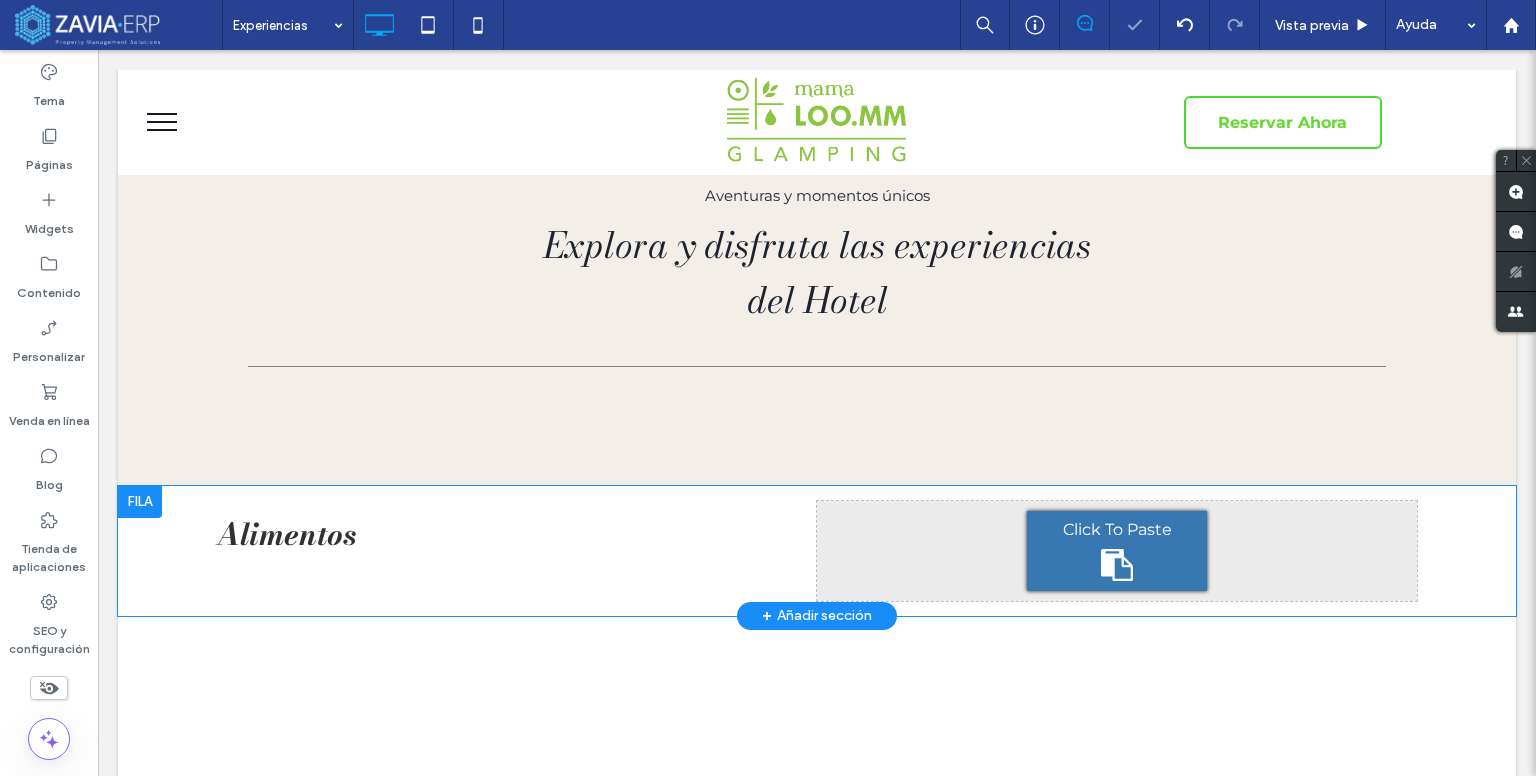 scroll, scrollTop: 100, scrollLeft: 0, axis: vertical 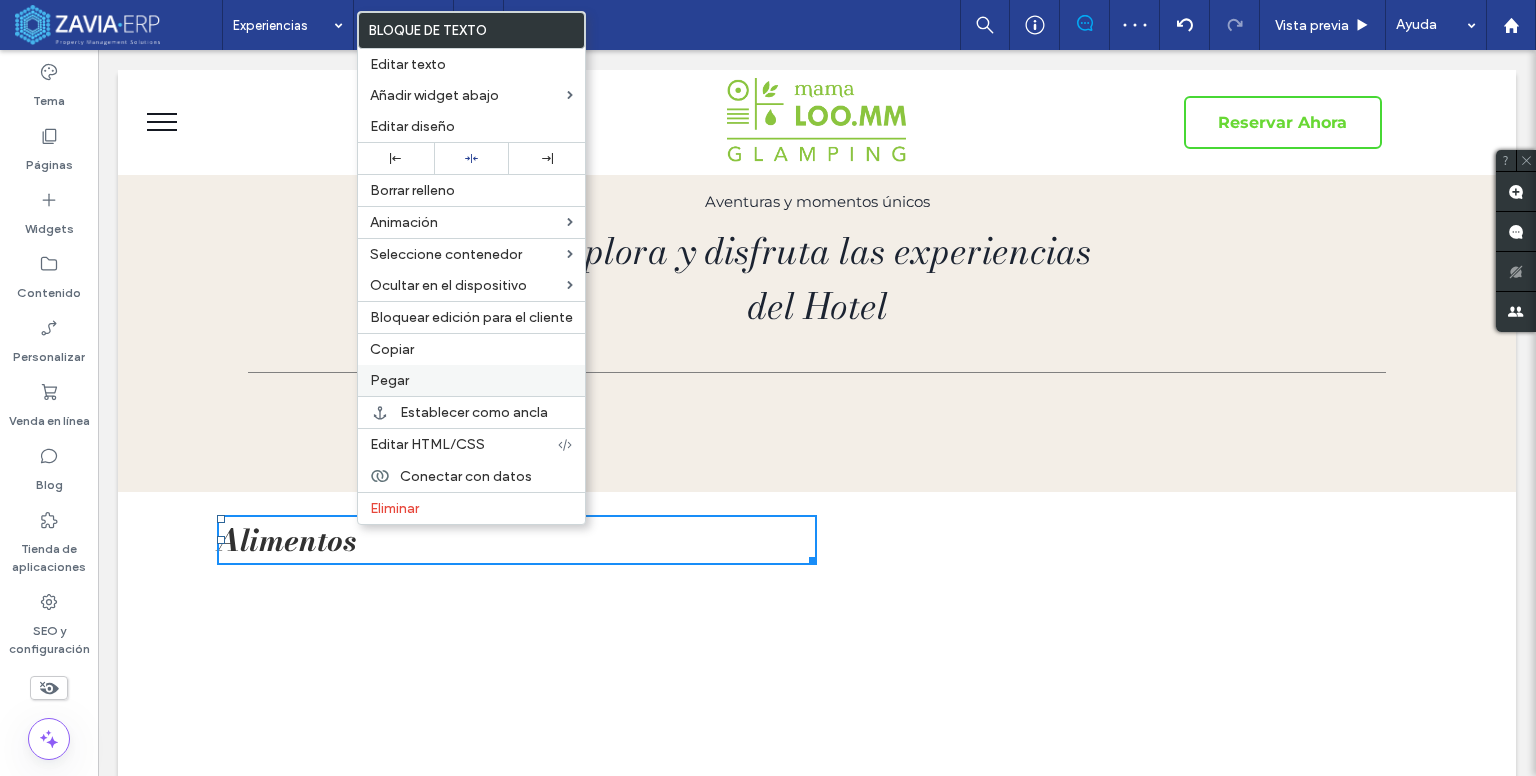 click on "Pegar" at bounding box center (471, 380) 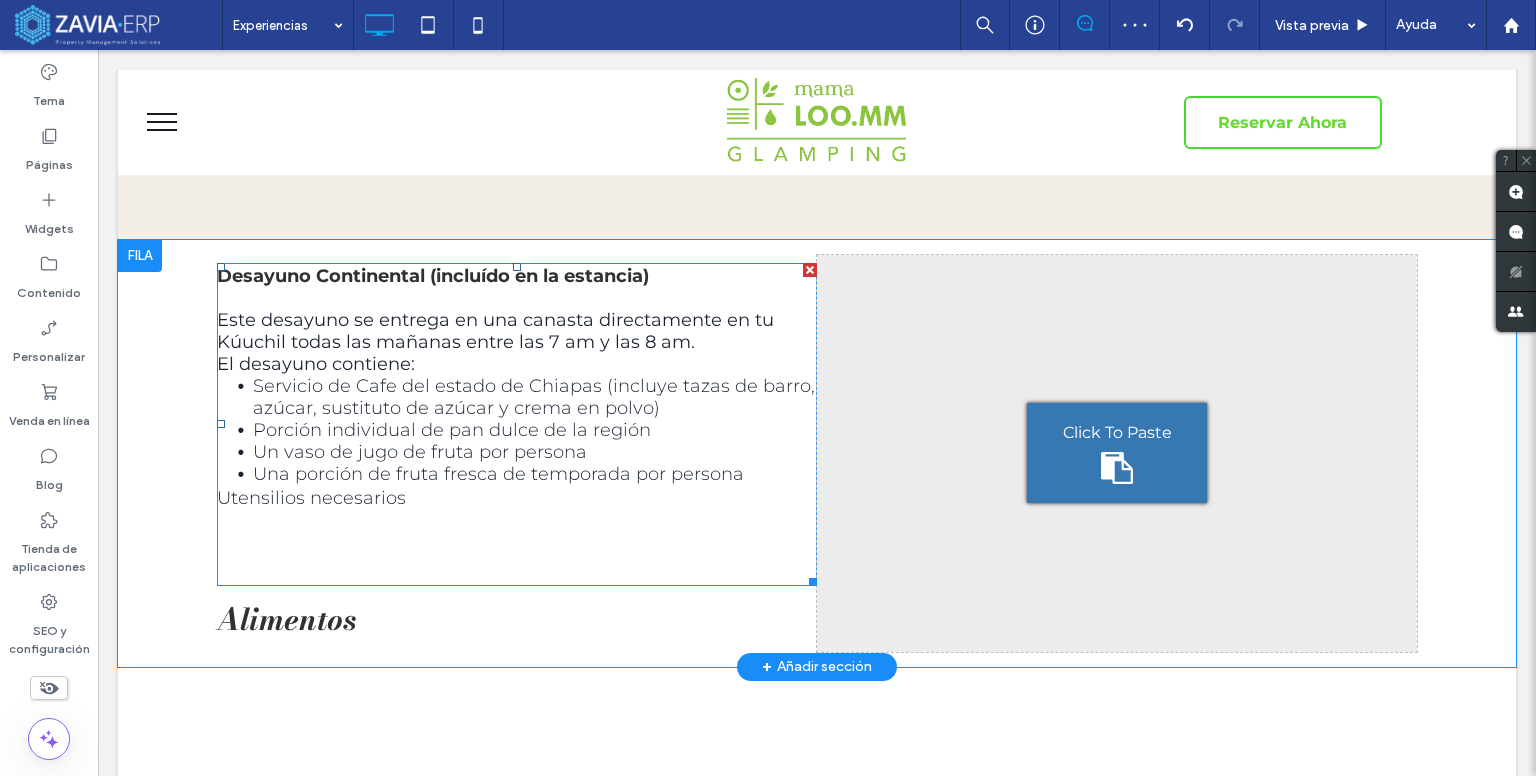 scroll, scrollTop: 400, scrollLeft: 0, axis: vertical 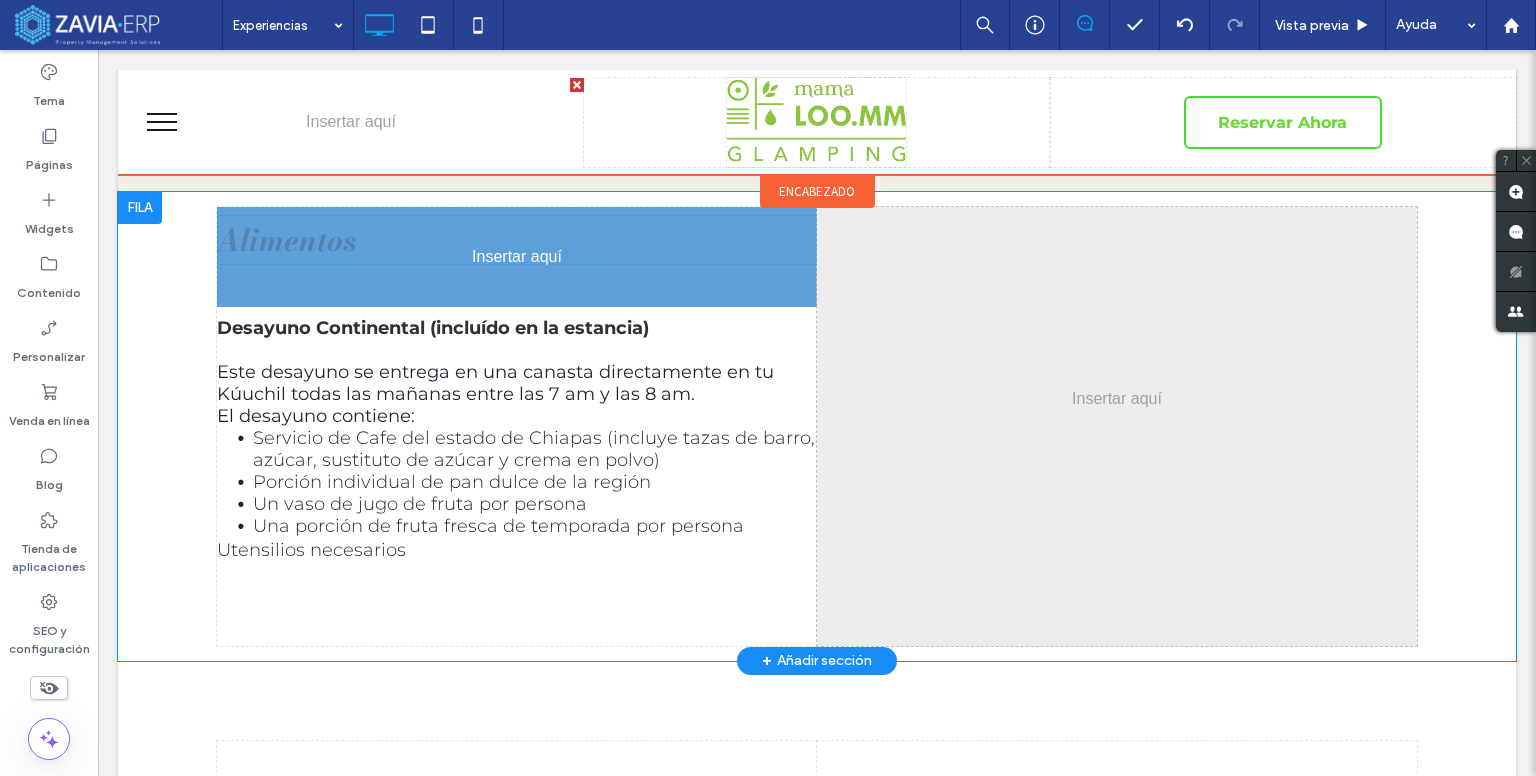 drag, startPoint x: 324, startPoint y: 562, endPoint x: 308, endPoint y: 276, distance: 286.4472 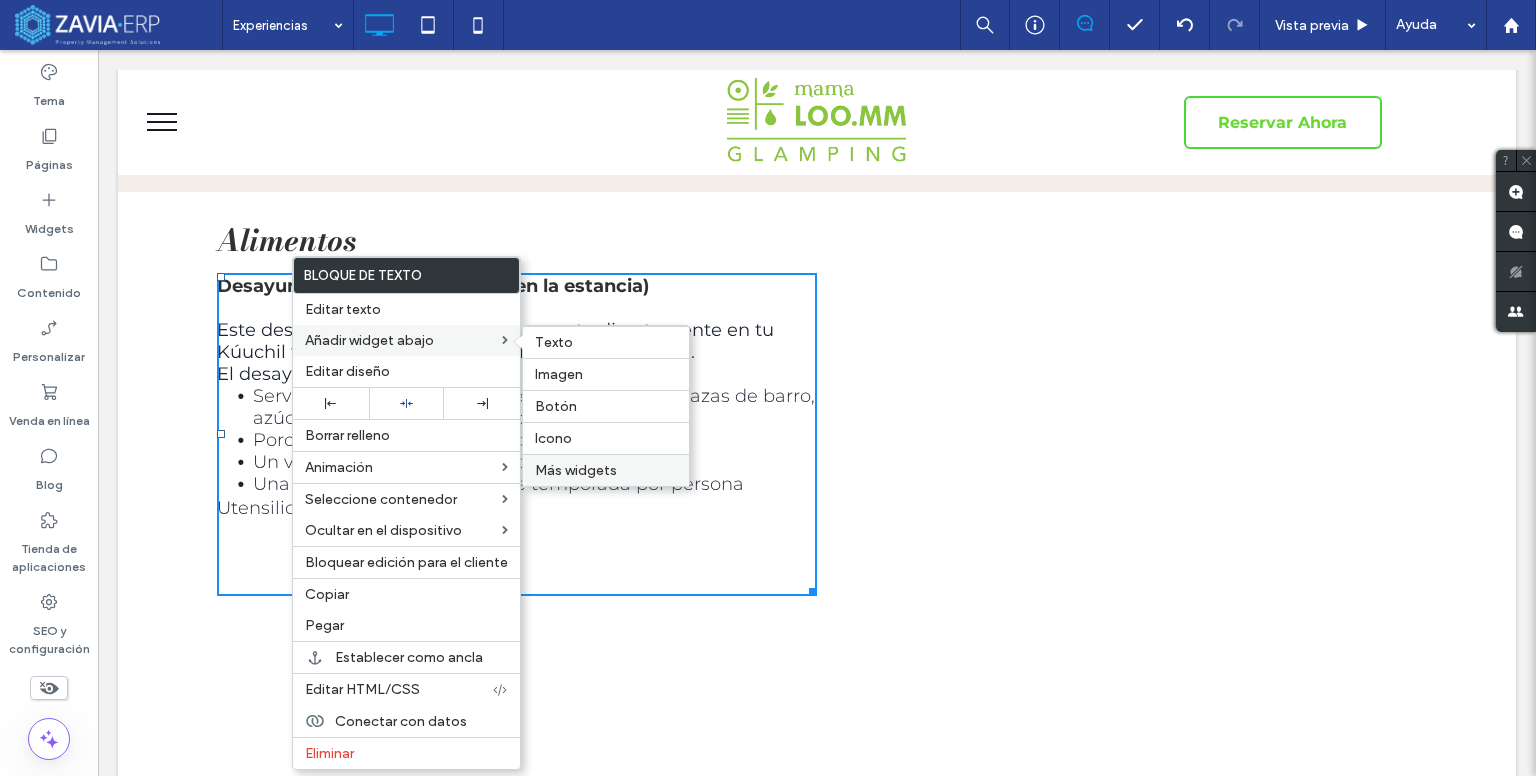 click on "Más widgets" at bounding box center (576, 470) 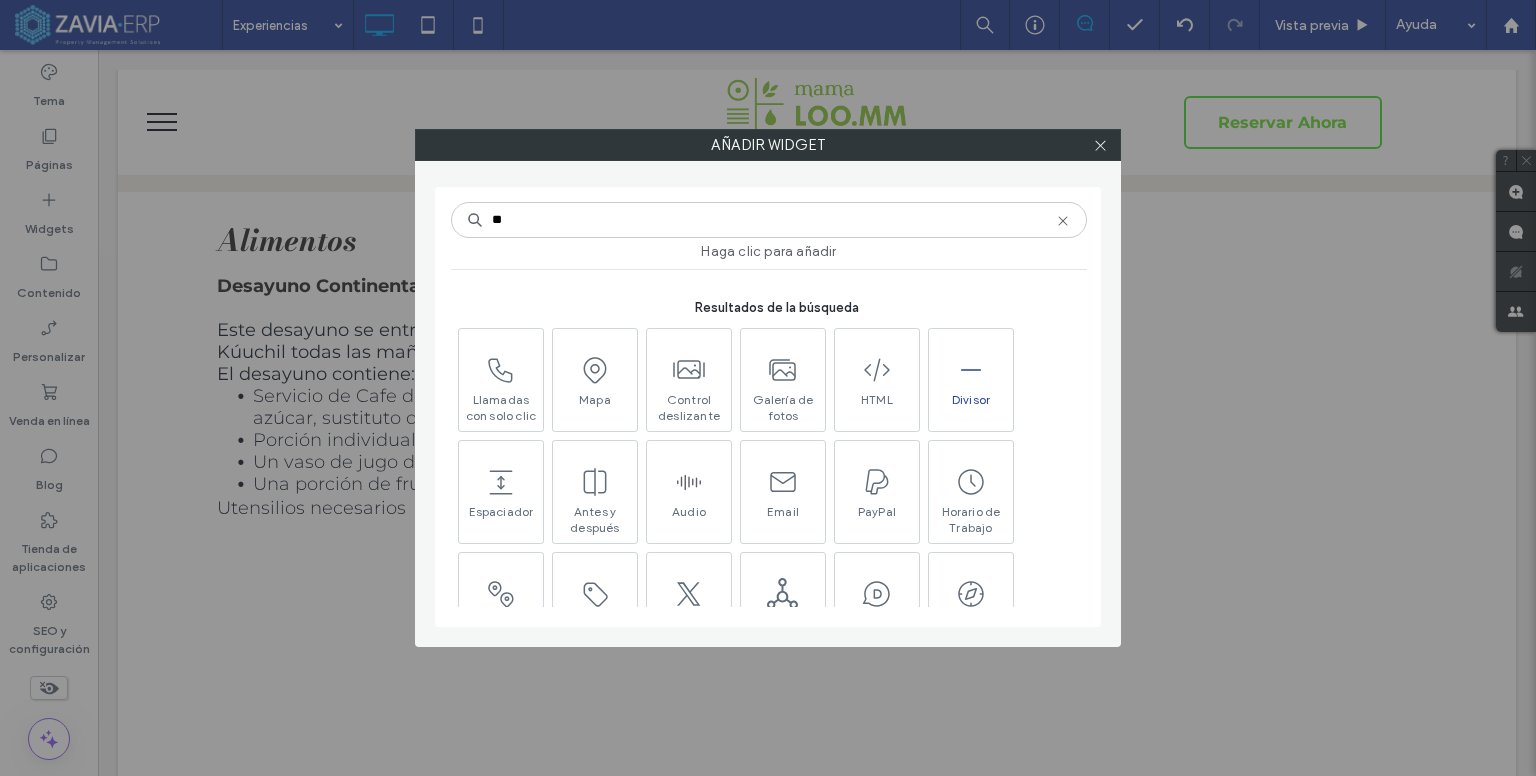 type on "**" 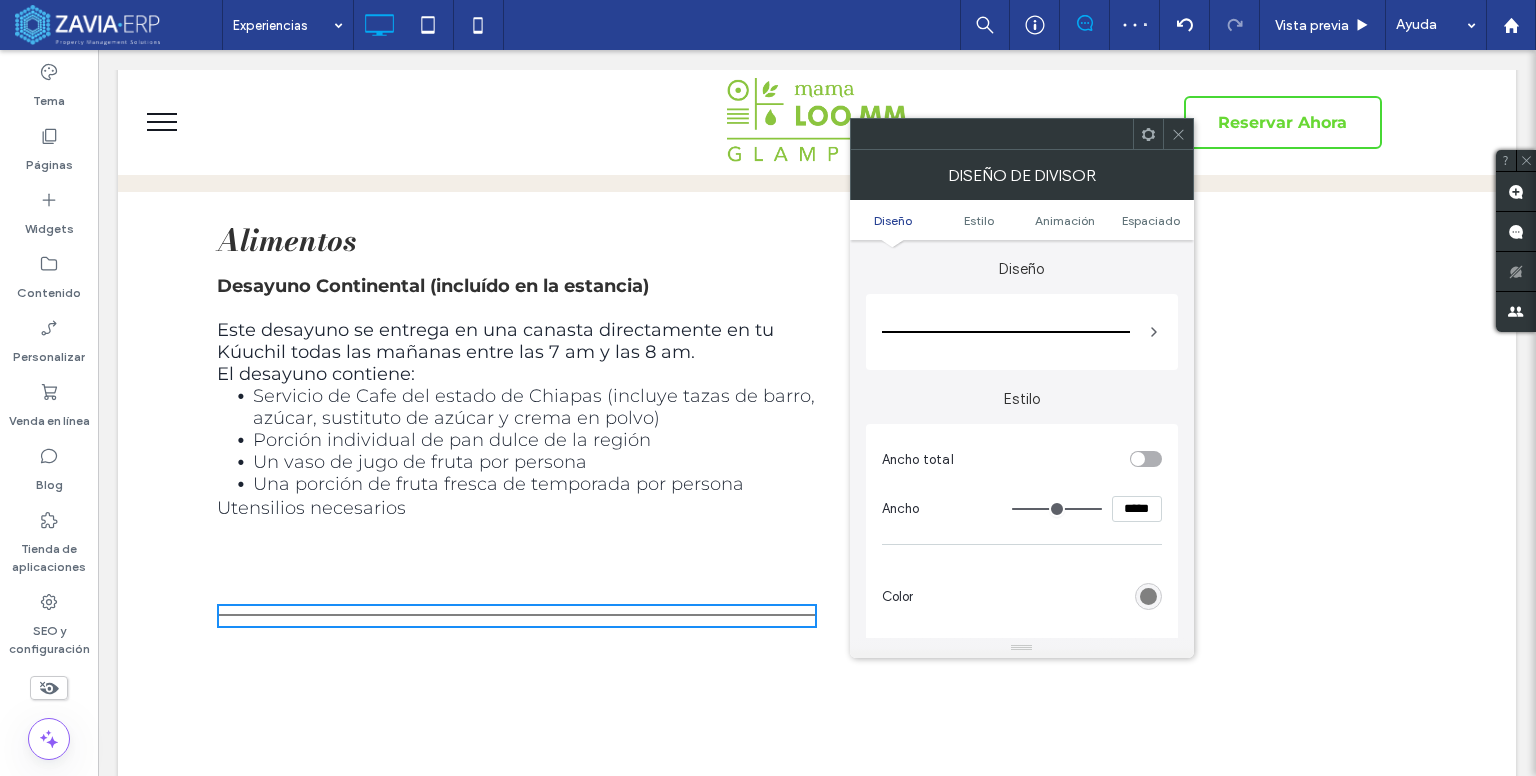 click at bounding box center (517, 576) 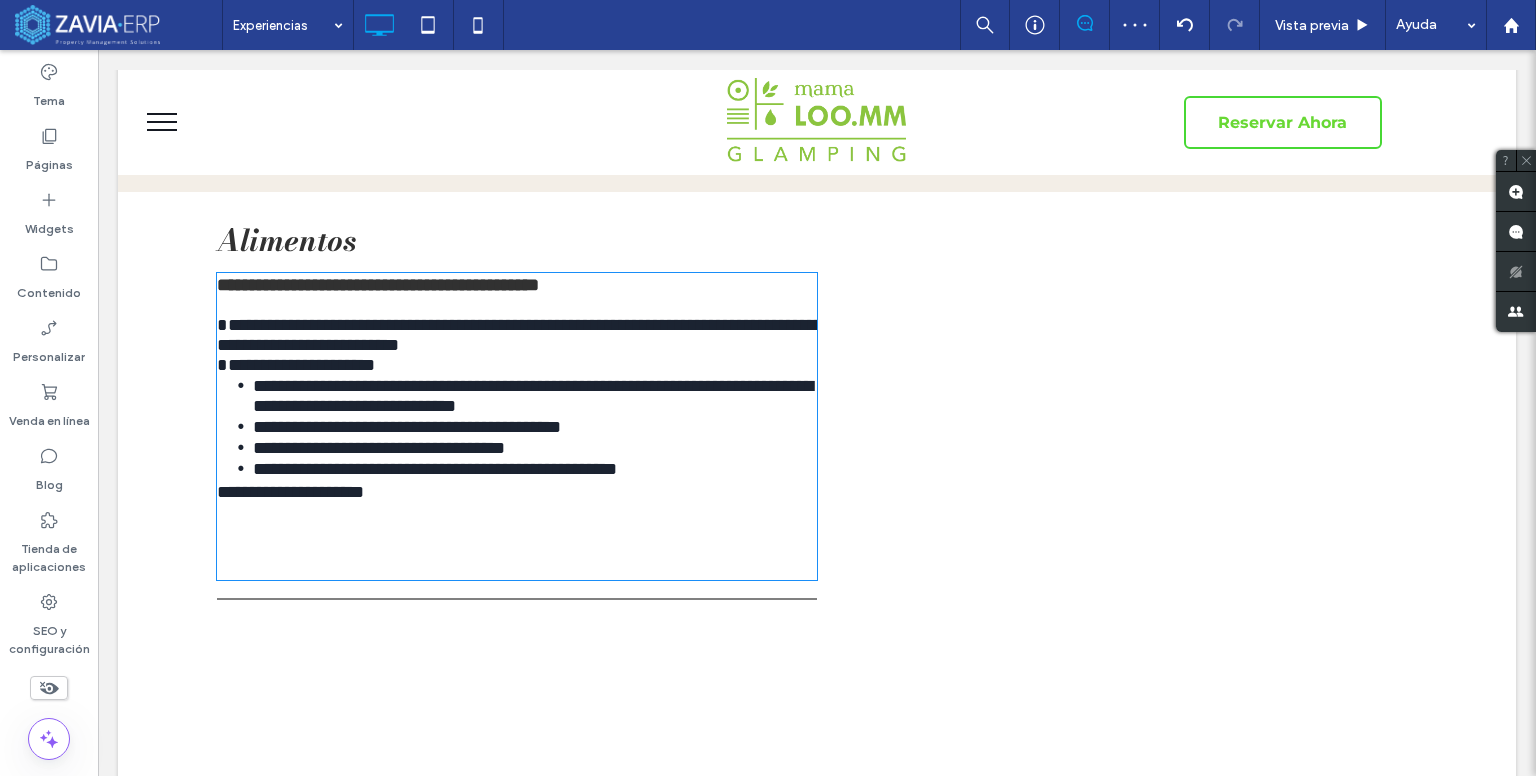 type on "**********" 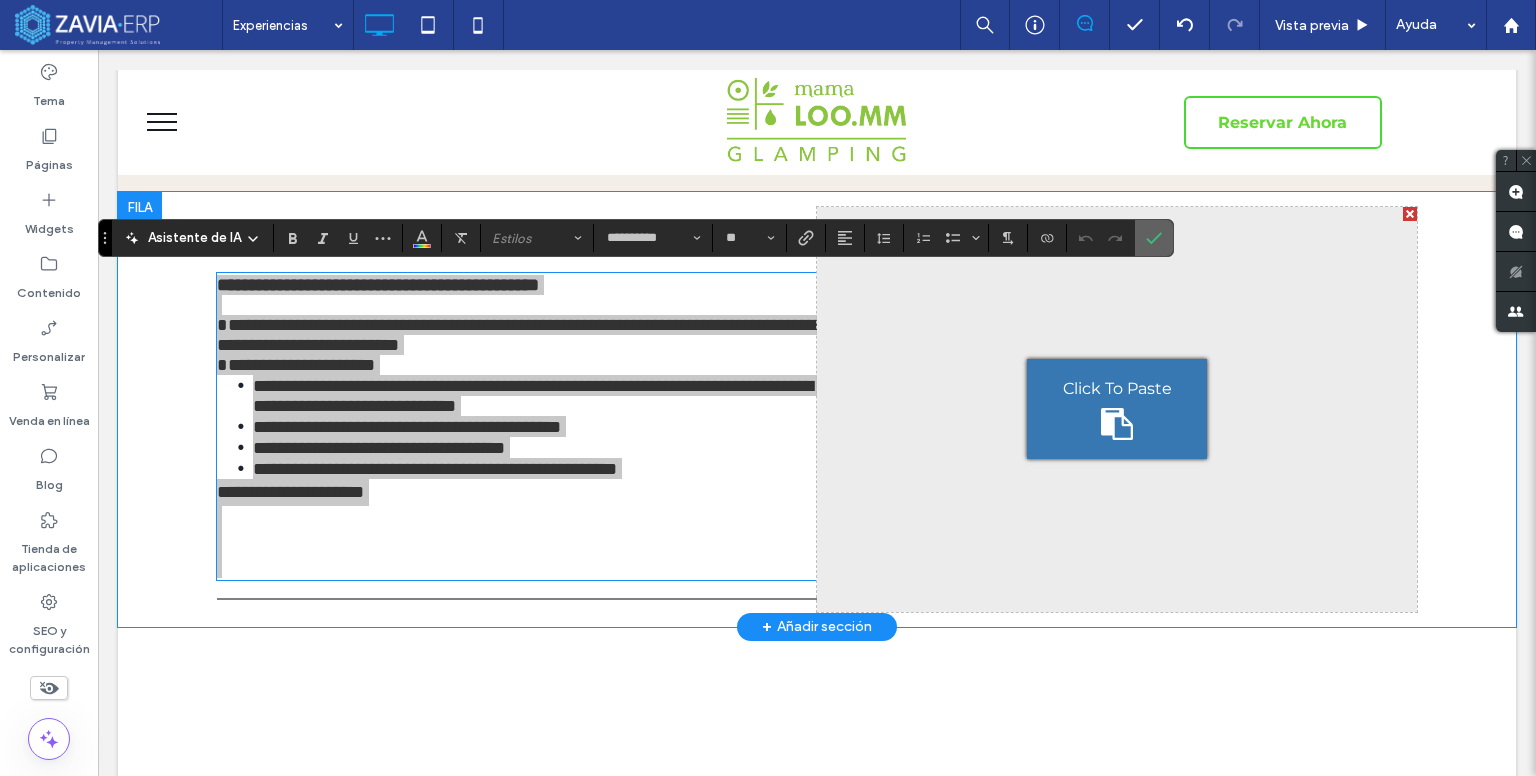drag, startPoint x: 1152, startPoint y: 243, endPoint x: 686, endPoint y: 427, distance: 501.011 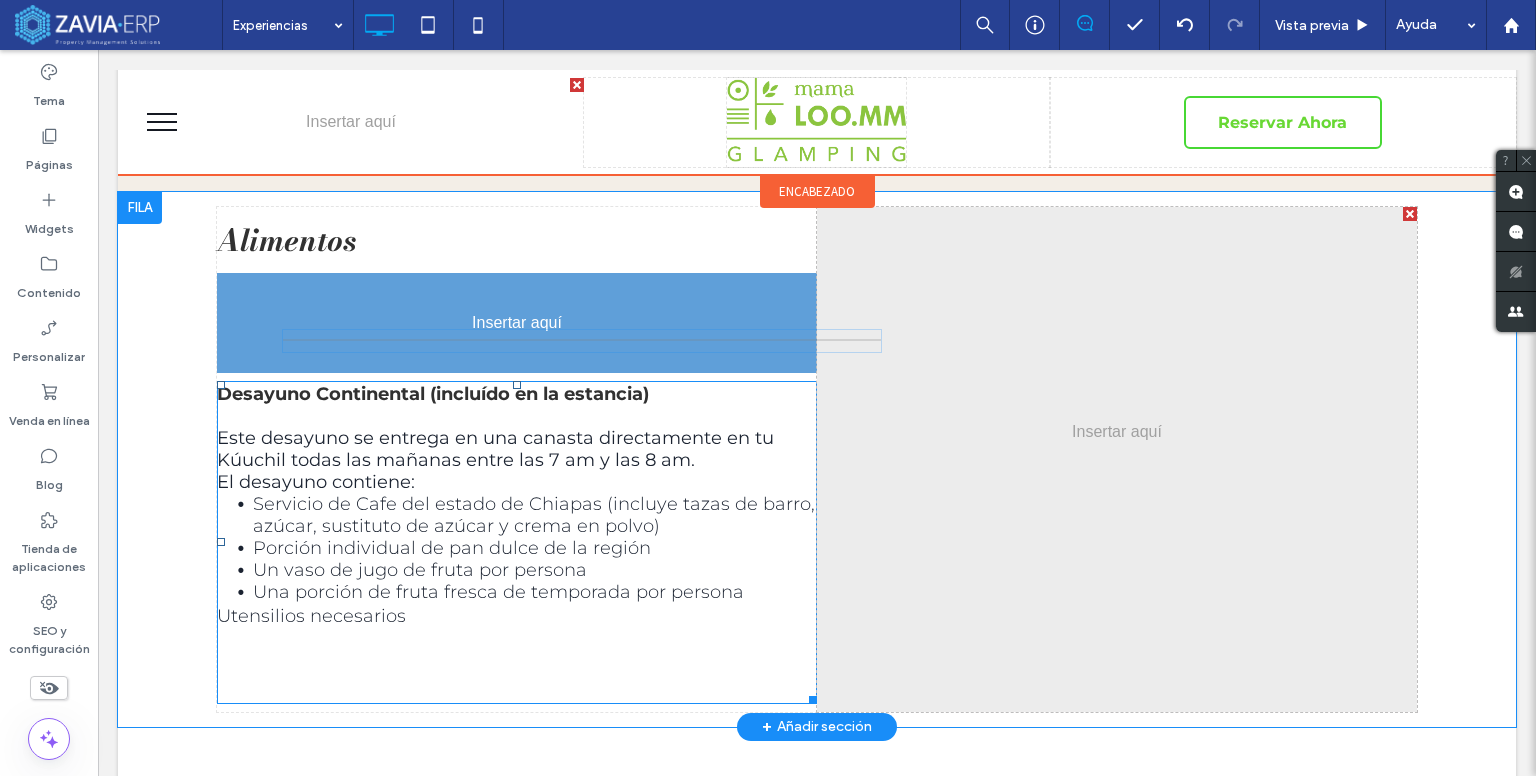 drag, startPoint x: 555, startPoint y: 616, endPoint x: 545, endPoint y: 387, distance: 229.21823 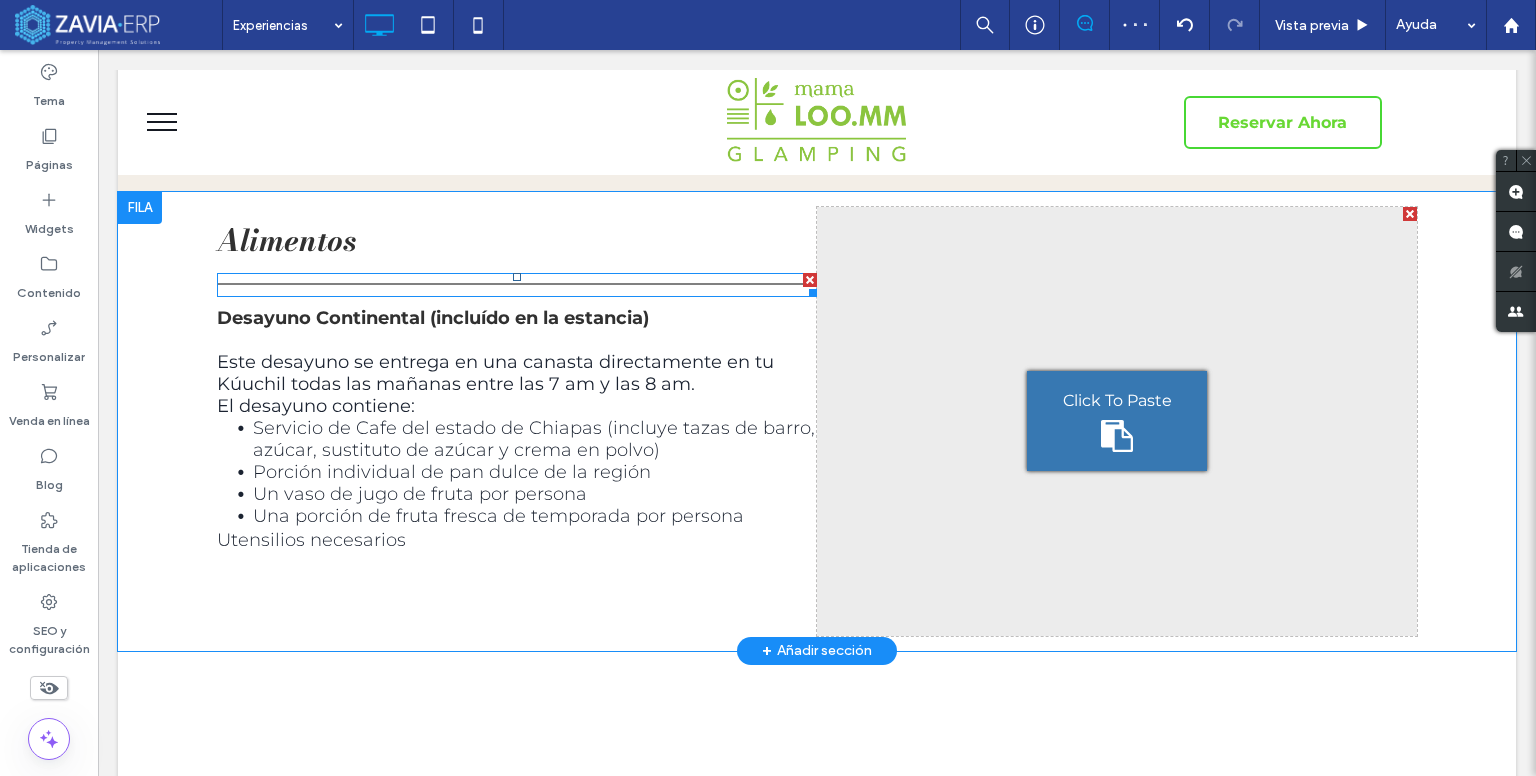 click at bounding box center [517, 285] 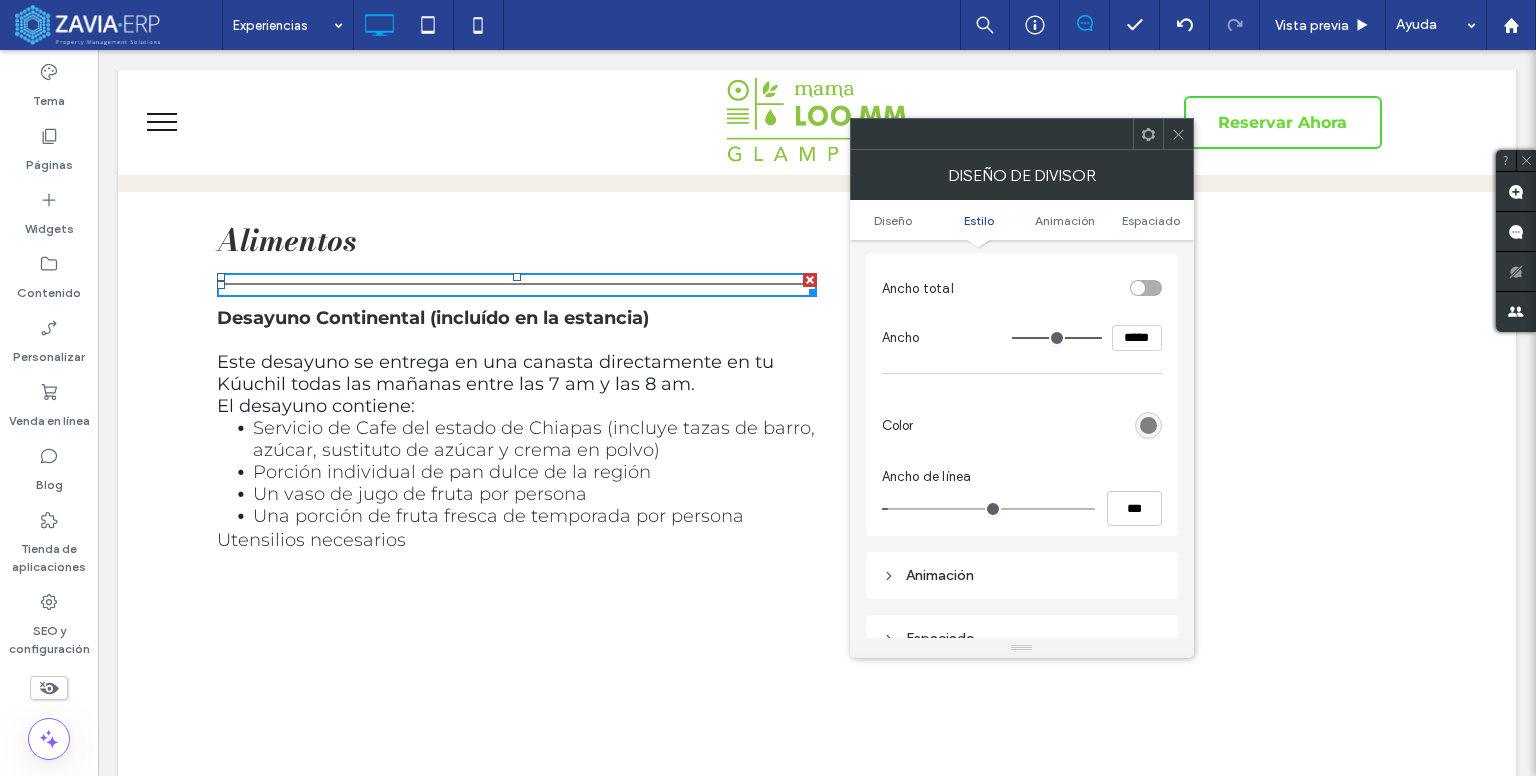 scroll, scrollTop: 200, scrollLeft: 0, axis: vertical 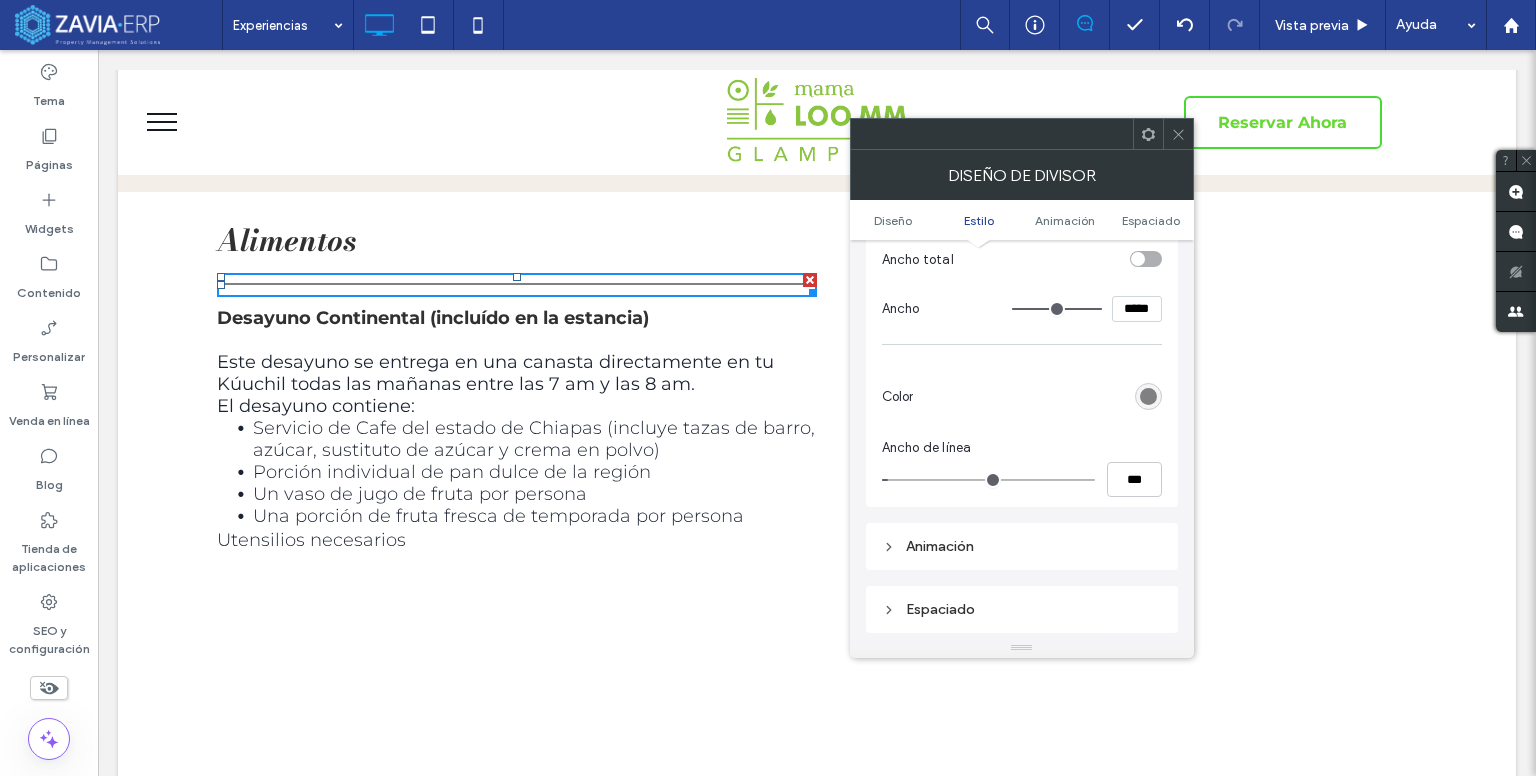 type on "*" 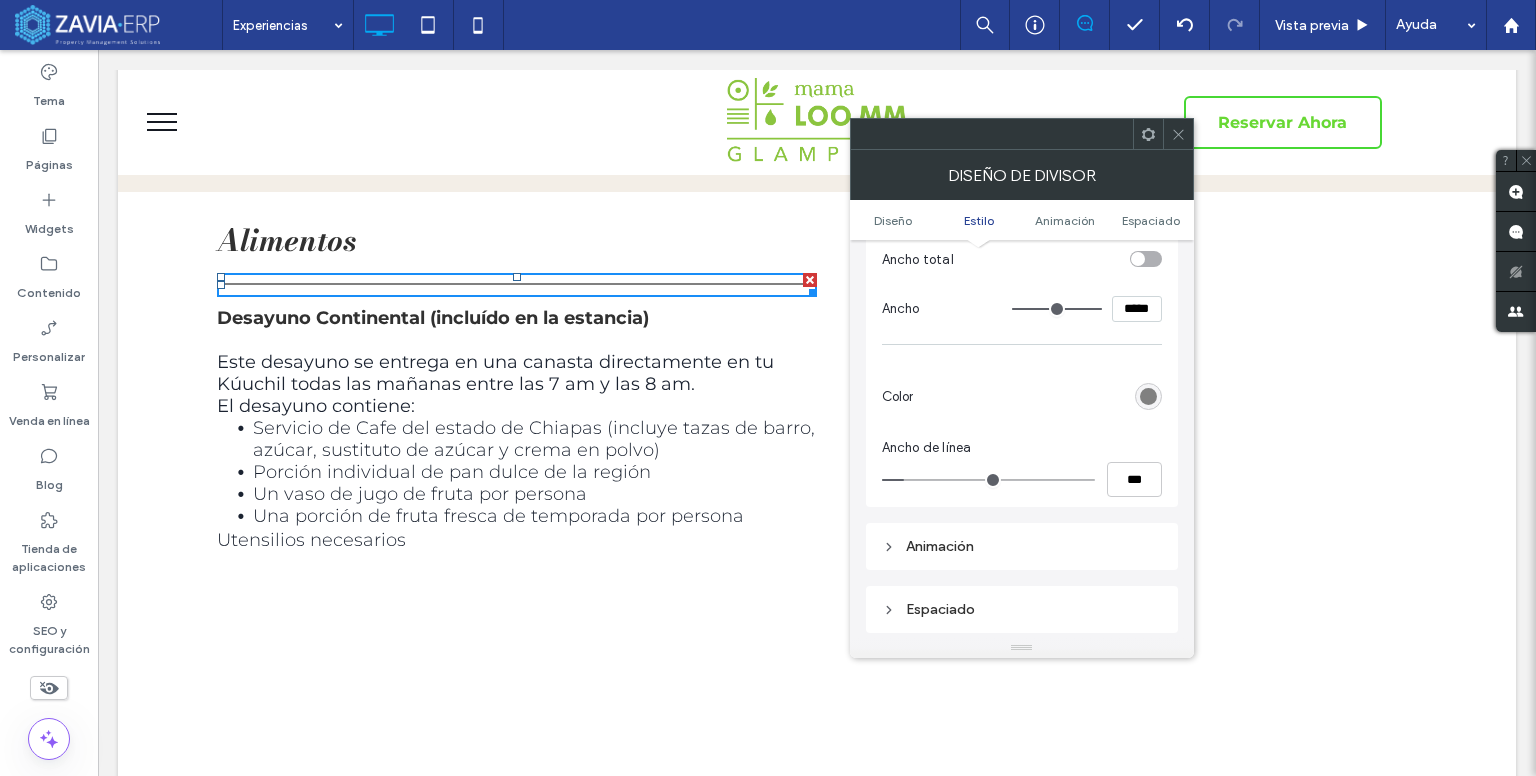 type on "*" 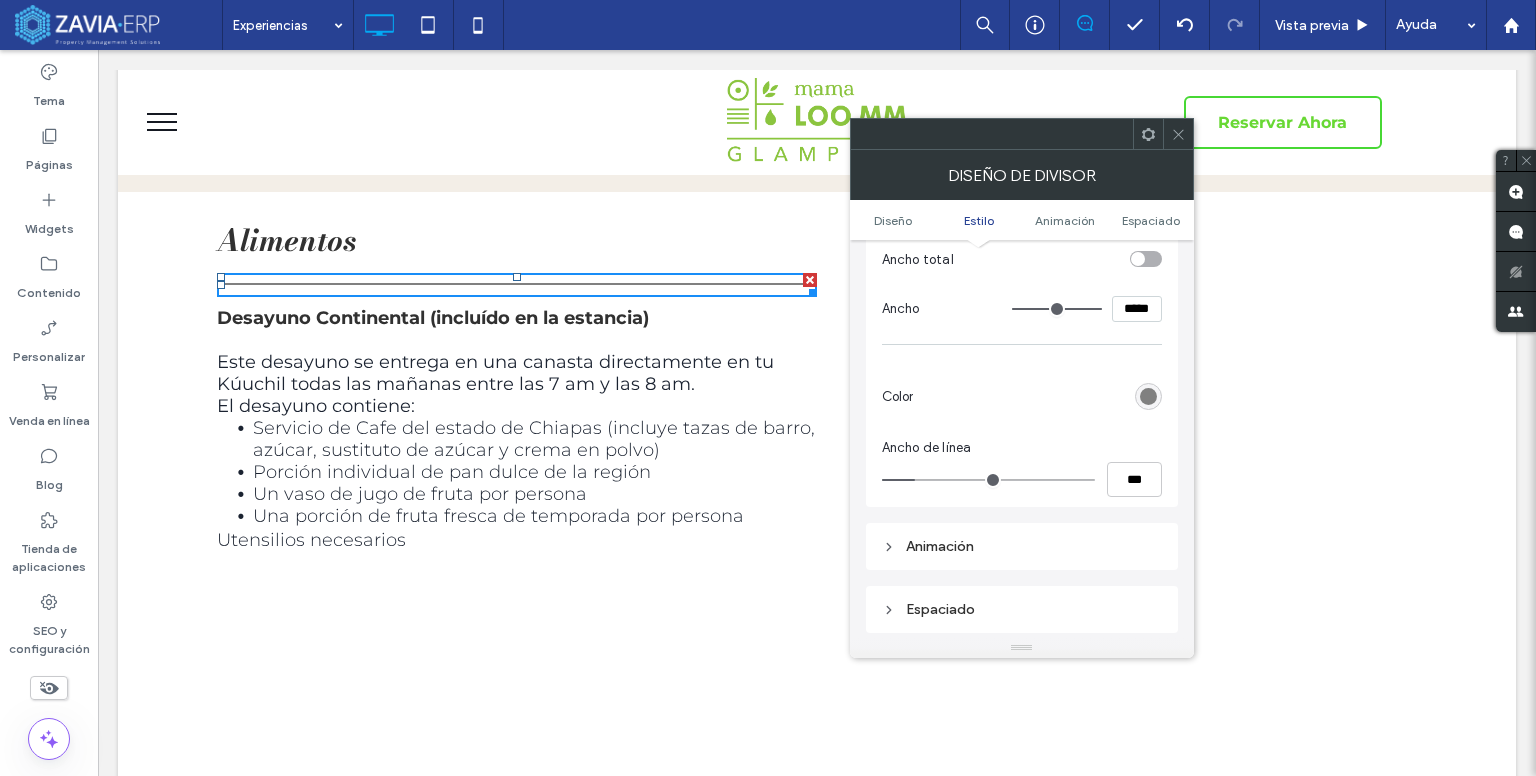 type on "*" 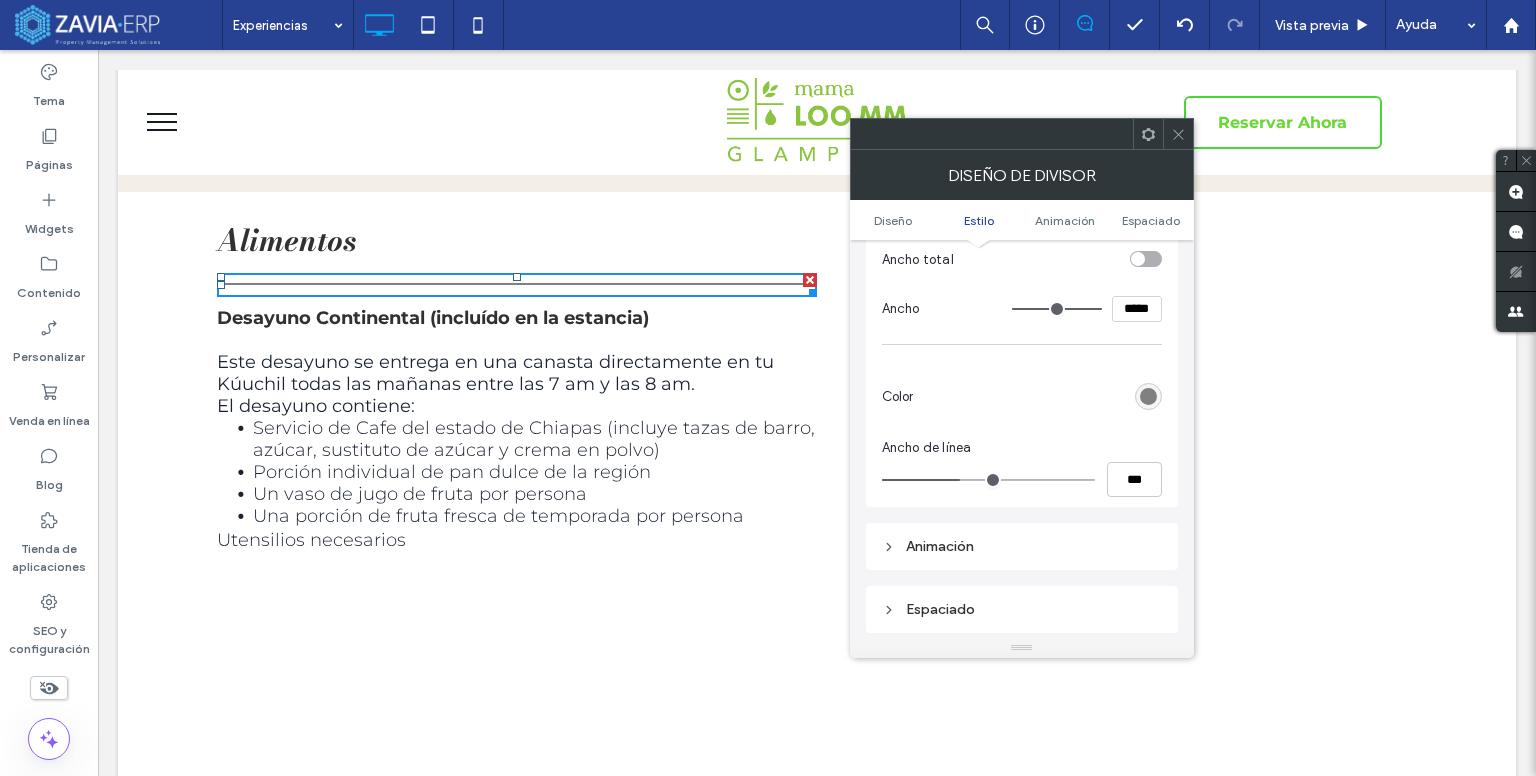 type on "*" 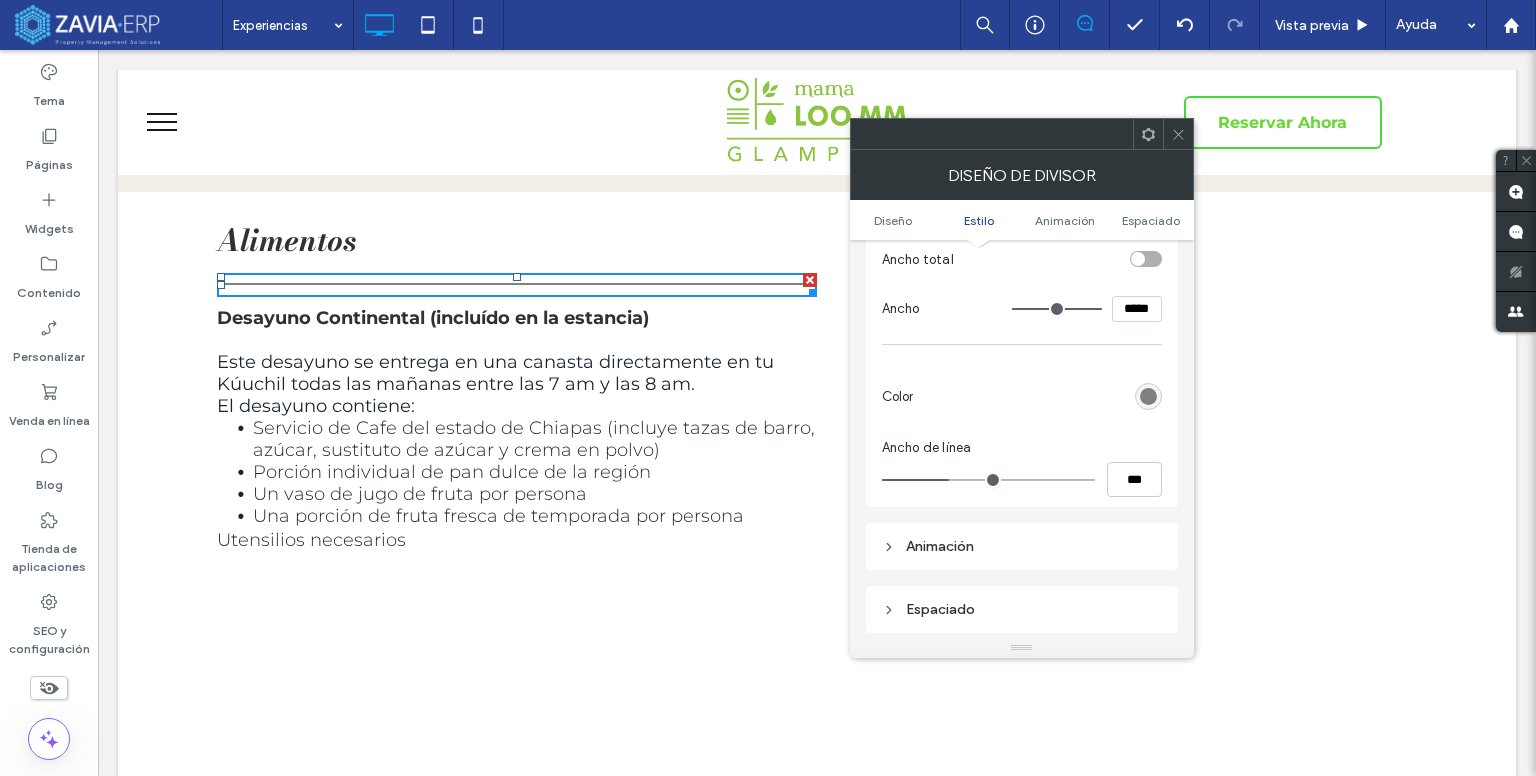 type on "*" 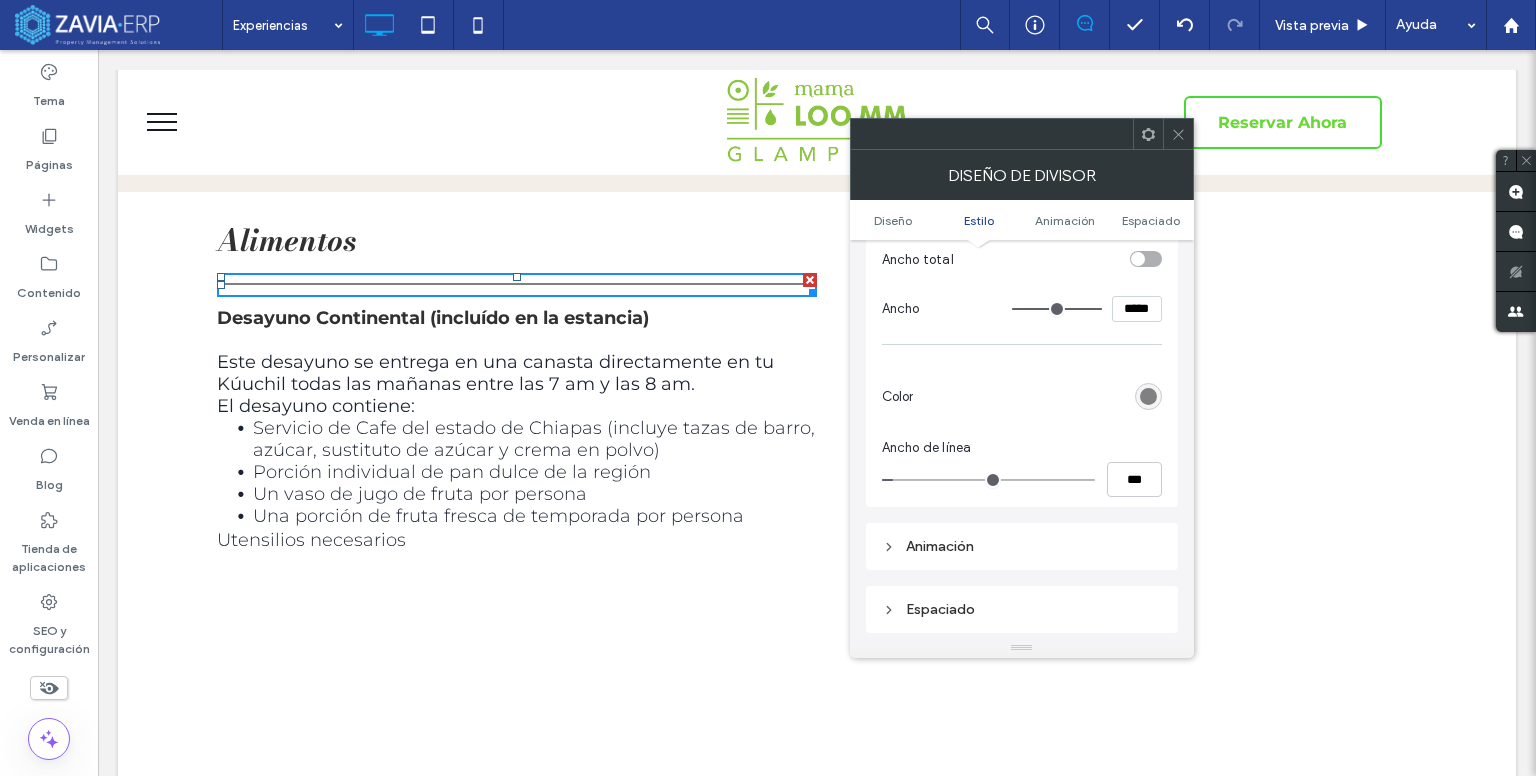 drag, startPoint x: 914, startPoint y: 482, endPoint x: 897, endPoint y: 483, distance: 17.029387 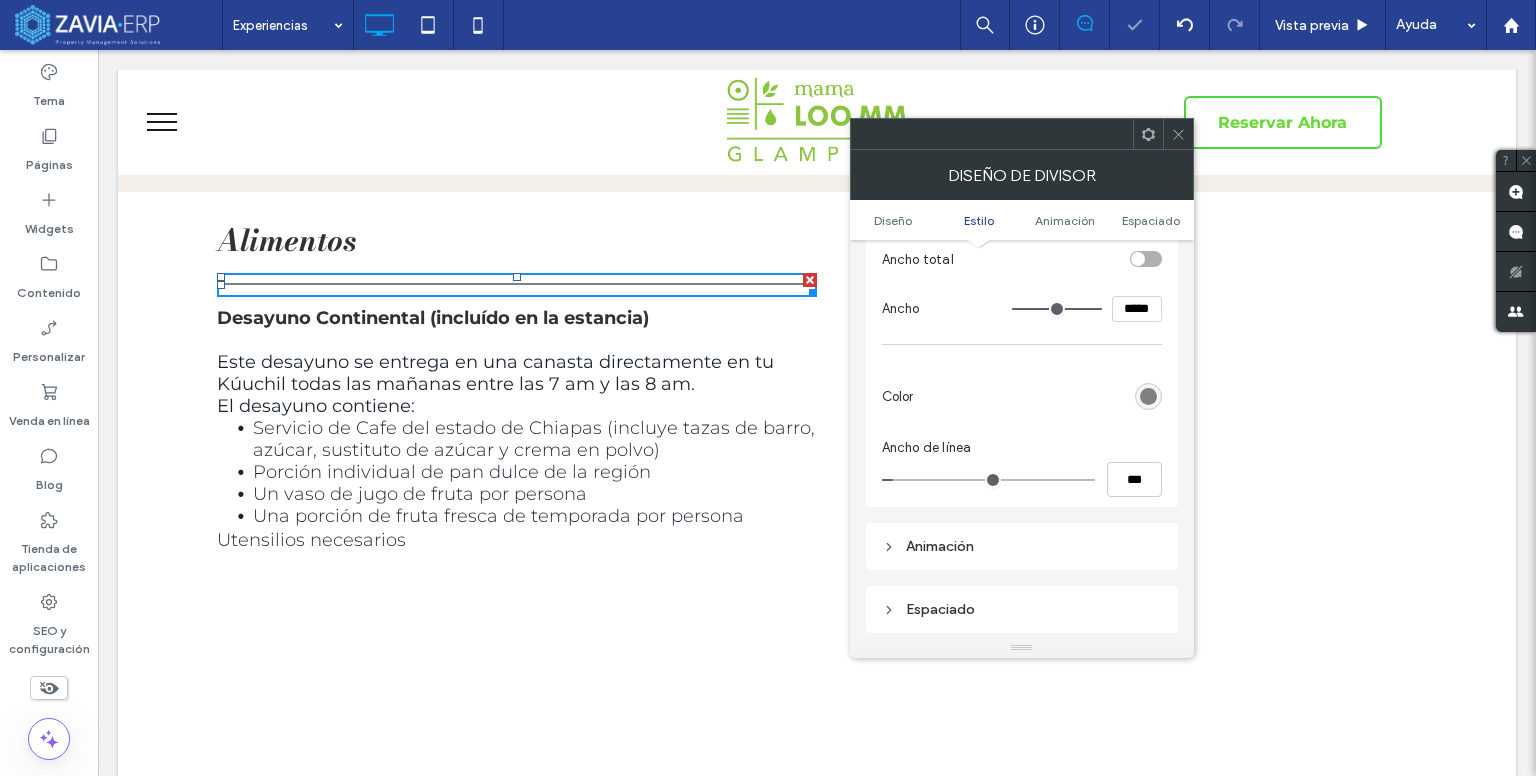 type on "***" 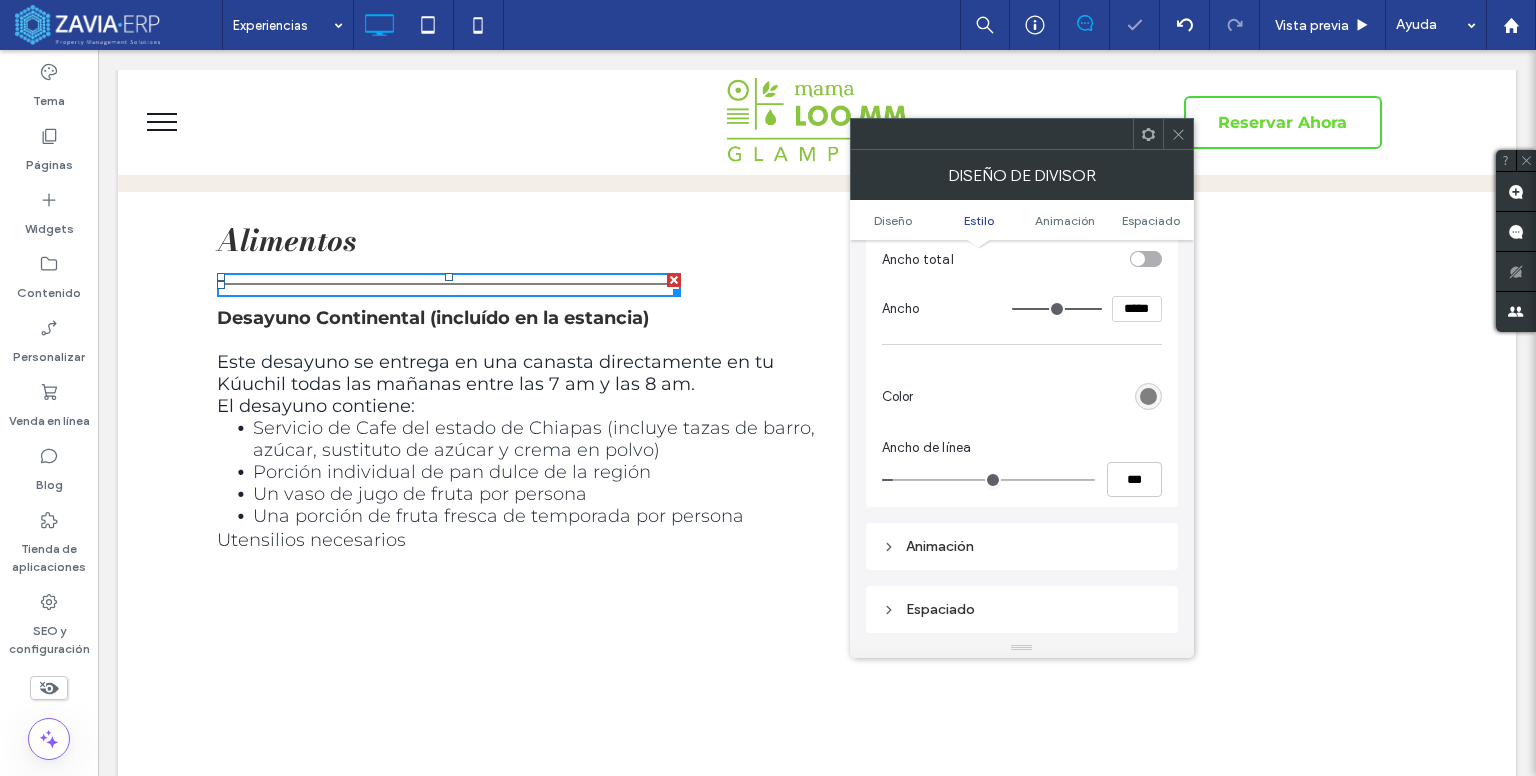 type on "***" 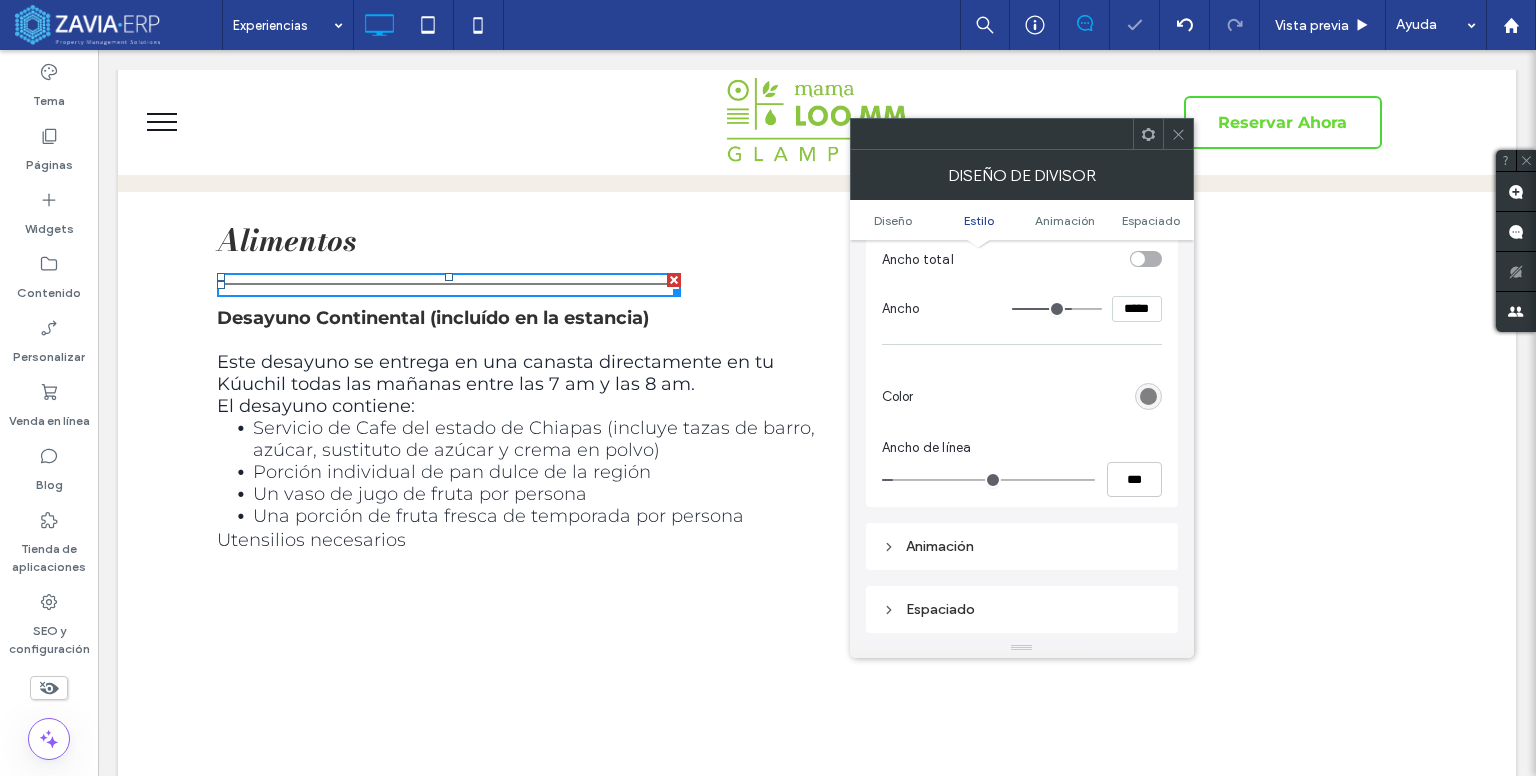 type on "***" 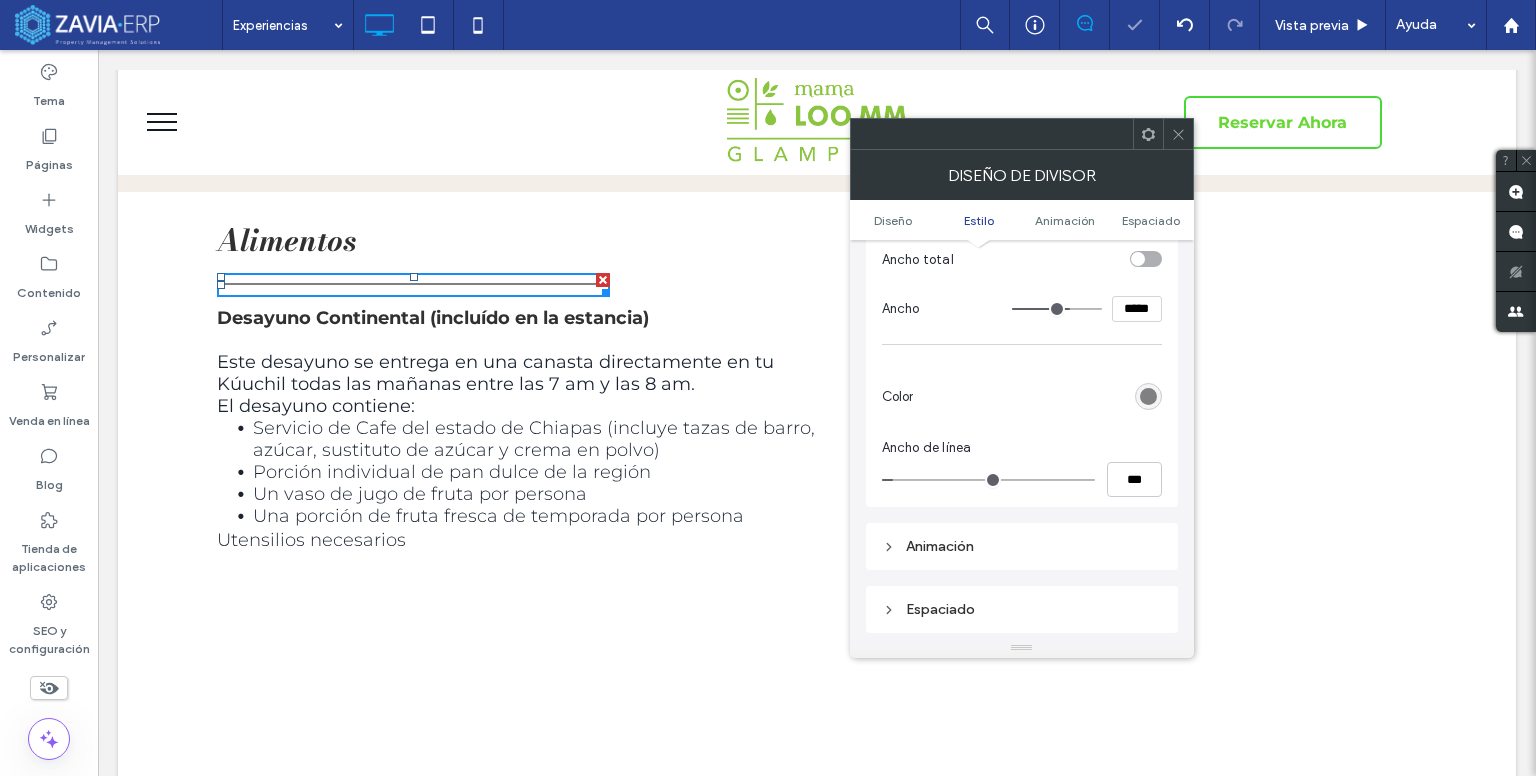 type on "***" 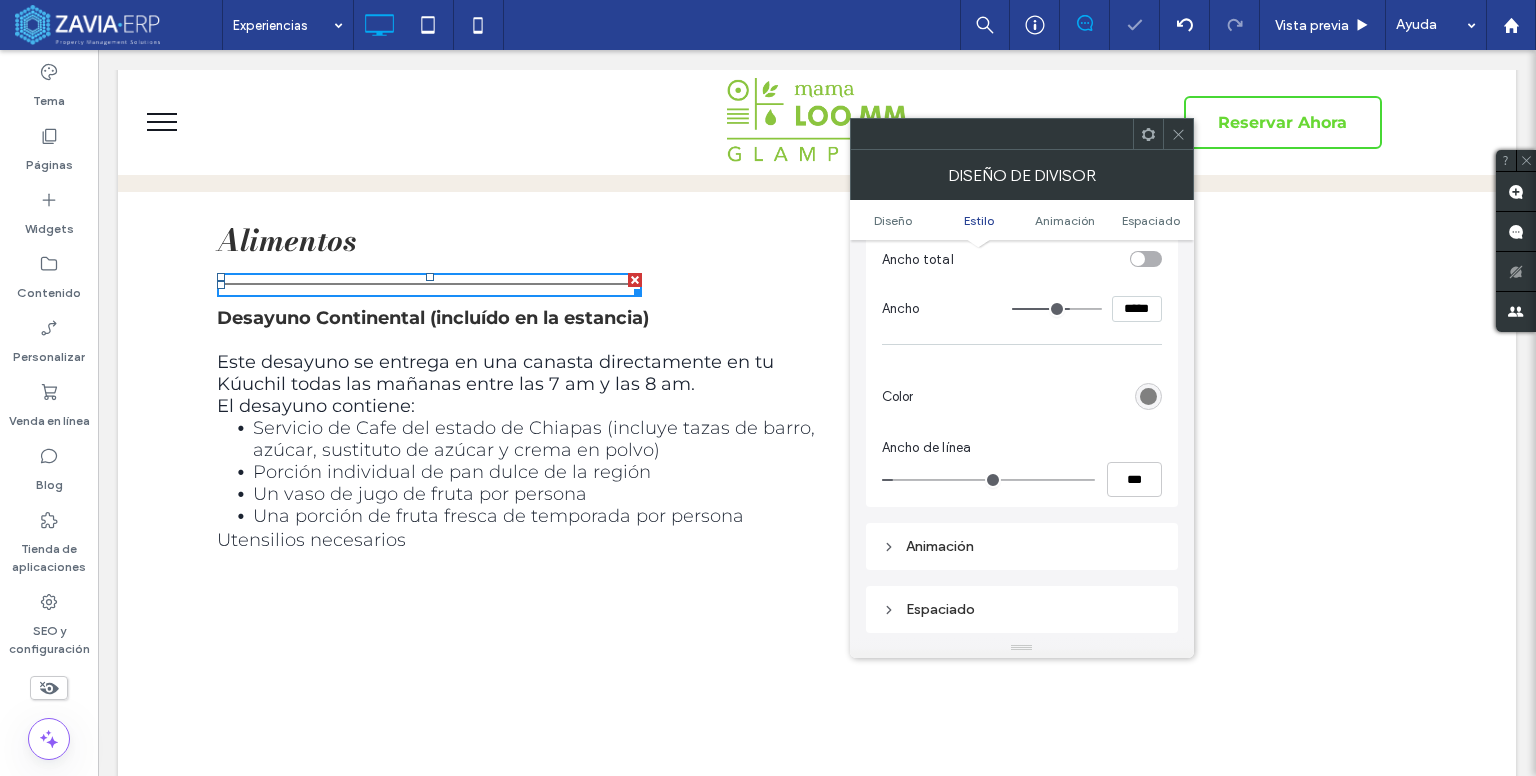type on "***" 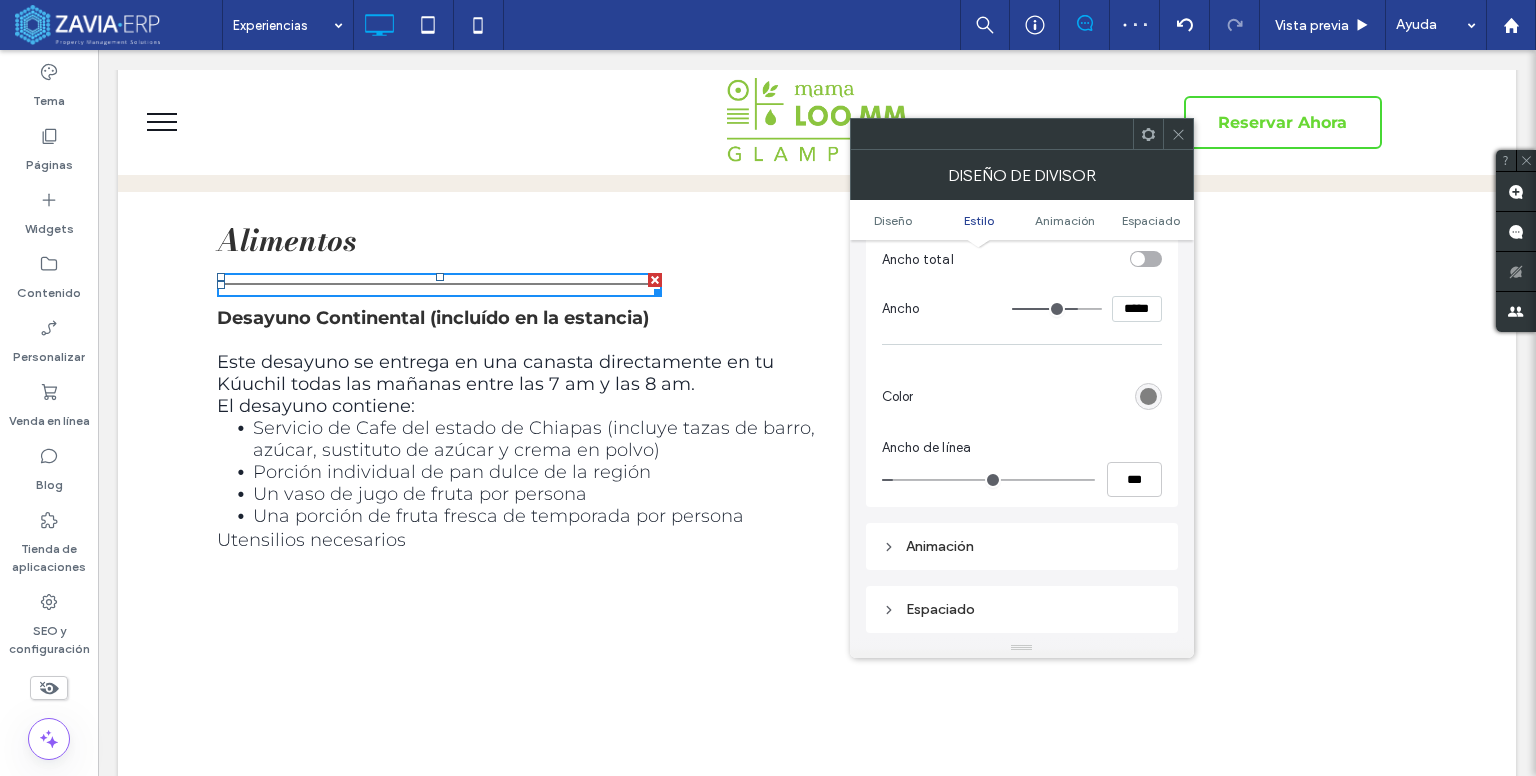 drag, startPoint x: 1089, startPoint y: 313, endPoint x: 1074, endPoint y: 314, distance: 15.033297 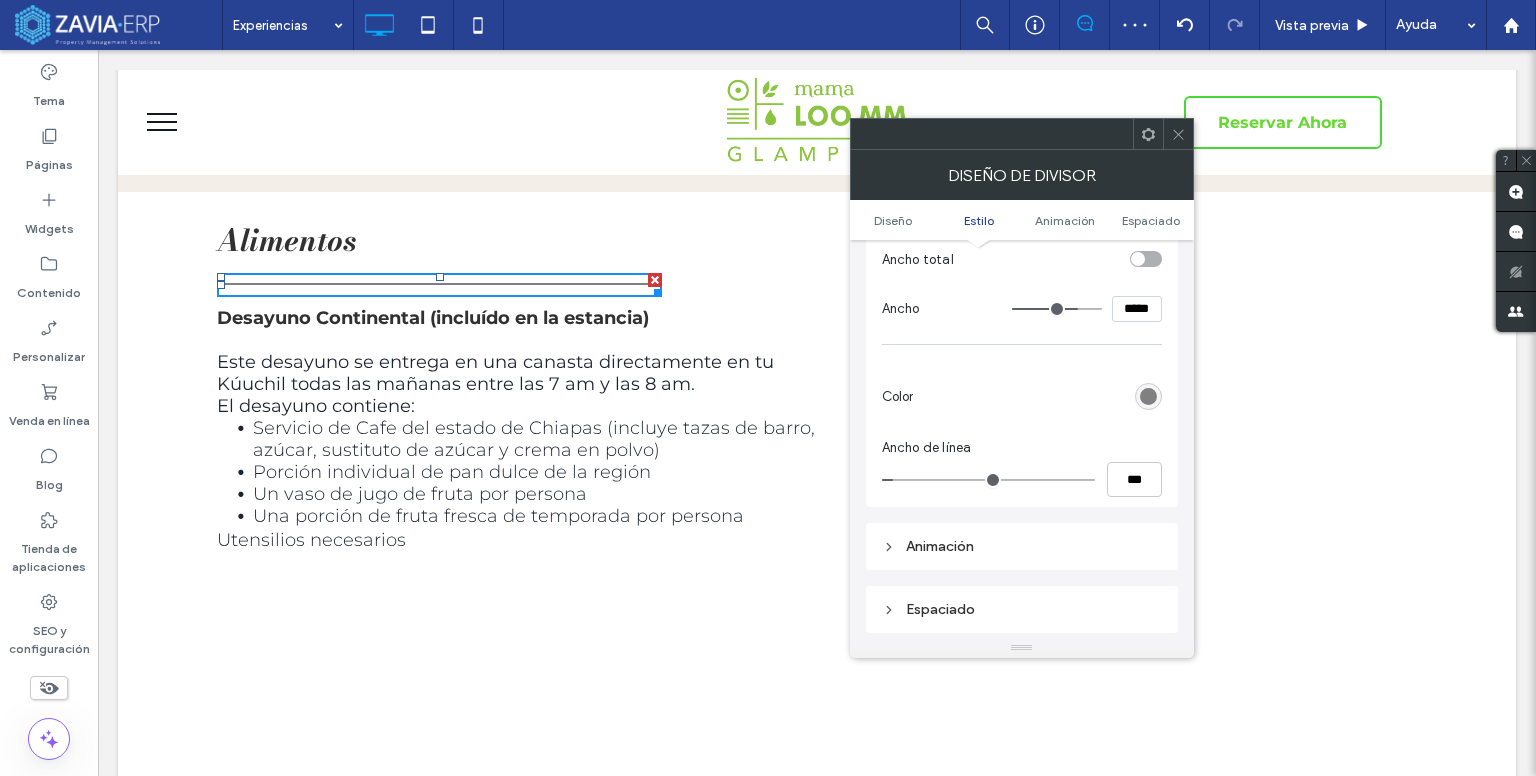 click at bounding box center (1057, 309) 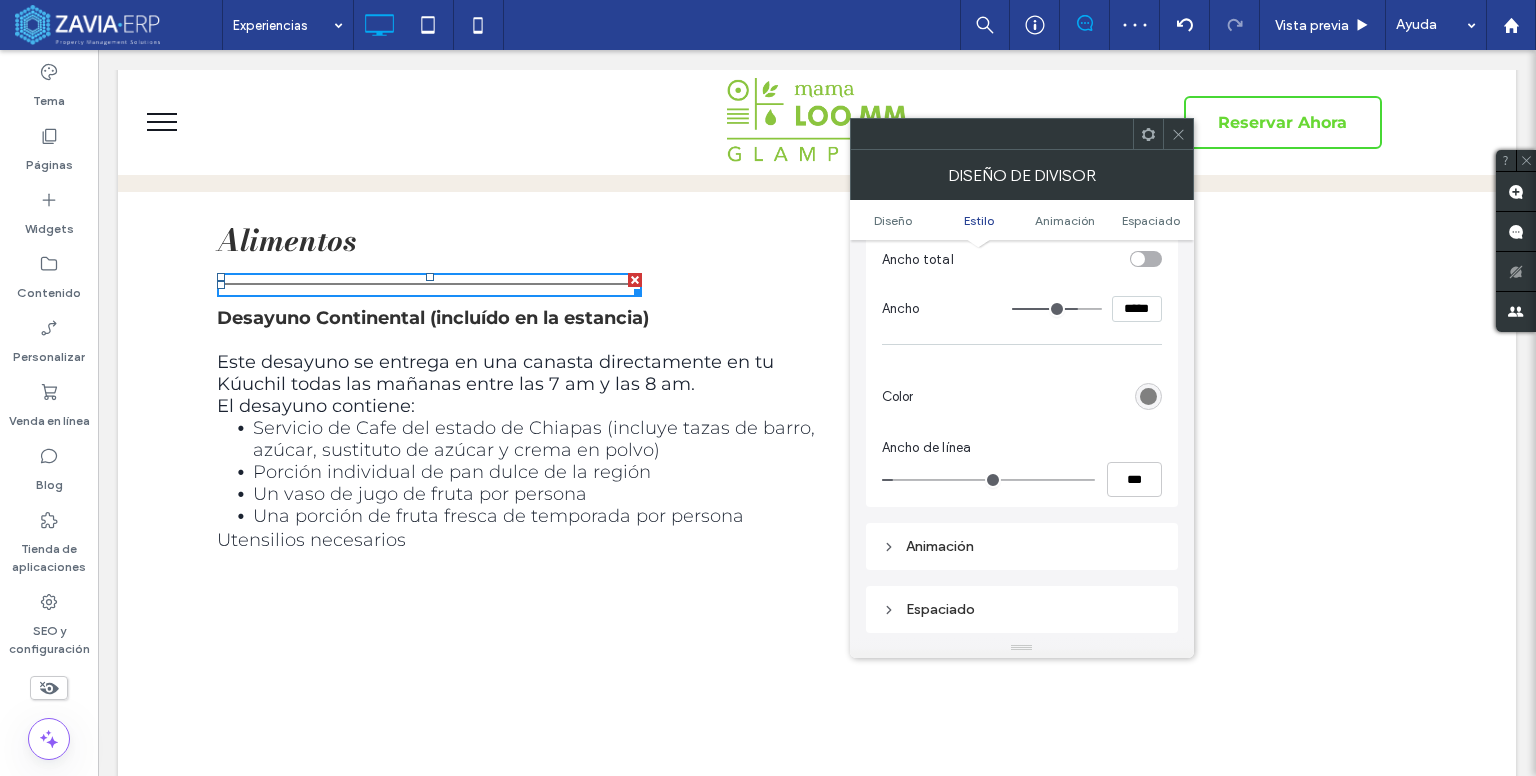 type on "***" 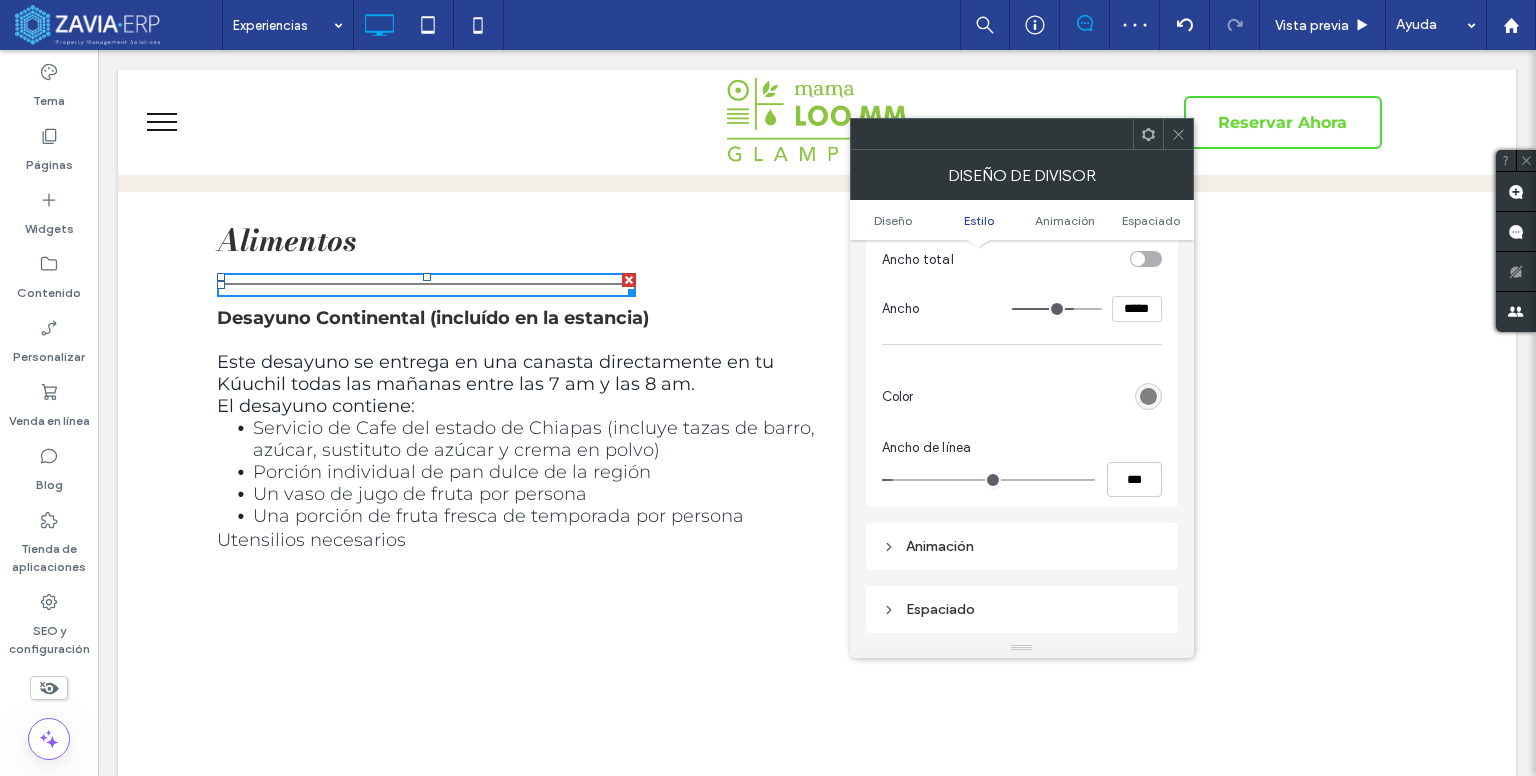 type on "***" 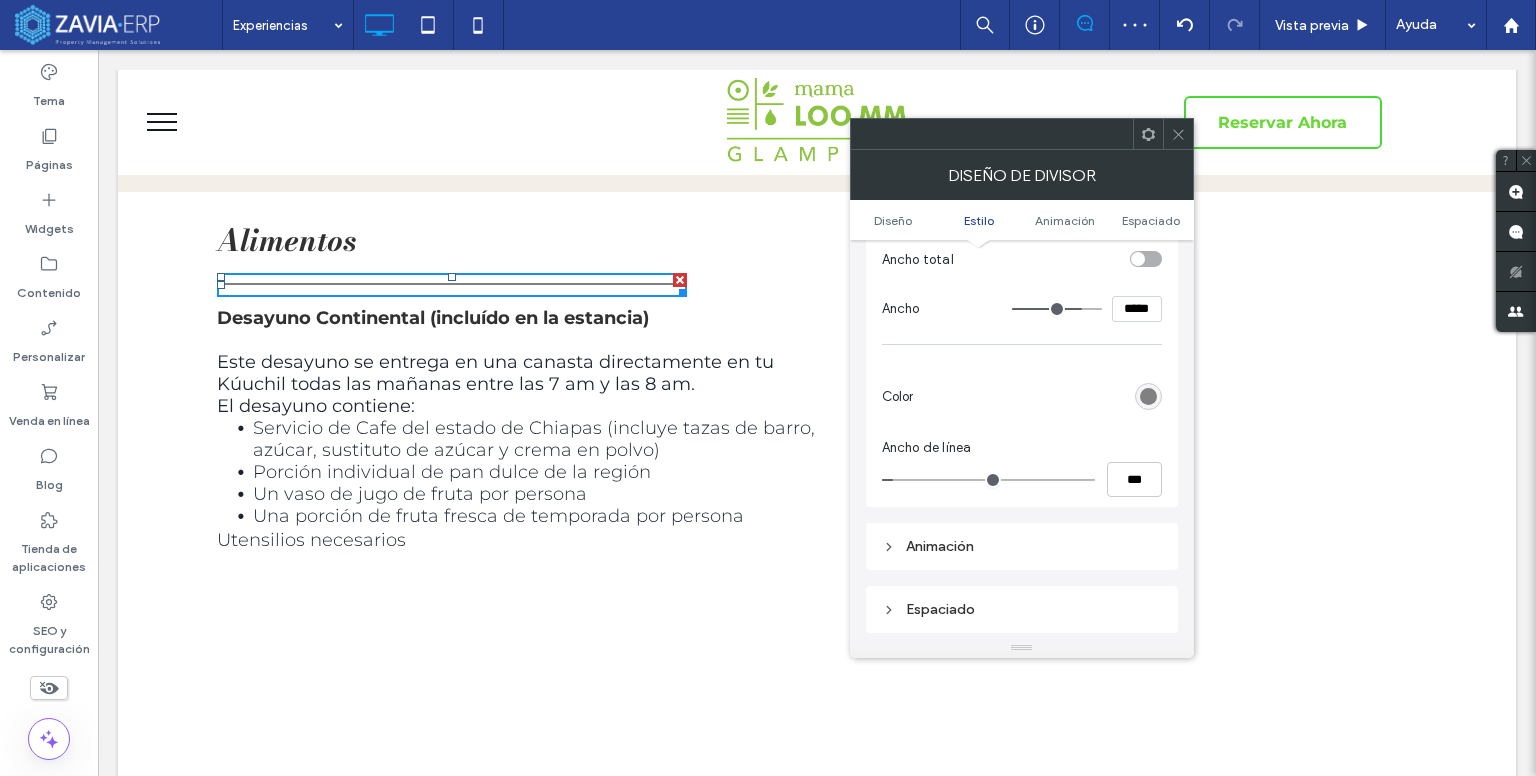 type on "***" 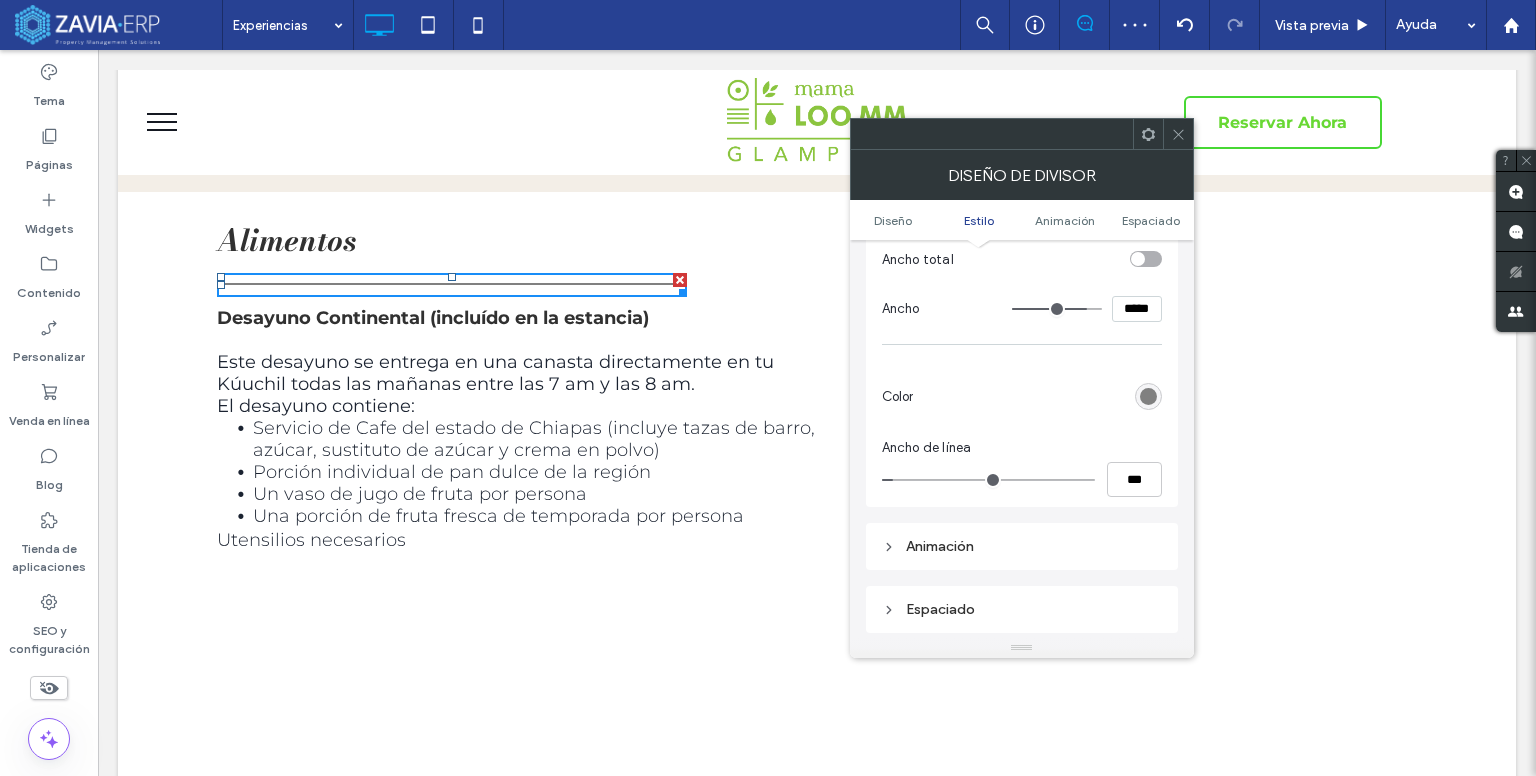 type on "***" 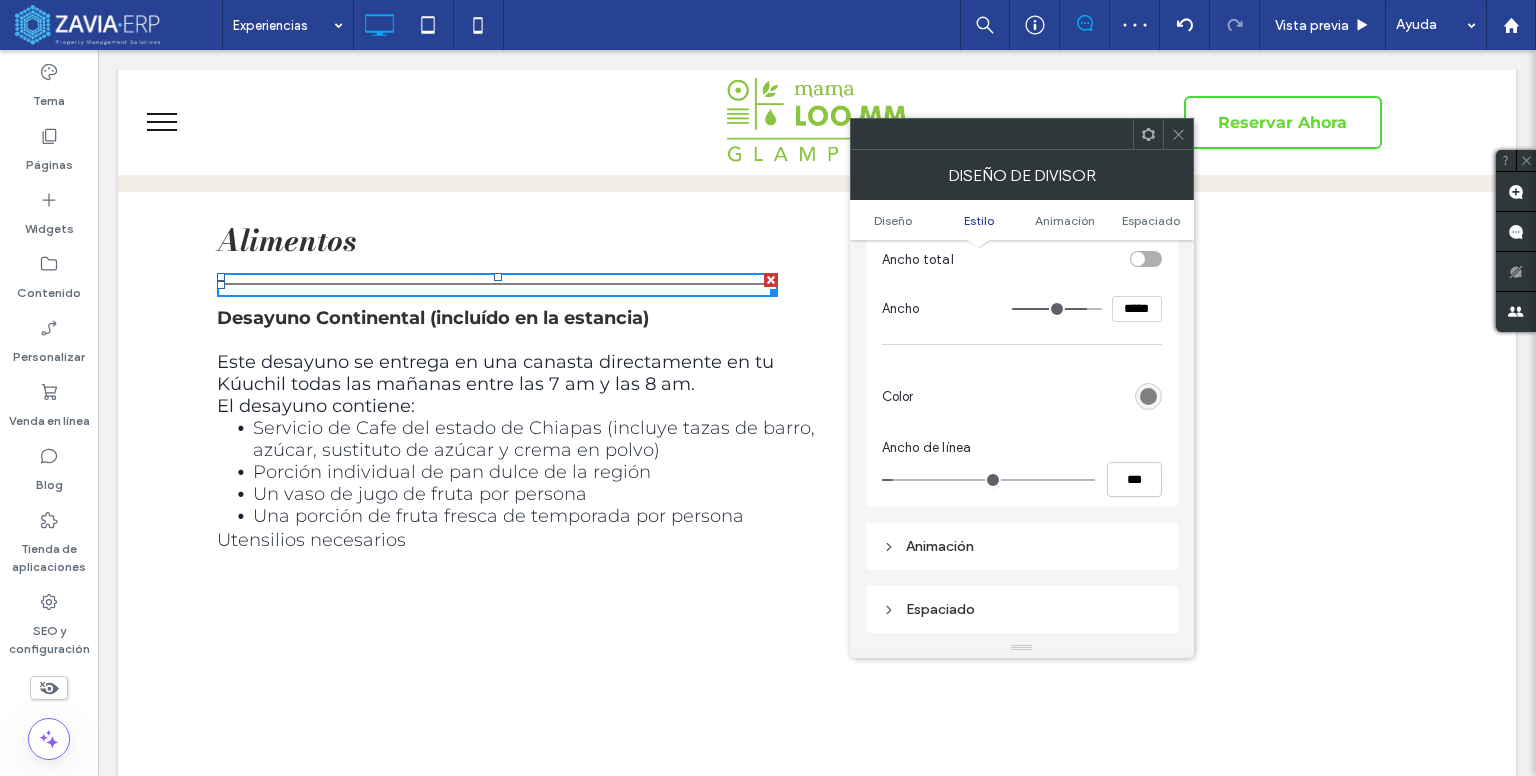 type on "***" 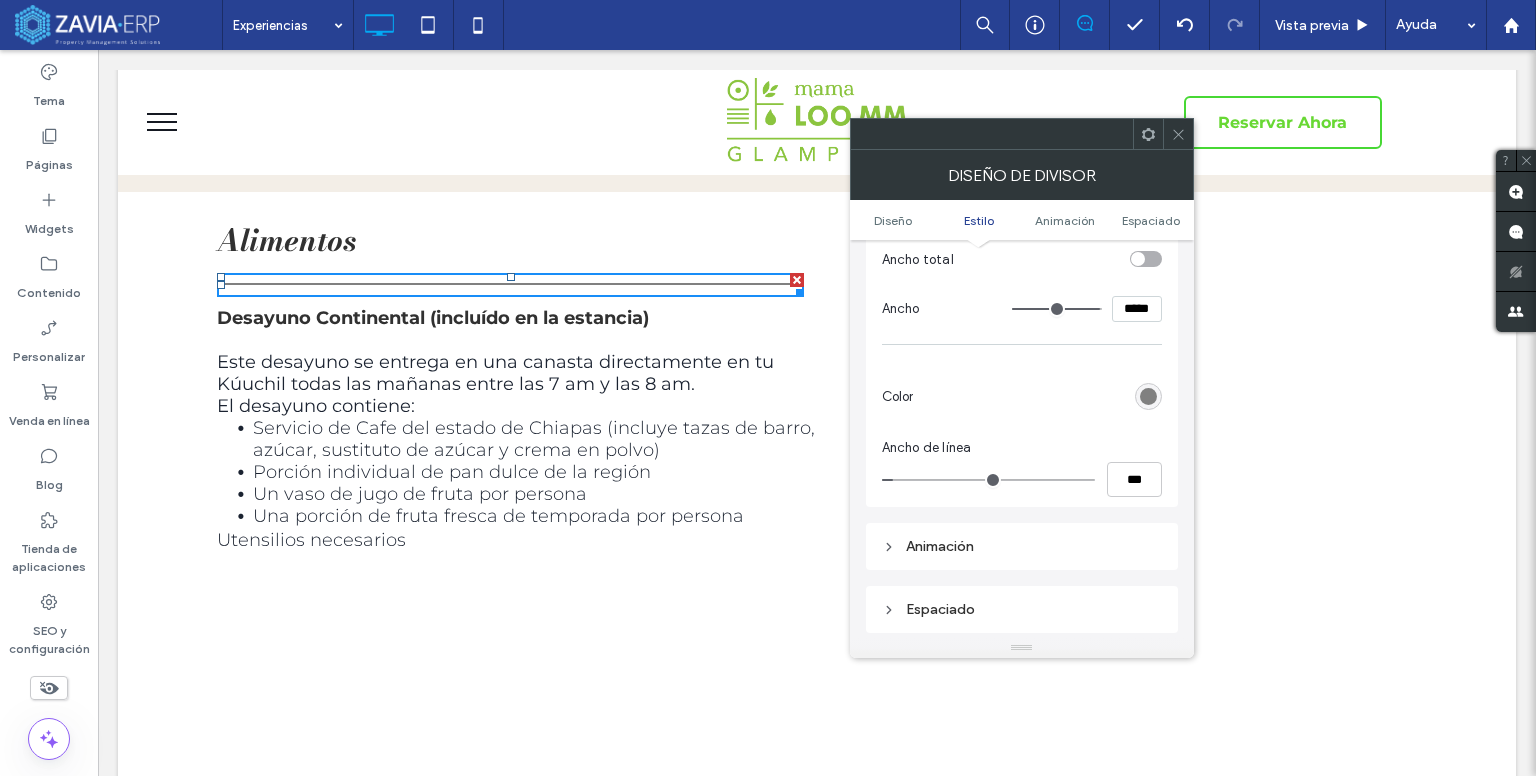 type on "***" 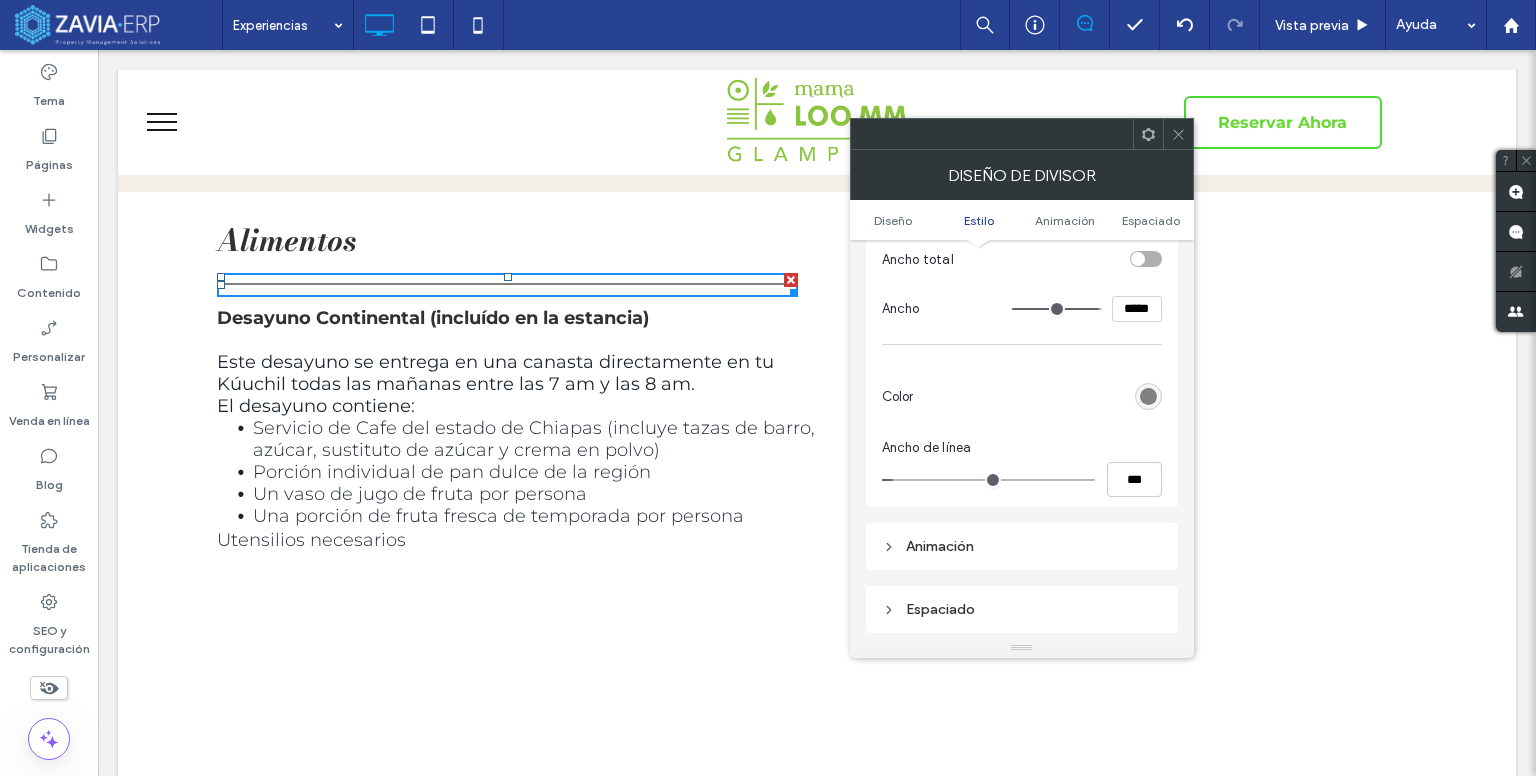type on "***" 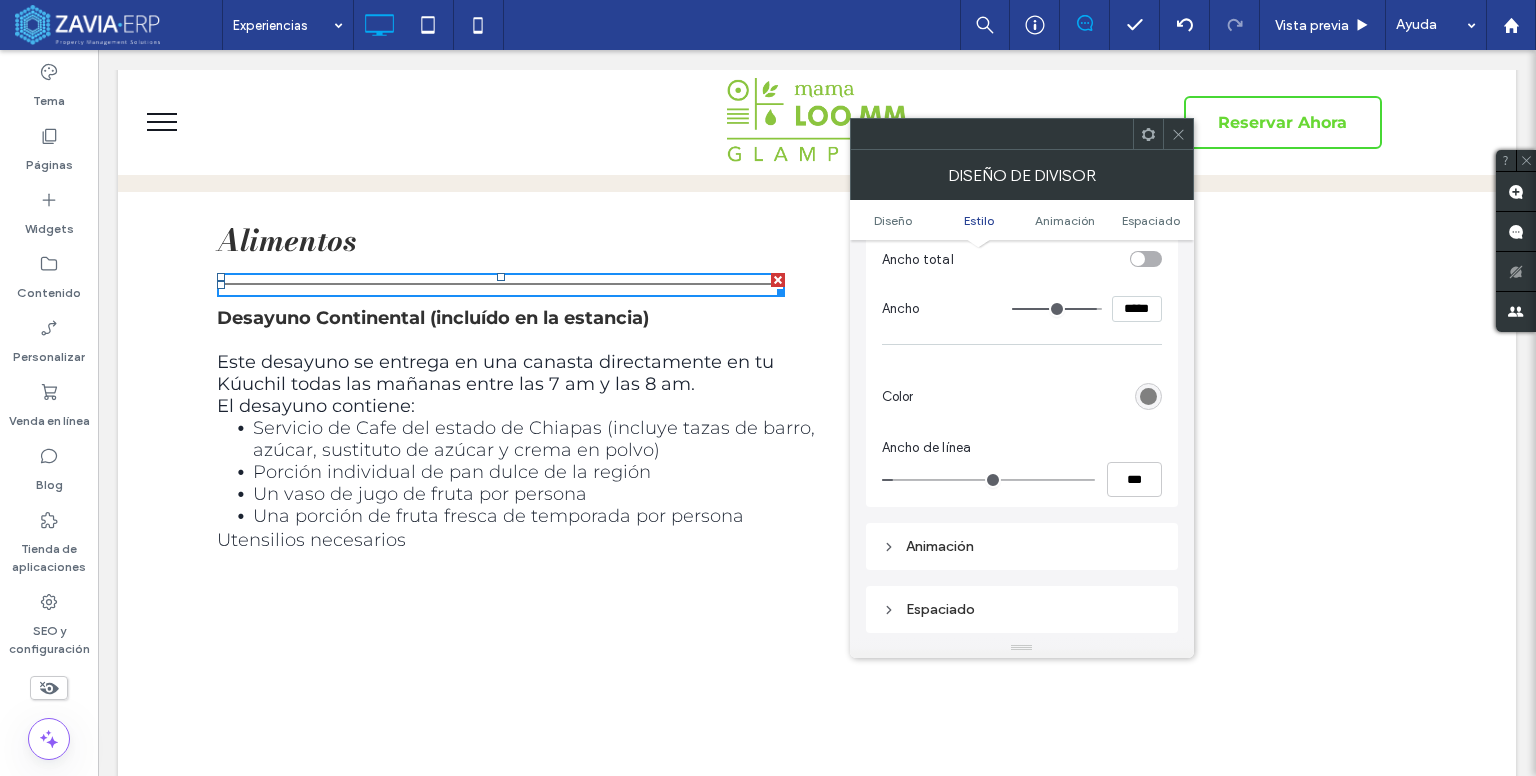 drag, startPoint x: 1074, startPoint y: 314, endPoint x: 1089, endPoint y: 322, distance: 17 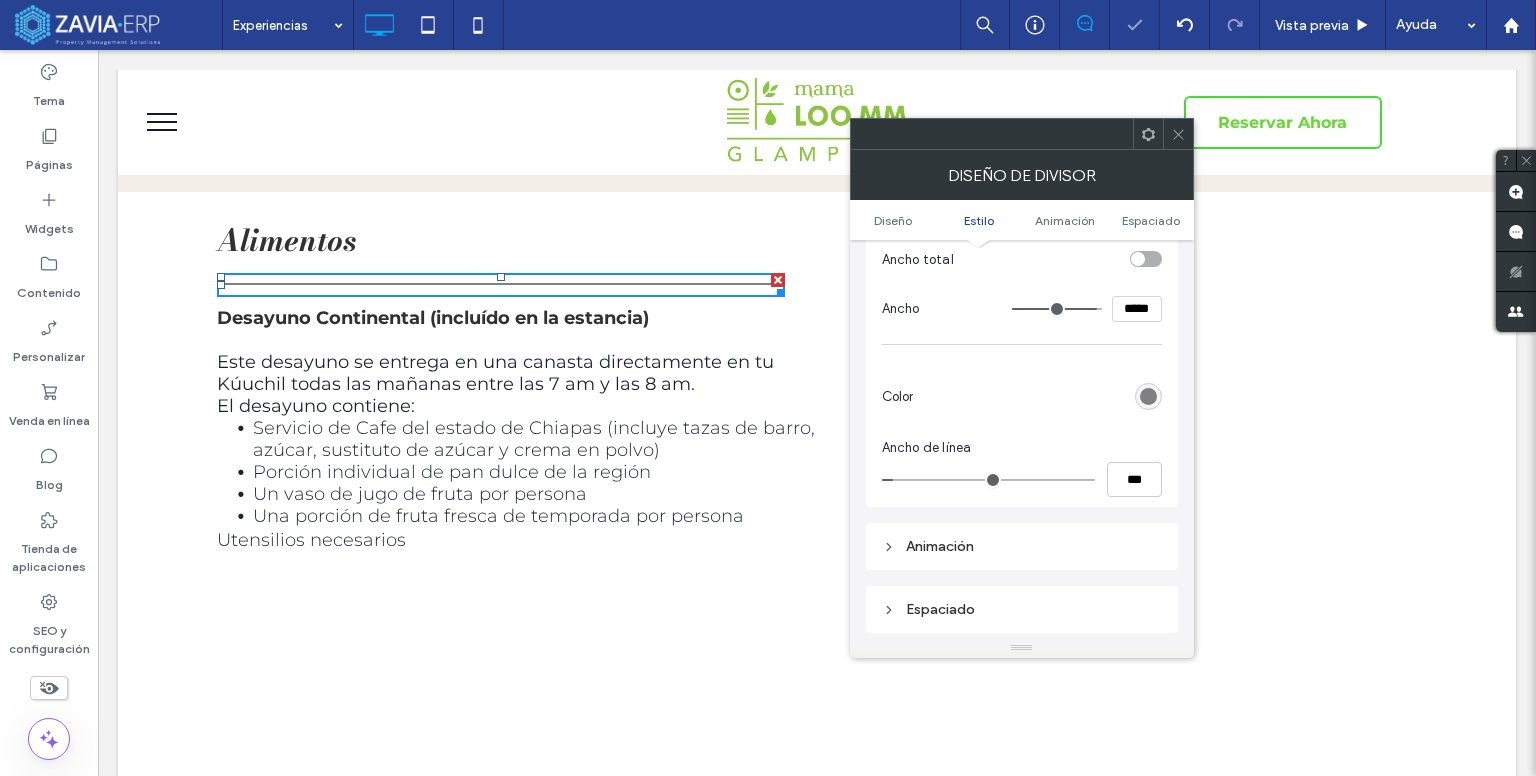 click at bounding box center (1178, 134) 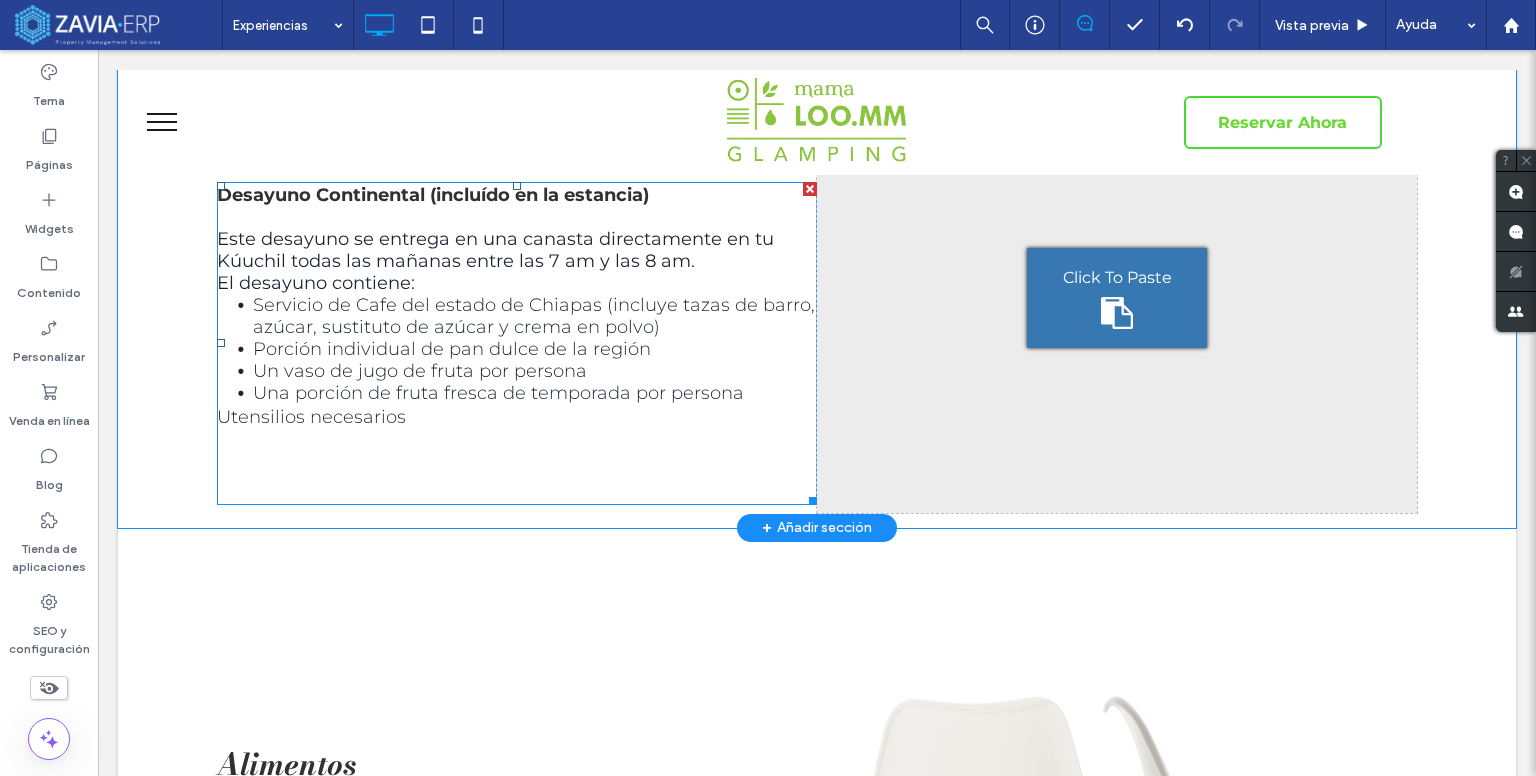 scroll, scrollTop: 400, scrollLeft: 0, axis: vertical 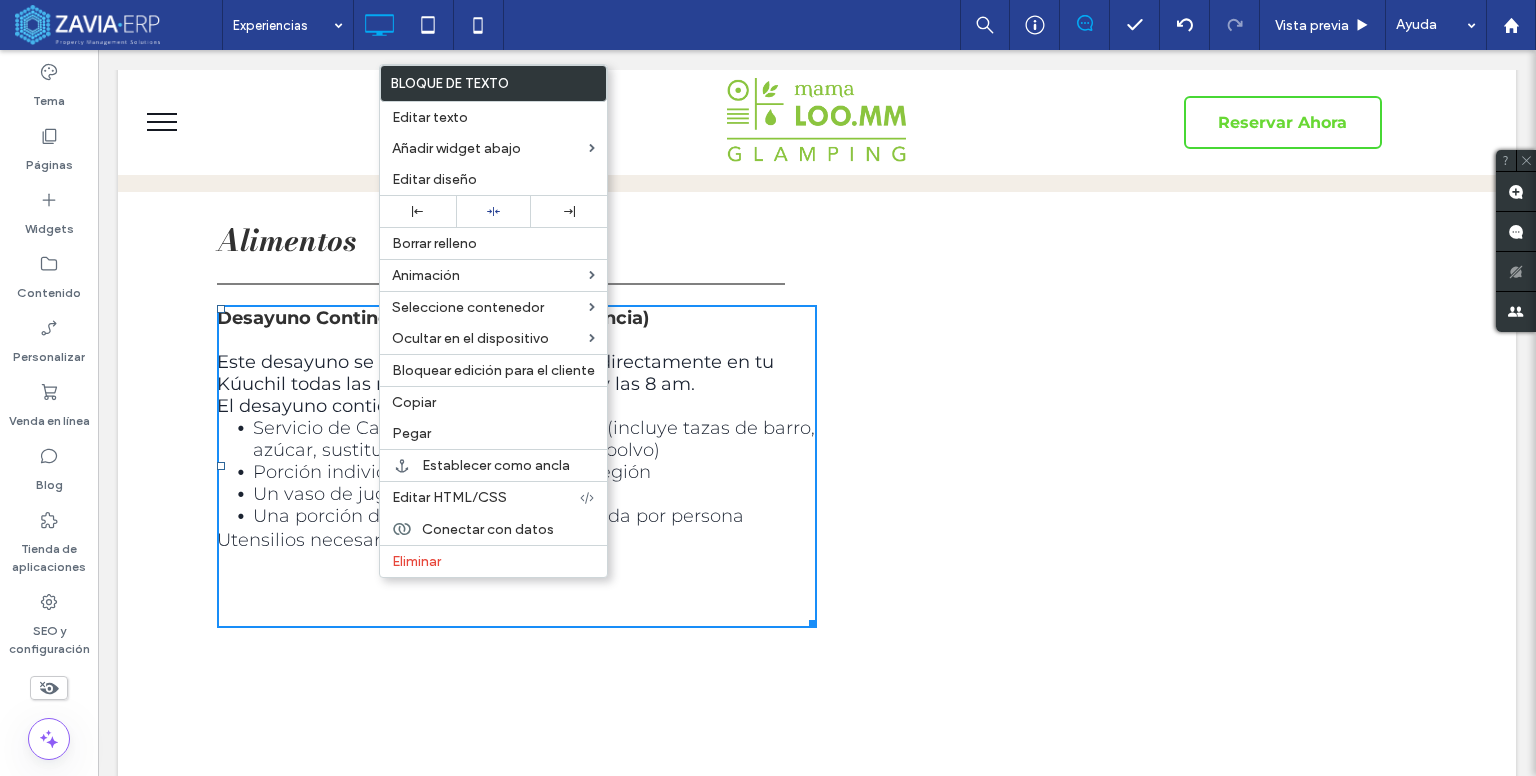 click on "Click To Paste     Click To Paste" at bounding box center (1117, 421) 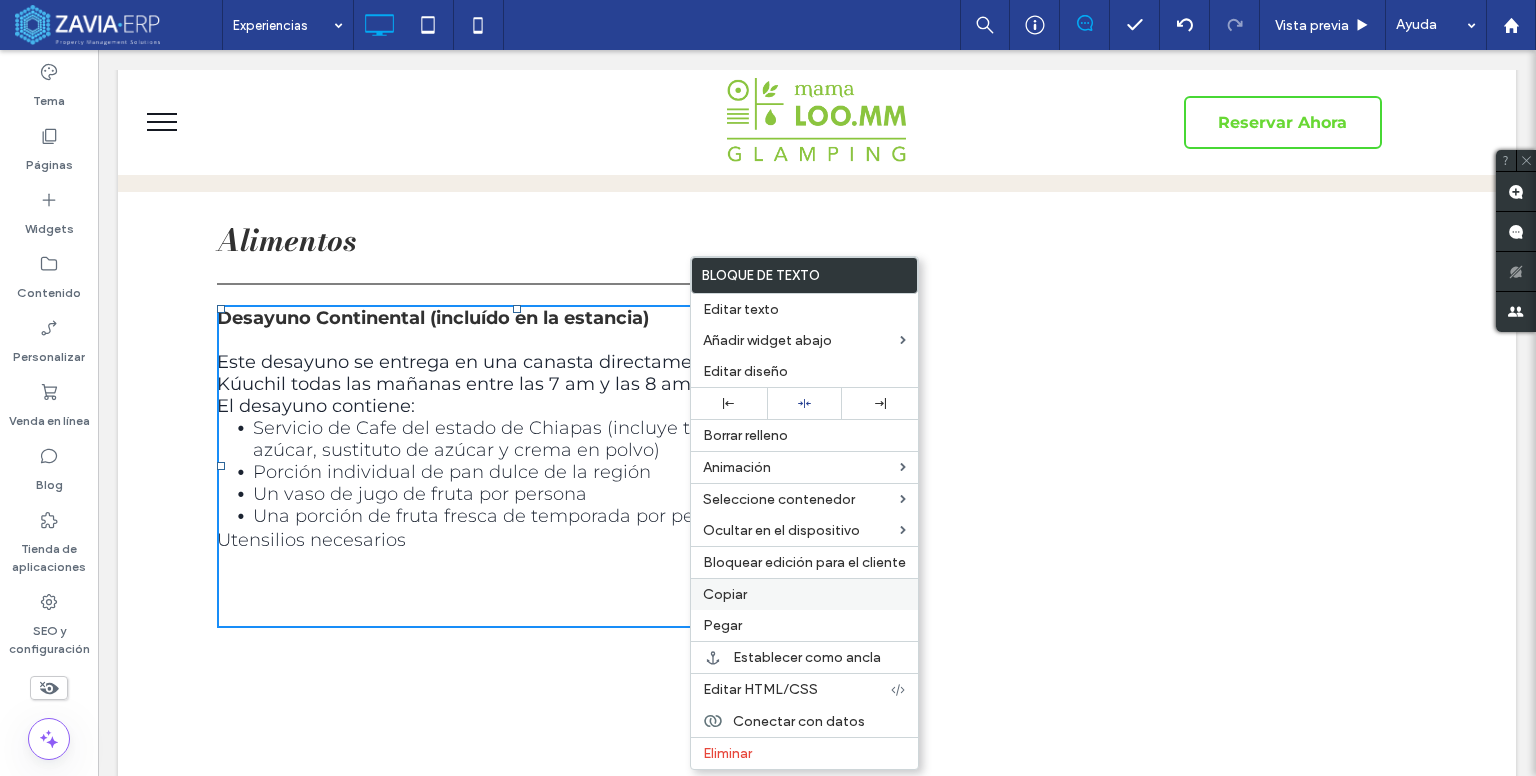 click on "Copiar" at bounding box center (725, 594) 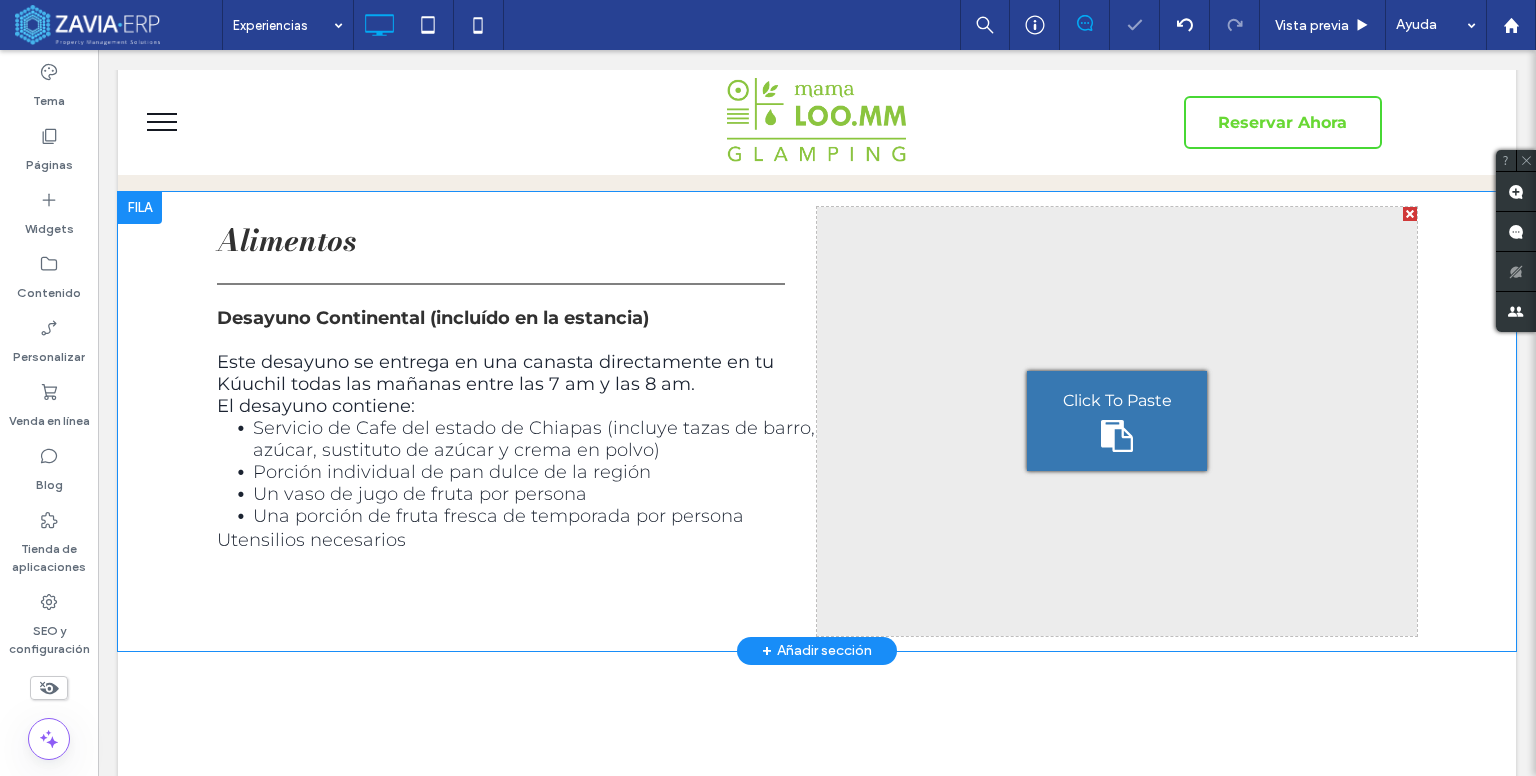 click on "Click To Paste" at bounding box center (1117, 421) 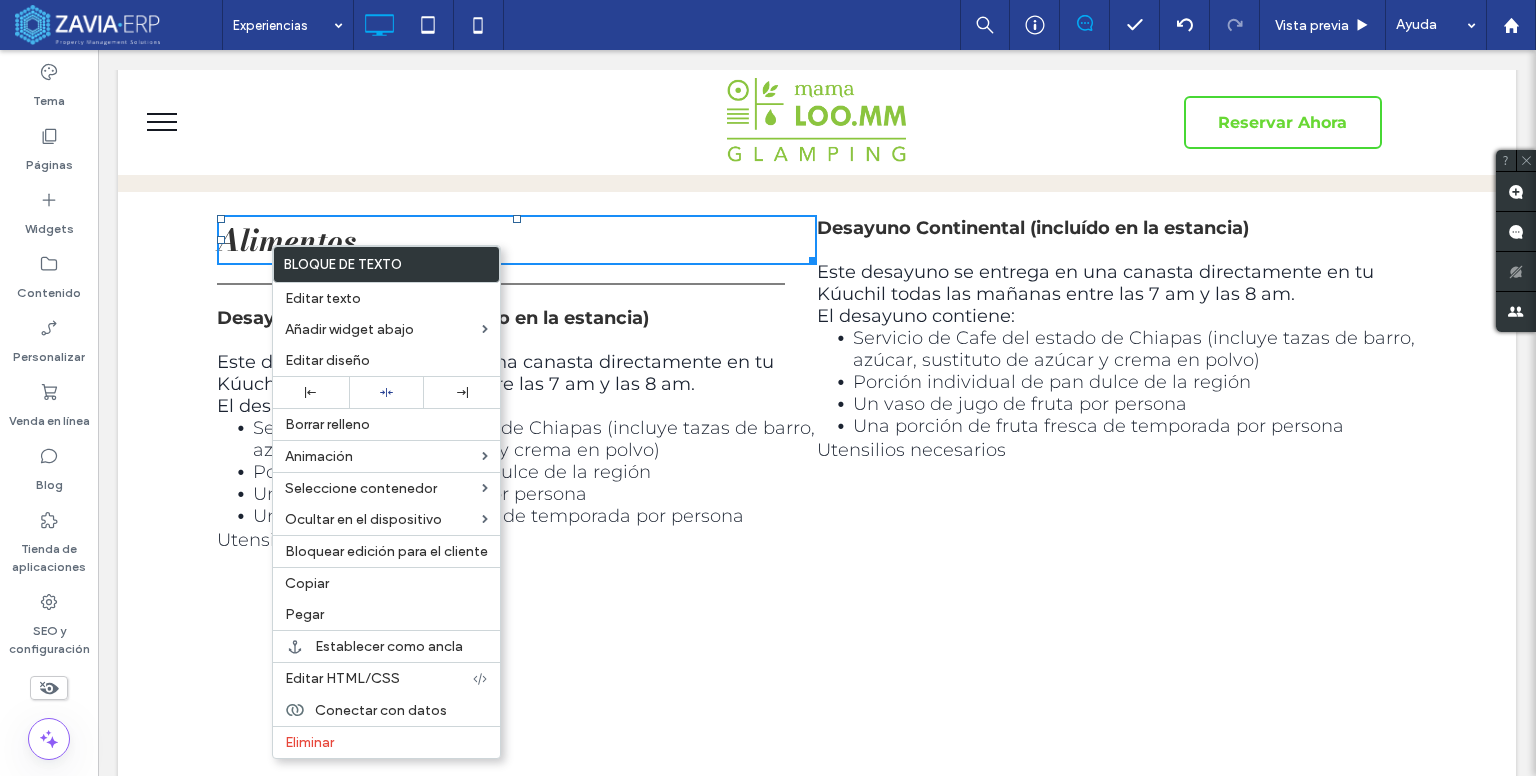 click at bounding box center (501, 285) 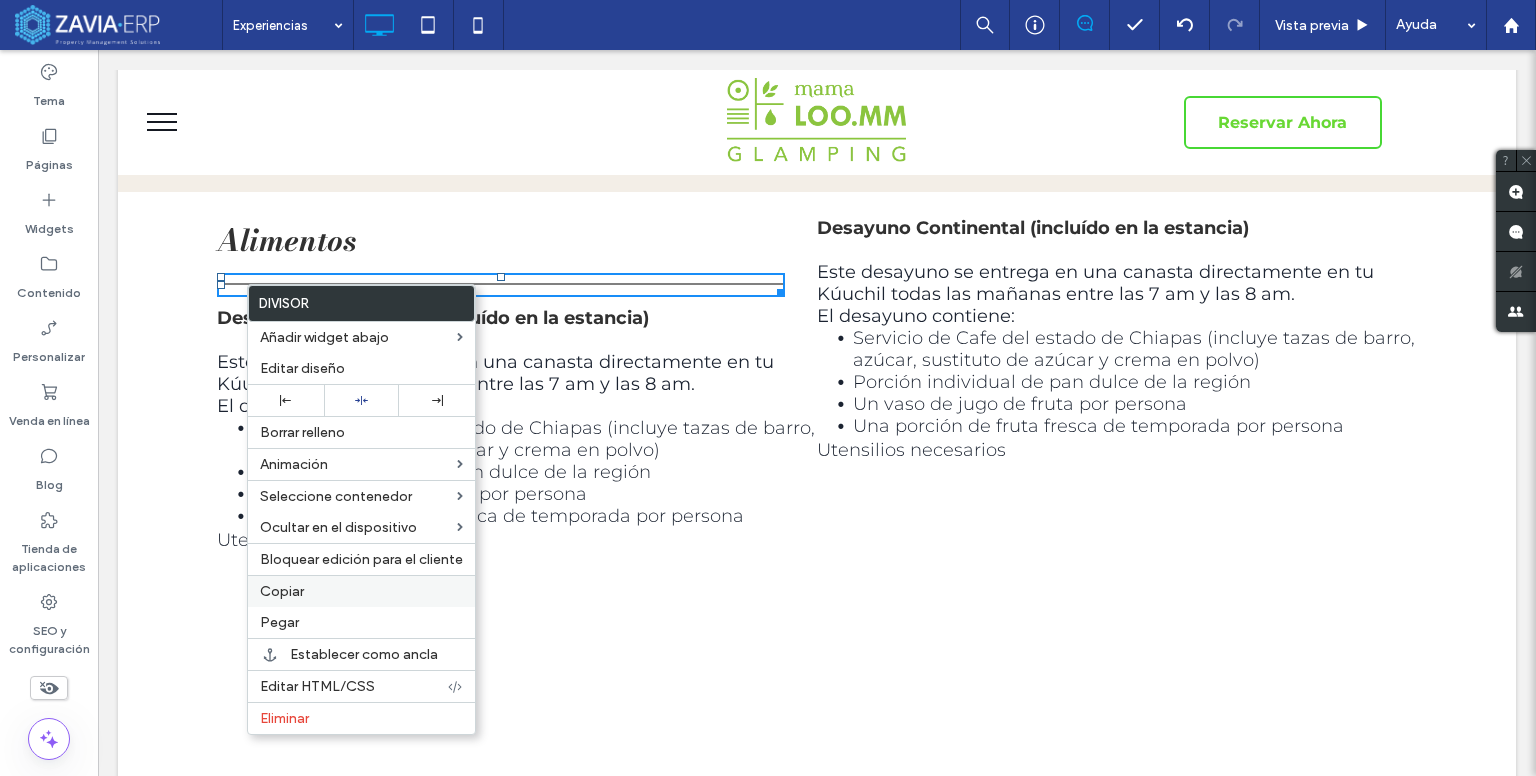 drag, startPoint x: 312, startPoint y: 588, endPoint x: 328, endPoint y: 585, distance: 16.27882 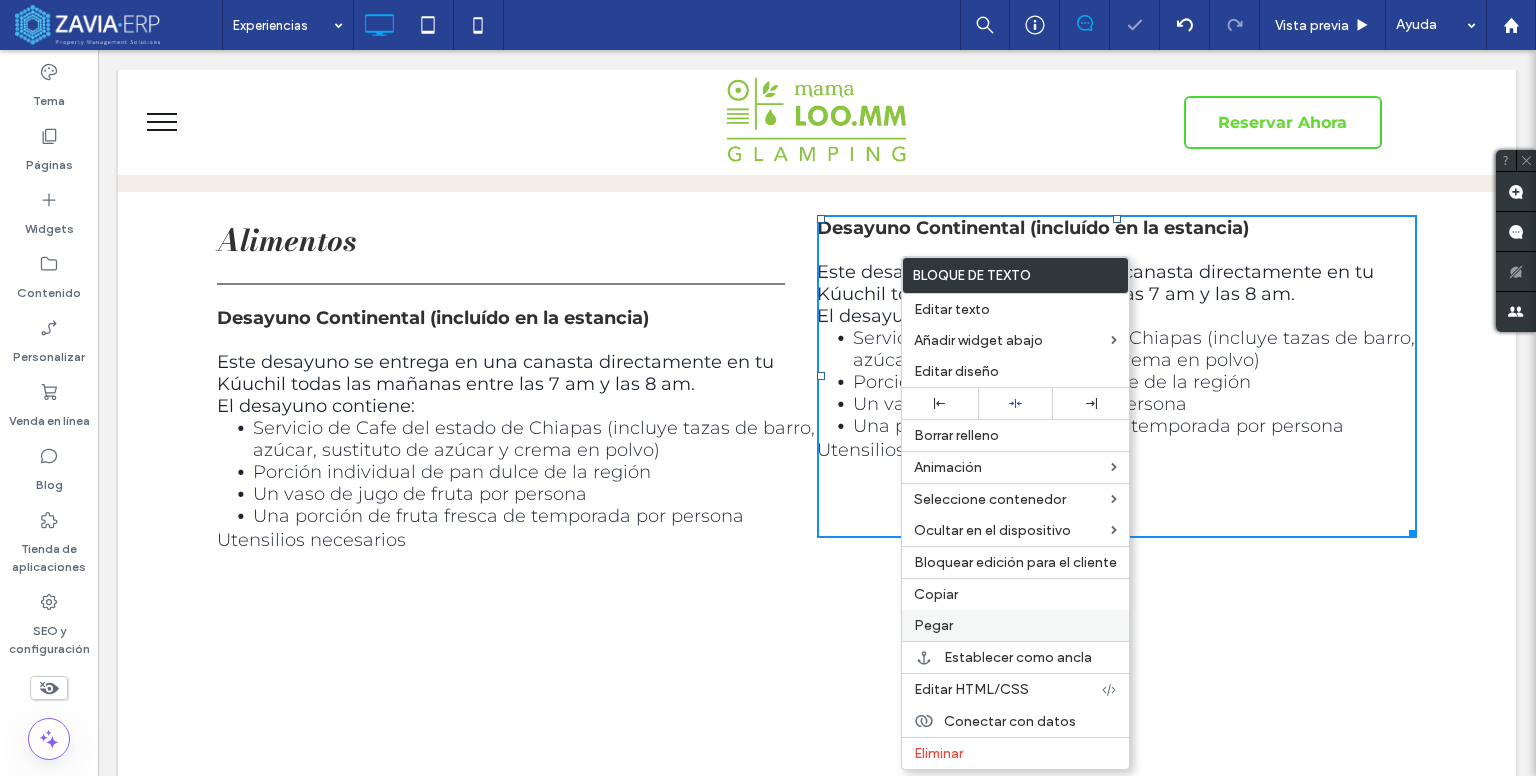 click on "Pegar" at bounding box center (1015, 625) 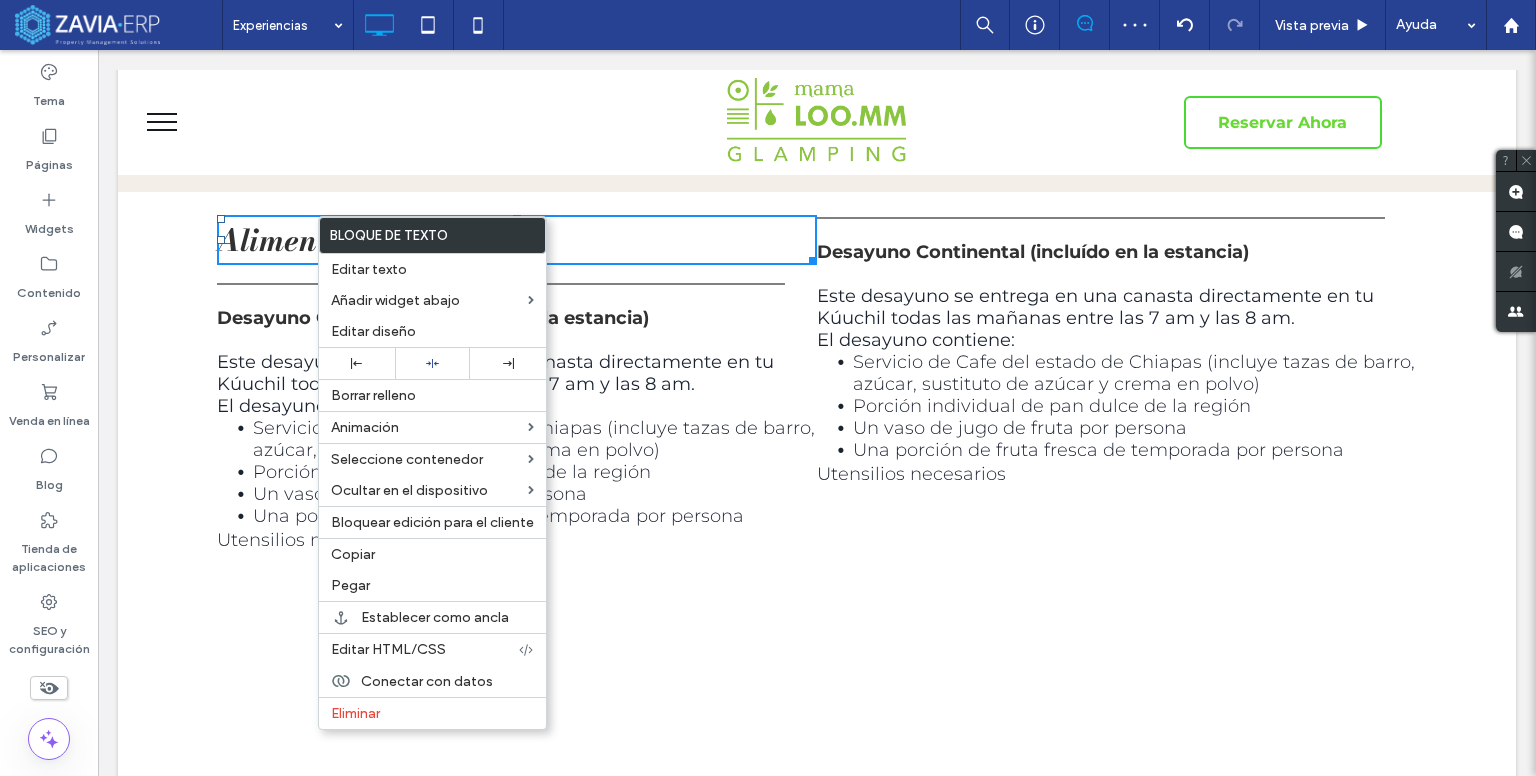 drag, startPoint x: 376, startPoint y: 561, endPoint x: 846, endPoint y: 355, distance: 513.1627 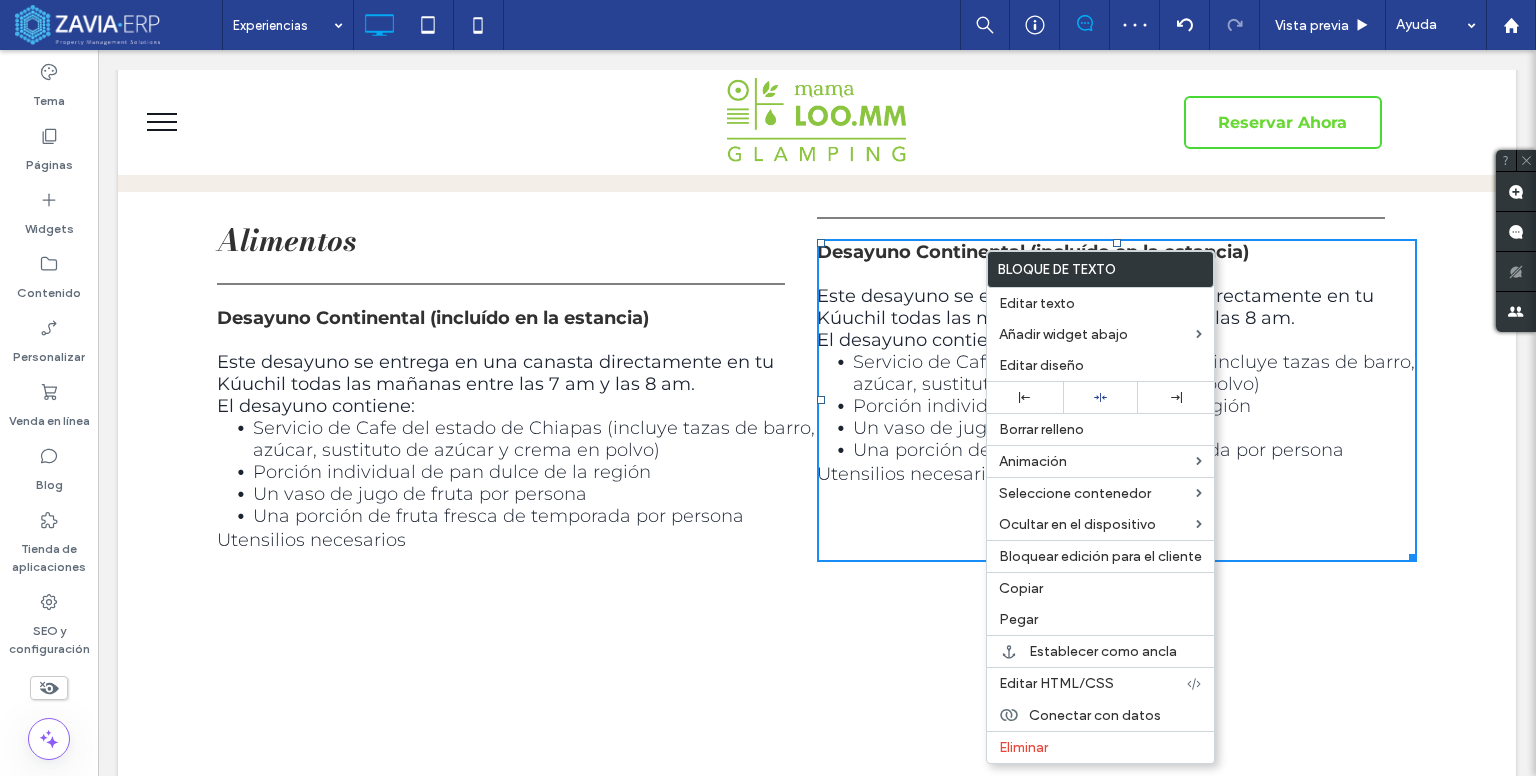 click at bounding box center [1101, 219] 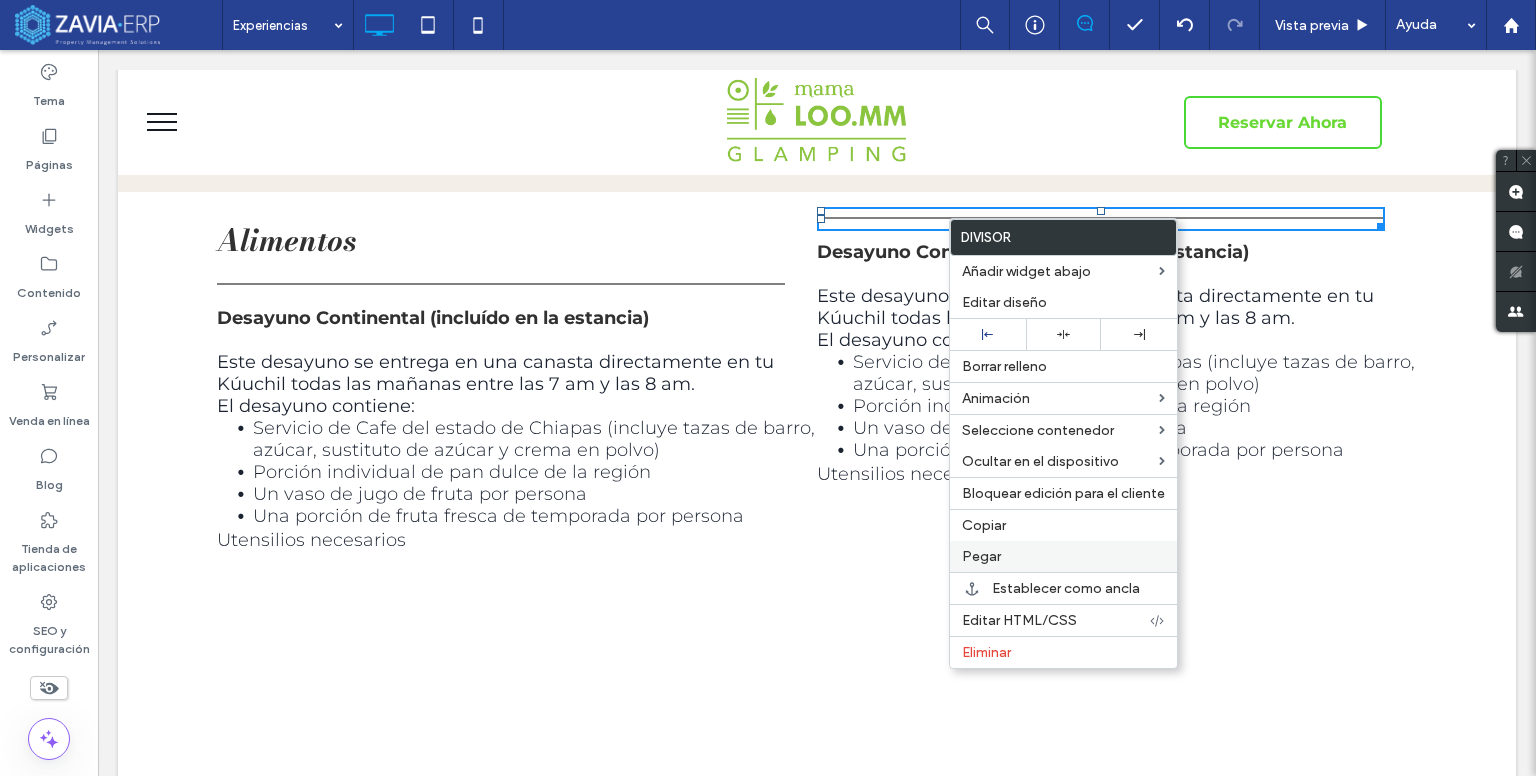 click on "Pegar" at bounding box center (1063, 556) 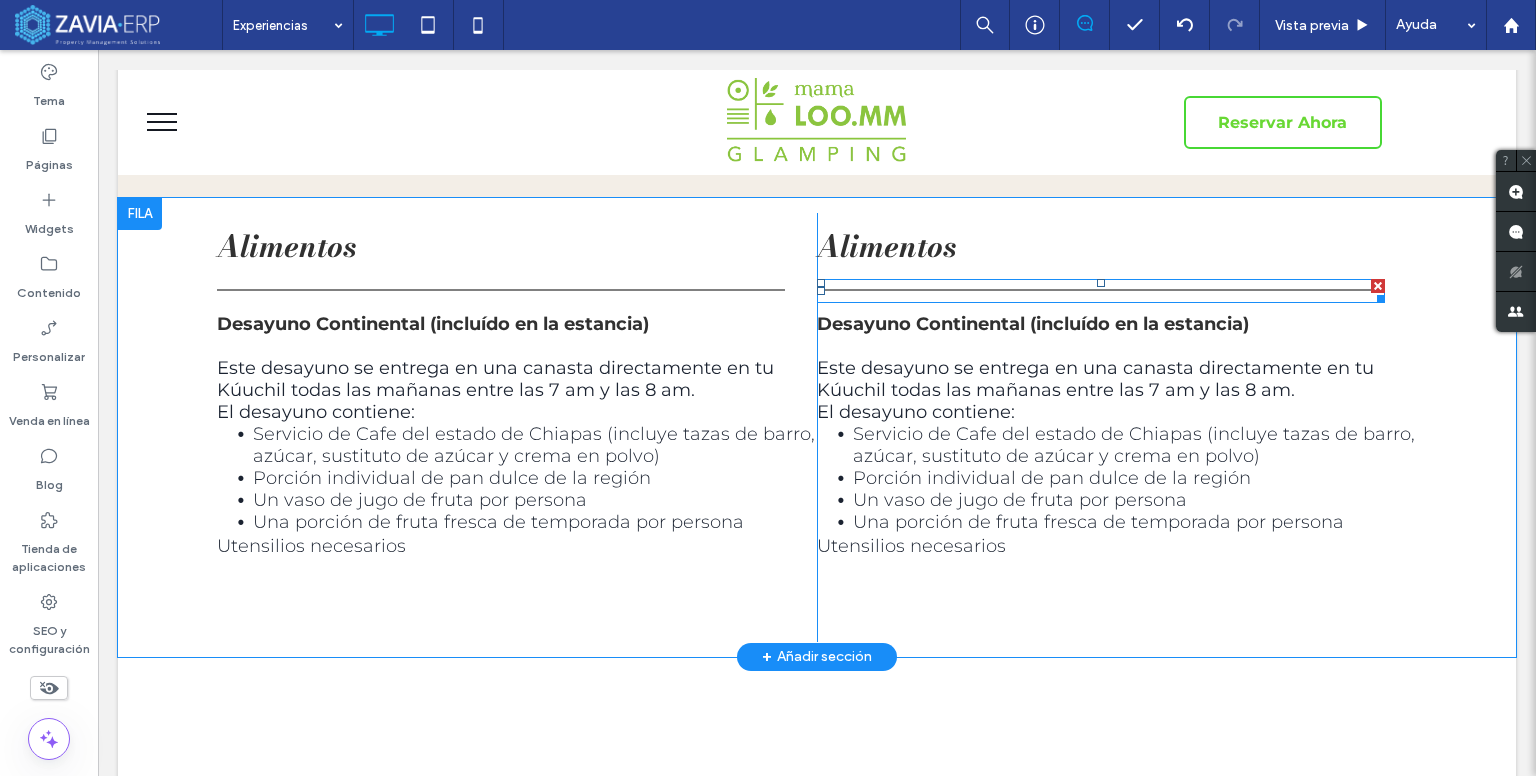 scroll, scrollTop: 400, scrollLeft: 0, axis: vertical 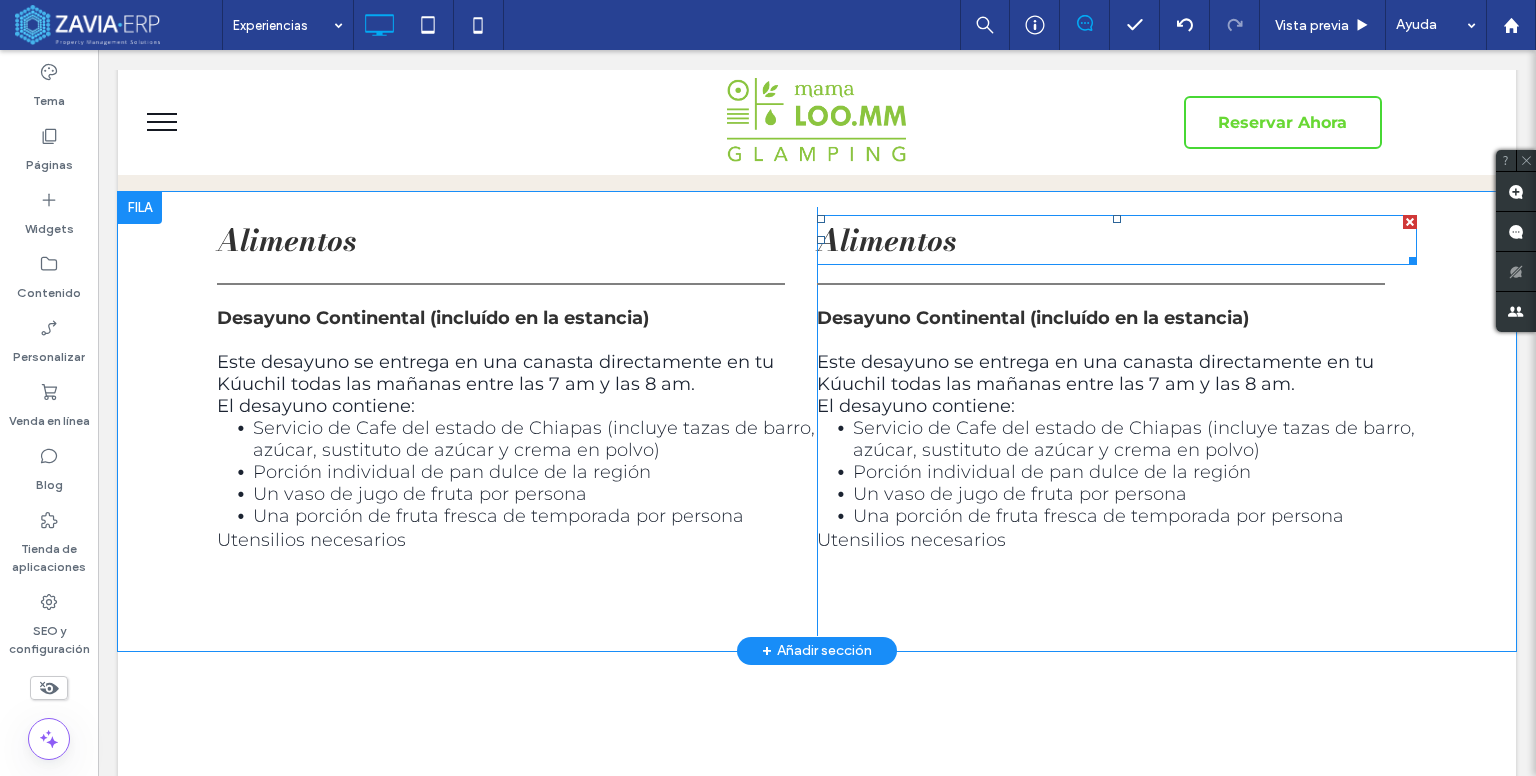 click on "Alimentos" at bounding box center [1117, 240] 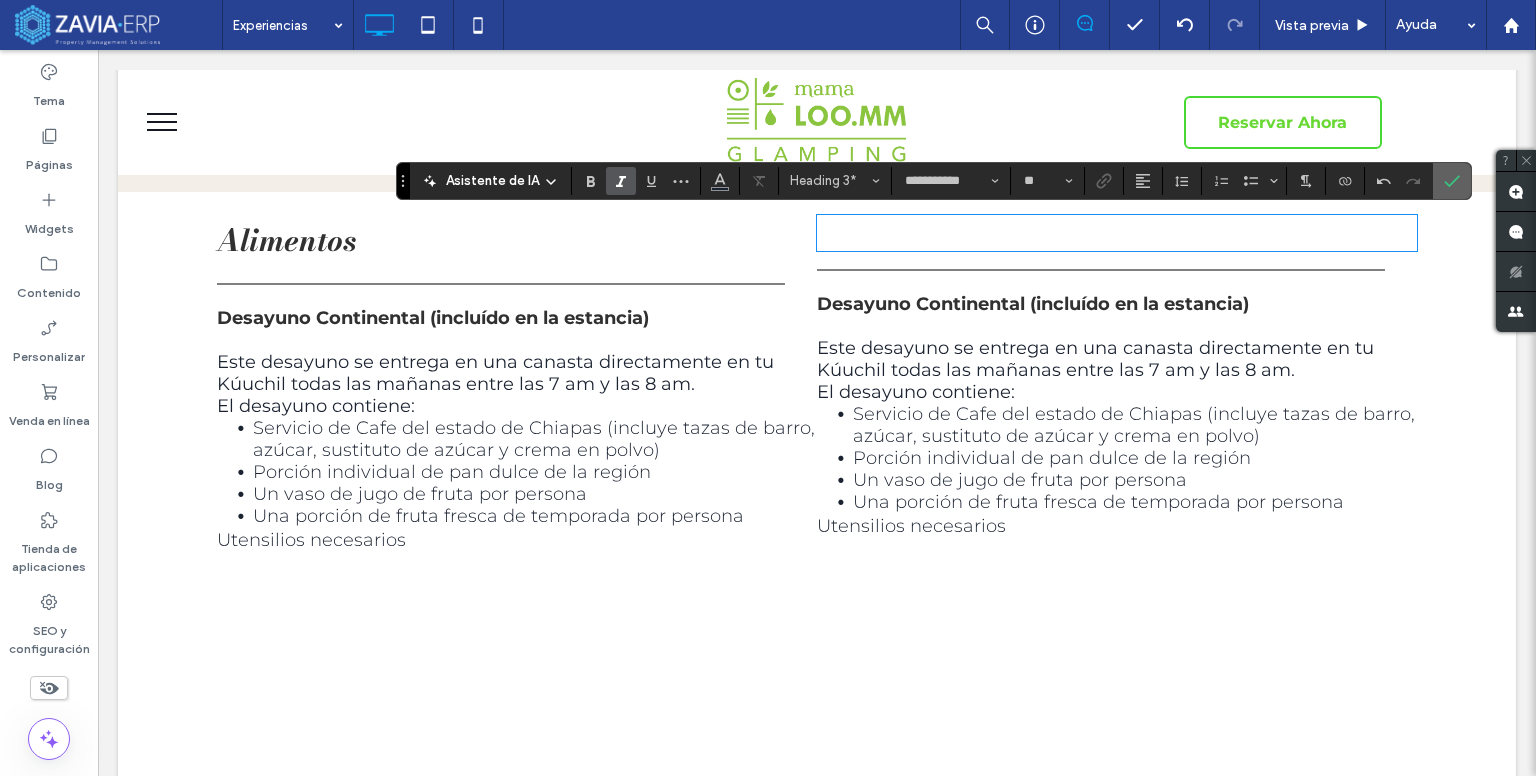click 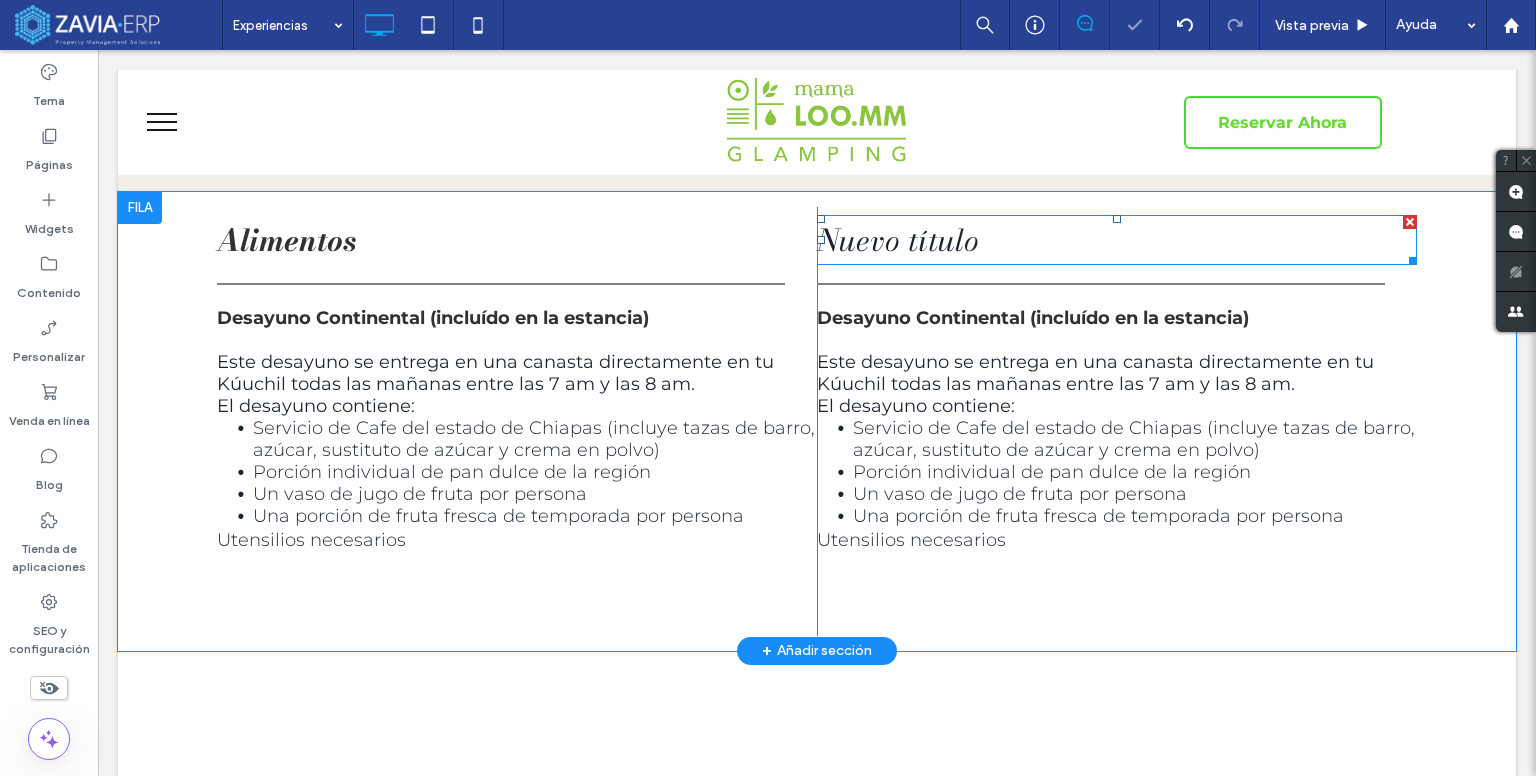 click on "Nuevo título" at bounding box center (1117, 240) 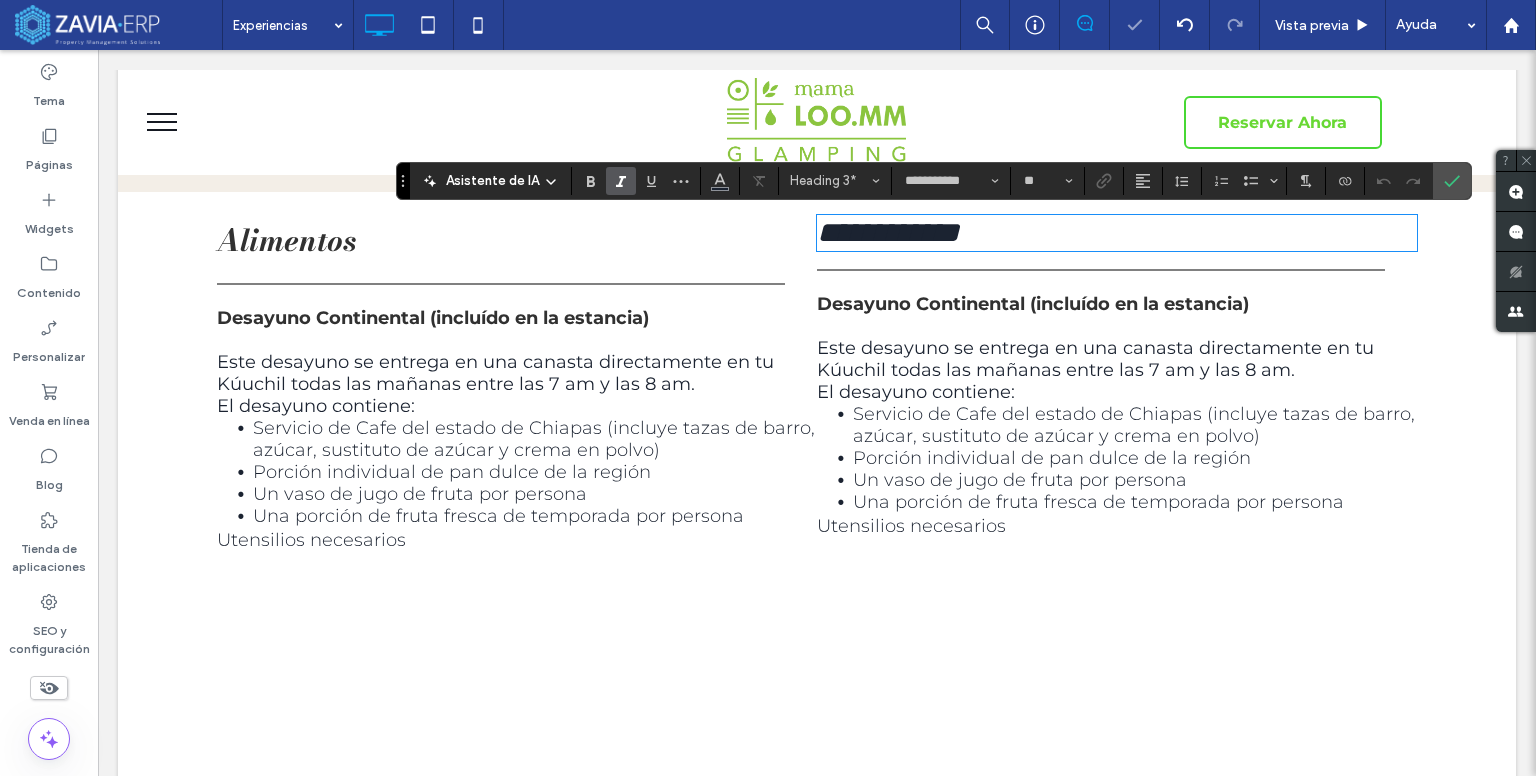 click on "**********" at bounding box center [1117, 233] 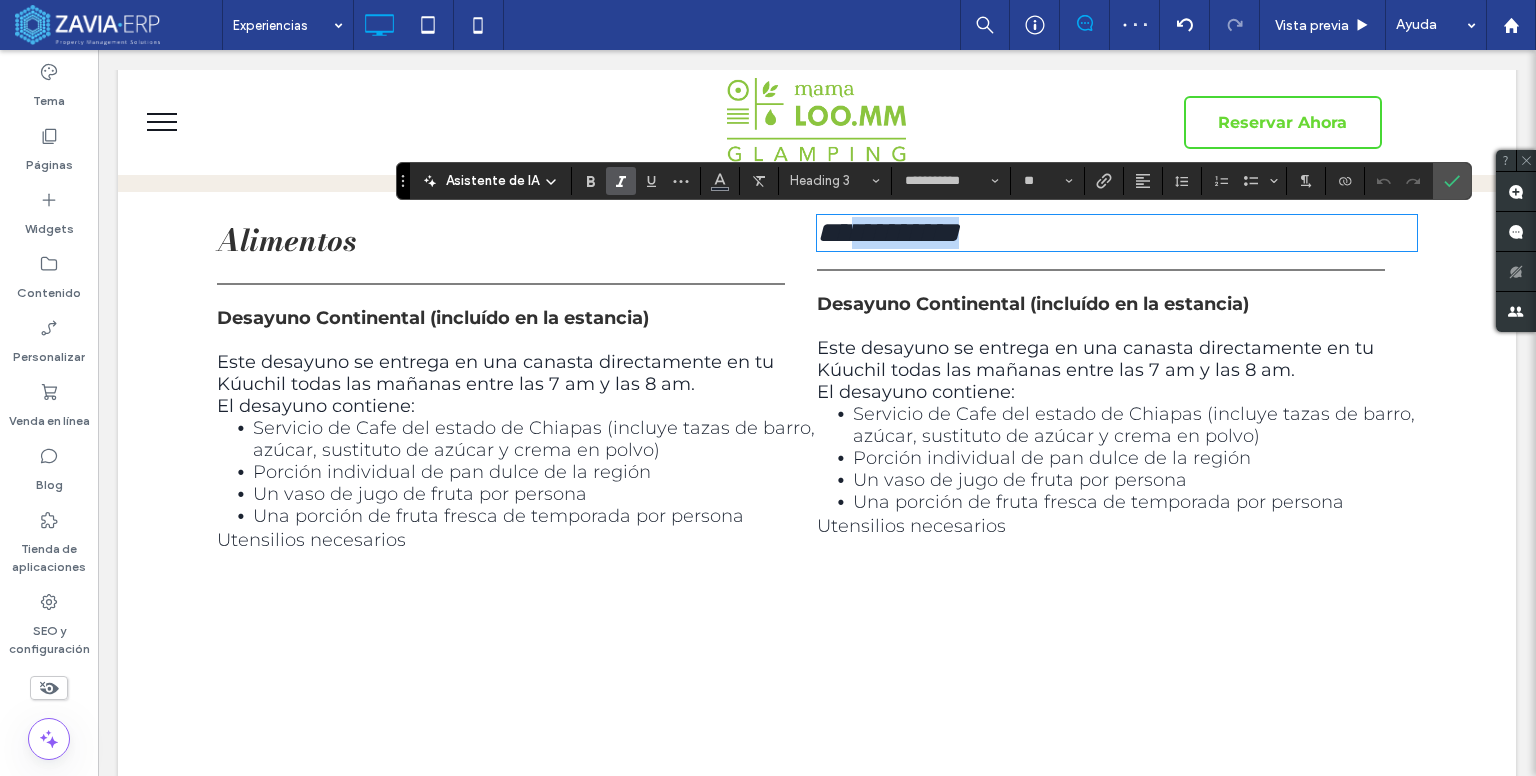 drag, startPoint x: 970, startPoint y: 247, endPoint x: 862, endPoint y: 235, distance: 108.66462 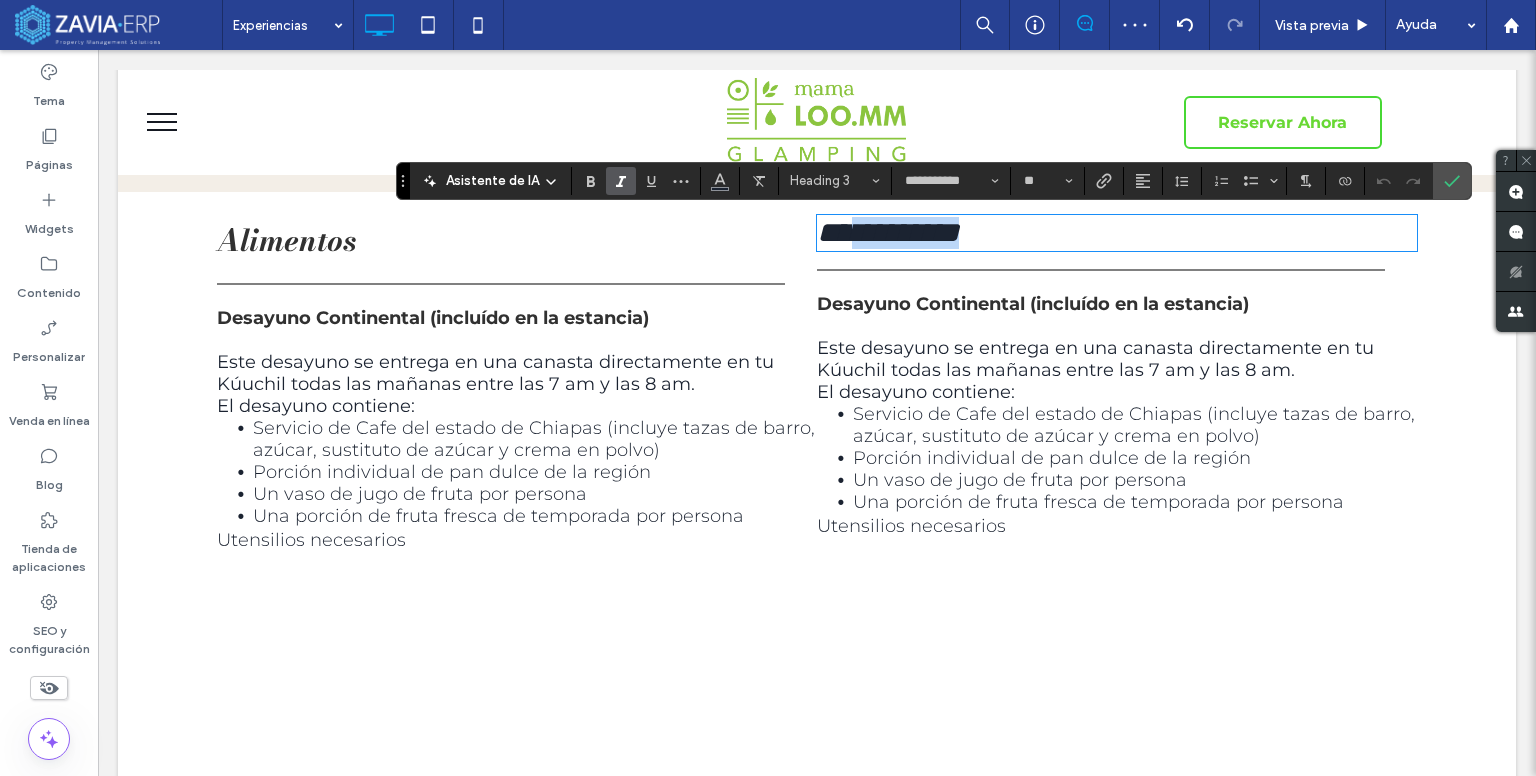 click on "**********" at bounding box center (1117, 233) 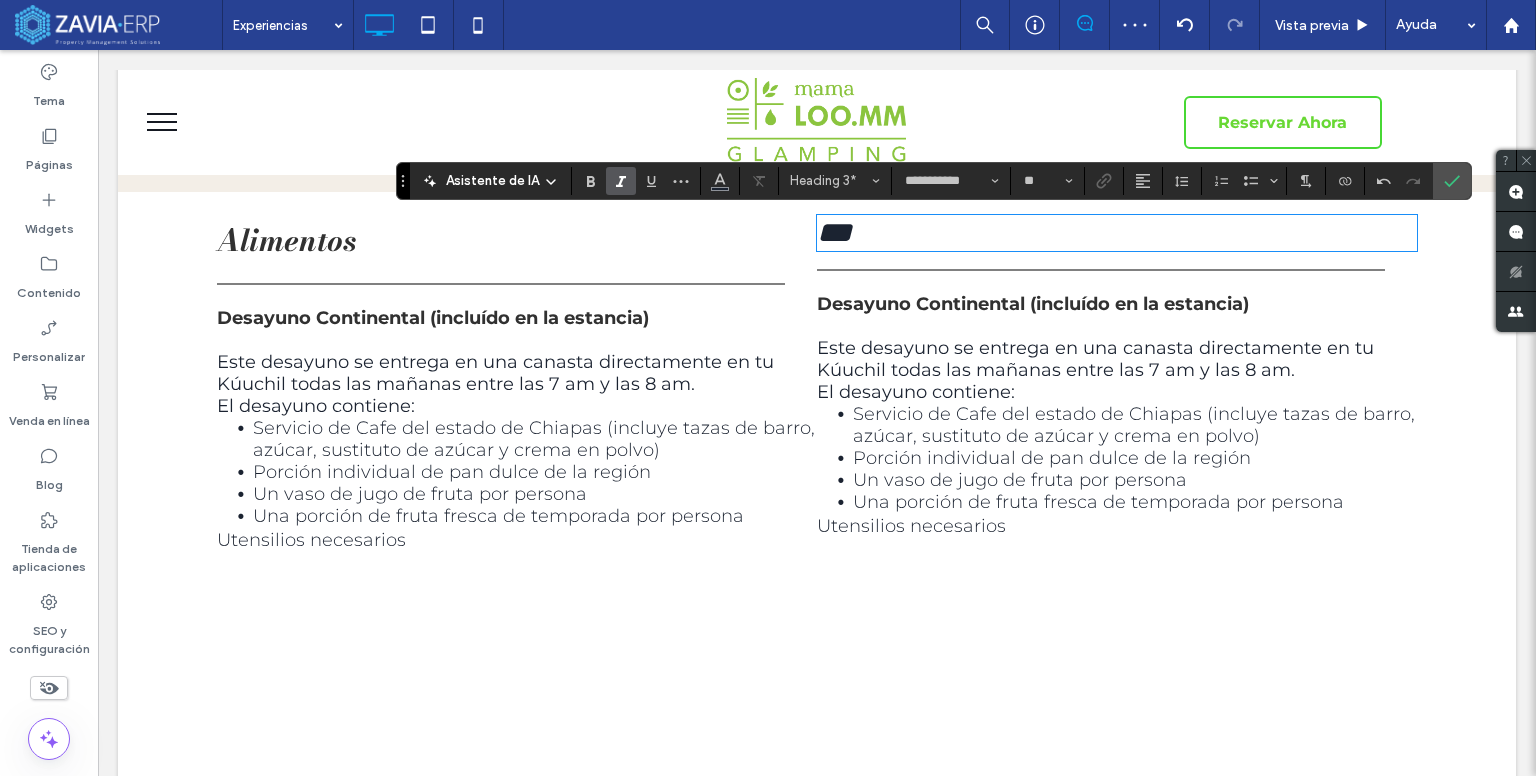 type 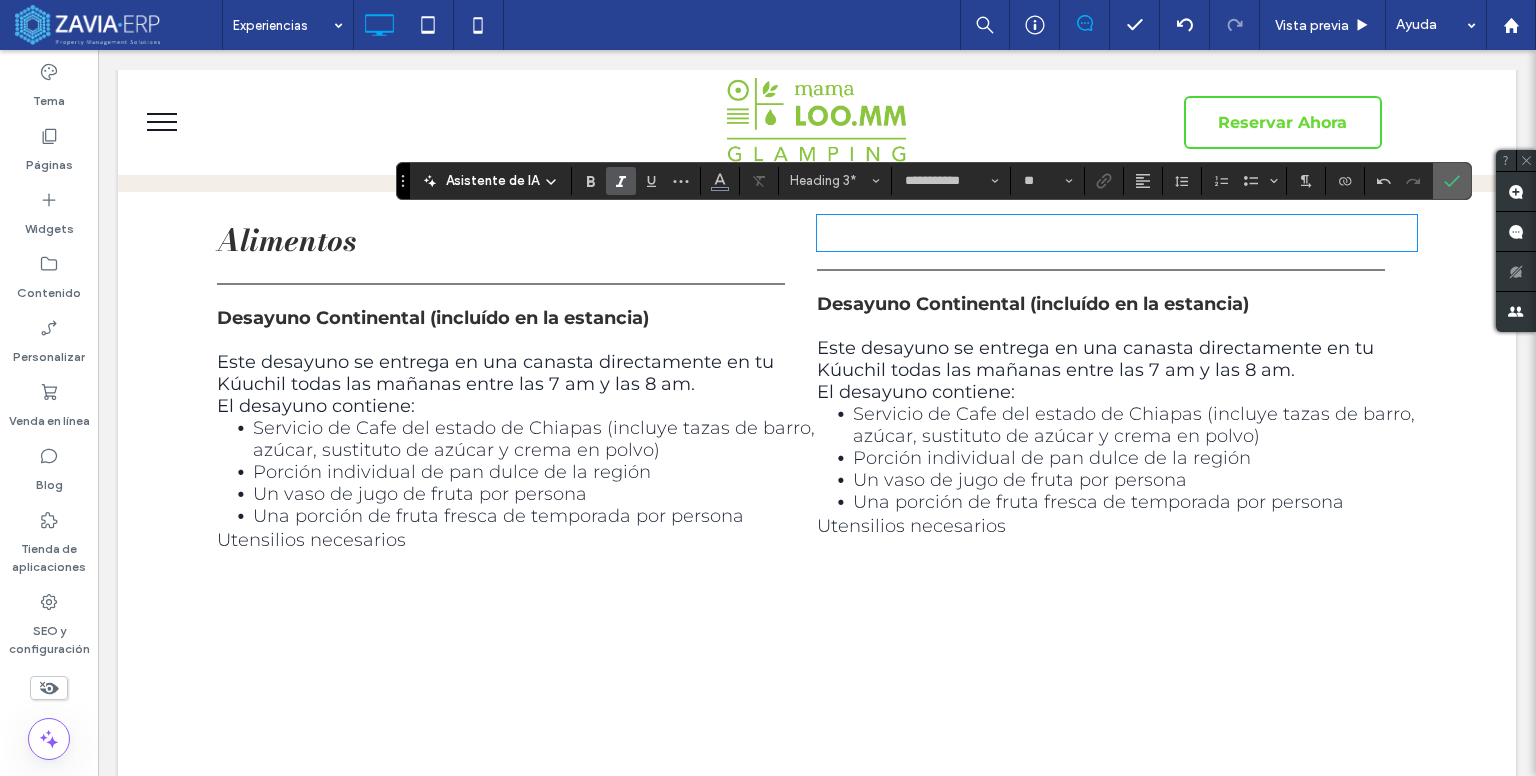 click 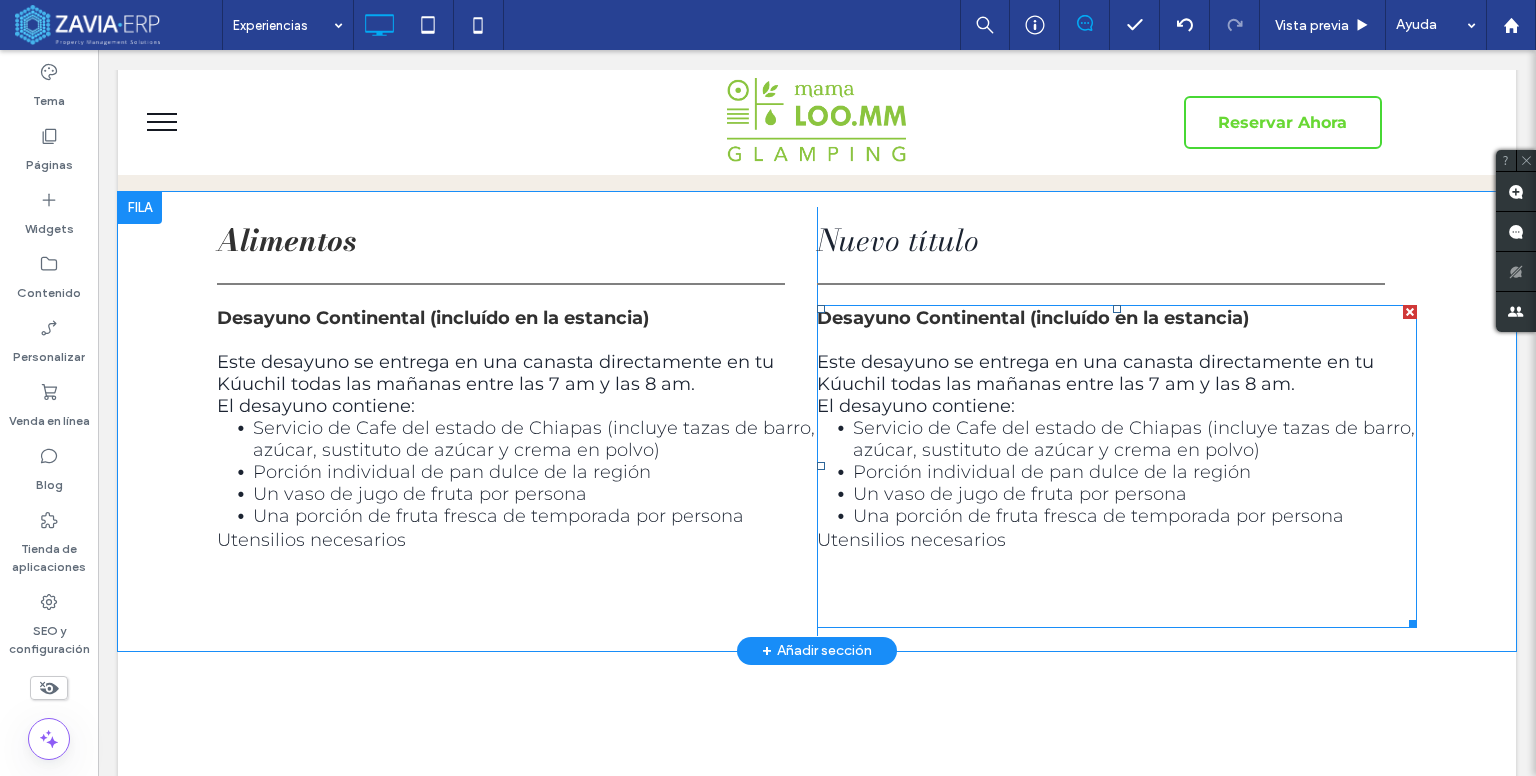 click on "Este desayuno se entrega en una canasta directamente en tu Kúuchil todas las mañanas entre las 7 am y las 8 am.  El desayuno contiene:" at bounding box center (1117, 373) 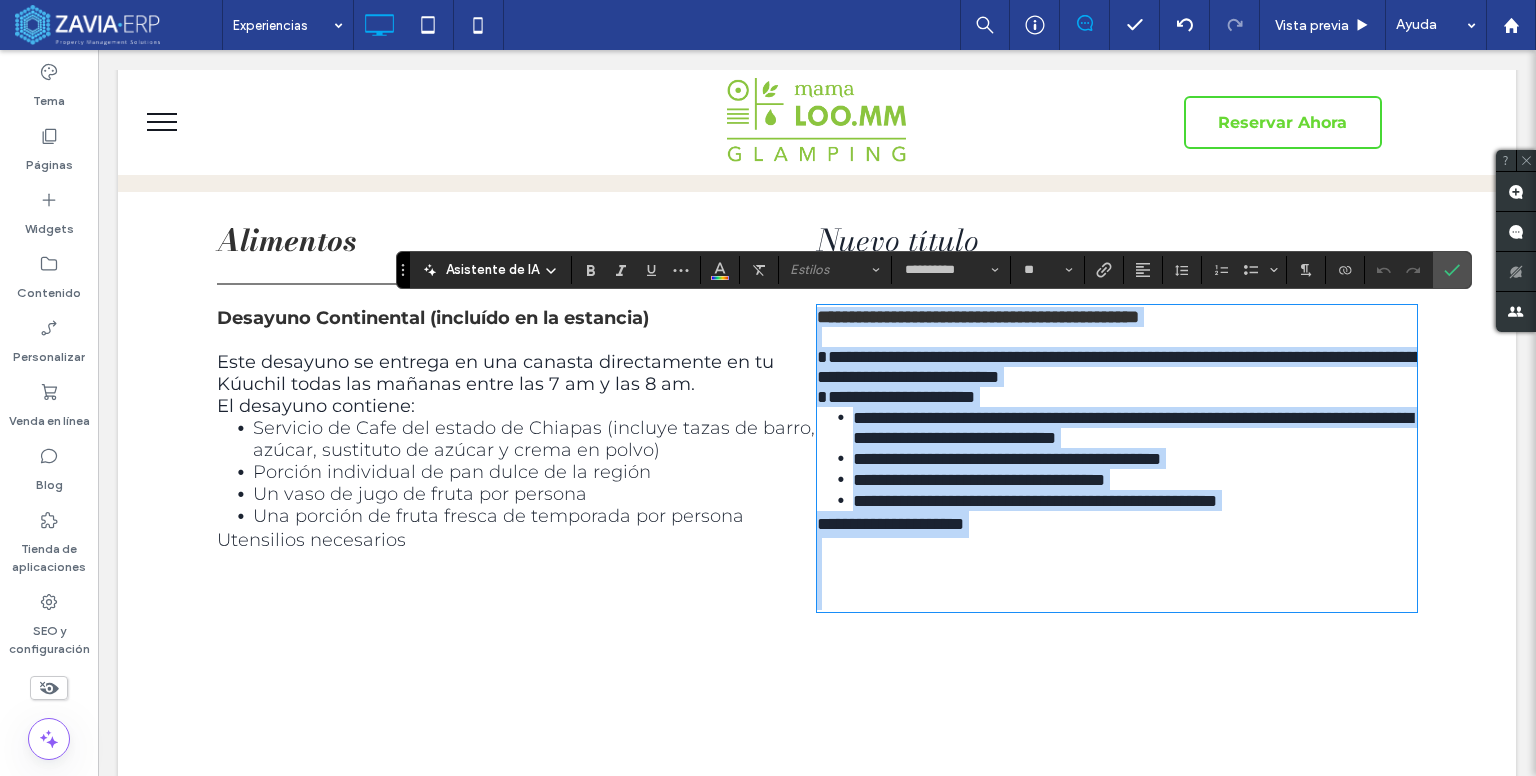 click on "**********" at bounding box center (978, 317) 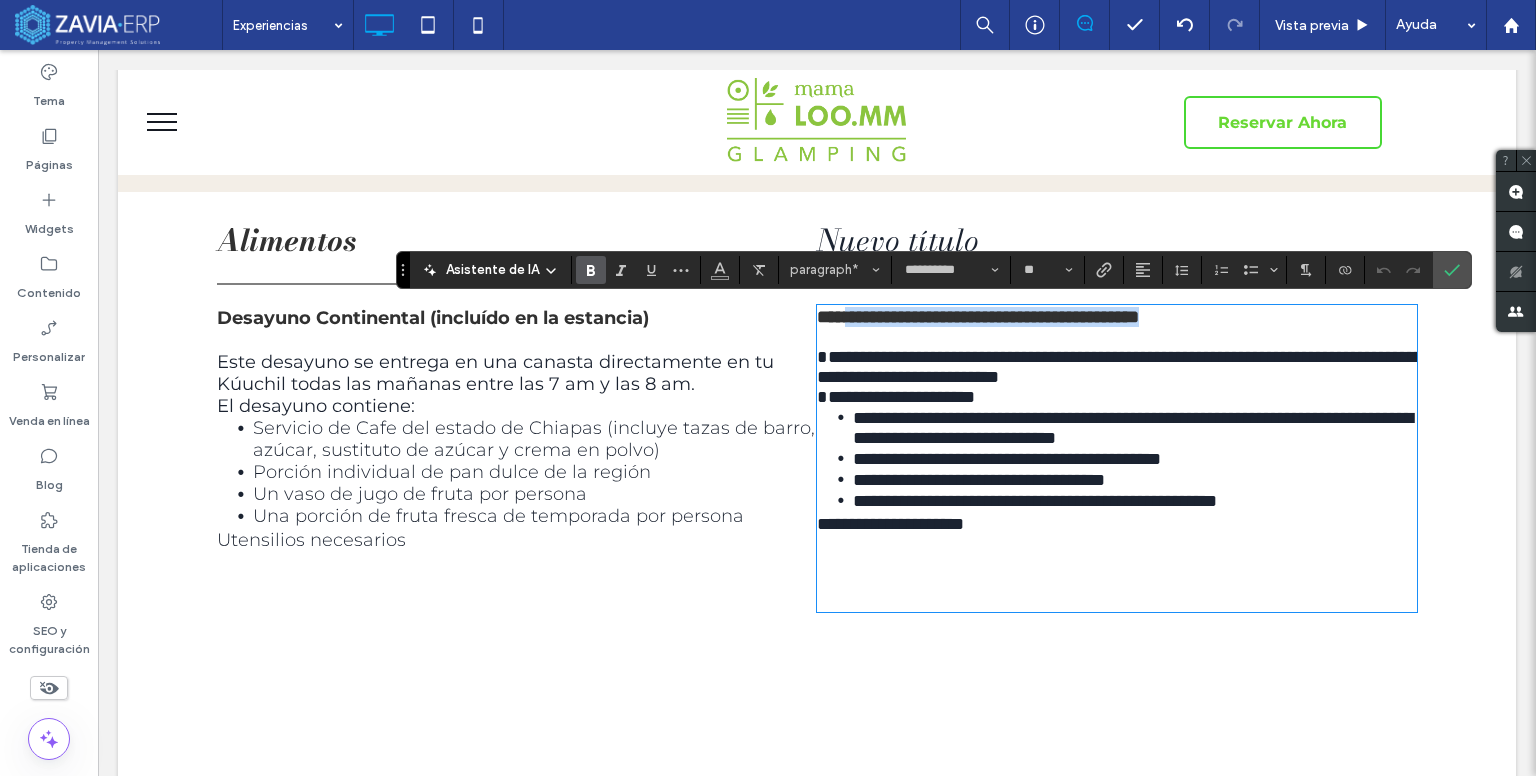 drag, startPoint x: 1205, startPoint y: 314, endPoint x: 852, endPoint y: 317, distance: 353.01276 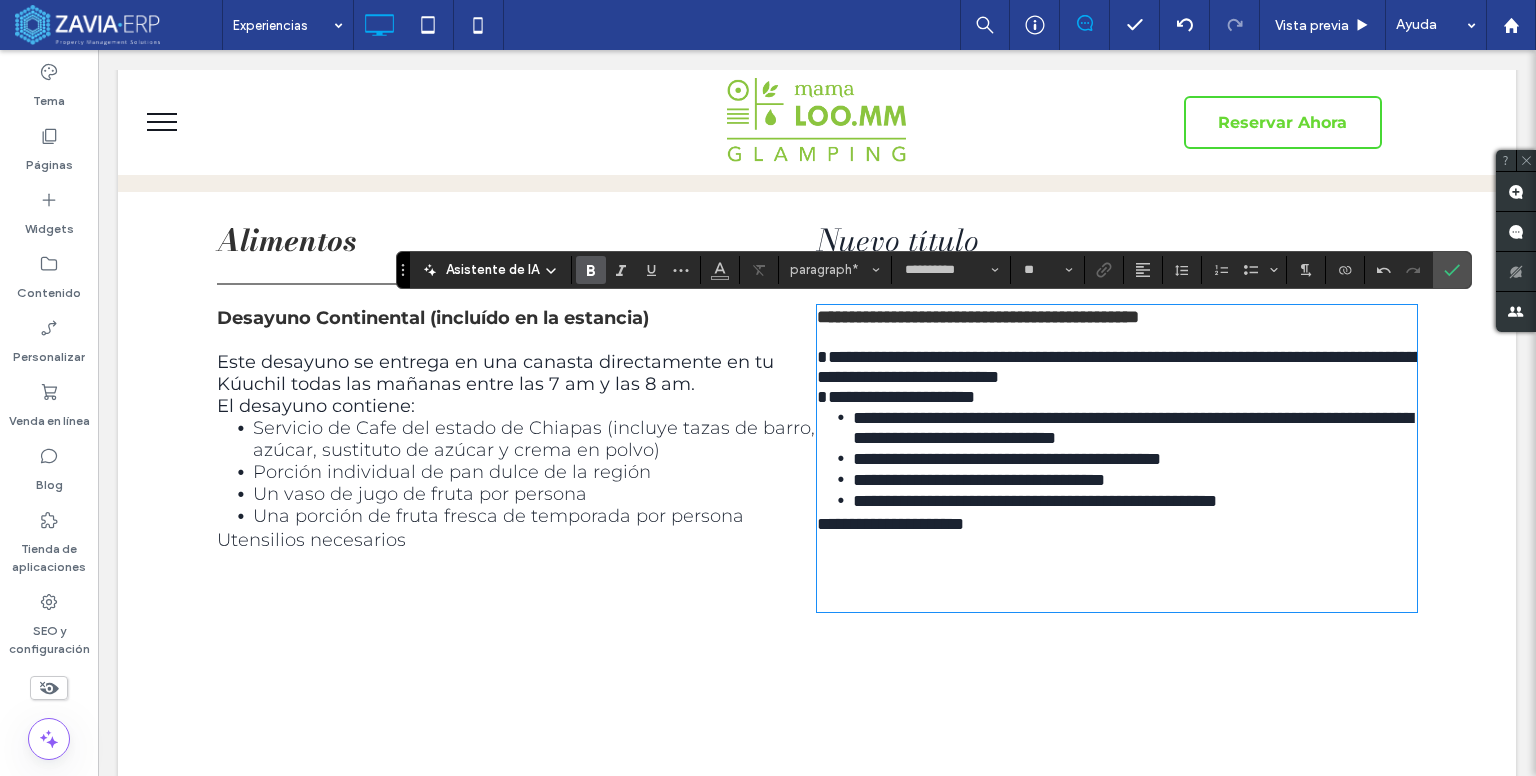 type 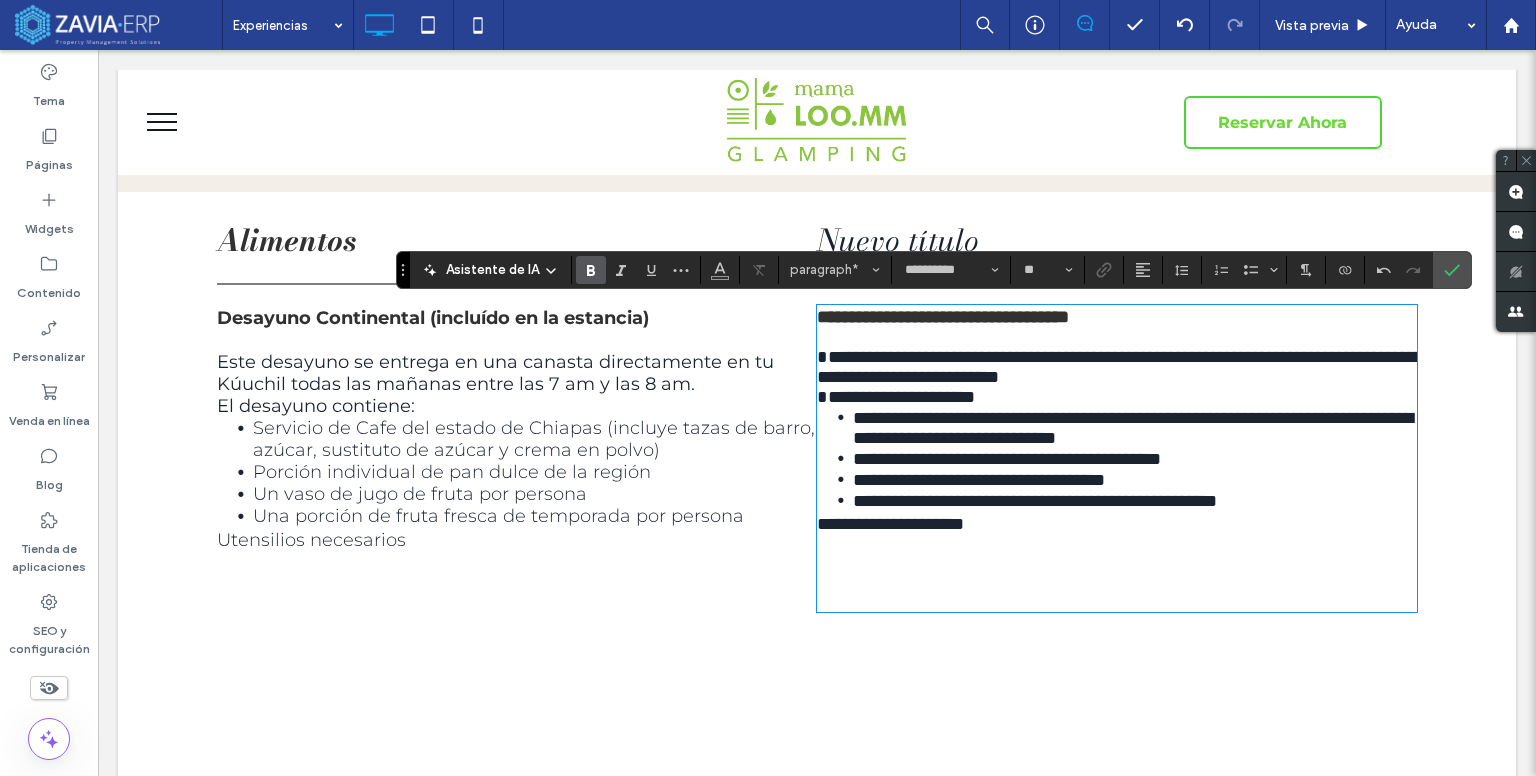 scroll, scrollTop: 0, scrollLeft: 0, axis: both 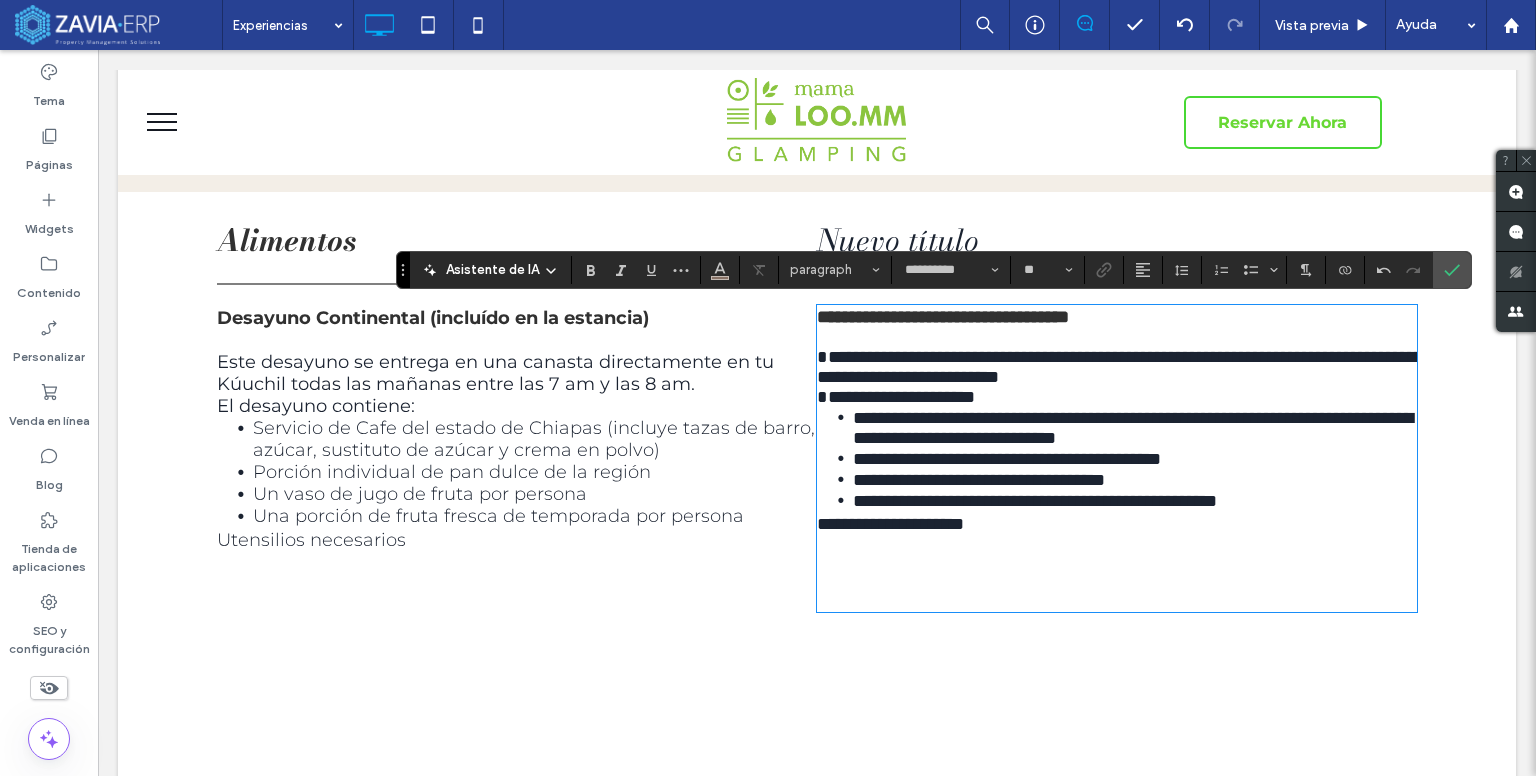 click on "**********" at bounding box center (943, 317) 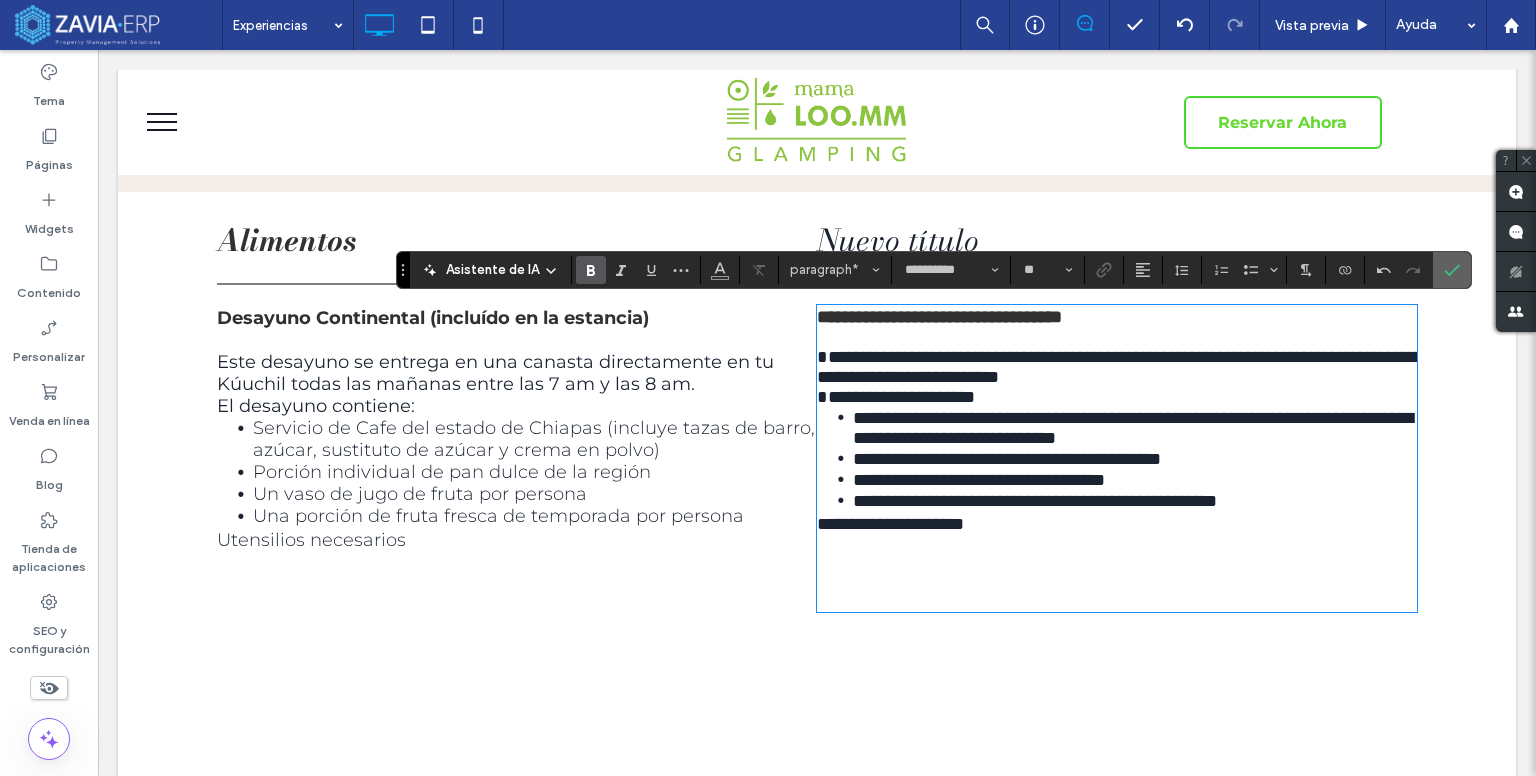 click at bounding box center (1452, 270) 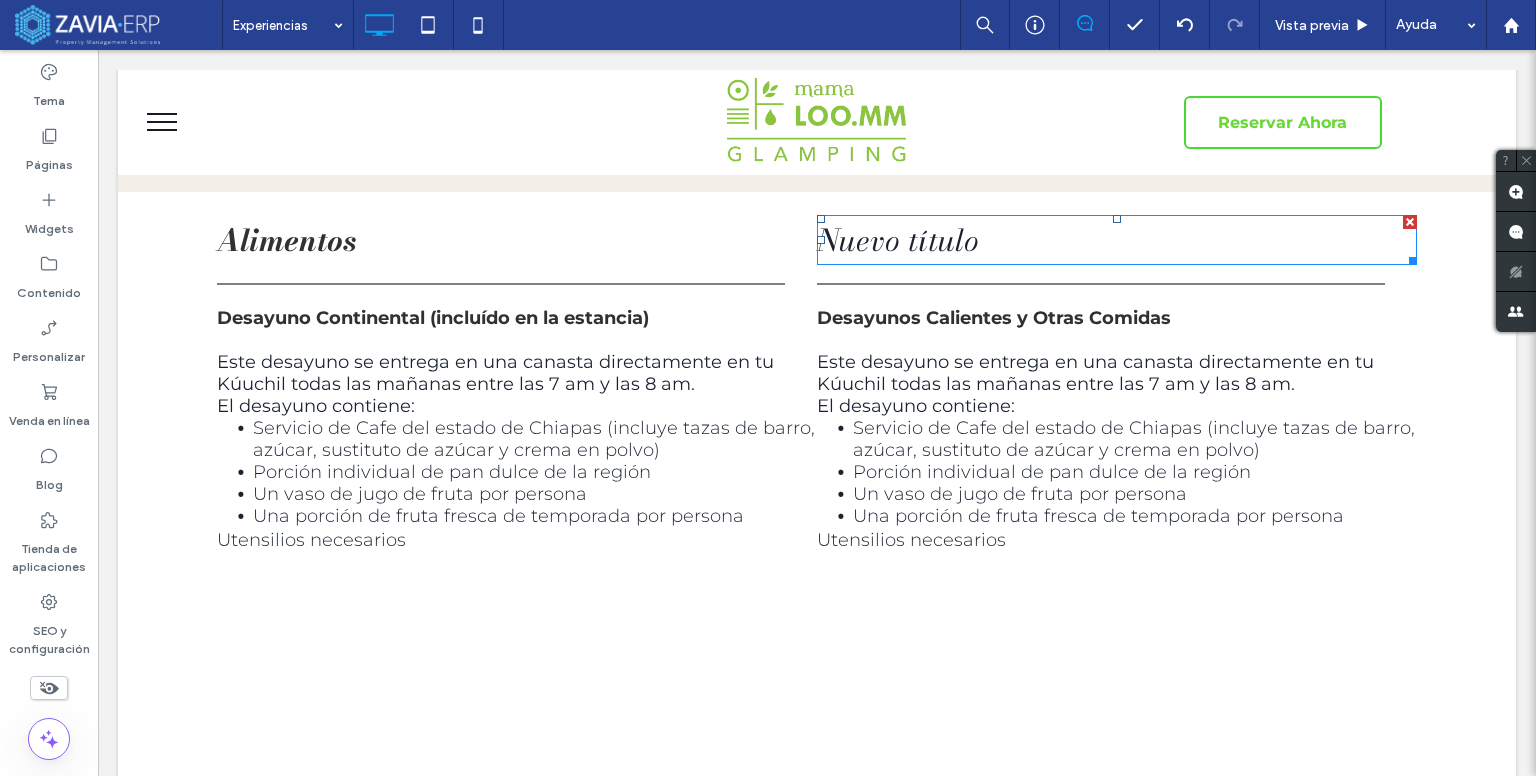 click at bounding box center [1410, 222] 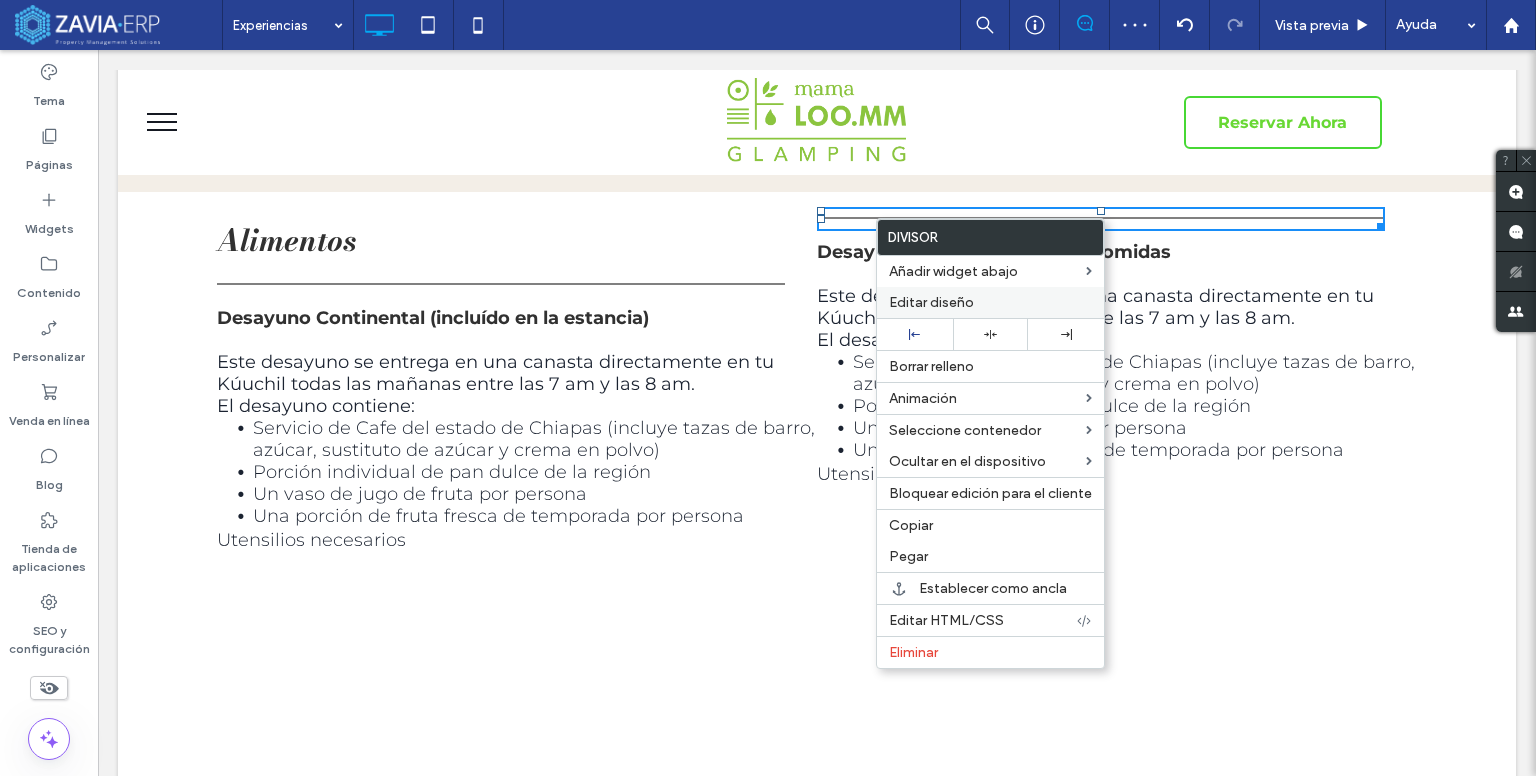 click on "Editar diseño" at bounding box center [931, 302] 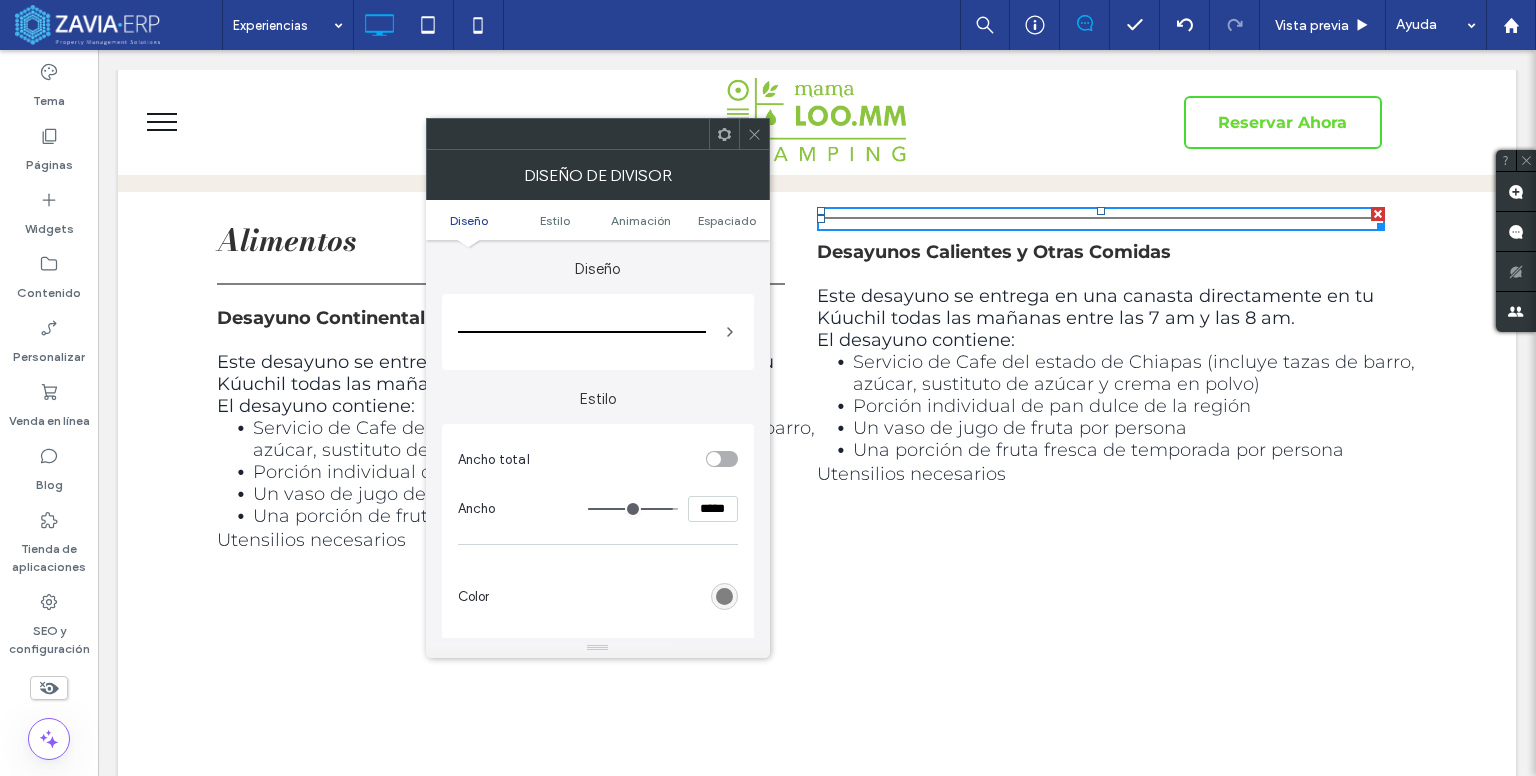 click at bounding box center (754, 134) 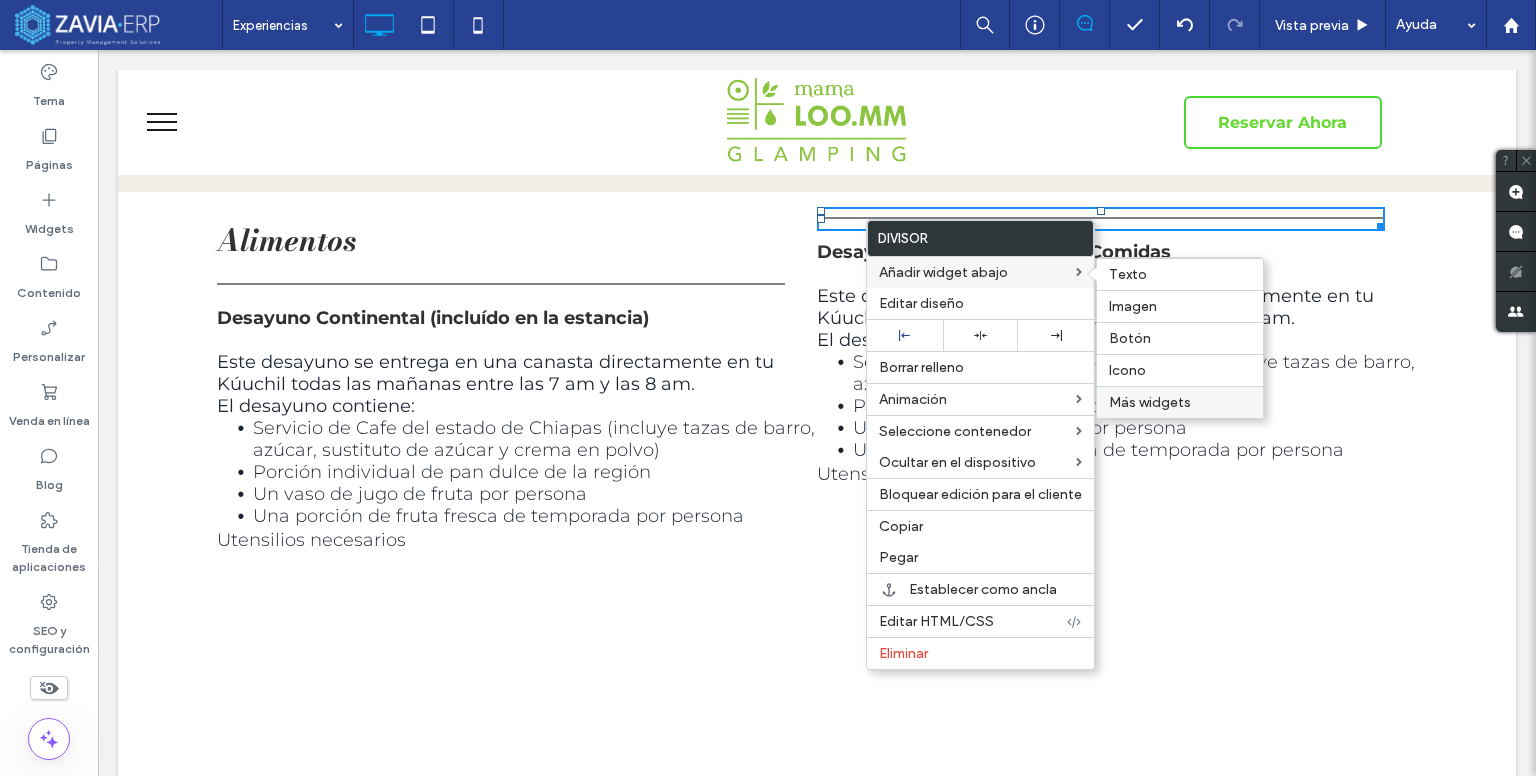 click on "Más widgets" at bounding box center [1150, 402] 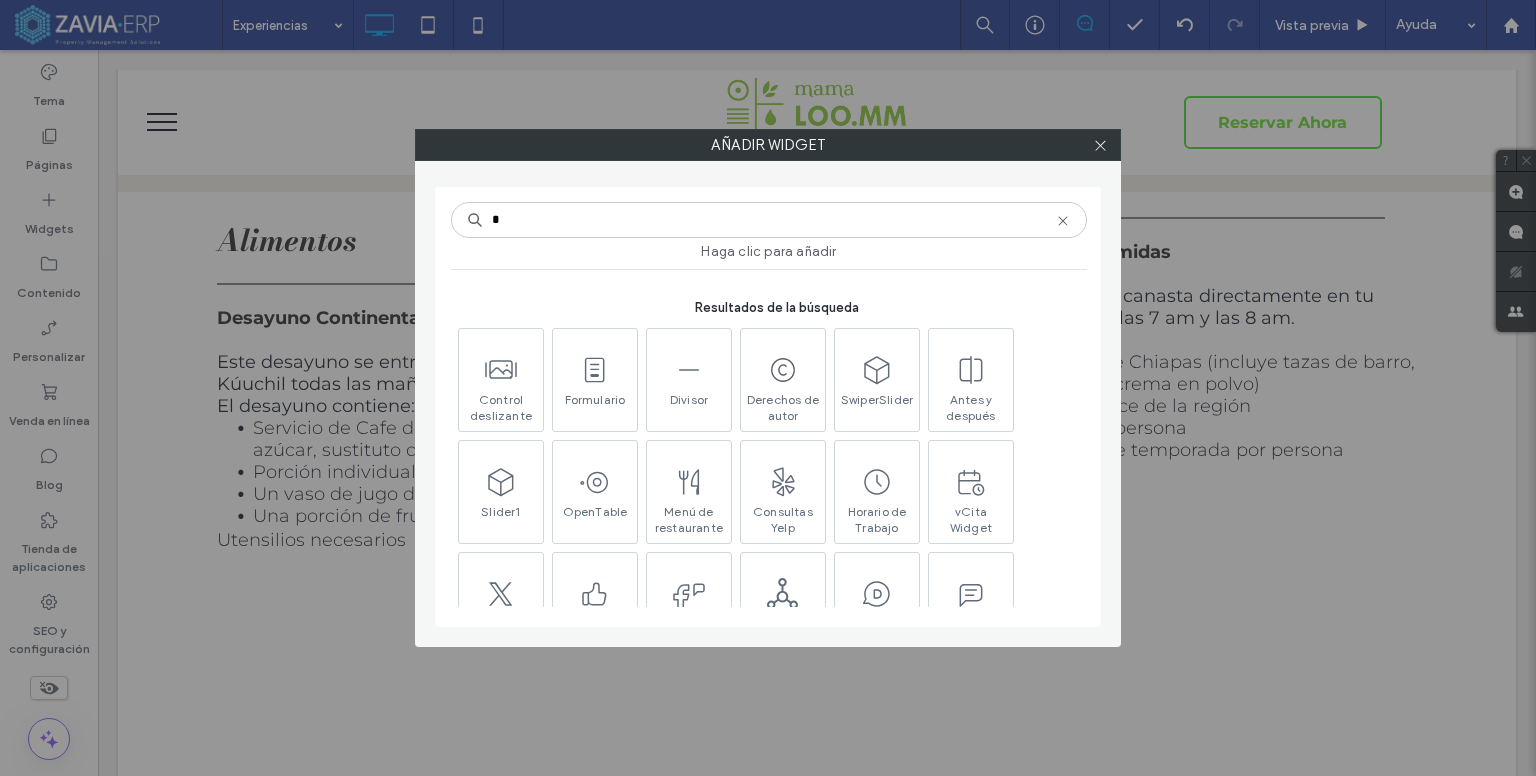 type on "*" 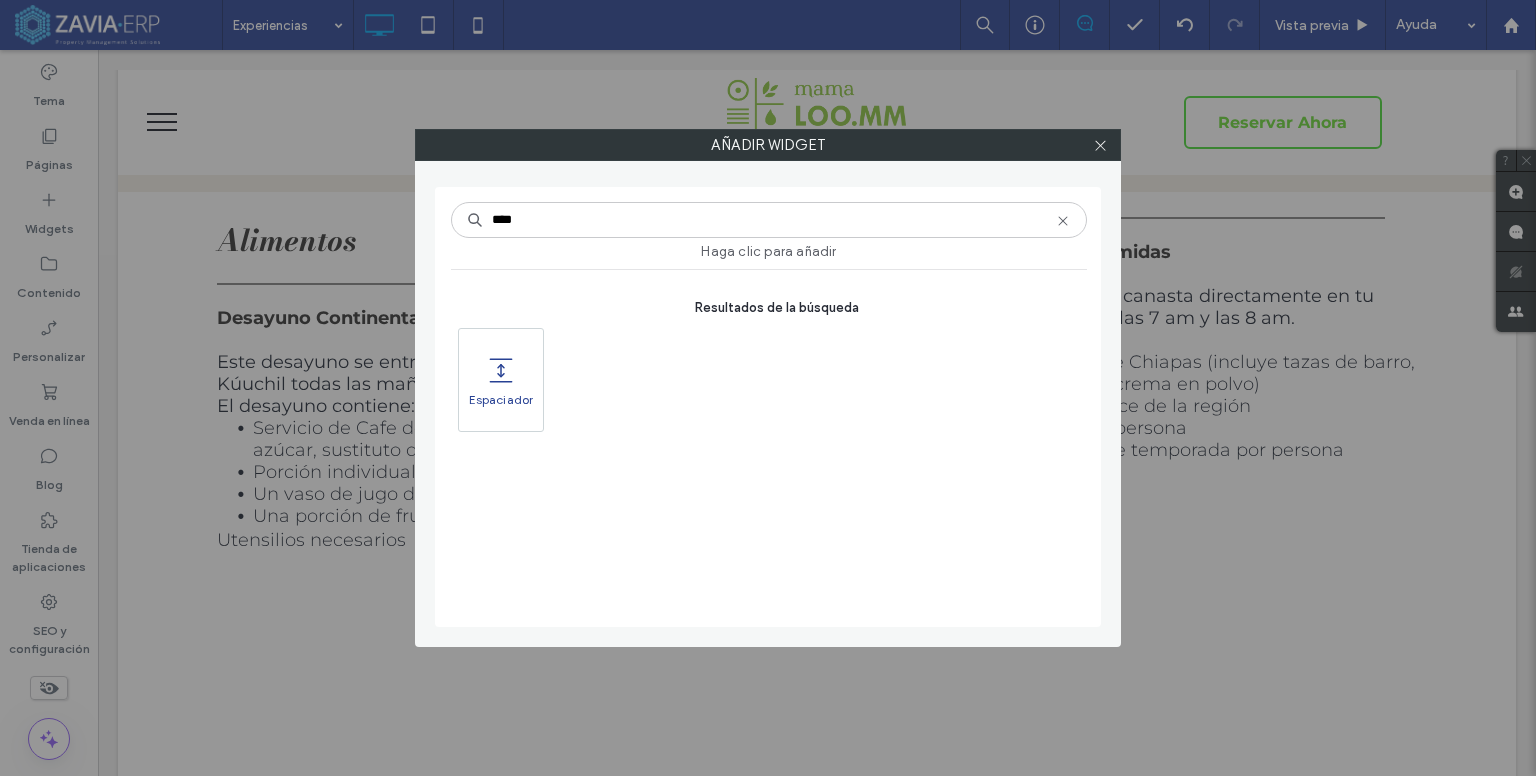 type on "****" 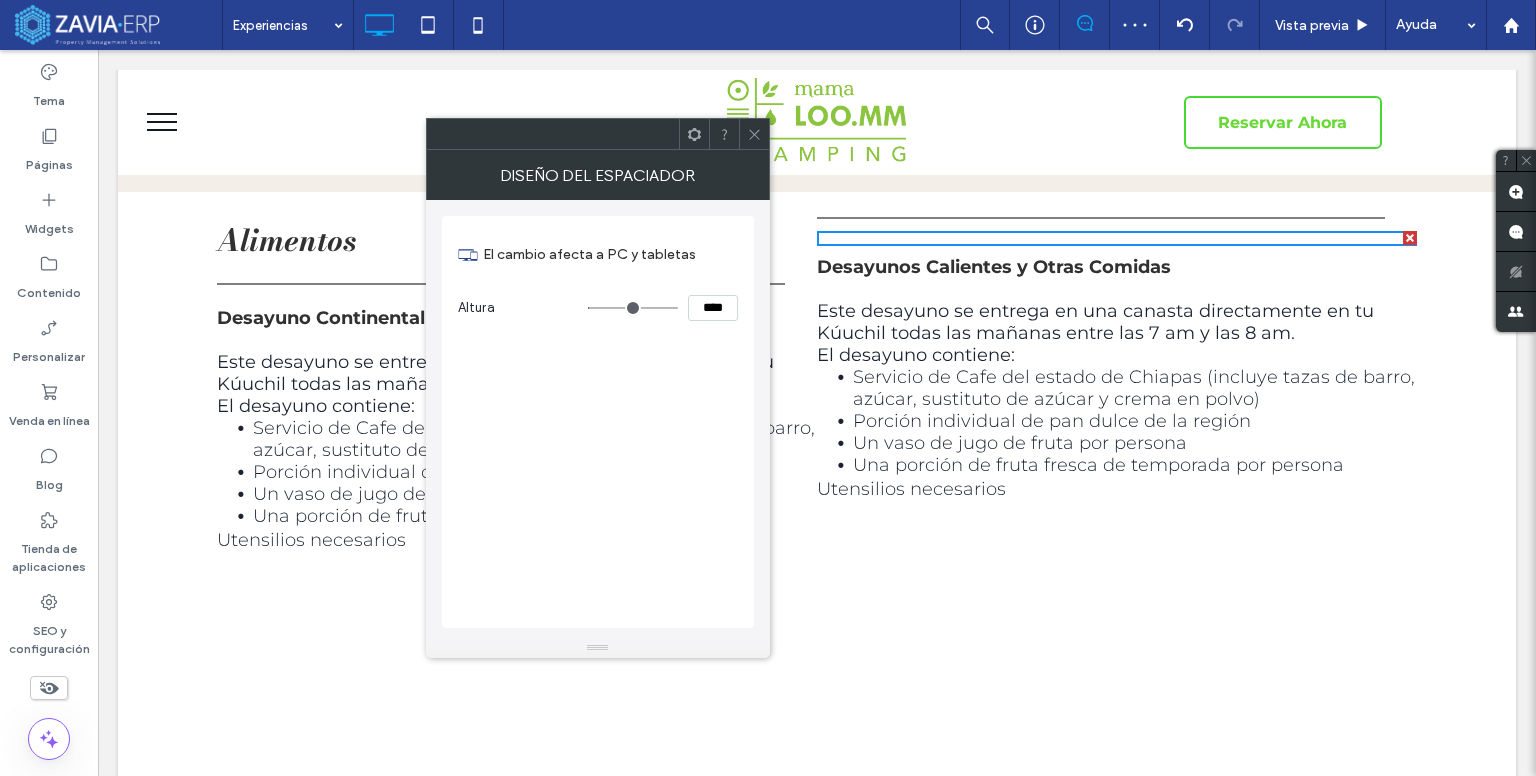 click at bounding box center [754, 134] 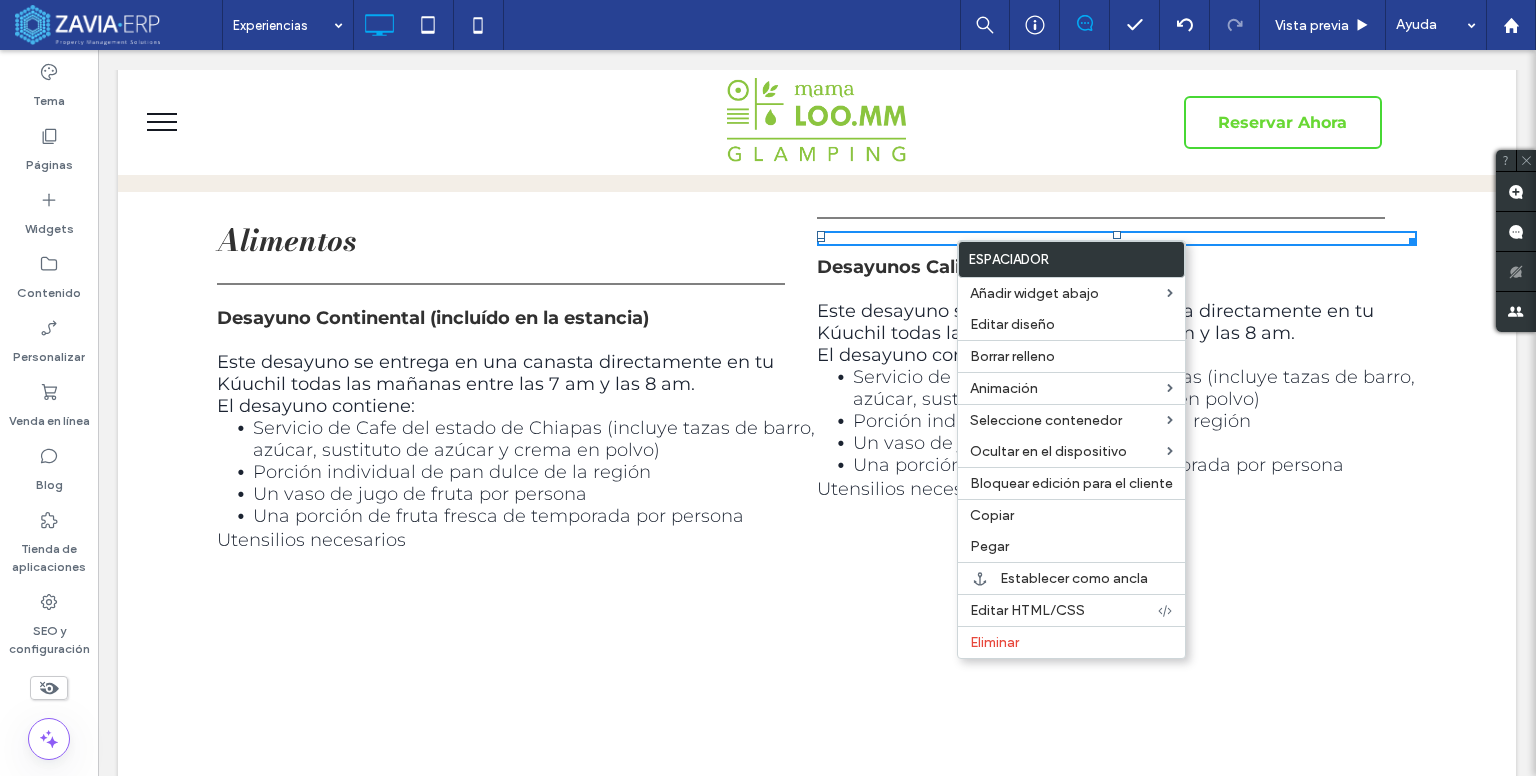 click at bounding box center (1117, 238) 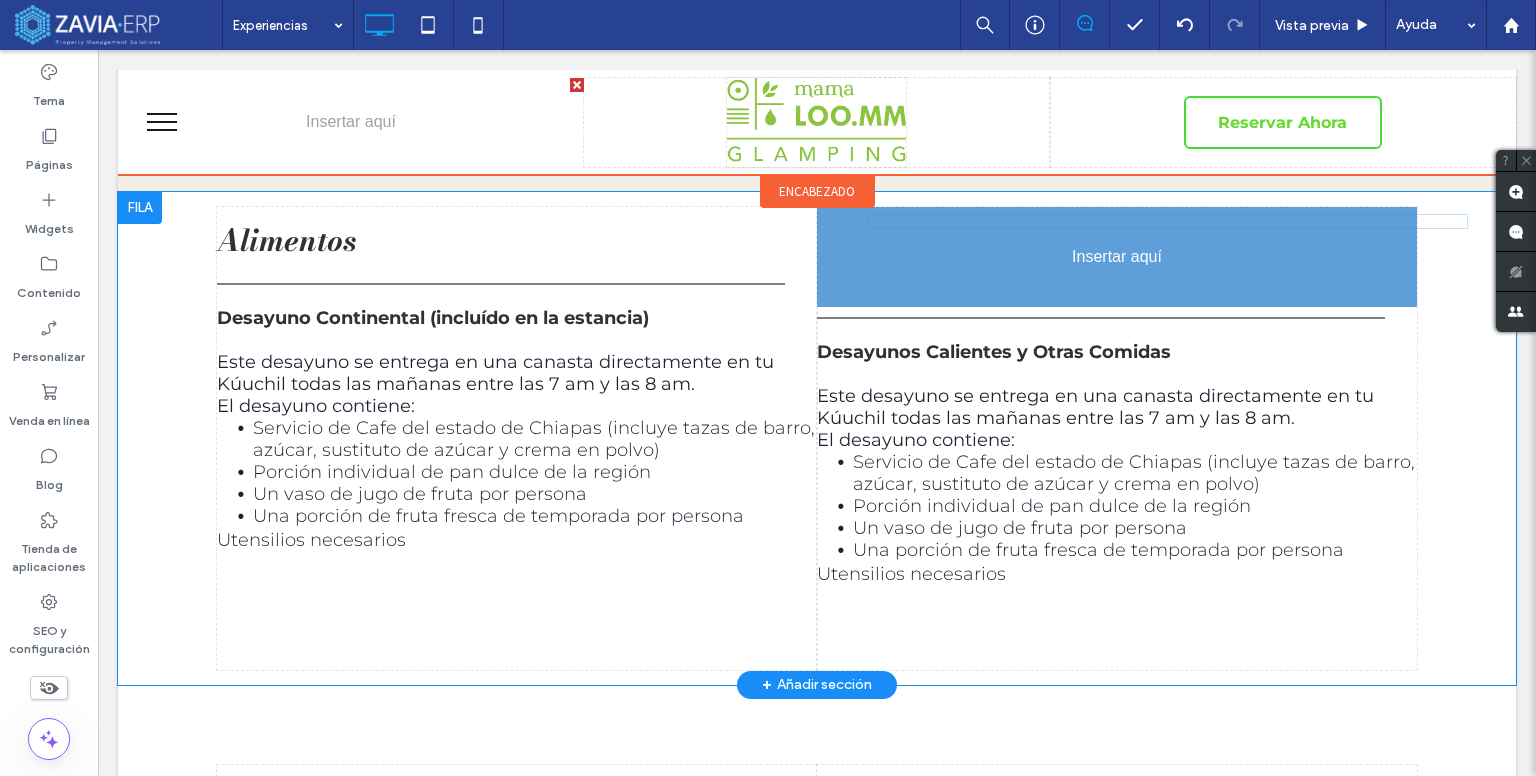 drag, startPoint x: 911, startPoint y: 241, endPoint x: 1018, endPoint y: 278, distance: 113.216606 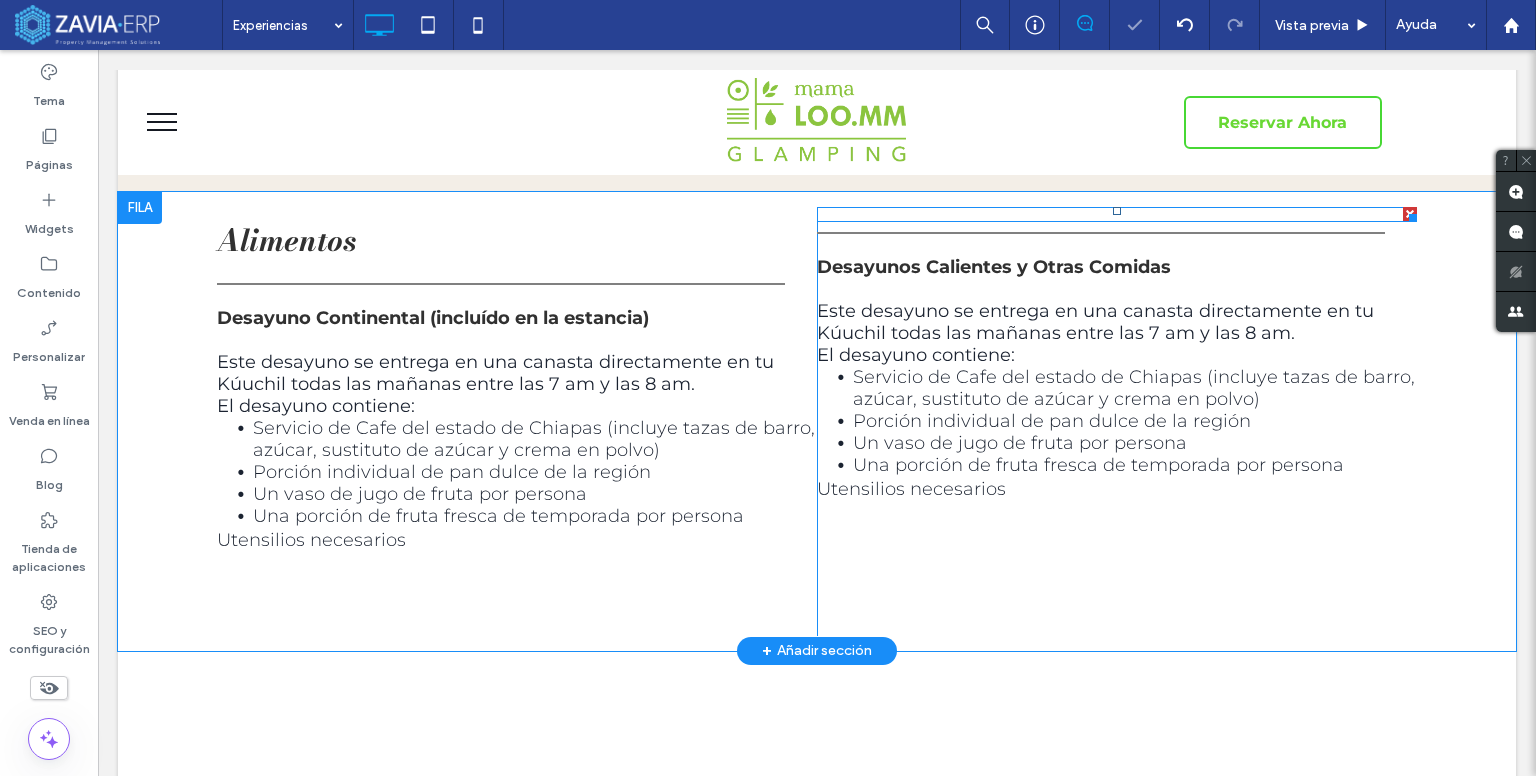 click at bounding box center [1117, 214] 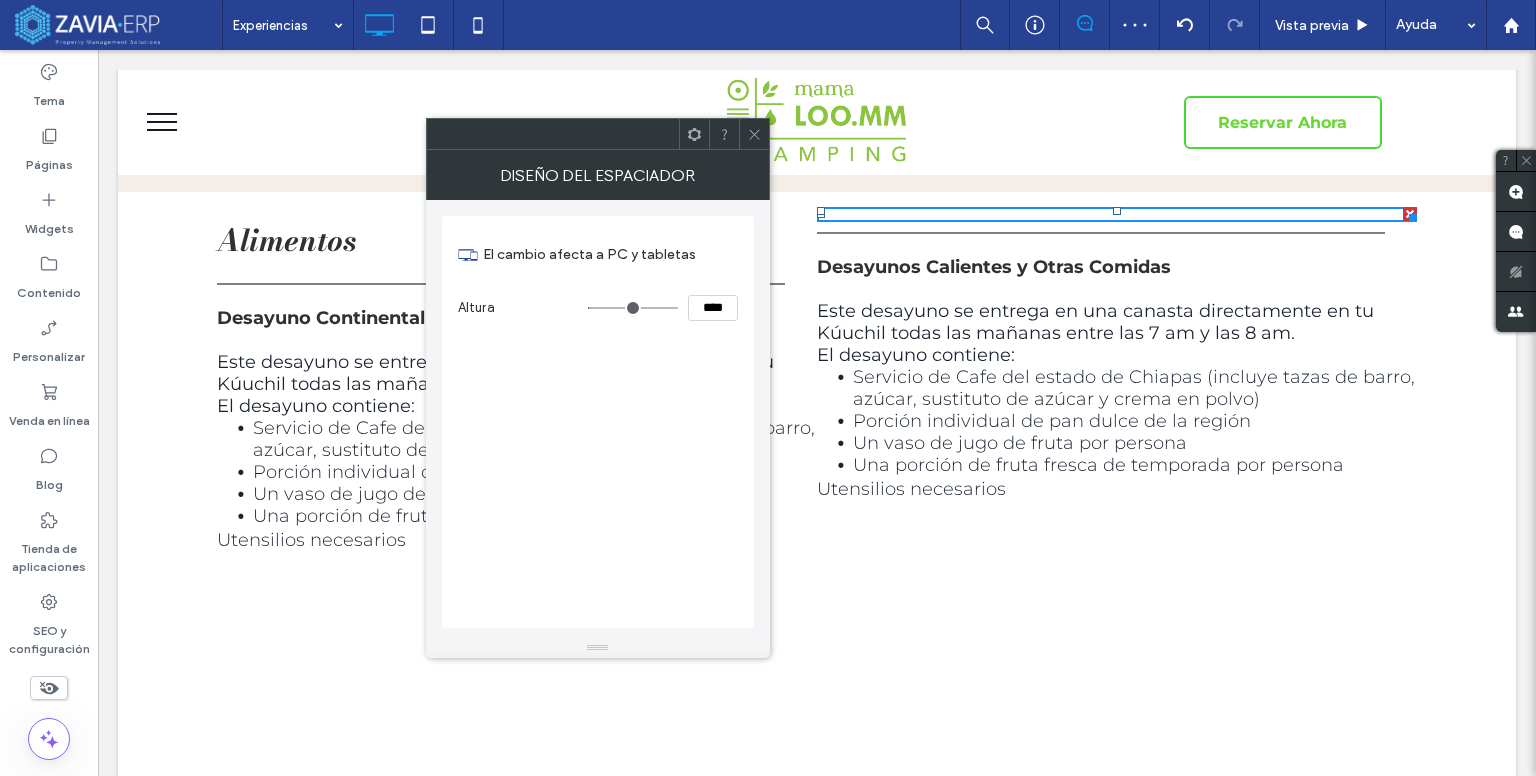 type on "***" 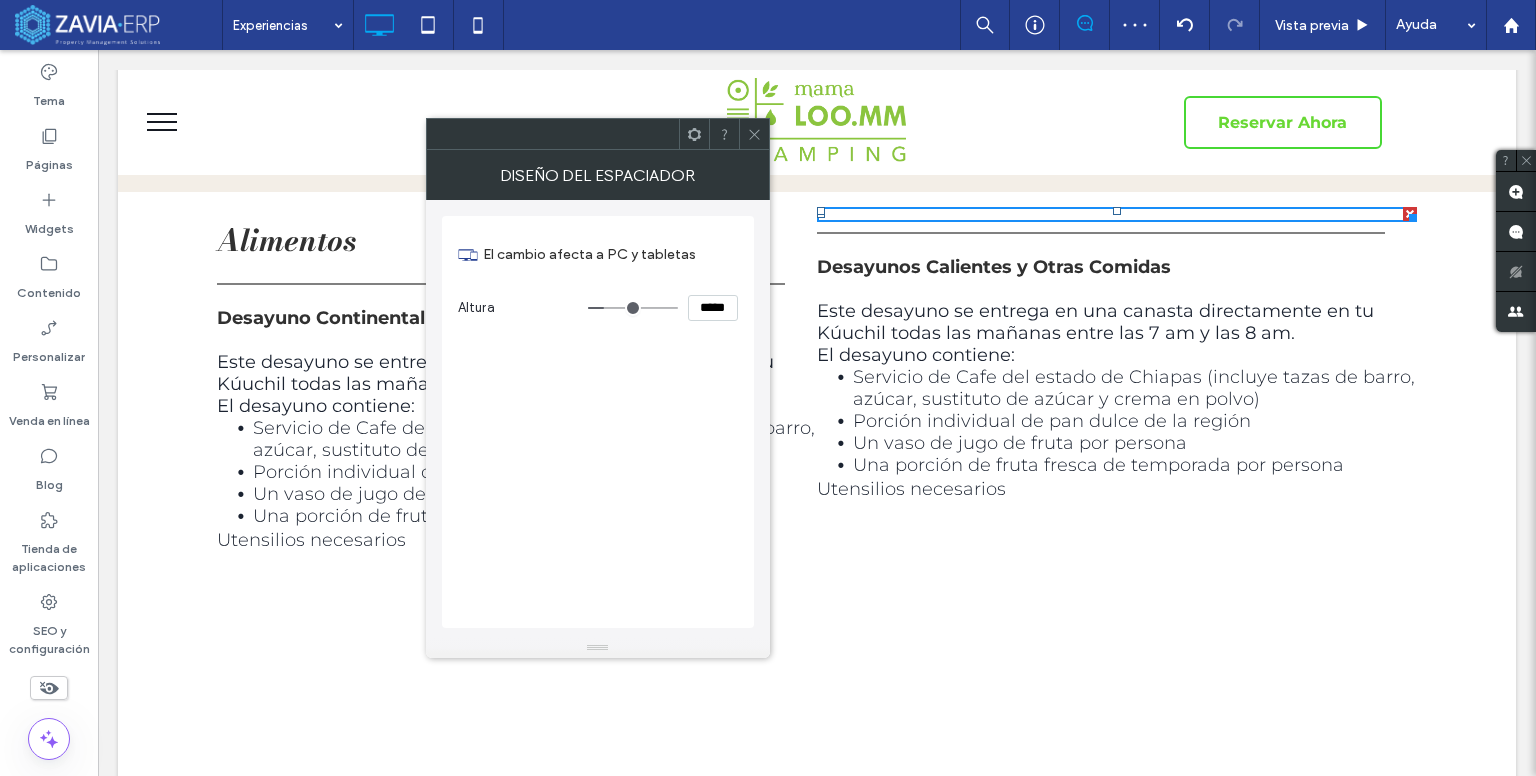 type on "***" 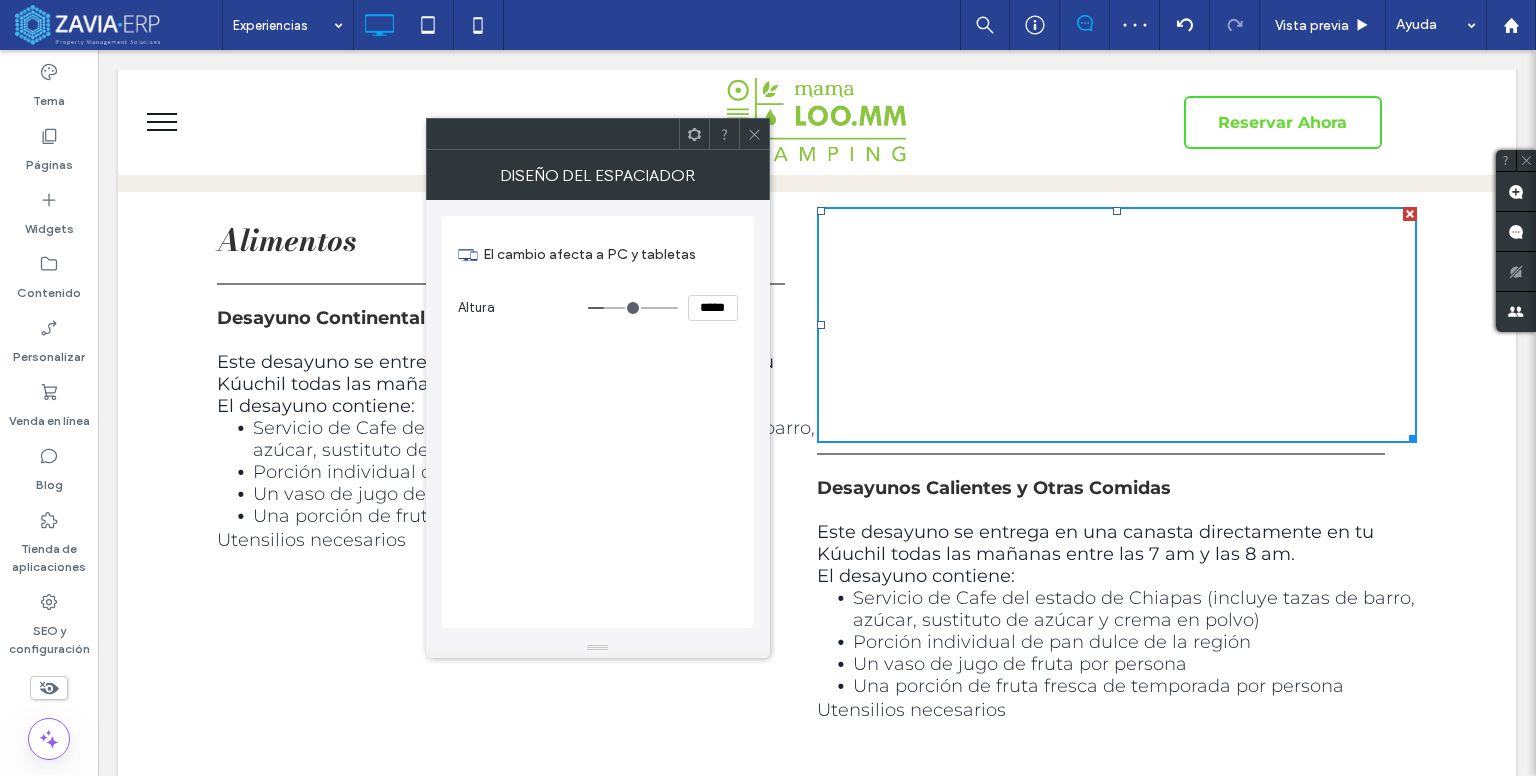 type on "***" 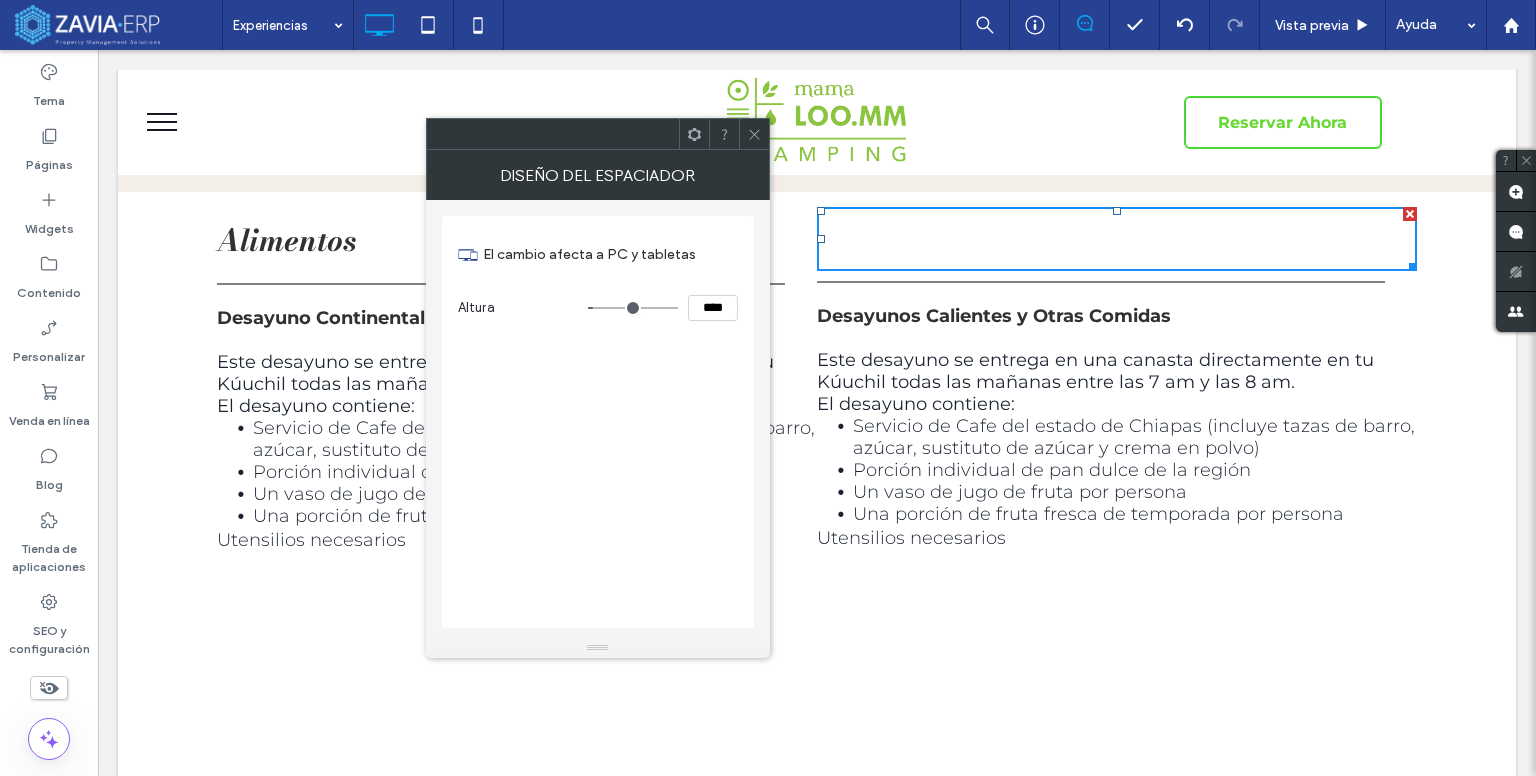click at bounding box center (633, 308) 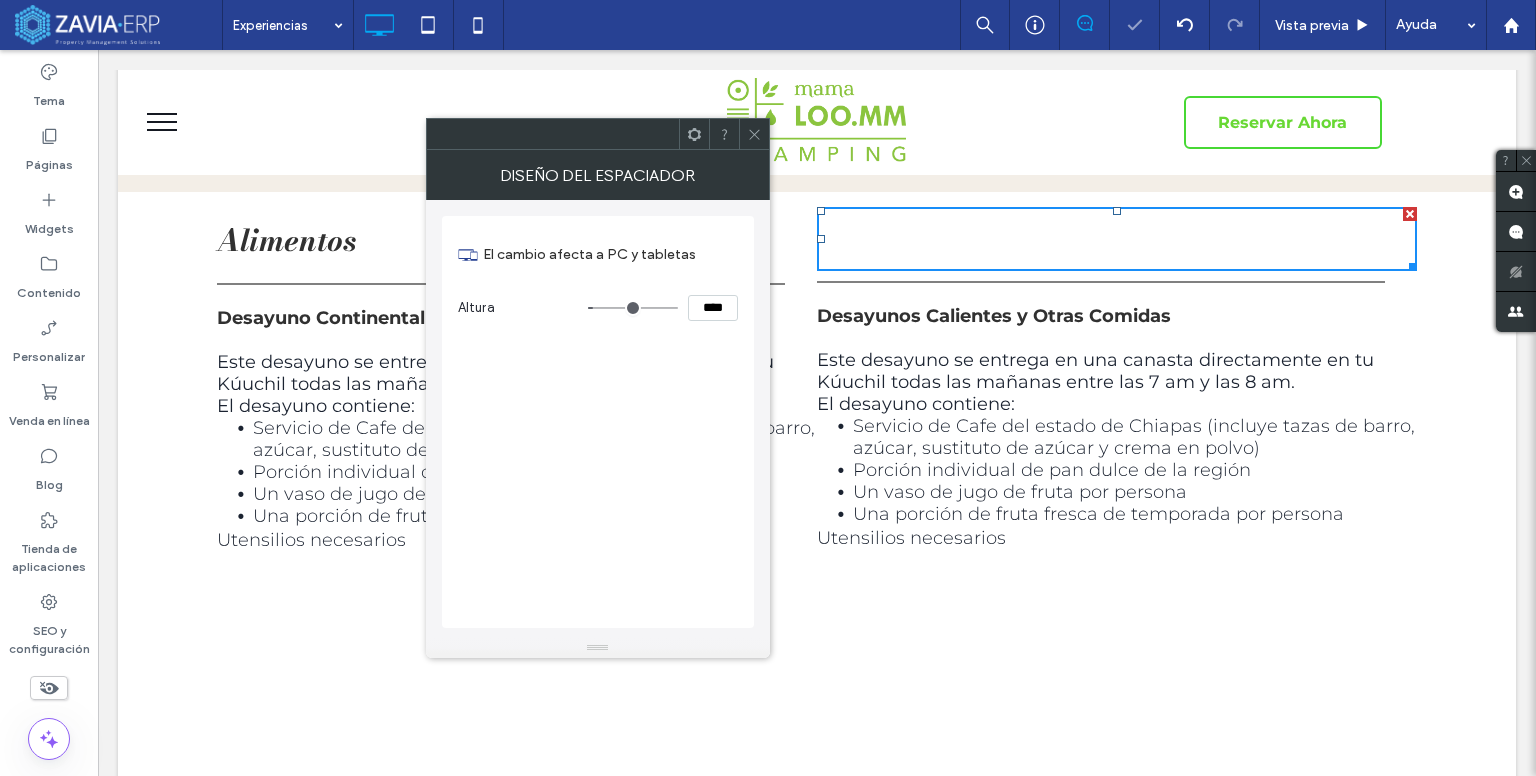 click on "****" at bounding box center (713, 308) 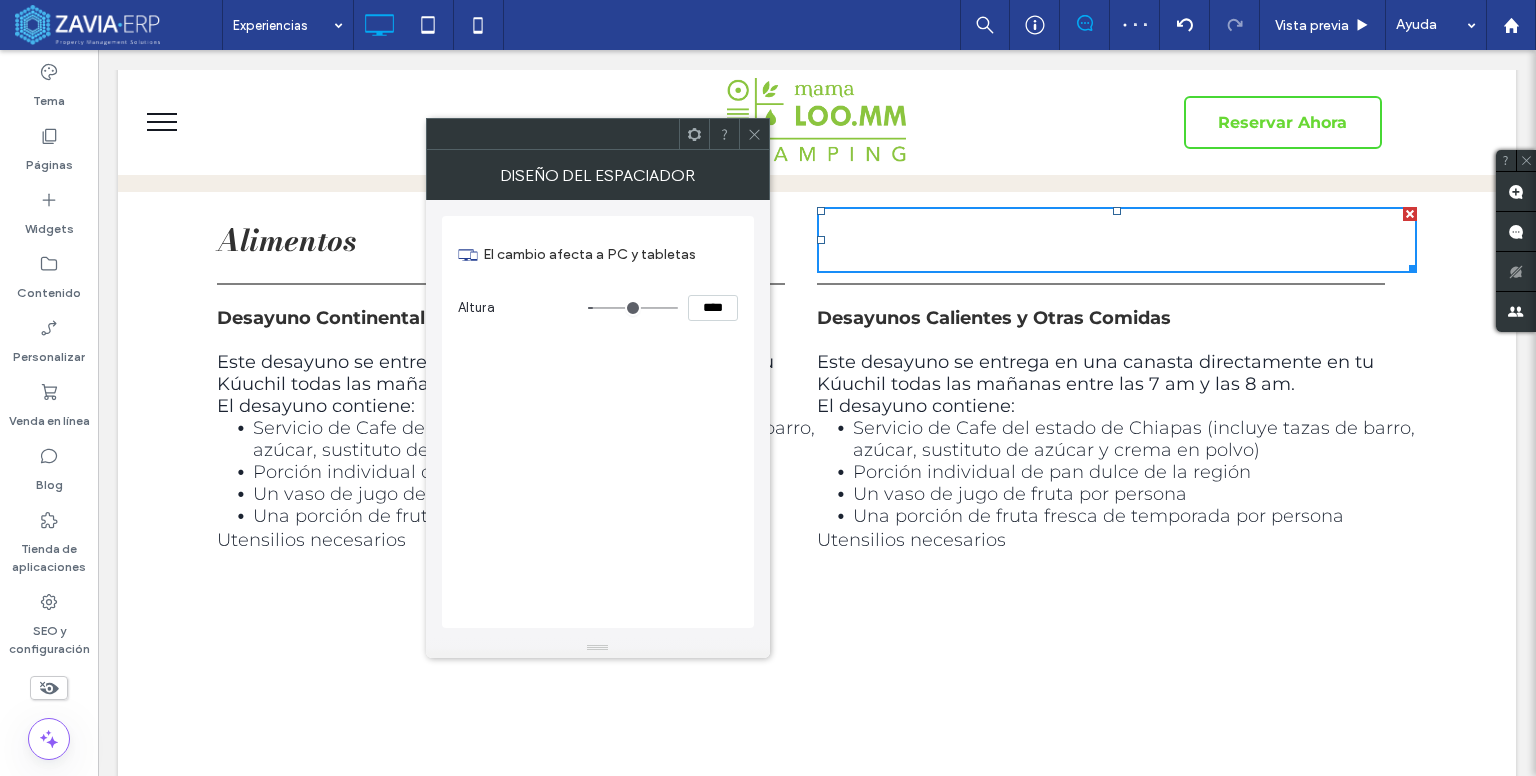 click 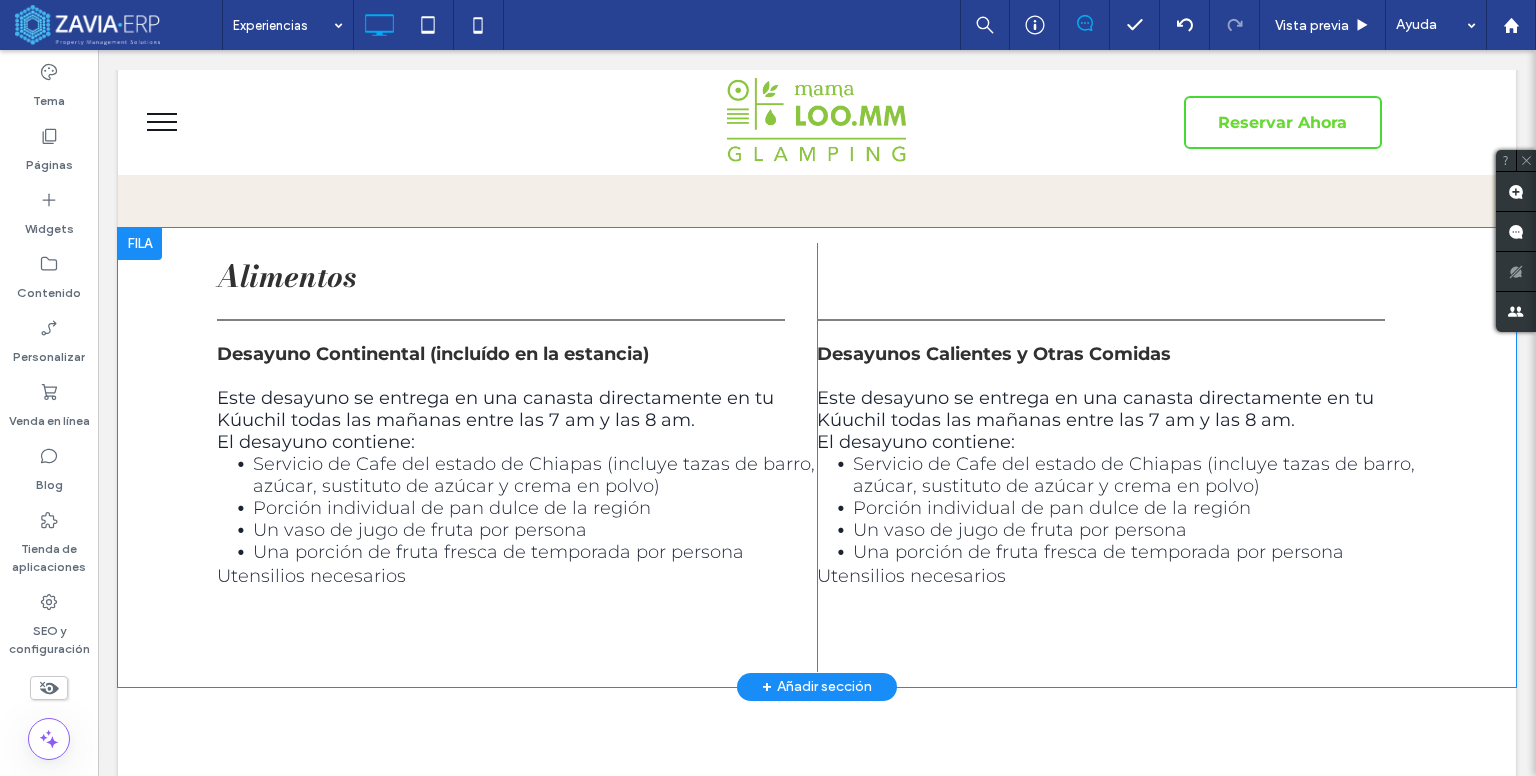 scroll, scrollTop: 400, scrollLeft: 0, axis: vertical 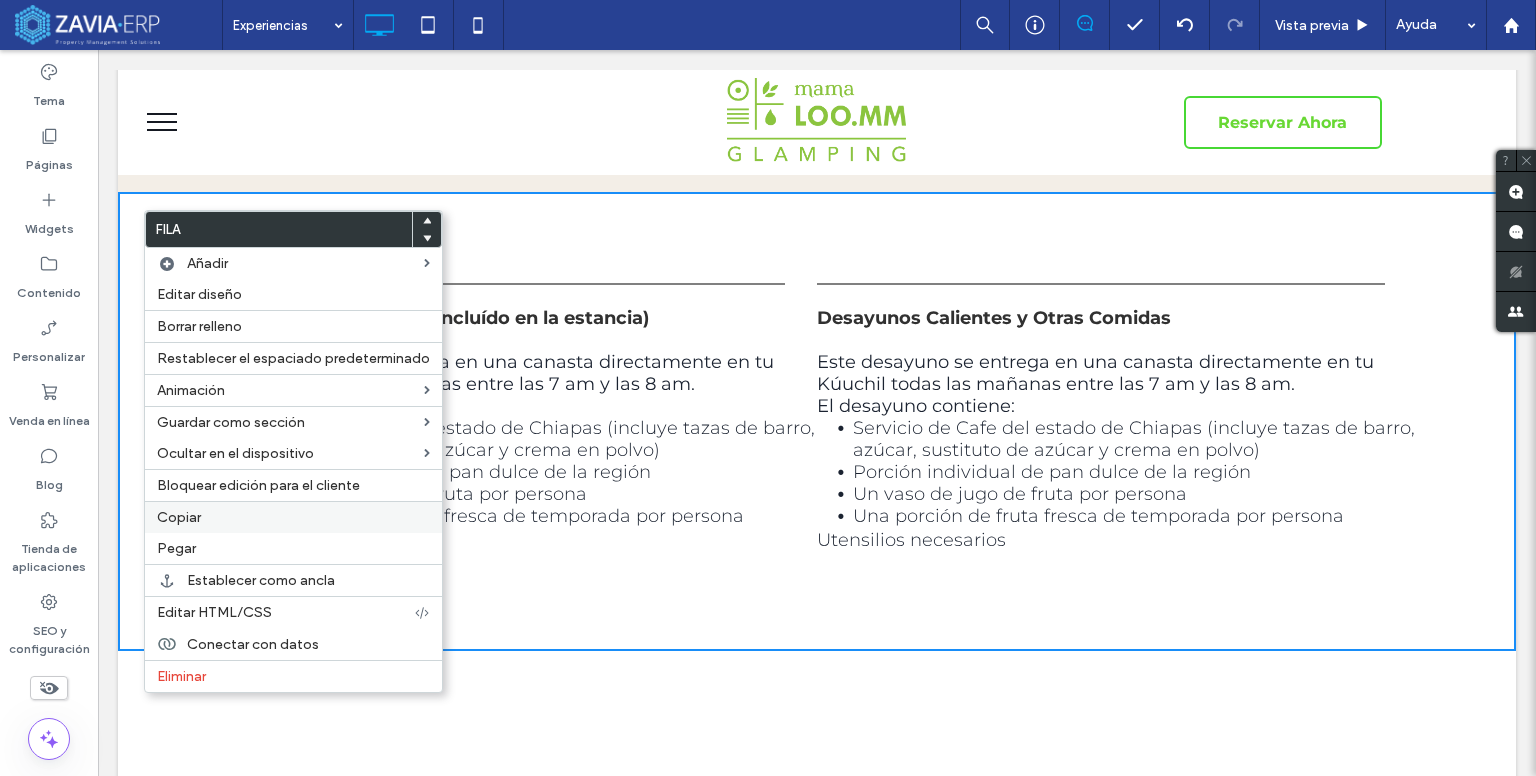 click on "Copiar" at bounding box center (179, 517) 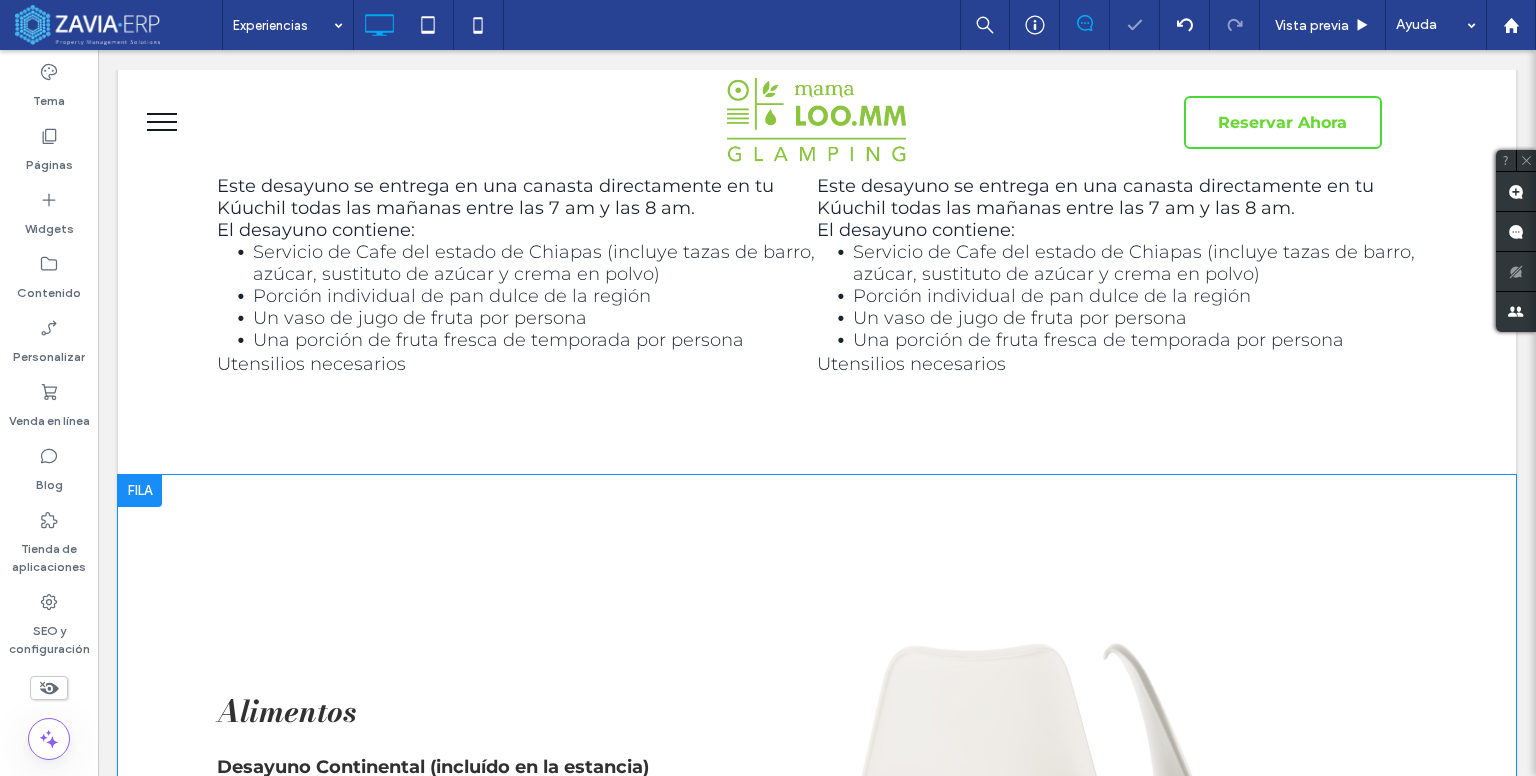 scroll, scrollTop: 600, scrollLeft: 0, axis: vertical 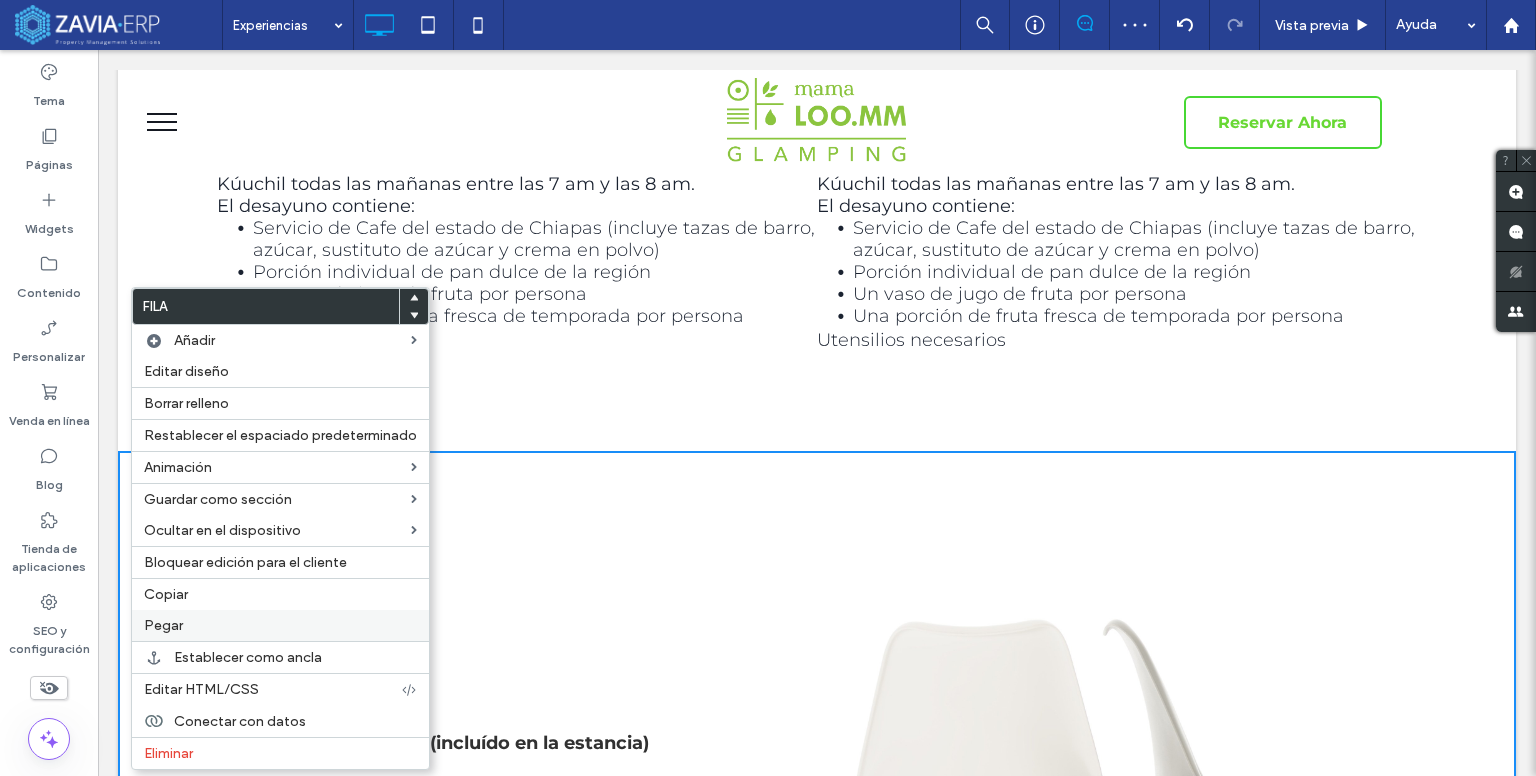 click on "Pegar" at bounding box center (280, 625) 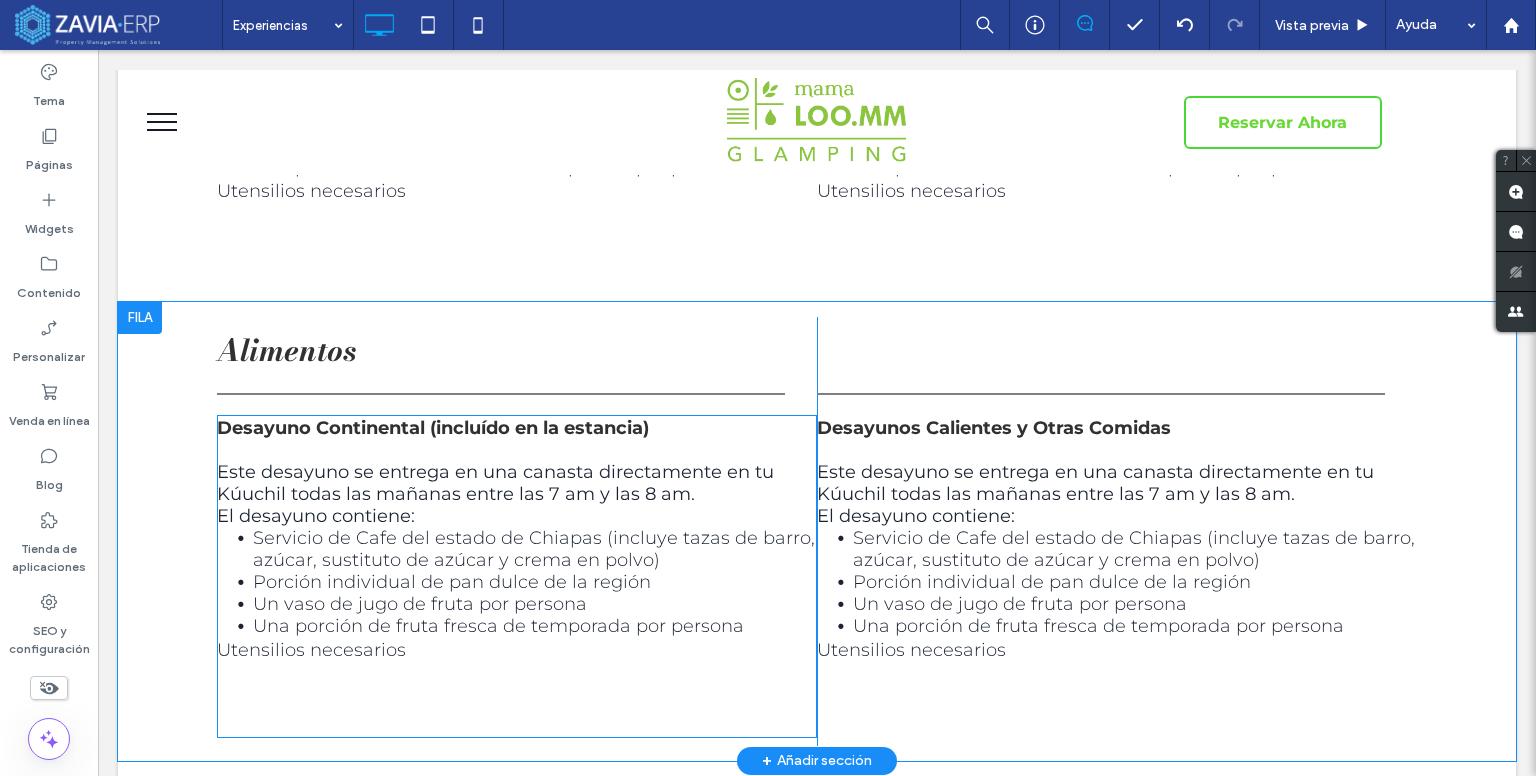 scroll, scrollTop: 1000, scrollLeft: 0, axis: vertical 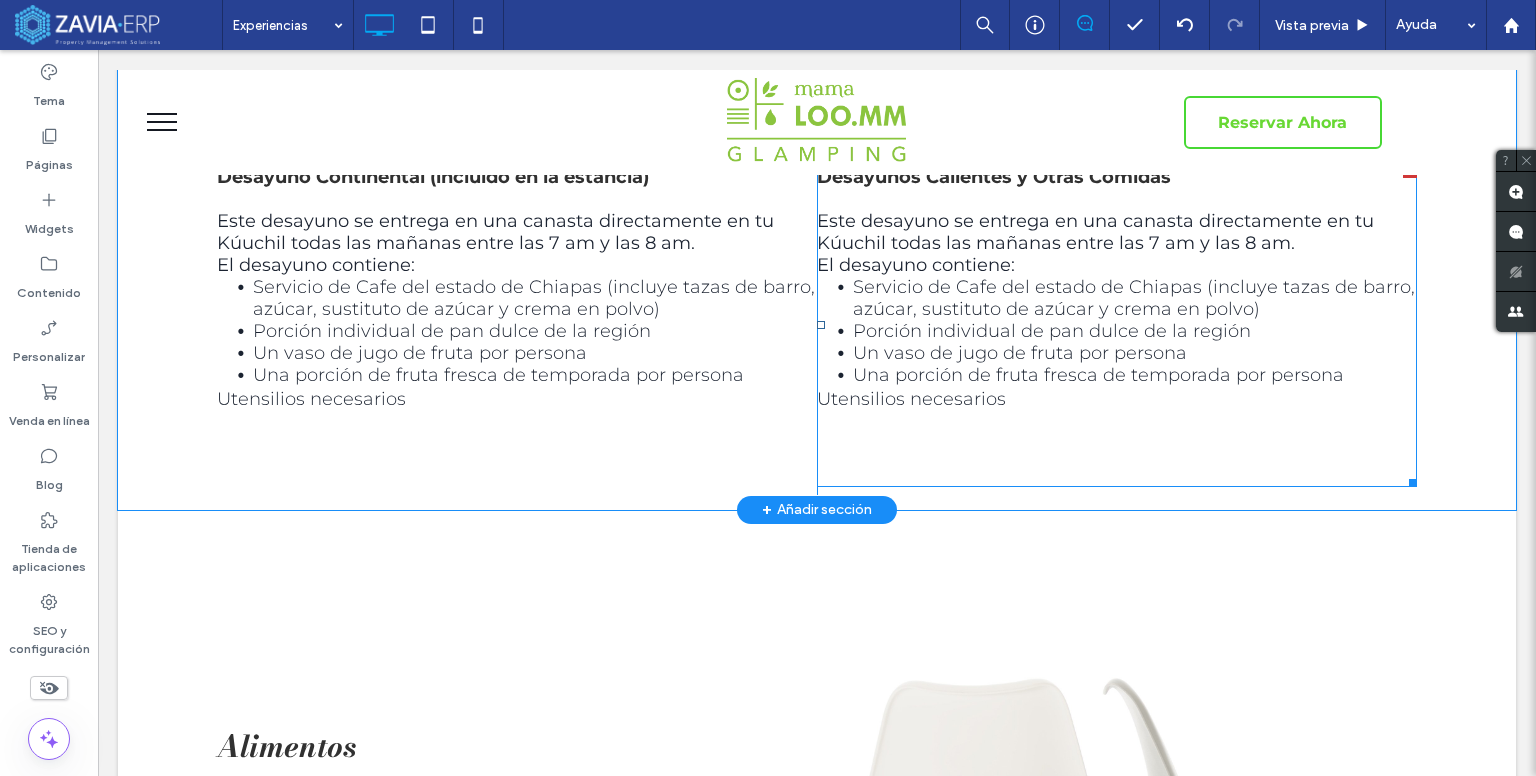 click on "Servicio de Cafe del estado de Chiapas (incluye tazas de barro, azúcar, sustituto de azúcar y crema en polvo)" at bounding box center [1134, 298] 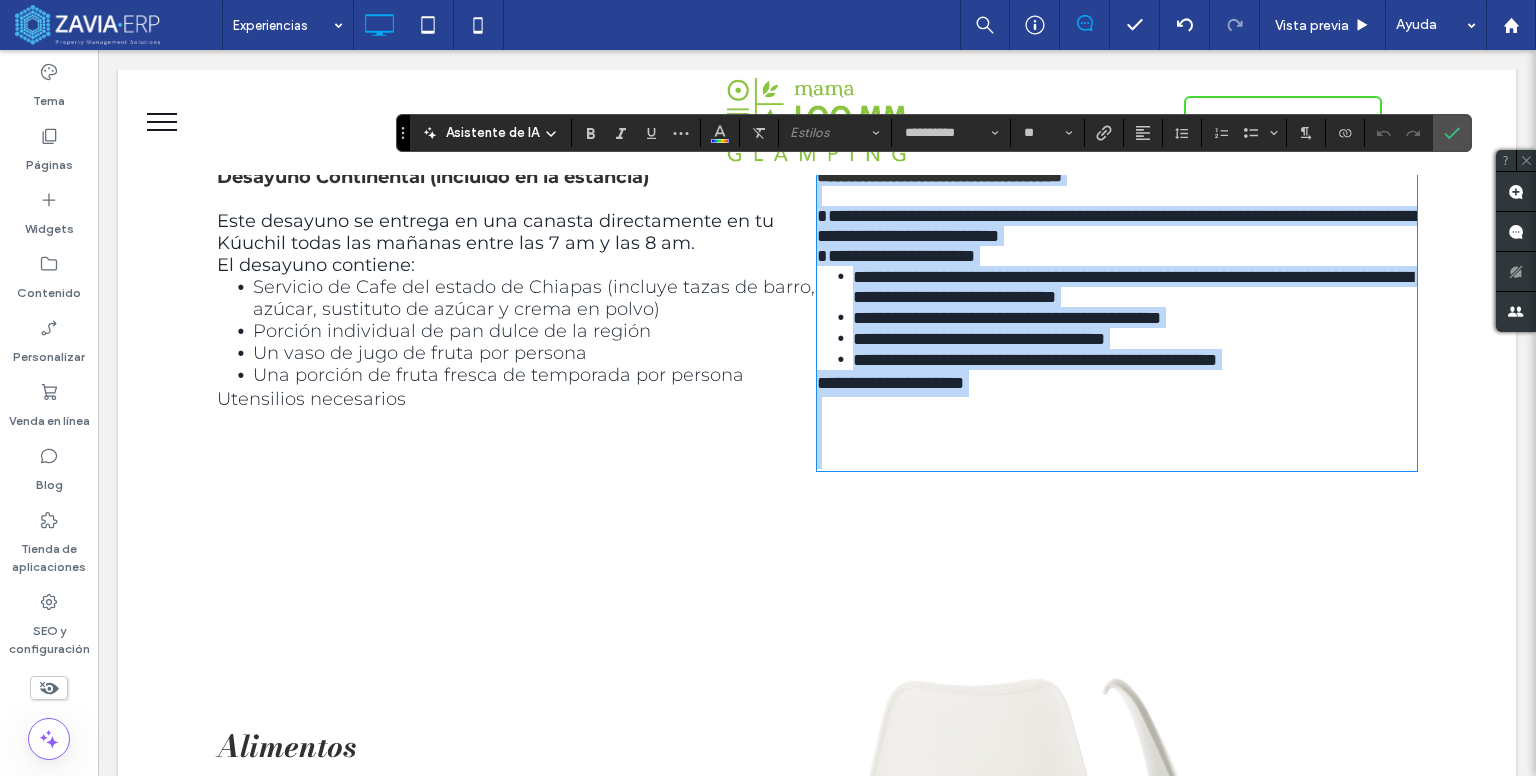drag, startPoint x: 1091, startPoint y: 365, endPoint x: 1075, endPoint y: 373, distance: 17.888544 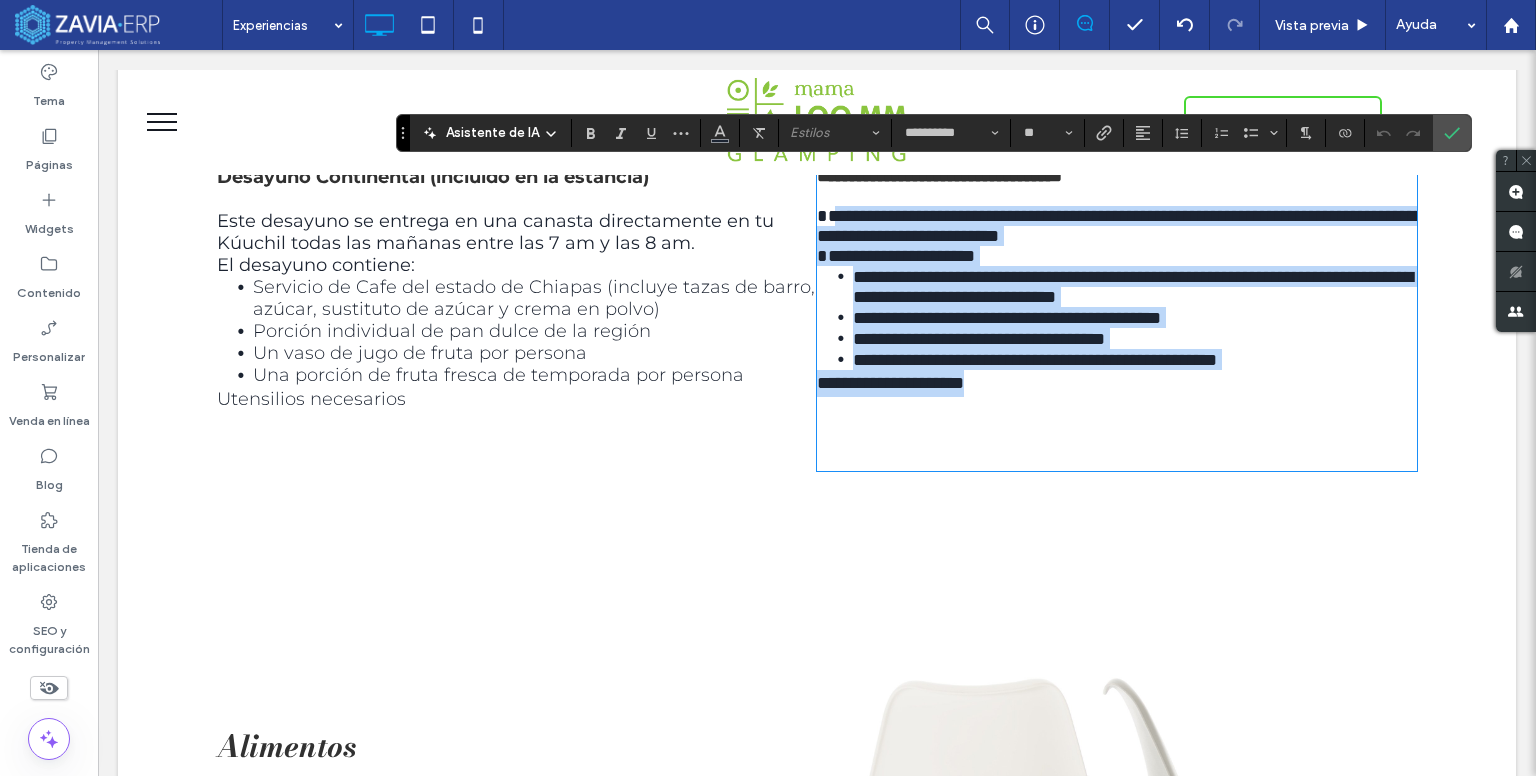 drag, startPoint x: 1020, startPoint y: 409, endPoint x: 825, endPoint y: 228, distance: 266.0564 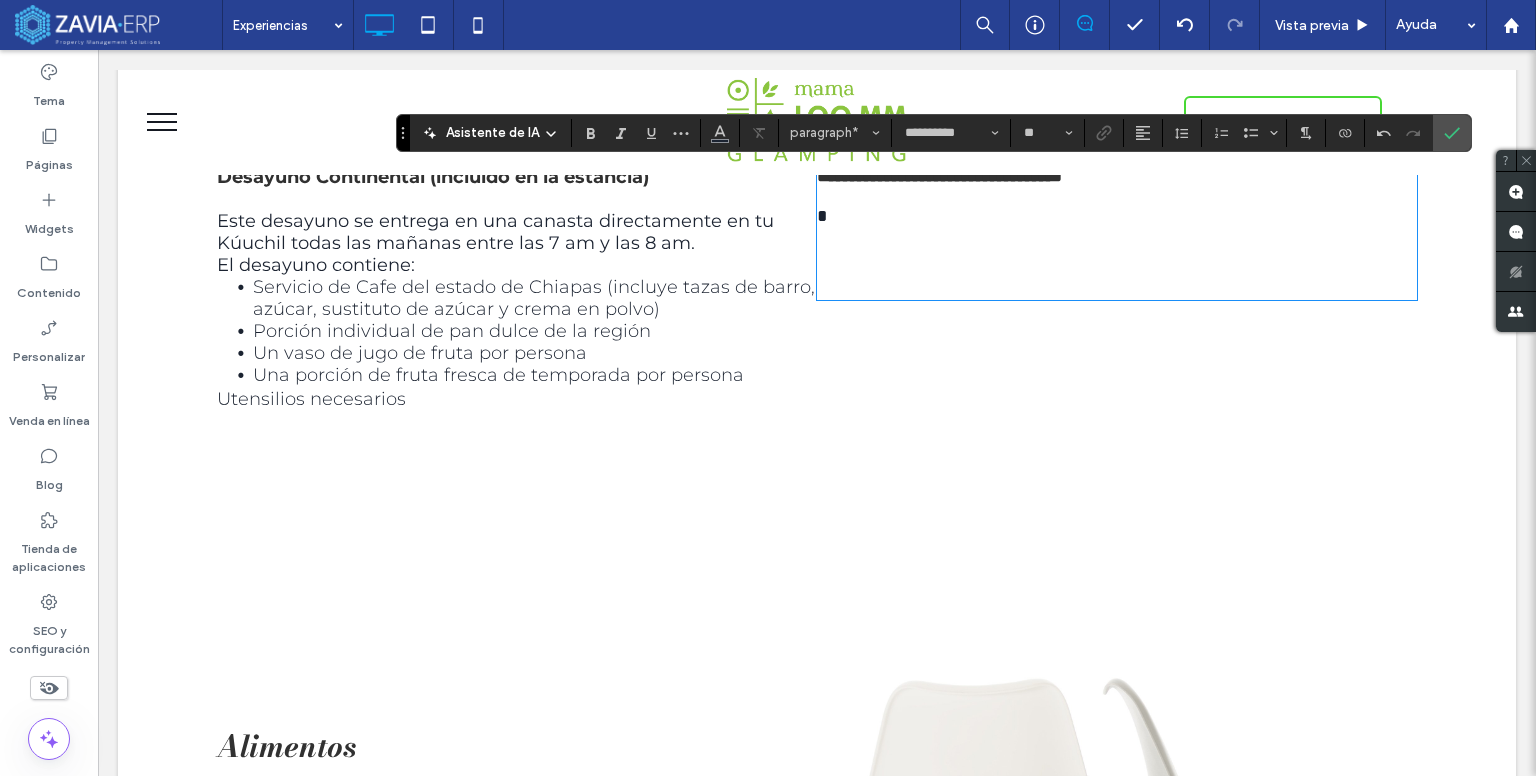 scroll, scrollTop: 0, scrollLeft: 0, axis: both 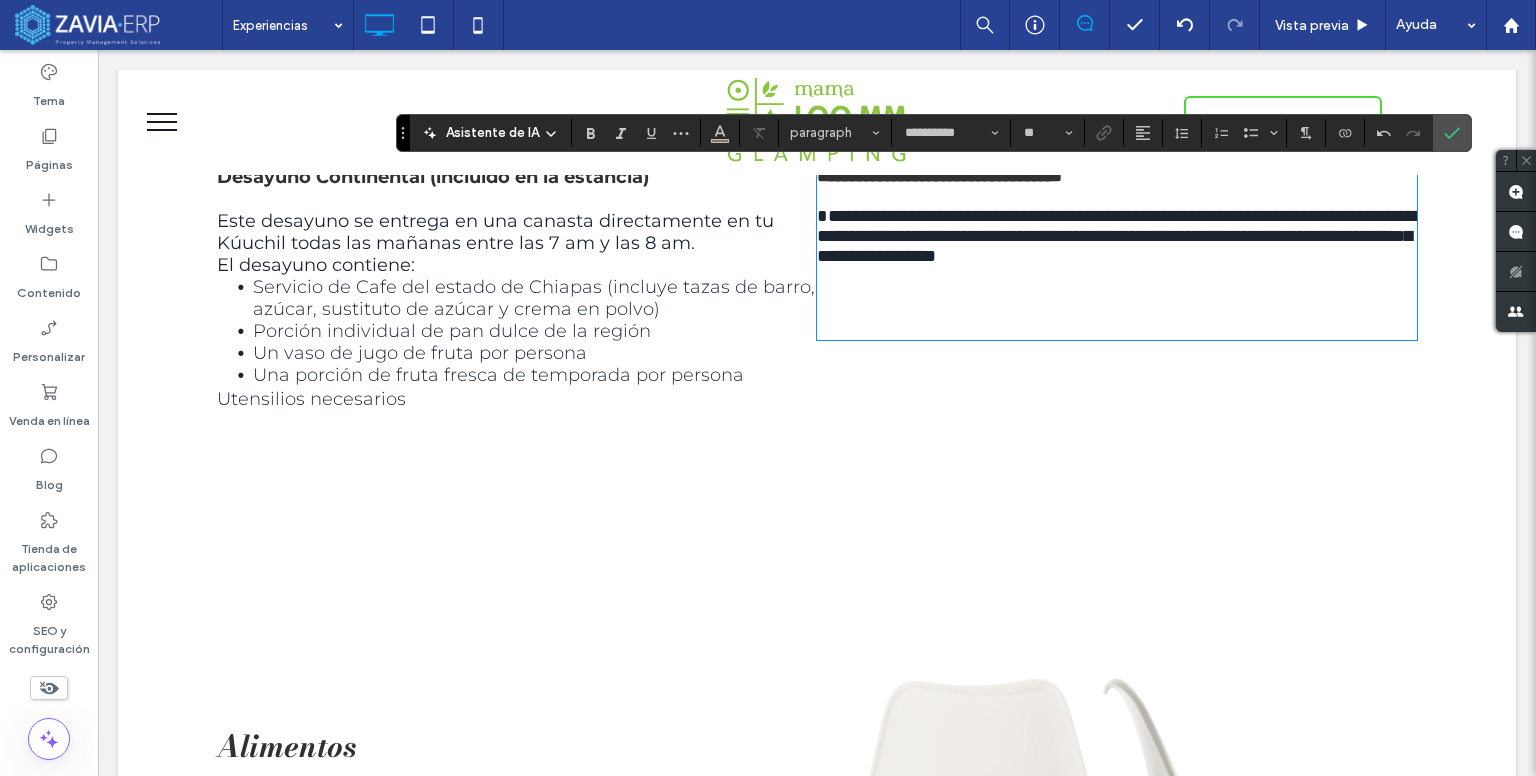 click on "**********" at bounding box center (1120, 236) 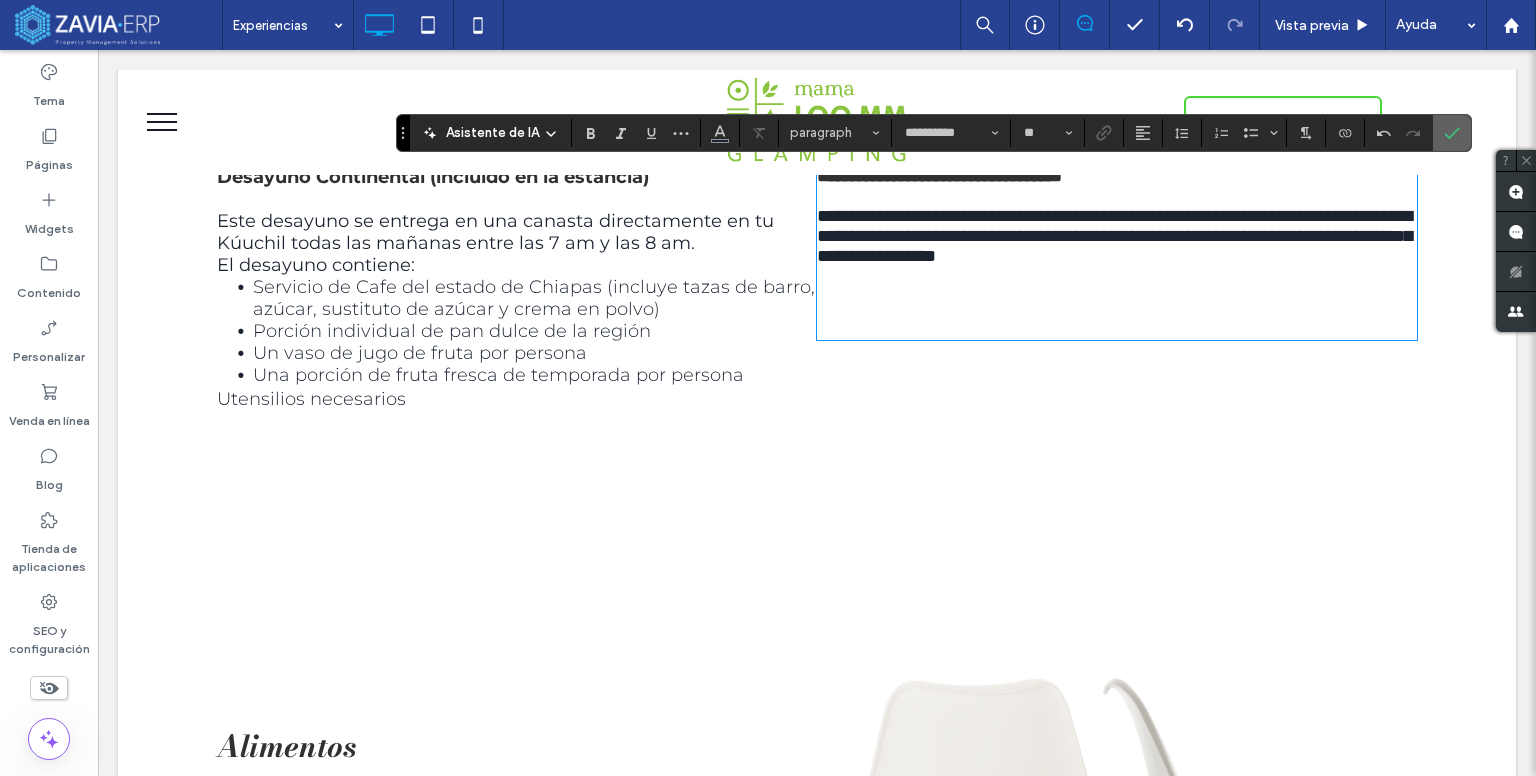 drag, startPoint x: 1439, startPoint y: 126, endPoint x: 1342, endPoint y: 77, distance: 108.67382 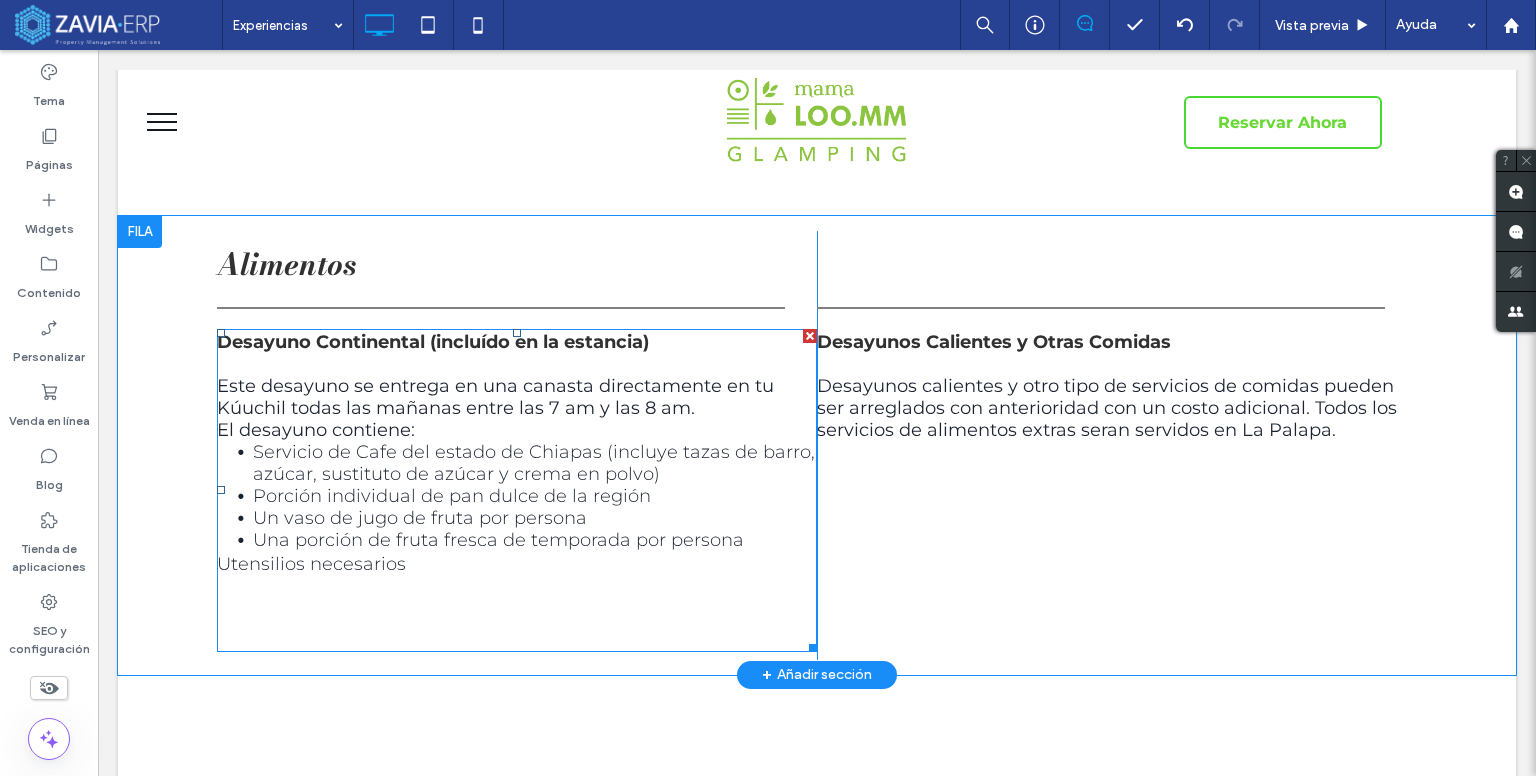scroll, scrollTop: 800, scrollLeft: 0, axis: vertical 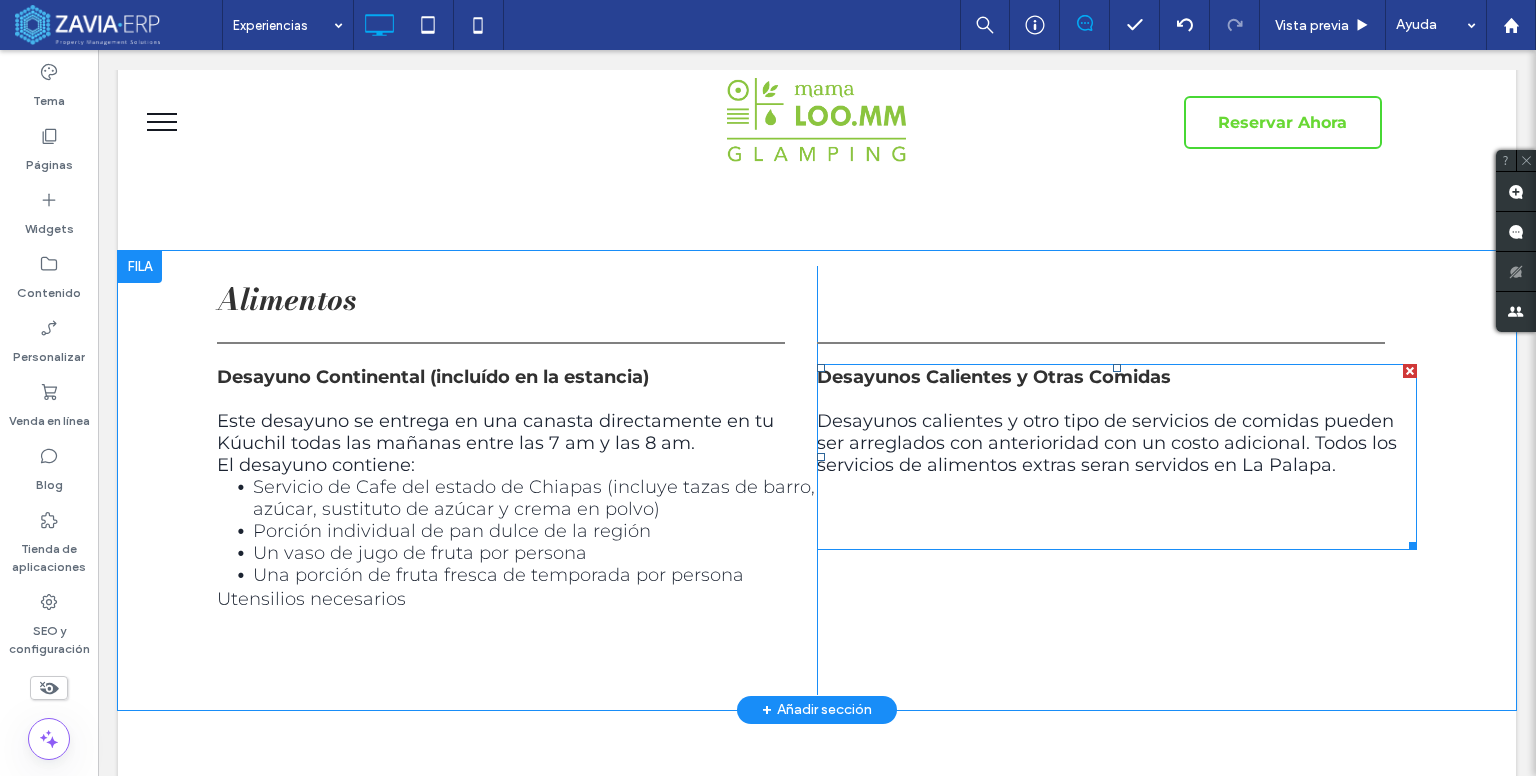 click on "Desayunos calientes y otro tipo de servicios de comidas pueden ser arreglados con anterioridad con un costo adicional. Todos los servicios de alimentos extras seran servidos en La Palapa." at bounding box center (1107, 443) 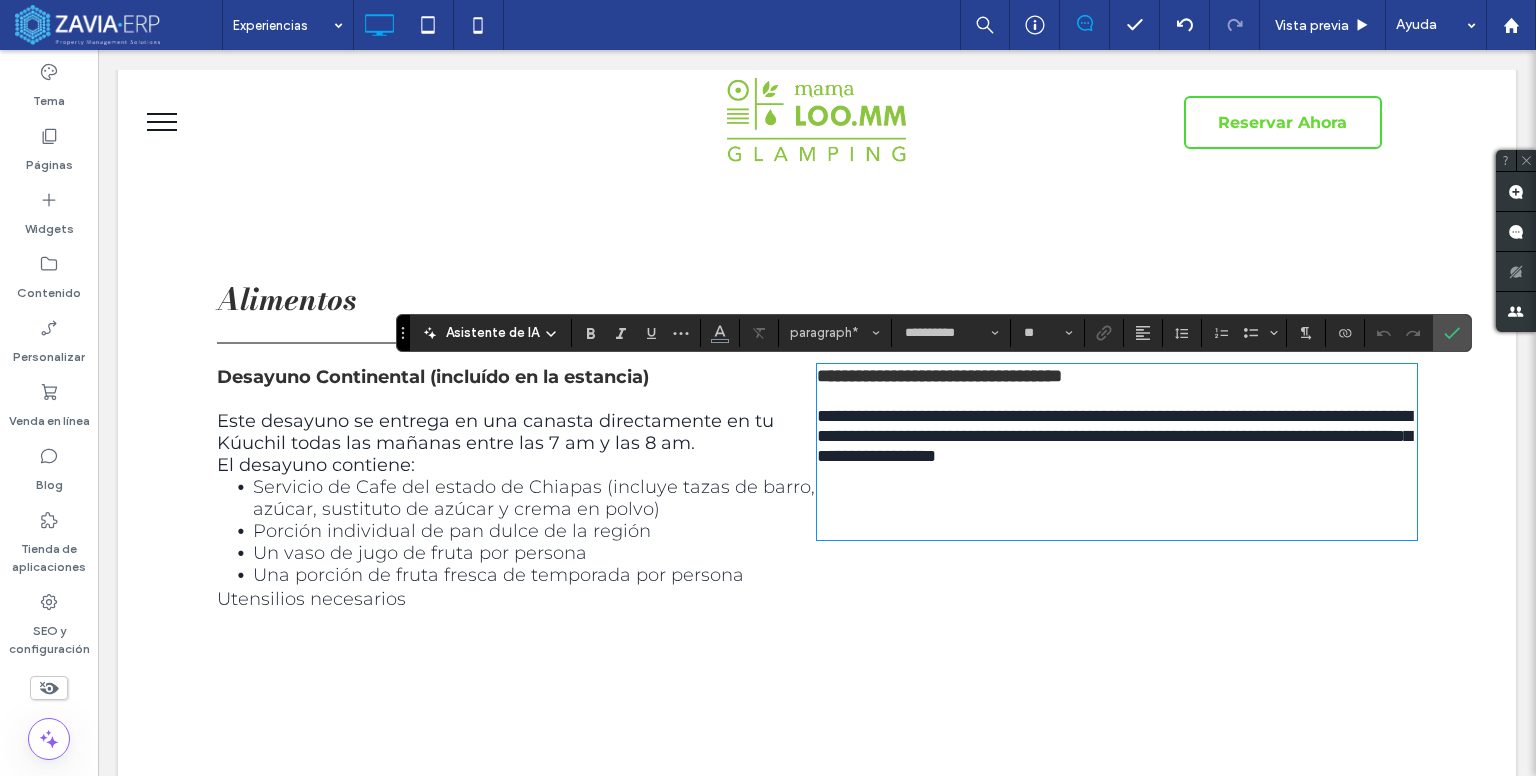click on "**********" at bounding box center (1114, 436) 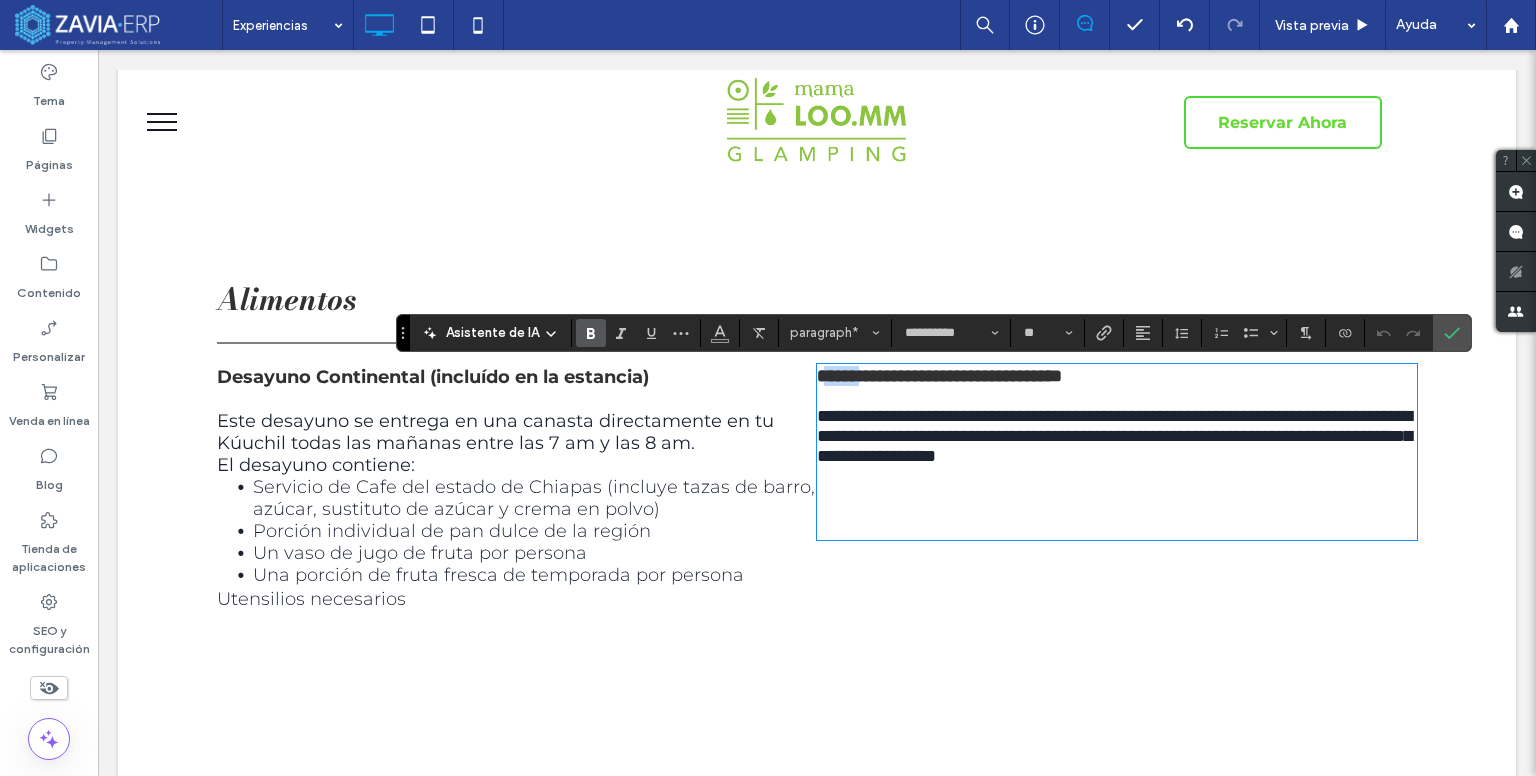 drag, startPoint x: 1347, startPoint y: 475, endPoint x: 827, endPoint y: 378, distance: 528.9697 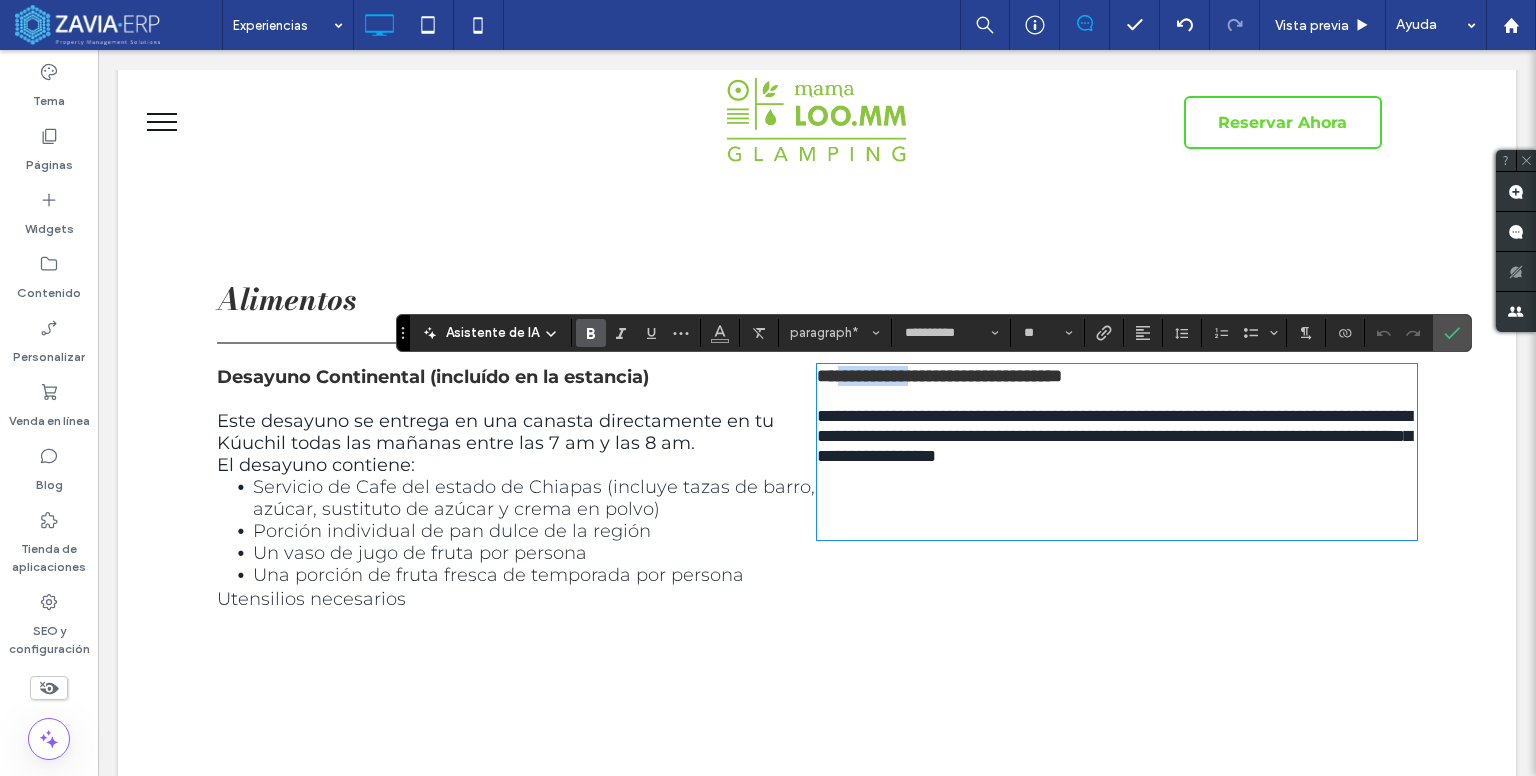 drag, startPoint x: 1363, startPoint y: 481, endPoint x: 847, endPoint y: 376, distance: 526.57477 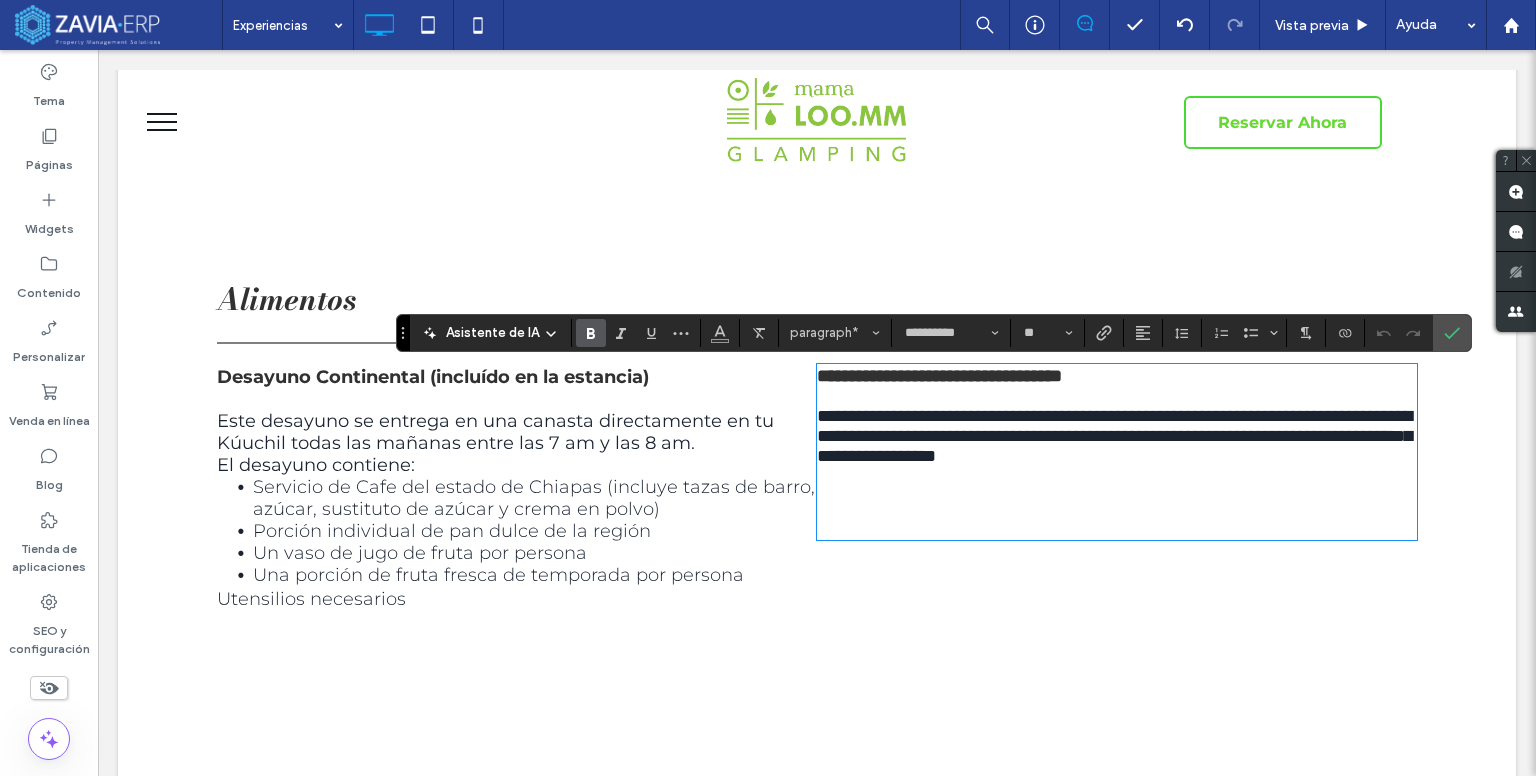 click on "**********" at bounding box center (939, 376) 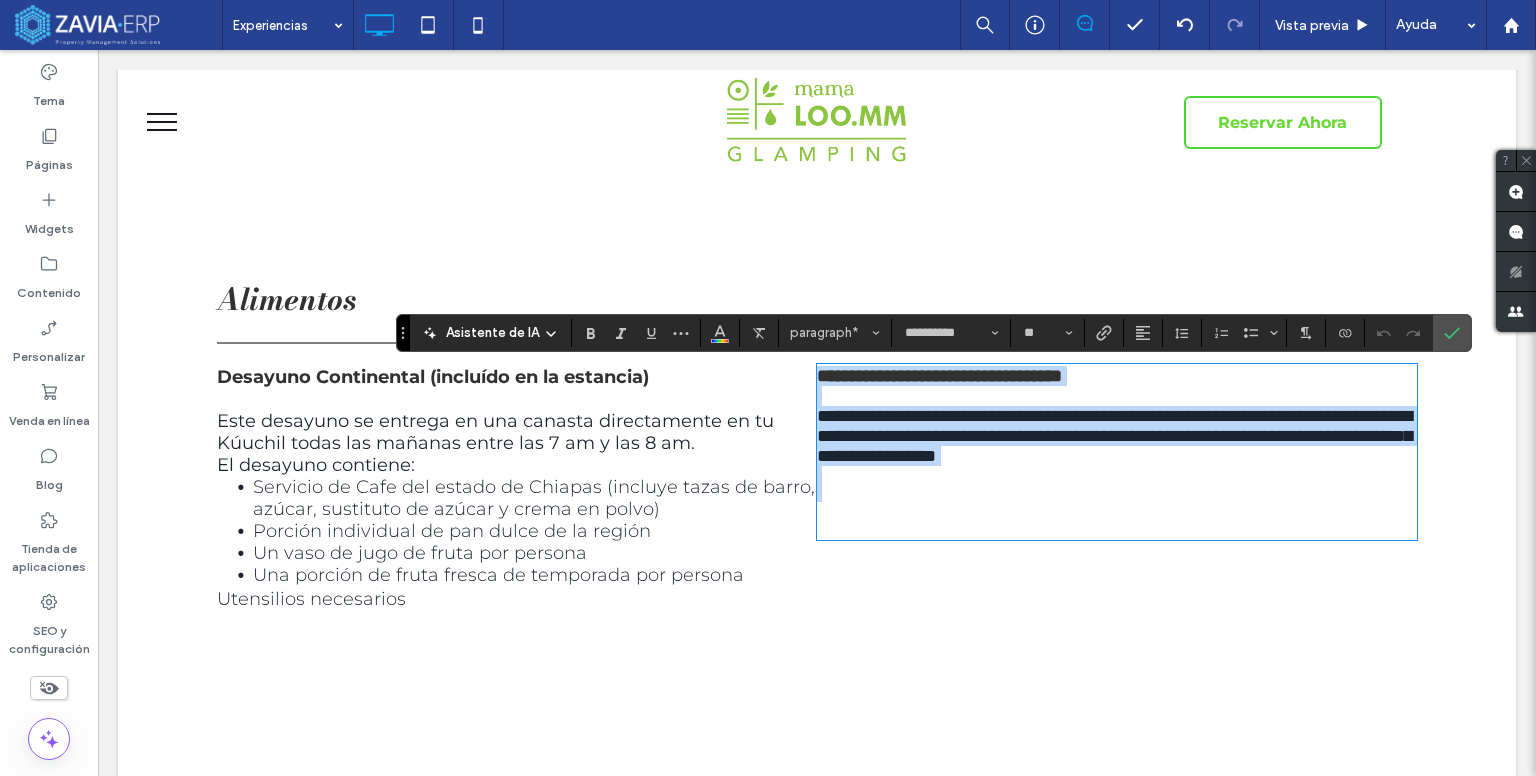 drag, startPoint x: 813, startPoint y: 377, endPoint x: 1377, endPoint y: 481, distance: 573.5085 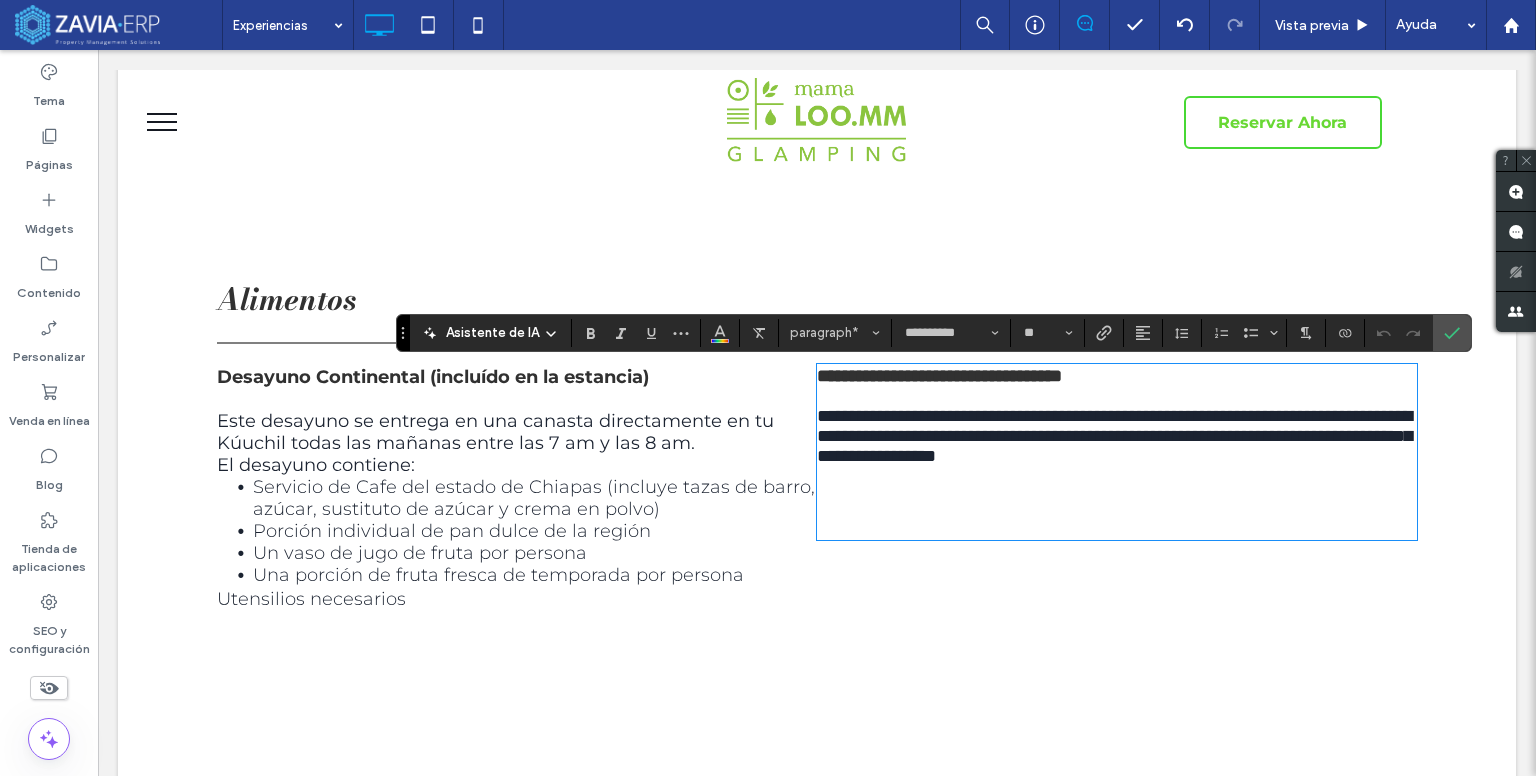 click on "Utensilios necesarios" at bounding box center [517, 599] 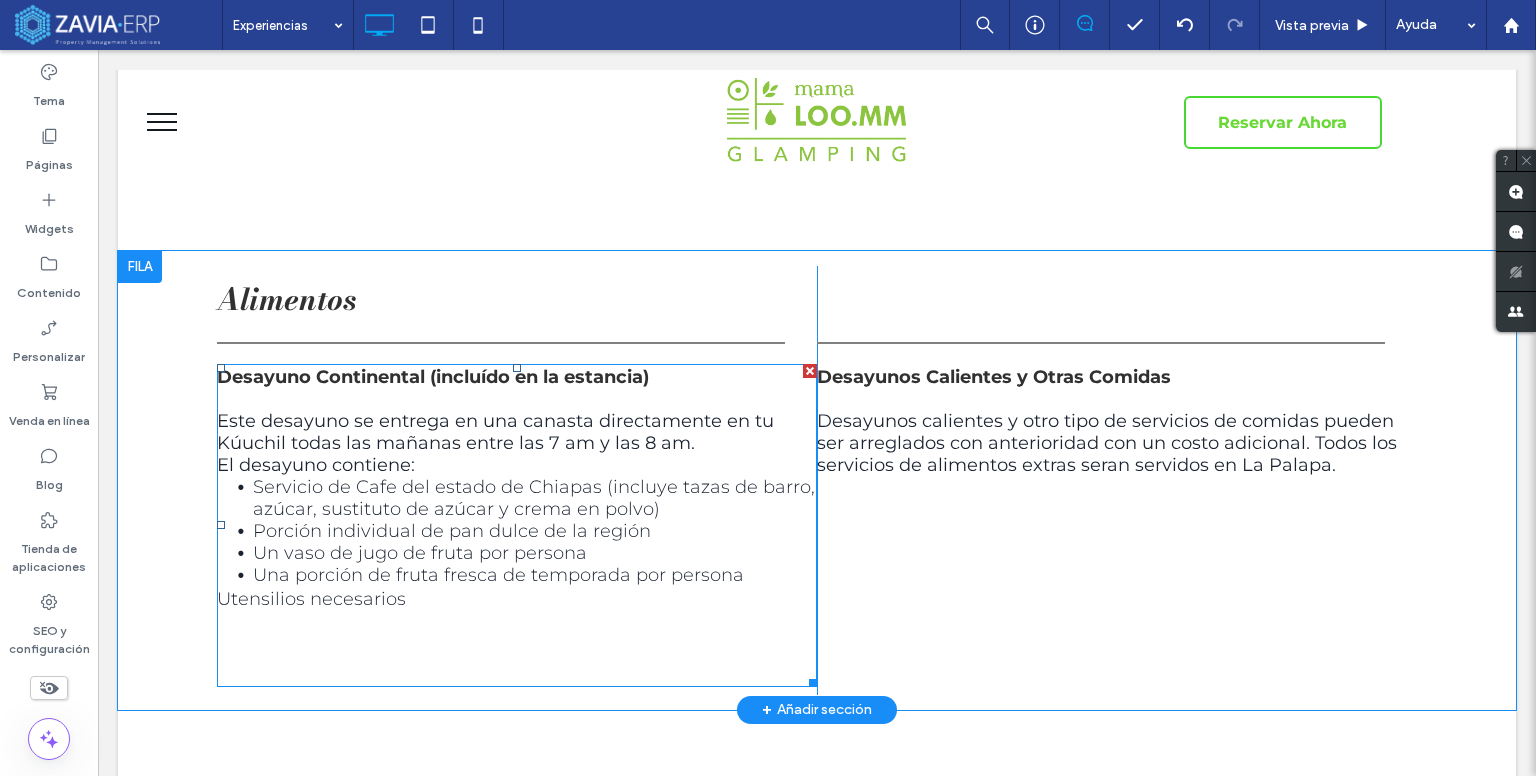 click on "Utensilios necesarios" at bounding box center (517, 599) 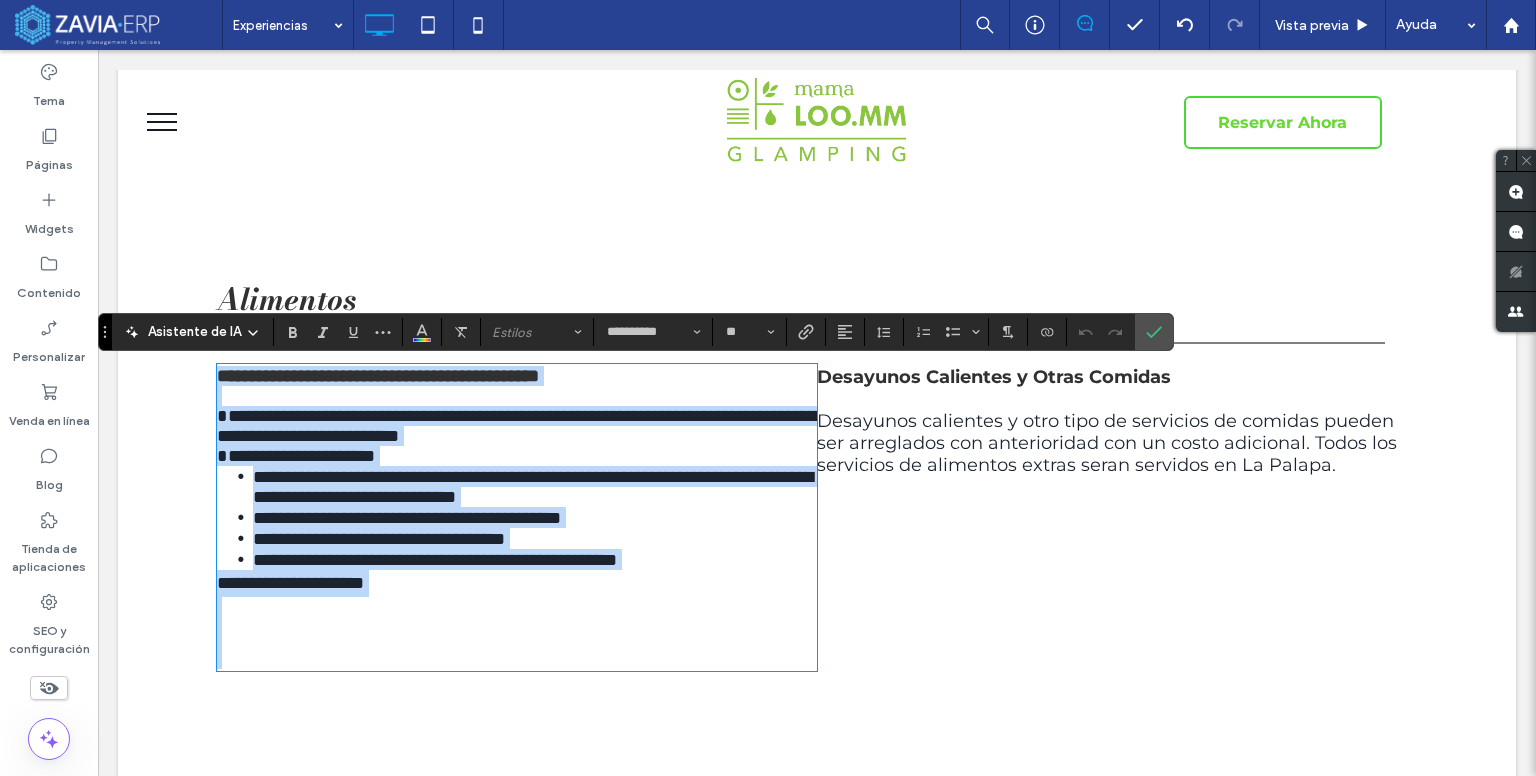 click on "**********" at bounding box center [517, 583] 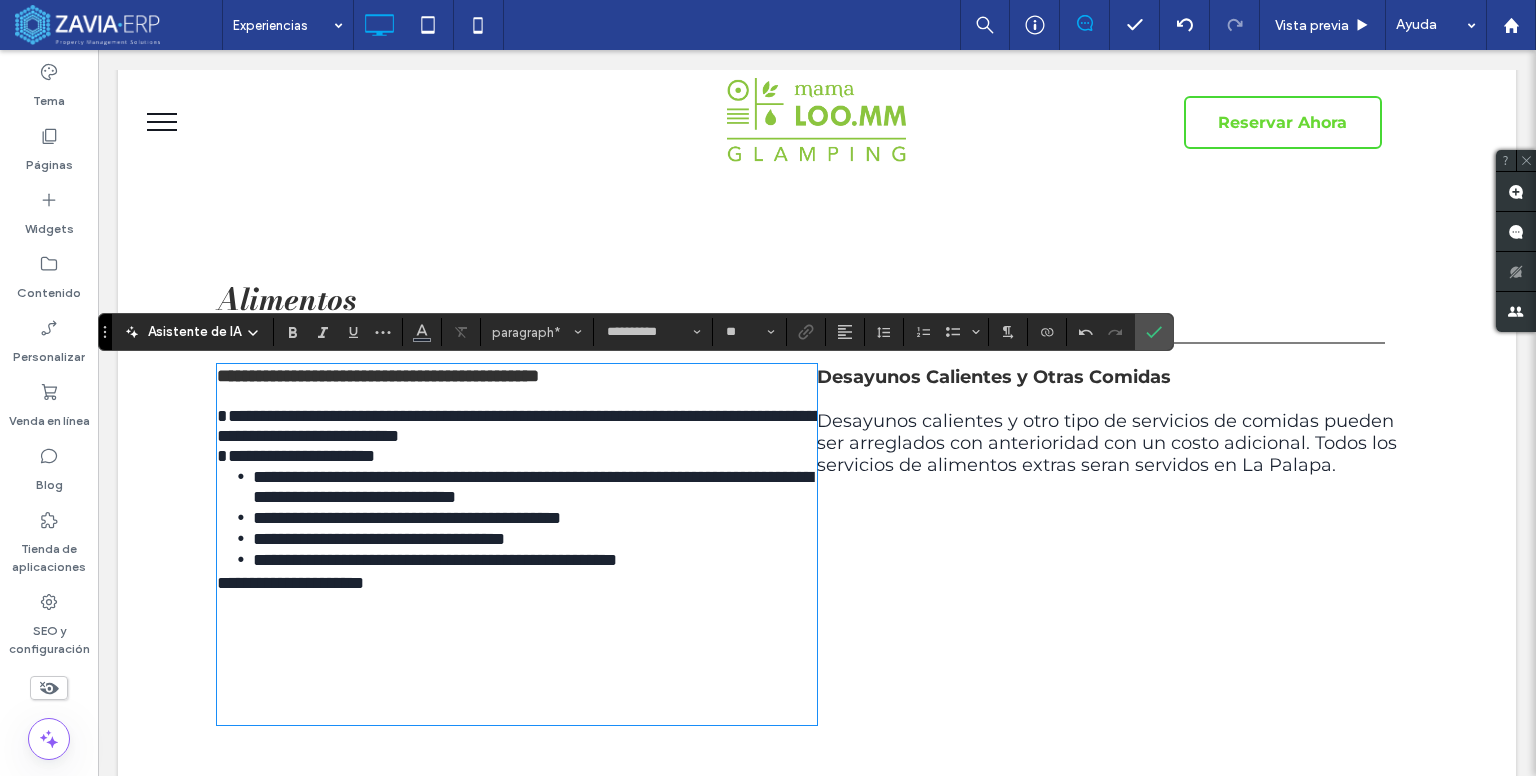 scroll, scrollTop: 0, scrollLeft: 0, axis: both 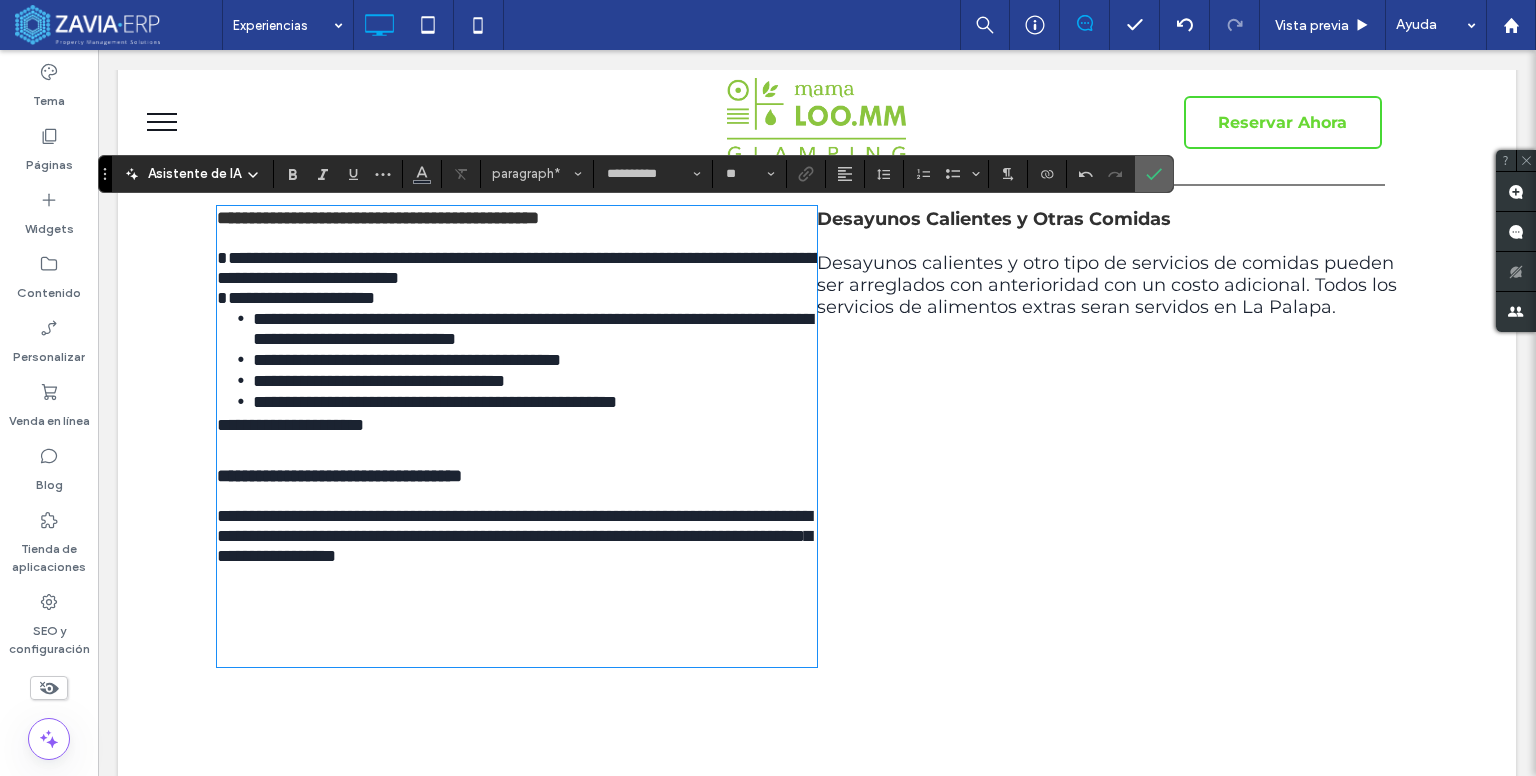 drag, startPoint x: 1149, startPoint y: 181, endPoint x: 1051, endPoint y: 132, distance: 109.56733 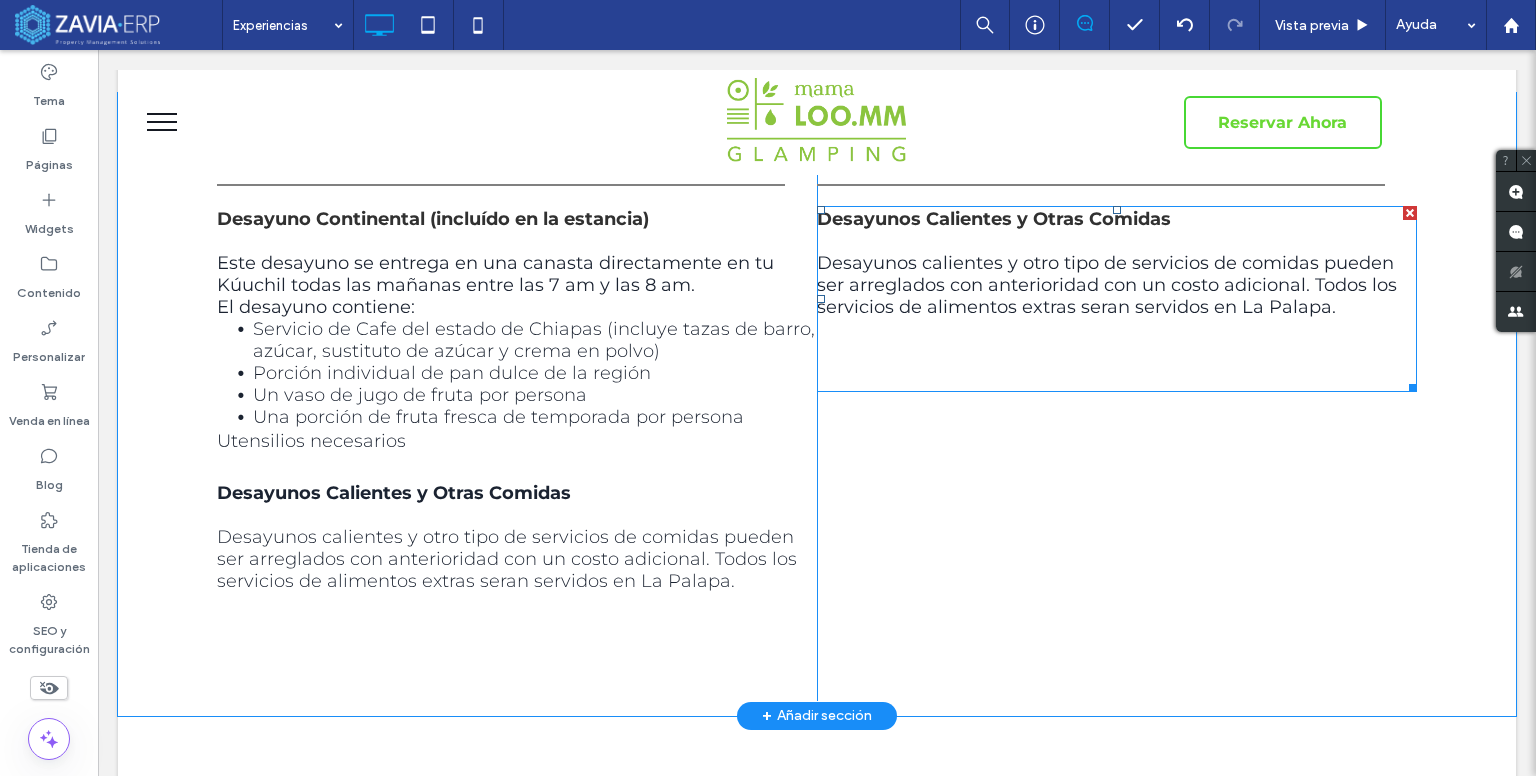 click on "Desayunos Calientes y Otras Comidas" at bounding box center (994, 219) 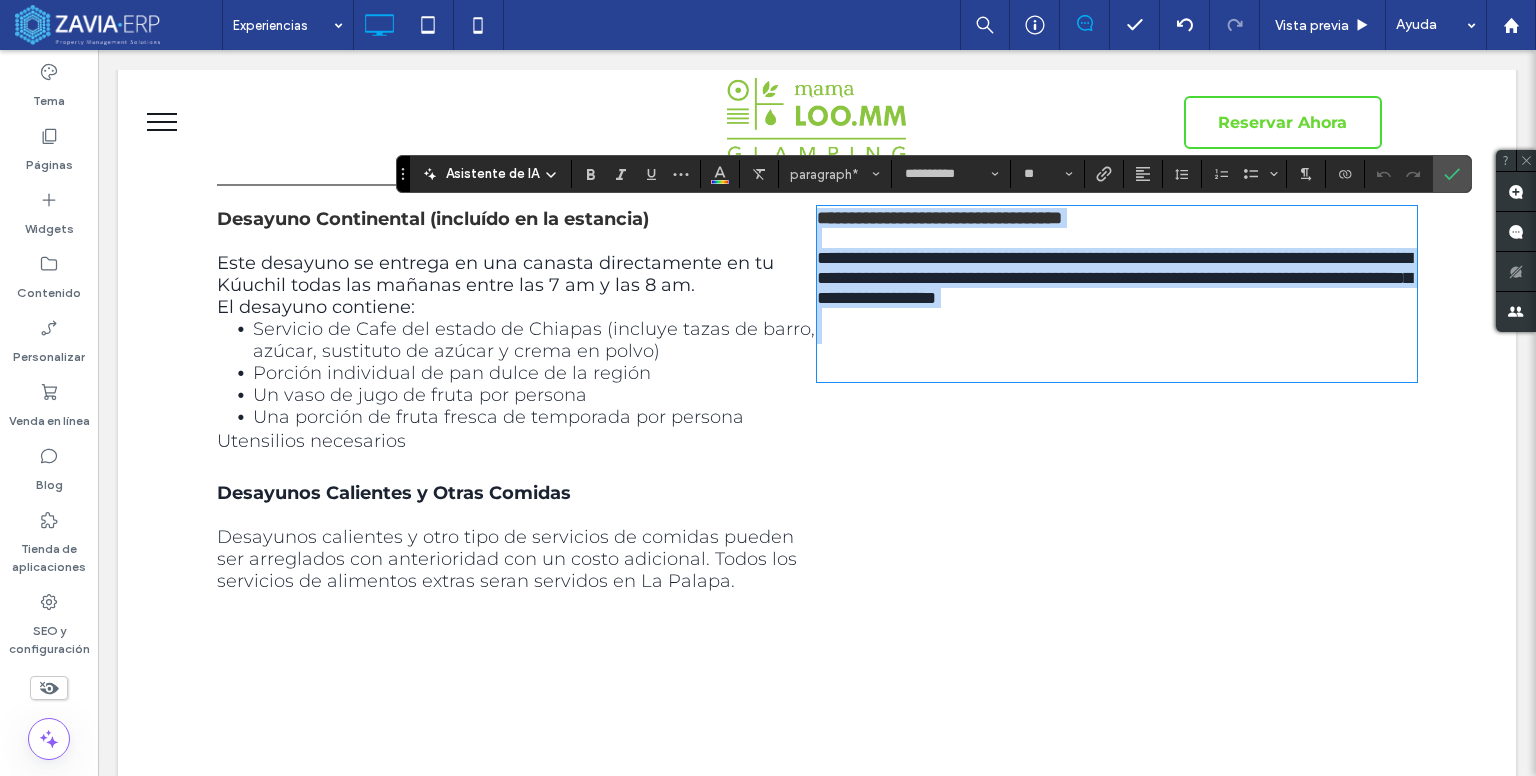click on "**********" at bounding box center [939, 218] 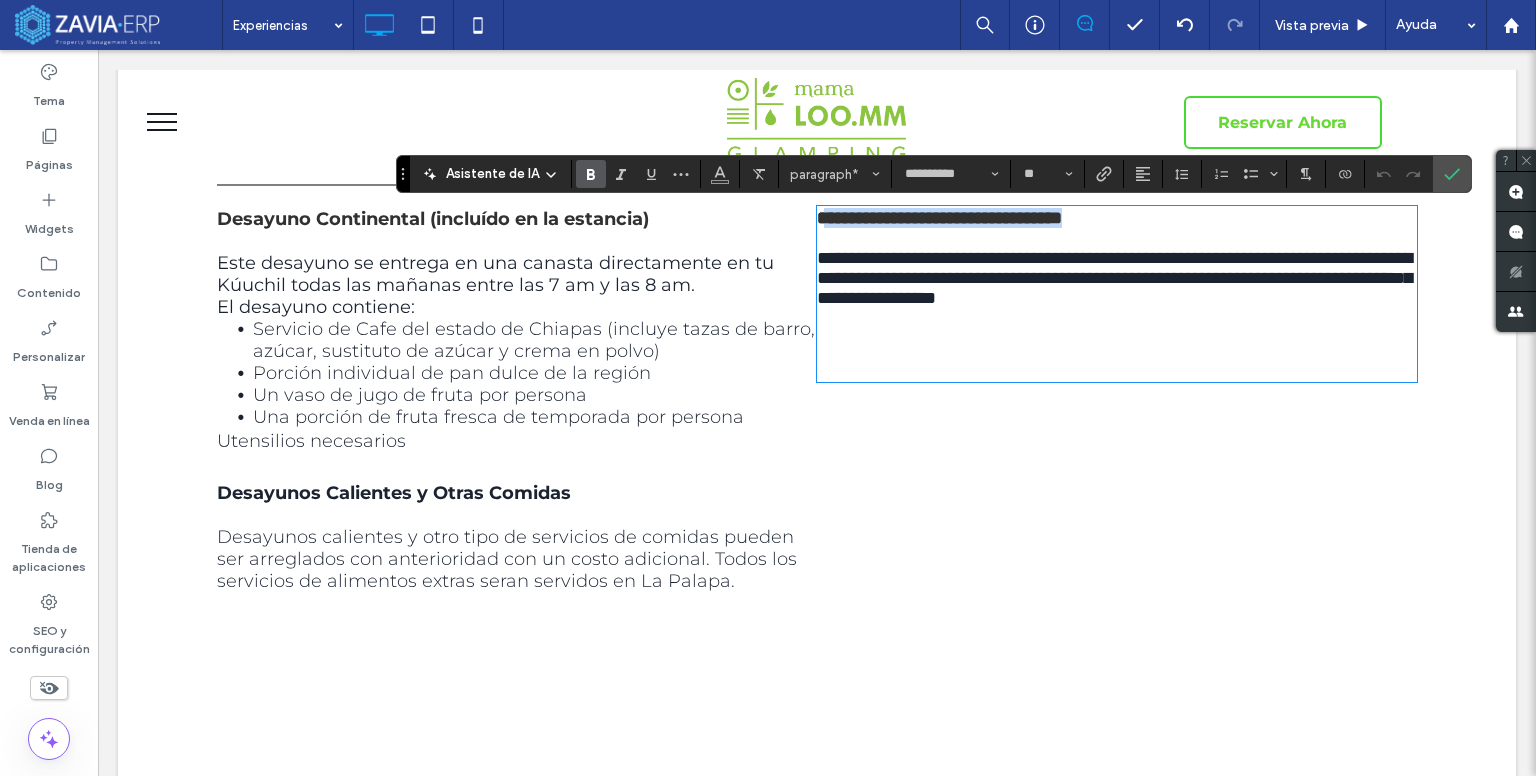 drag, startPoint x: 1176, startPoint y: 220, endPoint x: 815, endPoint y: 217, distance: 361.01245 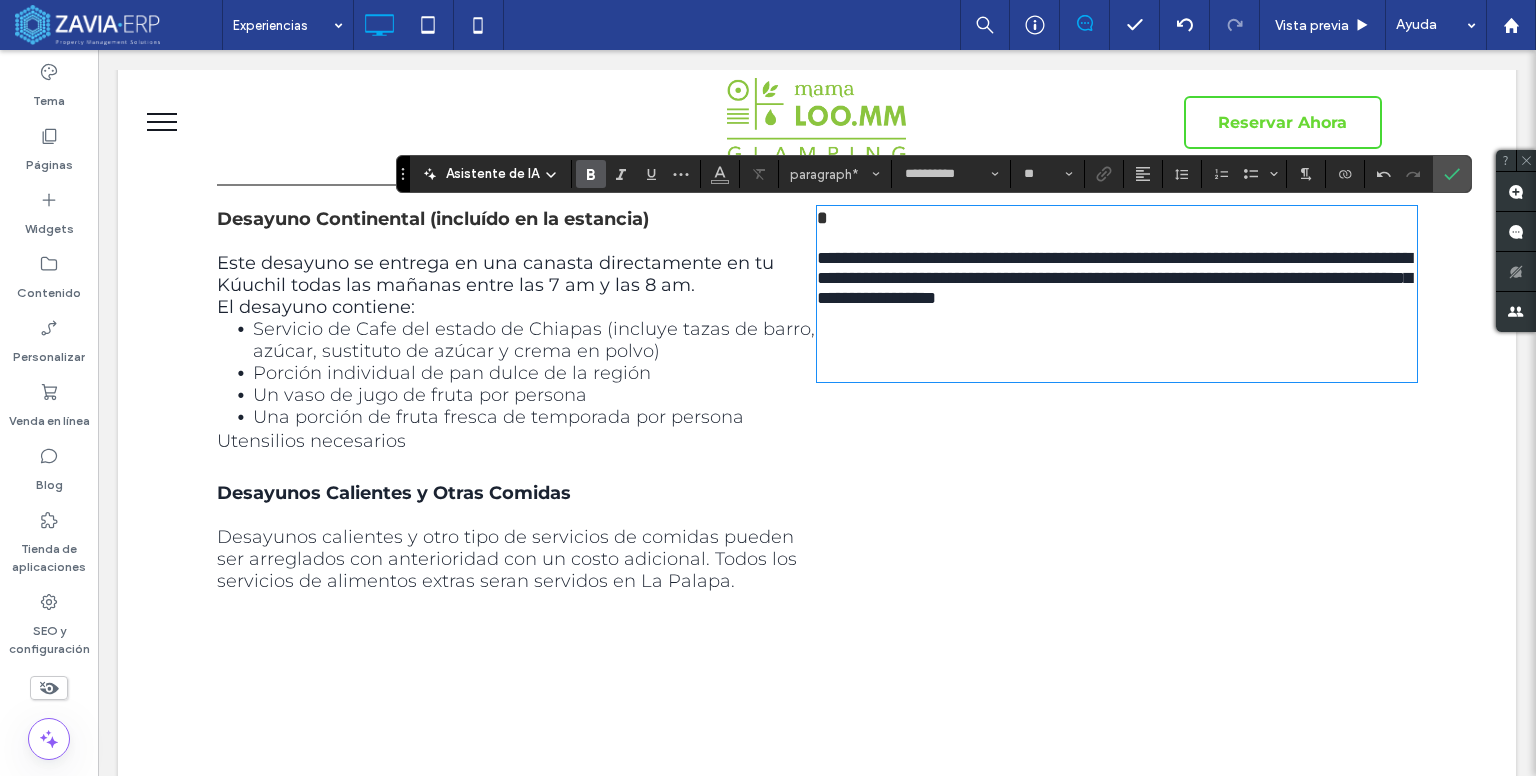 scroll, scrollTop: 0, scrollLeft: 0, axis: both 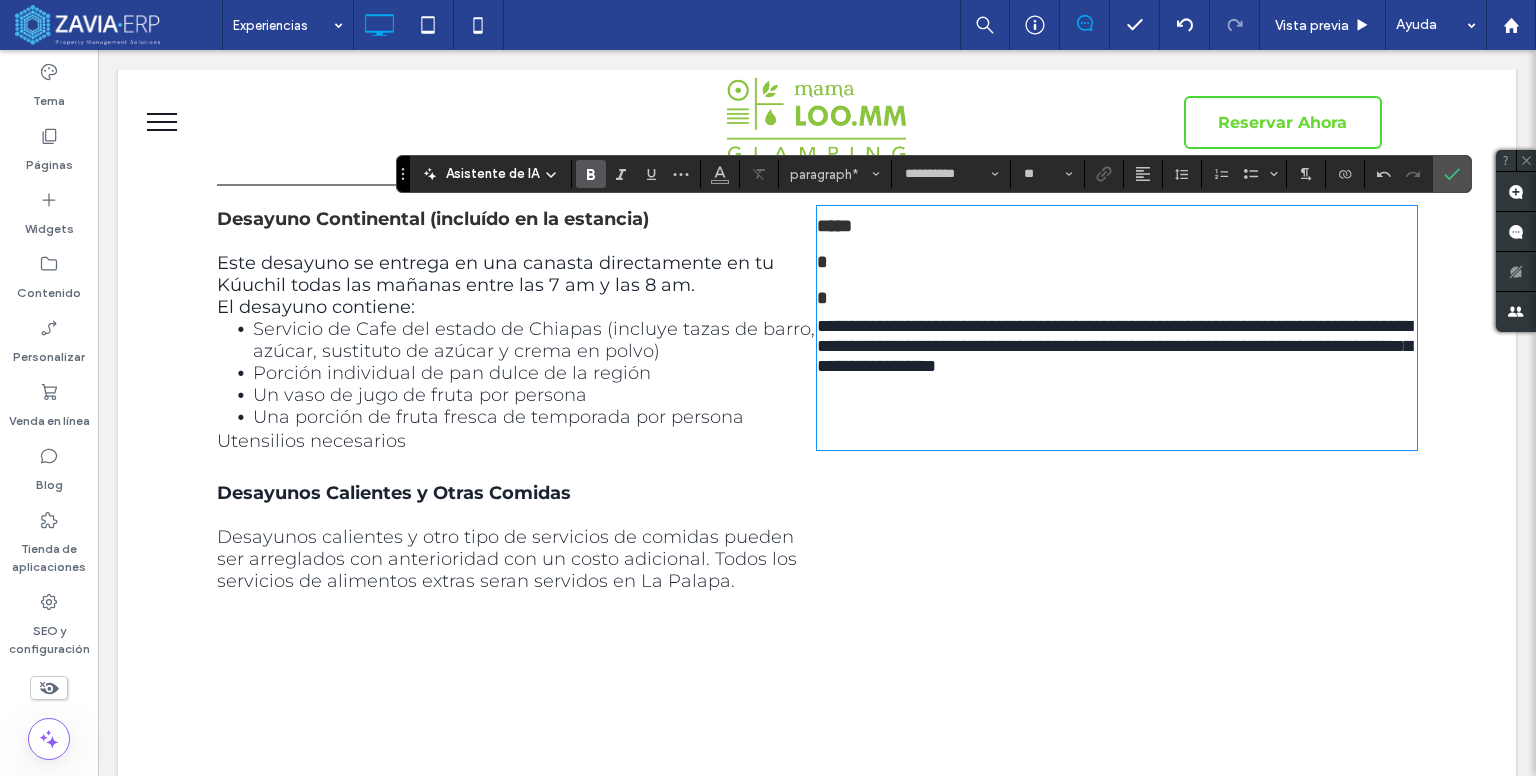 click on "*****" at bounding box center (834, 262) 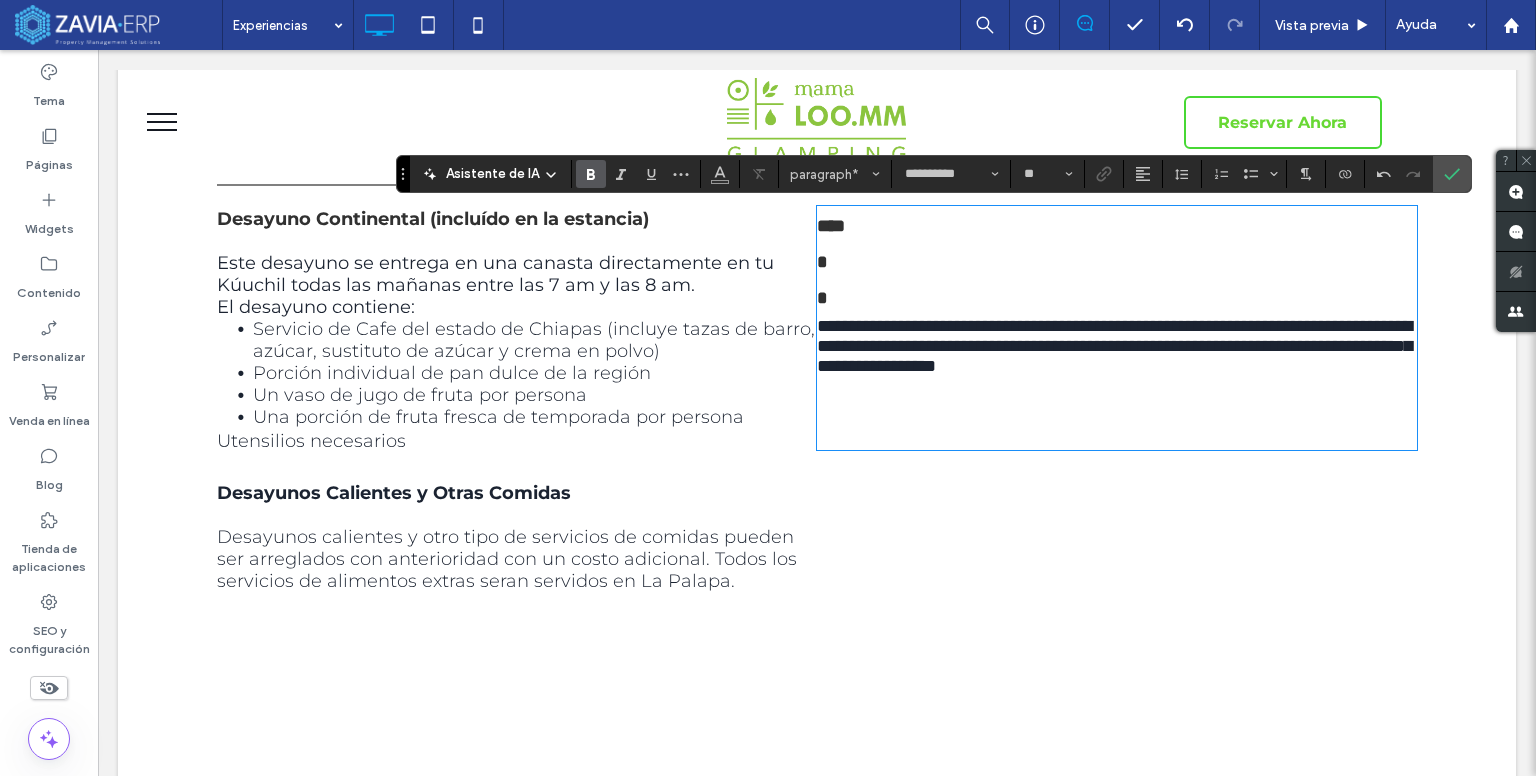 click at bounding box center (1117, 394) 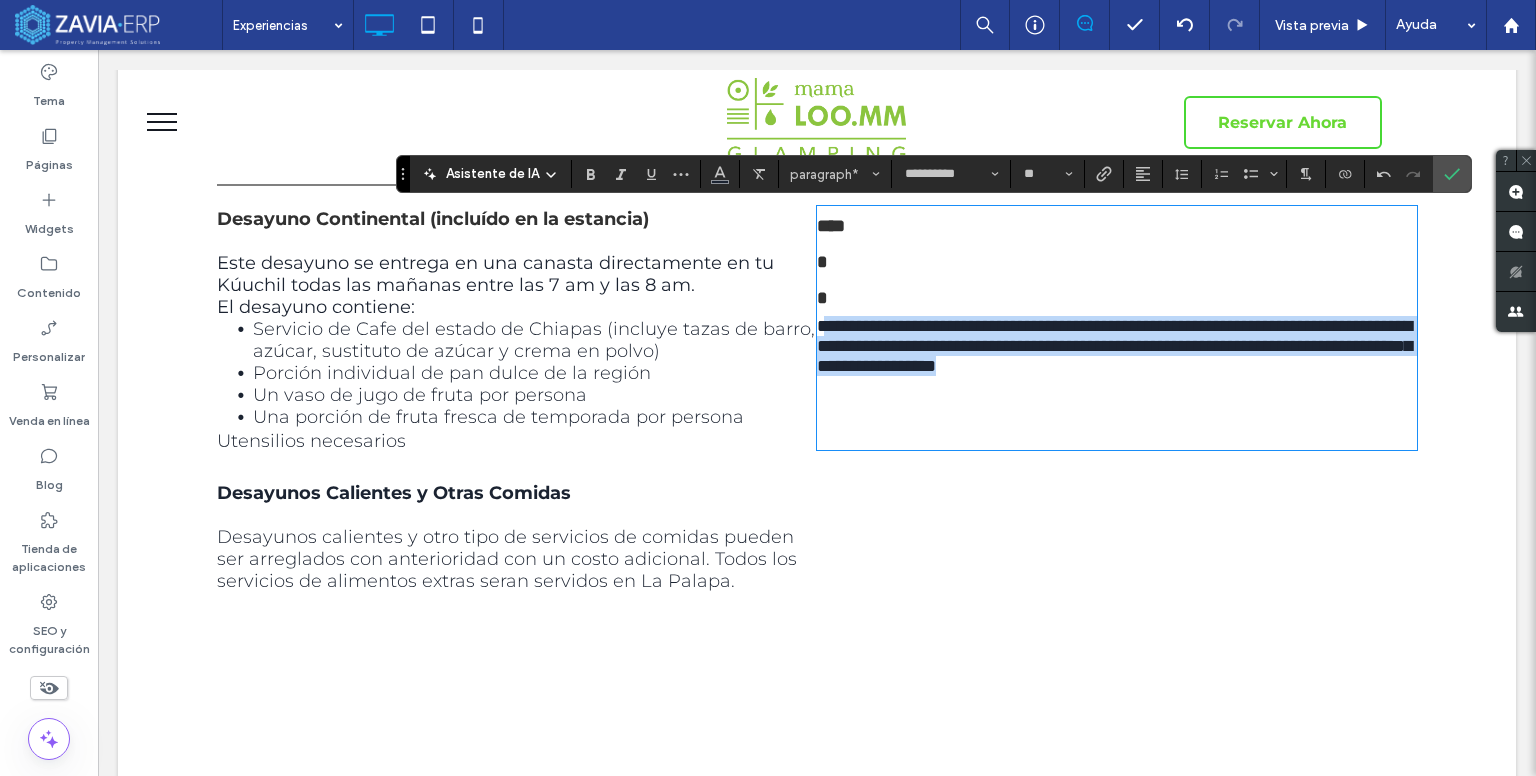 drag, startPoint x: 1337, startPoint y: 378, endPoint x: 828, endPoint y: 319, distance: 512.408 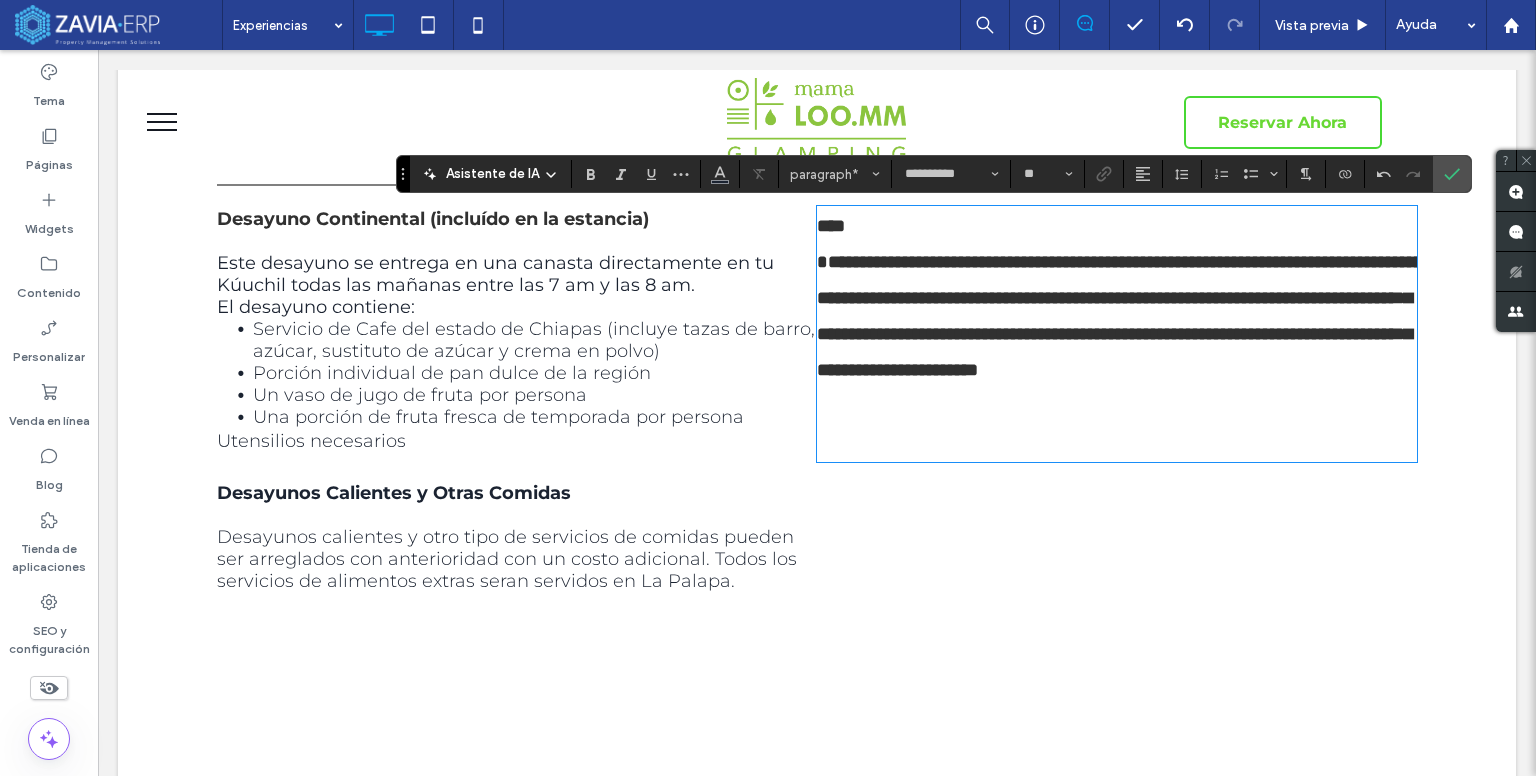 scroll, scrollTop: 0, scrollLeft: 0, axis: both 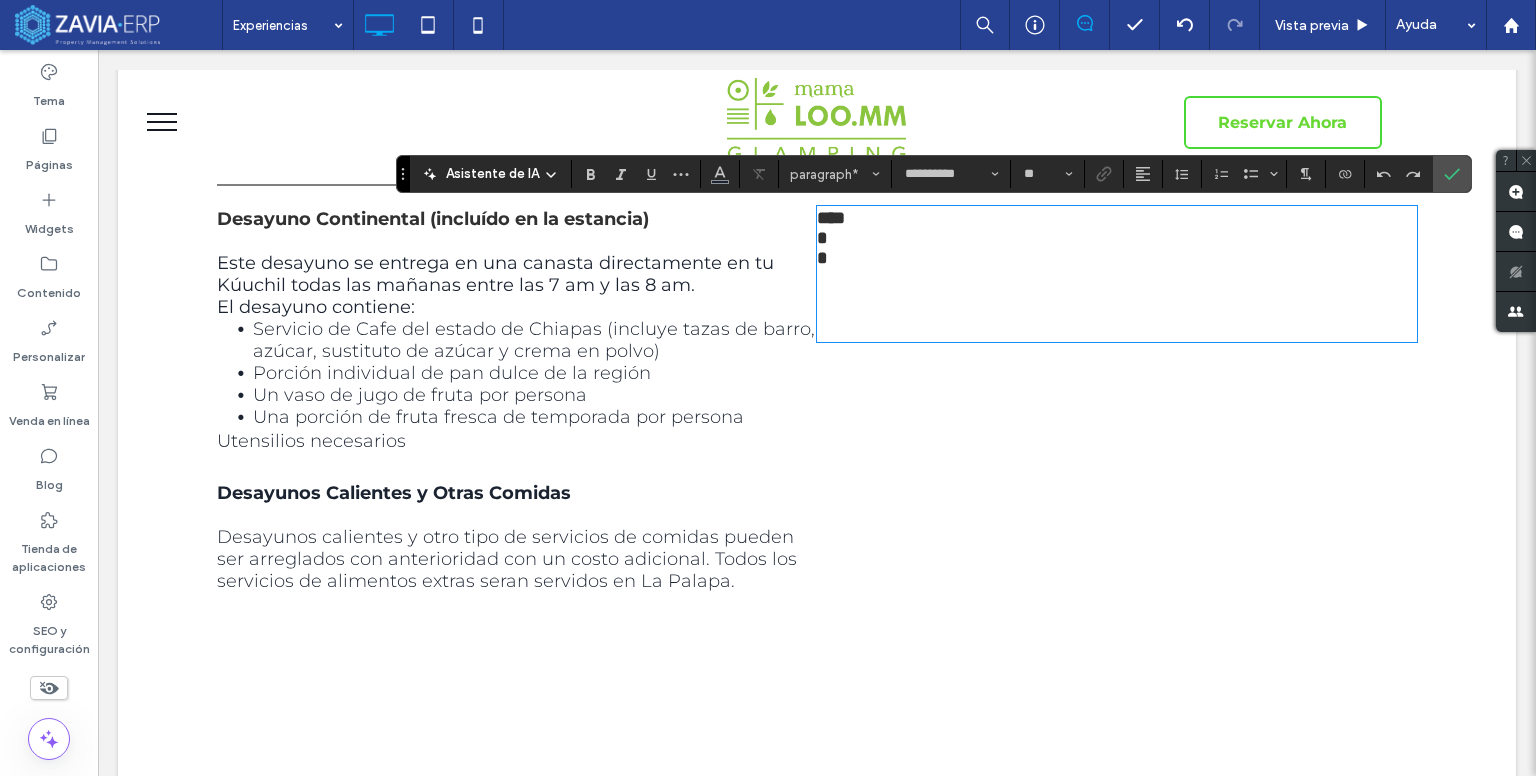drag, startPoint x: 632, startPoint y: 619, endPoint x: 627, endPoint y: 597, distance: 22.561028 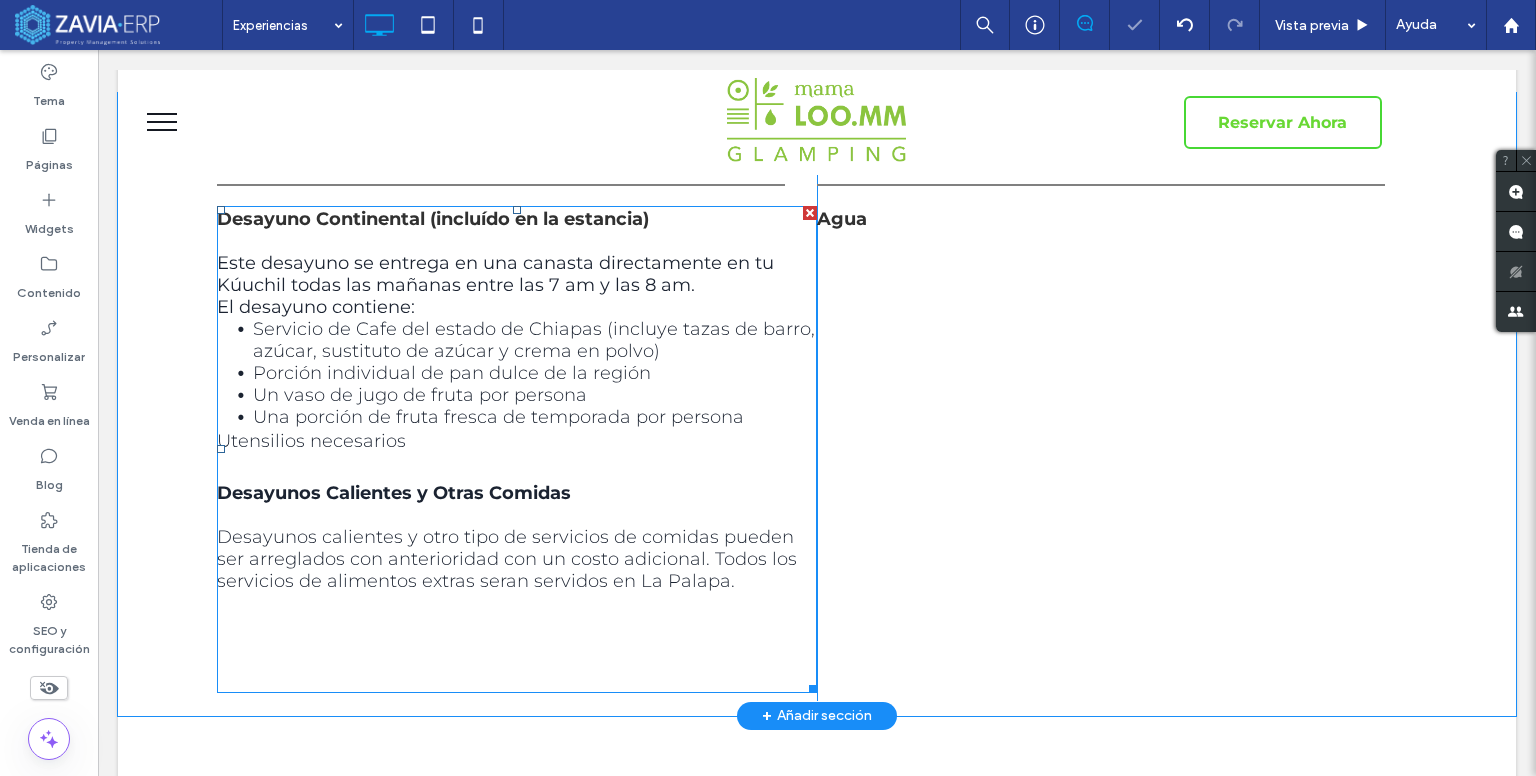 click on "Desayunos calientes y otro tipo de servicios de comidas pueden ser arreglados con anterioridad con un costo adicional. Todos los servicios de alimentos extras seran servidos en La Palapa." at bounding box center (507, 559) 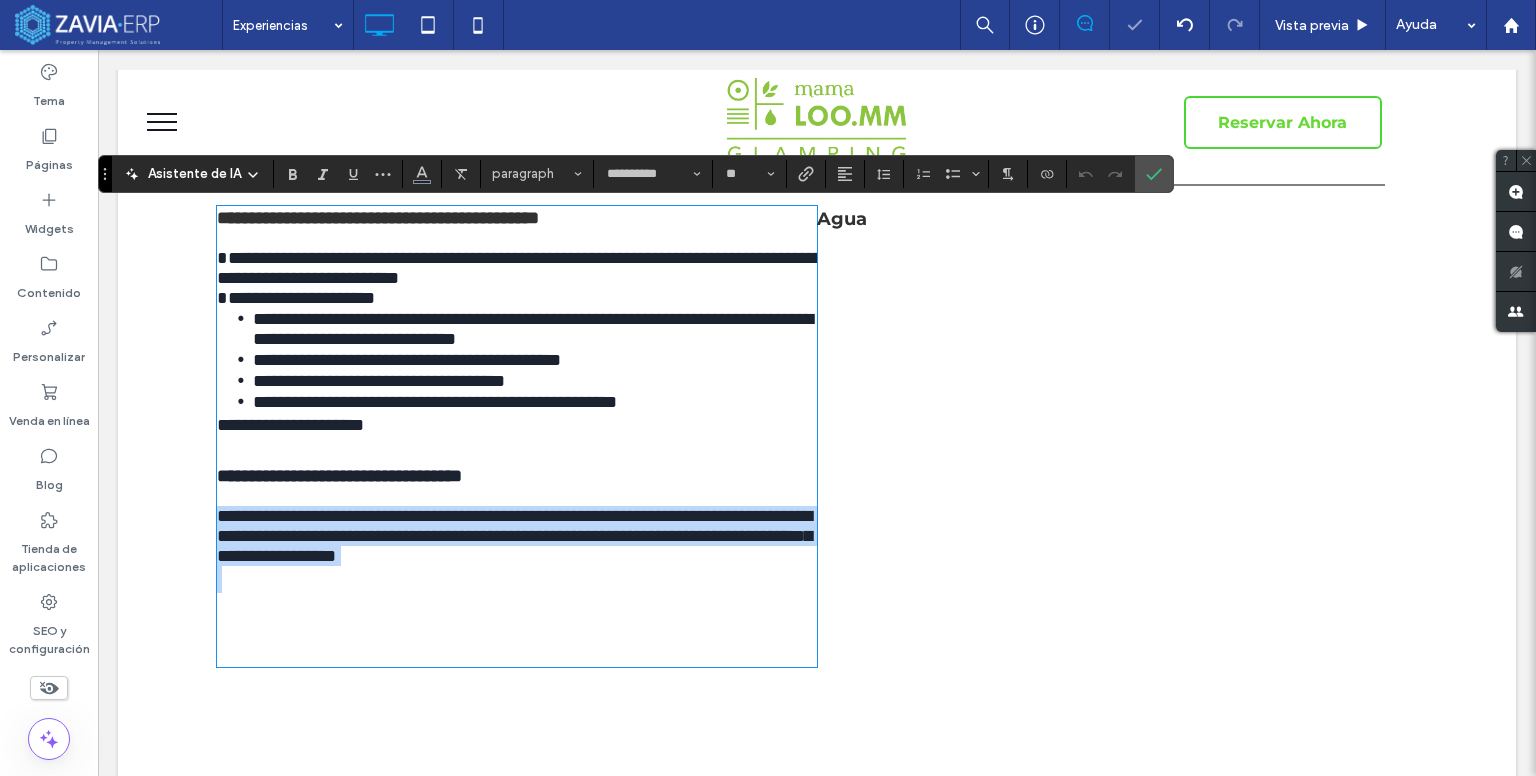 click on "**********" at bounding box center (514, 536) 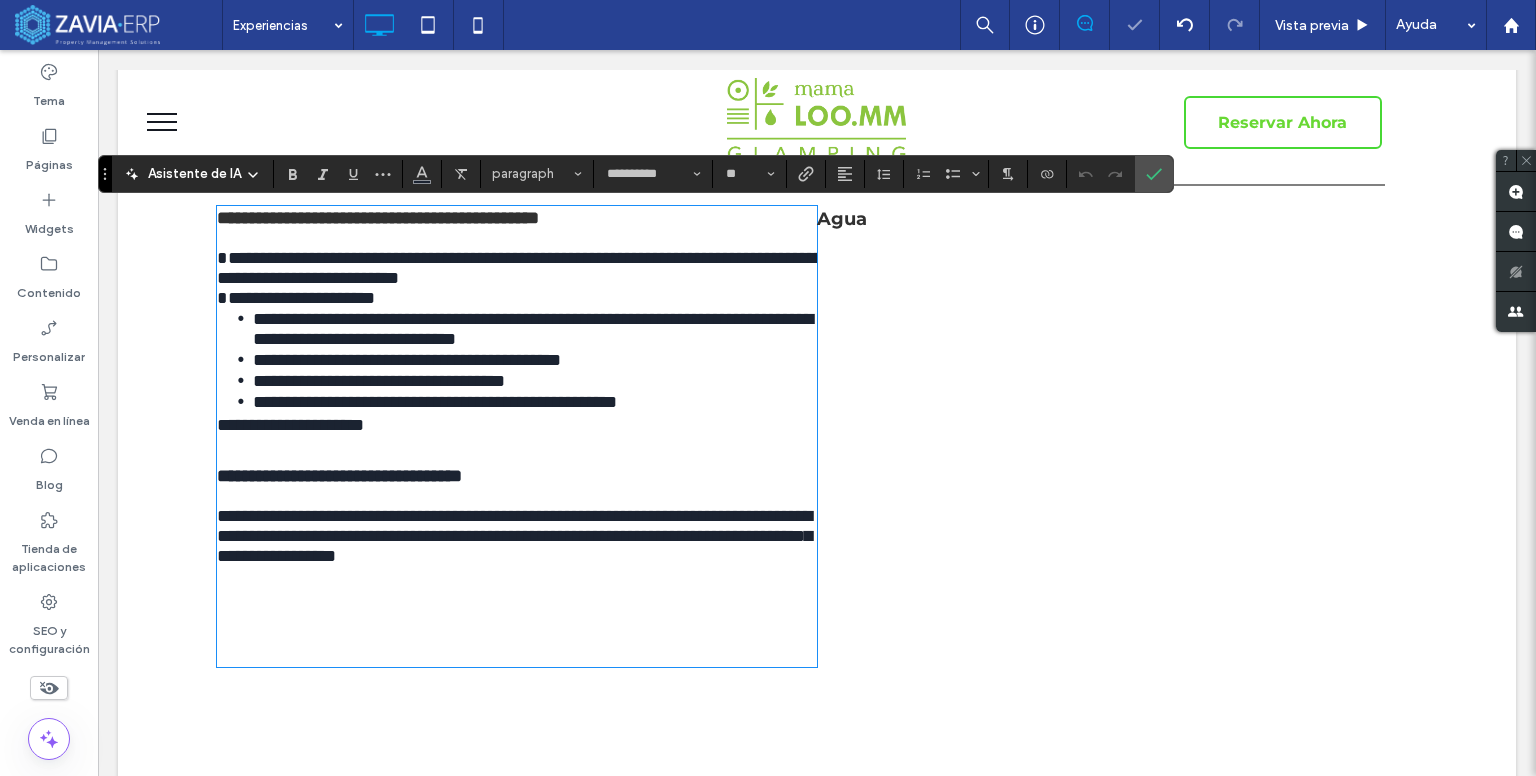click on "Agua" at bounding box center (1117, 230) 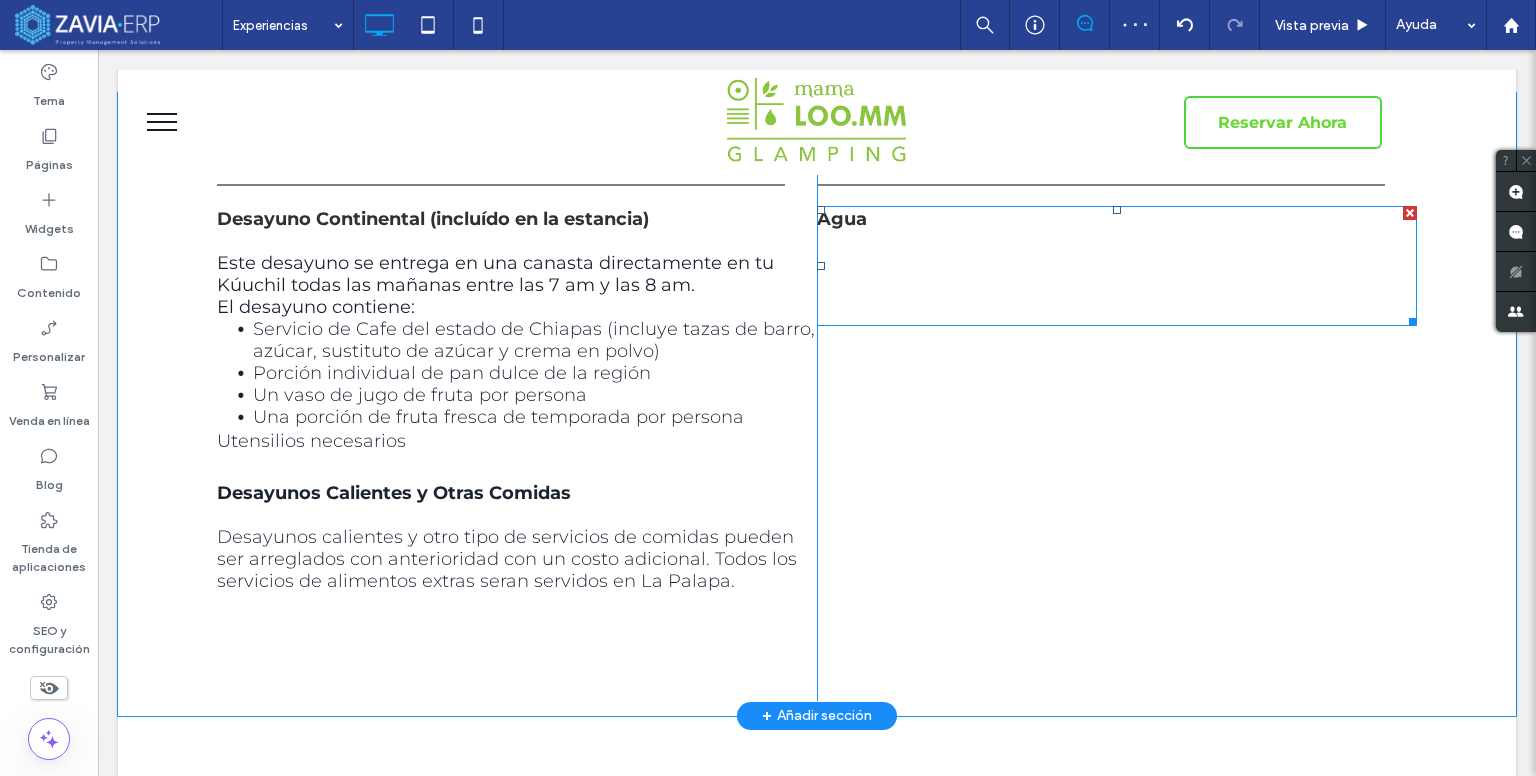 click on "﻿" at bounding box center [1117, 306] 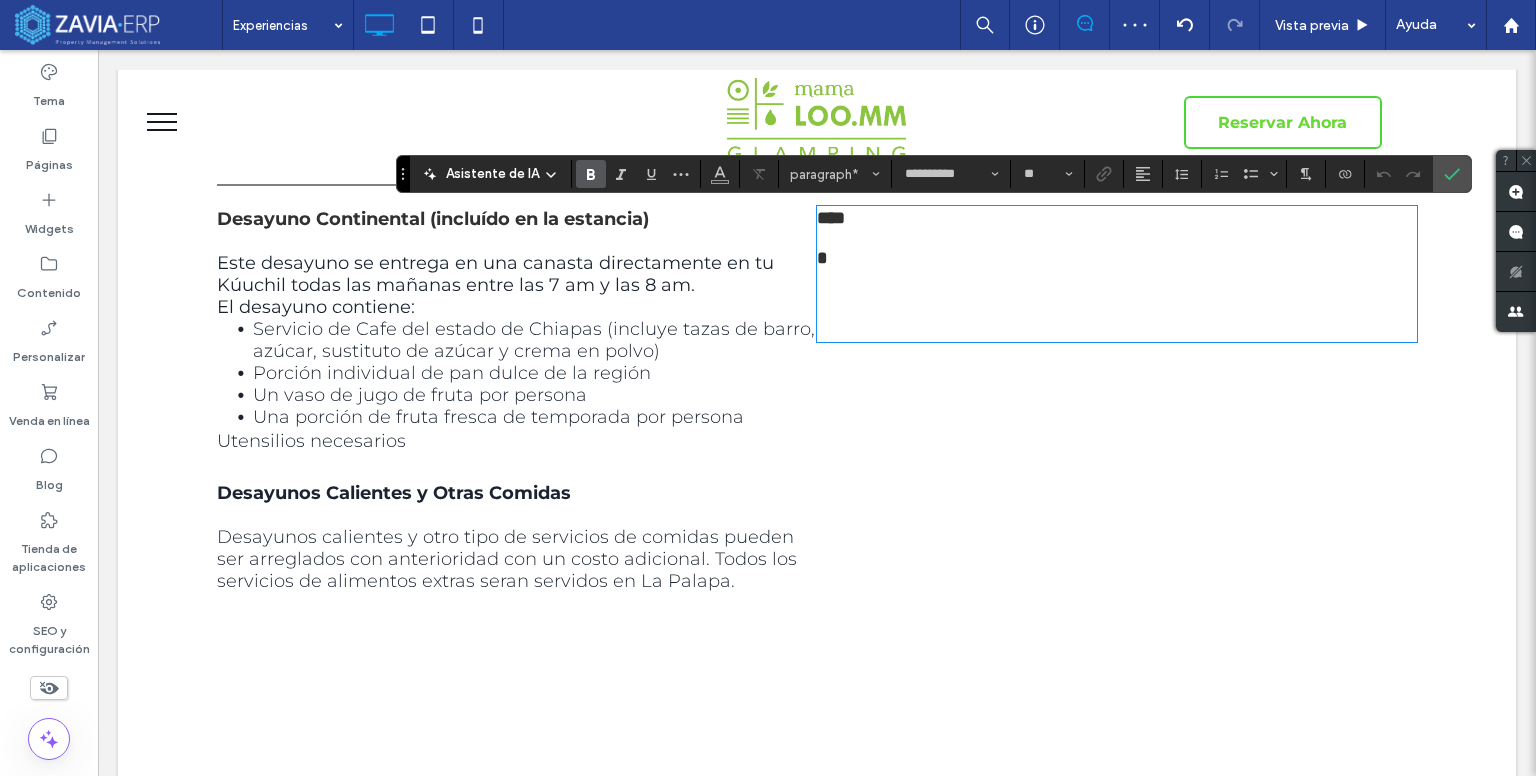 click on "****" at bounding box center (1117, 238) 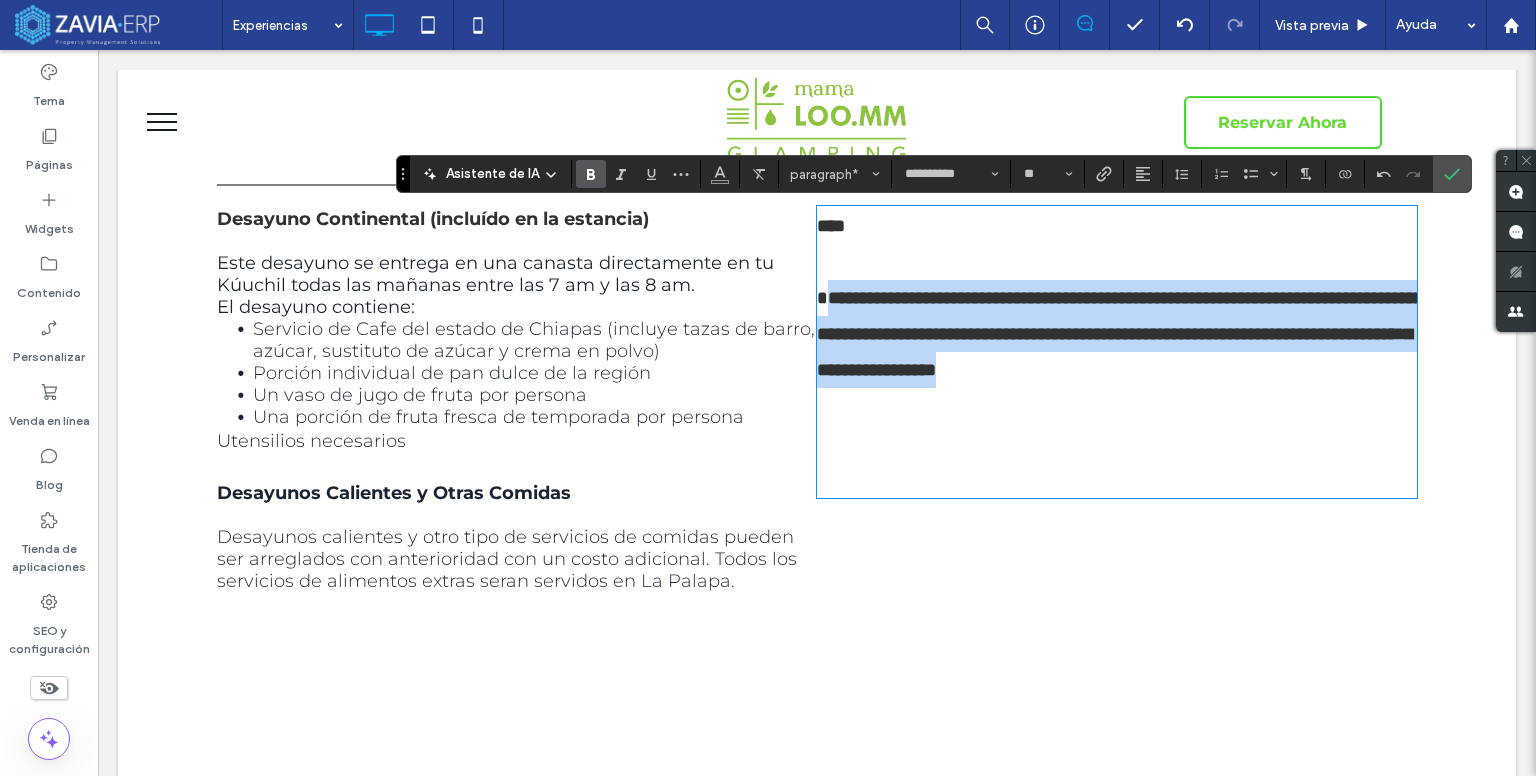 drag, startPoint x: 821, startPoint y: 293, endPoint x: 900, endPoint y: 422, distance: 151.26797 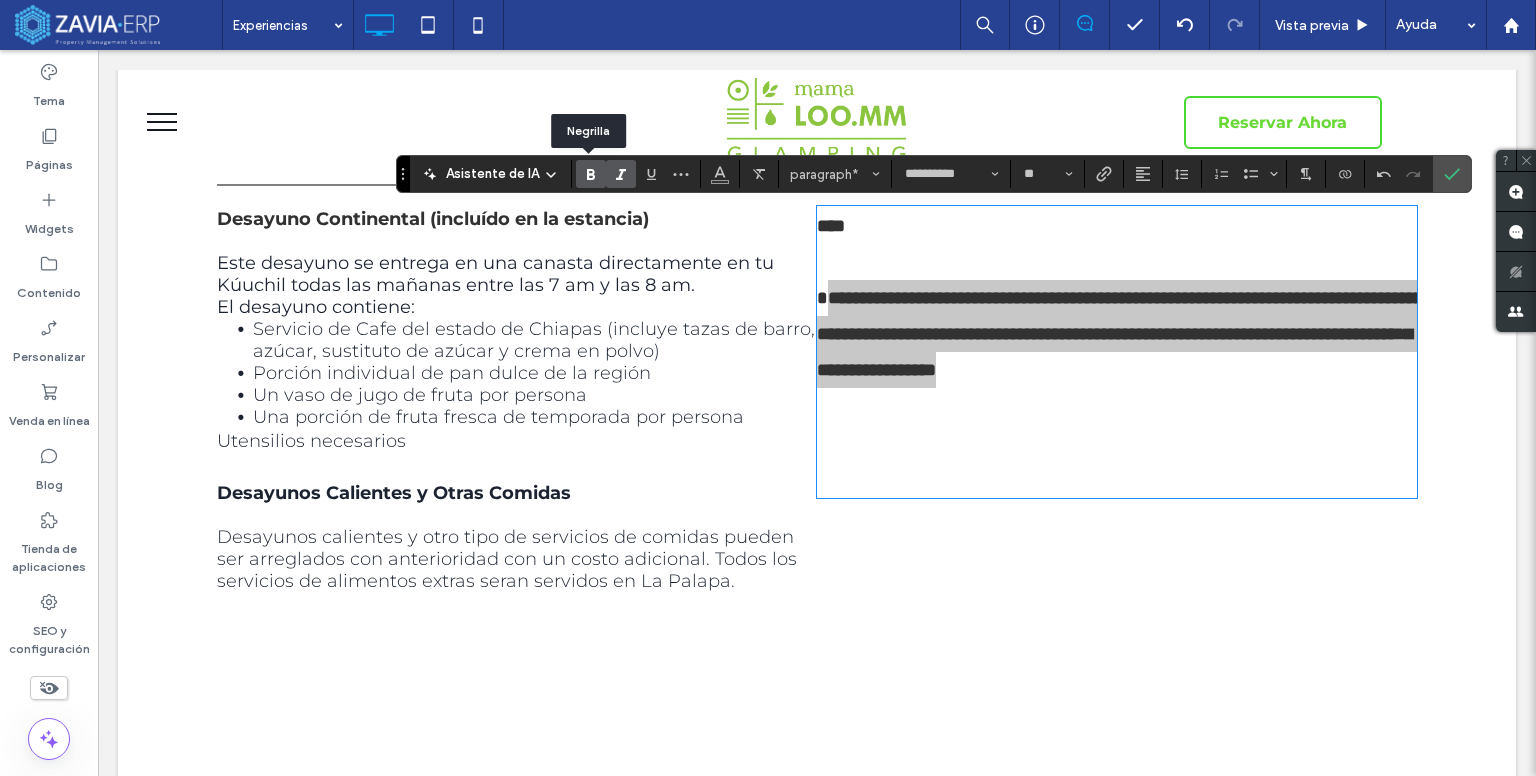 drag, startPoint x: 592, startPoint y: 172, endPoint x: 619, endPoint y: 185, distance: 29.966648 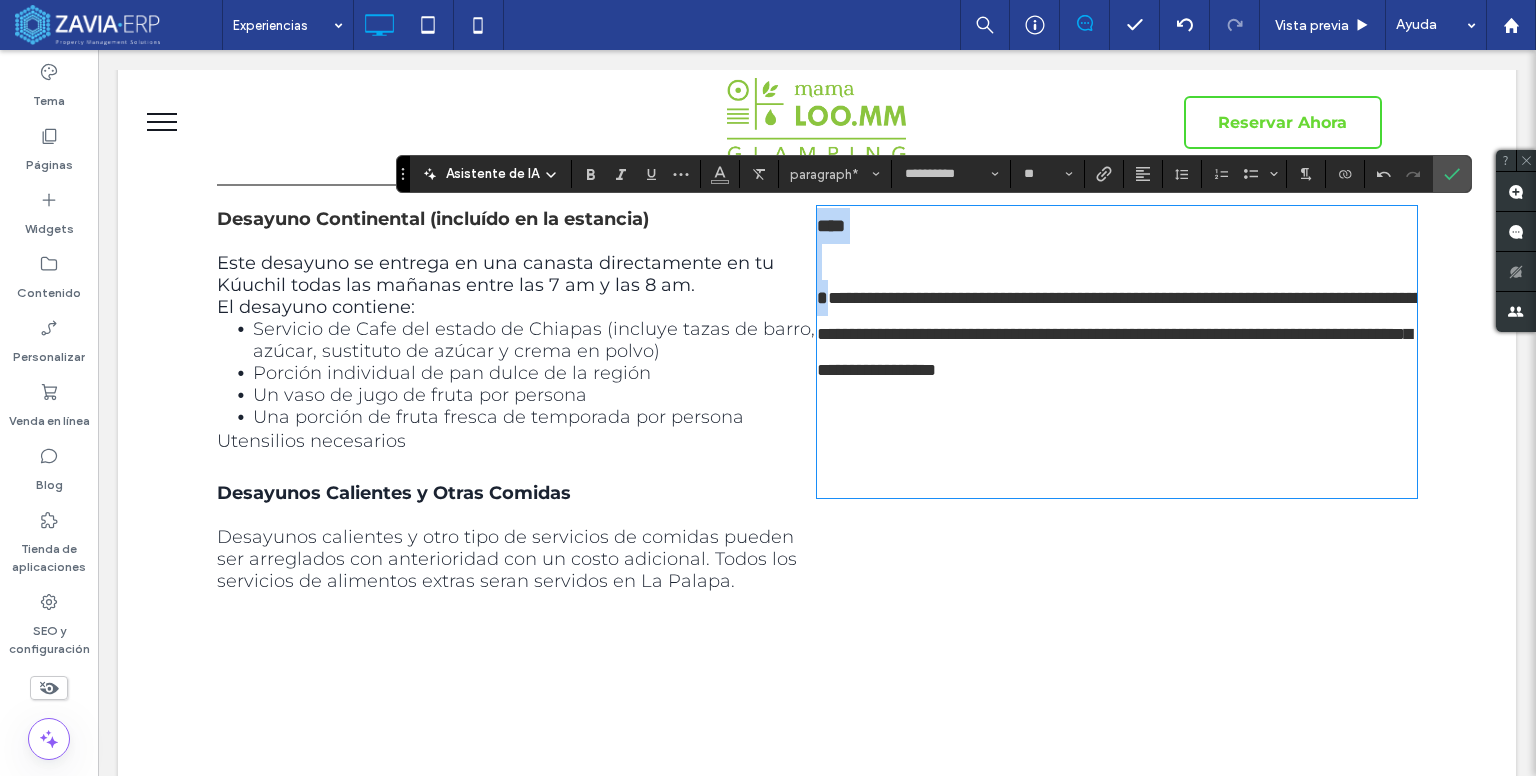 drag, startPoint x: 1082, startPoint y: 375, endPoint x: 1100, endPoint y: 385, distance: 20.59126 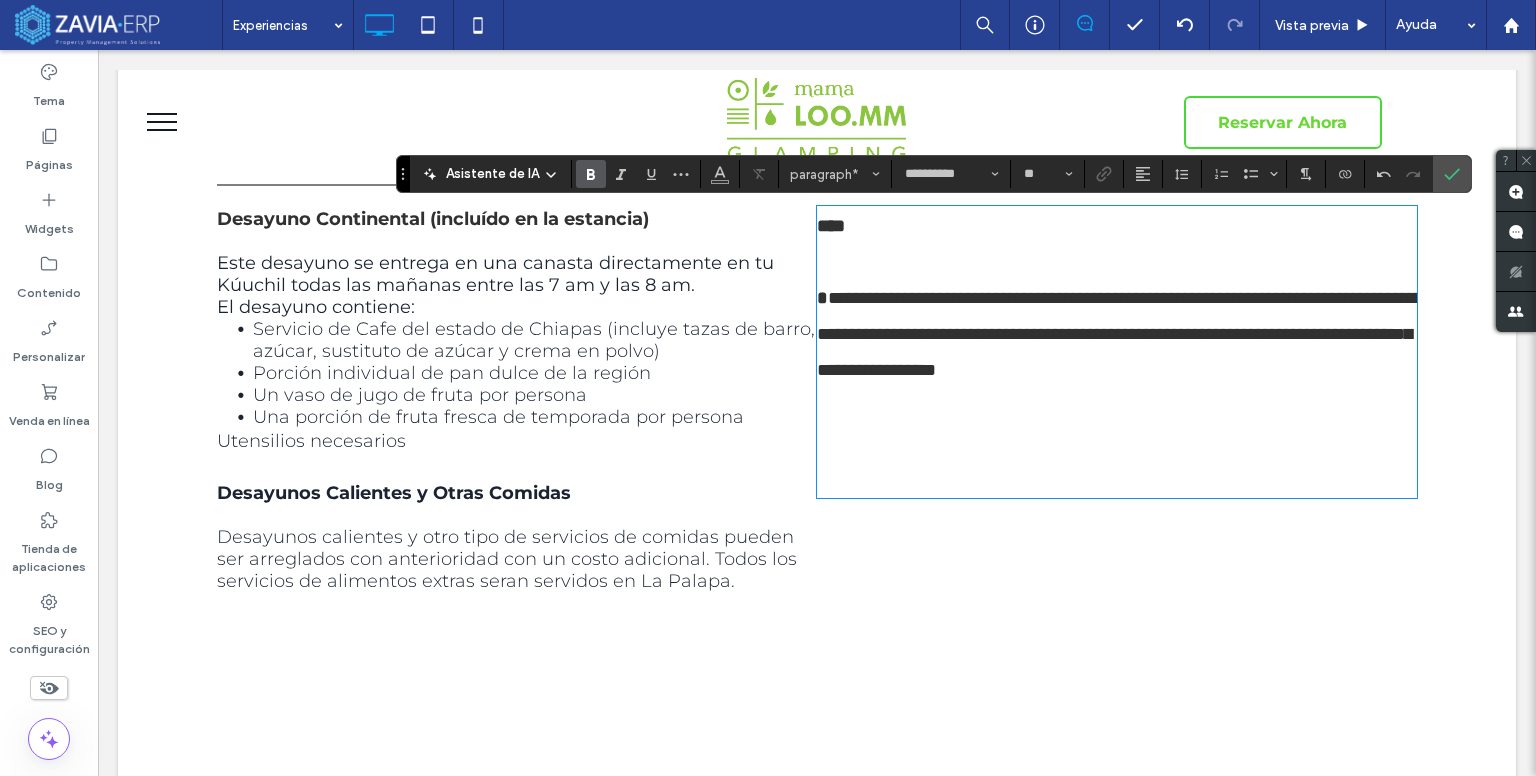 click on "**********" at bounding box center [1120, 334] 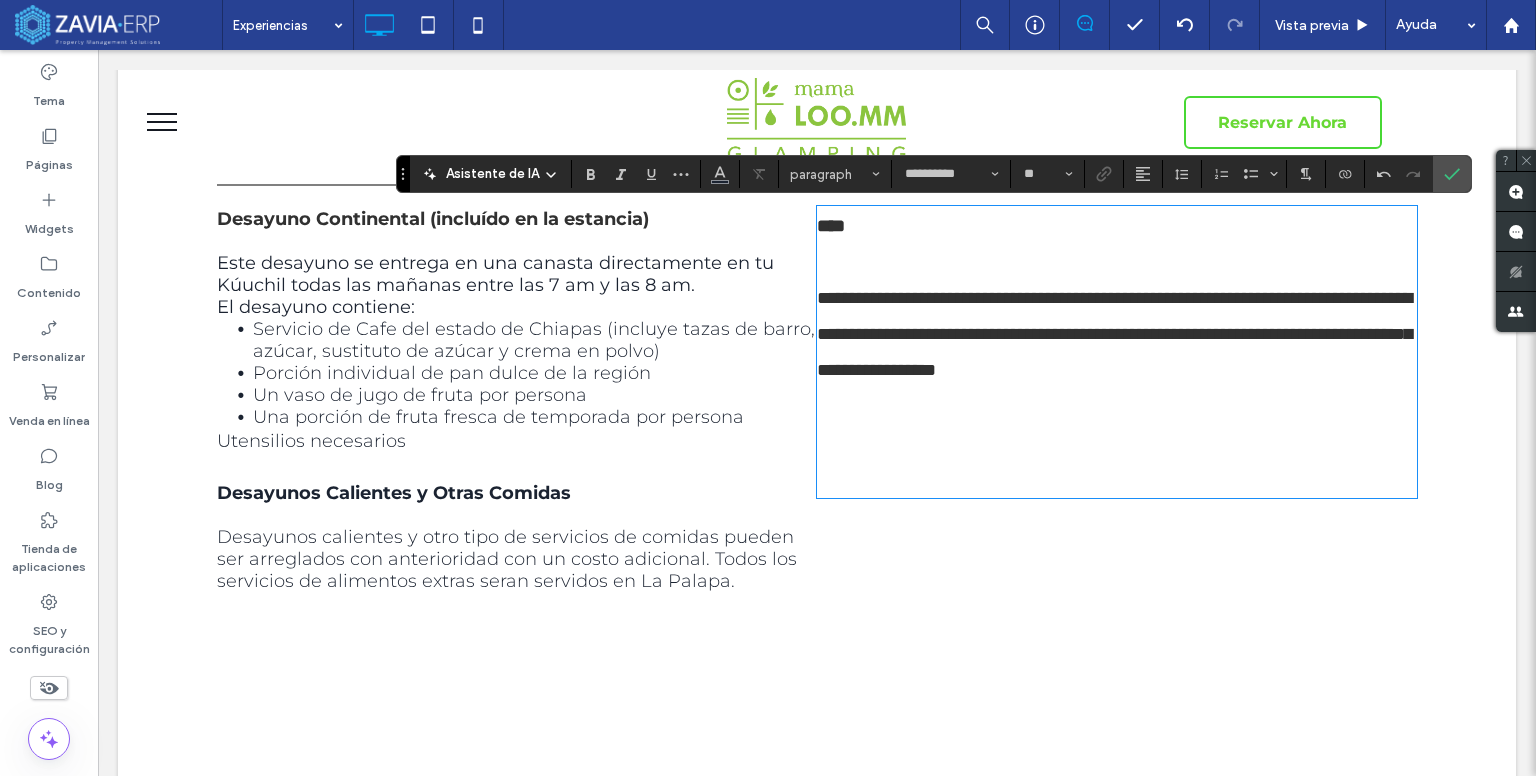 click on "Desayunos calientes y otro tipo de servicios de comidas pueden ser arreglados con anterioridad con un costo adicional. Todos los servicios de alimentos extras seran servidos en La Palapa." at bounding box center (507, 559) 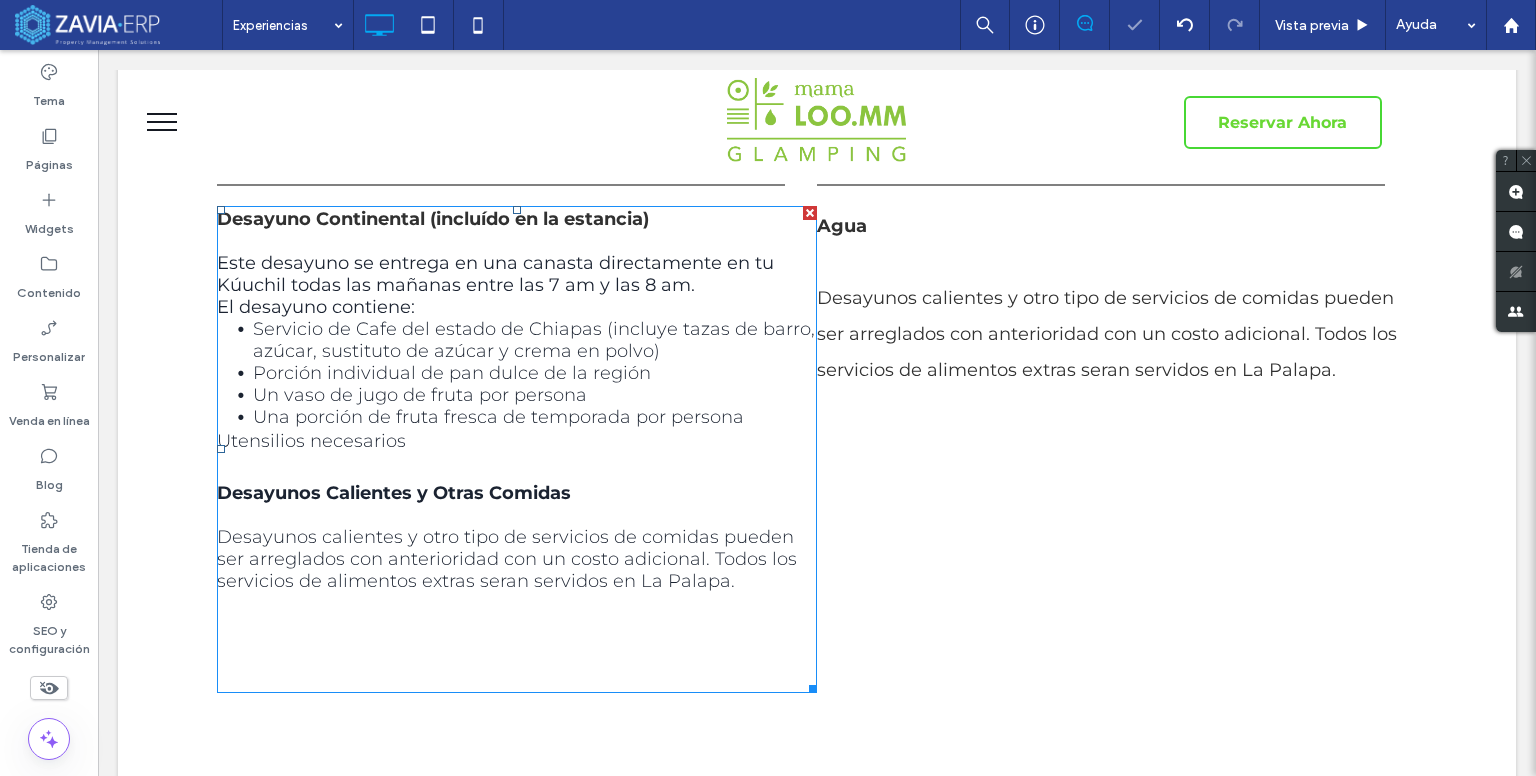click on "Desayunos calientes y otro tipo de servicios de comidas pueden ser arreglados con anterioridad con un costo adicional. Todos los servicios de alimentos extras seran servidos en La Palapa." at bounding box center (507, 559) 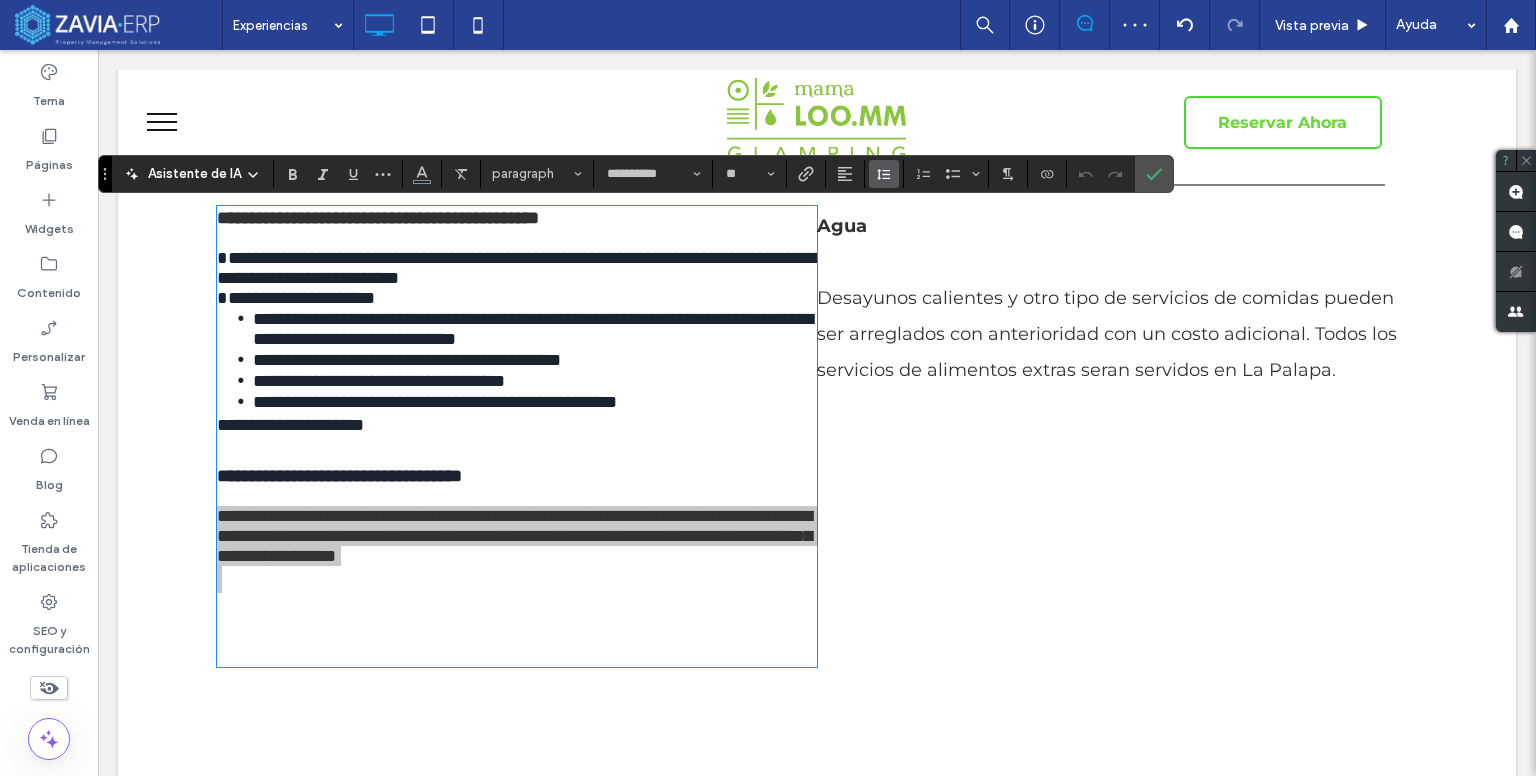 click 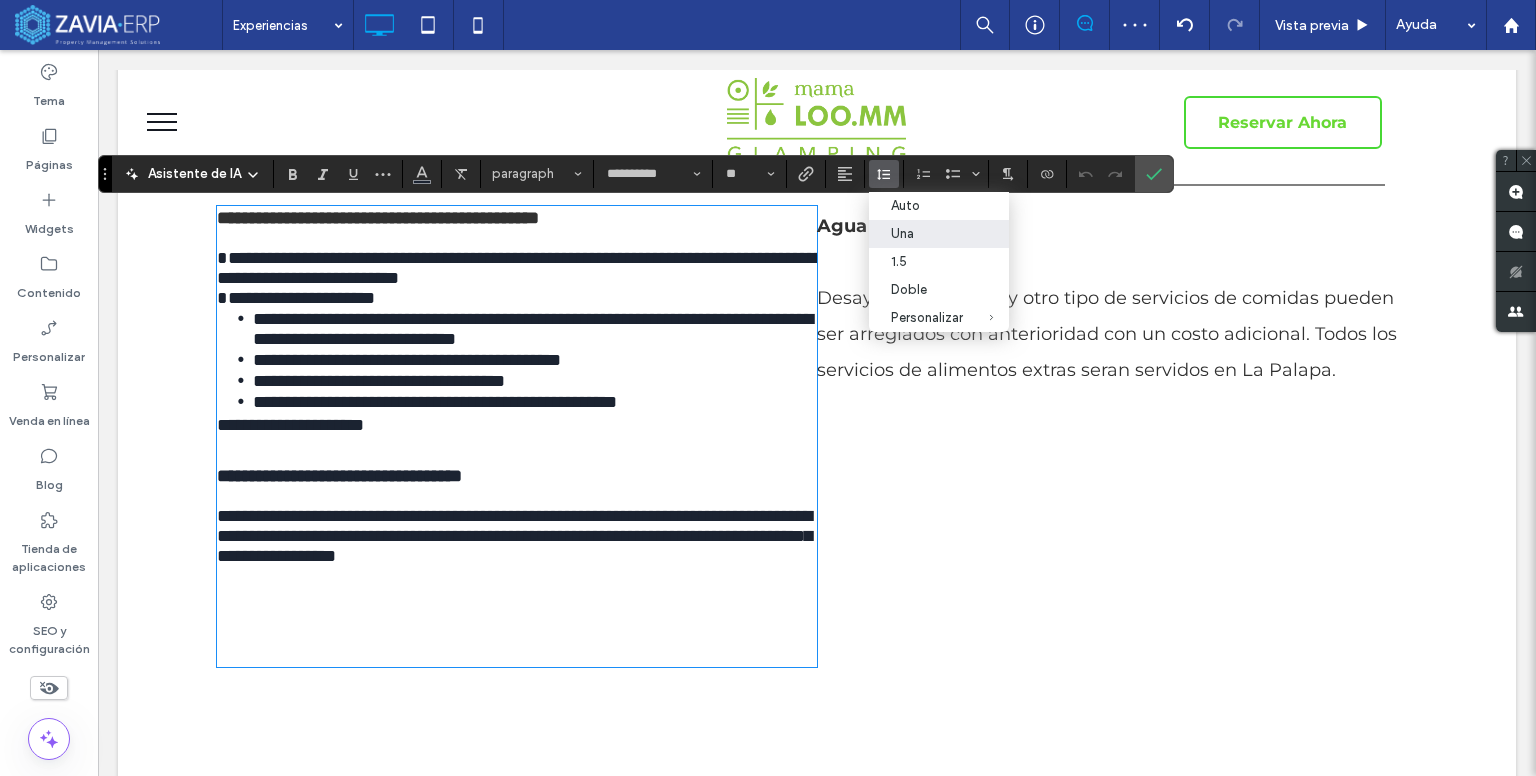 click on "Desayunos calientes y otro tipo de servicios de comidas pueden ser arreglados con anterioridad con un costo adicional. Todos los servicios de alimentos extras seran servidos en La Palapa." at bounding box center [1107, 334] 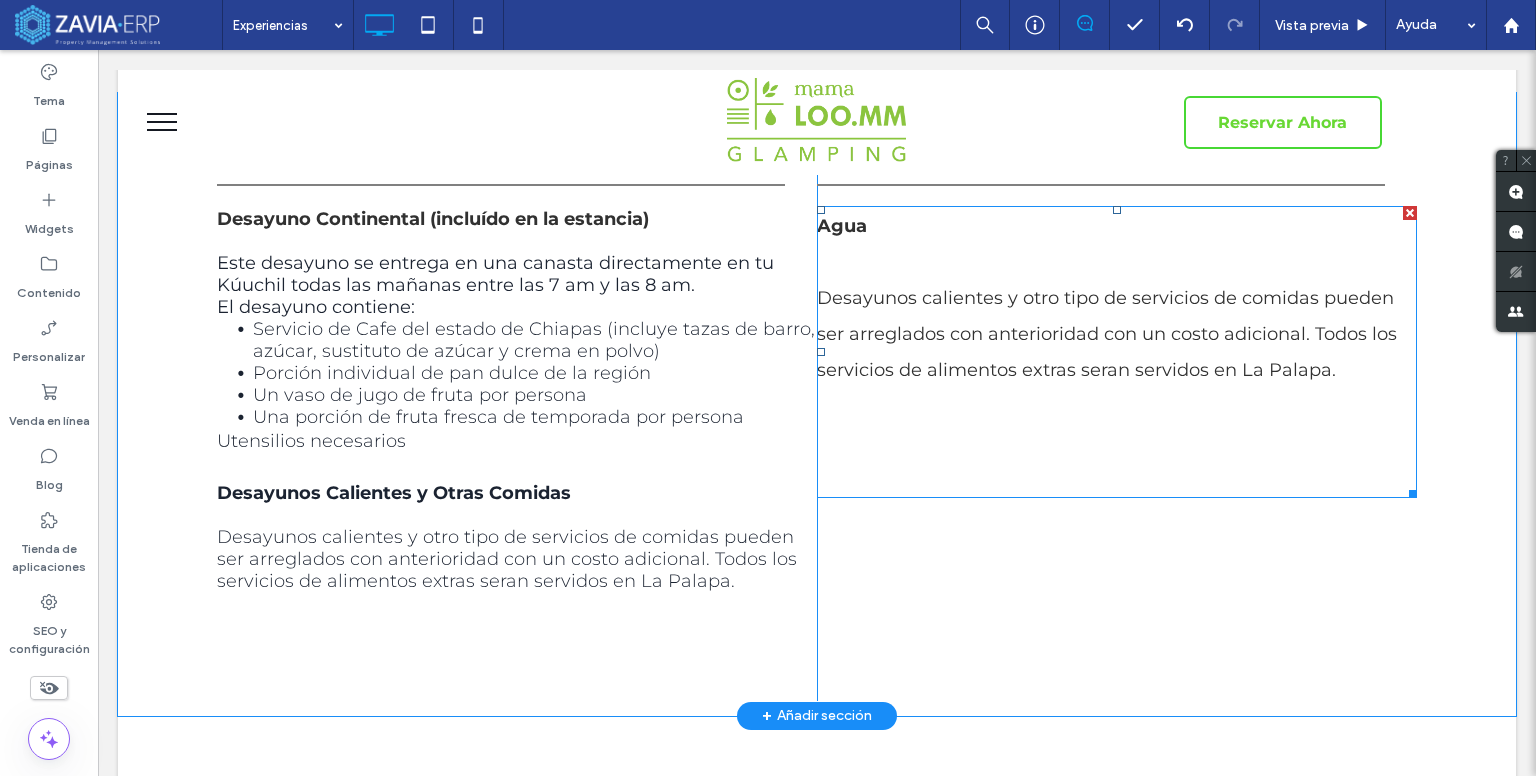 click on "Desayunos calientes y otro tipo de servicios de comidas pueden ser arreglados con anterioridad con un costo adicional. Todos los servicios de alimentos extras seran servidos en La Palapa." at bounding box center [1107, 334] 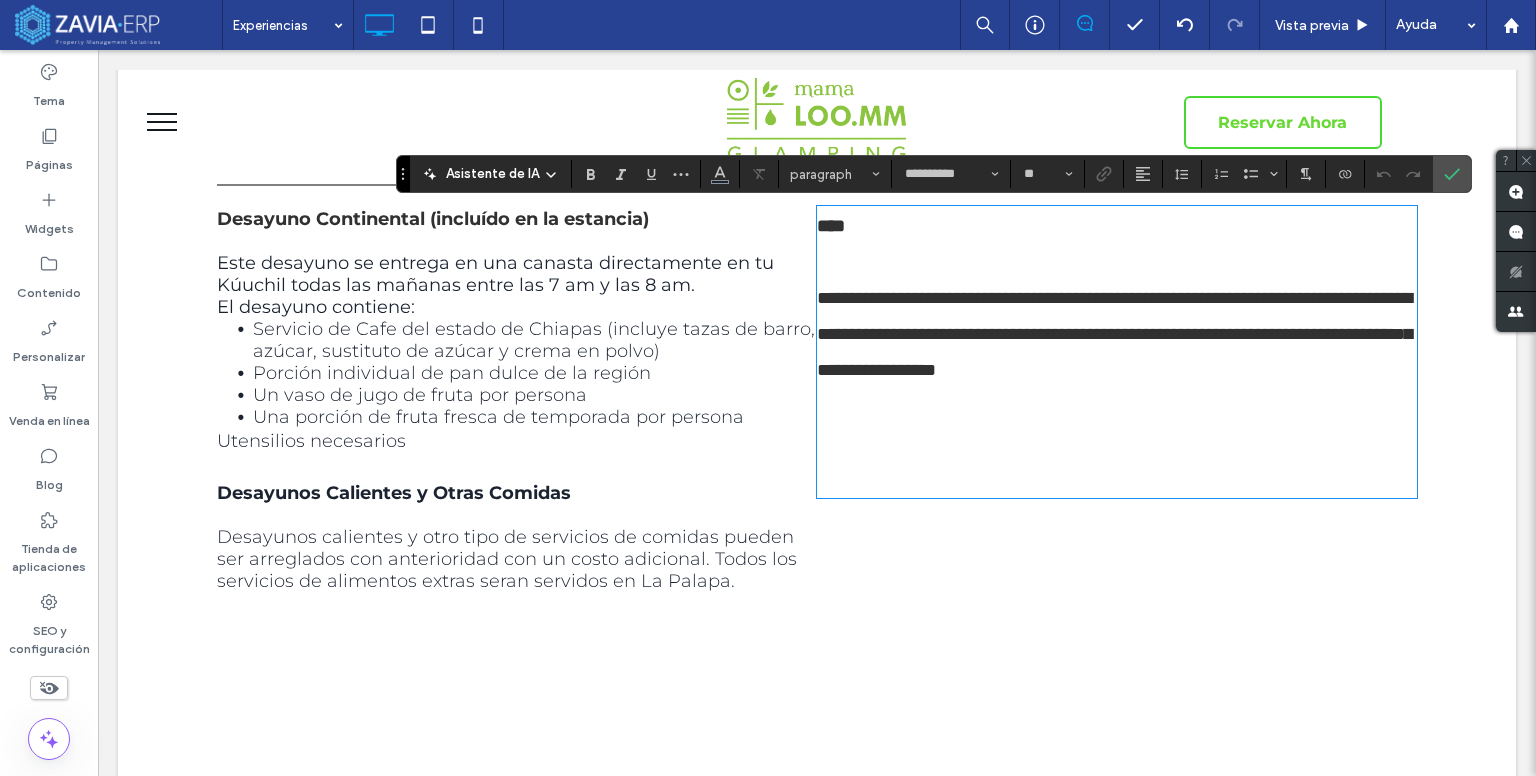 click on "**********" at bounding box center (1114, 334) 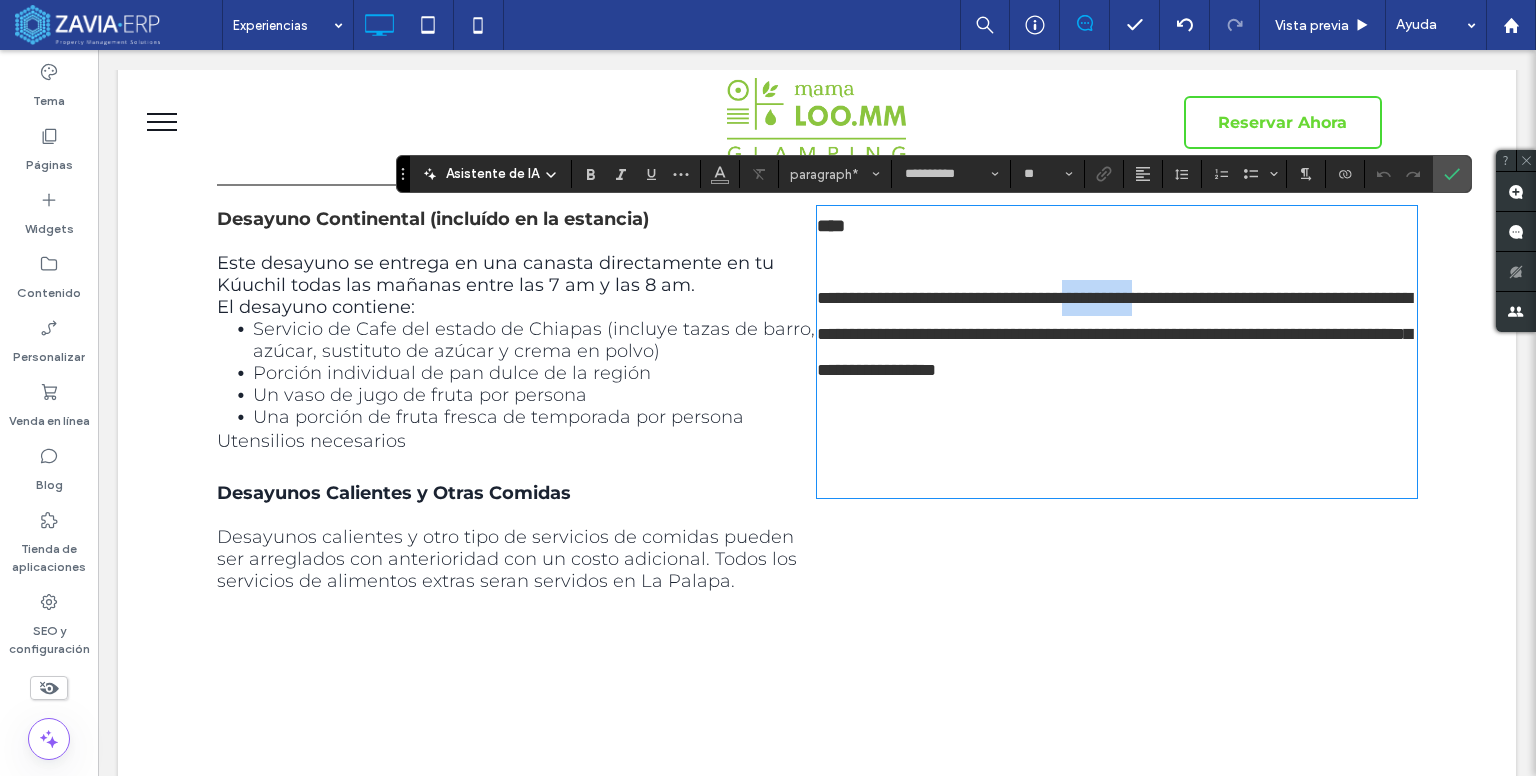 click on "**********" at bounding box center (1114, 334) 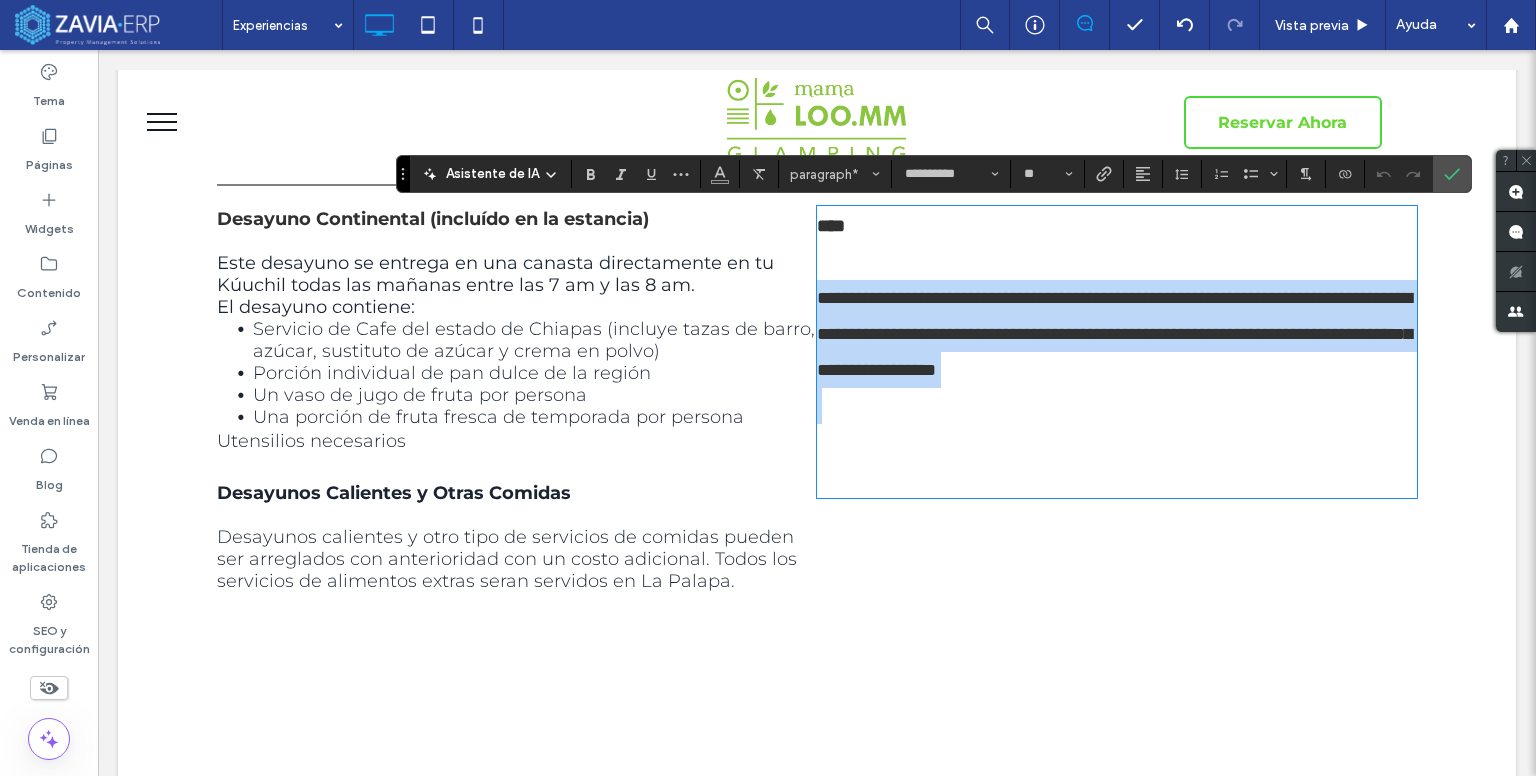 click on "**********" at bounding box center (1114, 334) 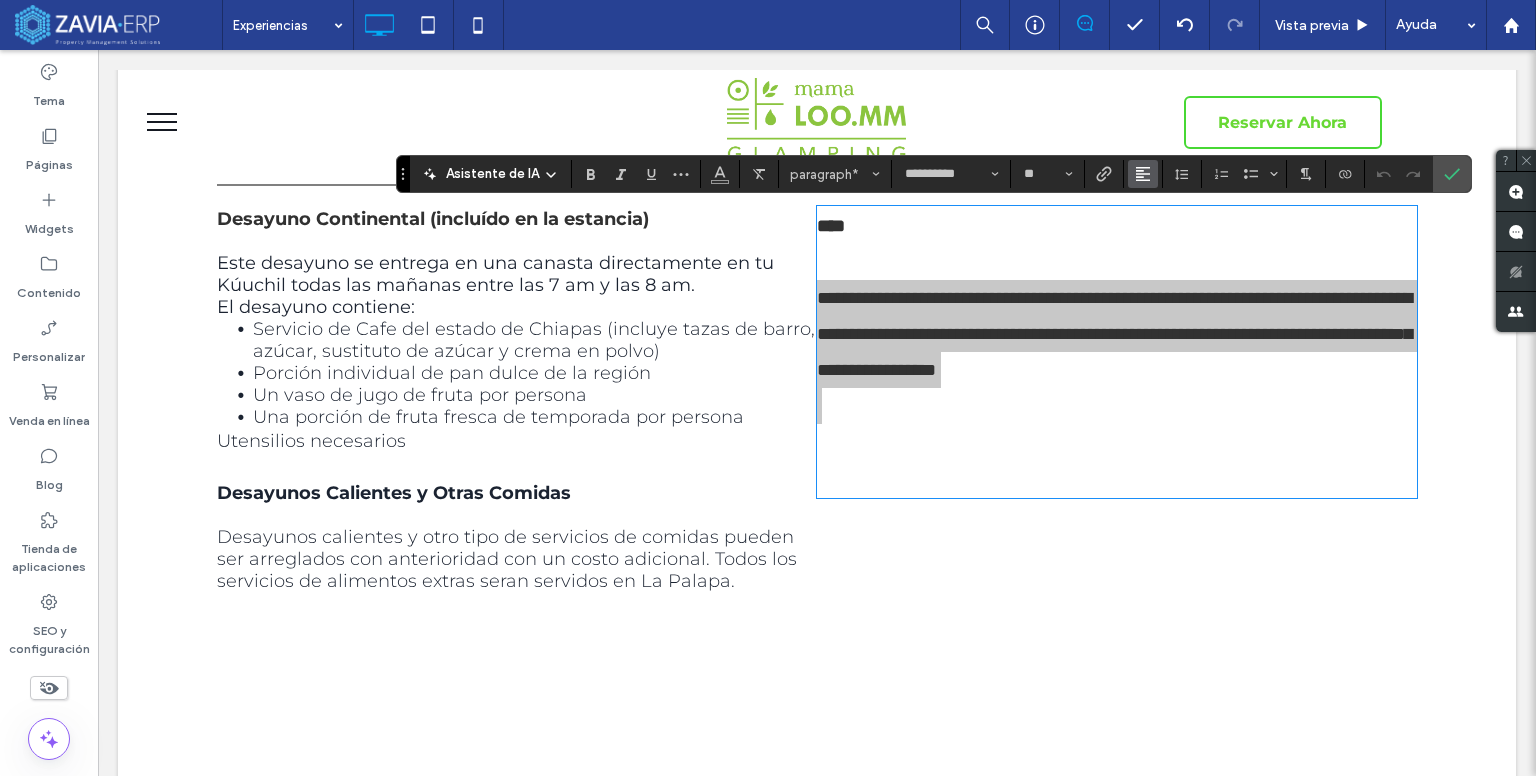 click 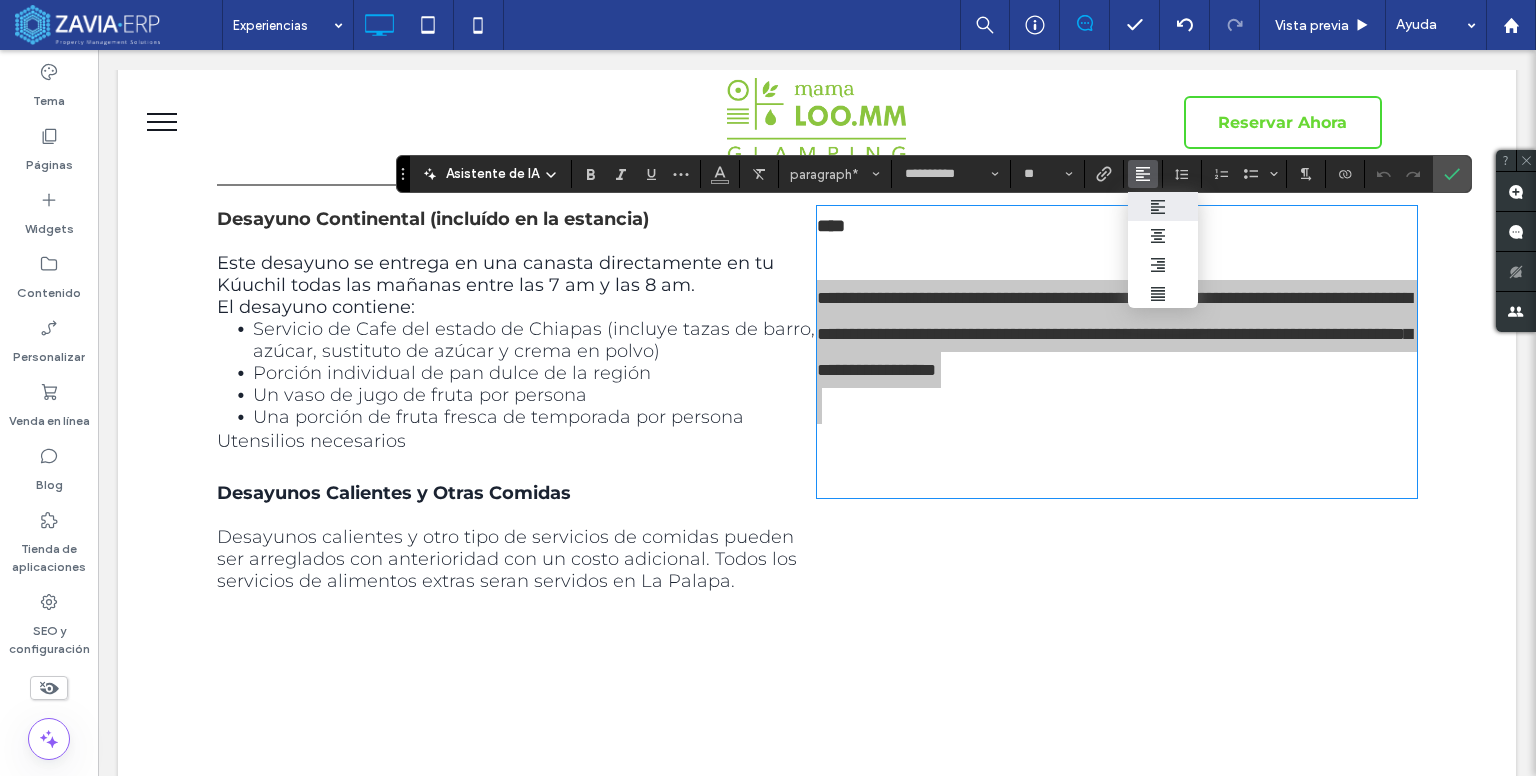 click at bounding box center (1182, 174) 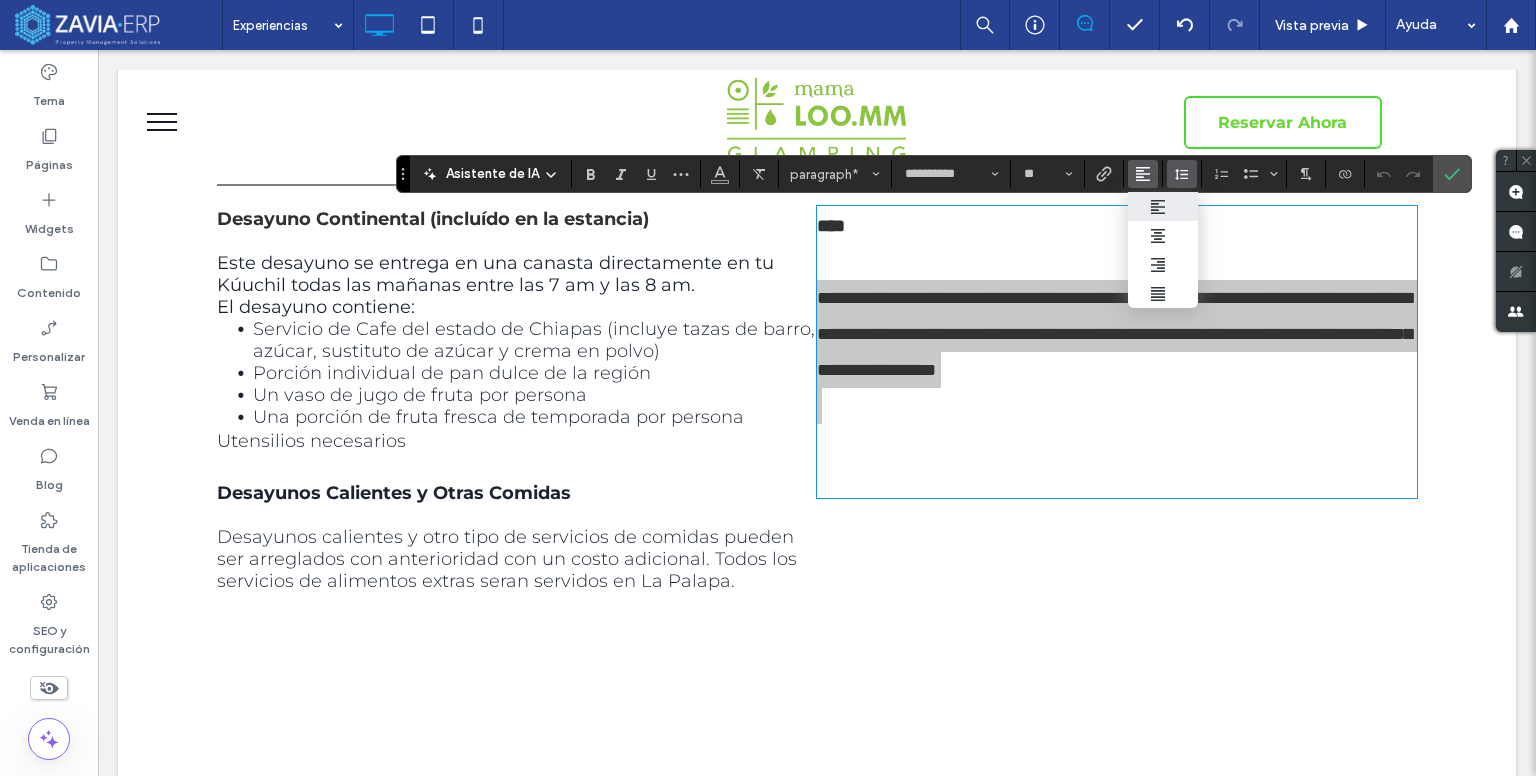 click 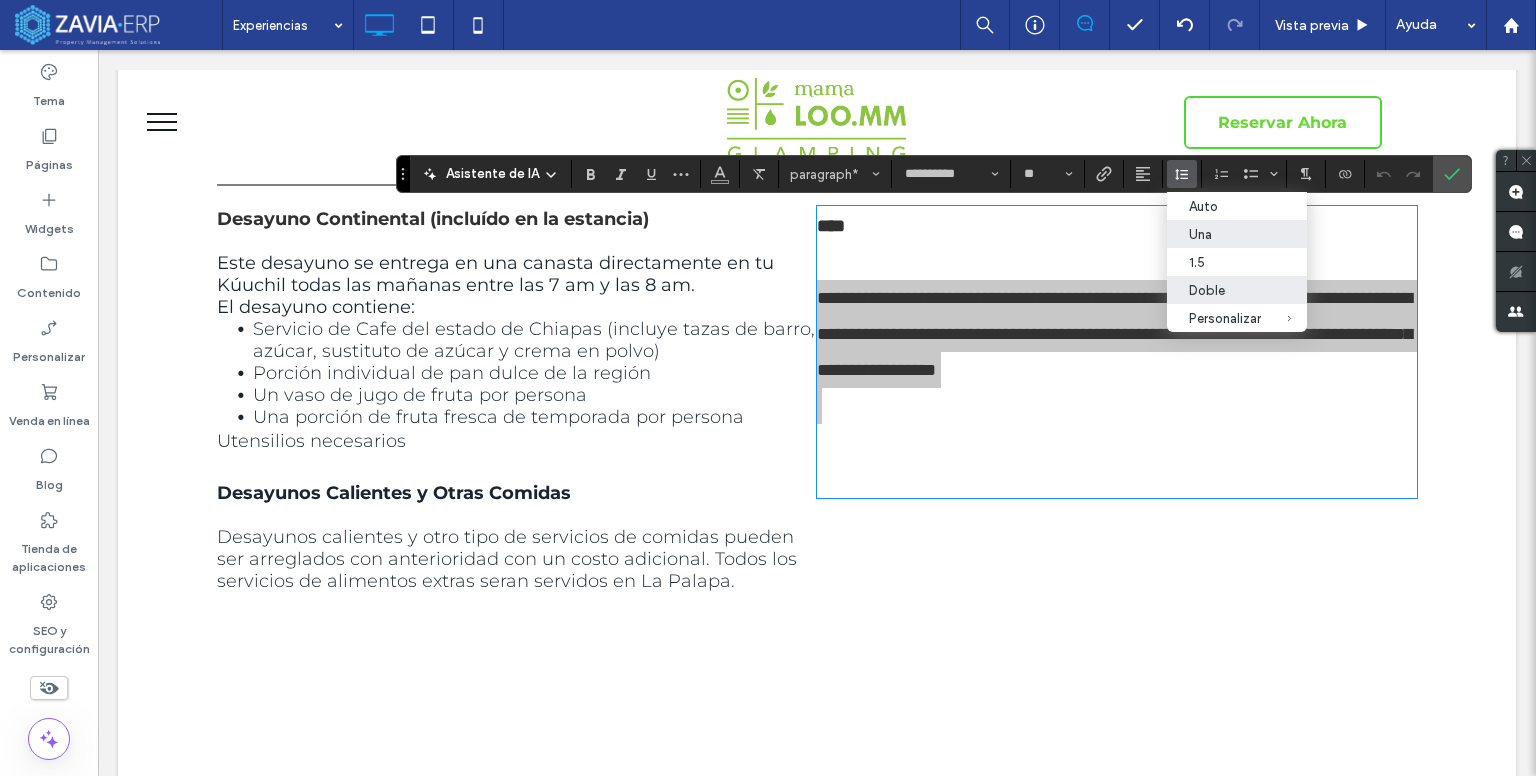 click on "Una" at bounding box center (1225, 234) 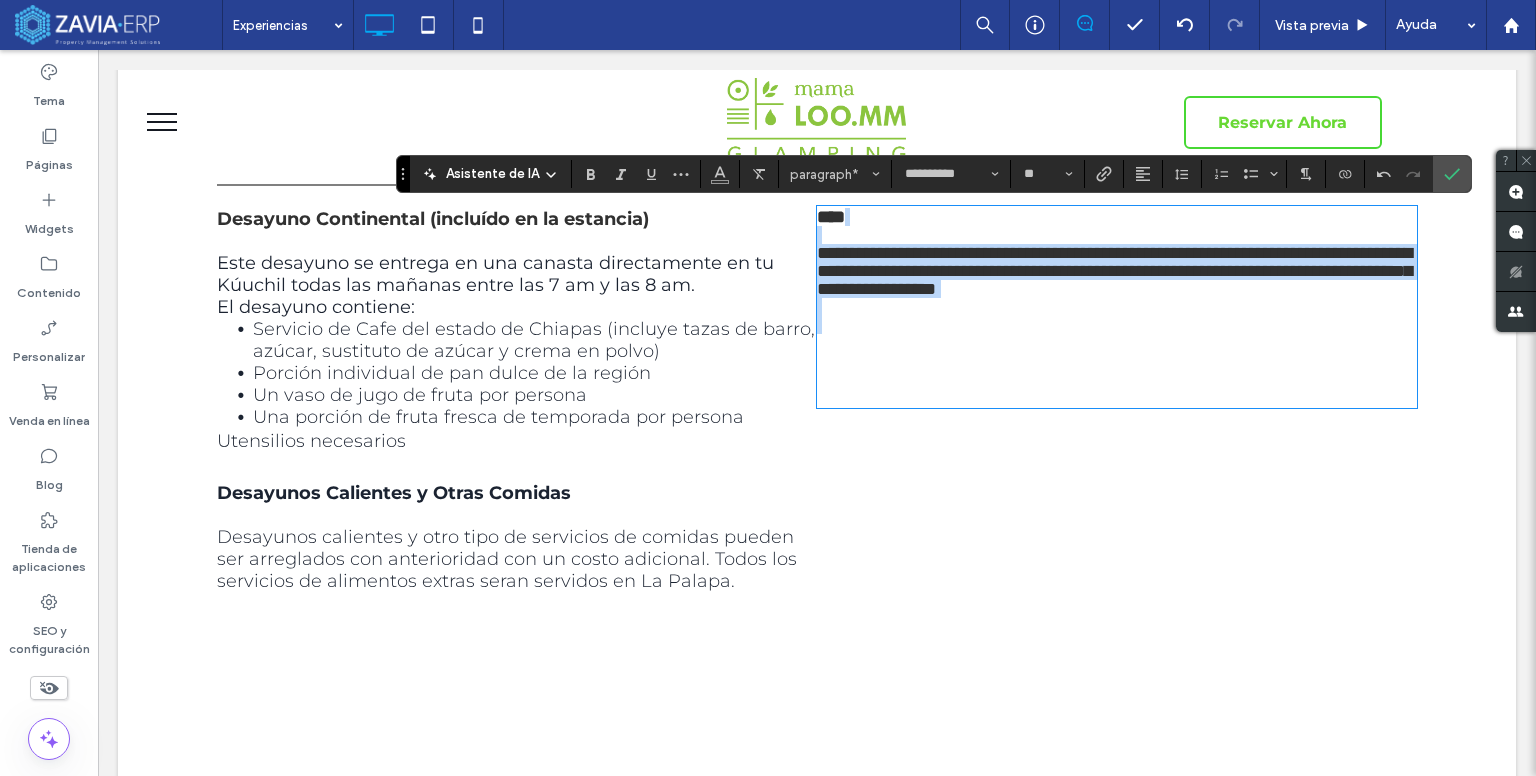 drag, startPoint x: 1049, startPoint y: 301, endPoint x: 1064, endPoint y: 305, distance: 15.524175 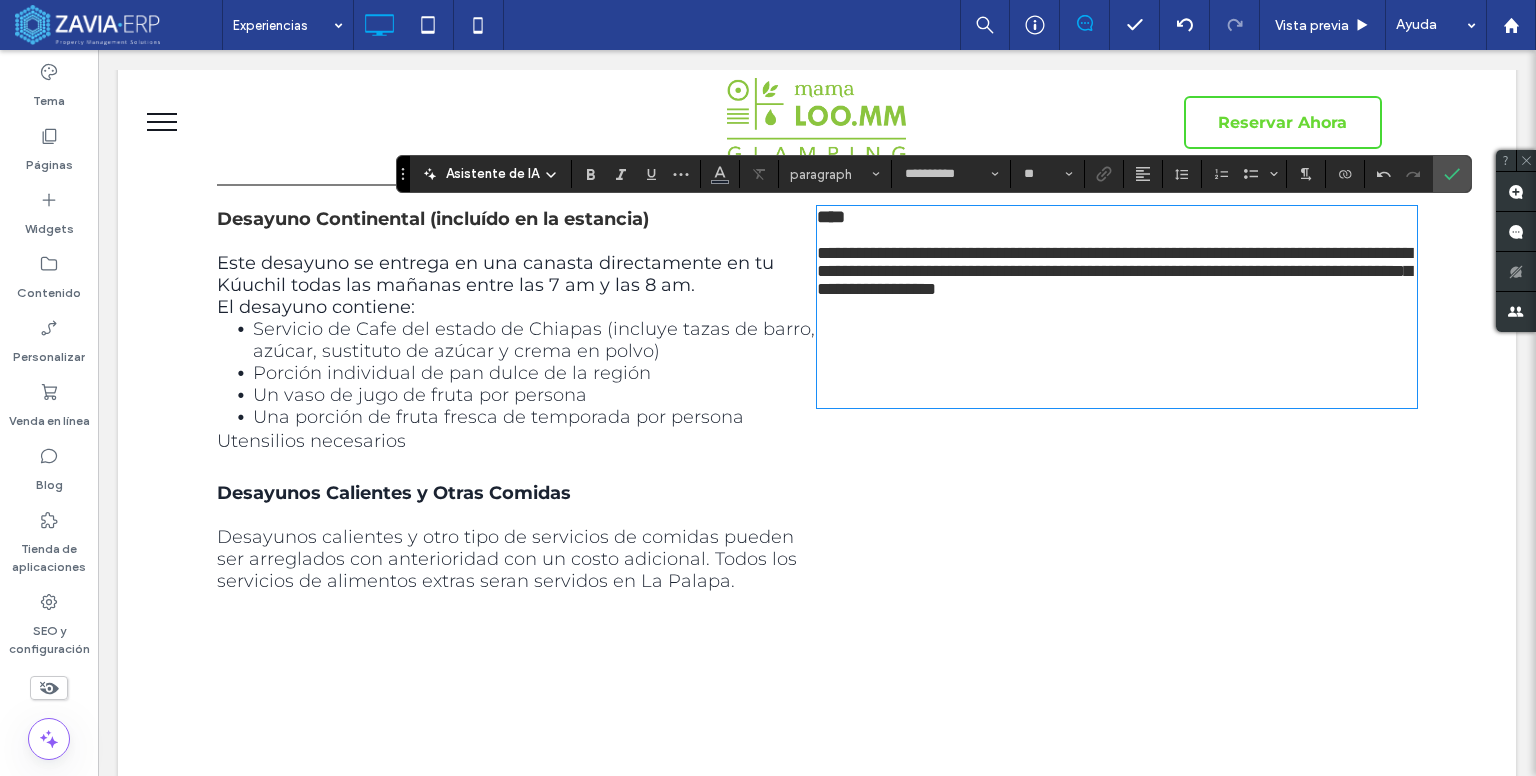 click at bounding box center [1117, 352] 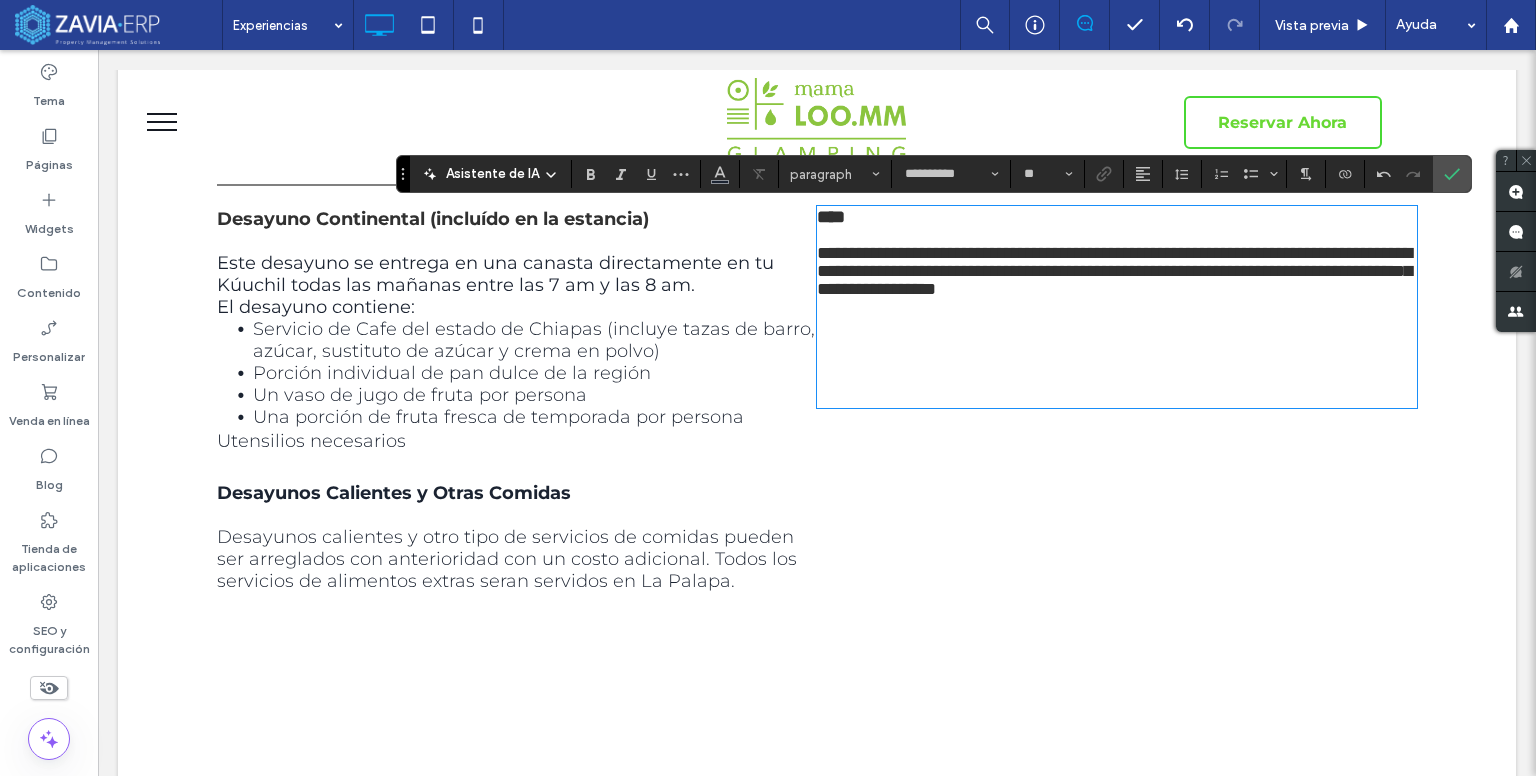 click on "**********" at bounding box center [1114, 271] 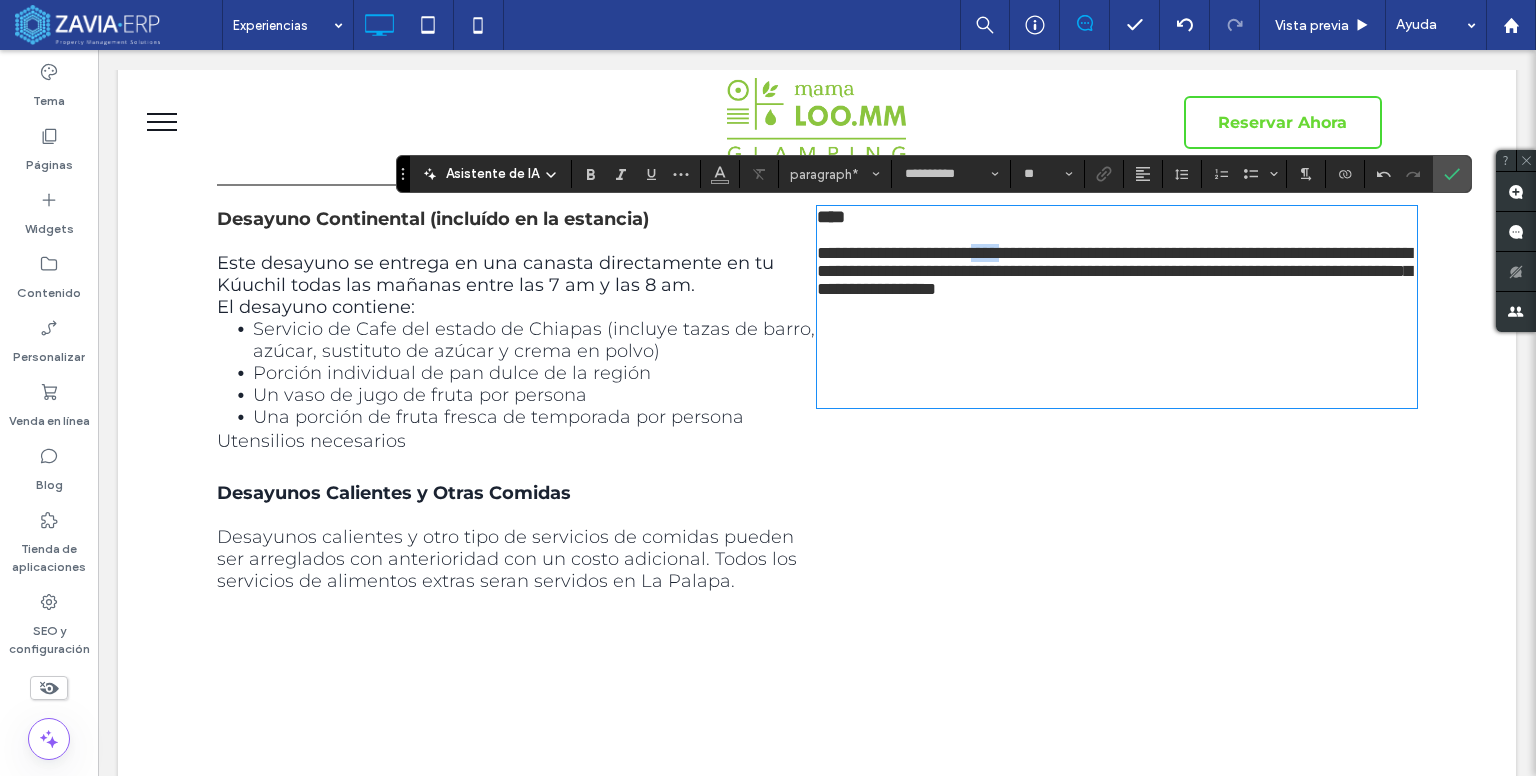 click on "**********" at bounding box center (1114, 271) 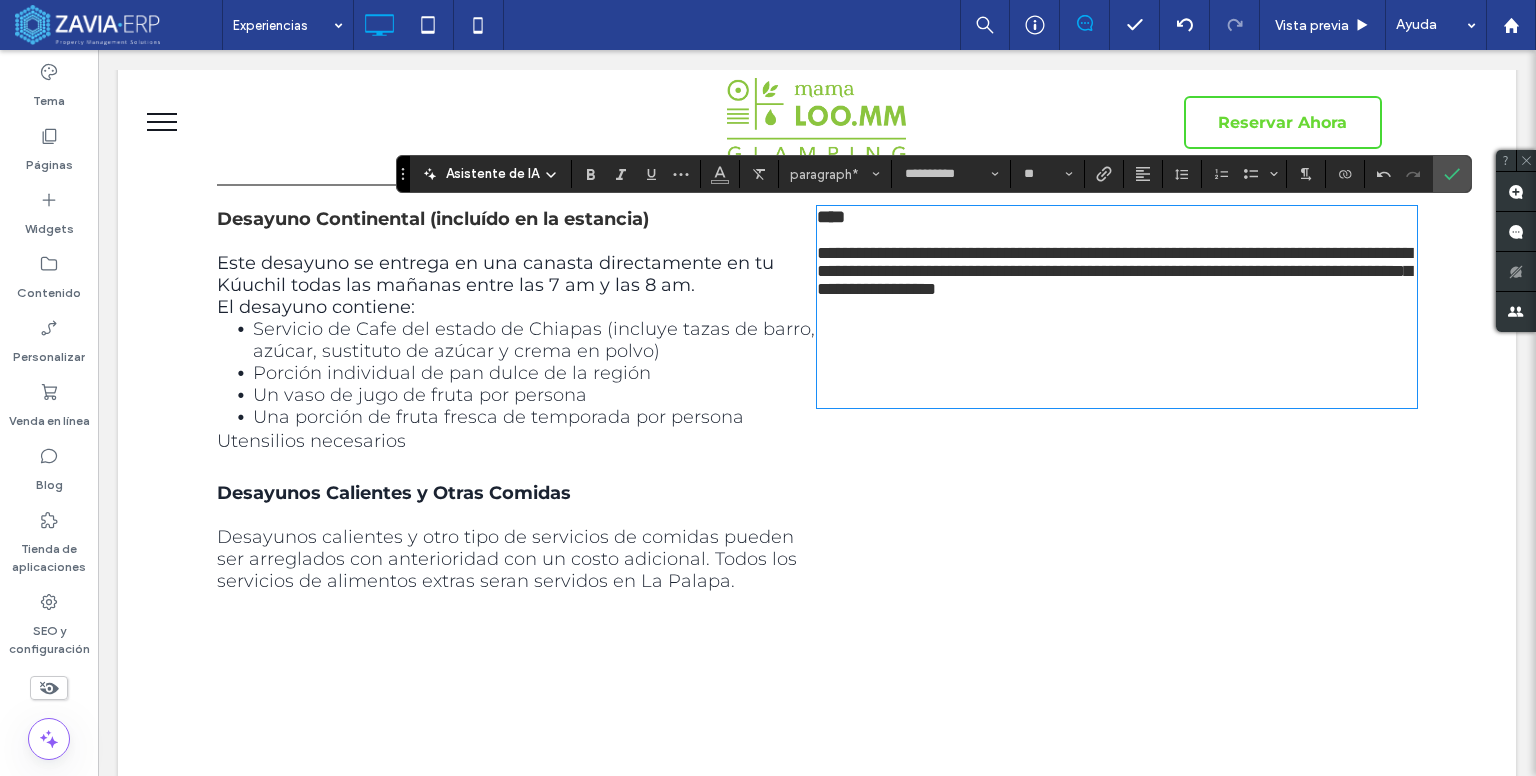click on "**********" at bounding box center (1114, 271) 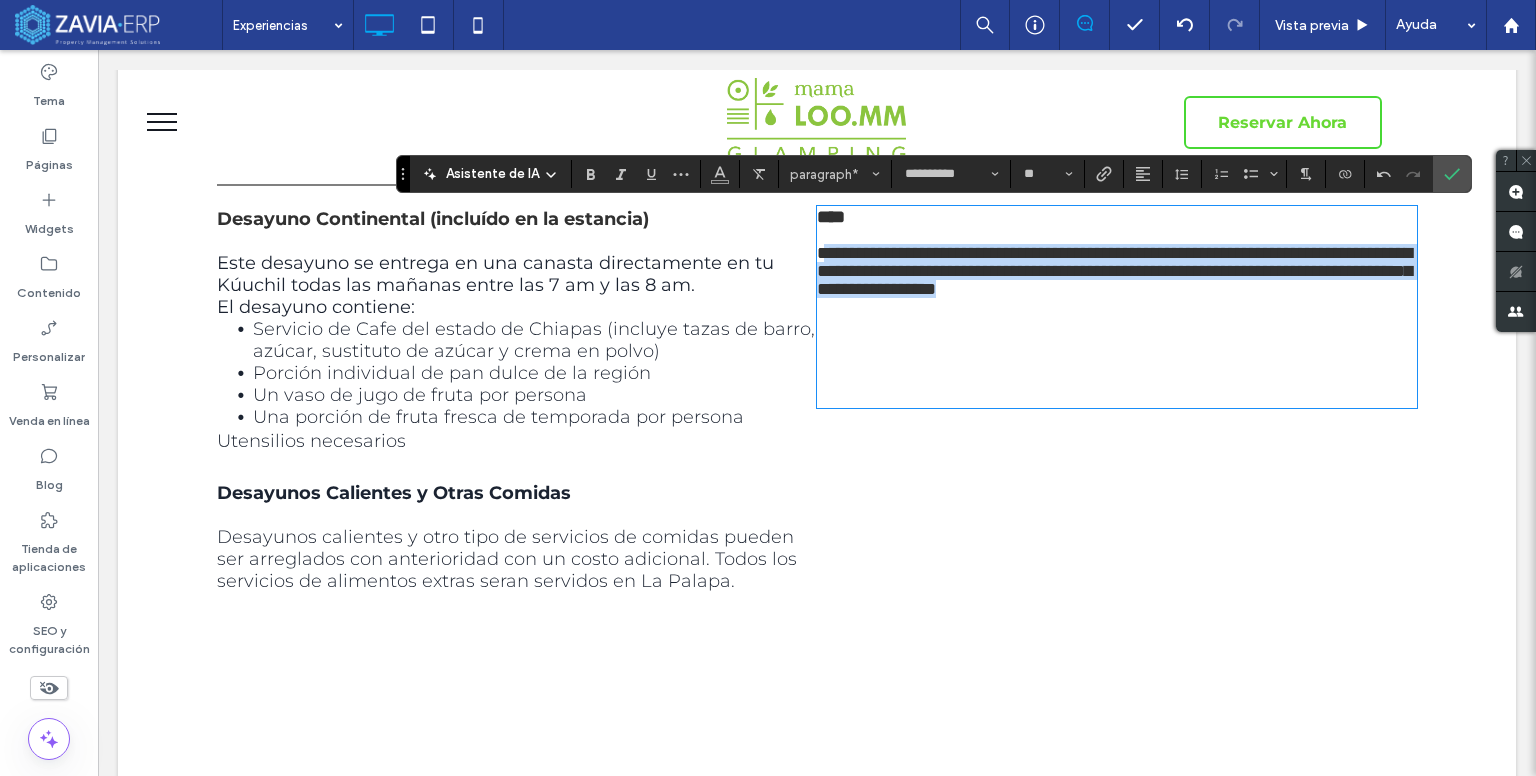 drag, startPoint x: 1354, startPoint y: 297, endPoint x: 825, endPoint y: 261, distance: 530.2235 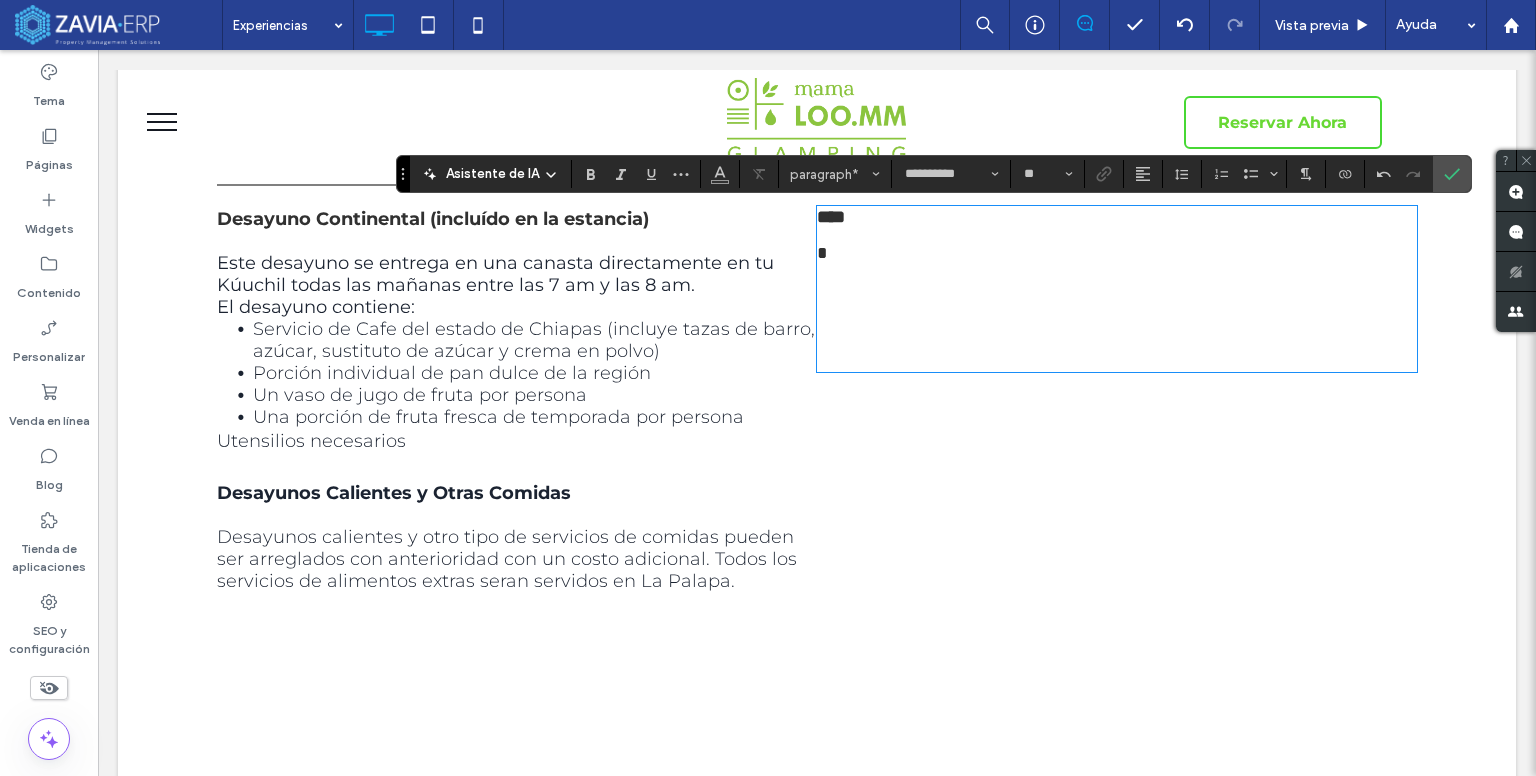 scroll, scrollTop: 0, scrollLeft: 0, axis: both 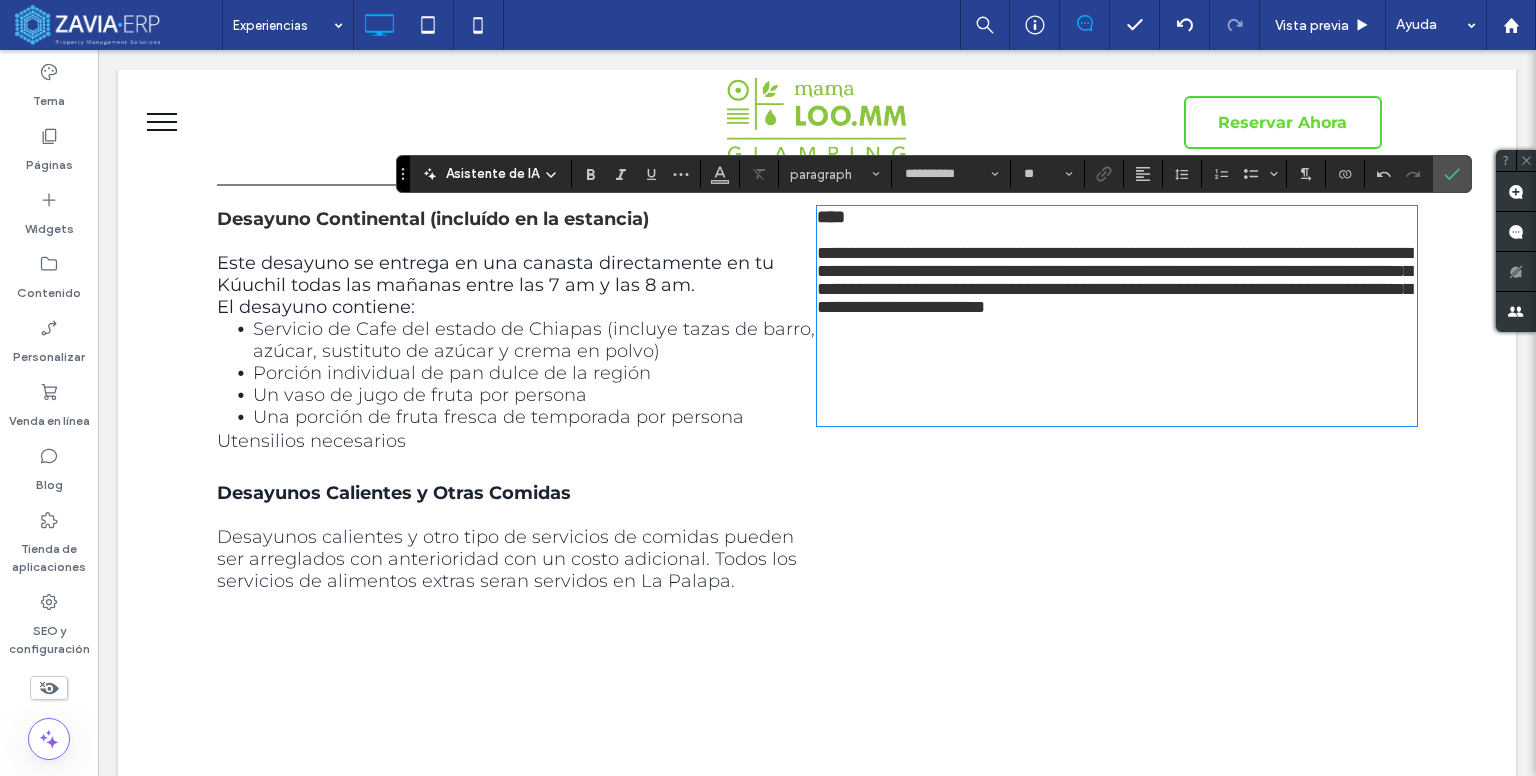 click on "**********" at bounding box center [1114, 280] 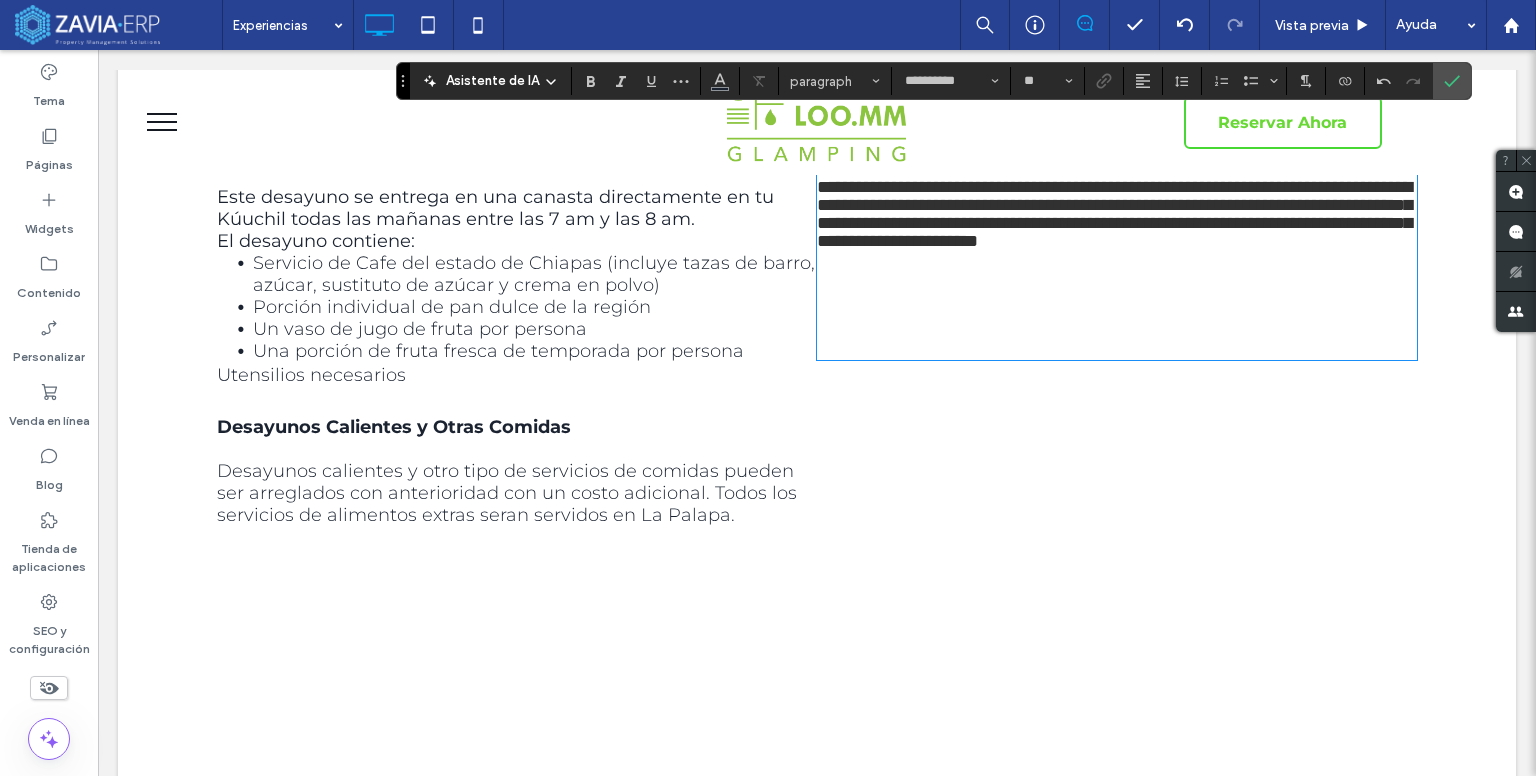 scroll, scrollTop: 1058, scrollLeft: 0, axis: vertical 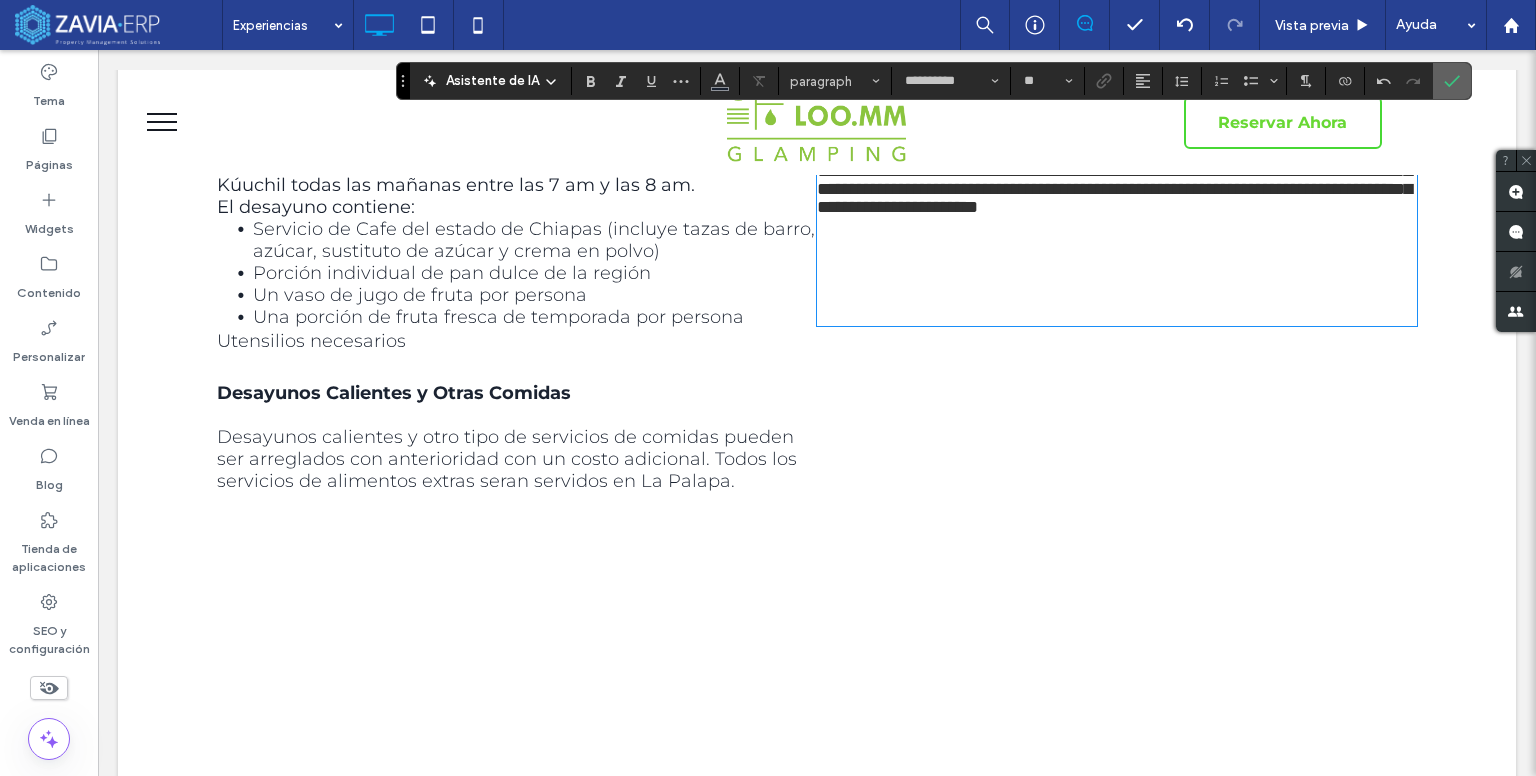drag, startPoint x: 1438, startPoint y: 88, endPoint x: 824, endPoint y: 243, distance: 633.2622 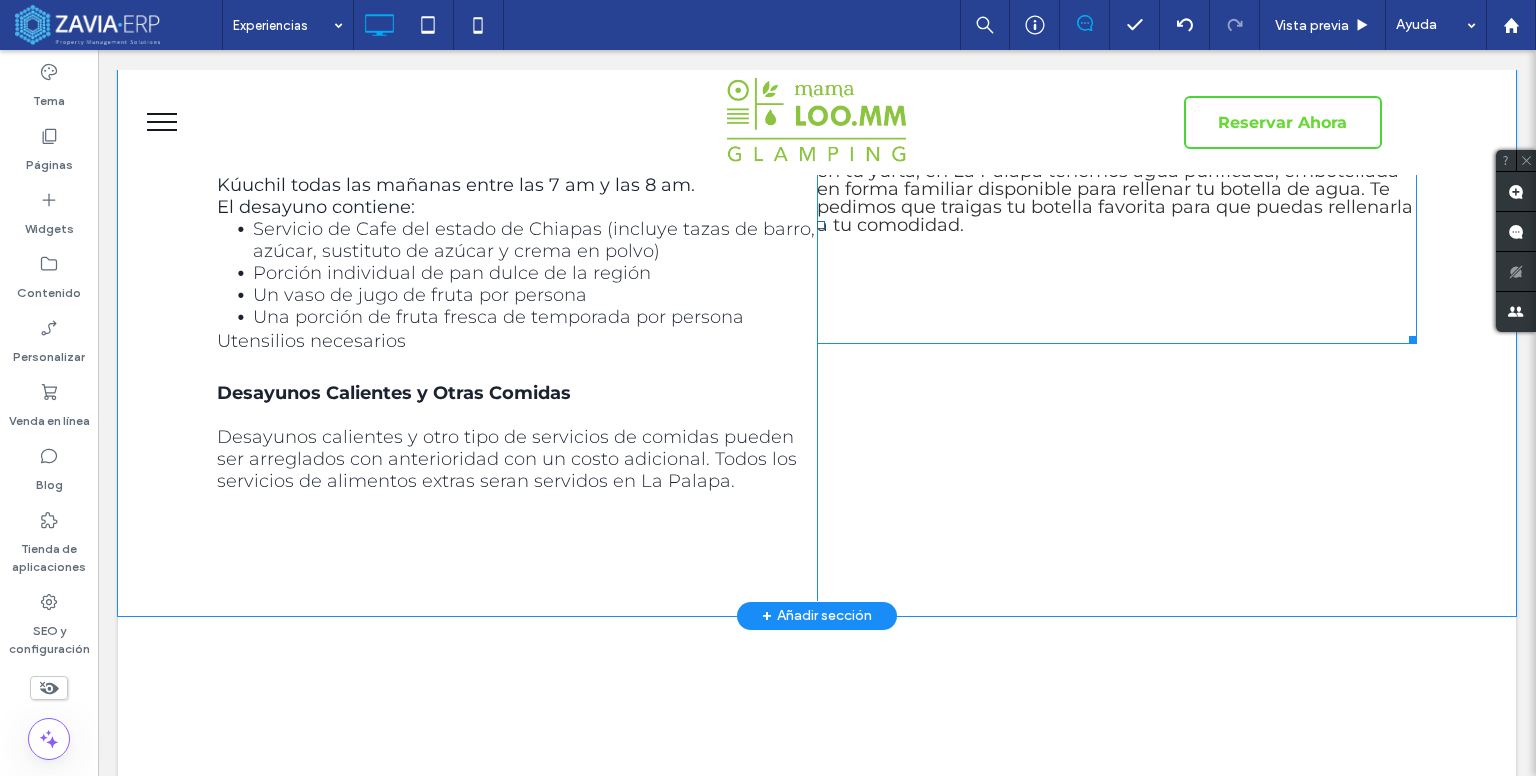 click at bounding box center (1117, 288) 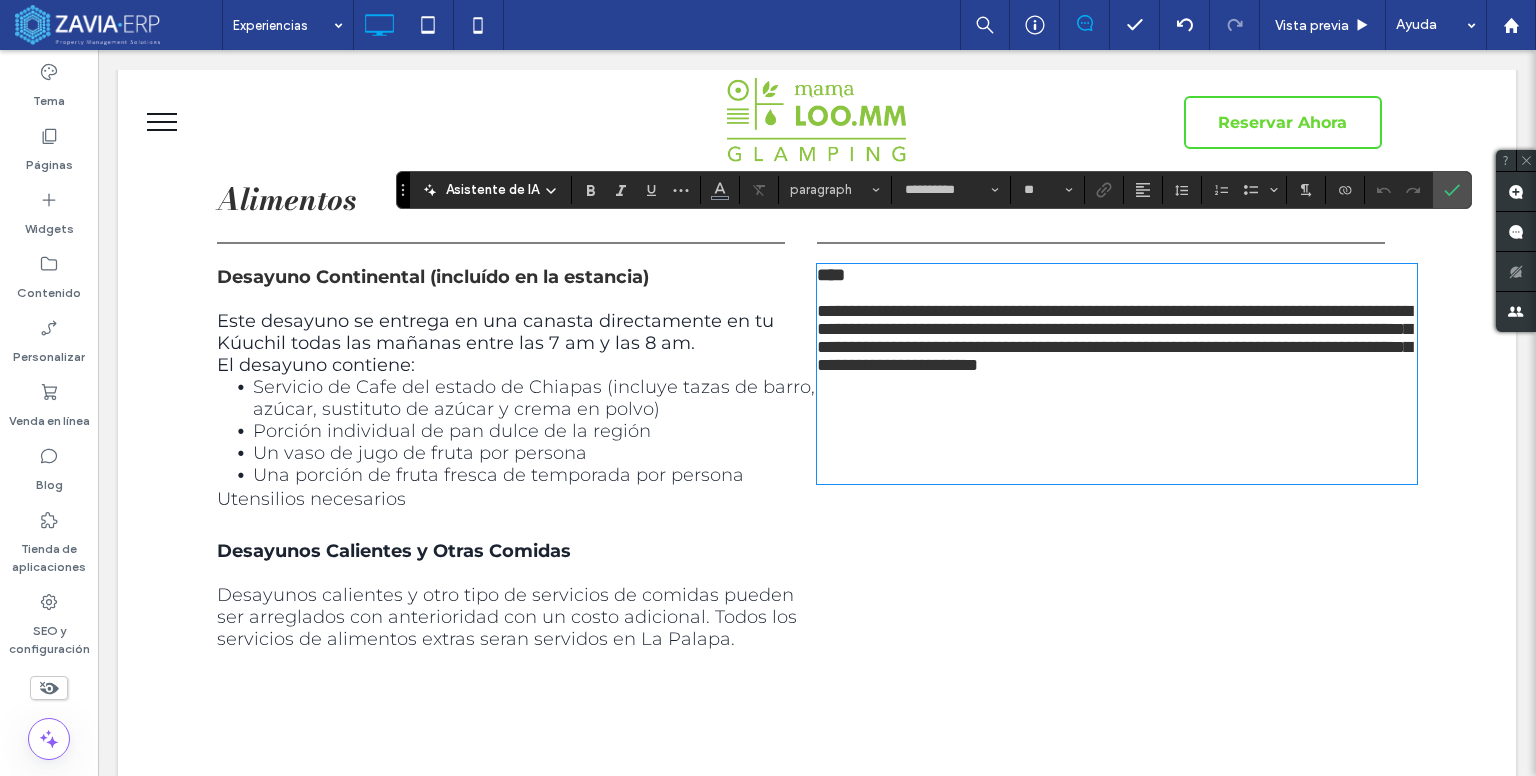 scroll, scrollTop: 858, scrollLeft: 0, axis: vertical 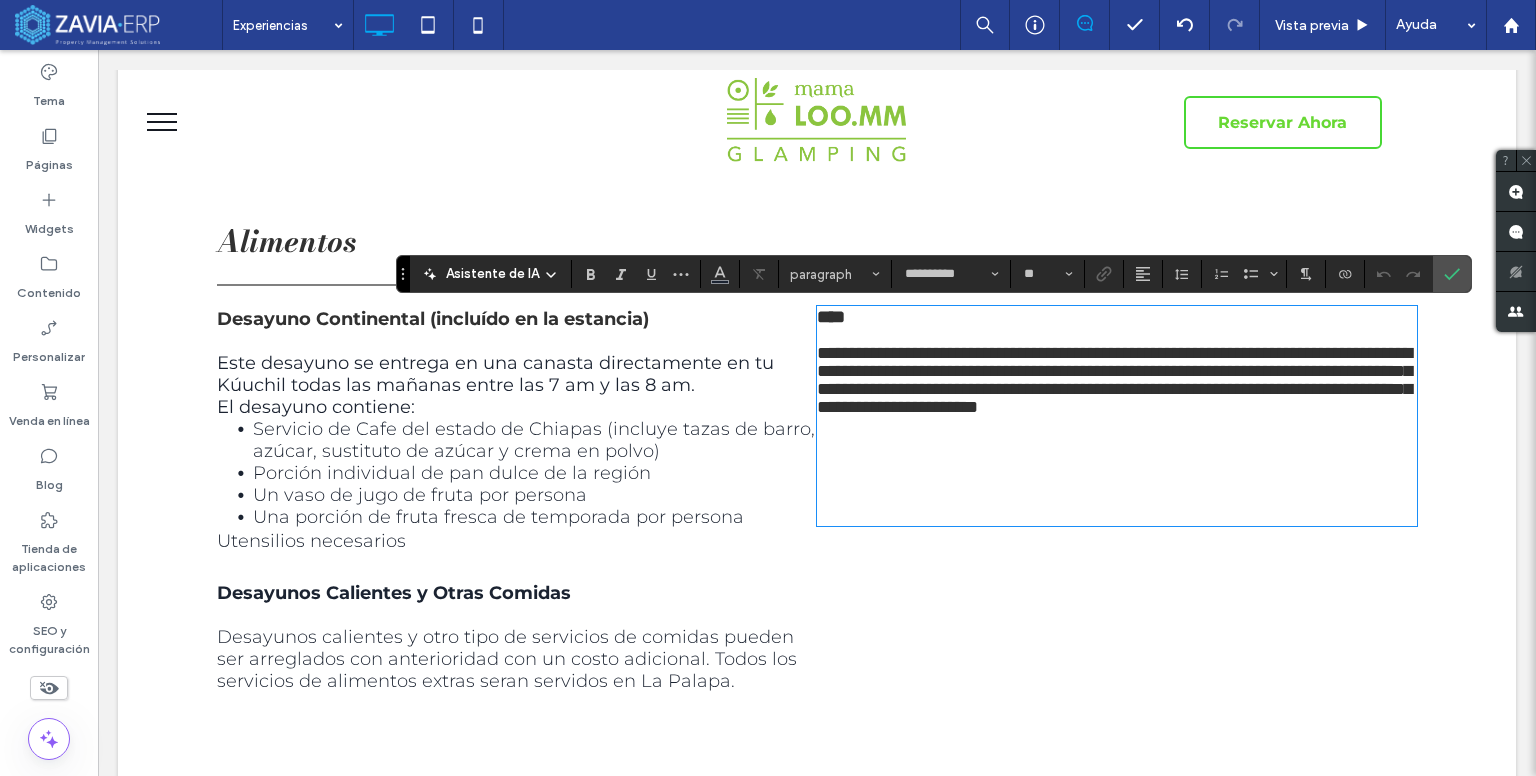 click at bounding box center (1117, 434) 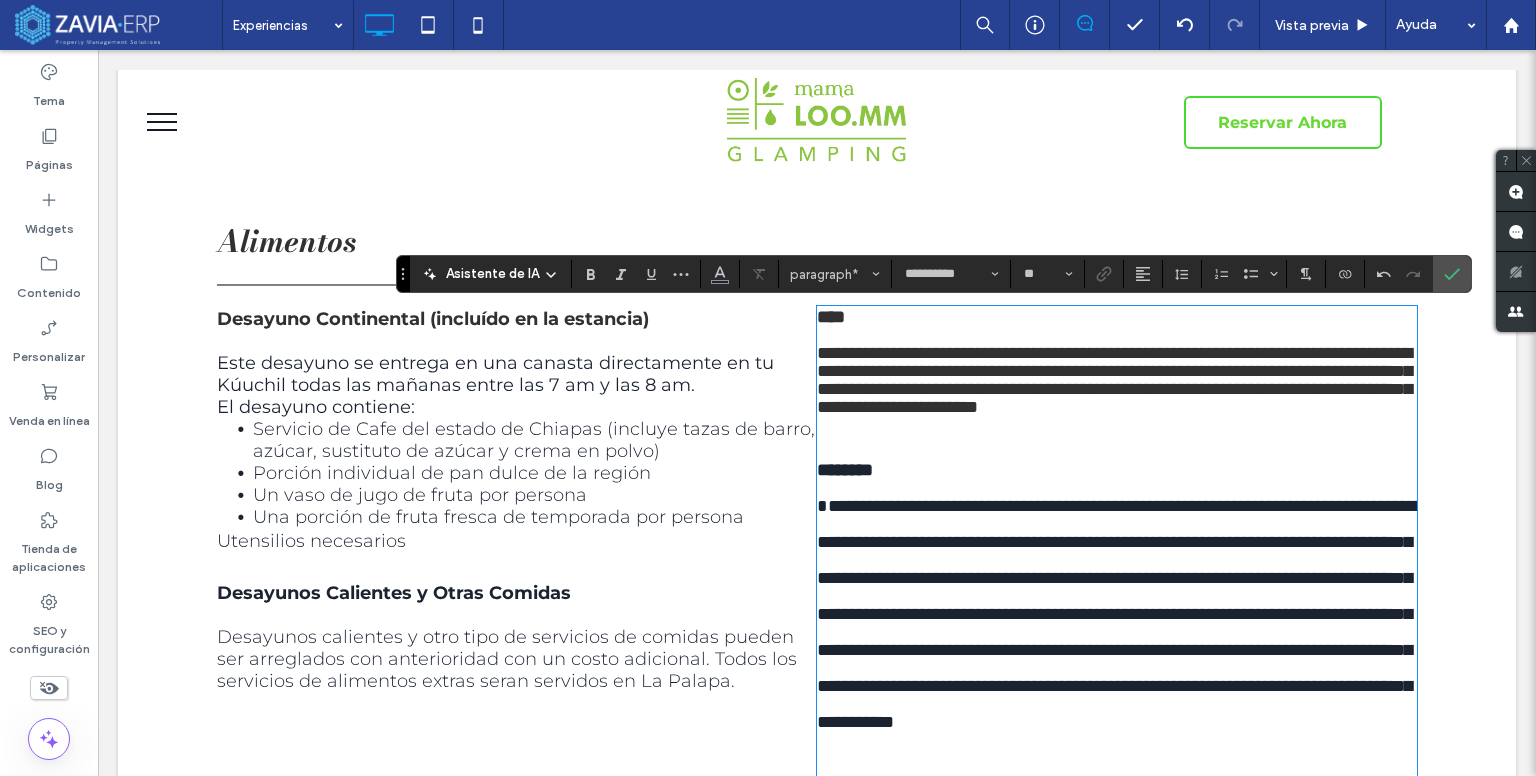 scroll, scrollTop: 0, scrollLeft: 0, axis: both 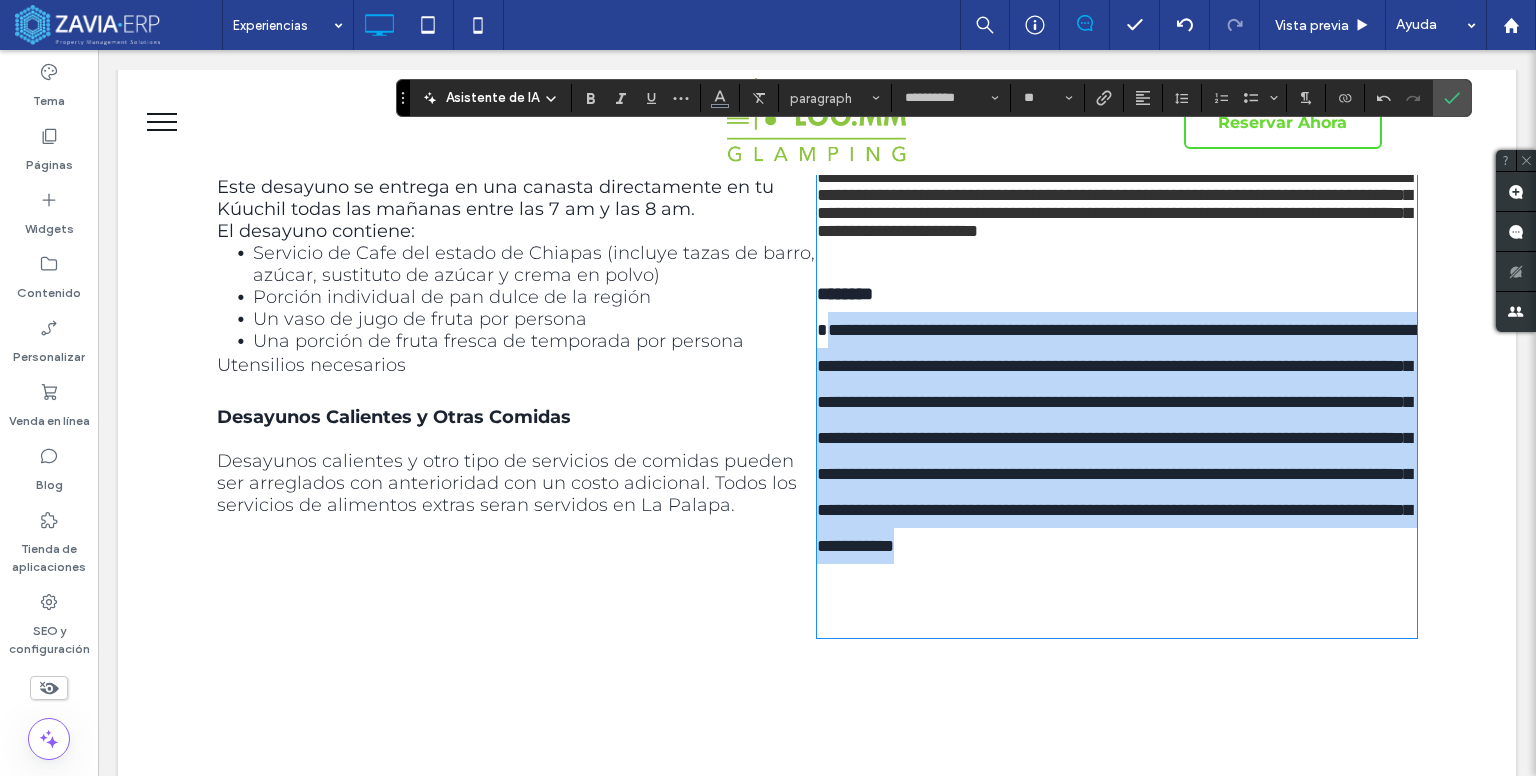 drag, startPoint x: 816, startPoint y: 347, endPoint x: 1324, endPoint y: 591, distance: 563.5601 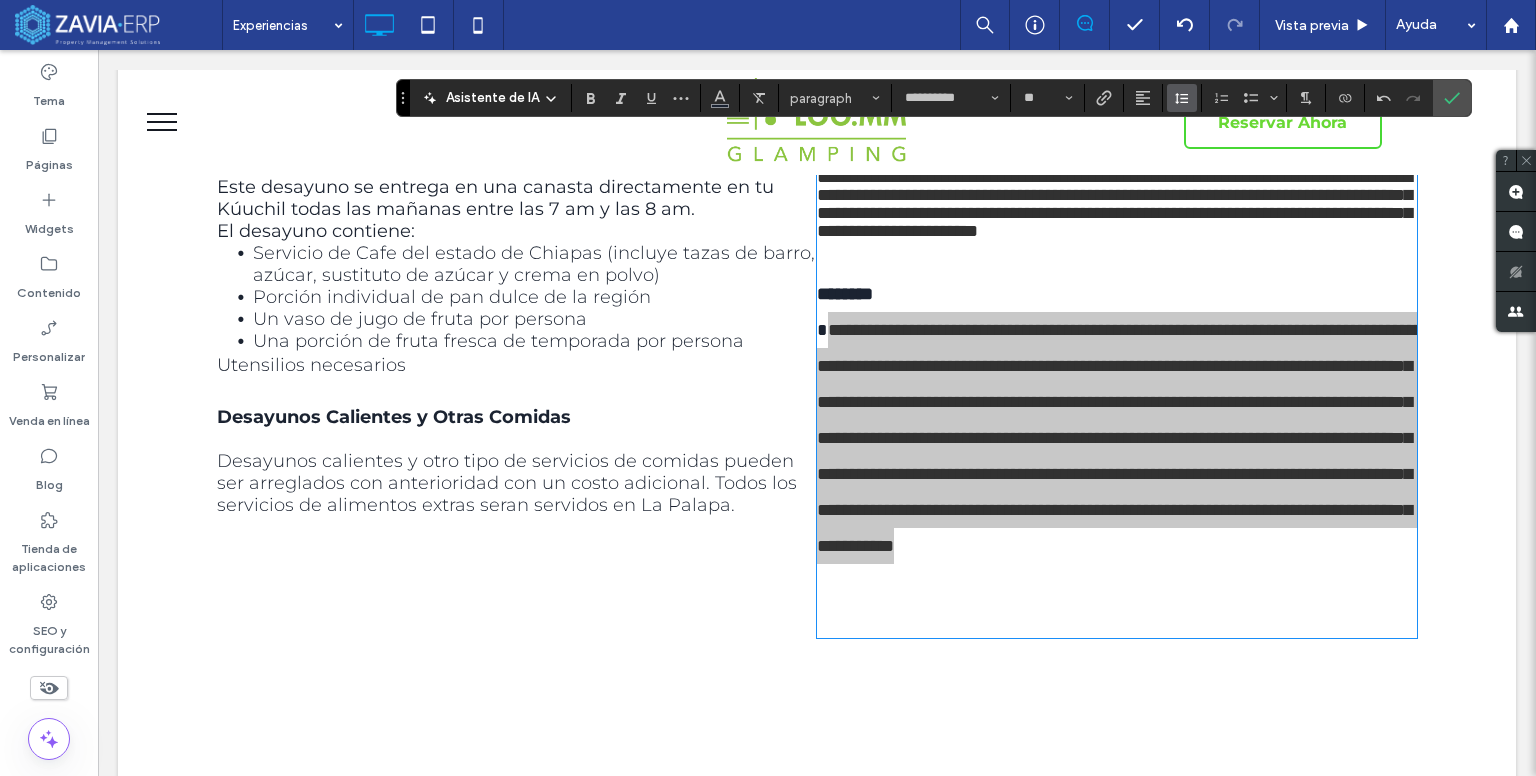 click 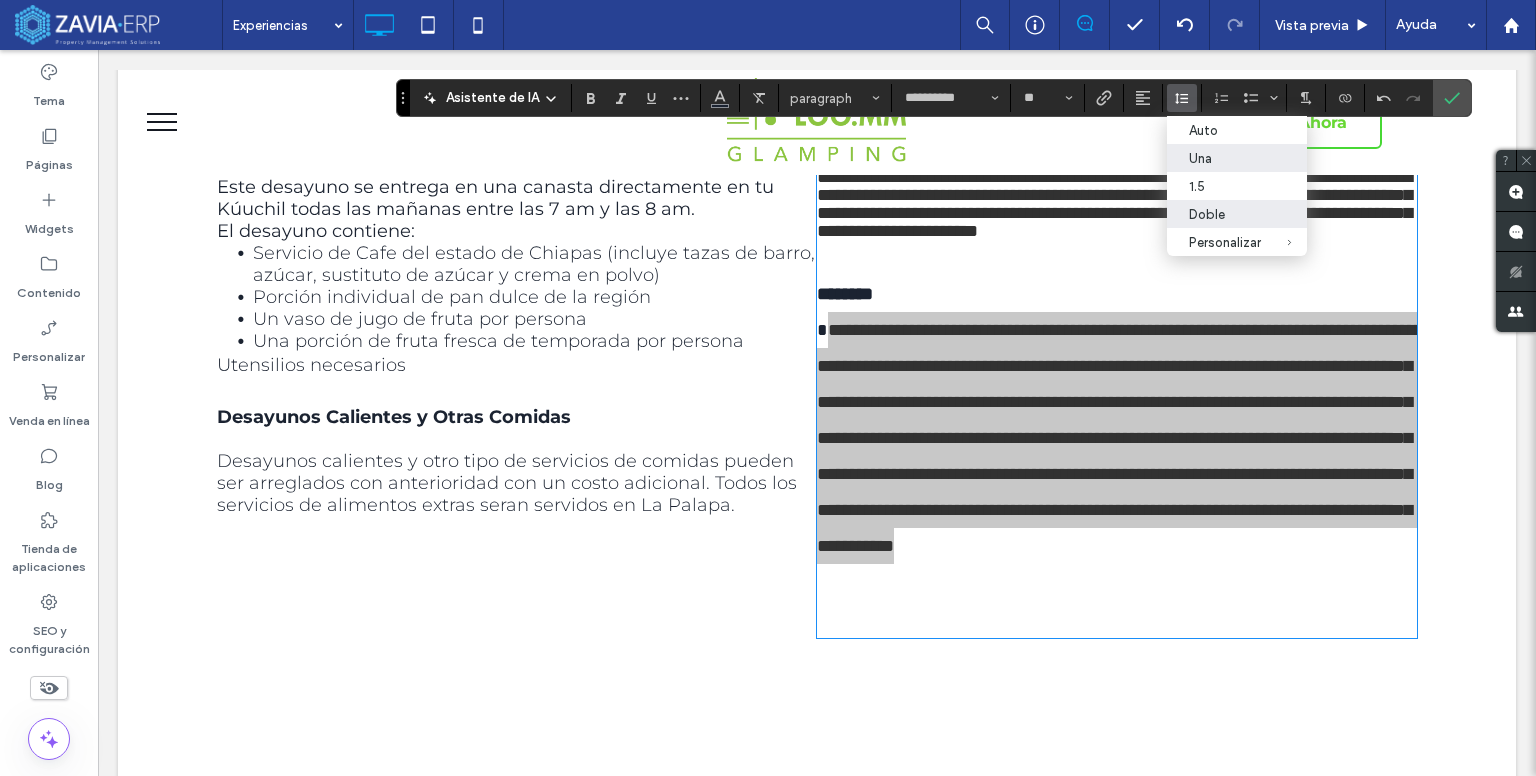 click on "Una" at bounding box center [1225, 158] 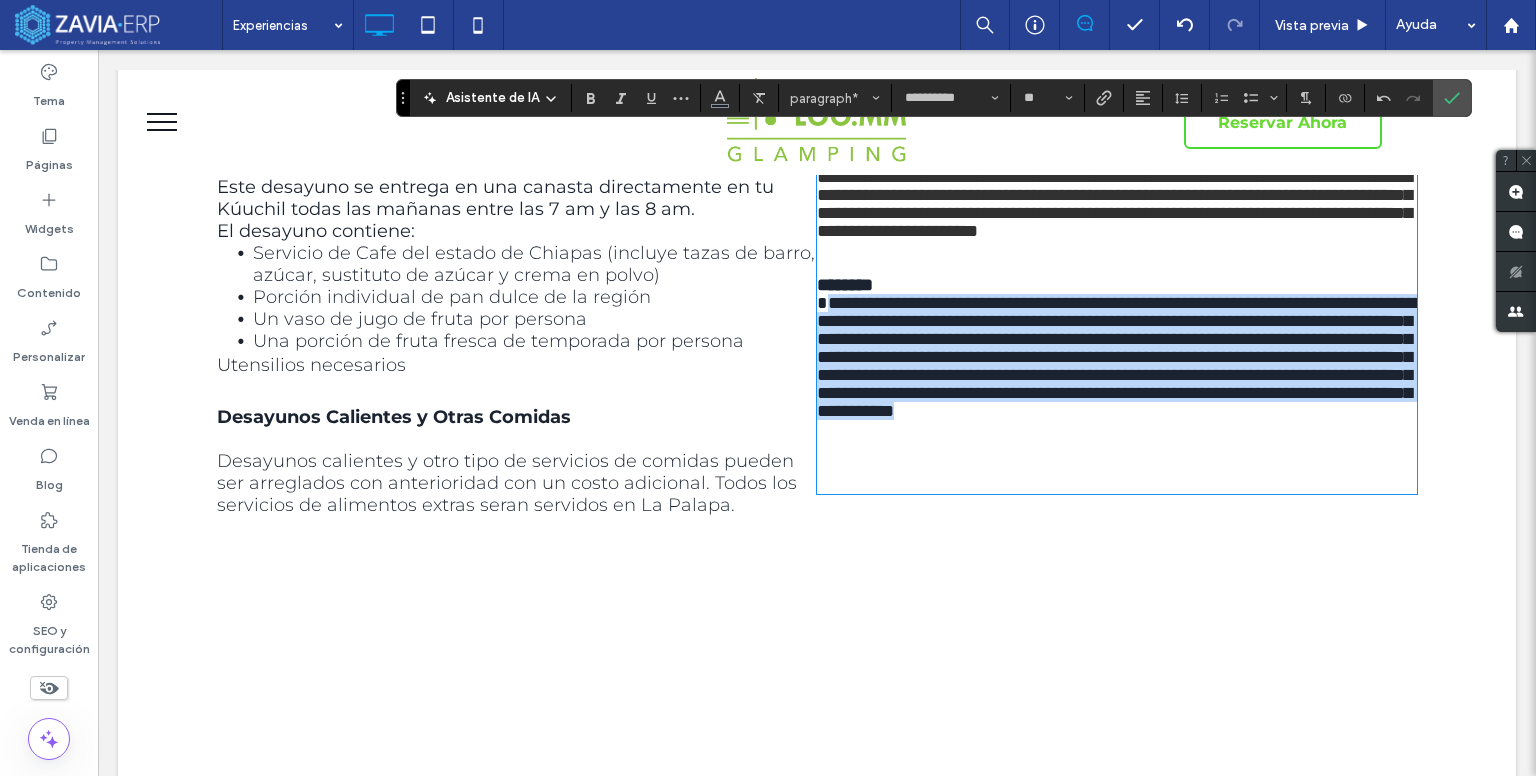 click on "**********" at bounding box center (1120, 357) 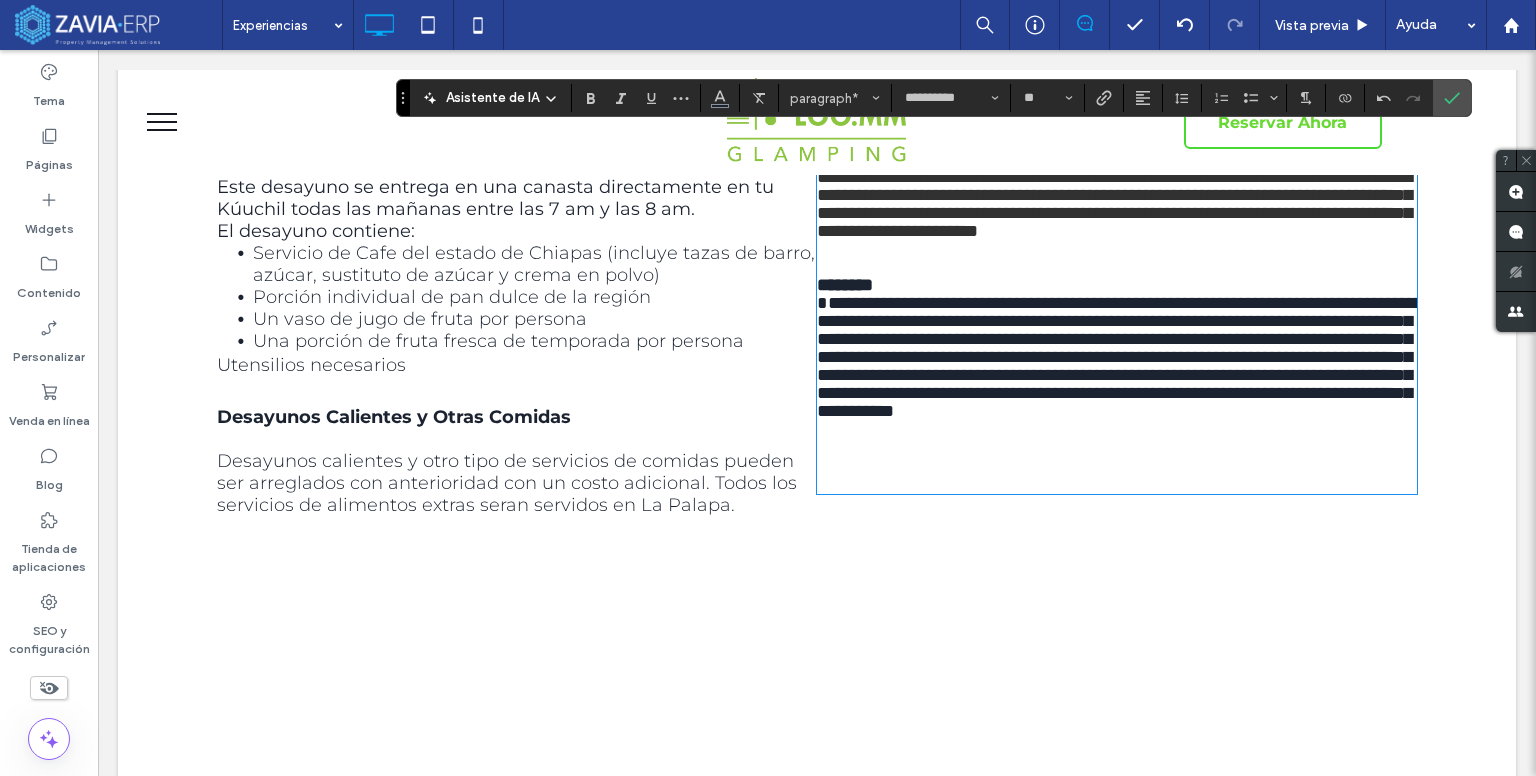 click at bounding box center [517, 529] 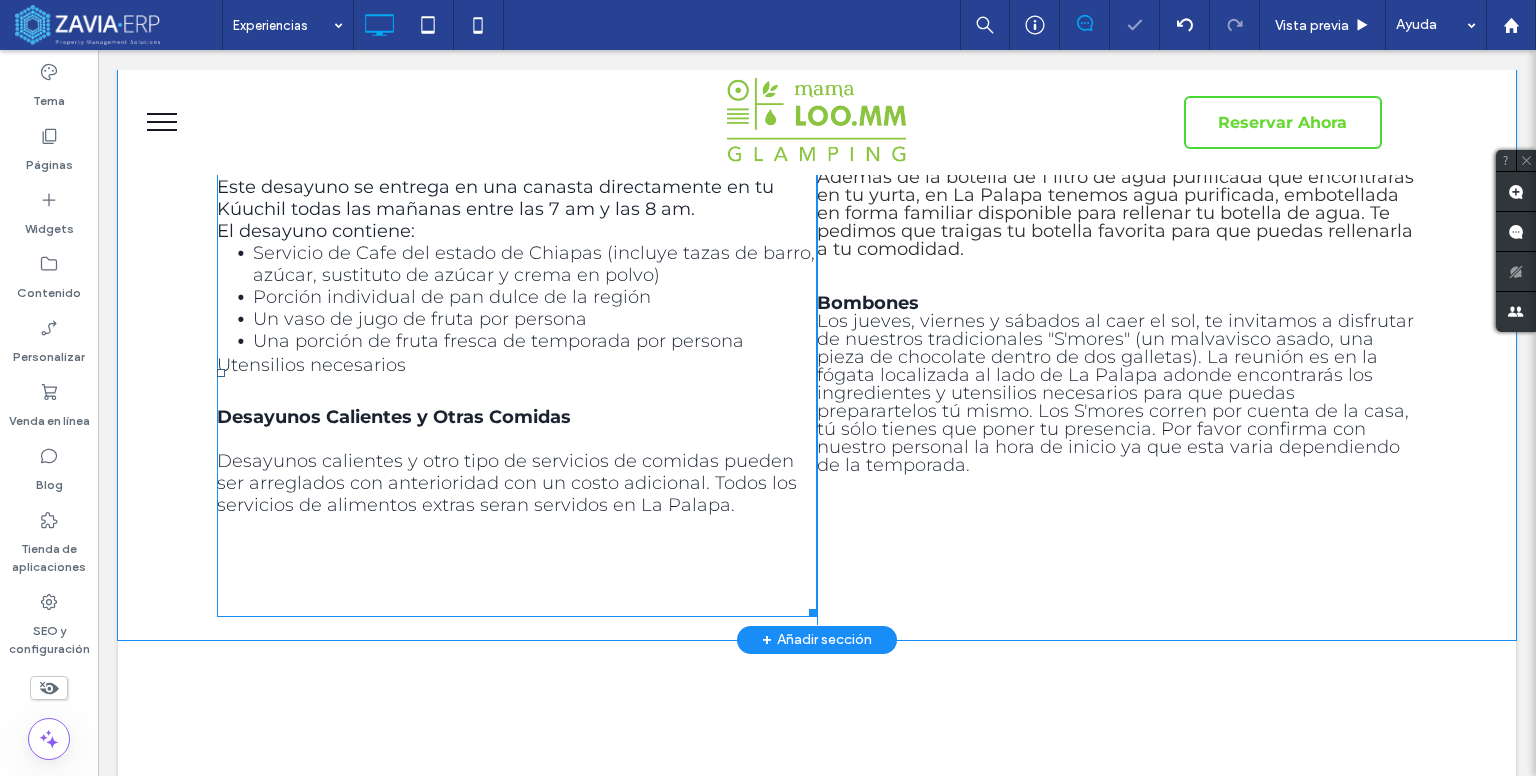 click on "Desayunos calientes y otro tipo de servicios de comidas pueden ser arreglados con anterioridad con un costo adicional. Todos los servicios de alimentos extras seran servidos en La Palapa." at bounding box center (507, 483) 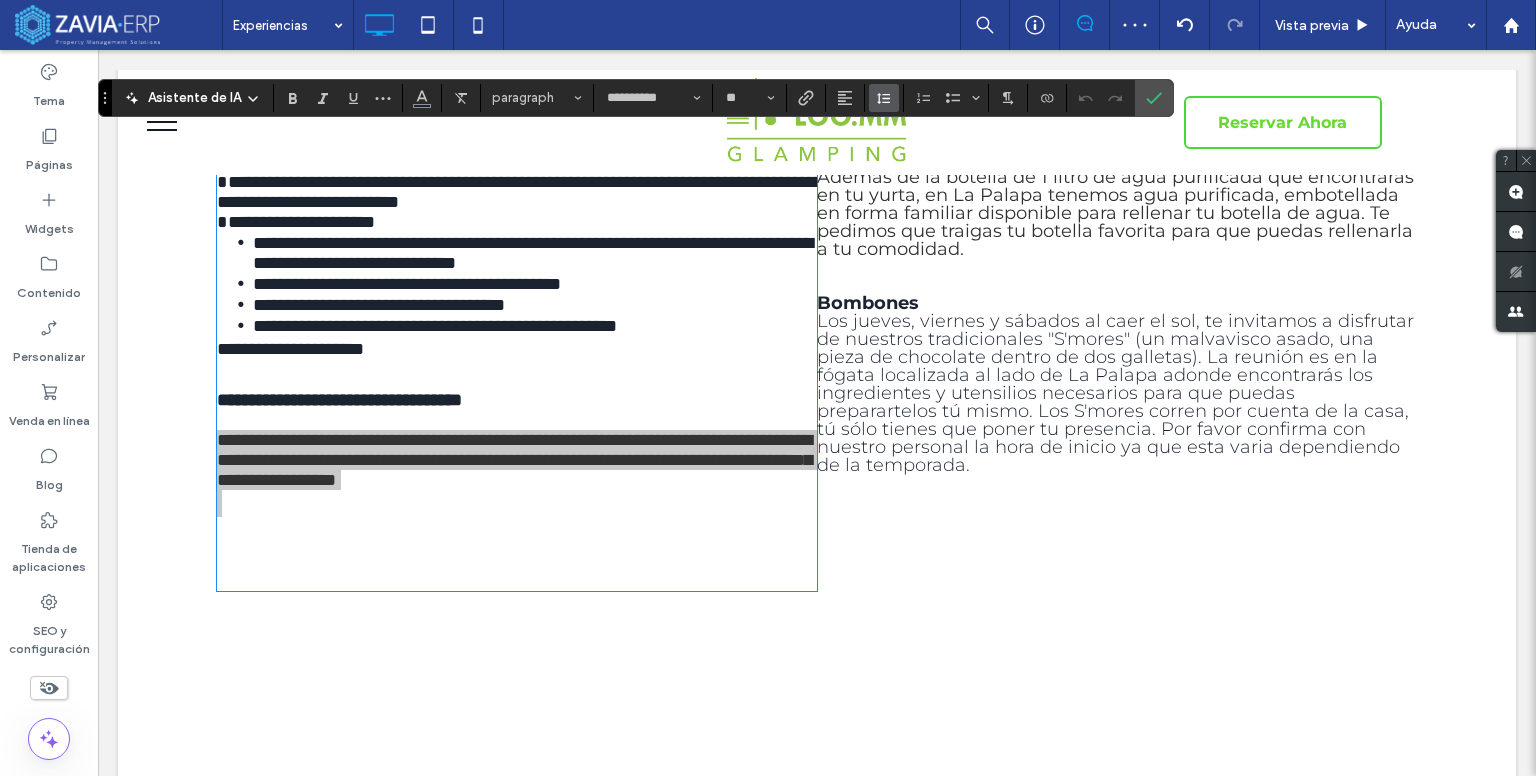 click 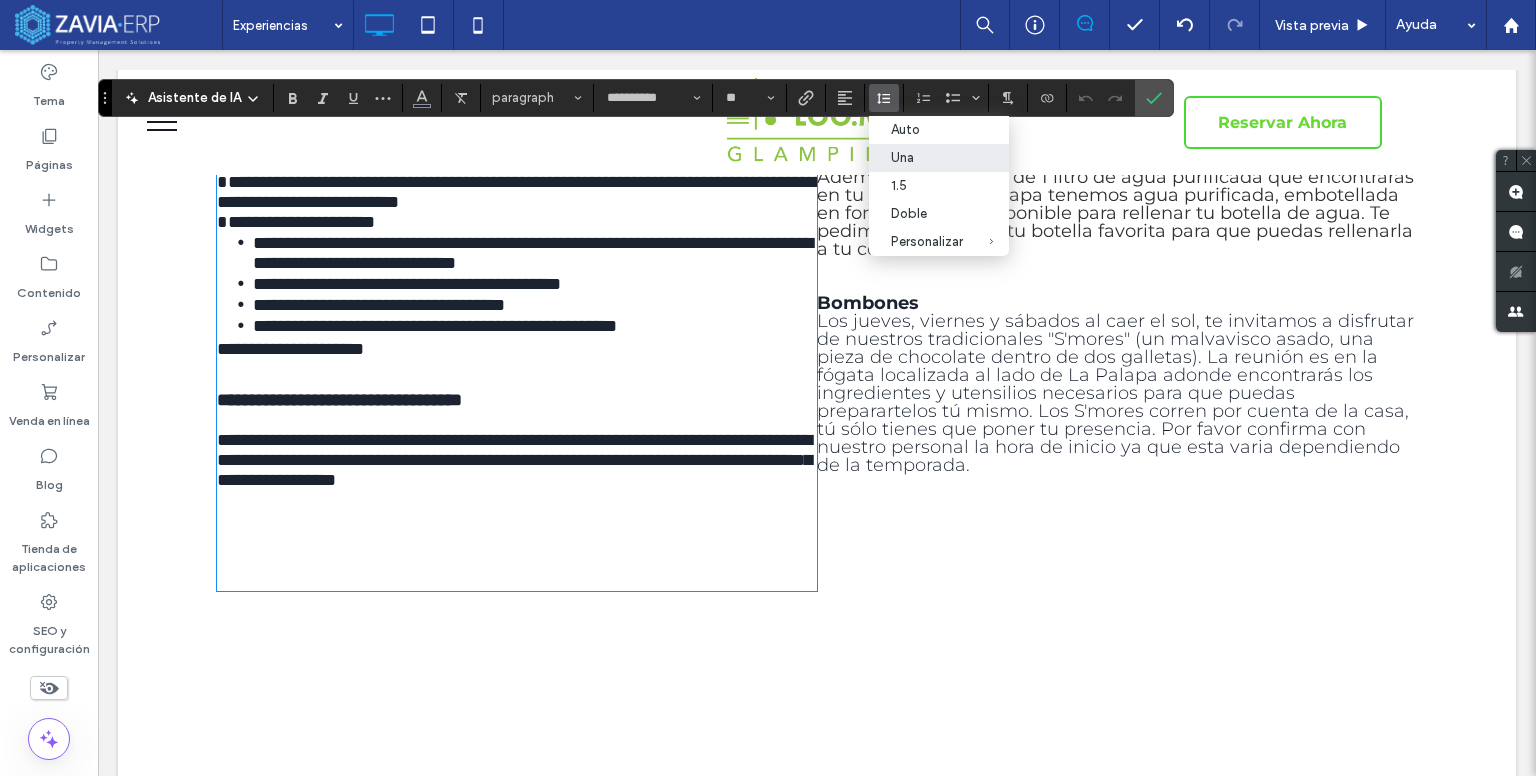 click on "Los jueves, viernes y sábados al caer el sol, te invitamos a disfrutar de nuestros tradicionales "S'mores" (un malvavisco asado, una pieza de chocolate dentro de dos galletas). La reunión es en la fógata localizada al lado de La Palapa adonde encontrarás los ingredientes y utensilios necesarios para que puedas preparartelos tú mismo. Los S'mores corren por cuenta de la casa, tú sólo tienes que poner tu presencia. Por favor confirma con nuestro personal la hora de inicio ya que esta varia dependiendo de la temporada." at bounding box center (1115, 393) 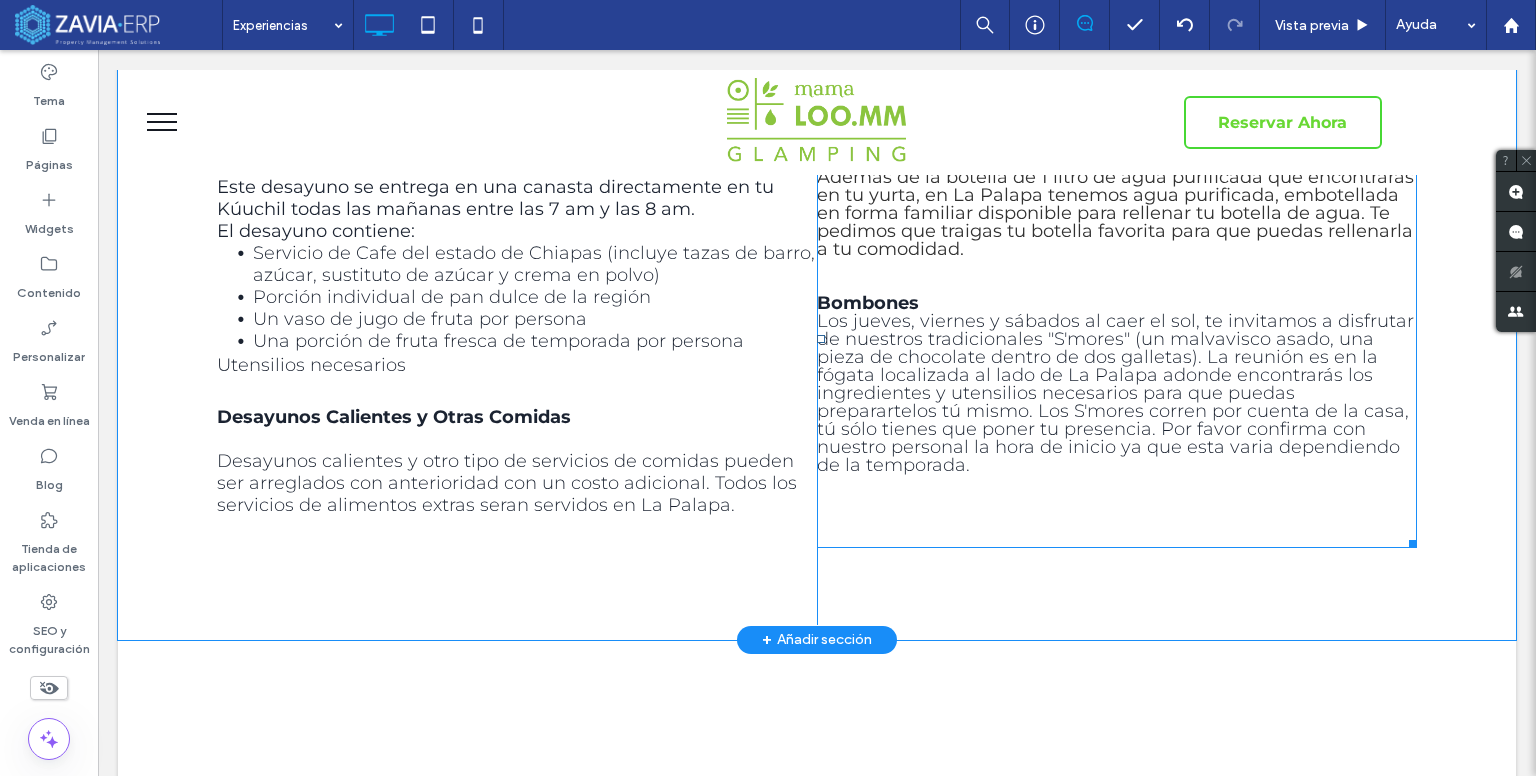 click on "Los jueves, viernes y sábados al caer el sol, te invitamos a disfrutar de nuestros tradicionales "S'mores" (un malvavisco asado, una pieza de chocolate dentro de dos galletas). La reunión es en la fógata localizada al lado de La Palapa adonde encontrarás los ingredientes y utensilios necesarios para que puedas preparartelos tú mismo. Los S'mores corren por cuenta de la casa, tú sólo tienes que poner tu presencia. Por favor confirma con nuestro personal la hora de inicio ya que esta varia dependiendo de la temporada." at bounding box center (1115, 393) 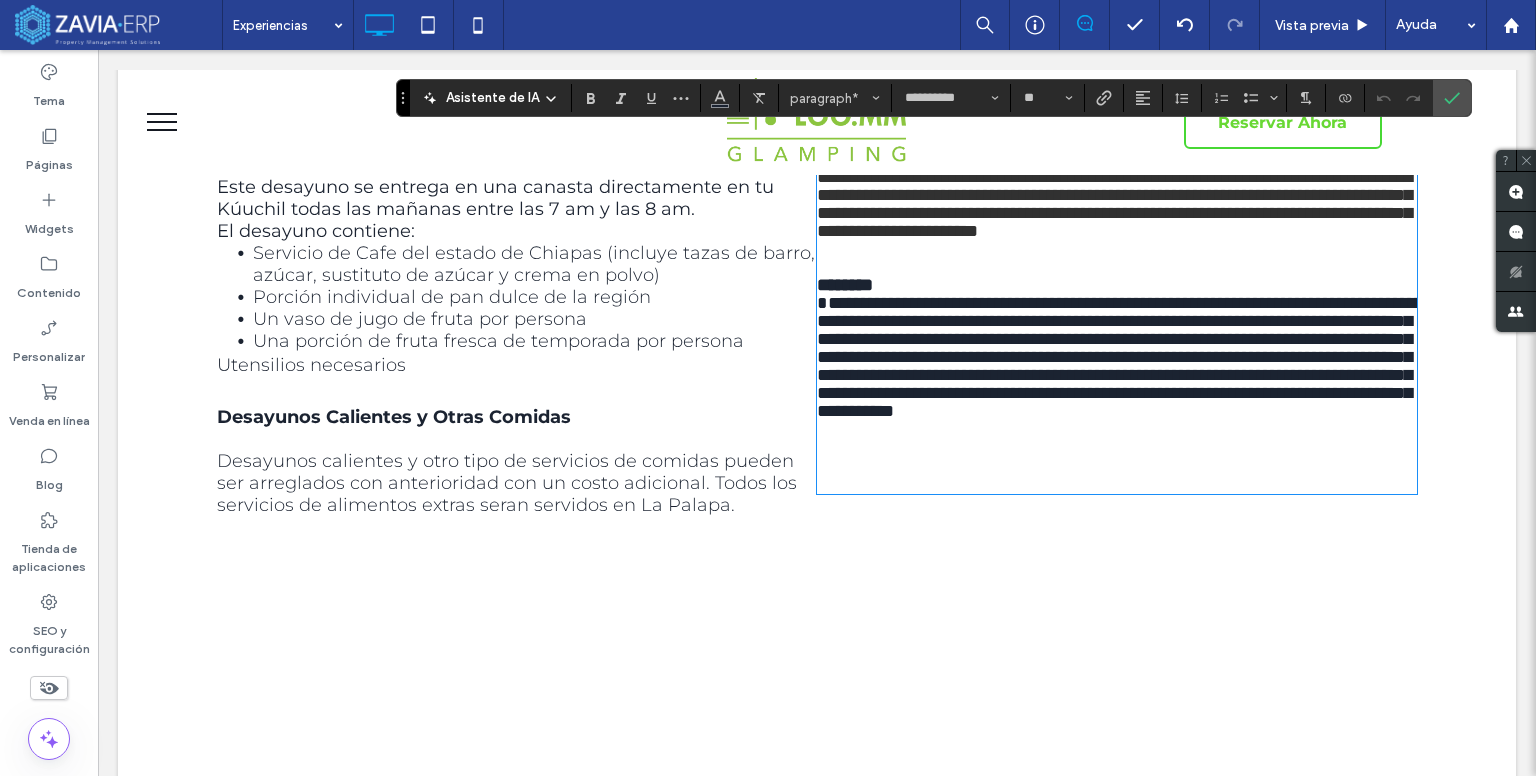 click on "**********" at bounding box center (1120, 357) 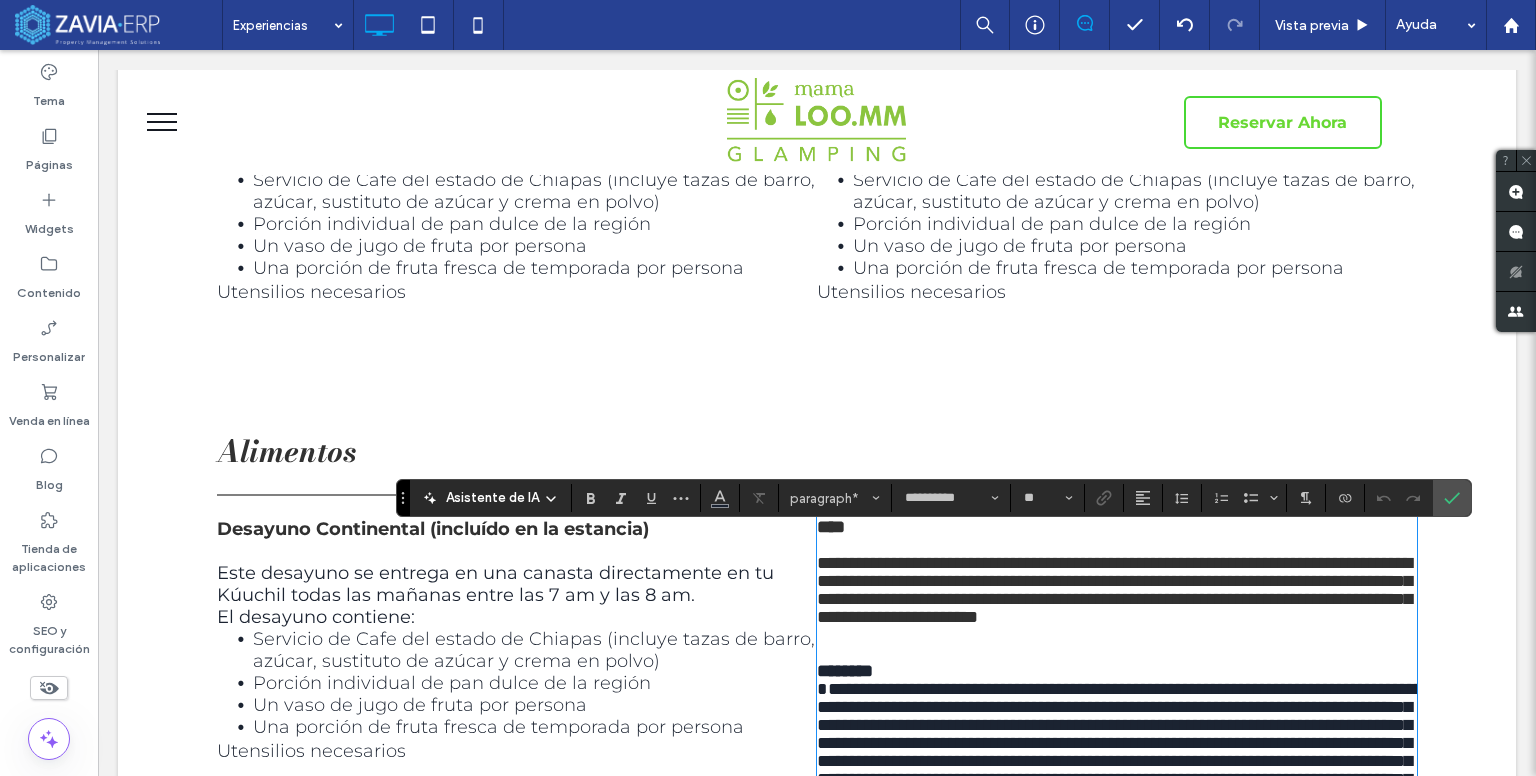 scroll, scrollTop: 734, scrollLeft: 0, axis: vertical 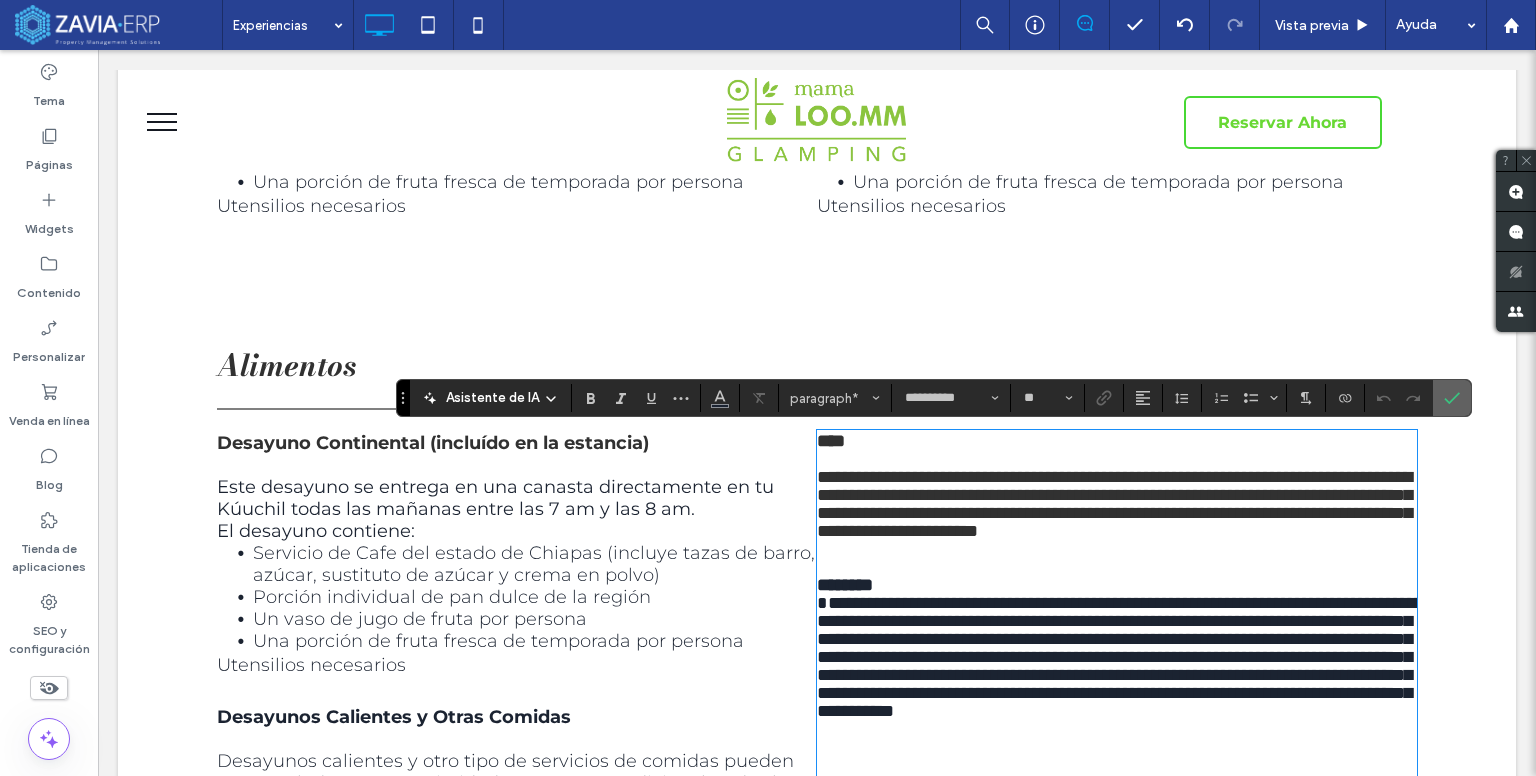 click 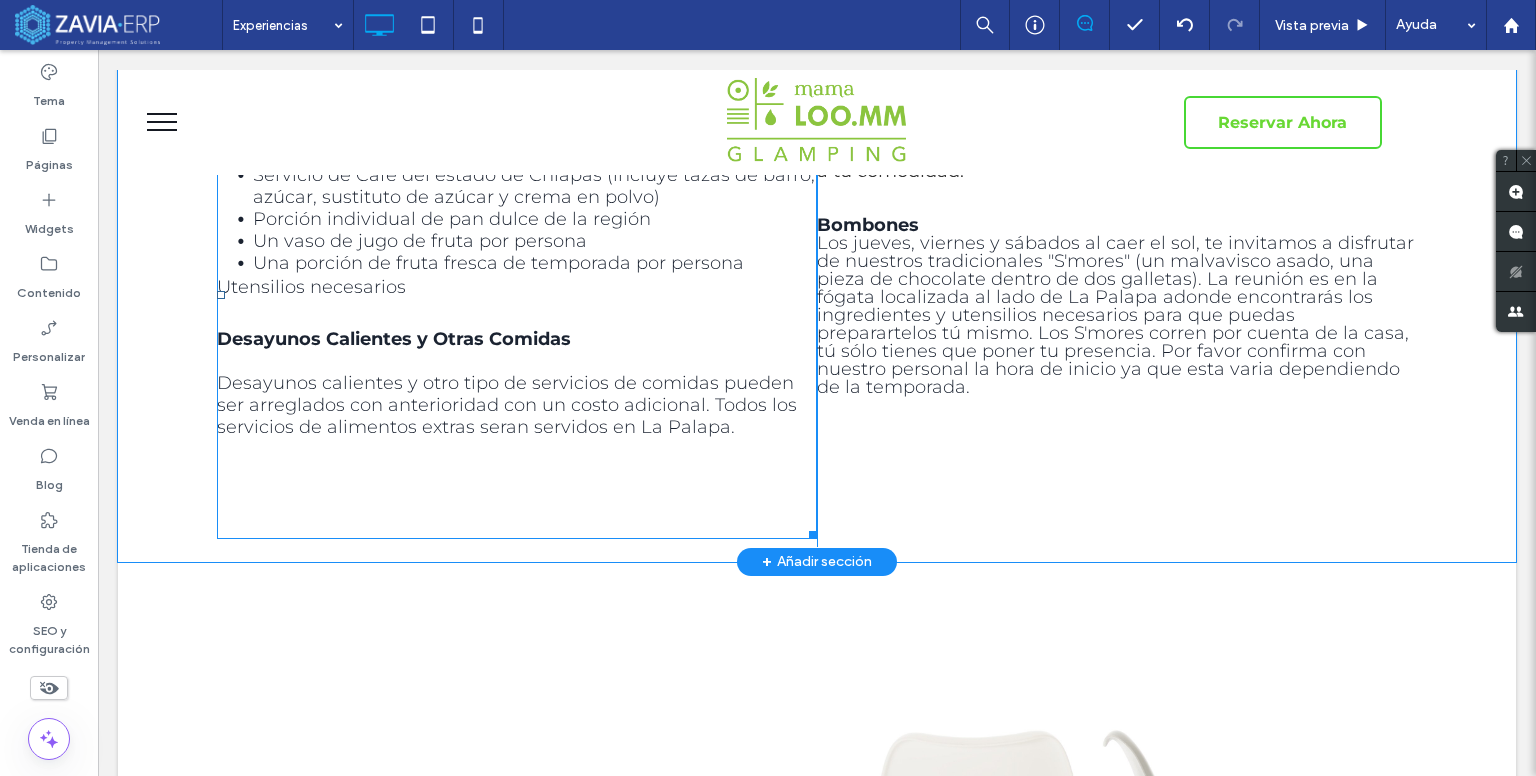 scroll, scrollTop: 1134, scrollLeft: 0, axis: vertical 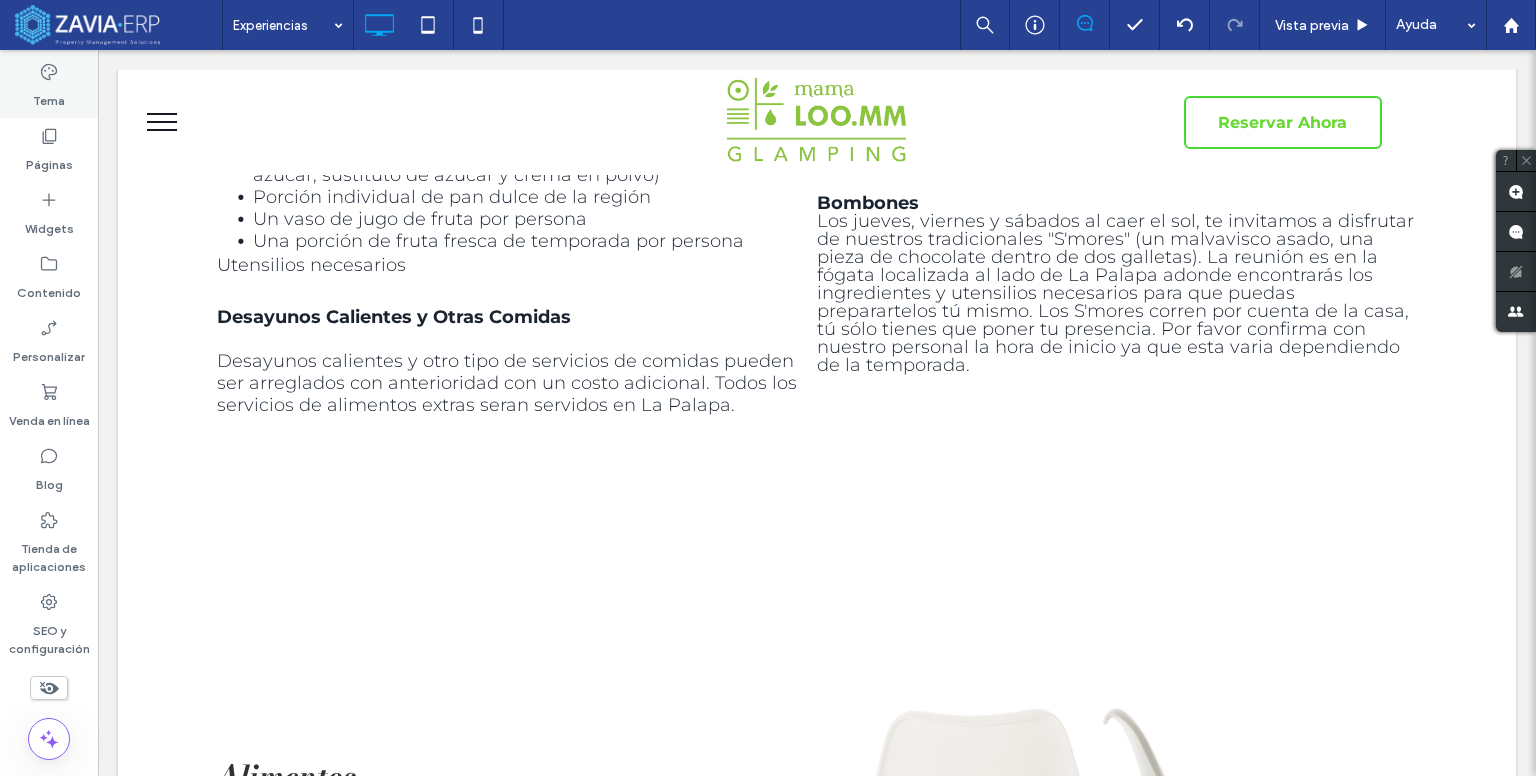 click on "Tema" at bounding box center [49, 86] 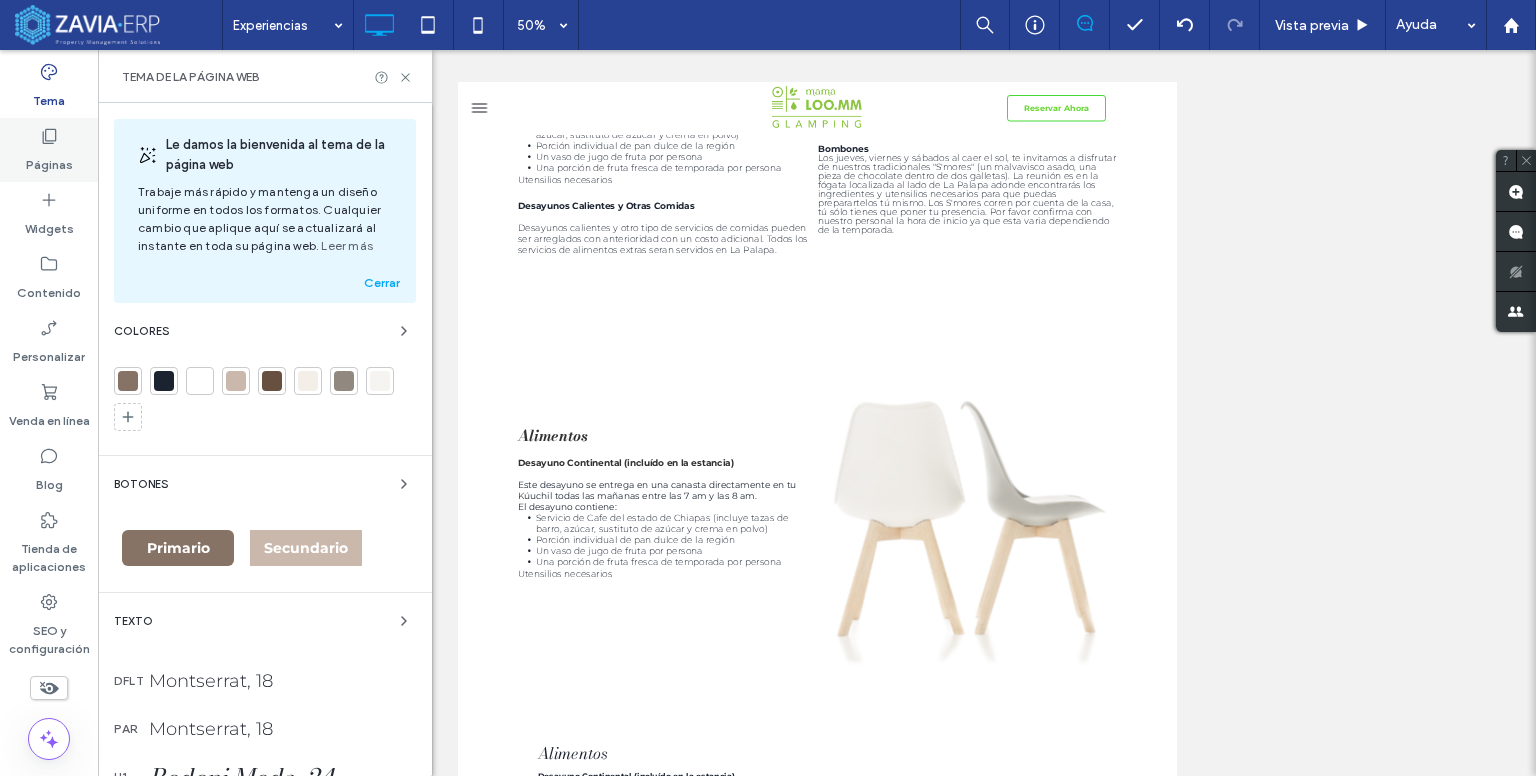 click on "Páginas" at bounding box center [49, 160] 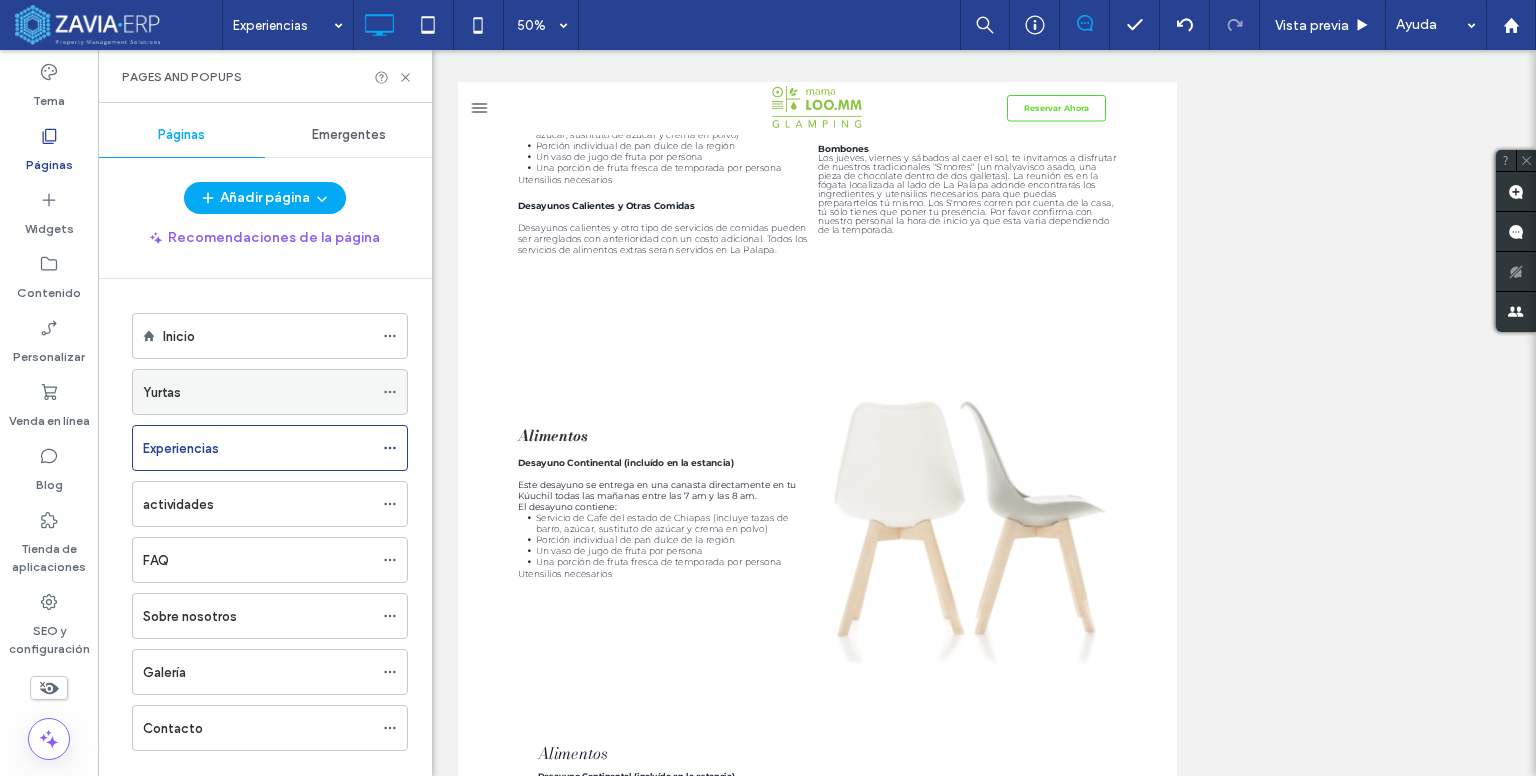 click on "Yurtas" at bounding box center [258, 392] 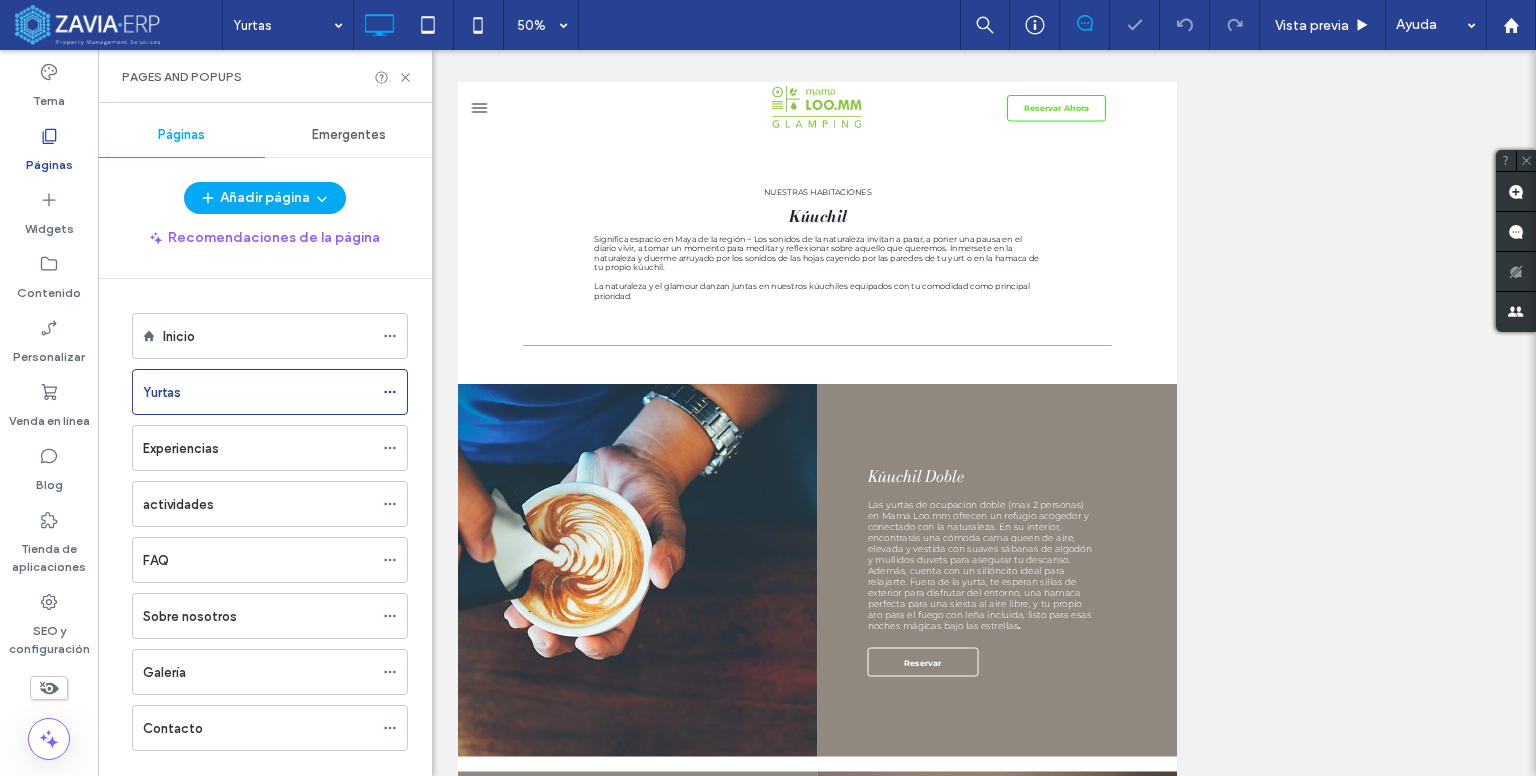 scroll, scrollTop: 0, scrollLeft: 0, axis: both 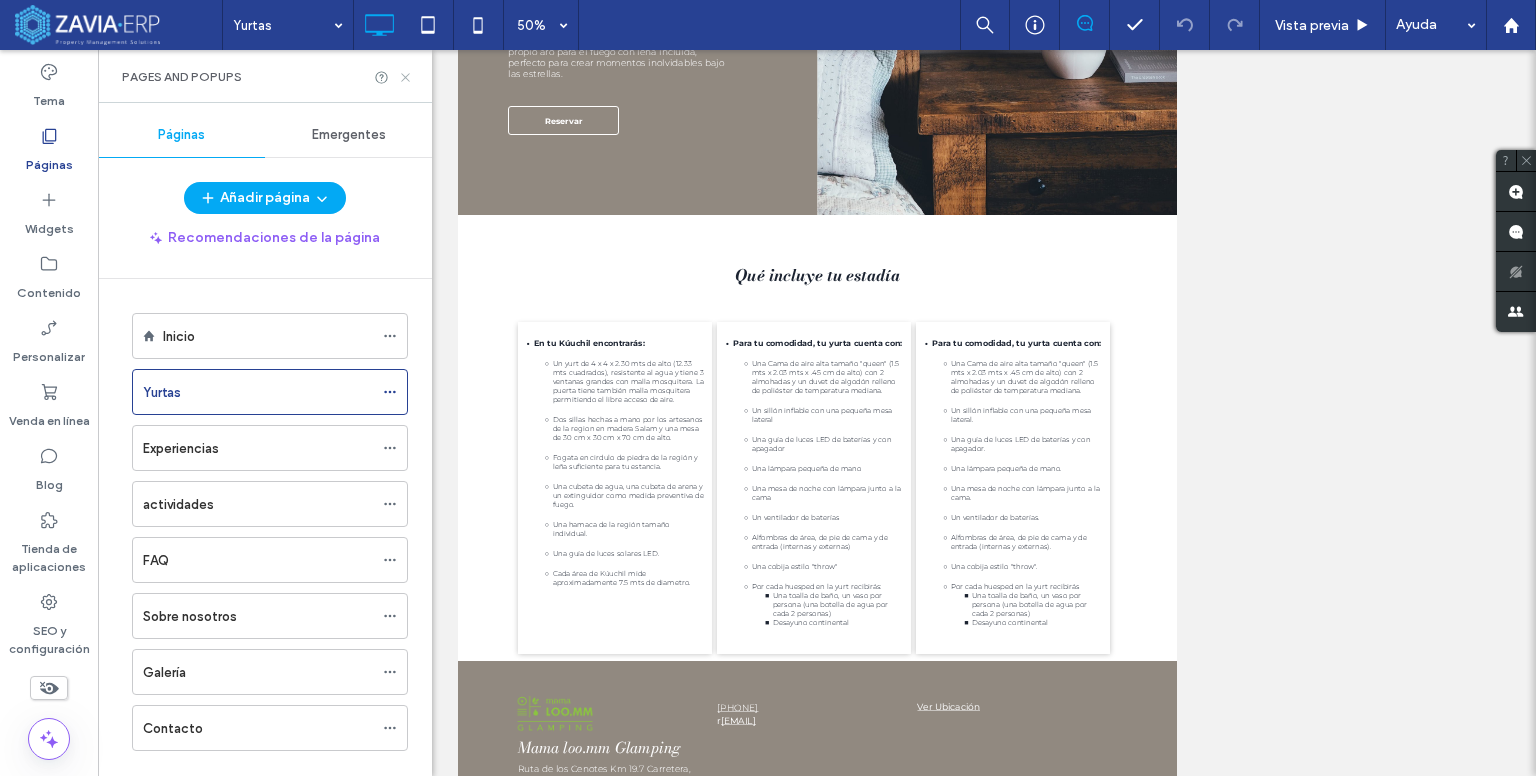 click 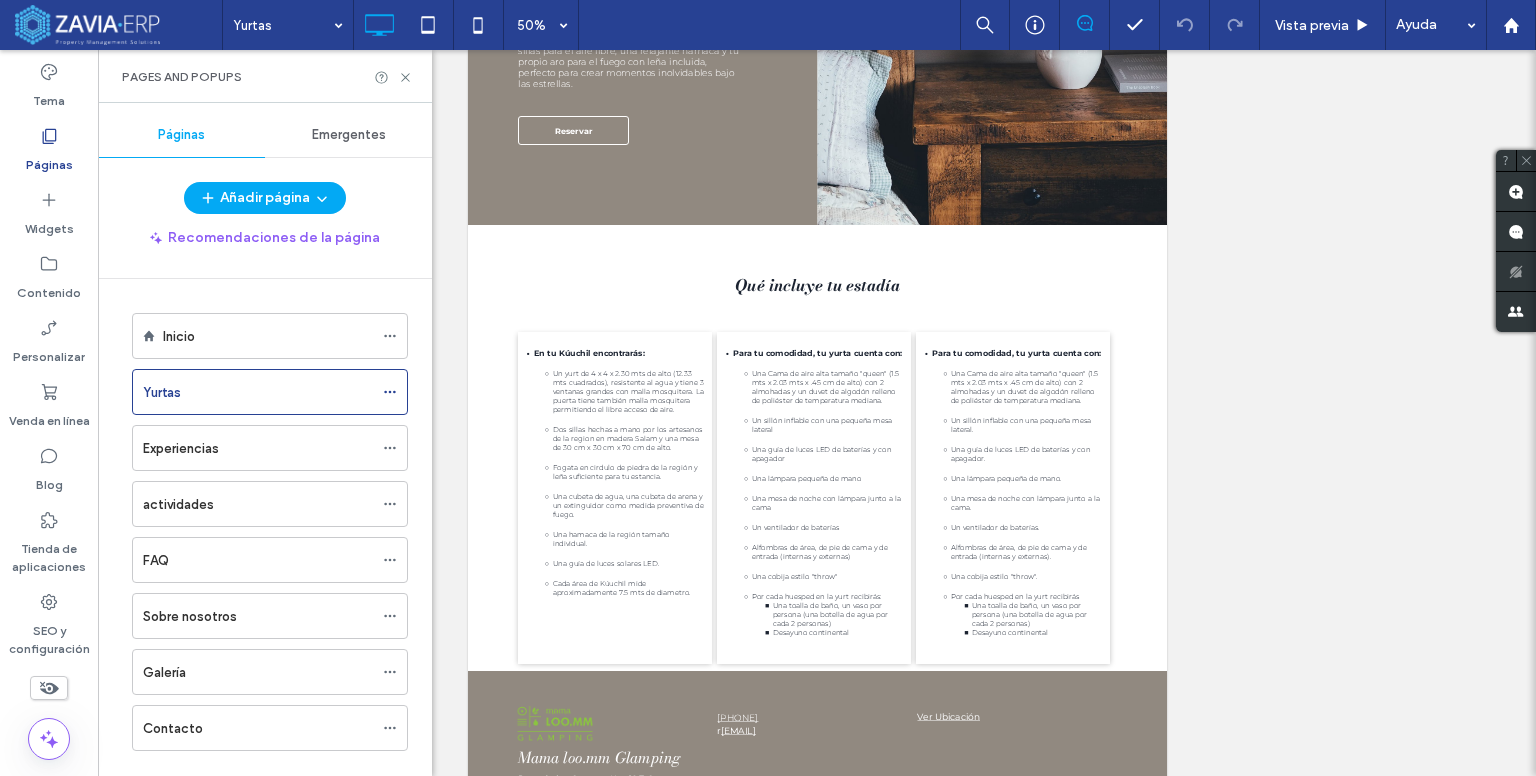 scroll, scrollTop: 0, scrollLeft: 0, axis: both 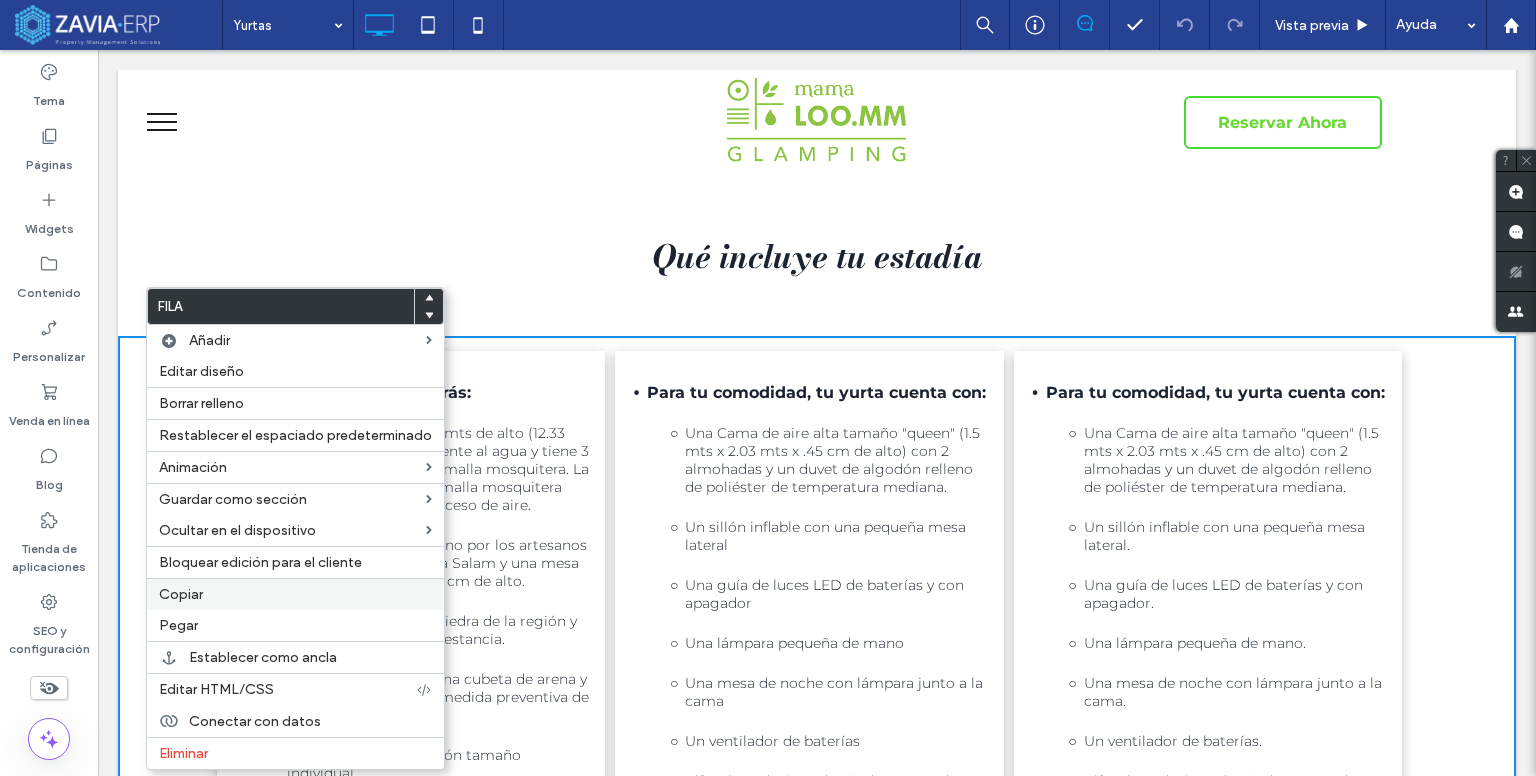 click on "Copiar" at bounding box center (181, 594) 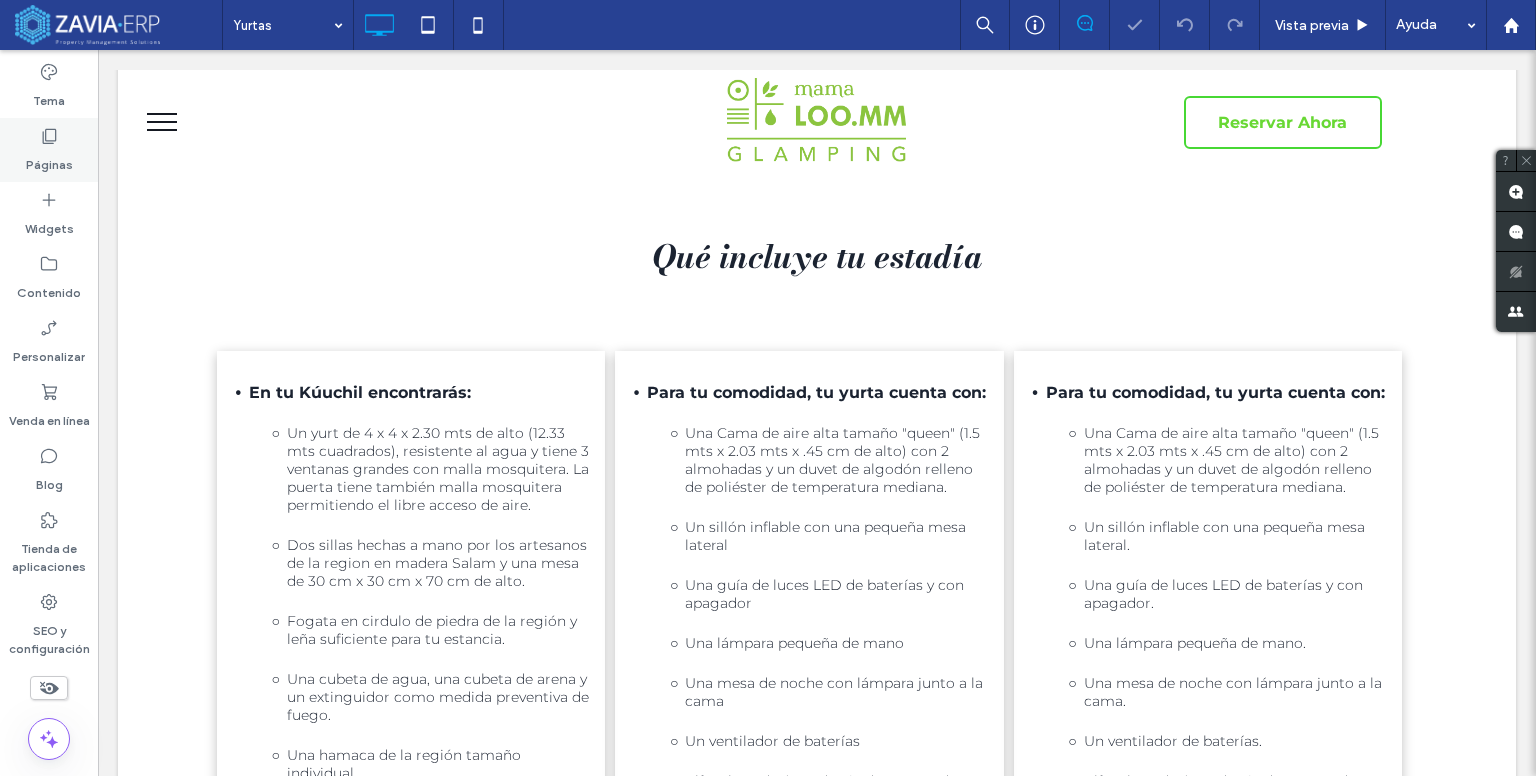 click on "Páginas" at bounding box center (49, 160) 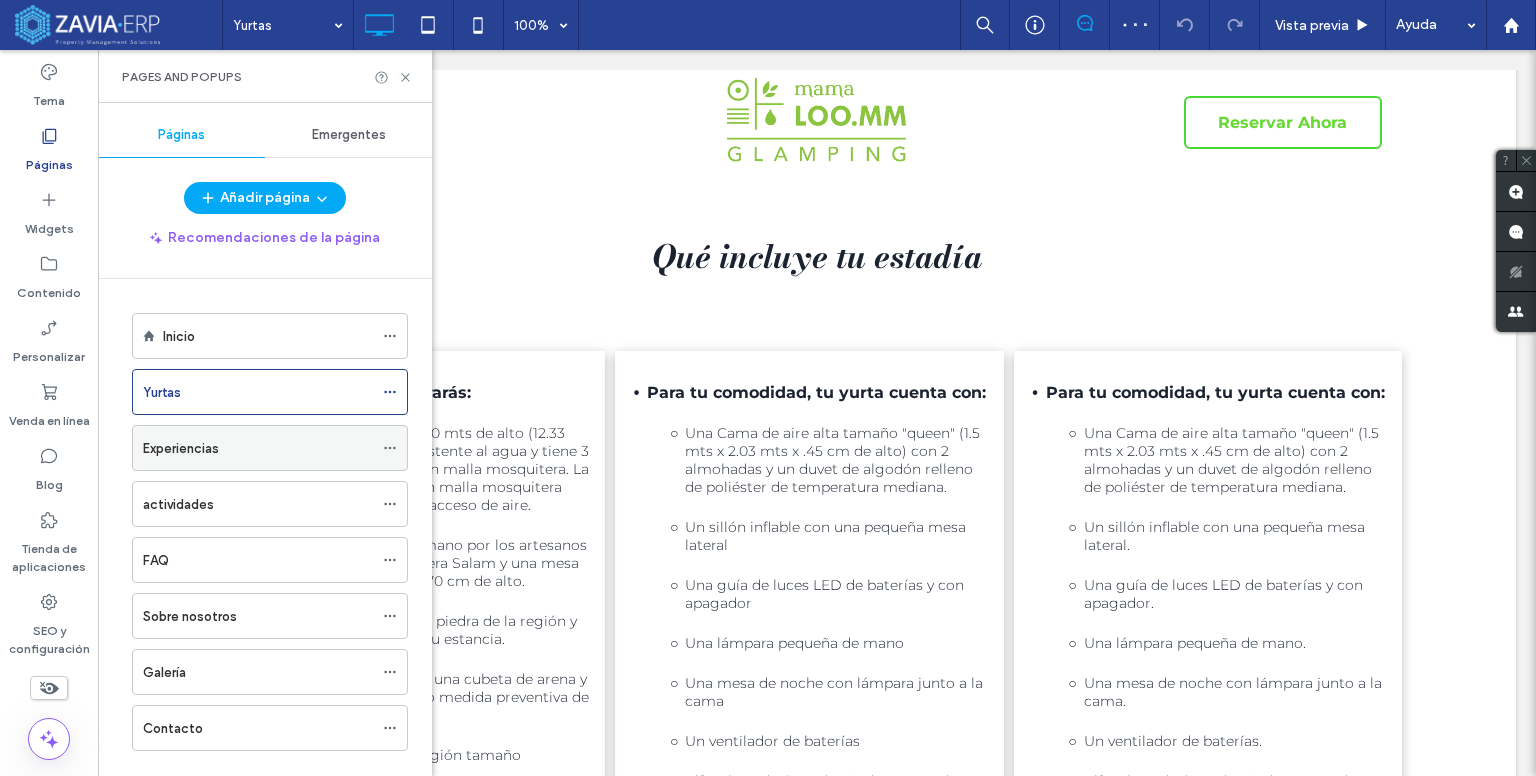 click on "Experiencias" at bounding box center (181, 448) 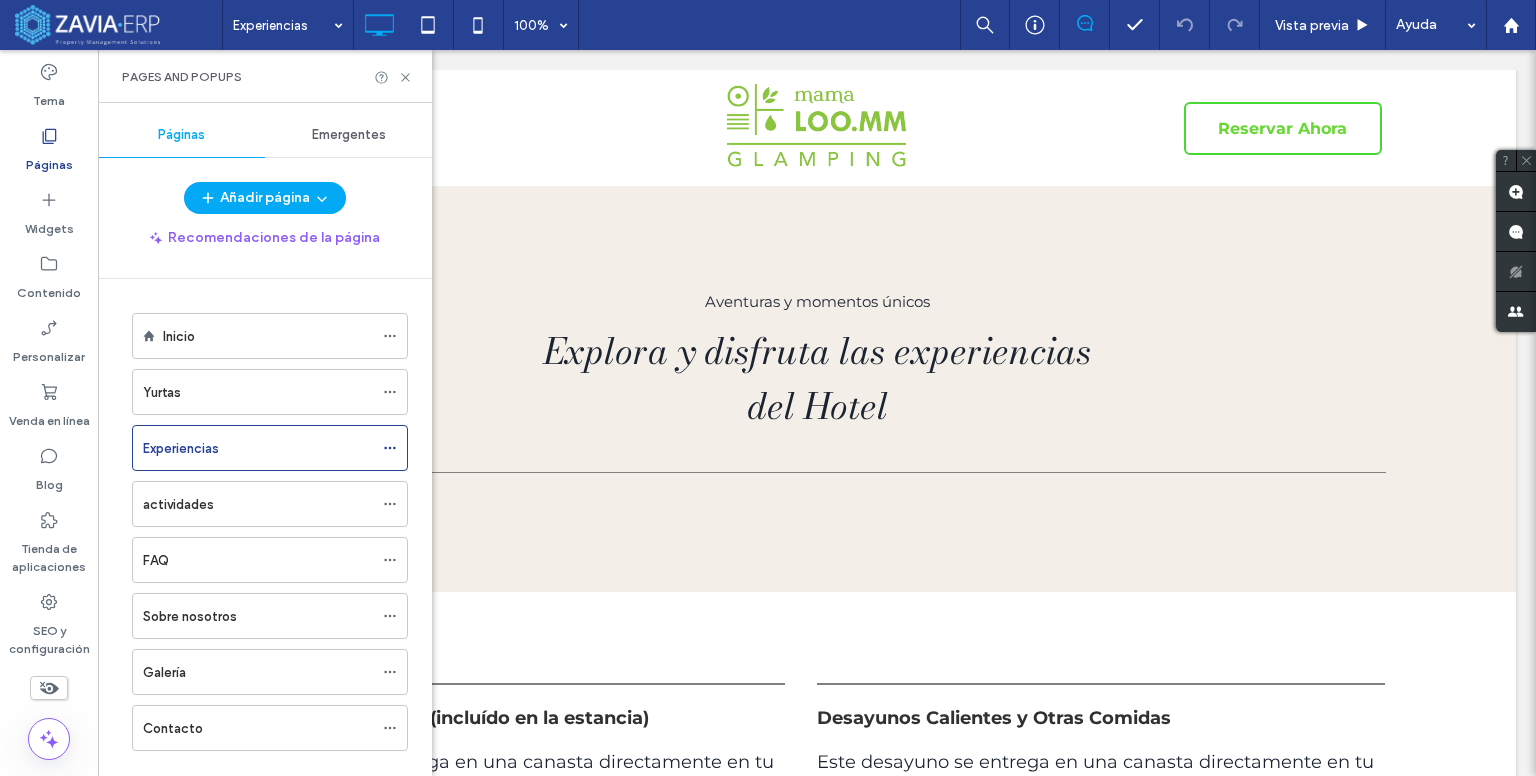 scroll, scrollTop: 0, scrollLeft: 0, axis: both 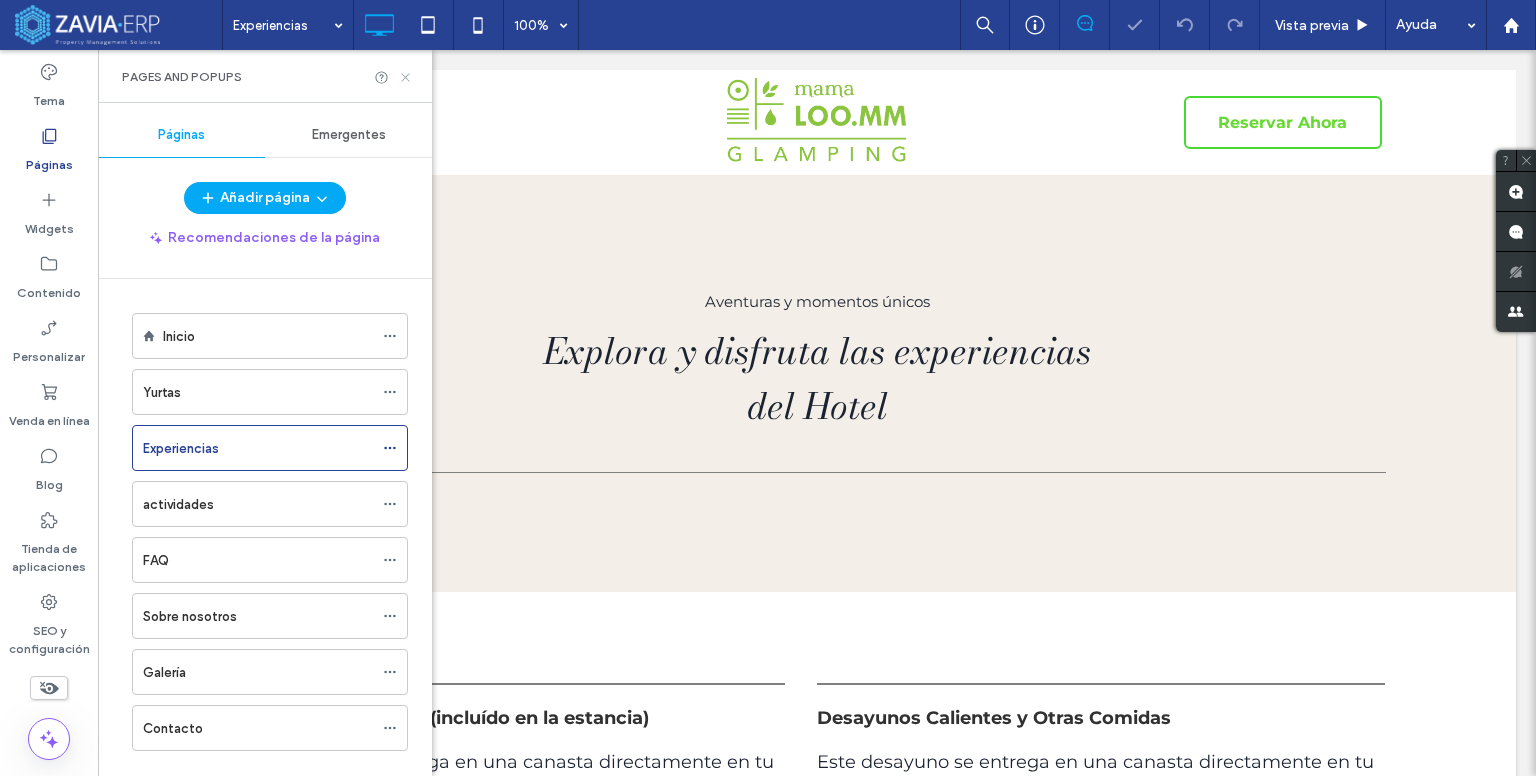 drag, startPoint x: 411, startPoint y: 71, endPoint x: 436, endPoint y: 173, distance: 105.01904 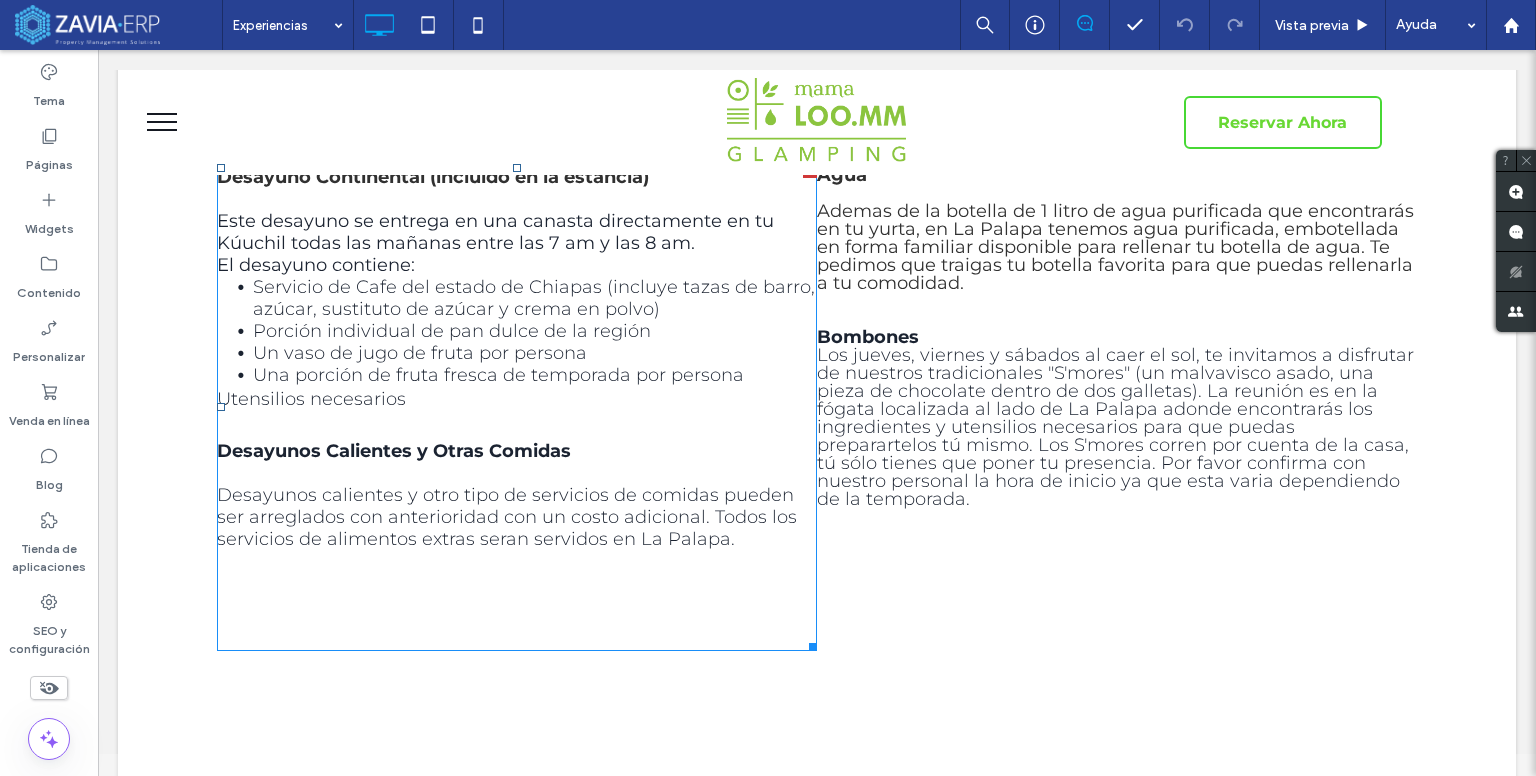 scroll, scrollTop: 100, scrollLeft: 0, axis: vertical 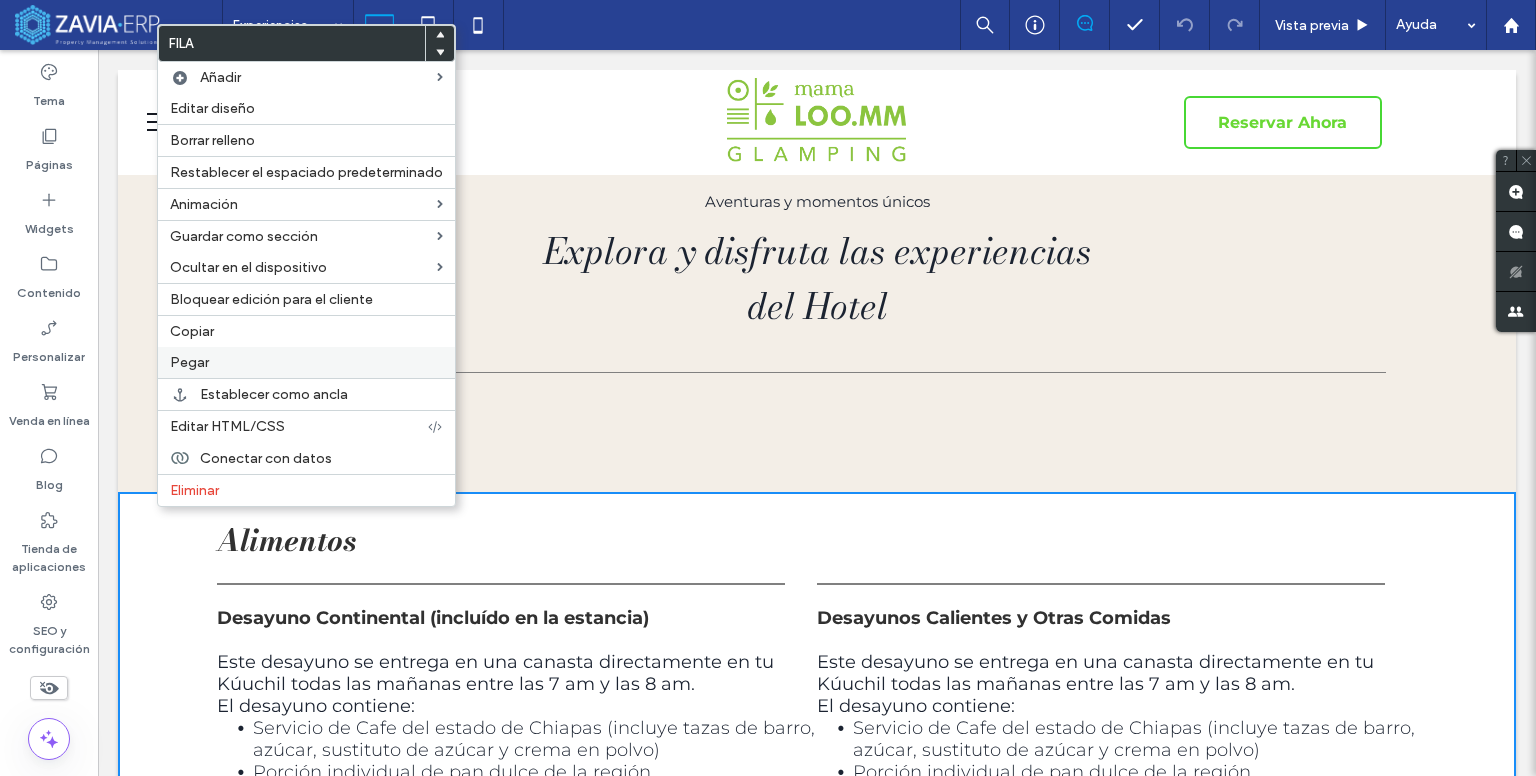 click on "Pegar" at bounding box center [306, 362] 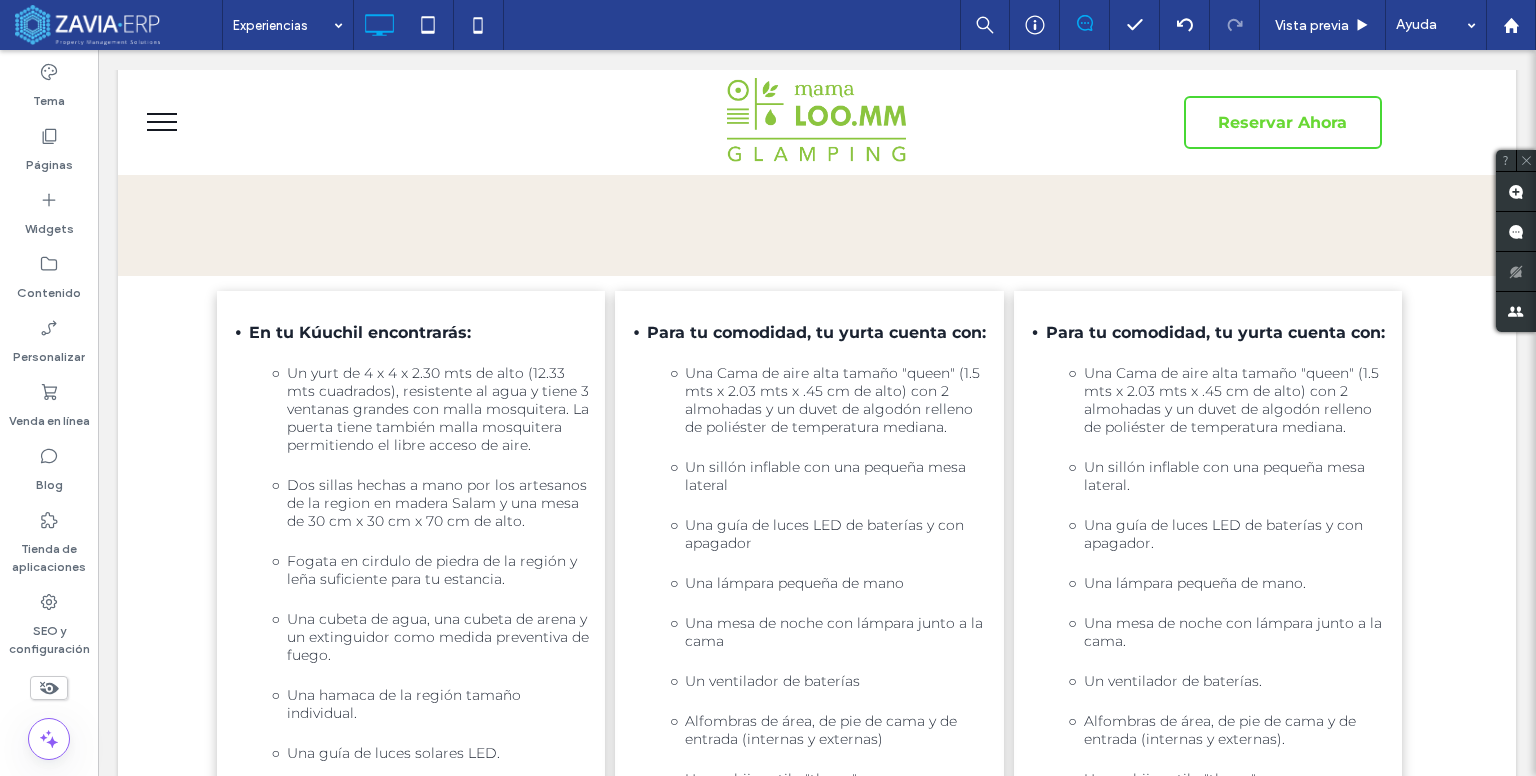 scroll, scrollTop: 300, scrollLeft: 0, axis: vertical 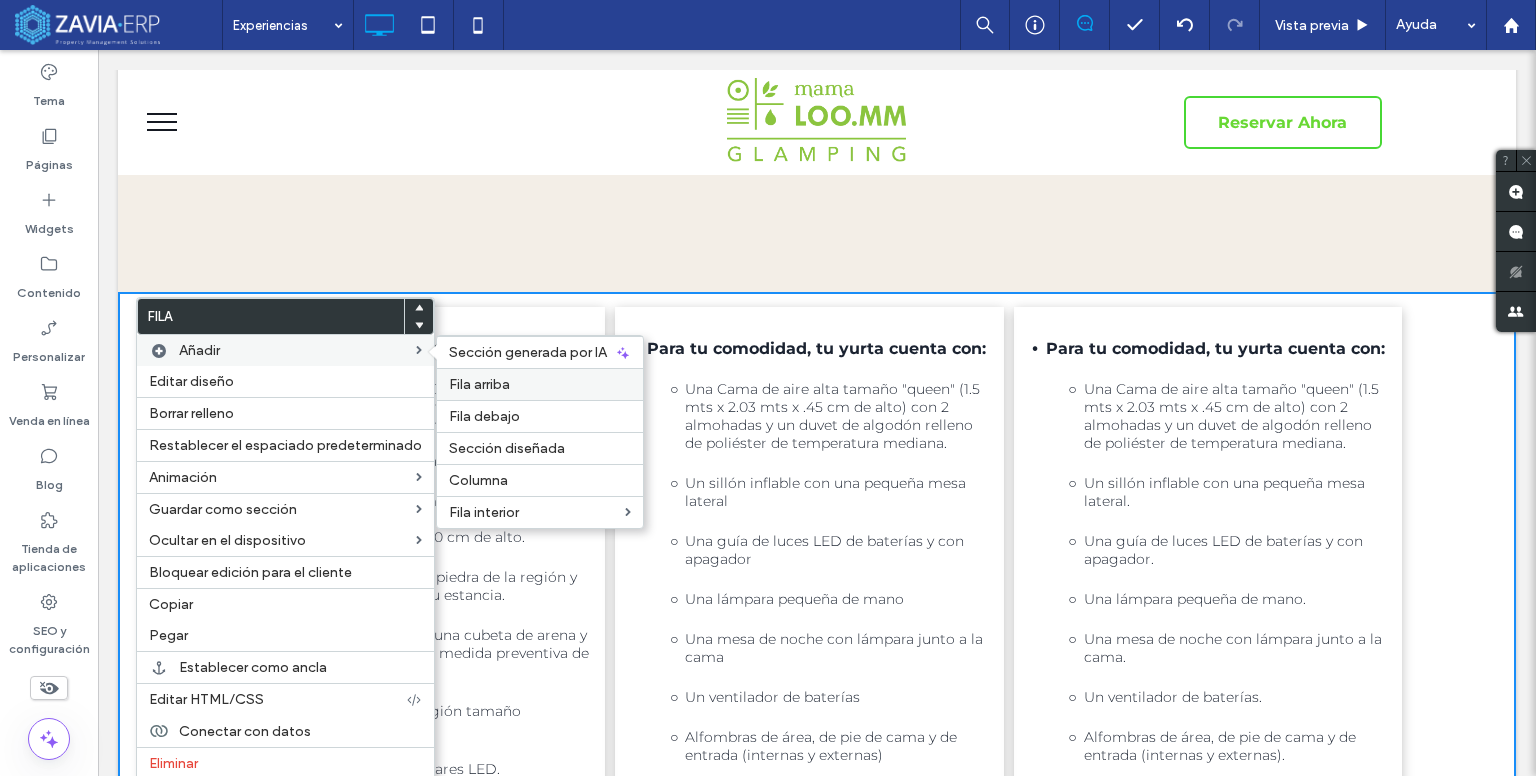 click on "Fila arriba" at bounding box center [479, 384] 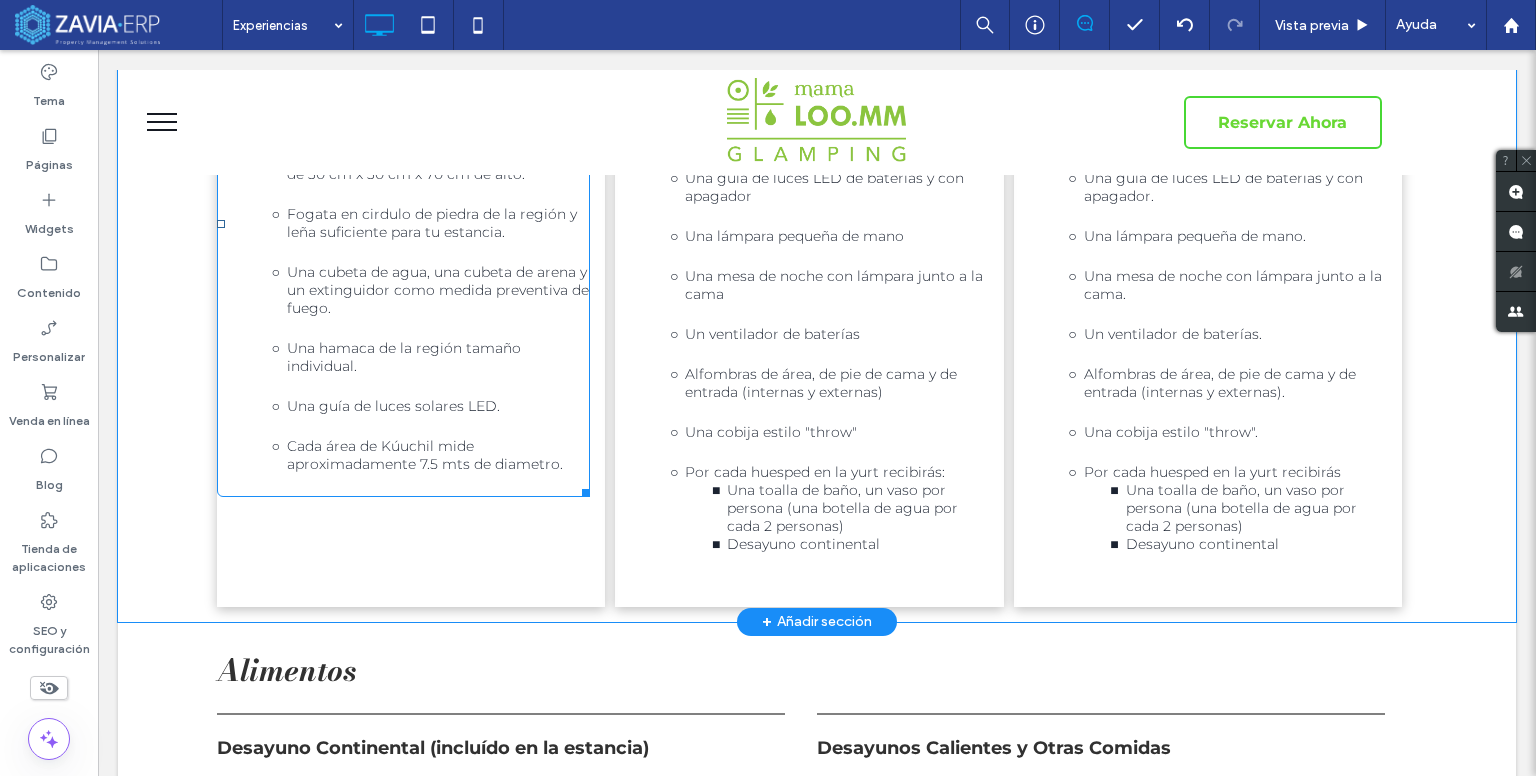 scroll, scrollTop: 800, scrollLeft: 0, axis: vertical 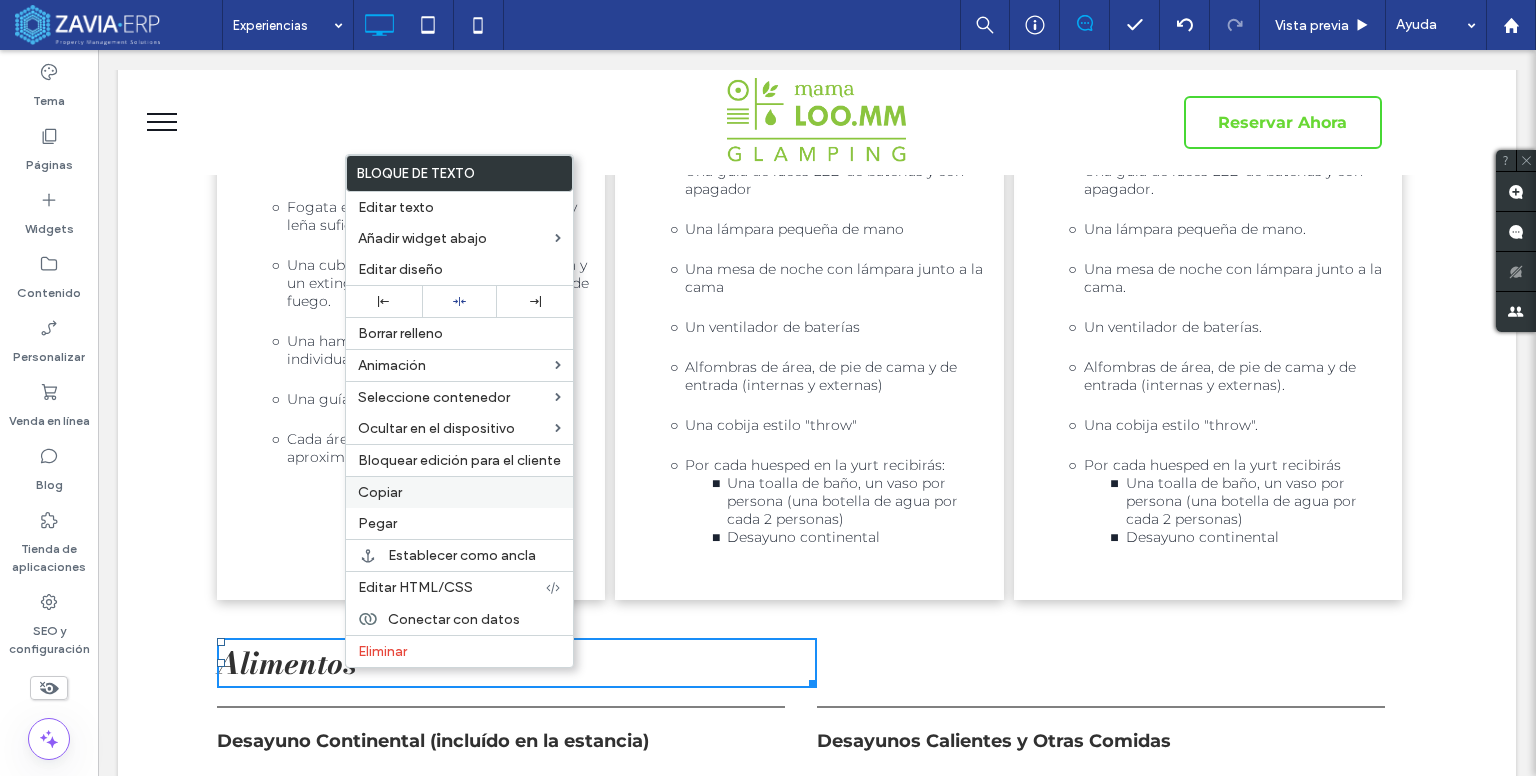 click on "Copiar" at bounding box center [380, 492] 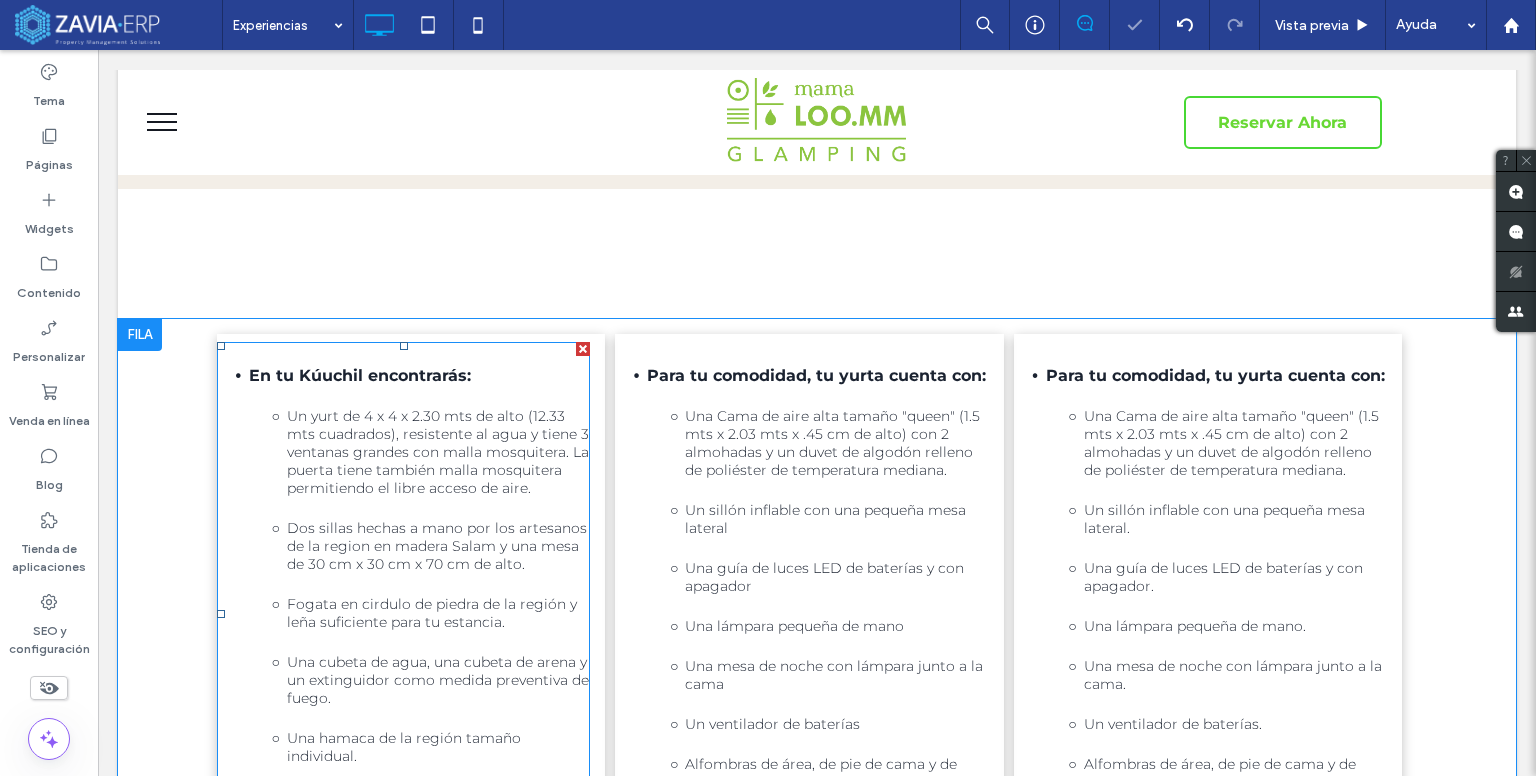 scroll, scrollTop: 0, scrollLeft: 0, axis: both 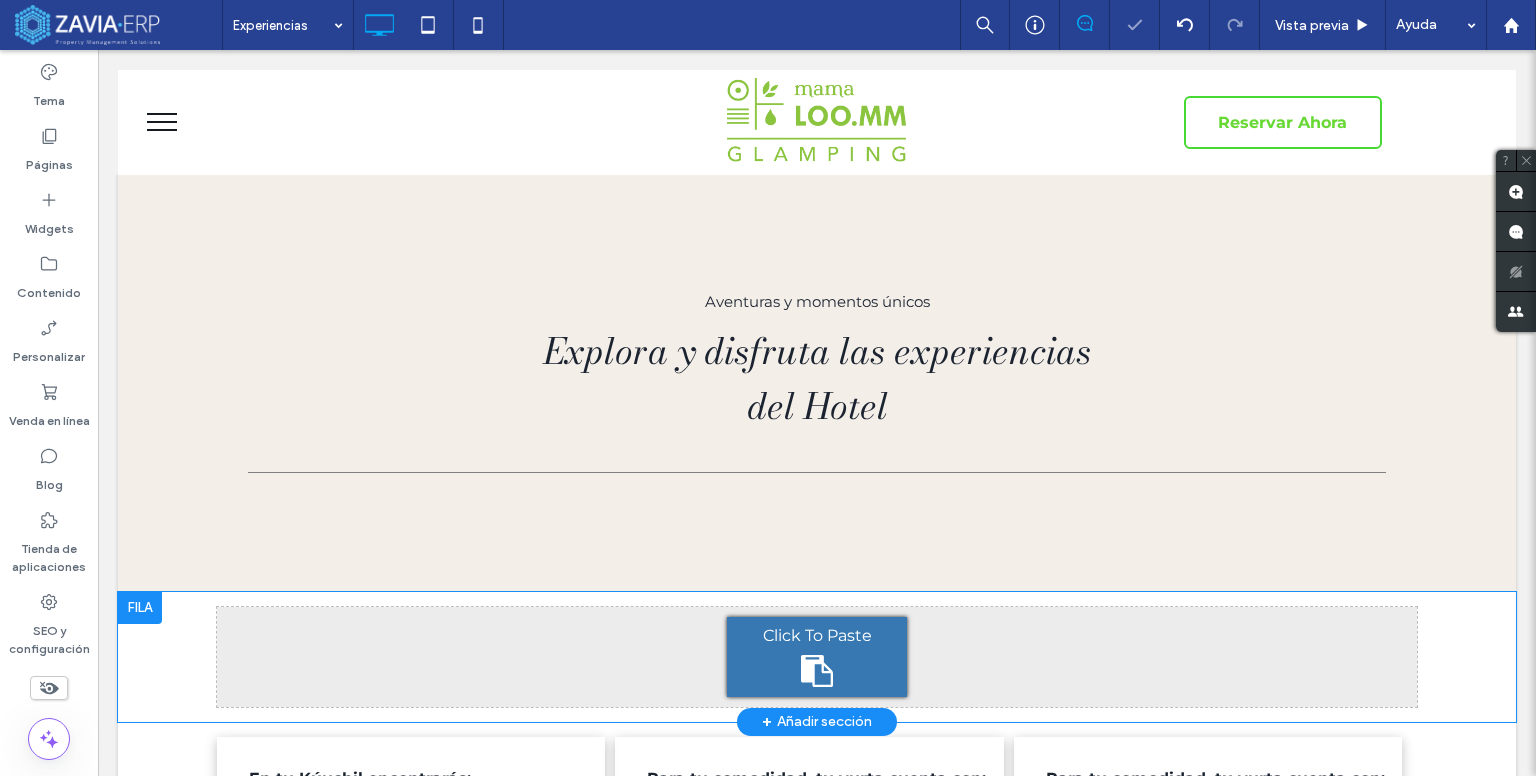 click on "Click To Paste" at bounding box center (817, 657) 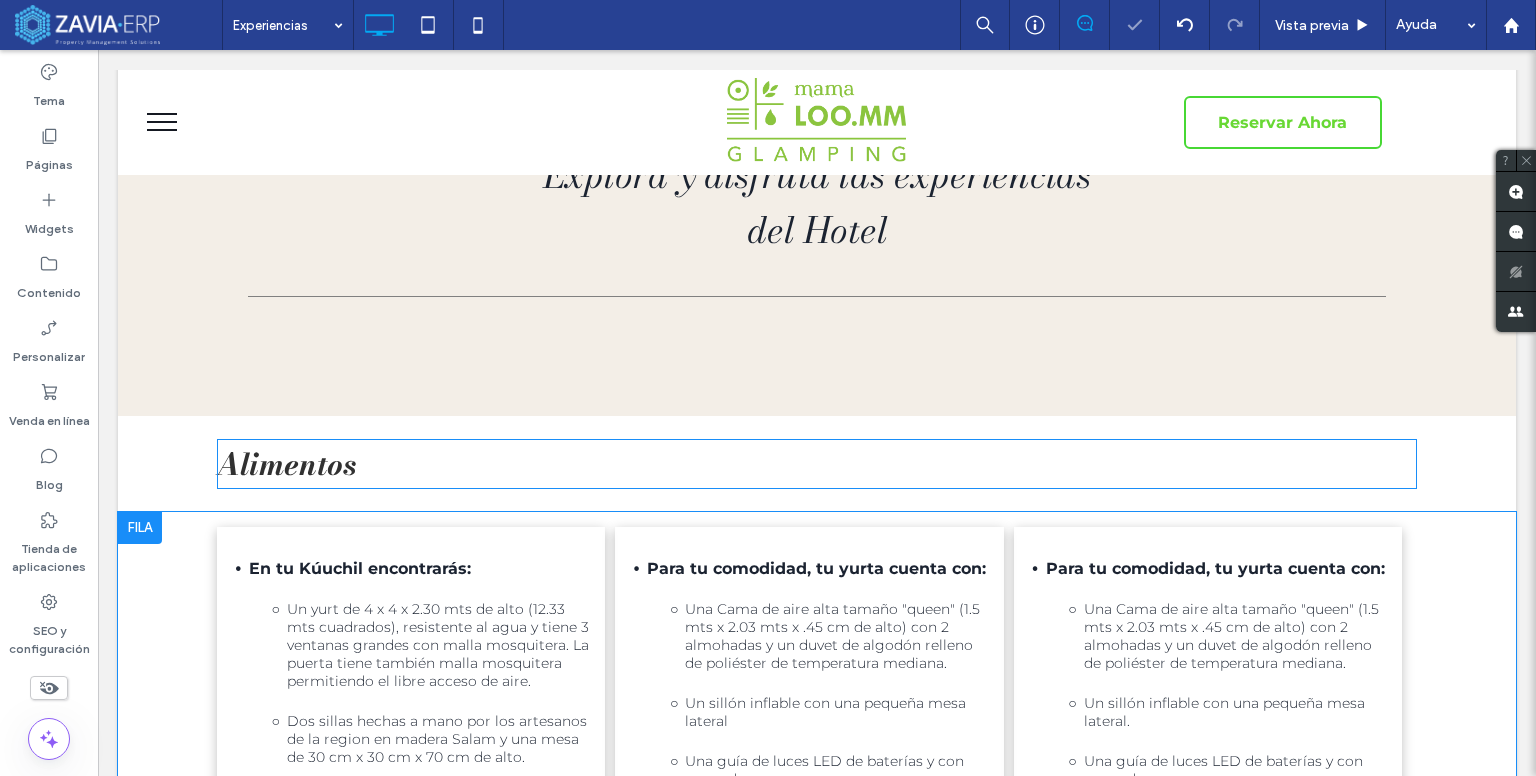 scroll, scrollTop: 200, scrollLeft: 0, axis: vertical 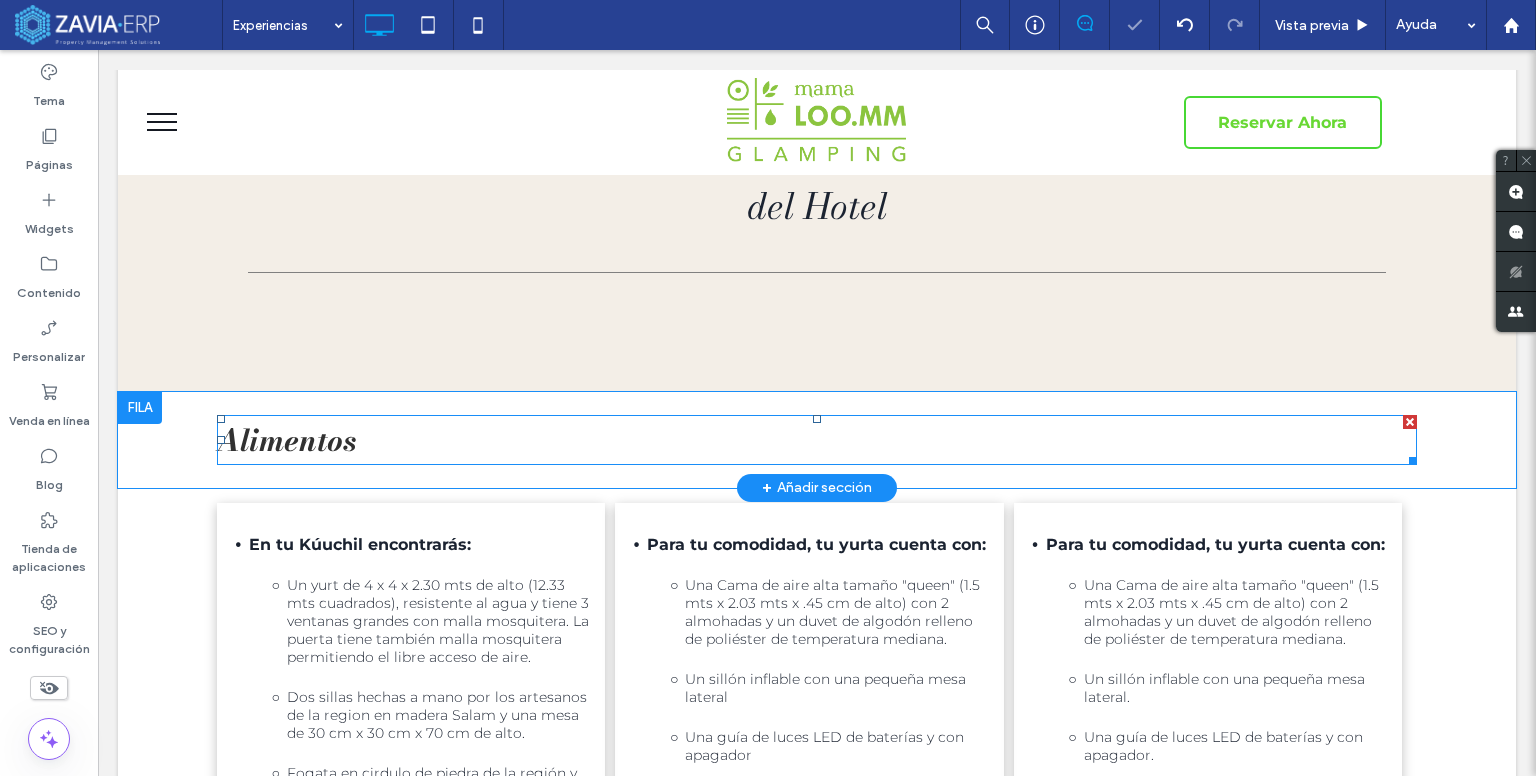 click on "Alimentos" at bounding box center (286, 440) 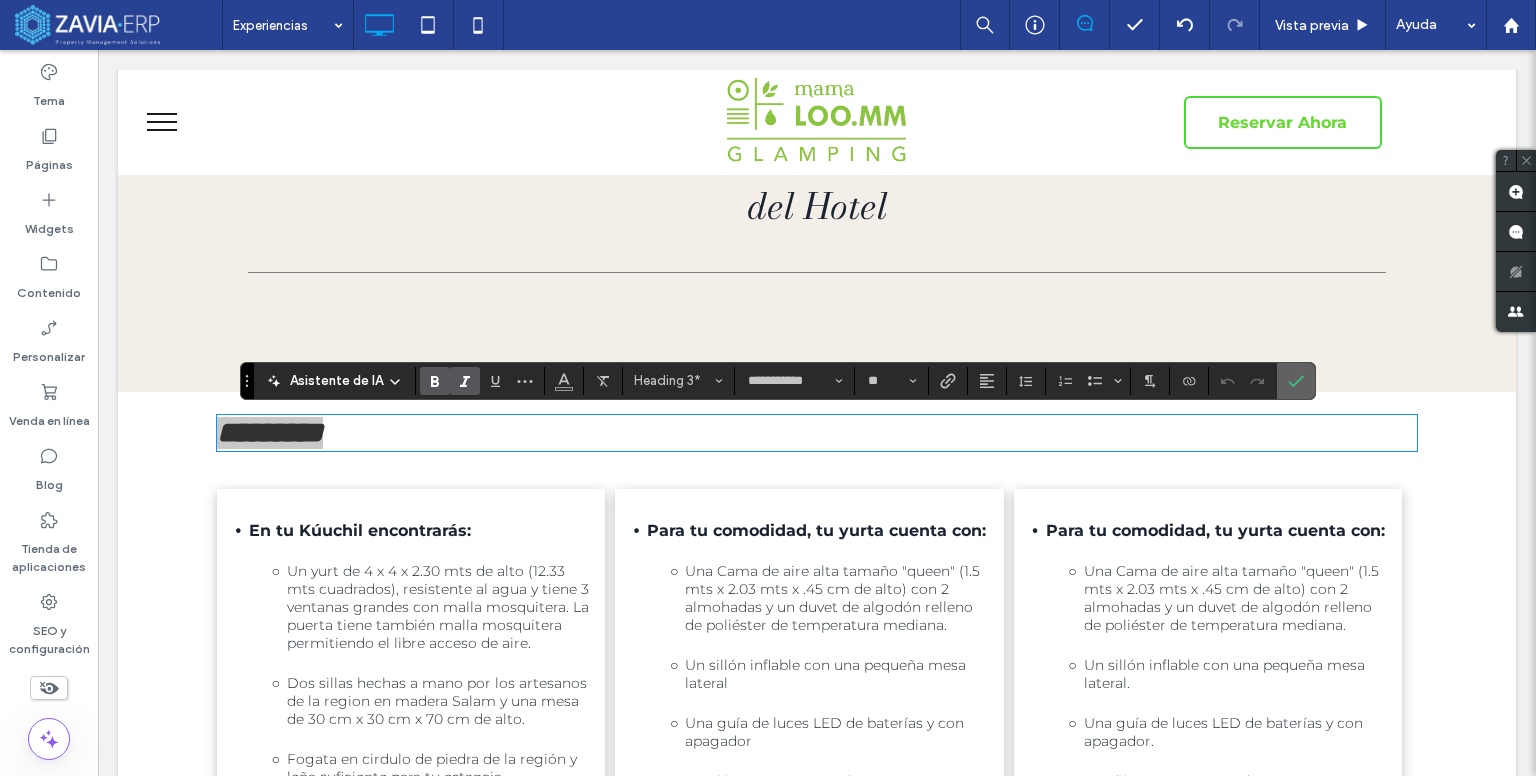 click at bounding box center (1292, 381) 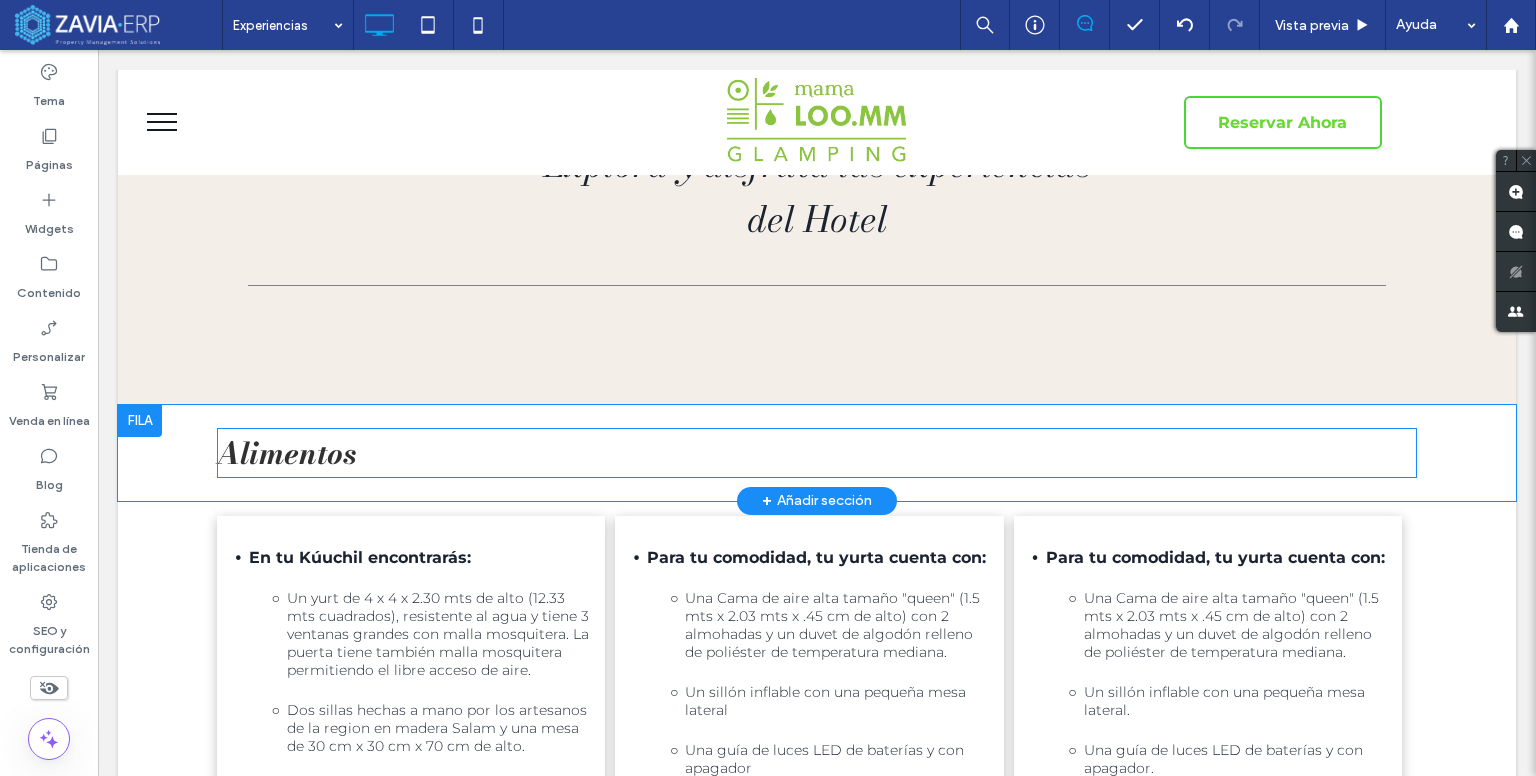 scroll, scrollTop: 200, scrollLeft: 0, axis: vertical 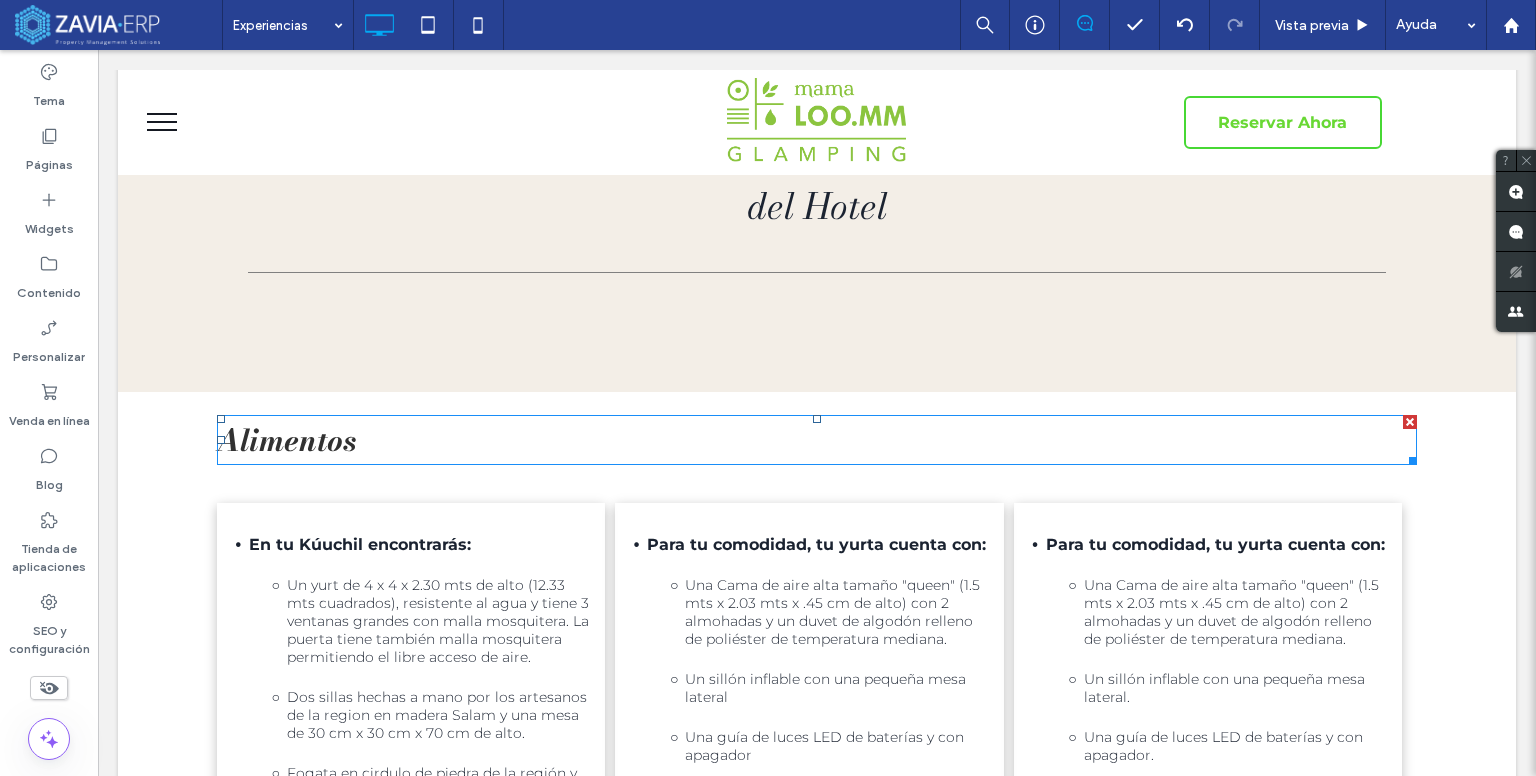 click on "Alimentos" at bounding box center [286, 440] 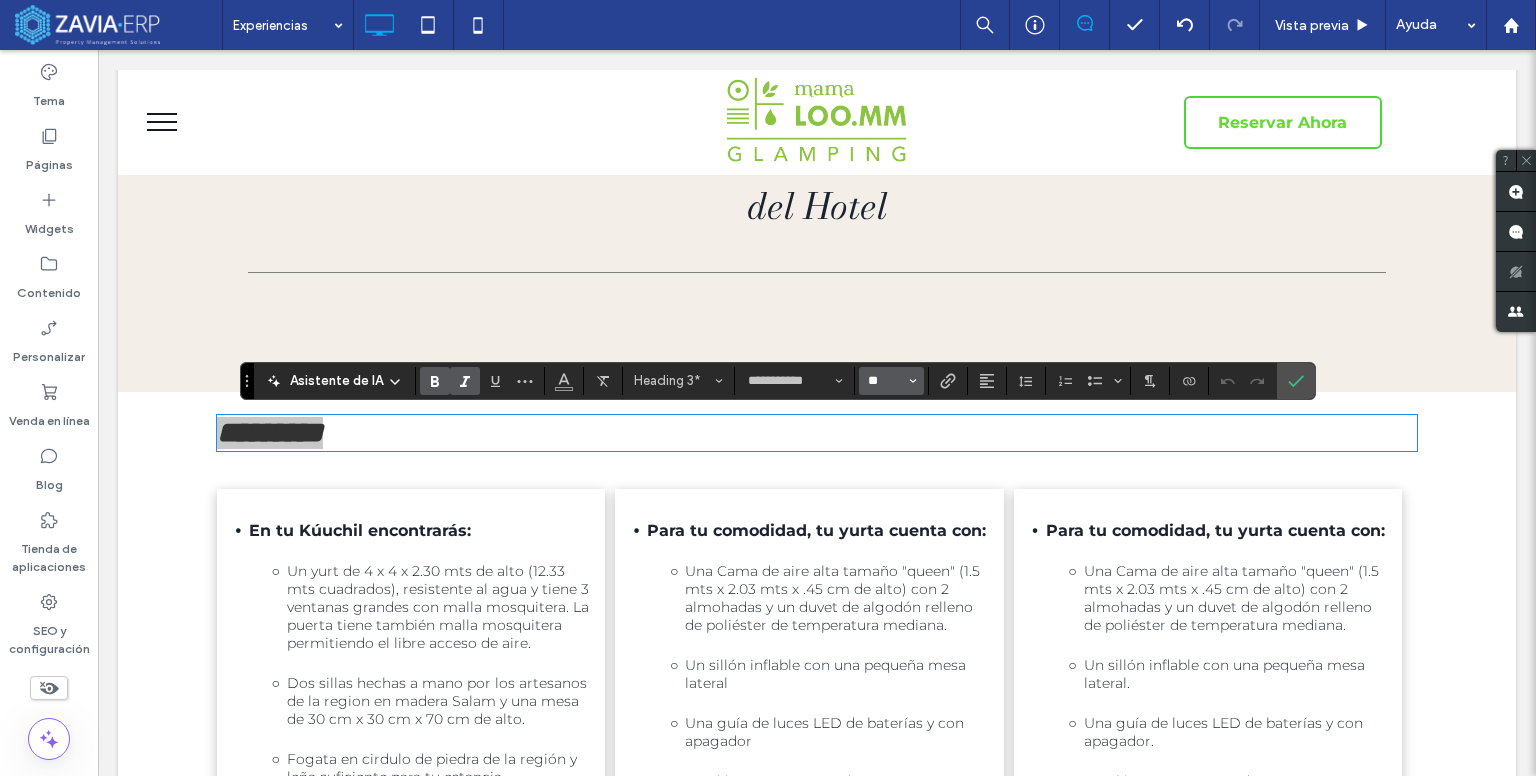 click on "**" at bounding box center (885, 381) 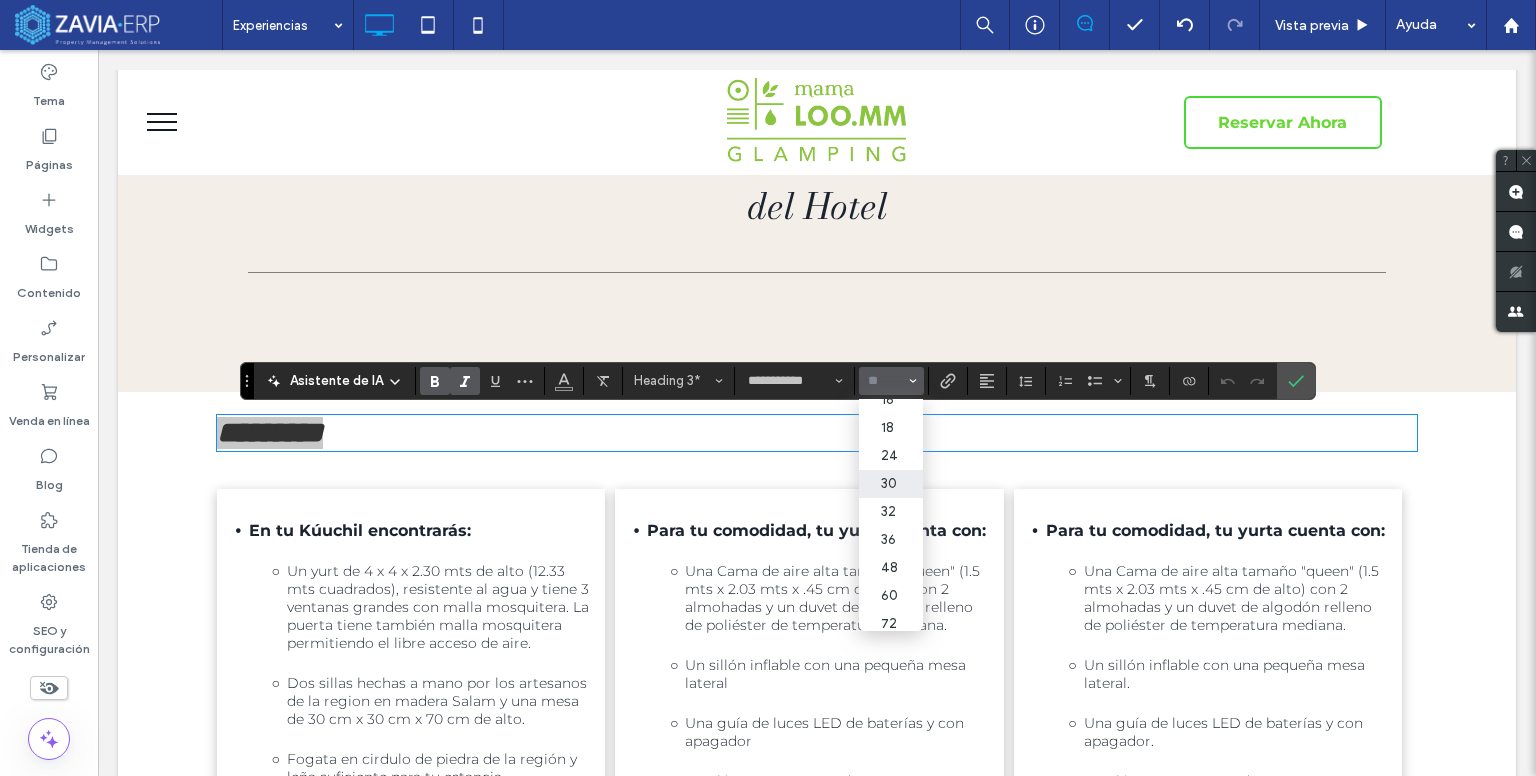 scroll, scrollTop: 200, scrollLeft: 0, axis: vertical 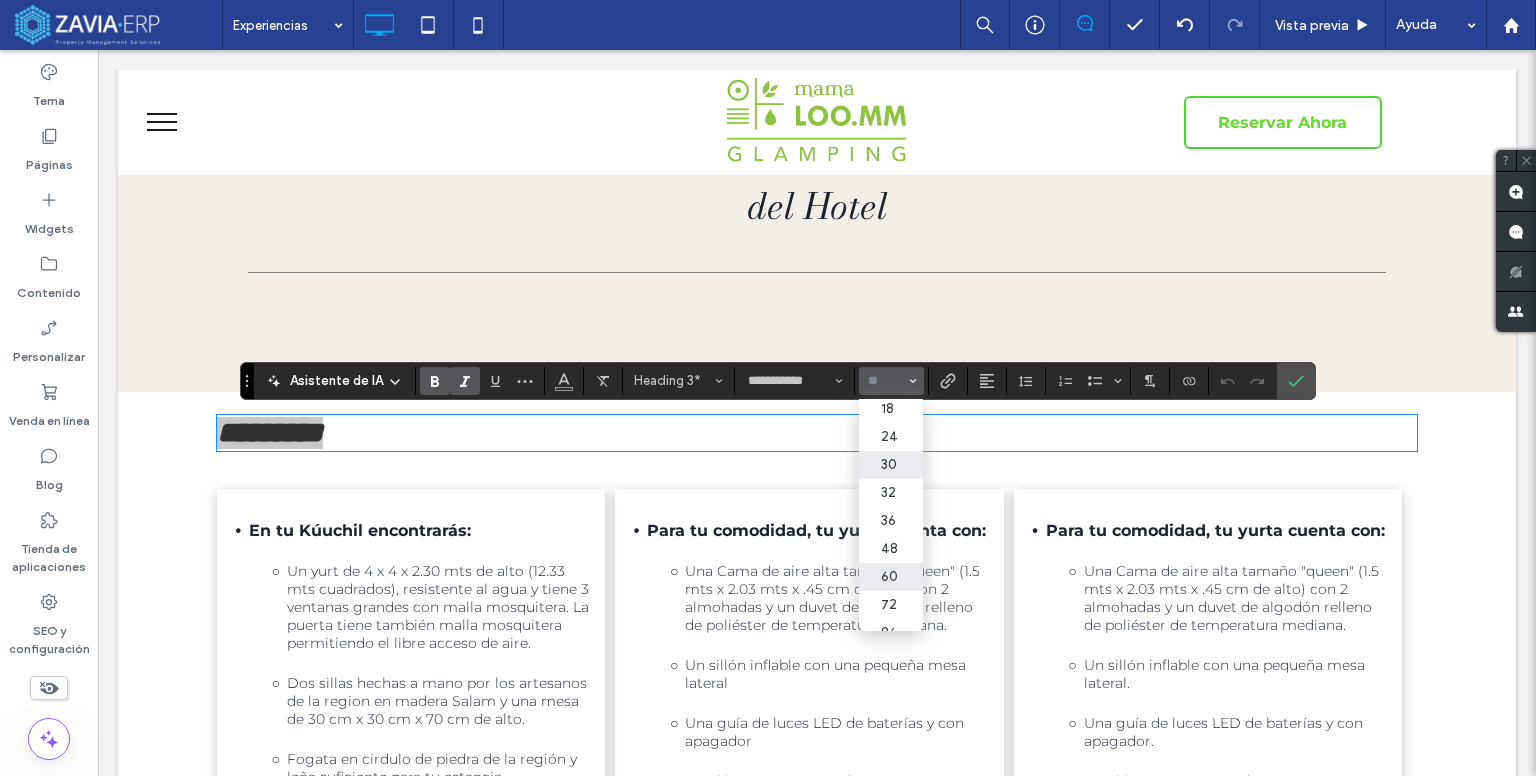 click on "60" at bounding box center [891, 577] 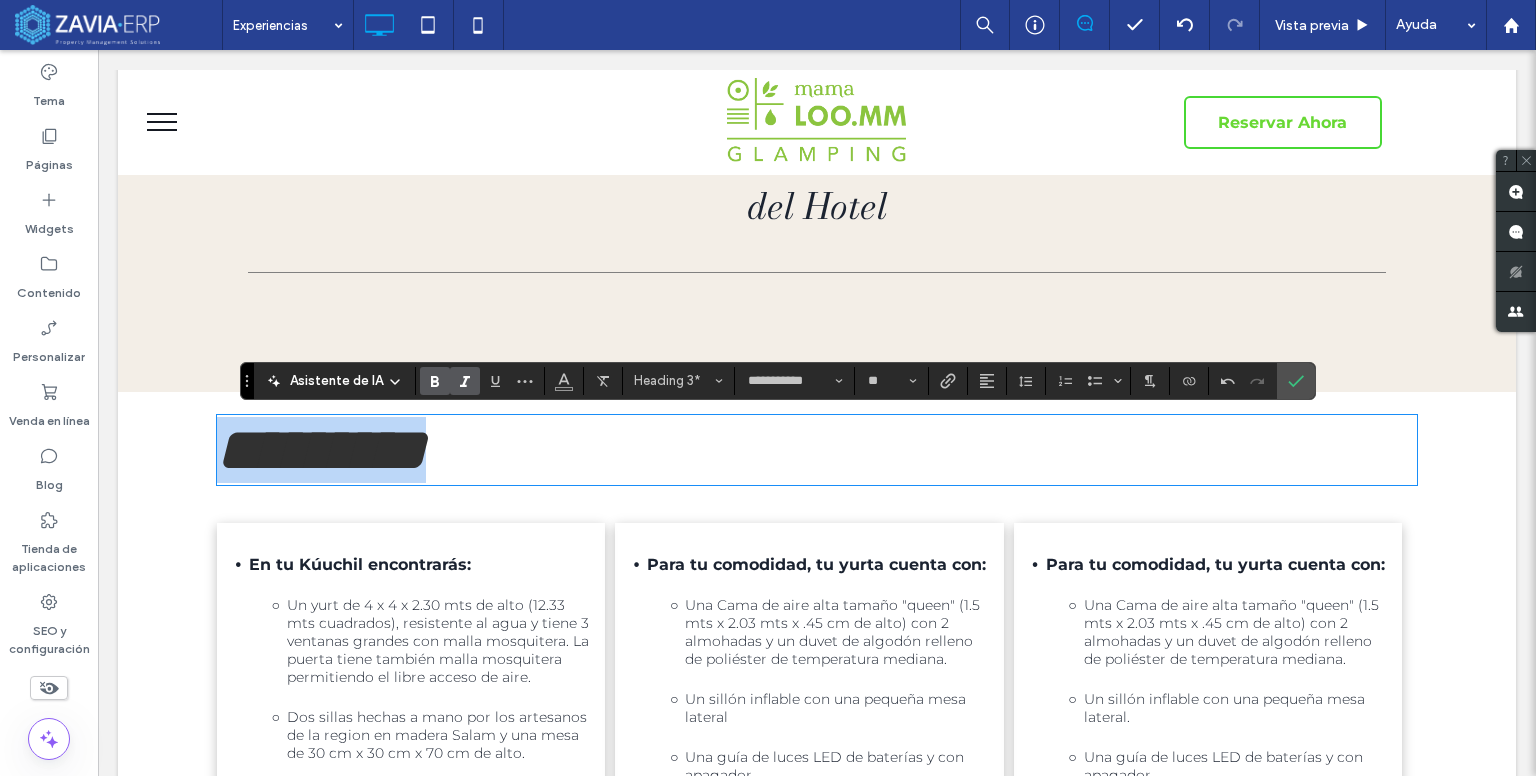 click on "*********" at bounding box center (817, 450) 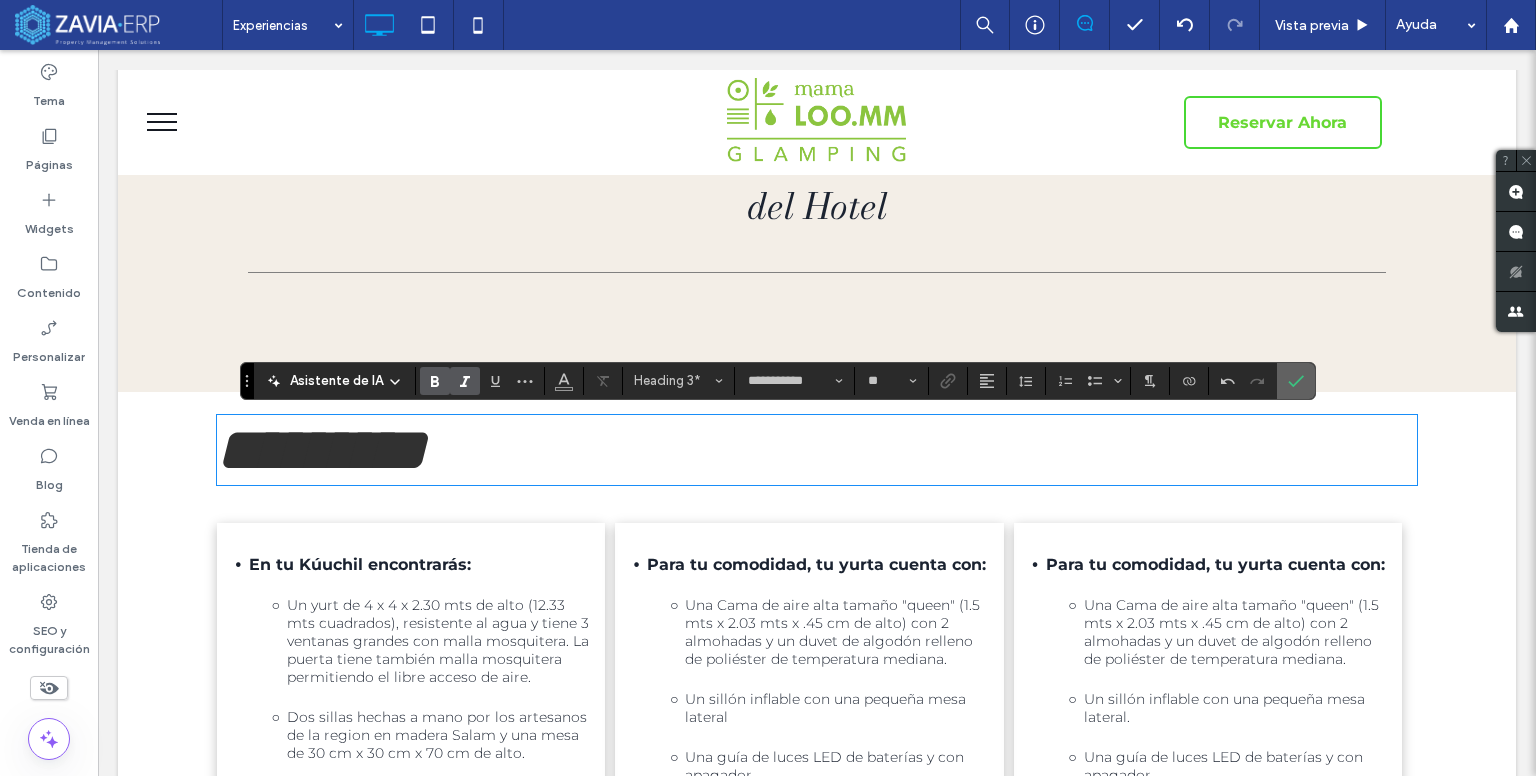 click 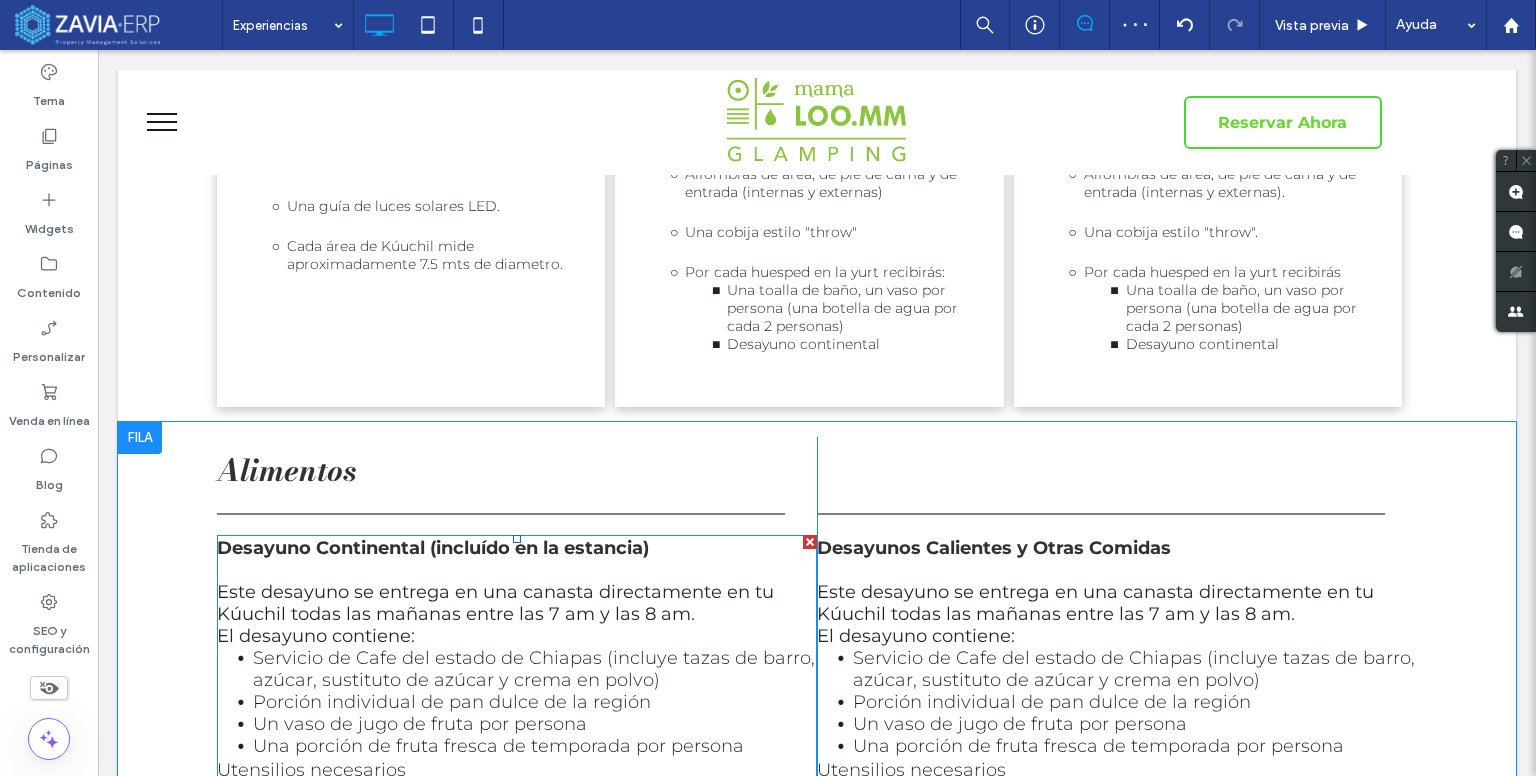 scroll, scrollTop: 1100, scrollLeft: 0, axis: vertical 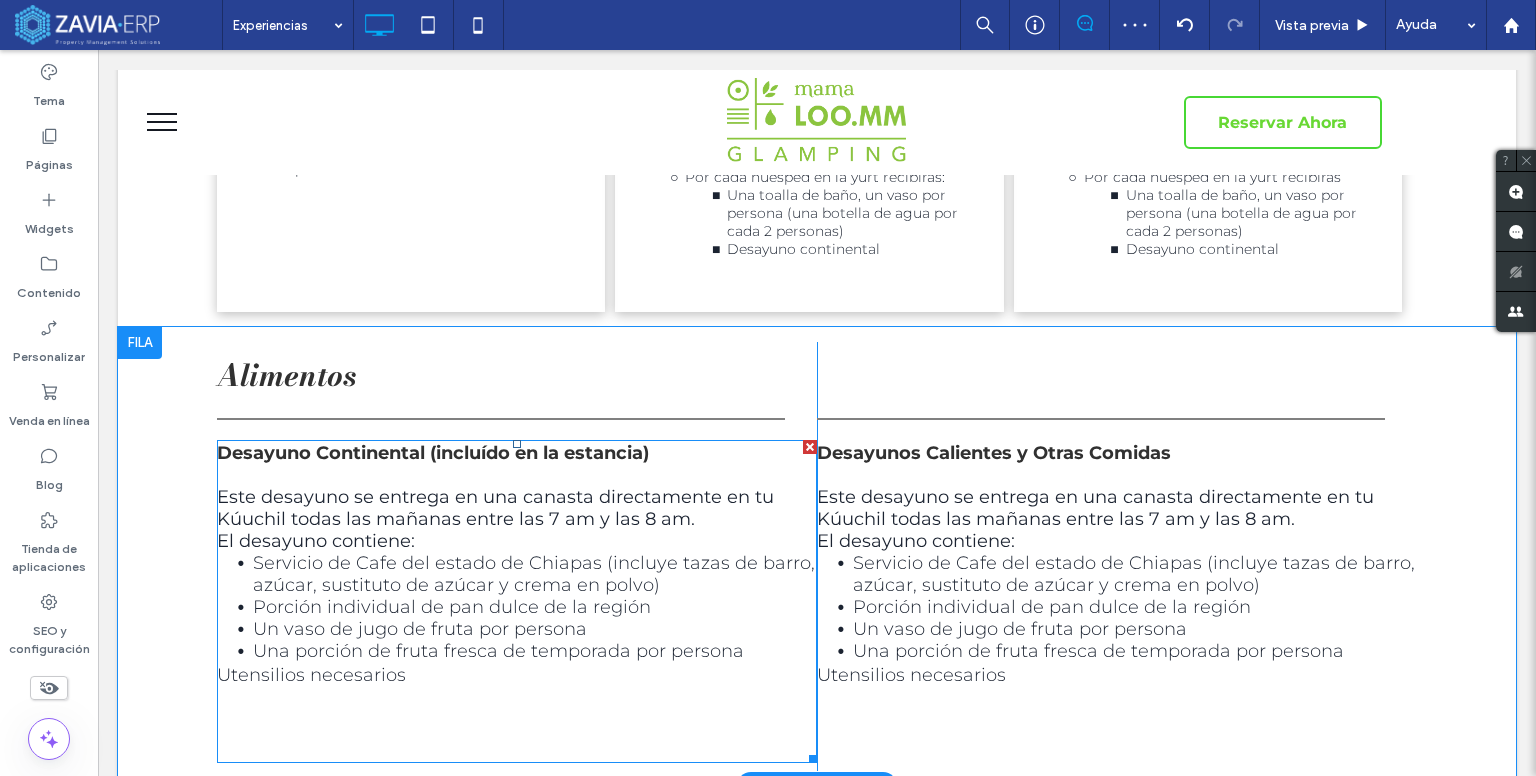 click on "Este desayuno se entrega en una canasta directamente en tu Kúuchil todas las mañanas entre las 7 am y las 8 am.  El desayuno contiene:" at bounding box center (517, 508) 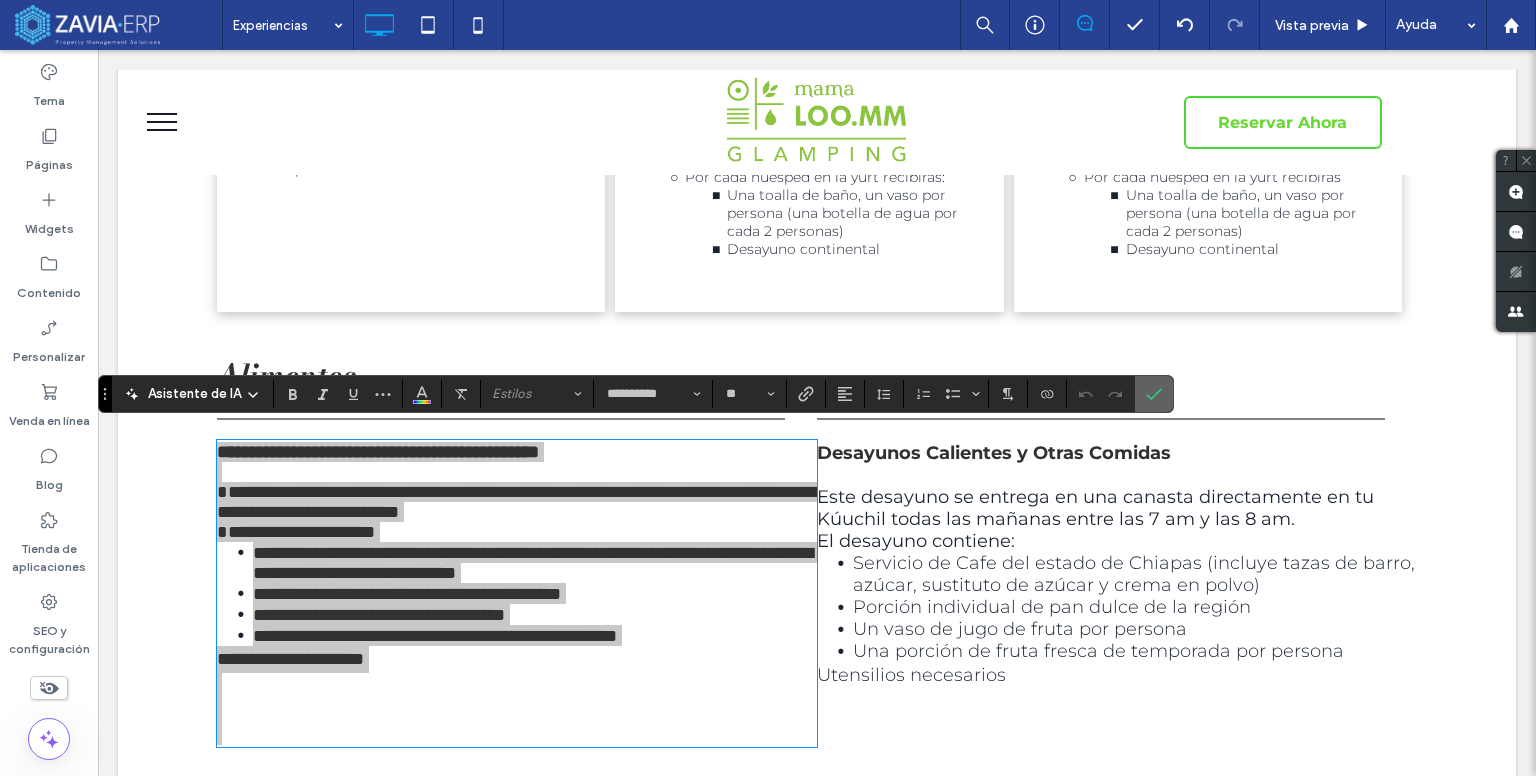 click at bounding box center (1154, 394) 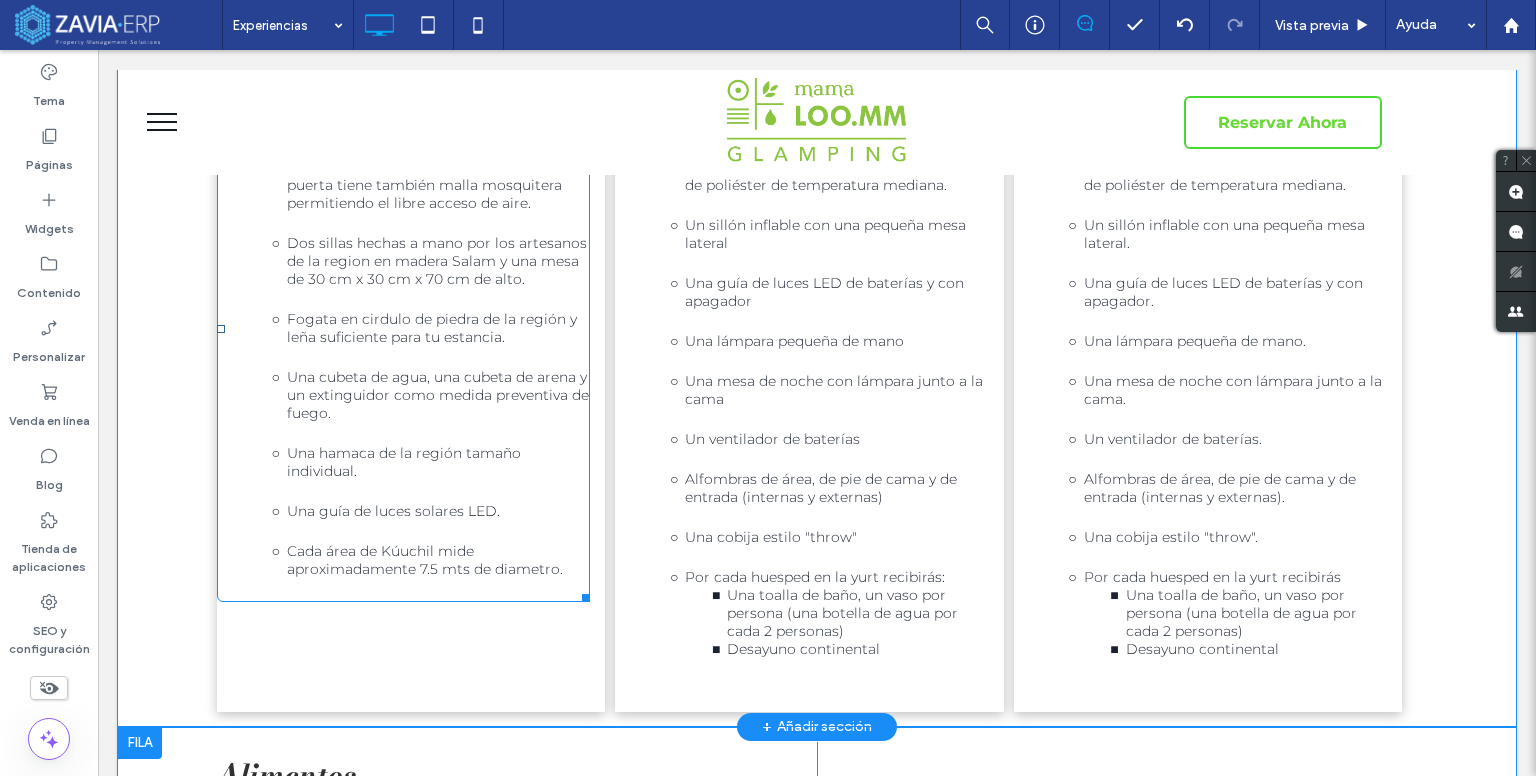 click at bounding box center [403, 433] 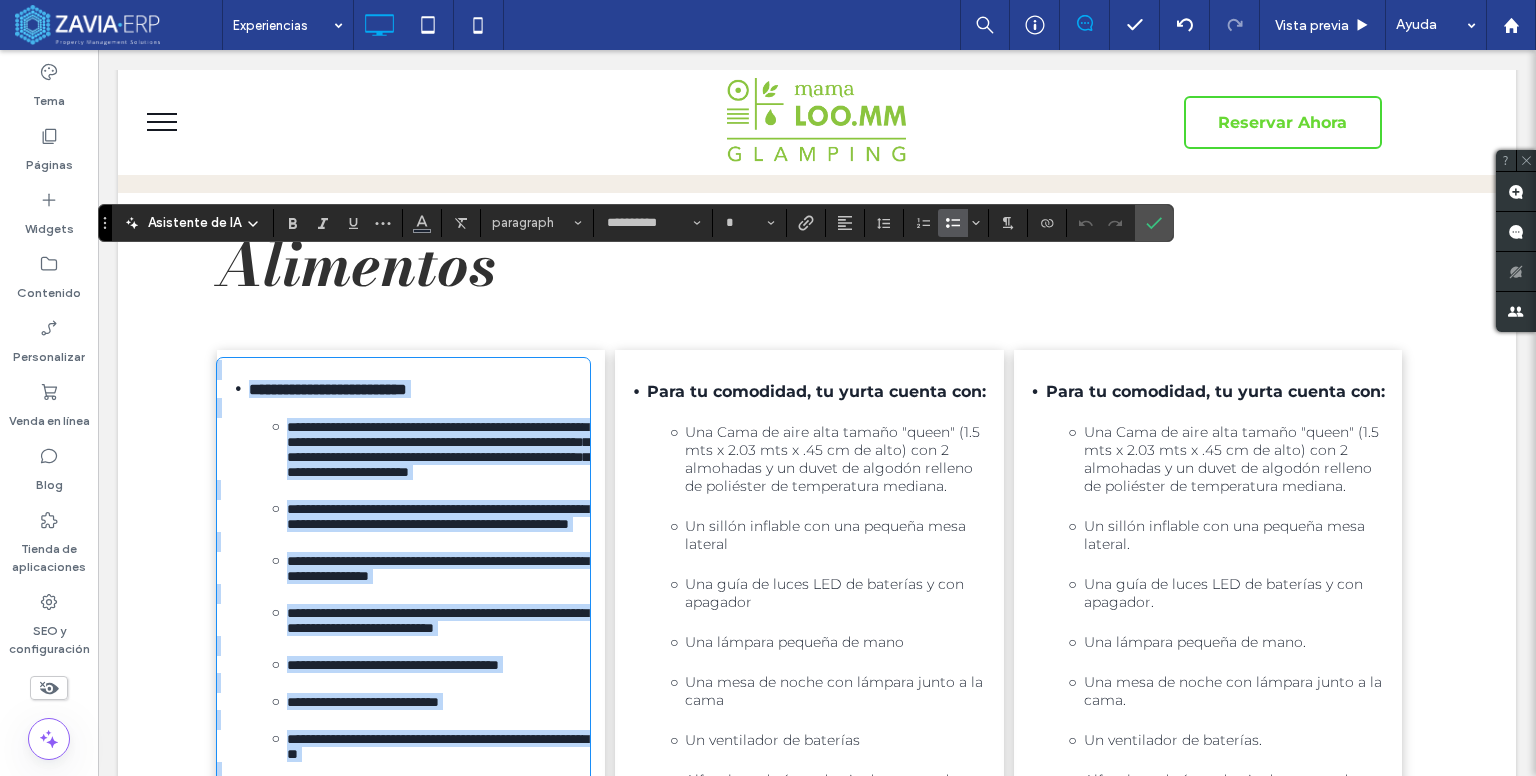 scroll, scrollTop: 400, scrollLeft: 0, axis: vertical 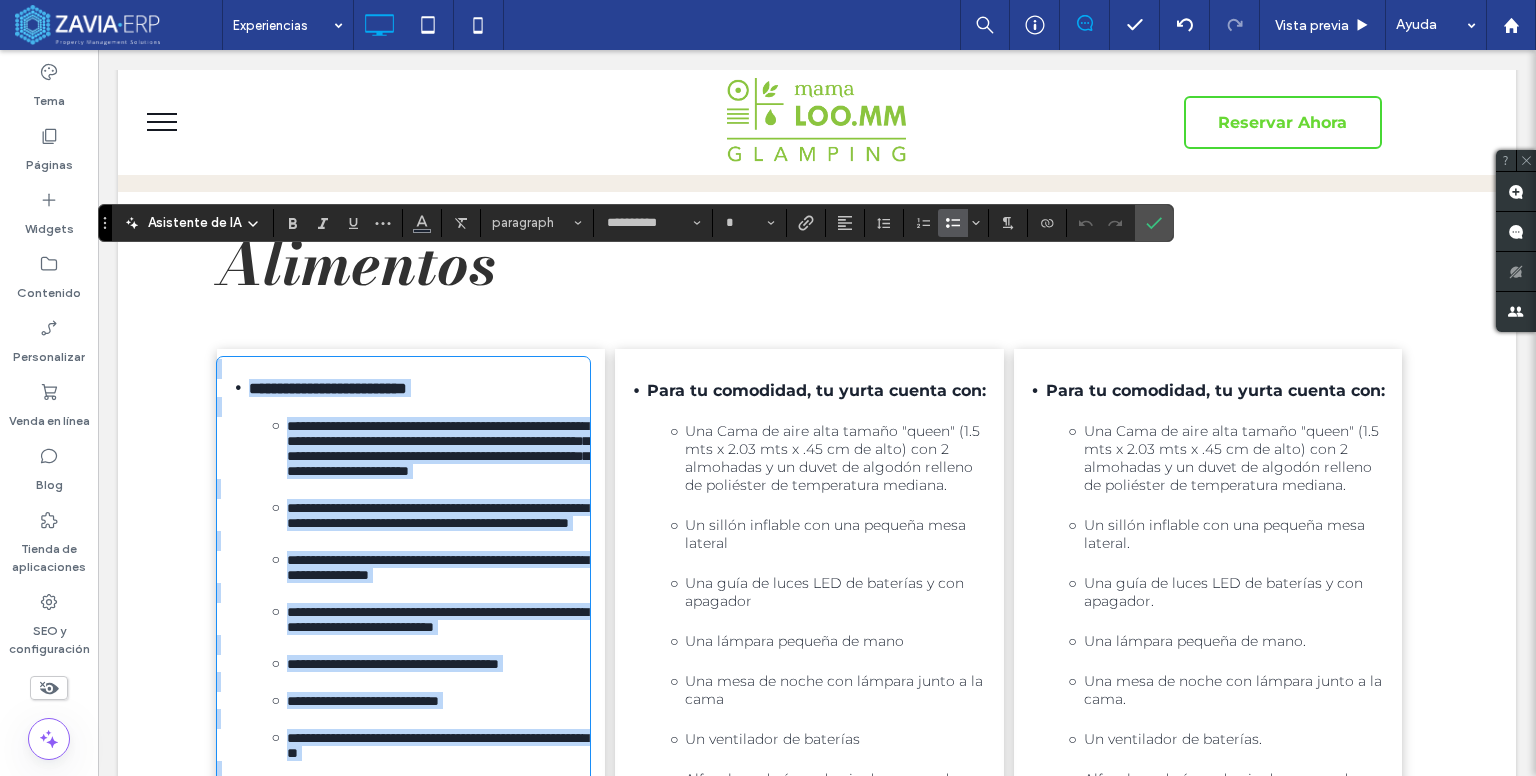 click on "**********" at bounding box center [438, 448] 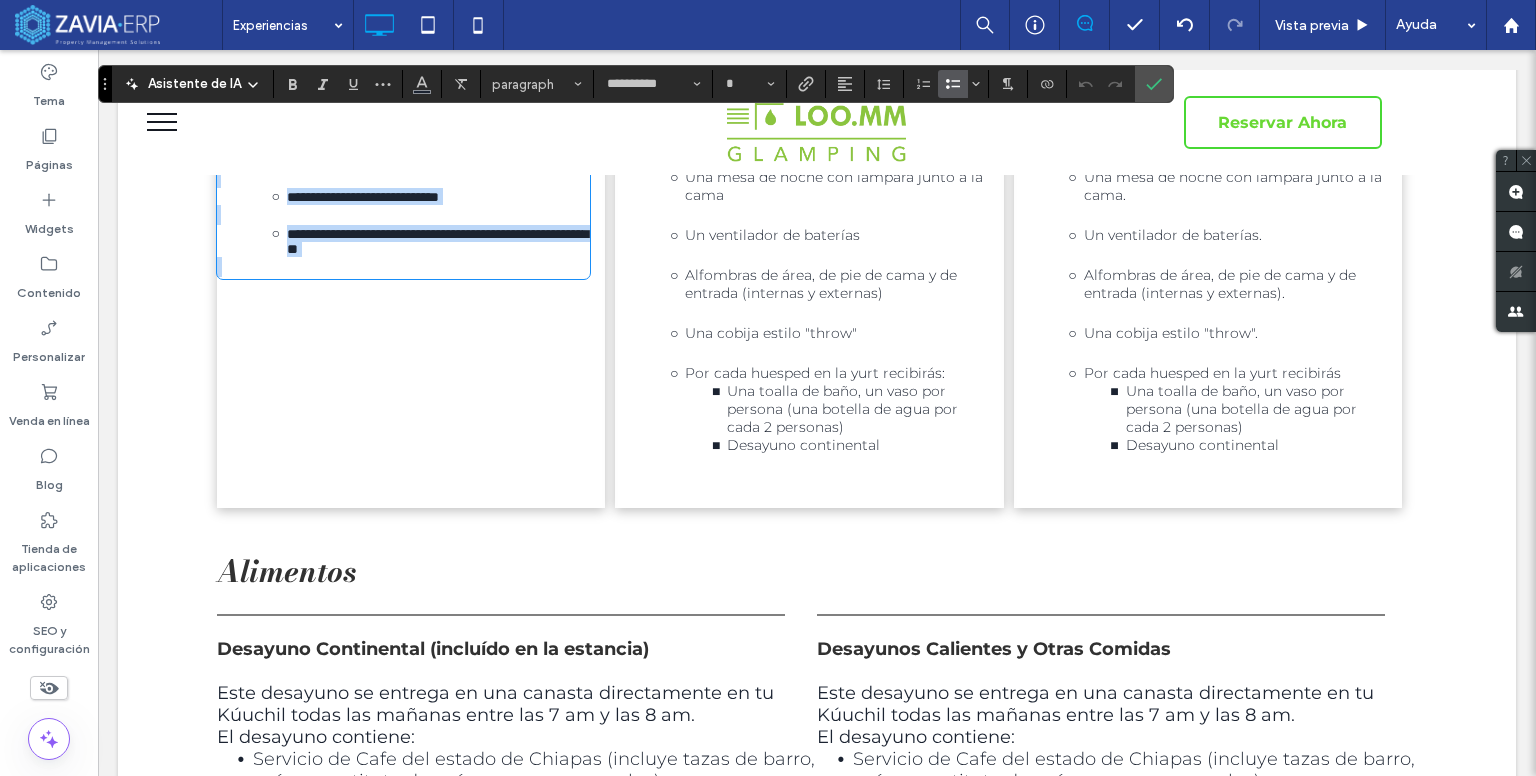 scroll, scrollTop: 1000, scrollLeft: 0, axis: vertical 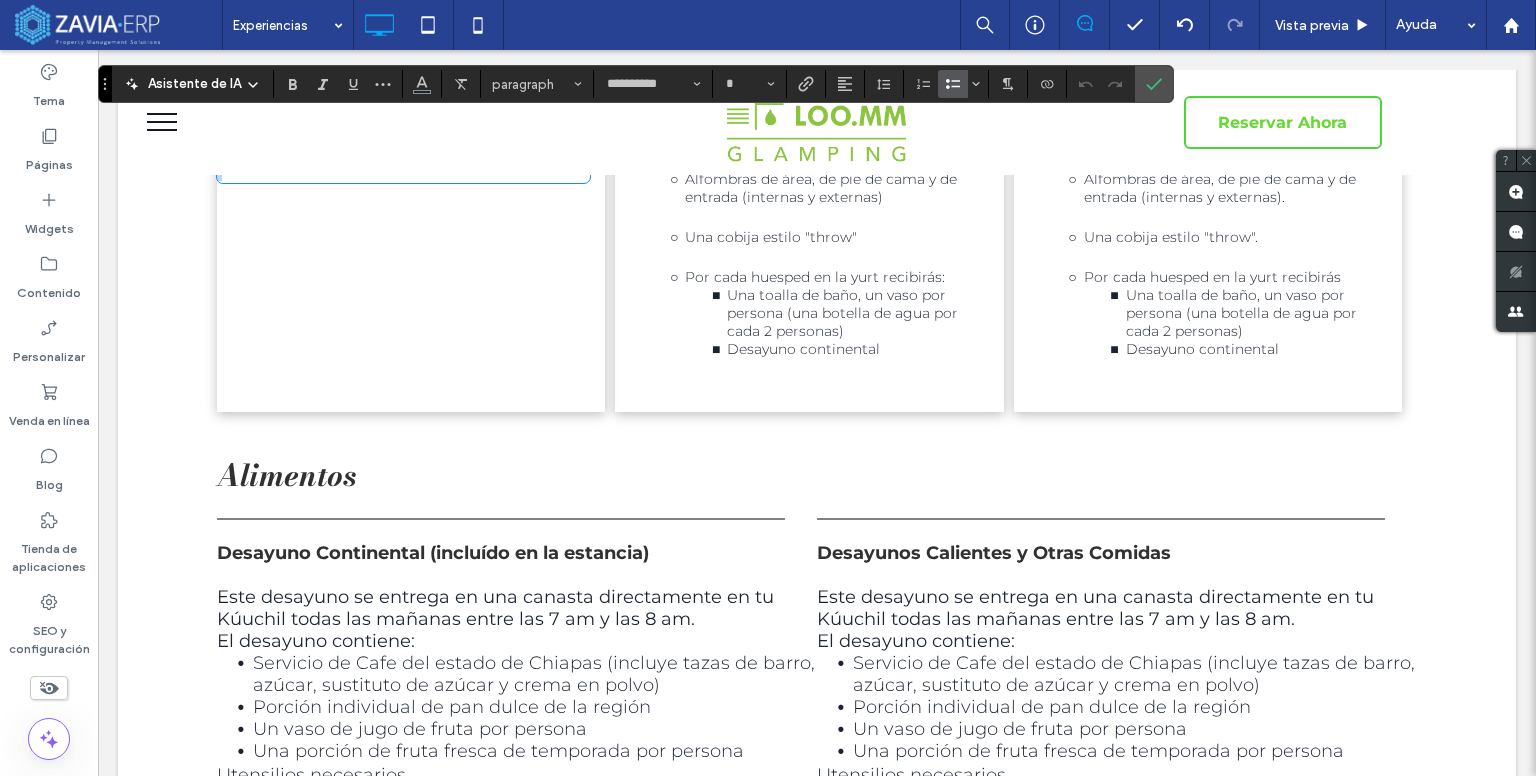 drag, startPoint x: 264, startPoint y: 395, endPoint x: 402, endPoint y: 491, distance: 168.1071 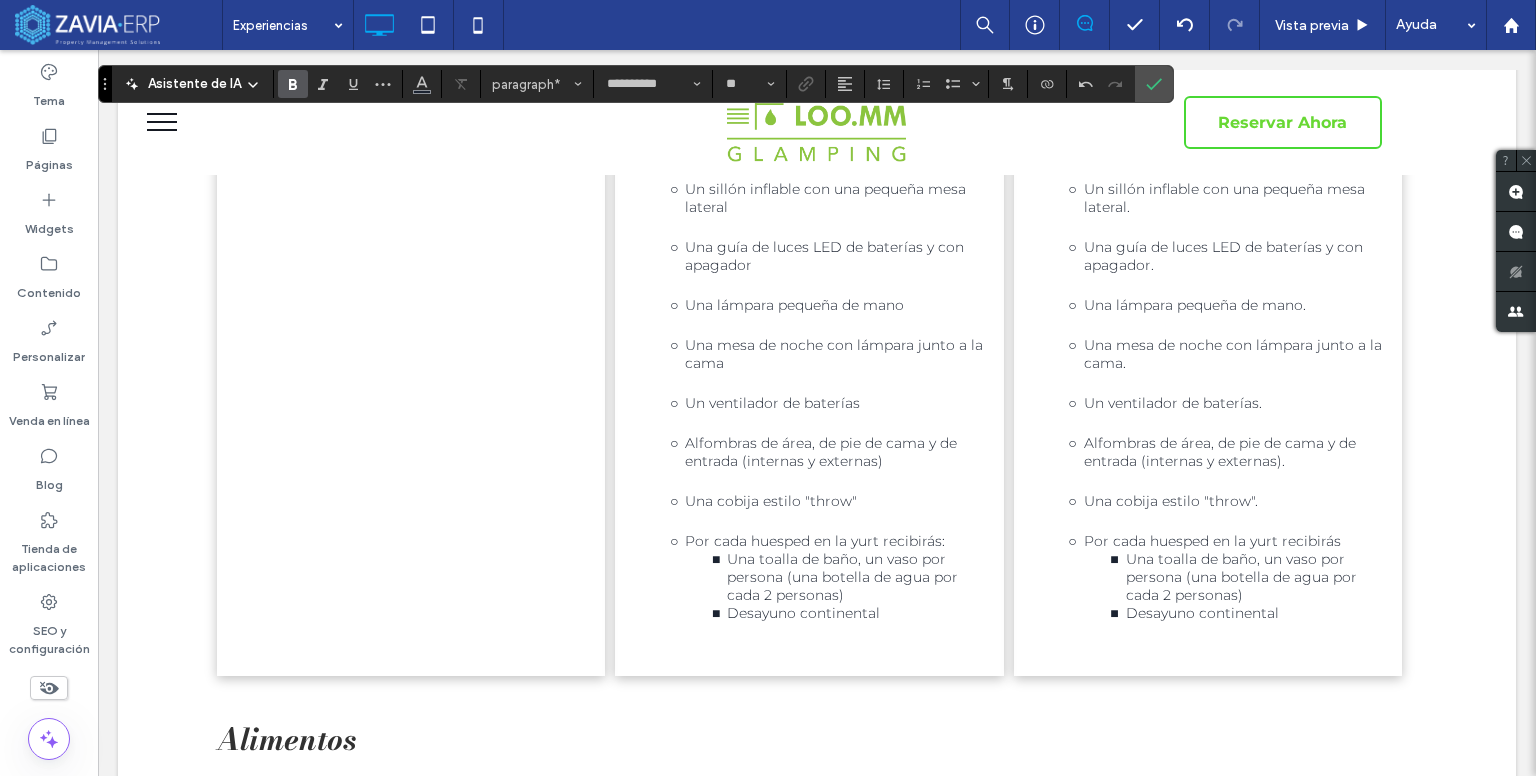 scroll, scrollTop: 500, scrollLeft: 0, axis: vertical 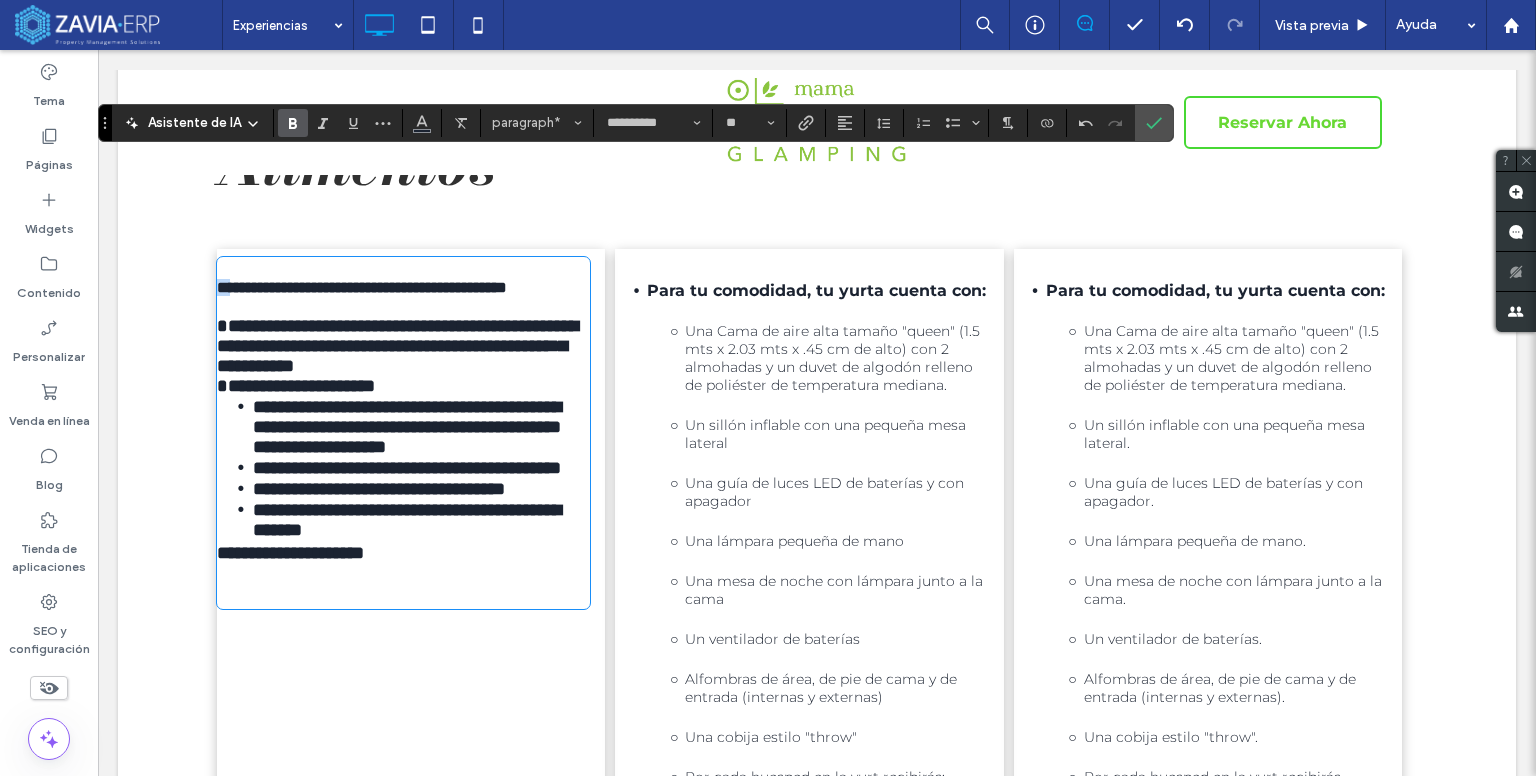drag, startPoint x: 228, startPoint y: 291, endPoint x: 213, endPoint y: 287, distance: 15.524175 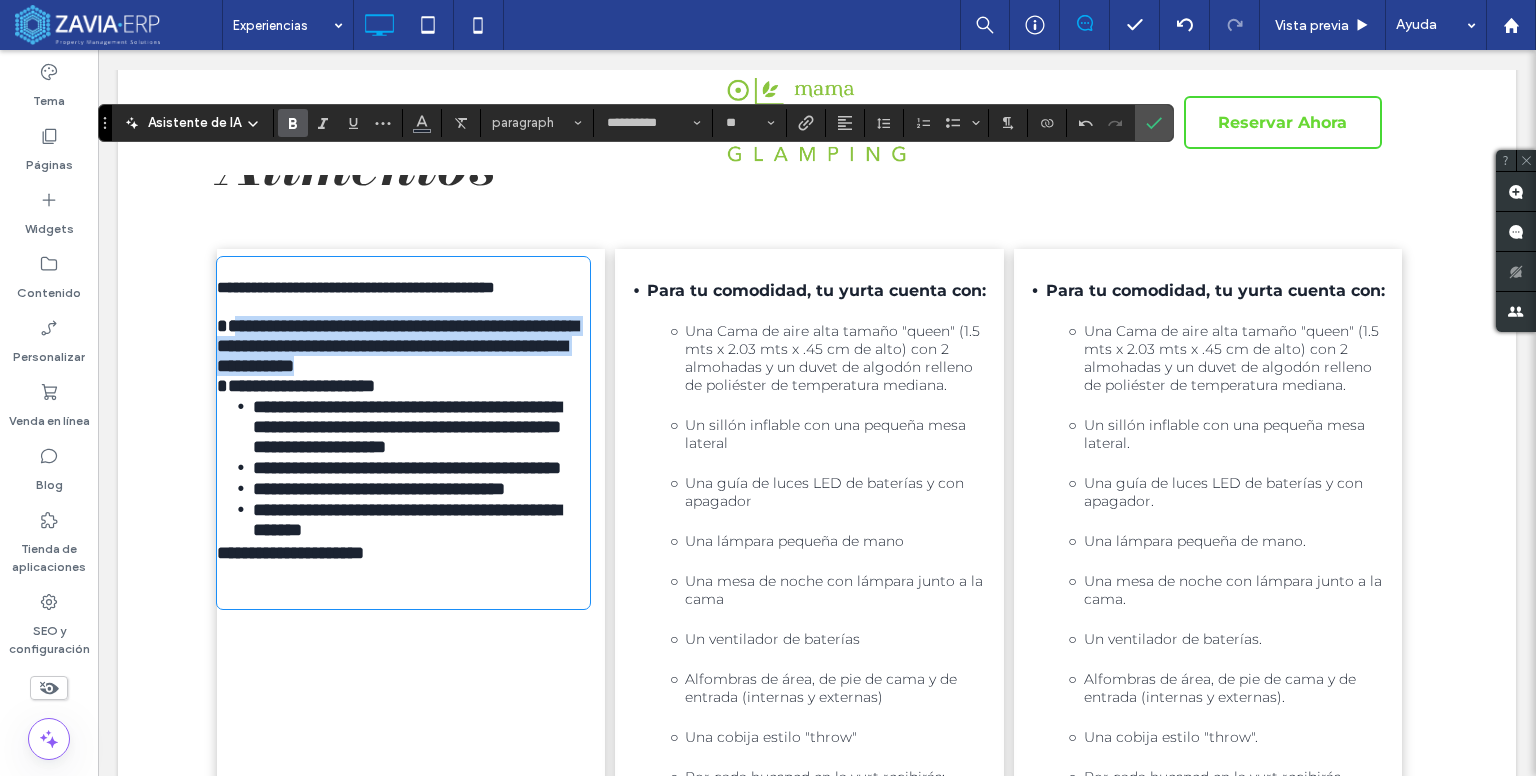 drag, startPoint x: 221, startPoint y: 341, endPoint x: 212, endPoint y: 366, distance: 26.57066 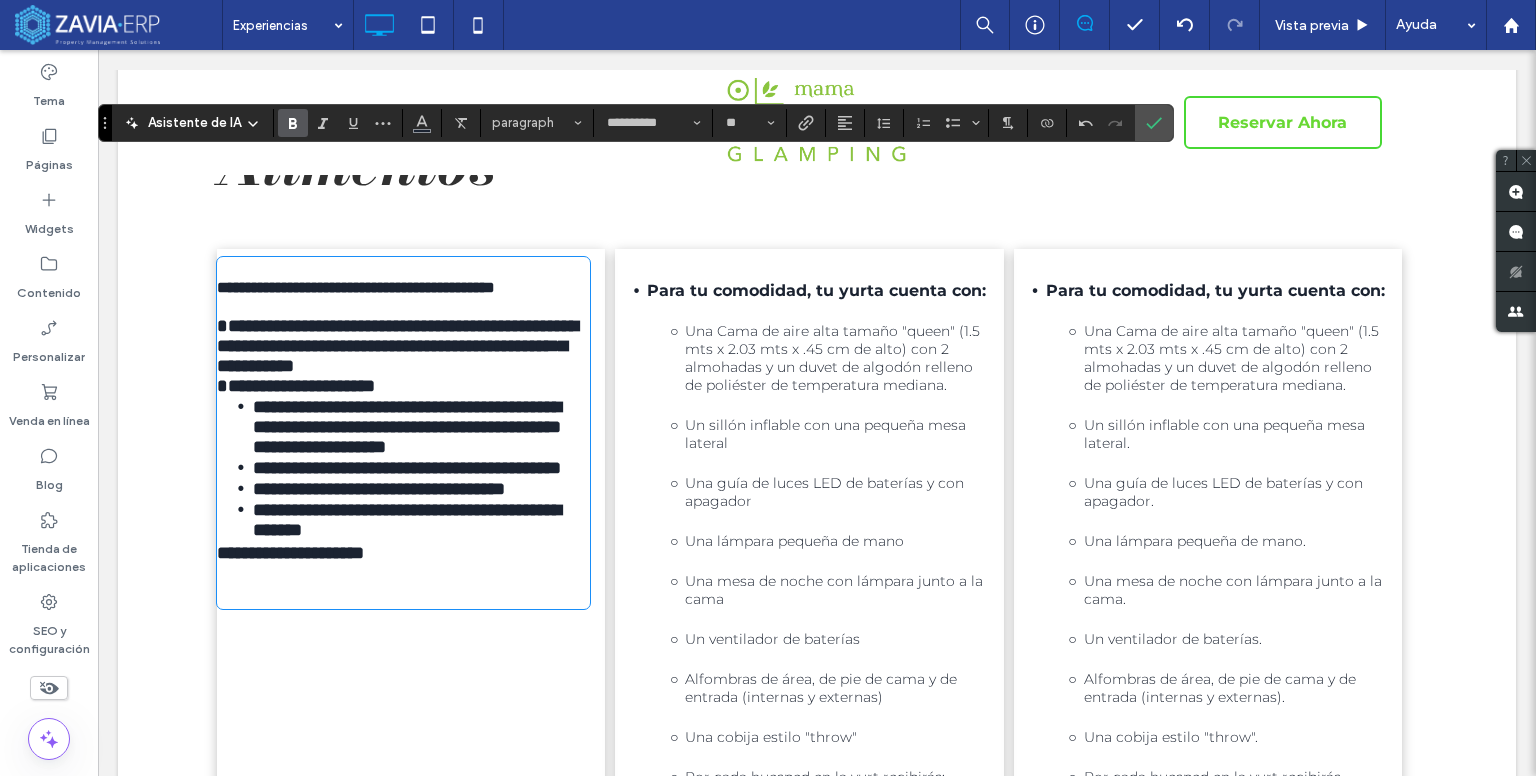 click on "**********" at bounding box center [397, 356] 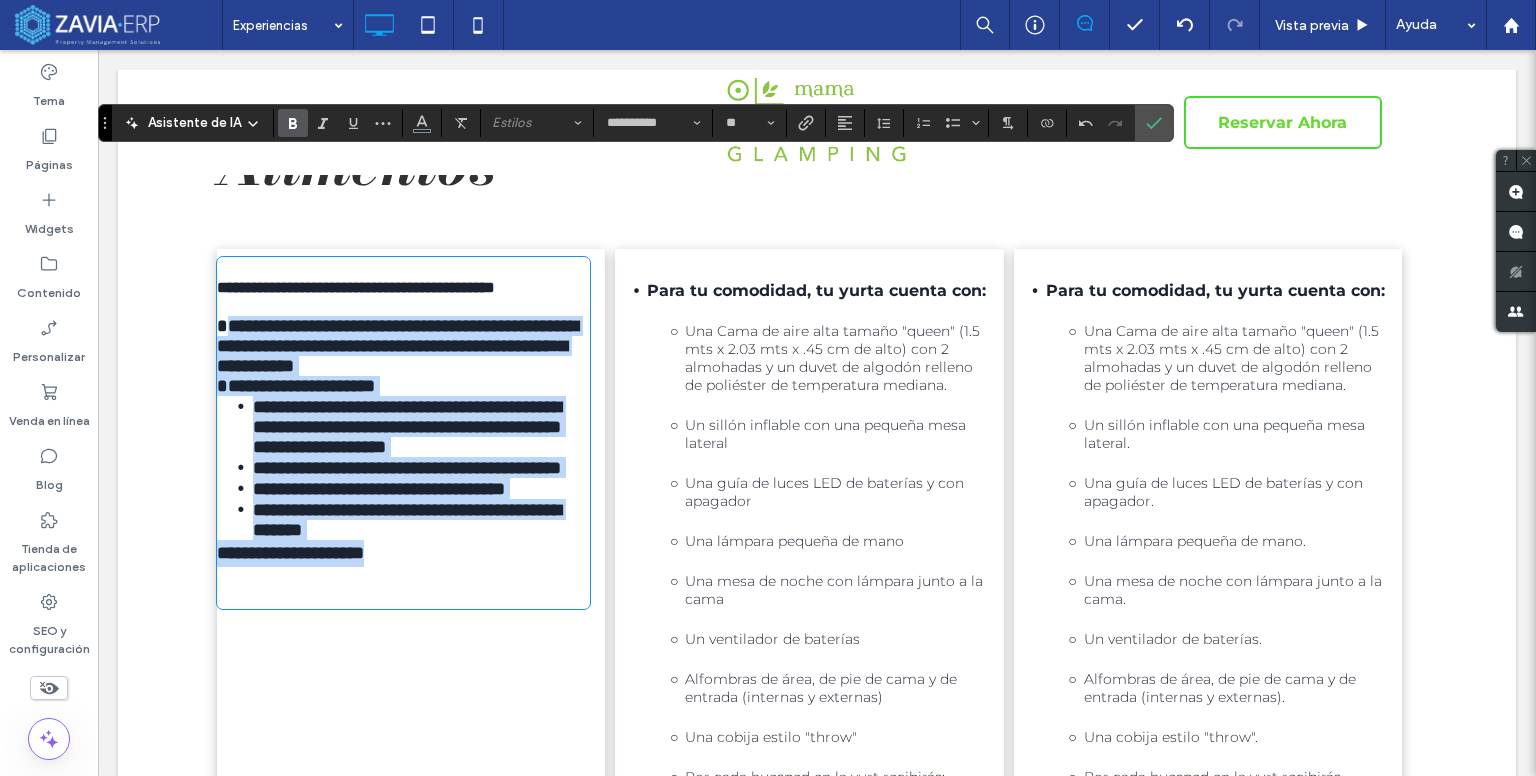 drag, startPoint x: 212, startPoint y: 351, endPoint x: 655, endPoint y: 450, distance: 453.9273 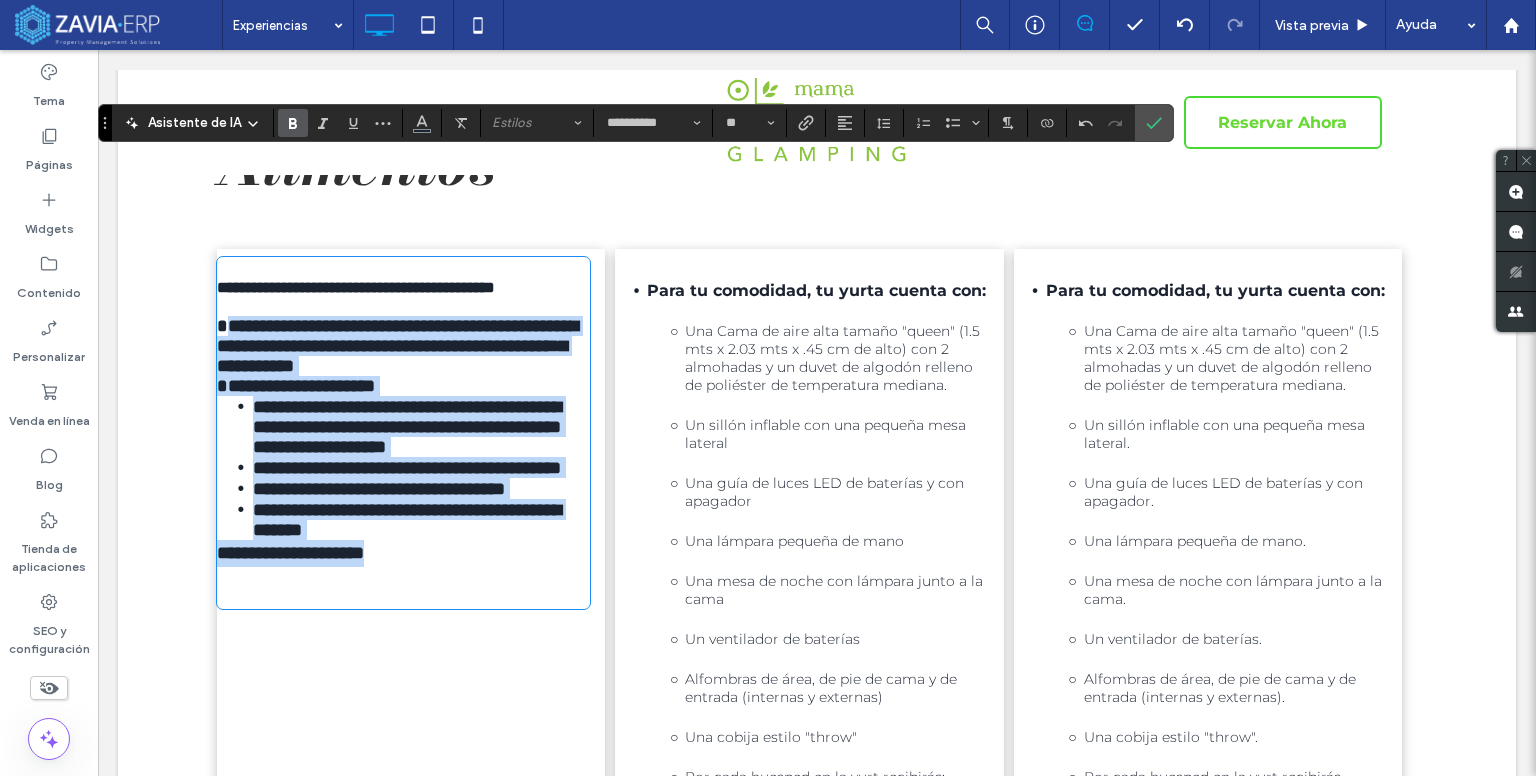 click on "**********" at bounding box center [403, 433] 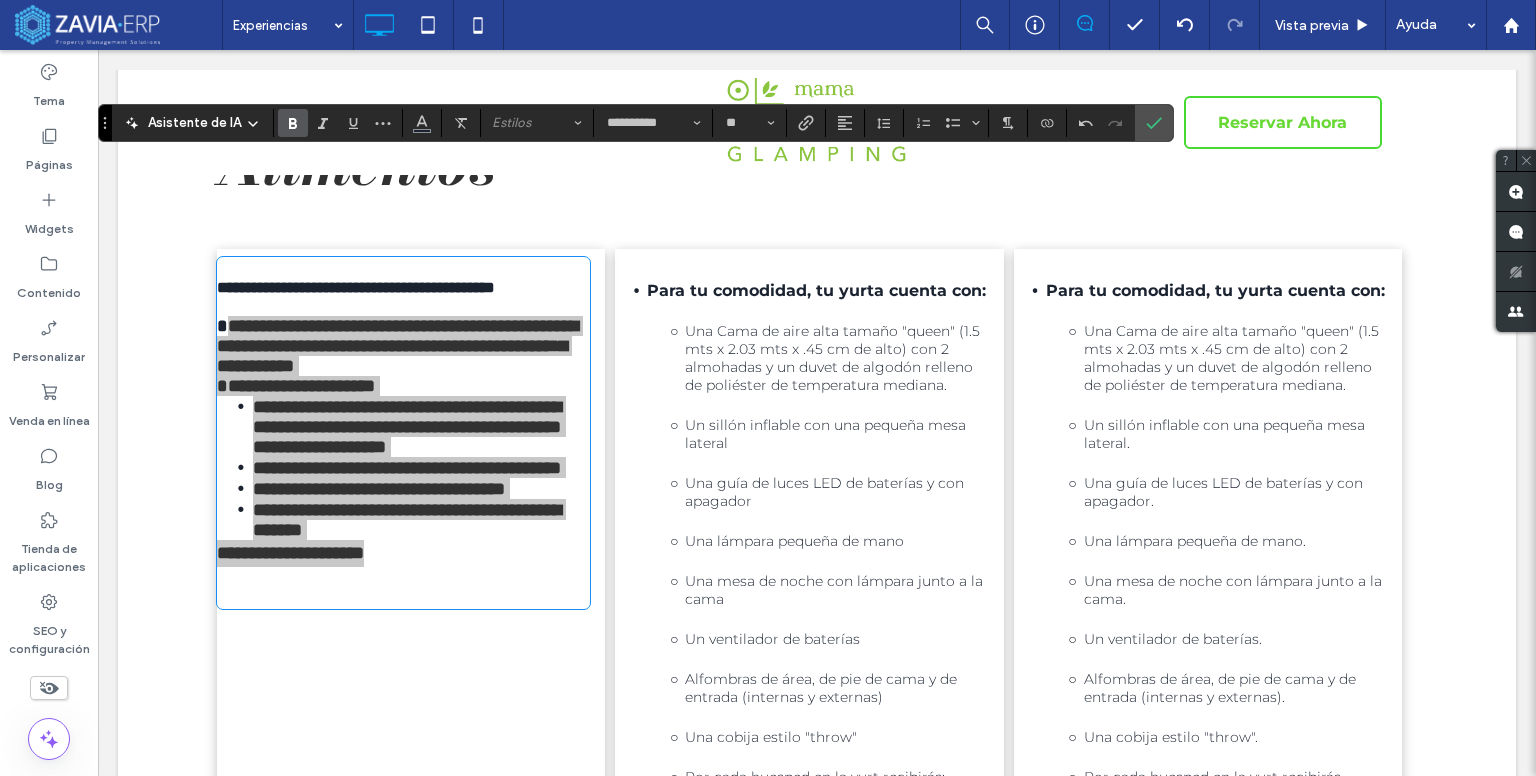 drag, startPoint x: 298, startPoint y: 125, endPoint x: 306, endPoint y: 137, distance: 14.422205 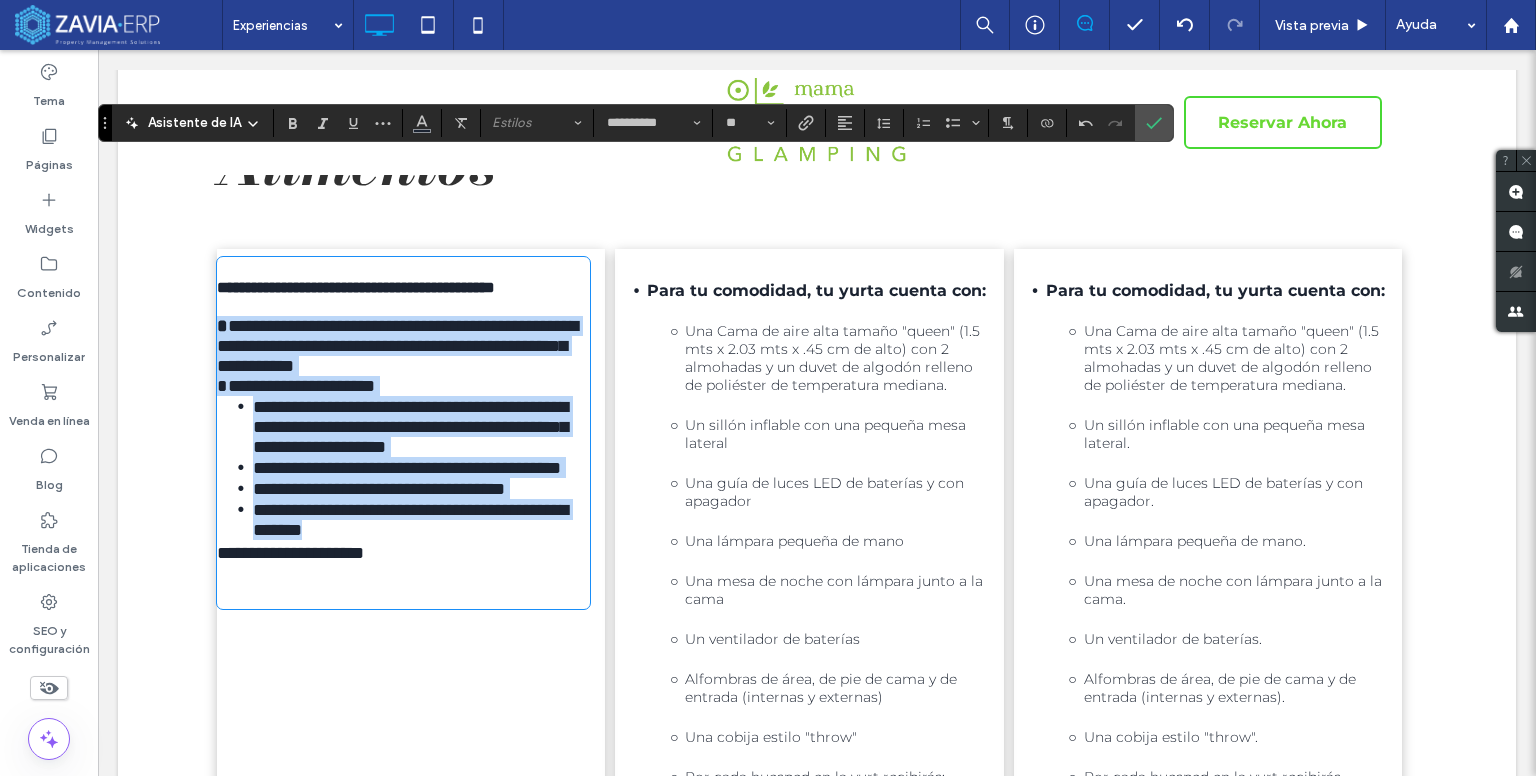 click on "**********" at bounding box center [397, 356] 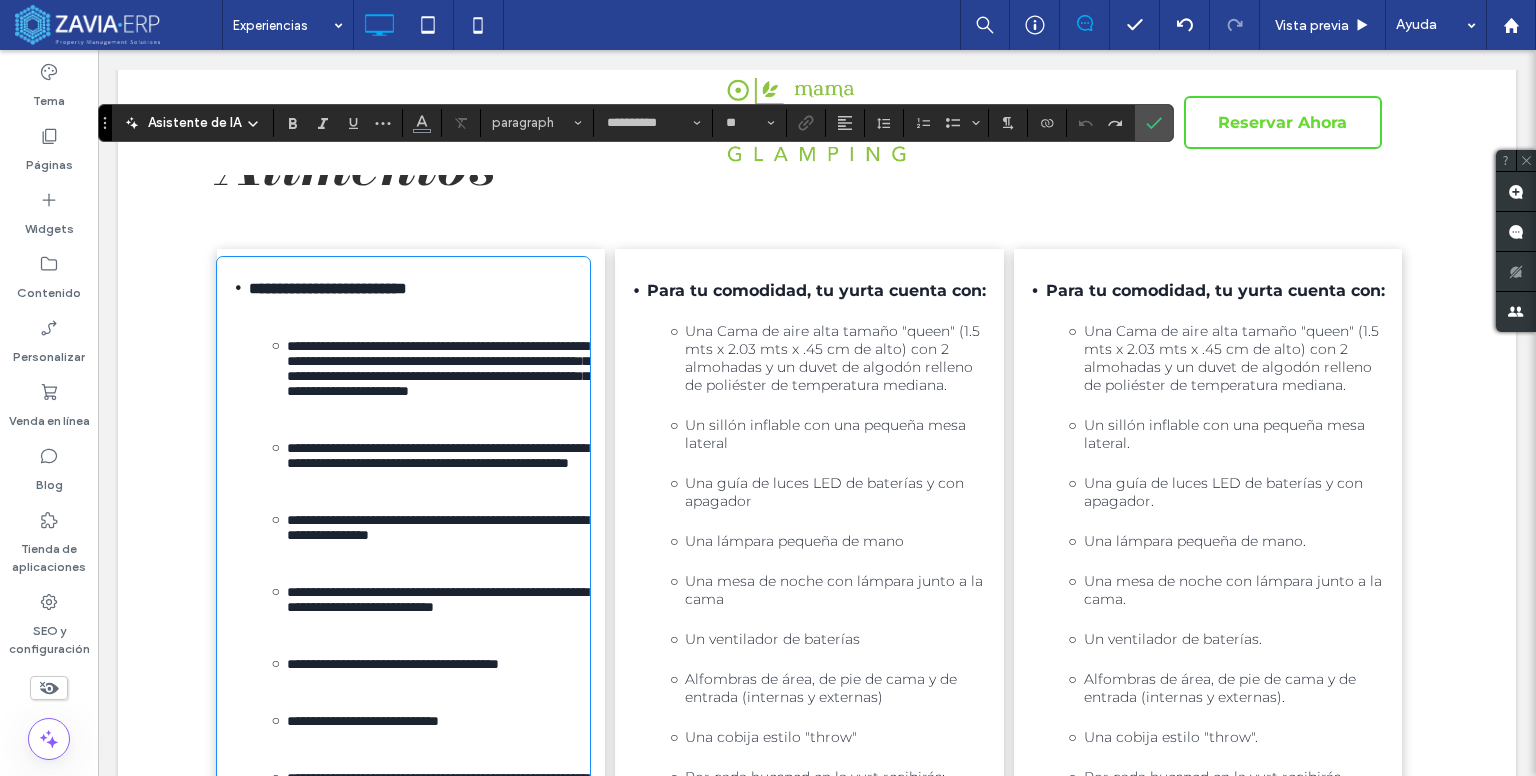 click at bounding box center (403, 307) 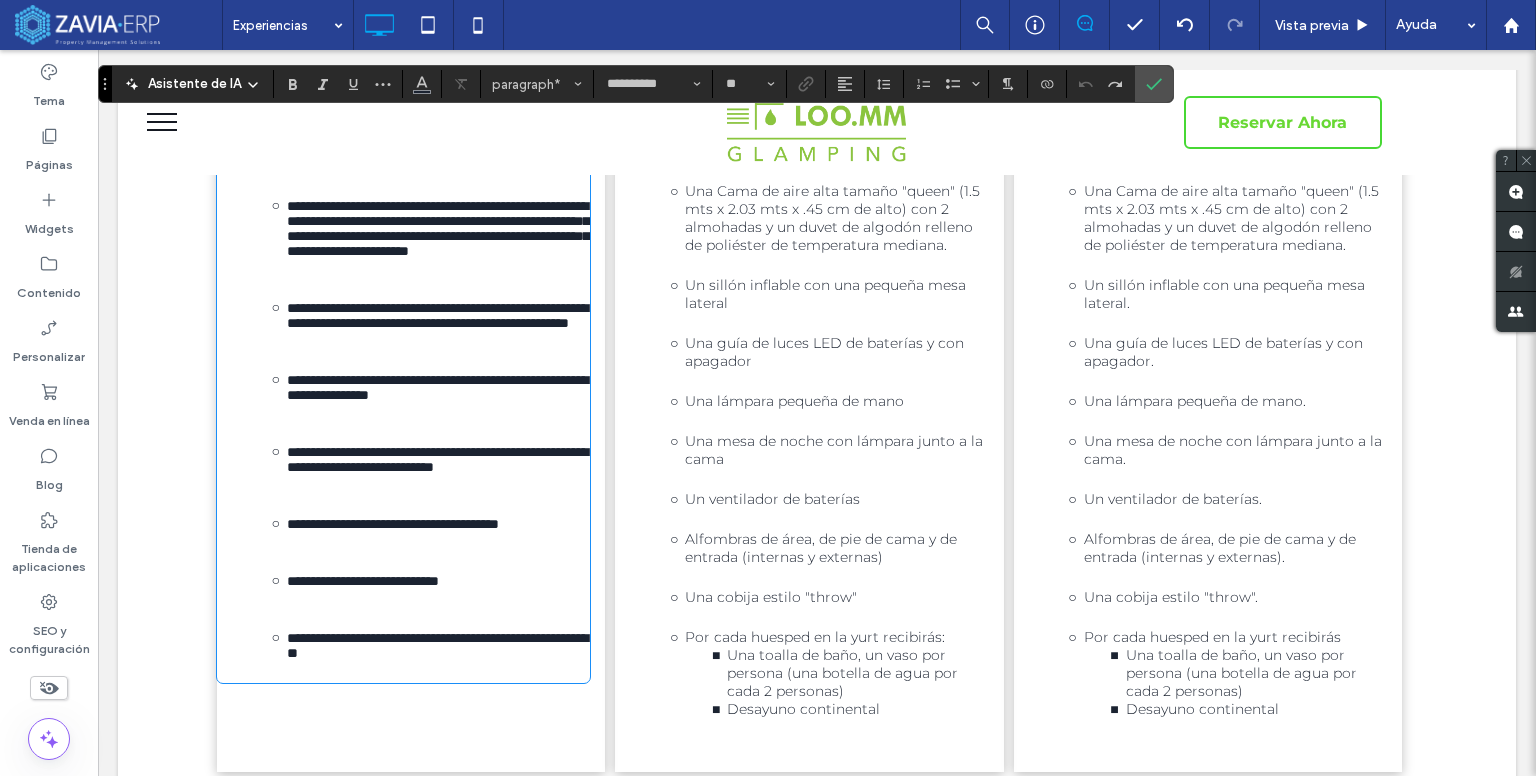 scroll, scrollTop: 700, scrollLeft: 0, axis: vertical 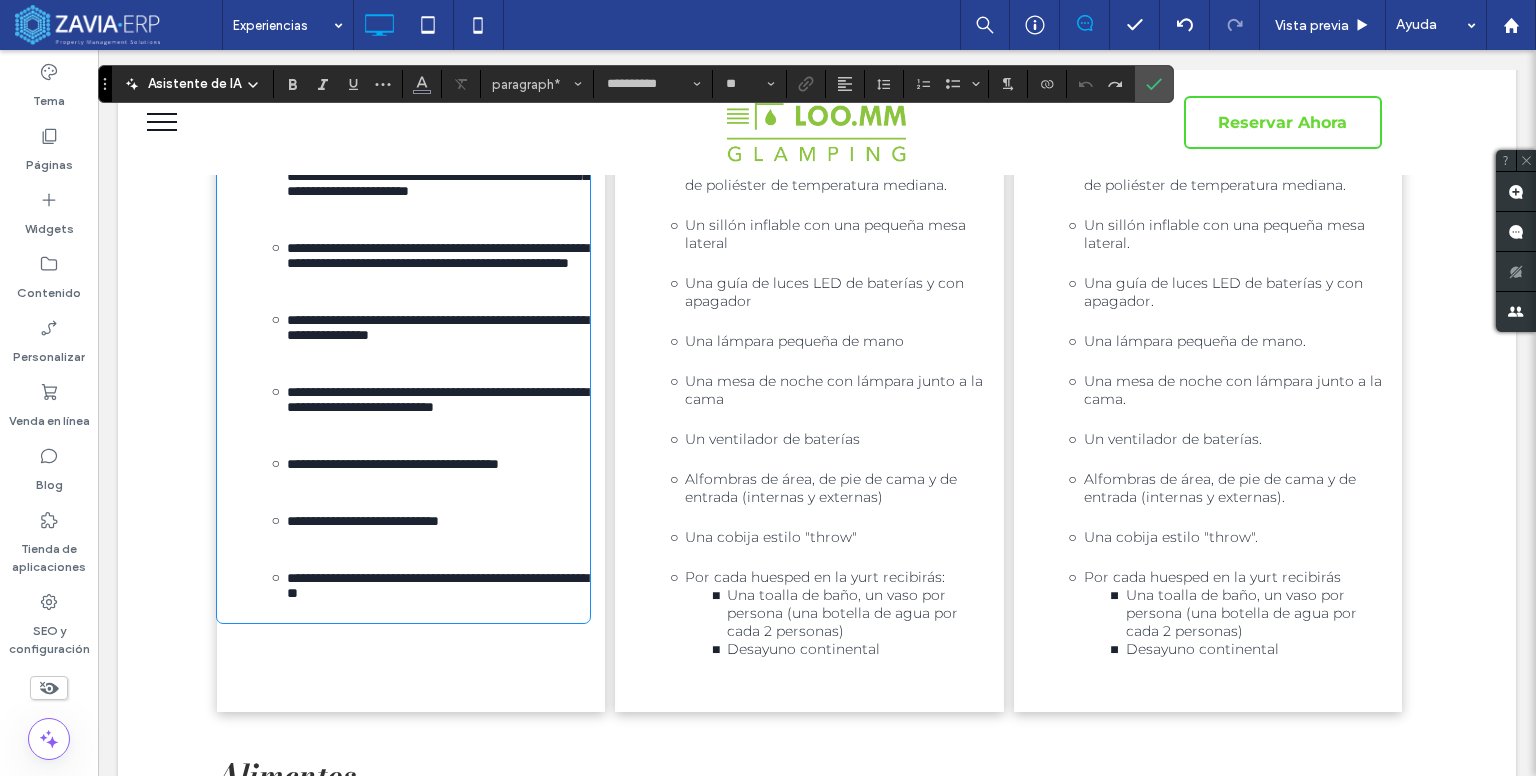 drag, startPoint x: 562, startPoint y: 708, endPoint x: 356, endPoint y: 358, distance: 406.12314 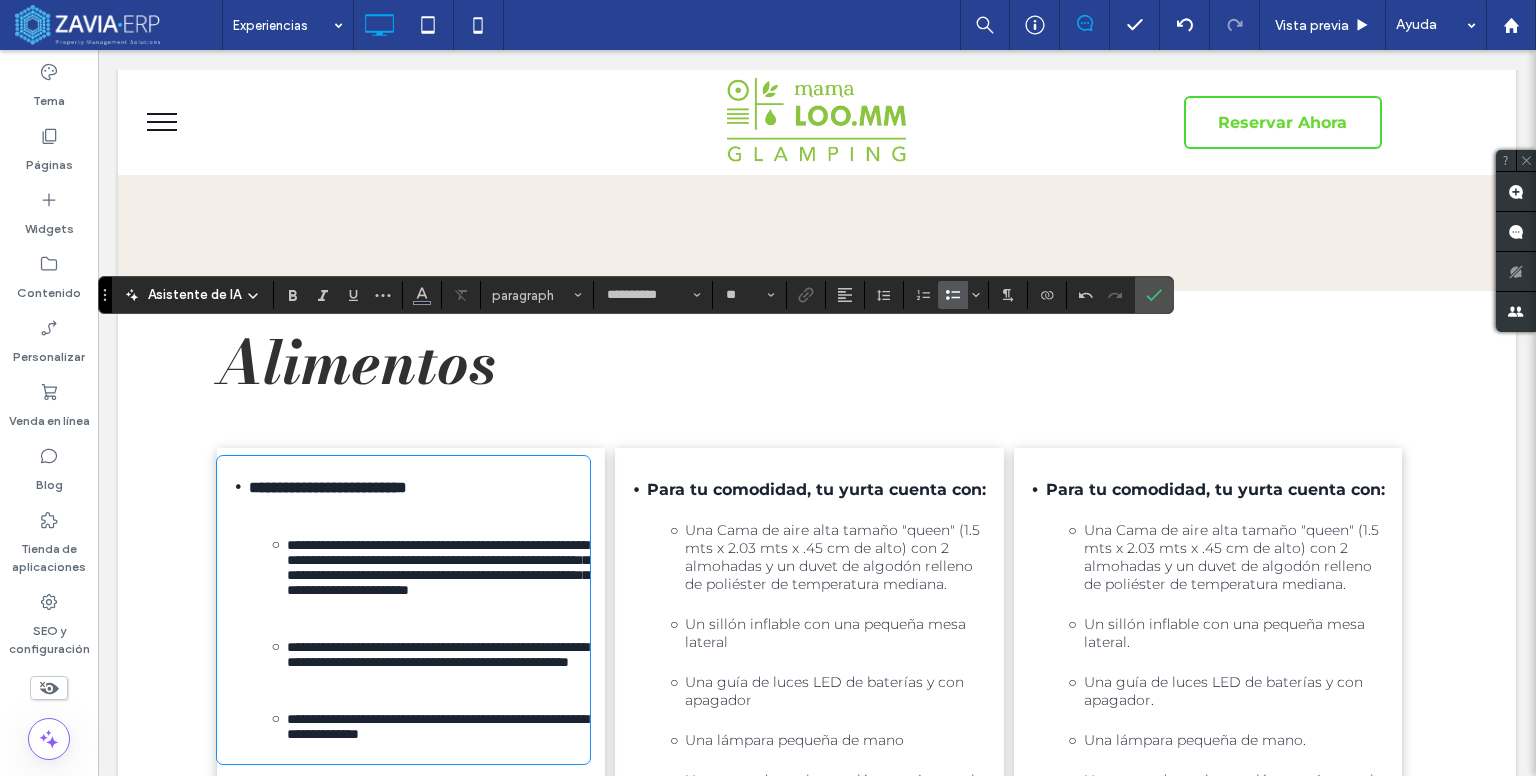 scroll, scrollTop: 300, scrollLeft: 0, axis: vertical 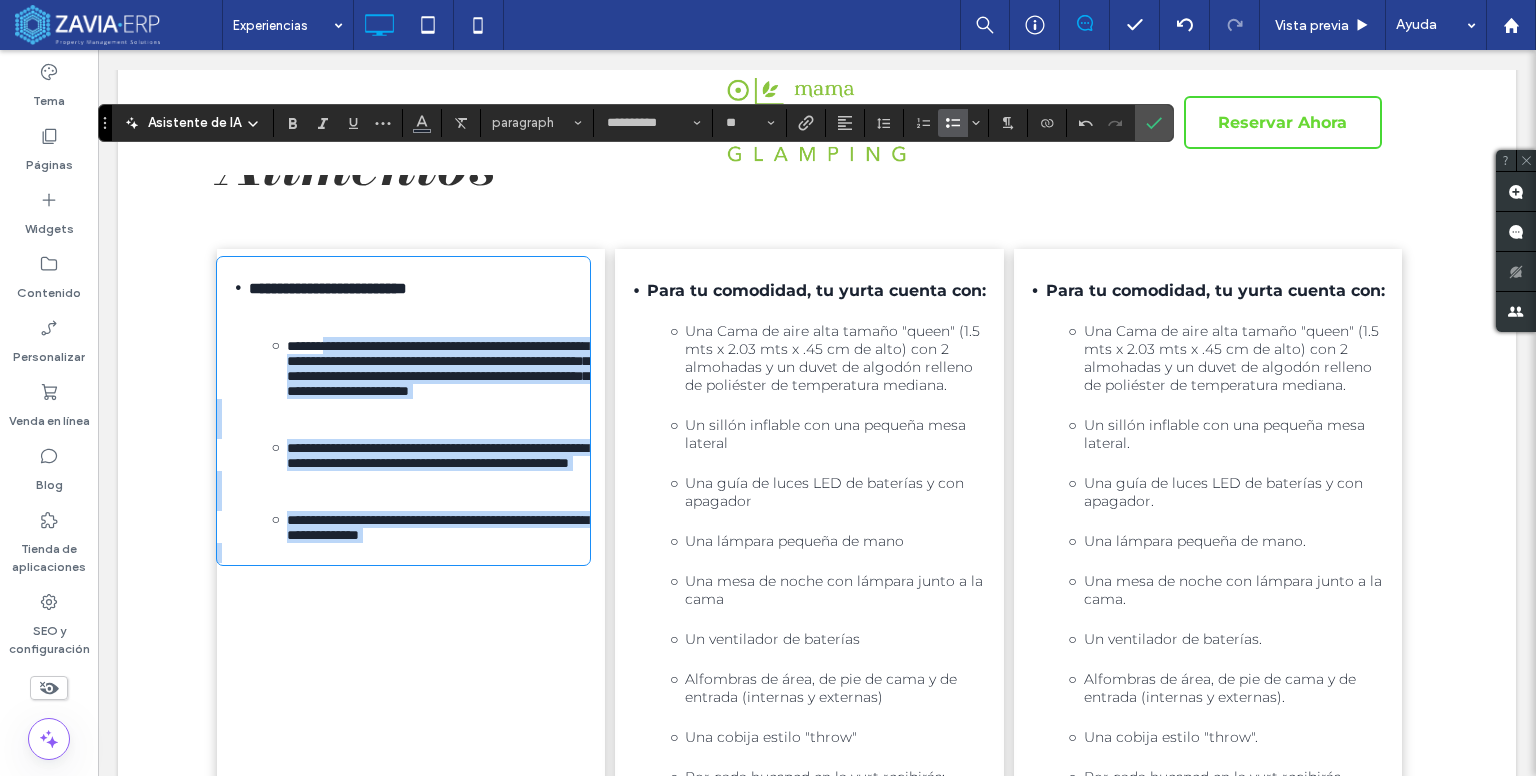 drag, startPoint x: 332, startPoint y: 561, endPoint x: 454, endPoint y: 622, distance: 136.40015 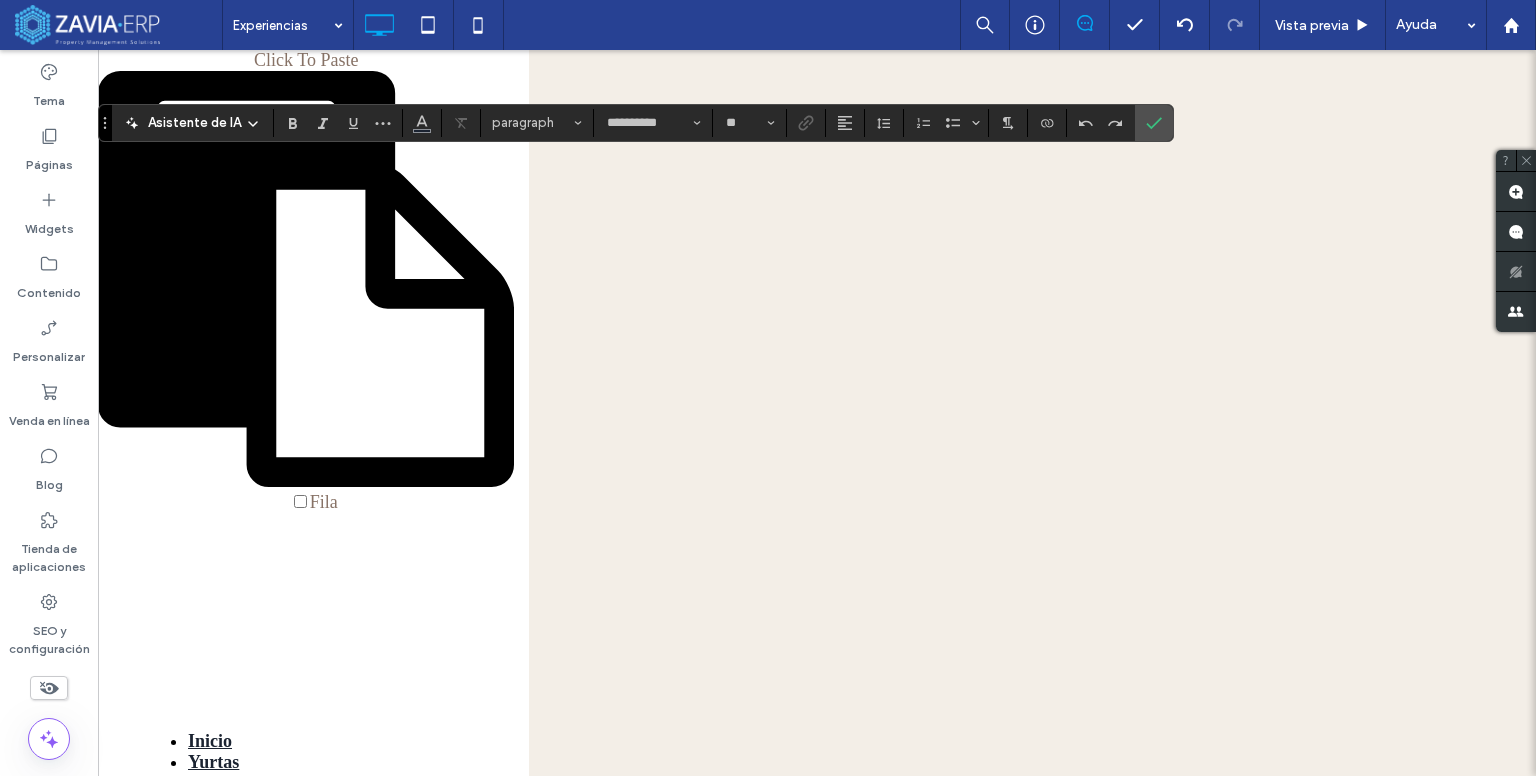 scroll, scrollTop: 500, scrollLeft: 0, axis: vertical 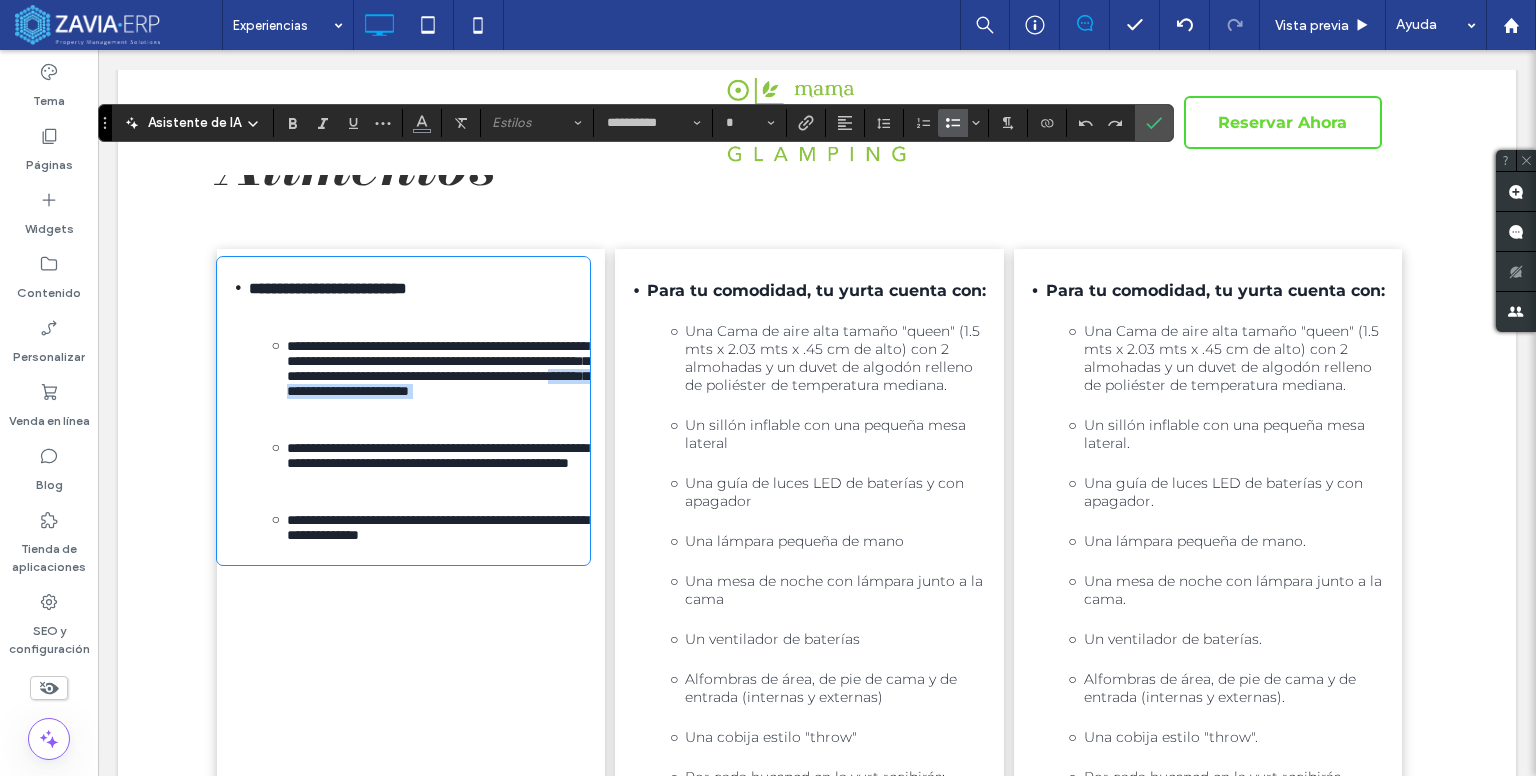 drag, startPoint x: 516, startPoint y: 605, endPoint x: 310, endPoint y: 425, distance: 273.5617 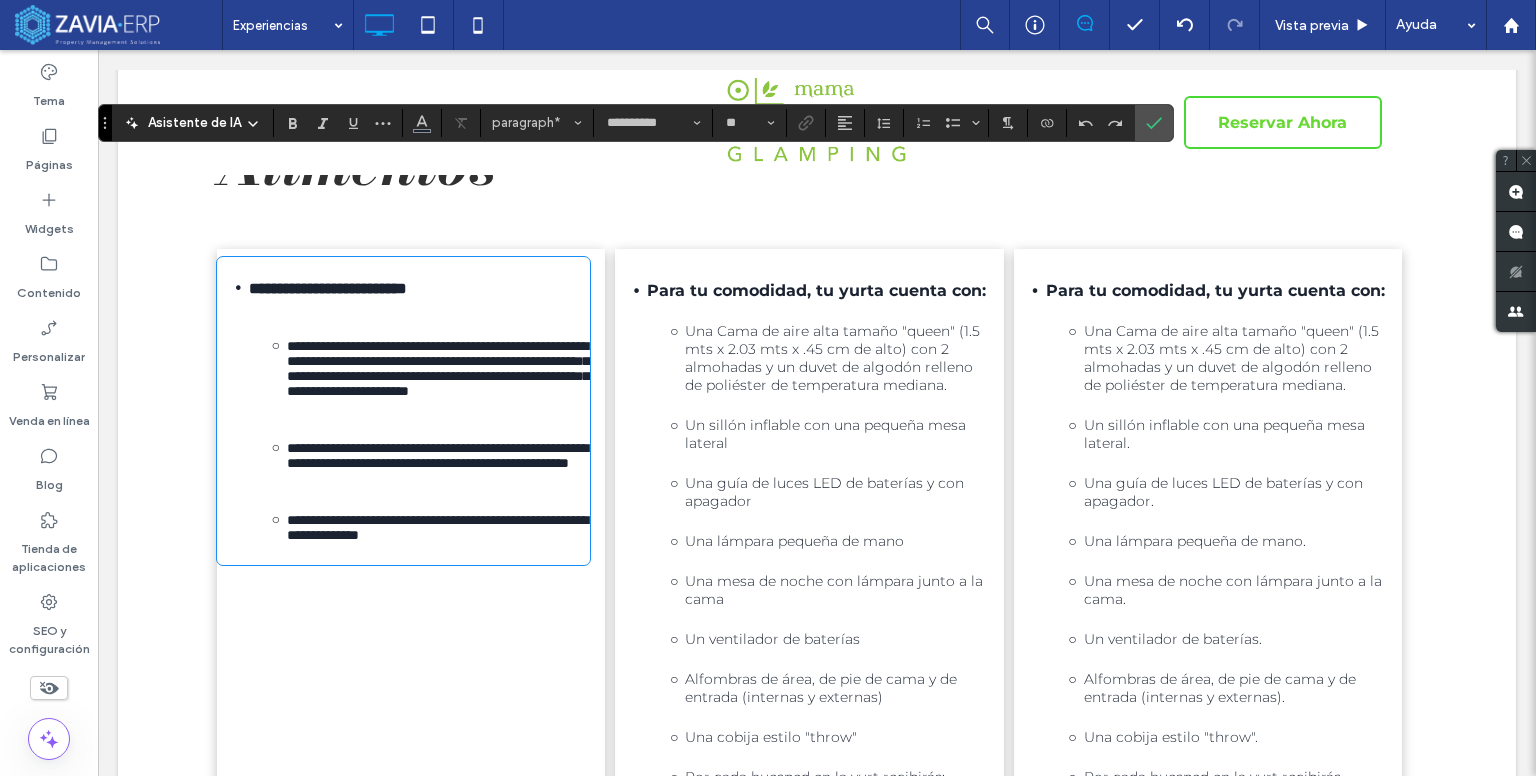 type on "**" 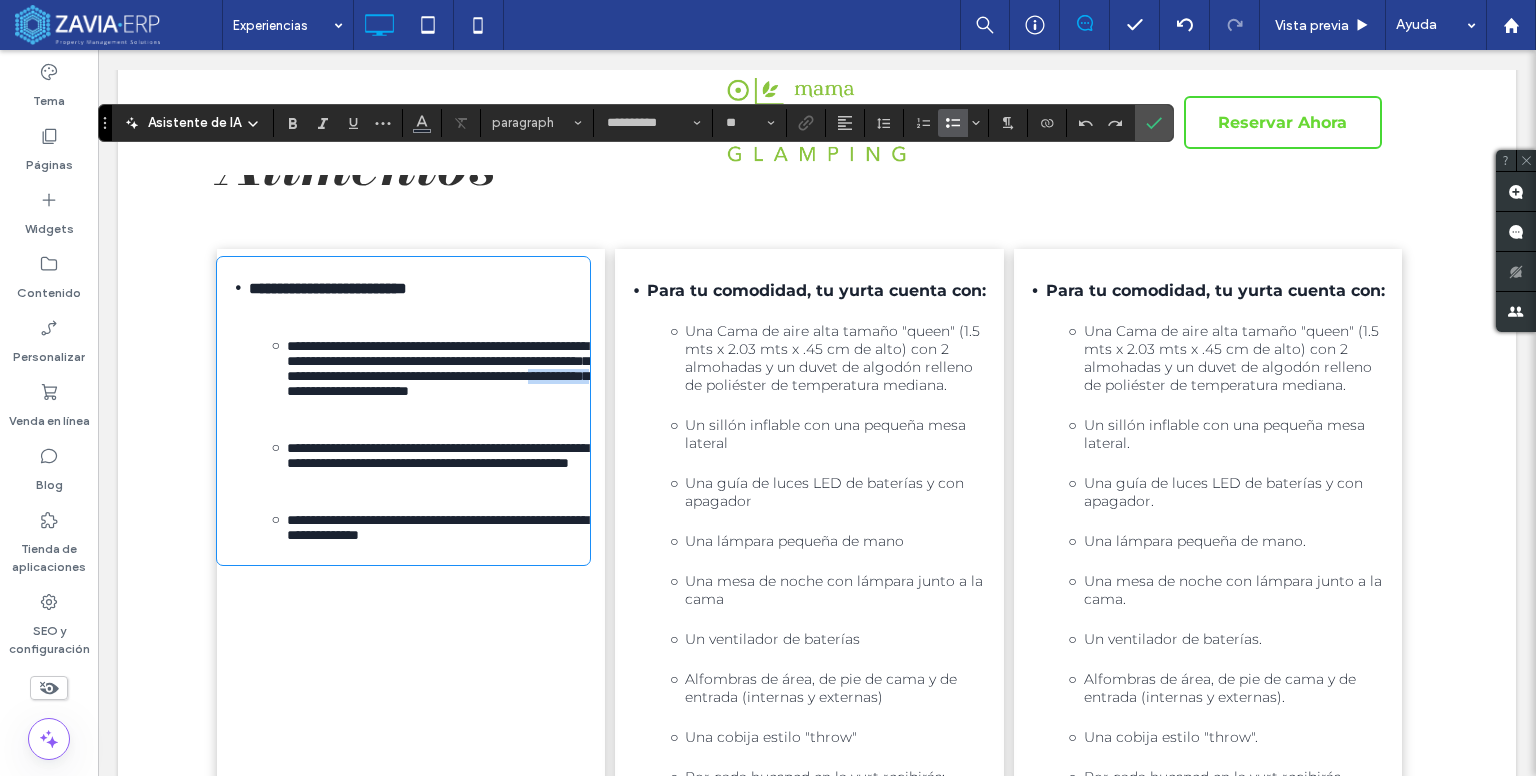 click on "**********" at bounding box center (438, 368) 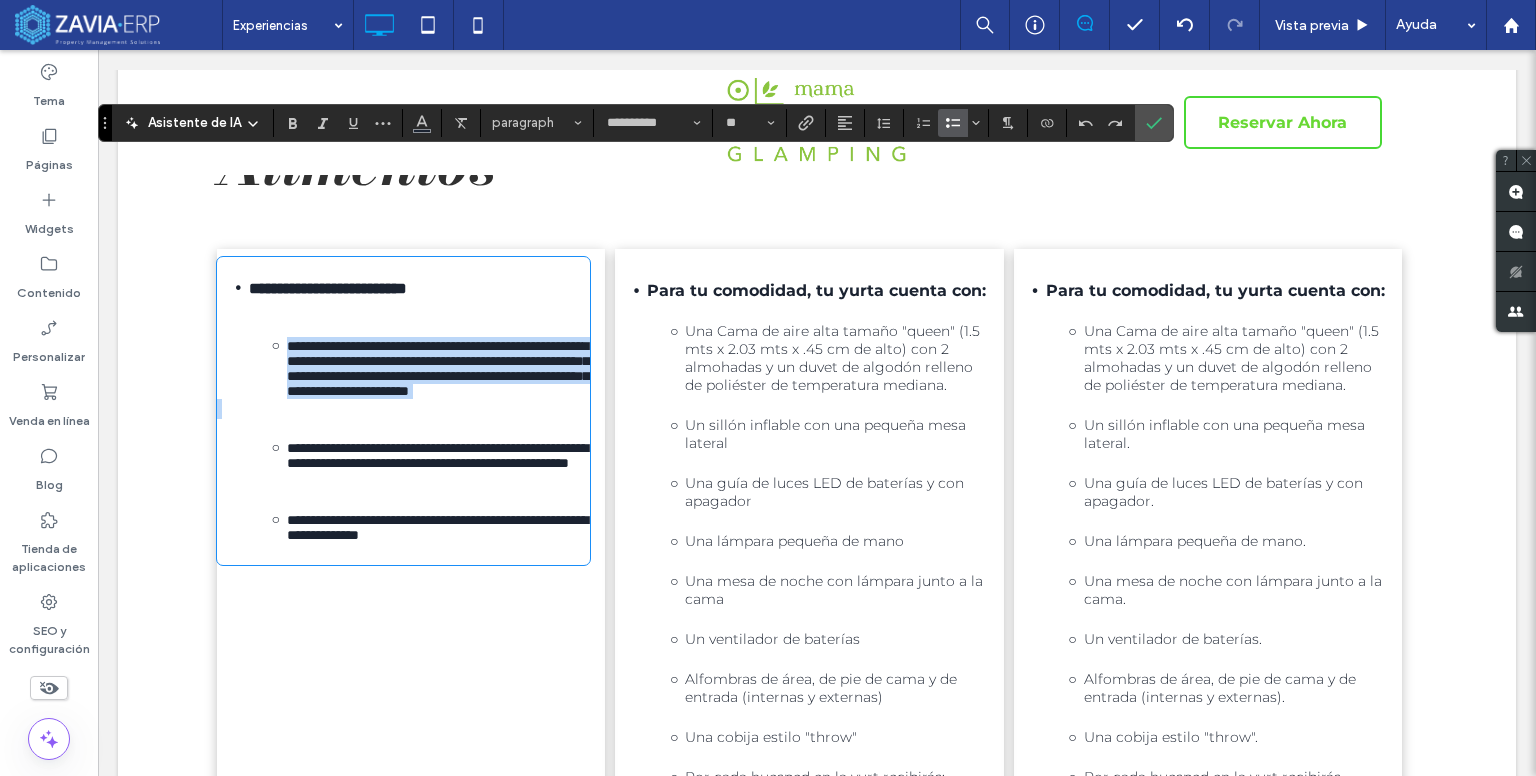 click on "**********" at bounding box center (438, 368) 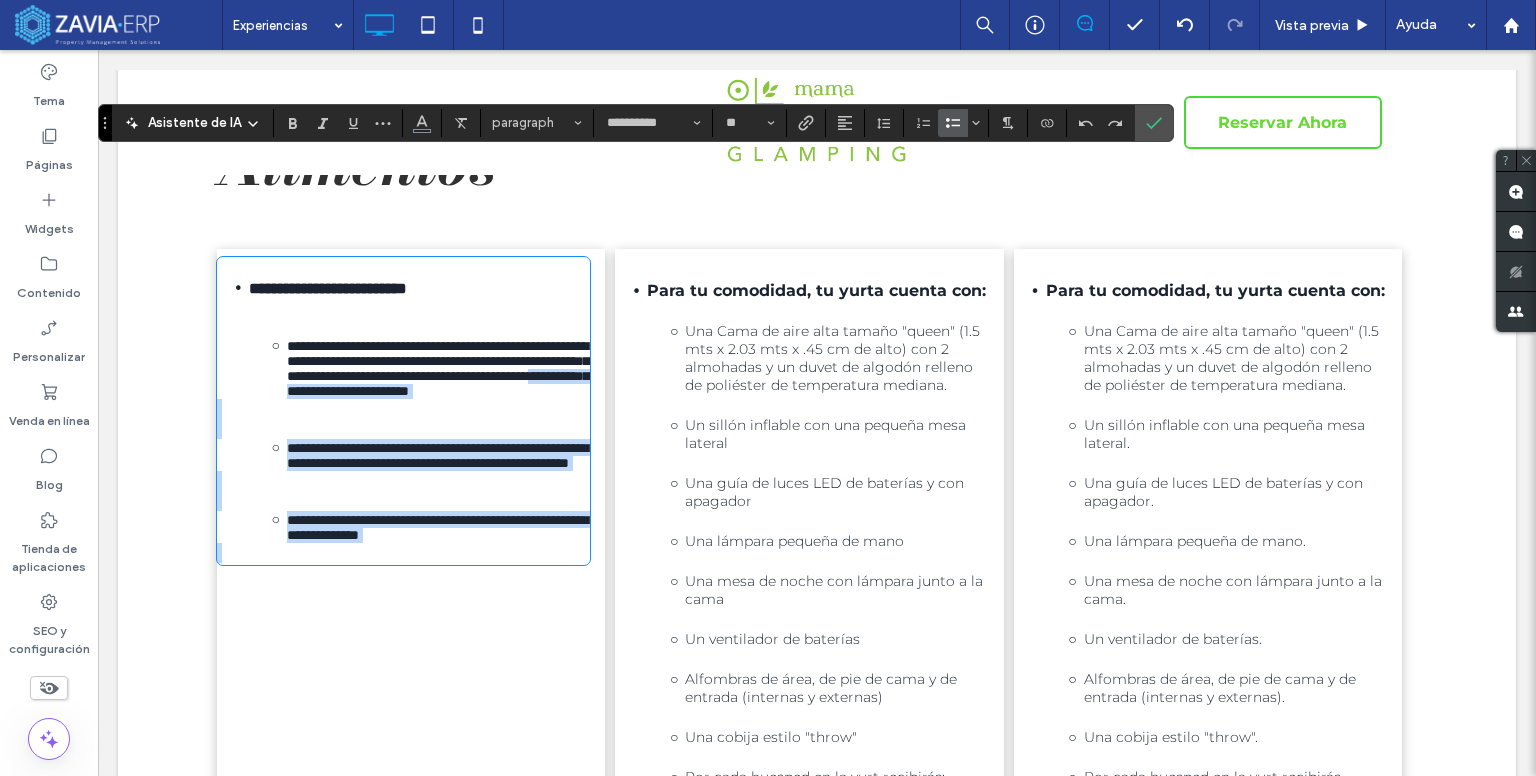 drag, startPoint x: 282, startPoint y: 418, endPoint x: 487, endPoint y: 608, distance: 279.50848 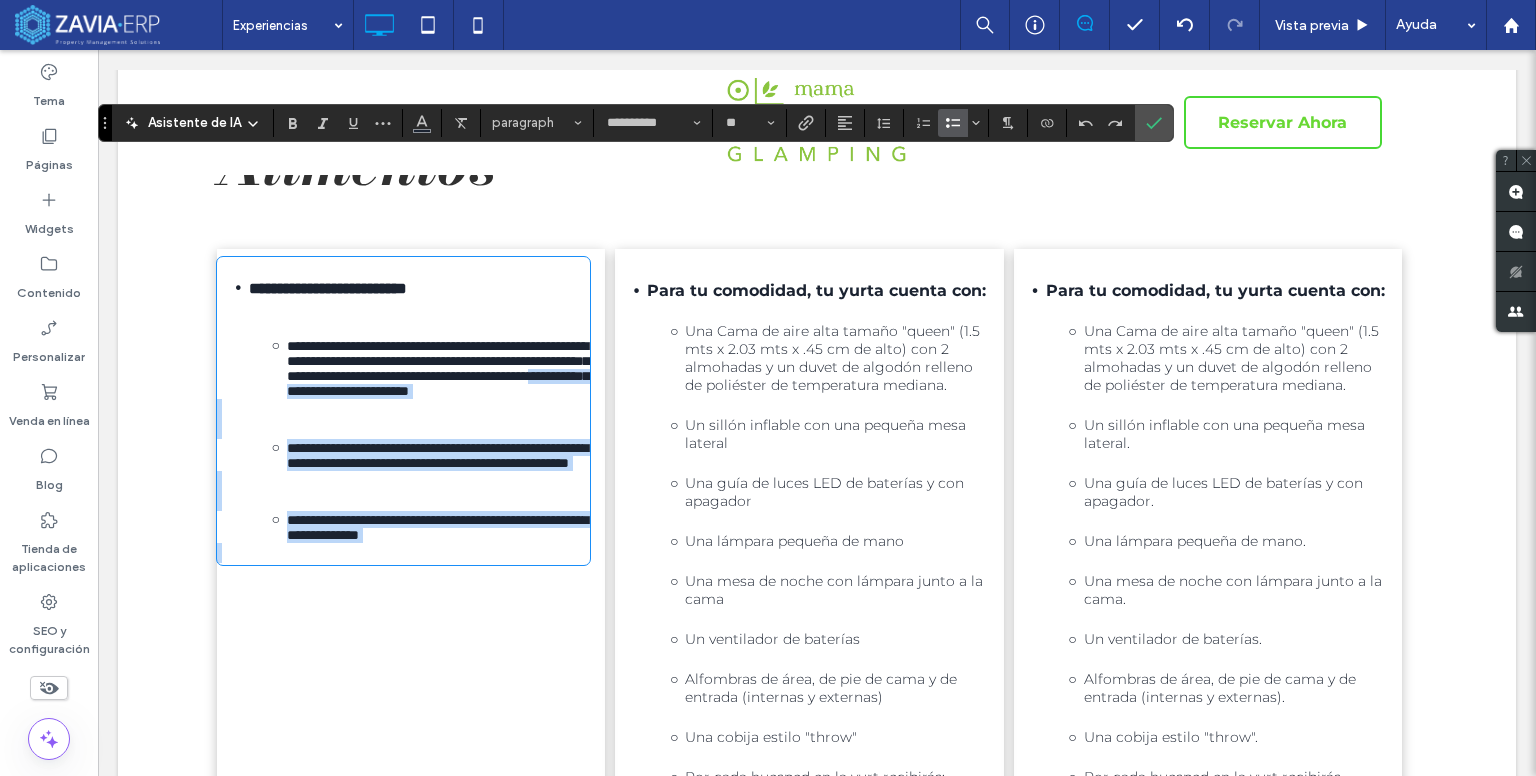 click on "**********" at bounding box center (403, 411) 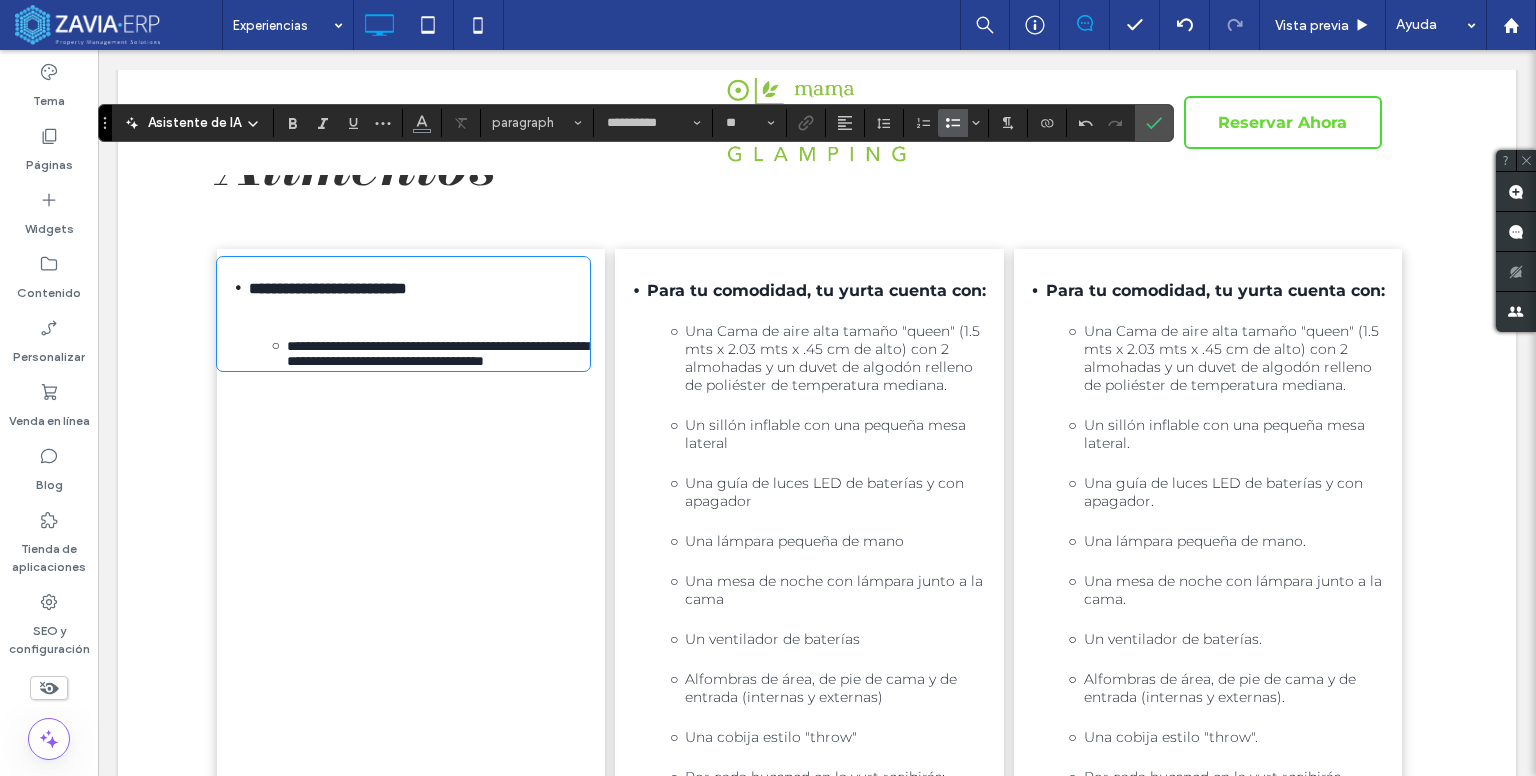 click on "﻿" at bounding box center [403, 307] 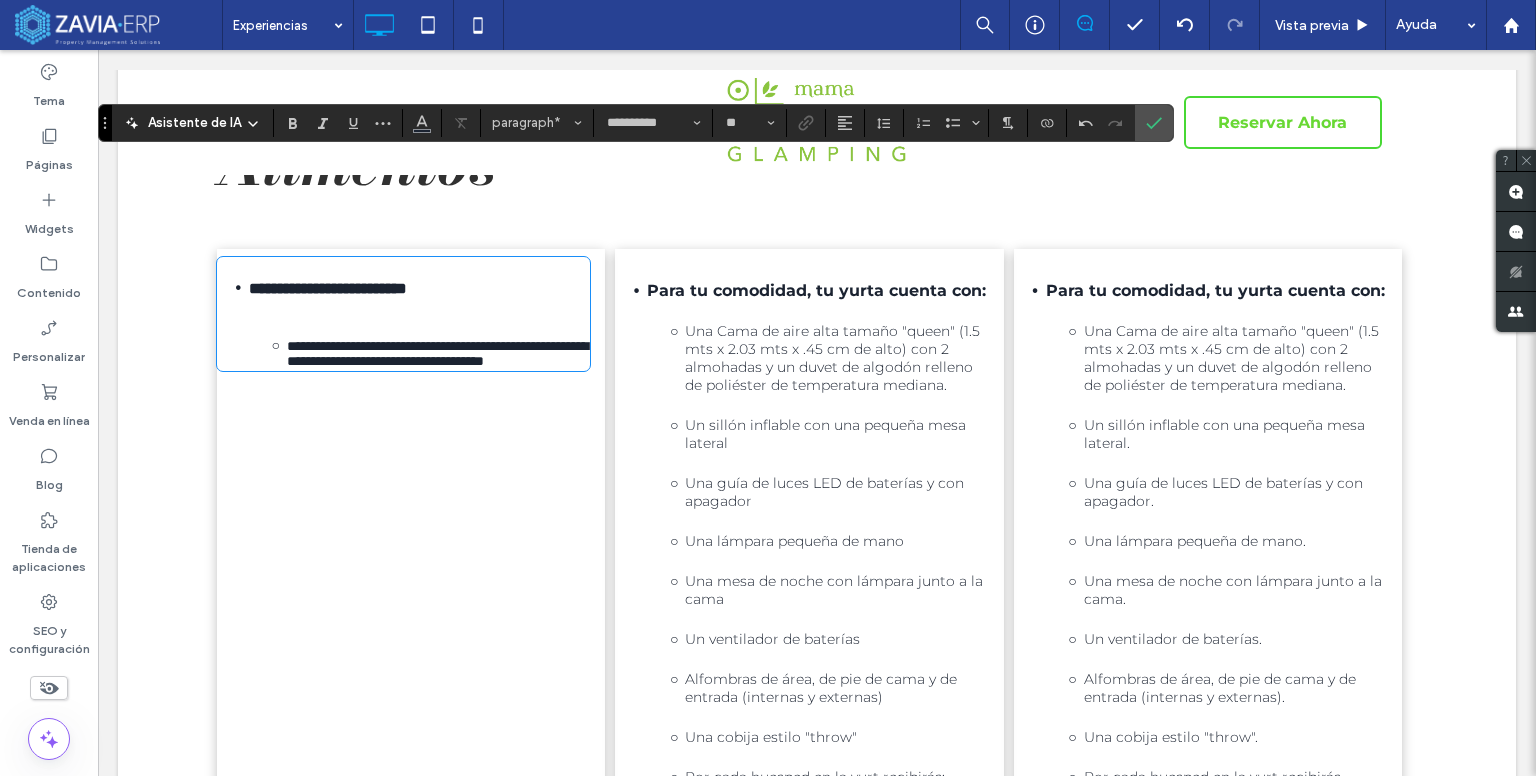 click on "﻿" at bounding box center [403, 307] 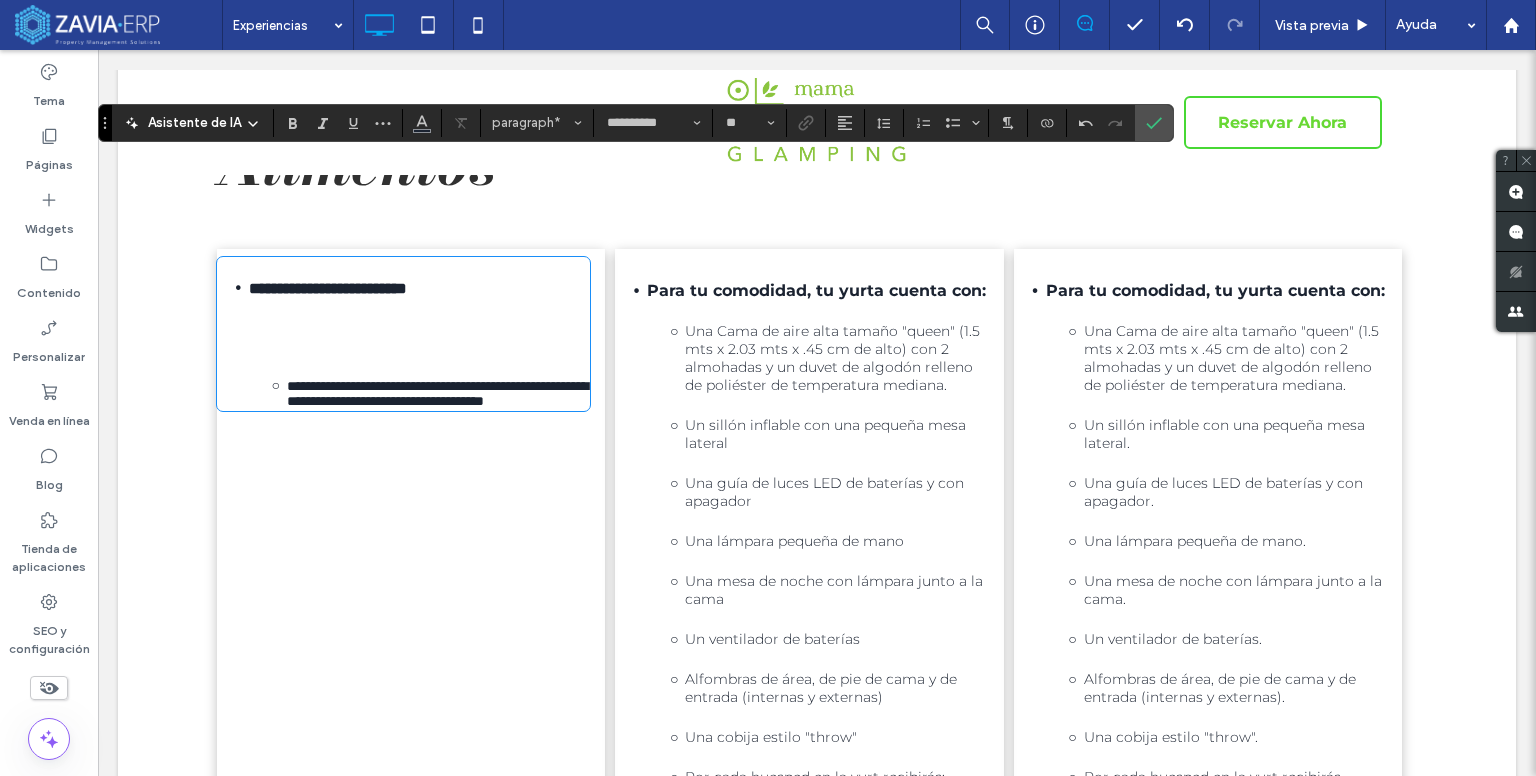 scroll, scrollTop: 0, scrollLeft: 0, axis: both 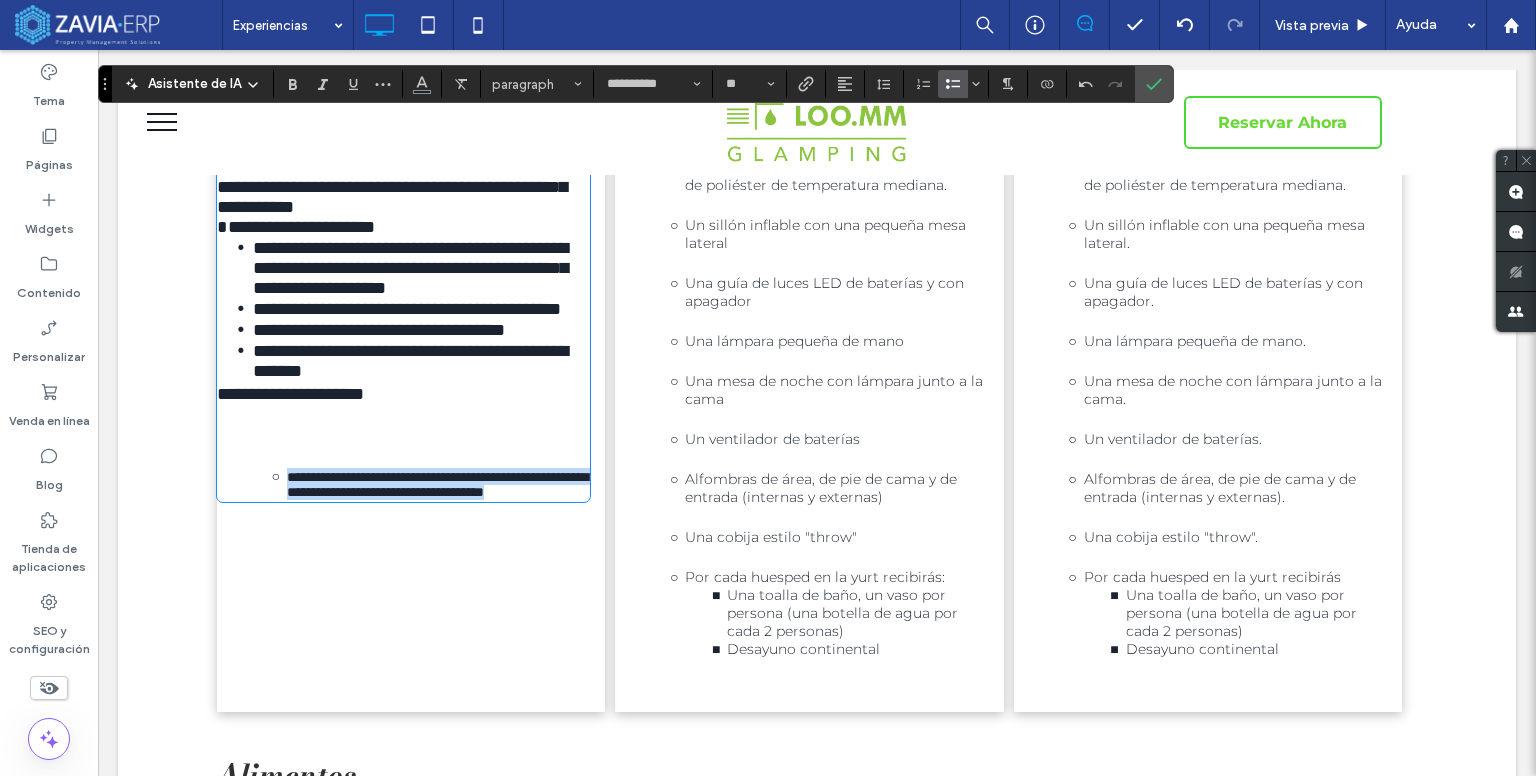 drag, startPoint x: 428, startPoint y: 614, endPoint x: 264, endPoint y: 577, distance: 168.12198 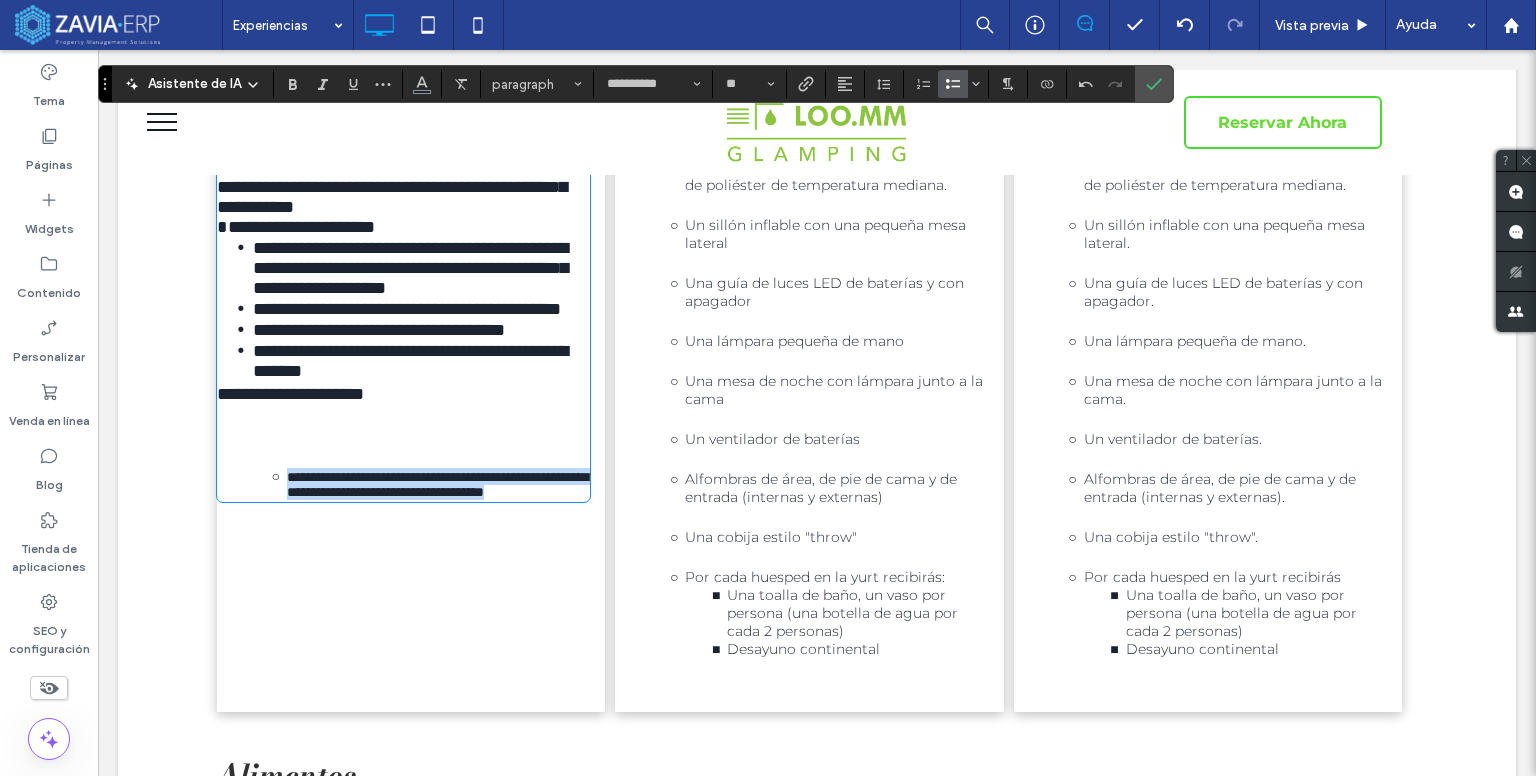 click on "**********" at bounding box center (417, 484) 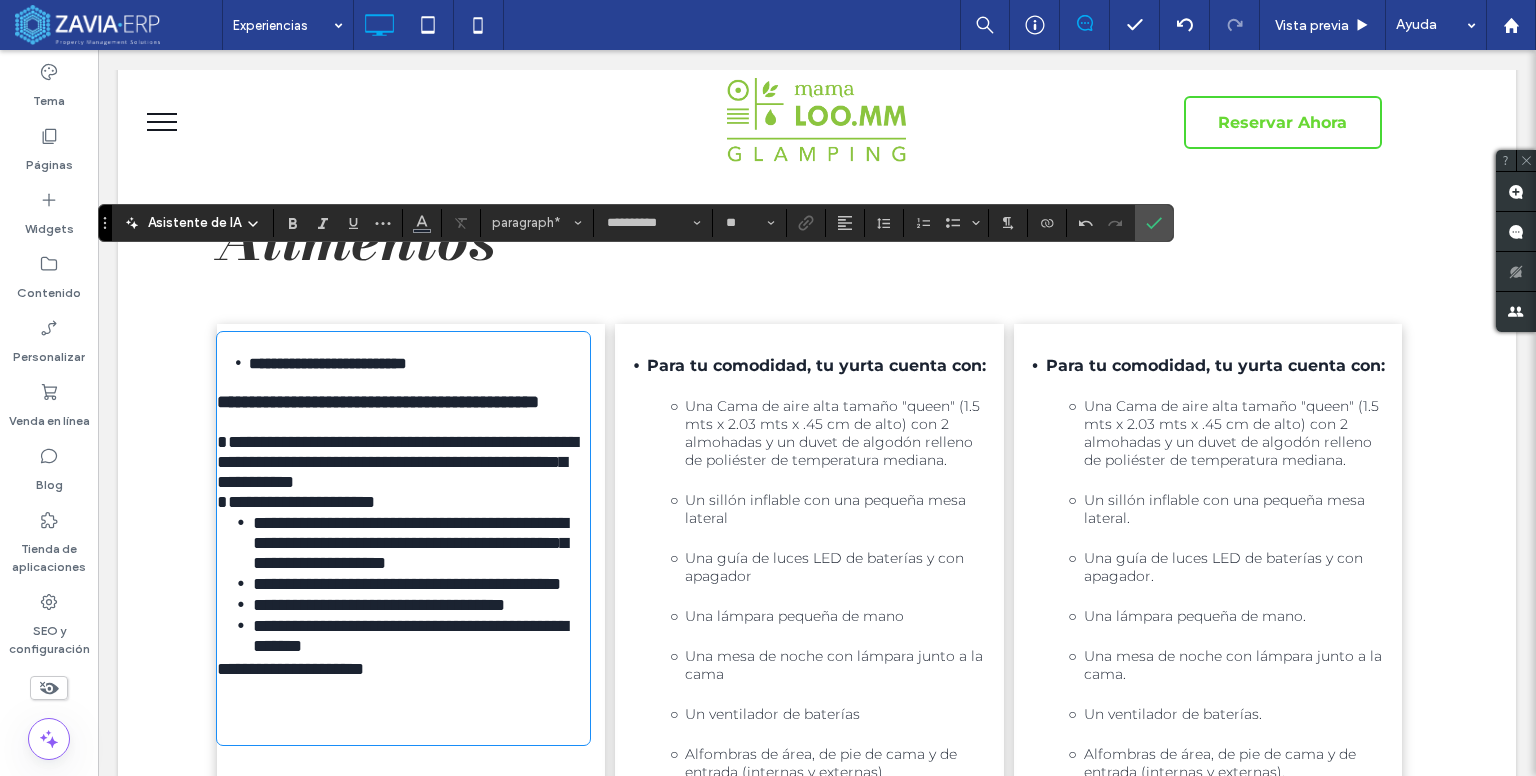 scroll, scrollTop: 500, scrollLeft: 0, axis: vertical 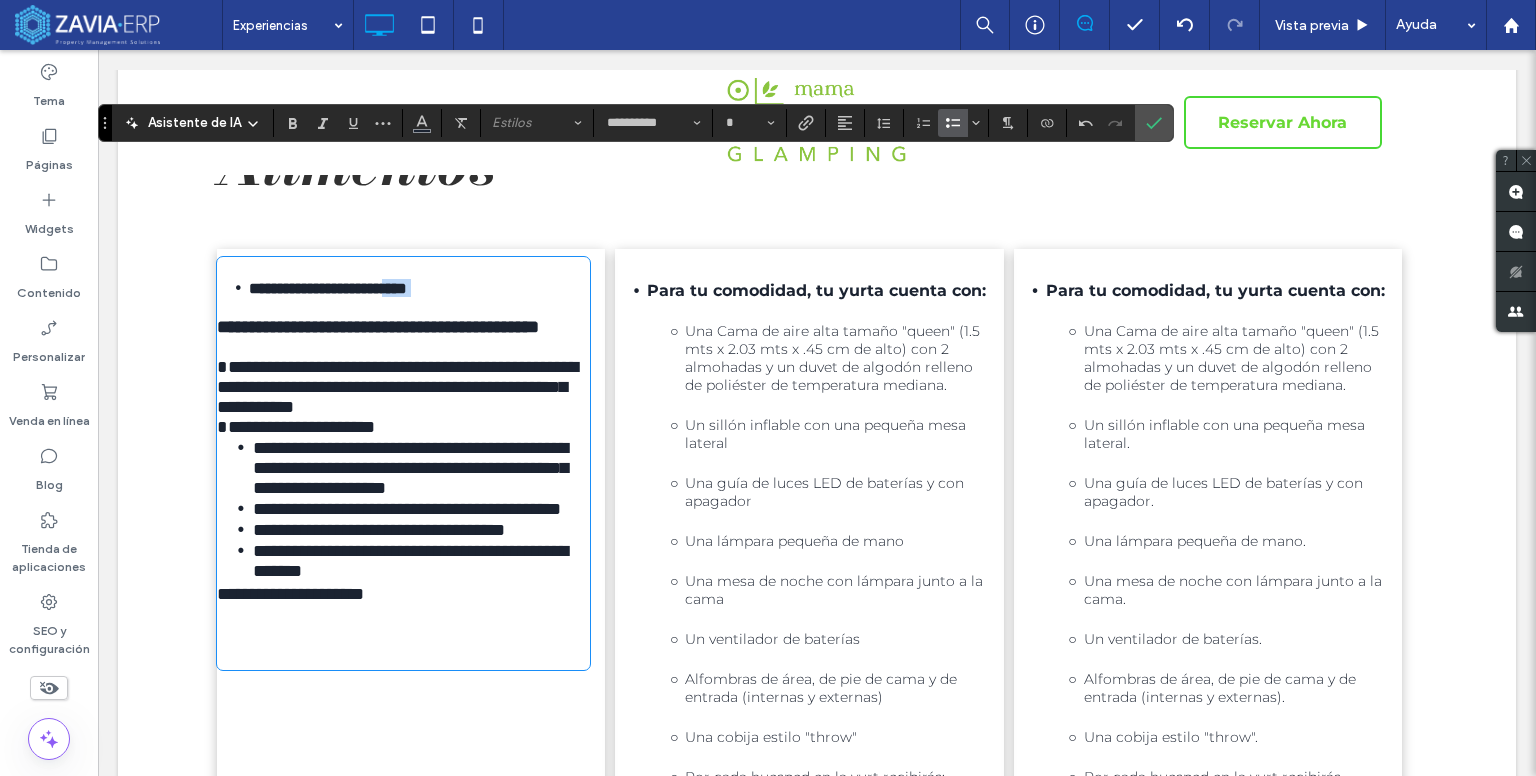 drag, startPoint x: 500, startPoint y: 306, endPoint x: 435, endPoint y: 287, distance: 67.72001 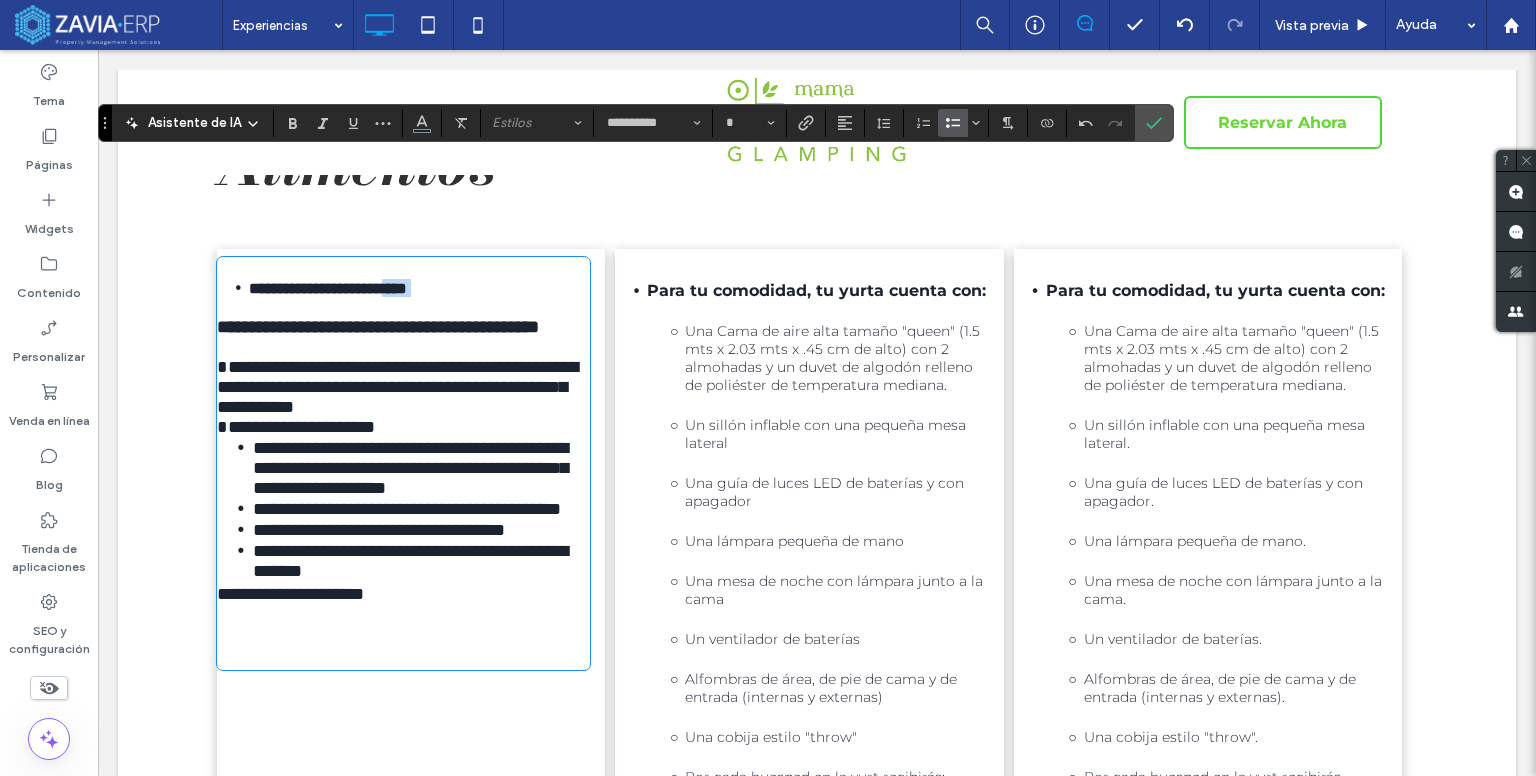 click on "**********" at bounding box center (403, 463) 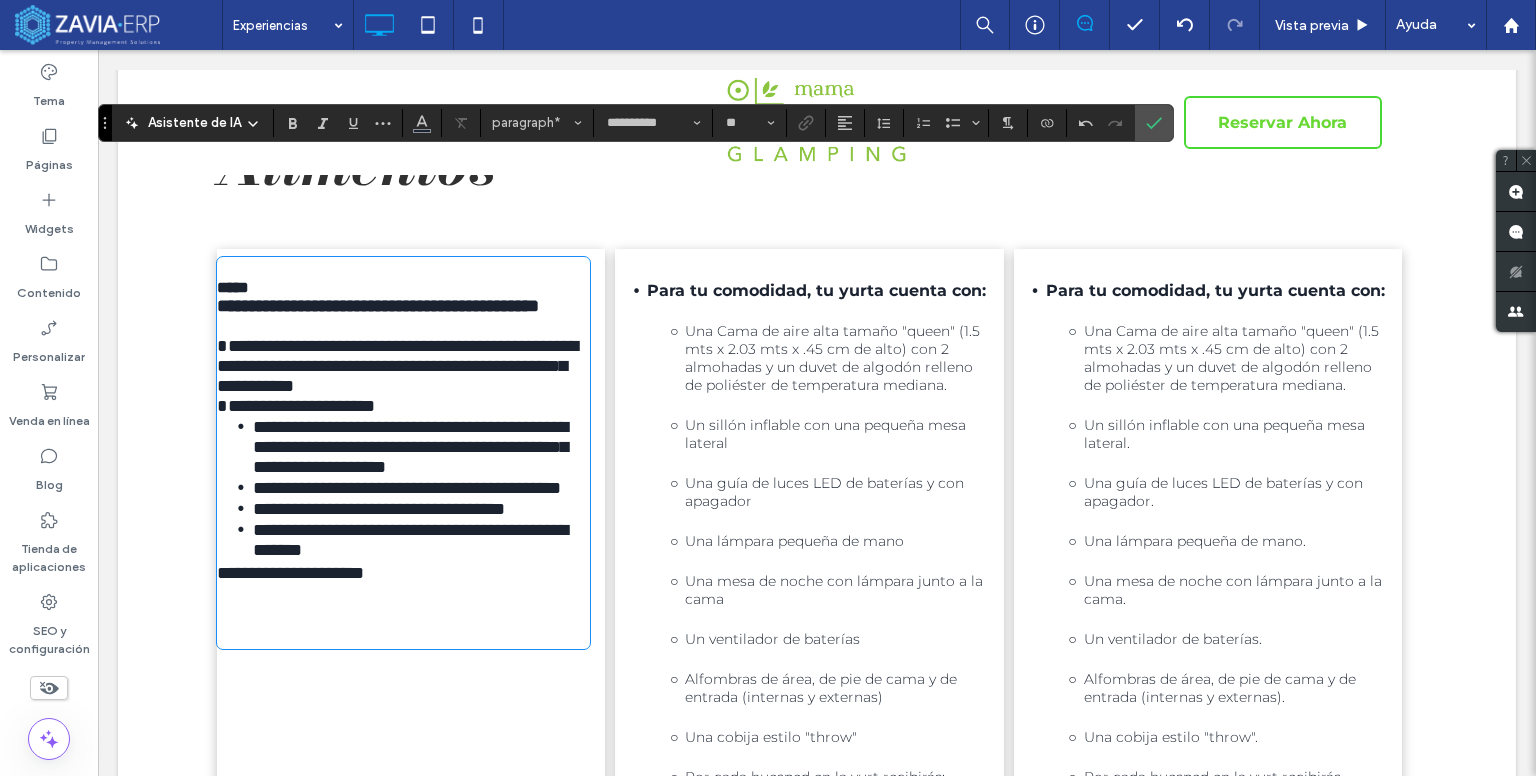 type on "**" 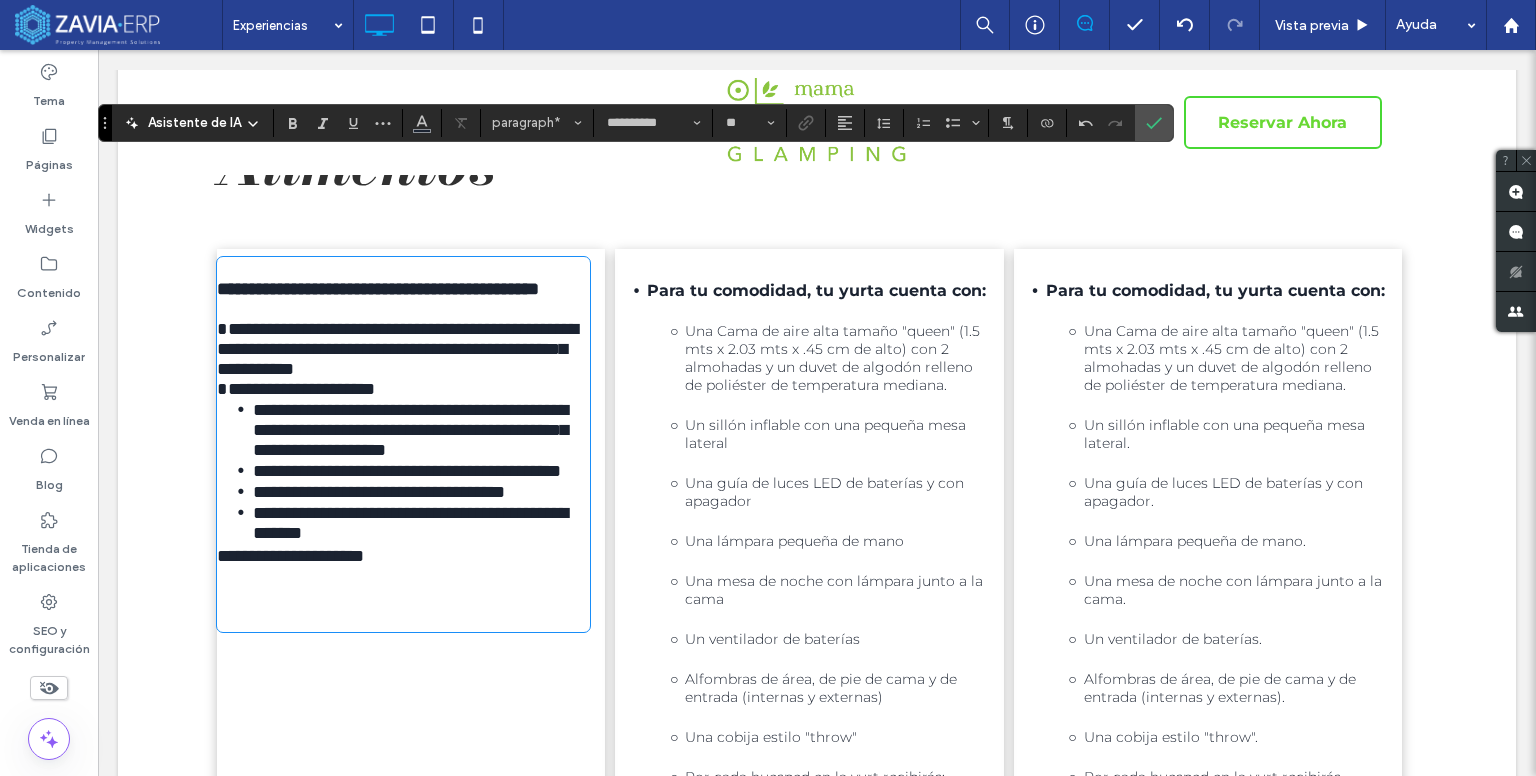 click on "**********" at bounding box center (378, 289) 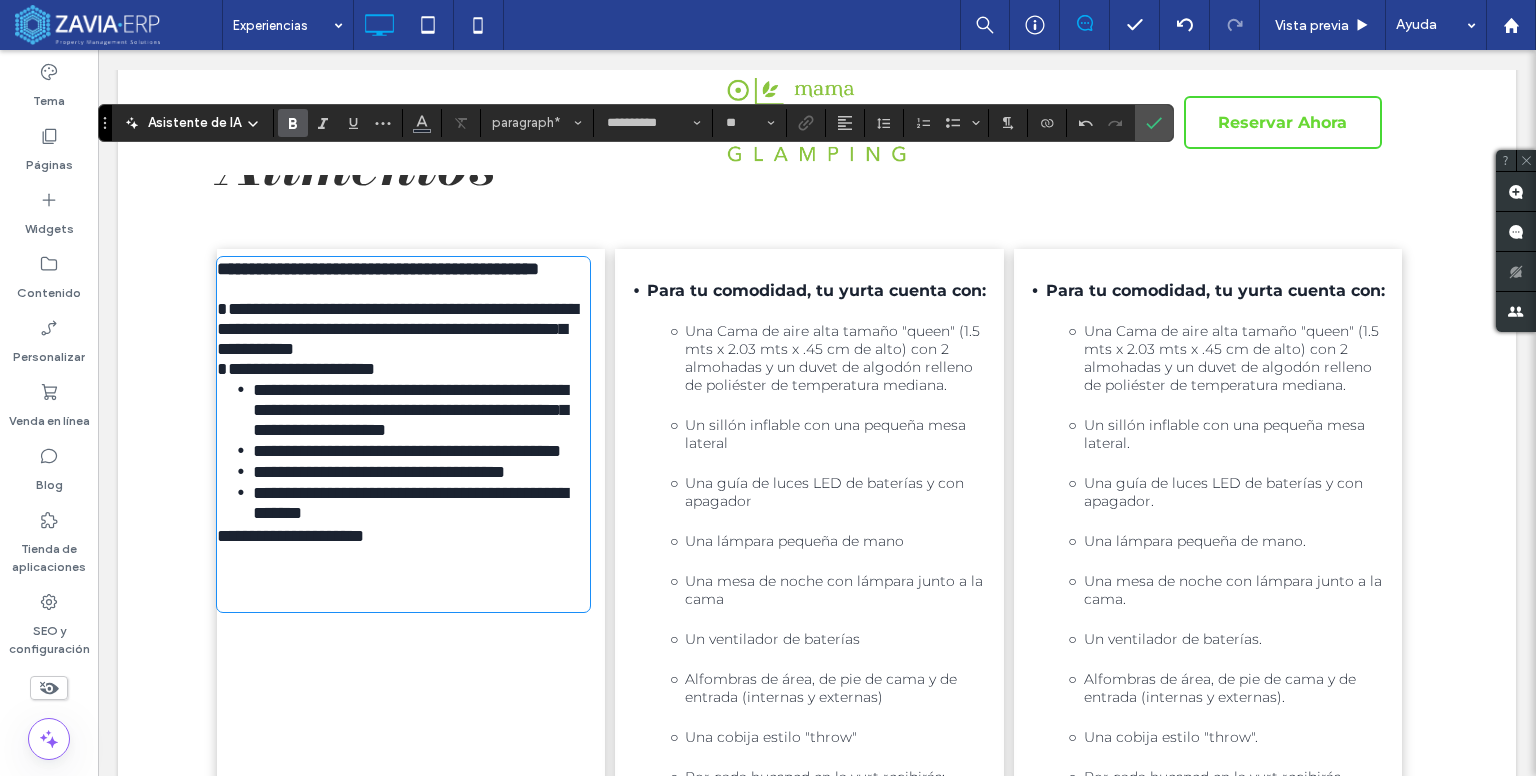 click on "Alimentos" at bounding box center [356, 163] 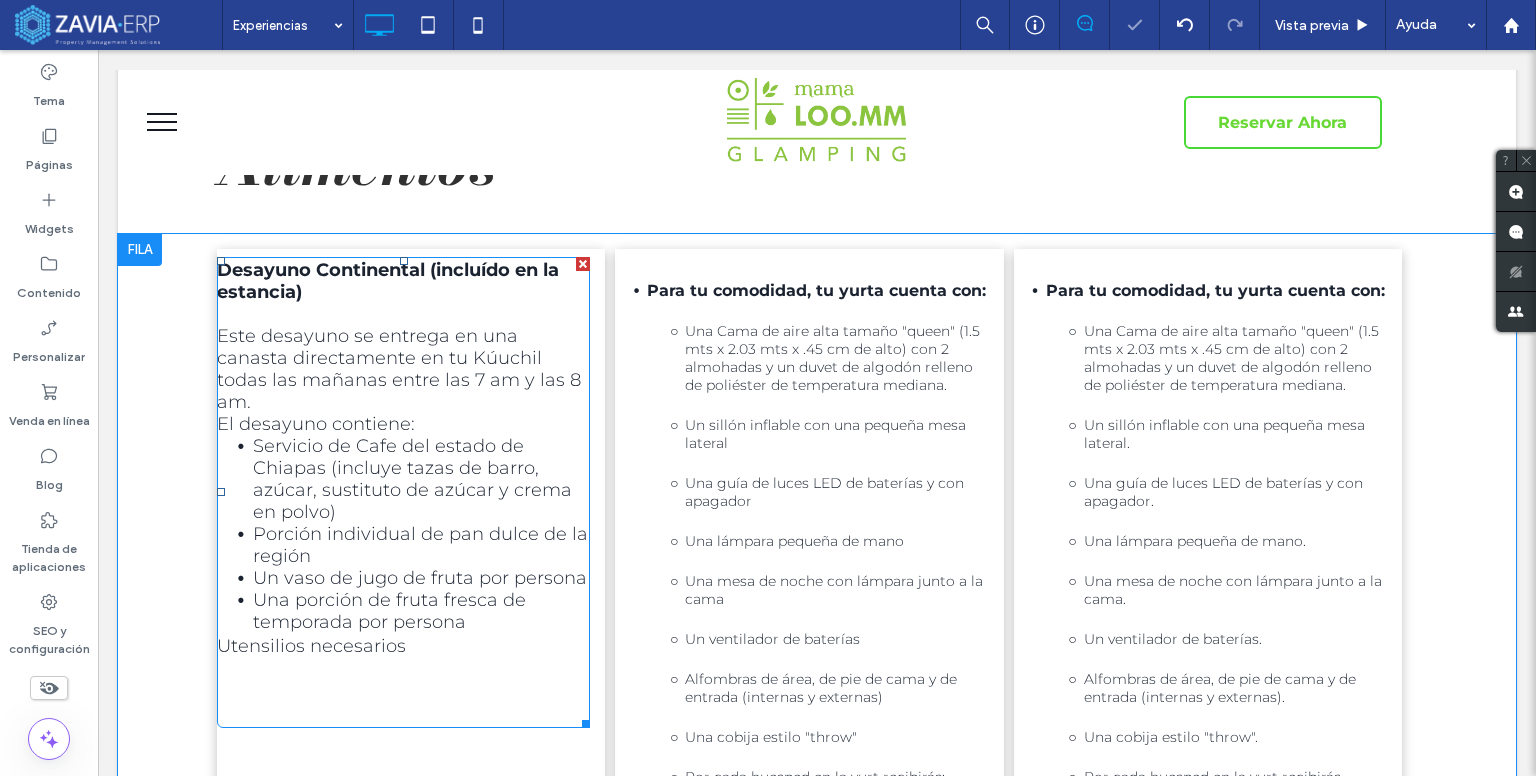 click on "Servicio de Cafe del estado de Chiapas (incluye tazas de barro, azúcar, sustituto de azúcar y crema en polvo)" at bounding box center [412, 479] 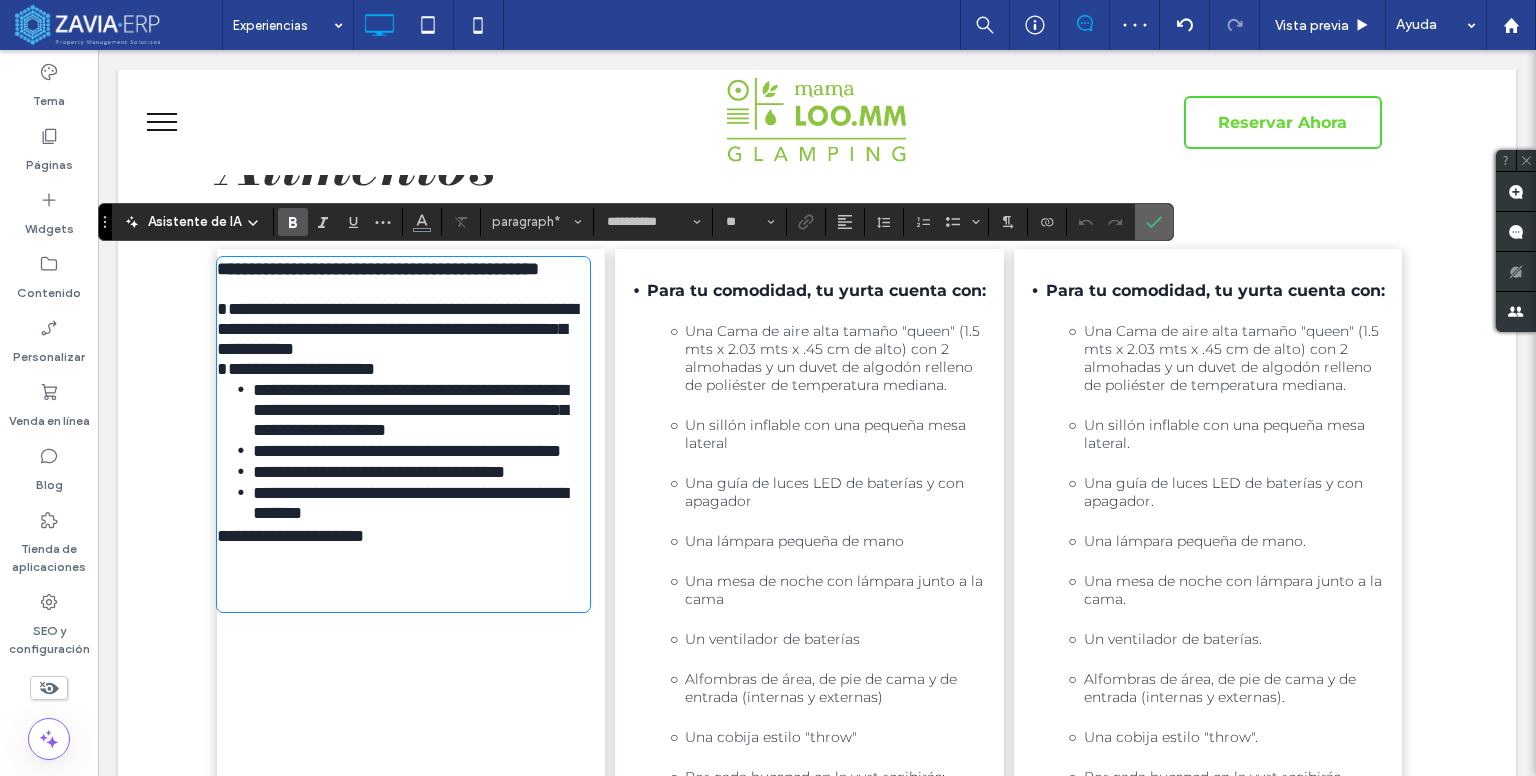 click at bounding box center [1150, 222] 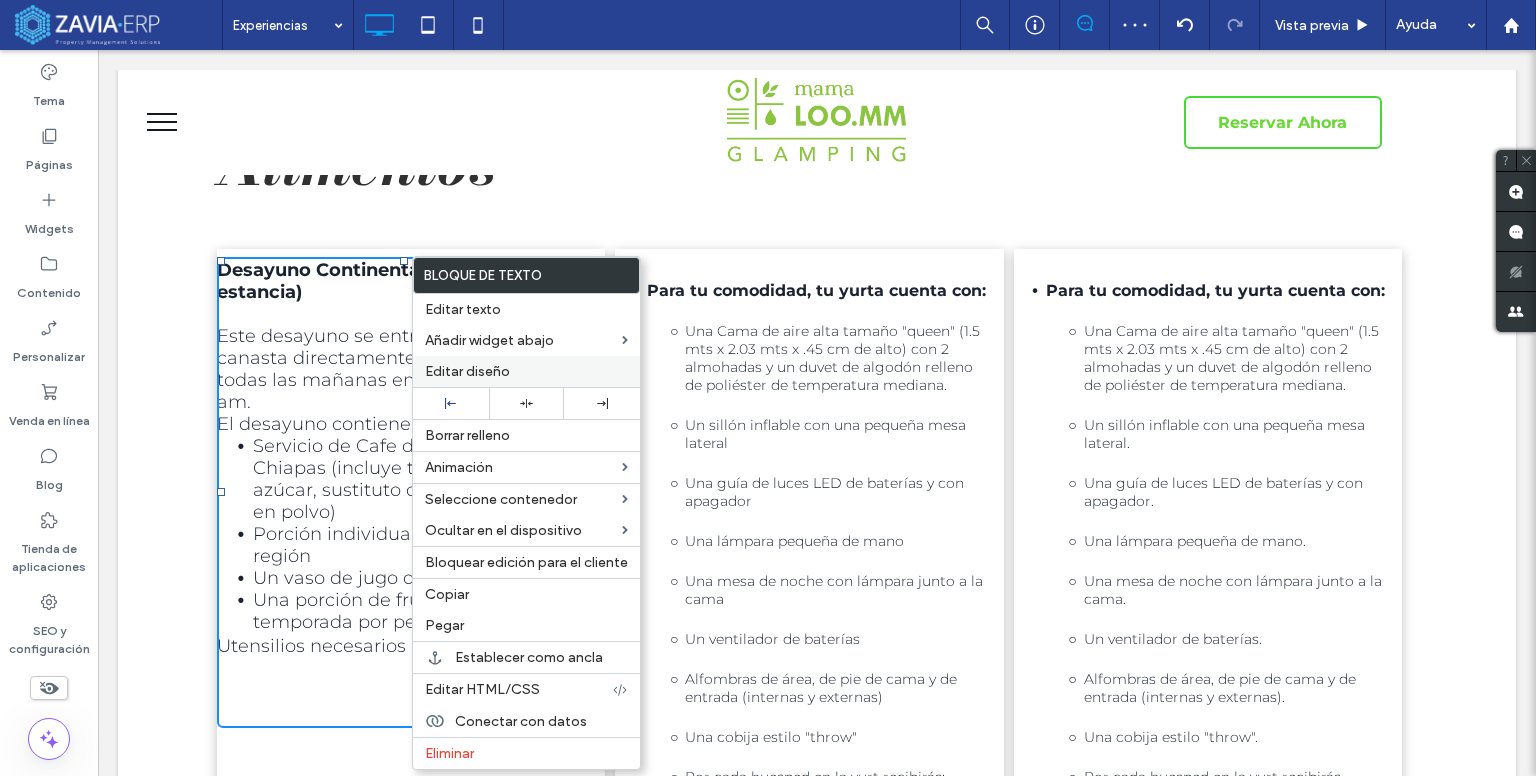 click on "Editar diseño" at bounding box center [526, 371] 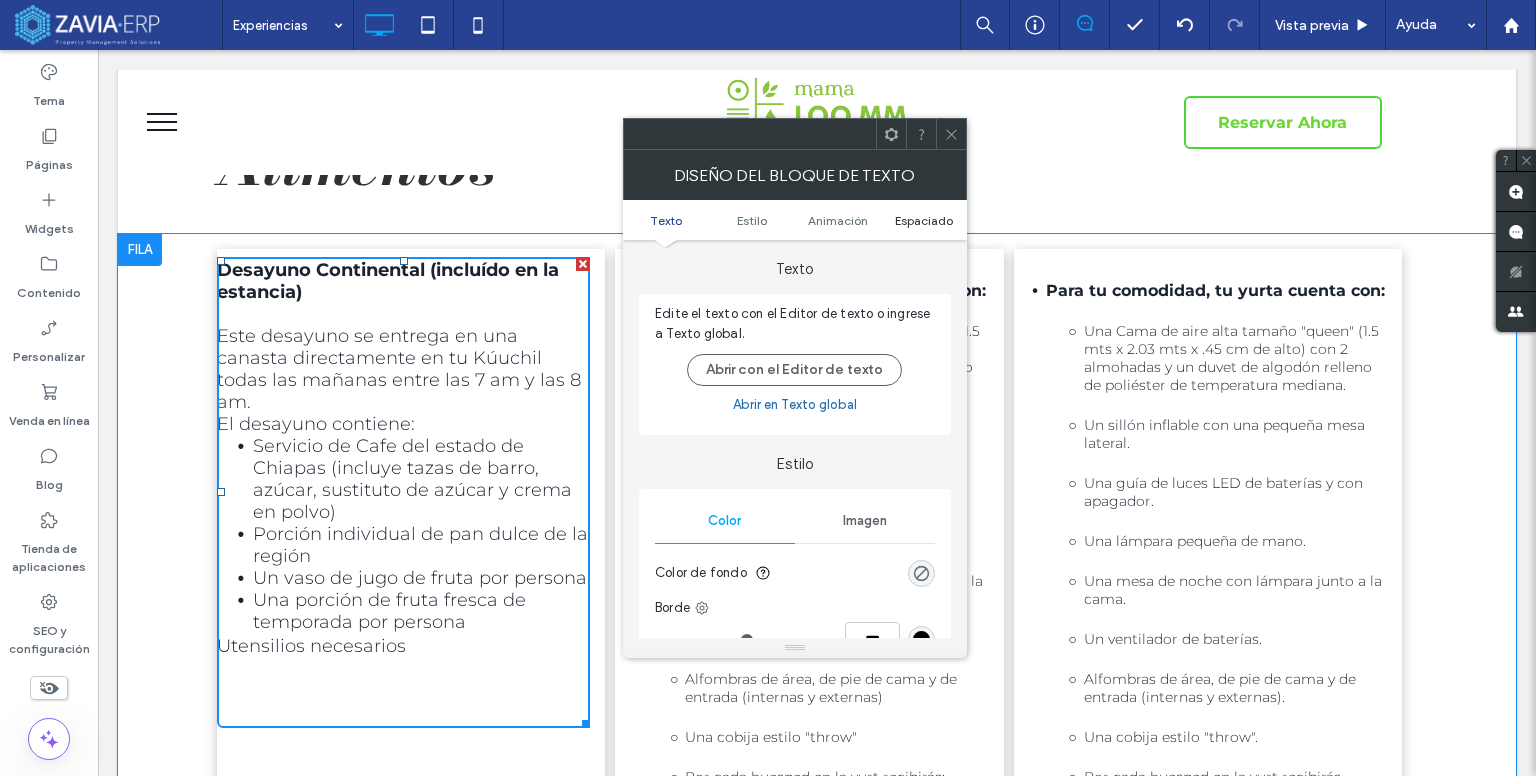 click on "Espaciado" at bounding box center [924, 220] 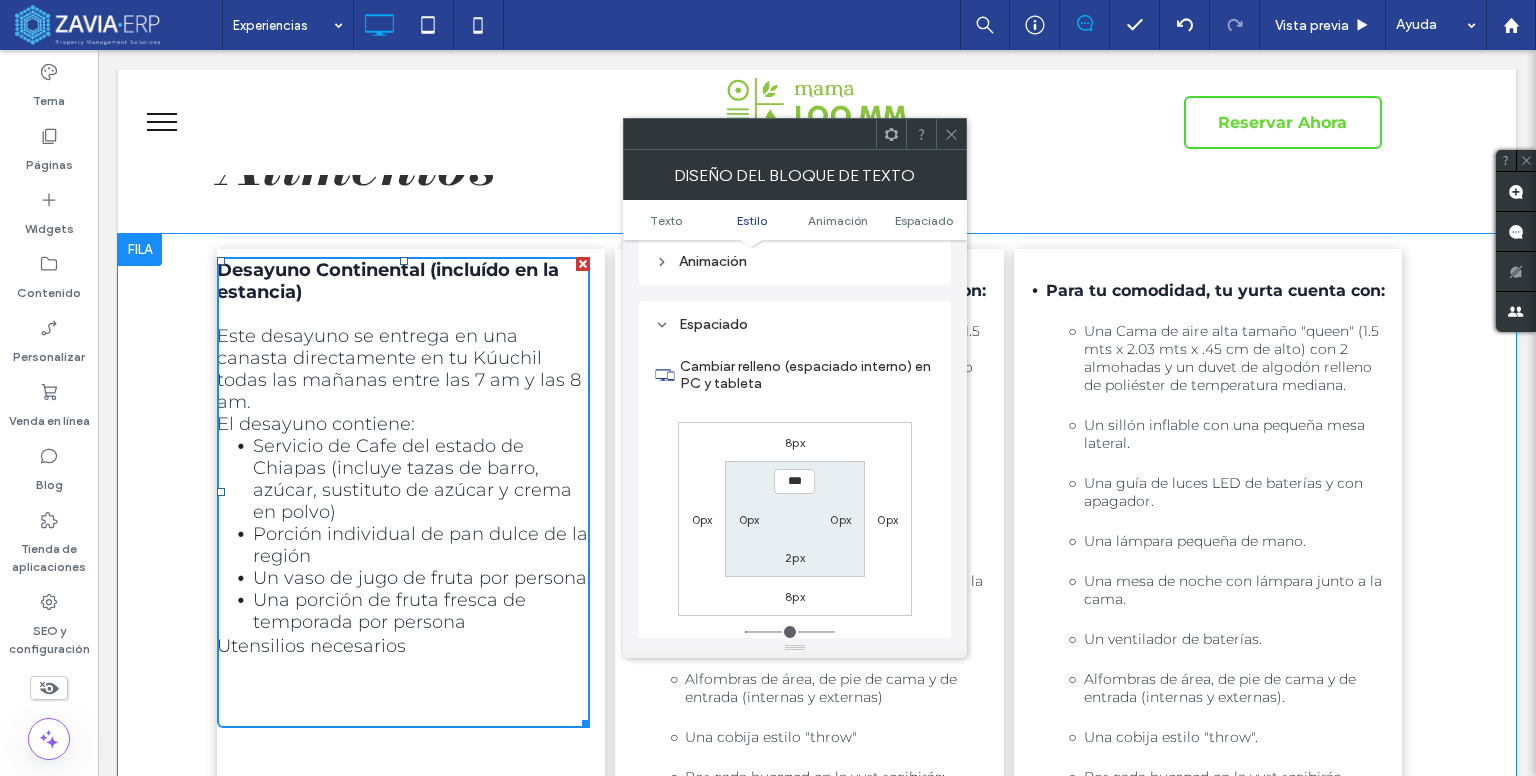 scroll, scrollTop: 572, scrollLeft: 0, axis: vertical 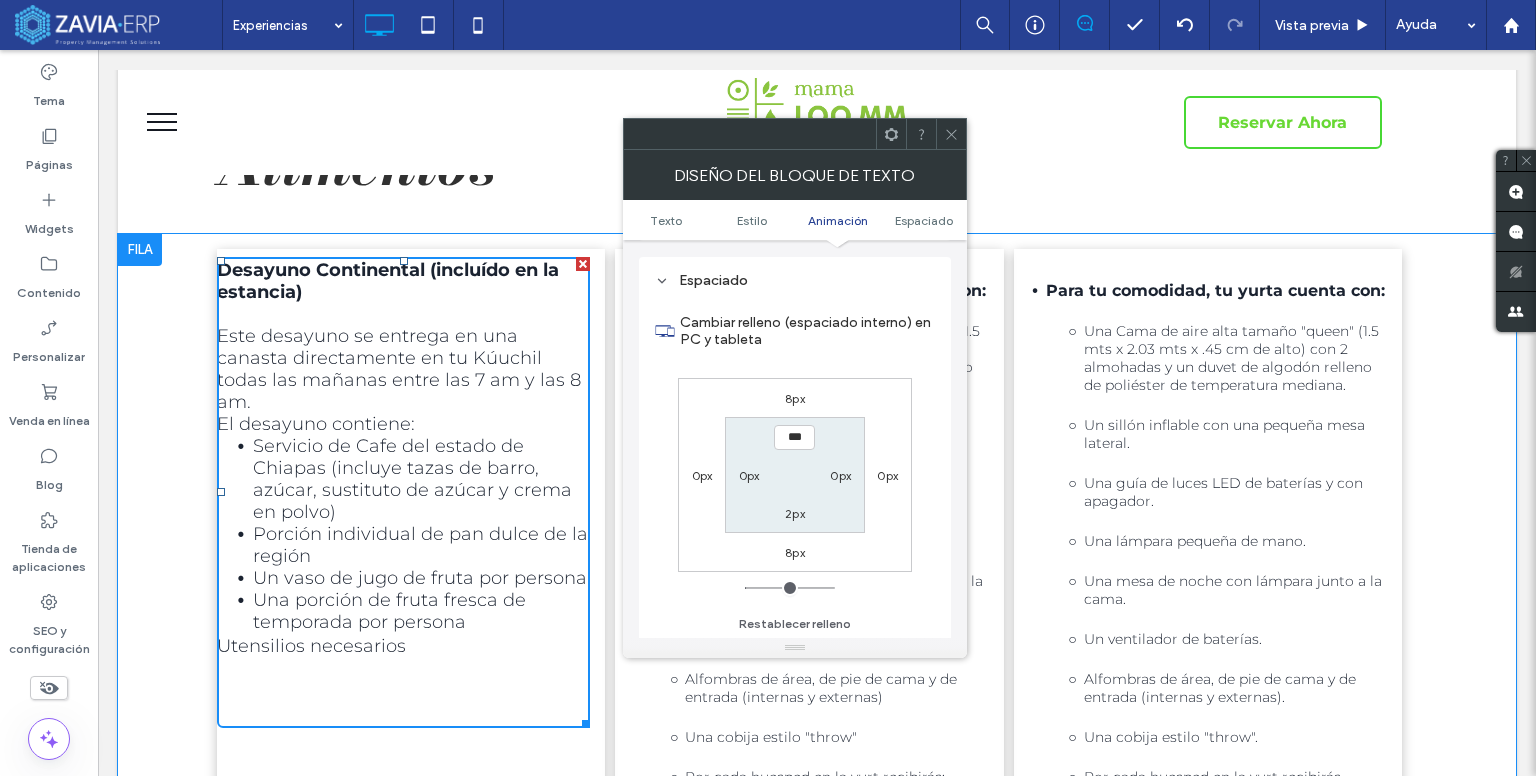 click on "0px" at bounding box center [749, 475] 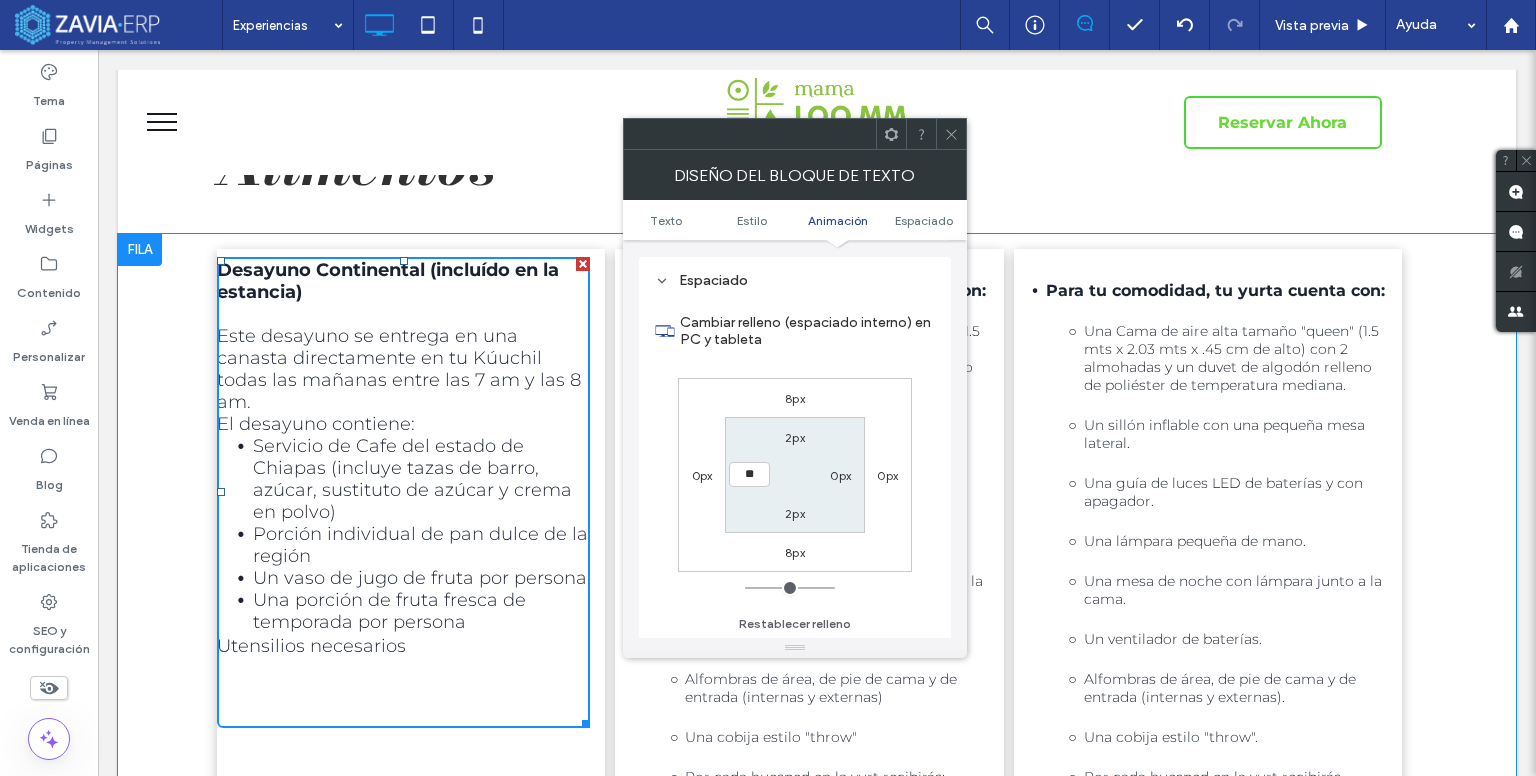 type on "**" 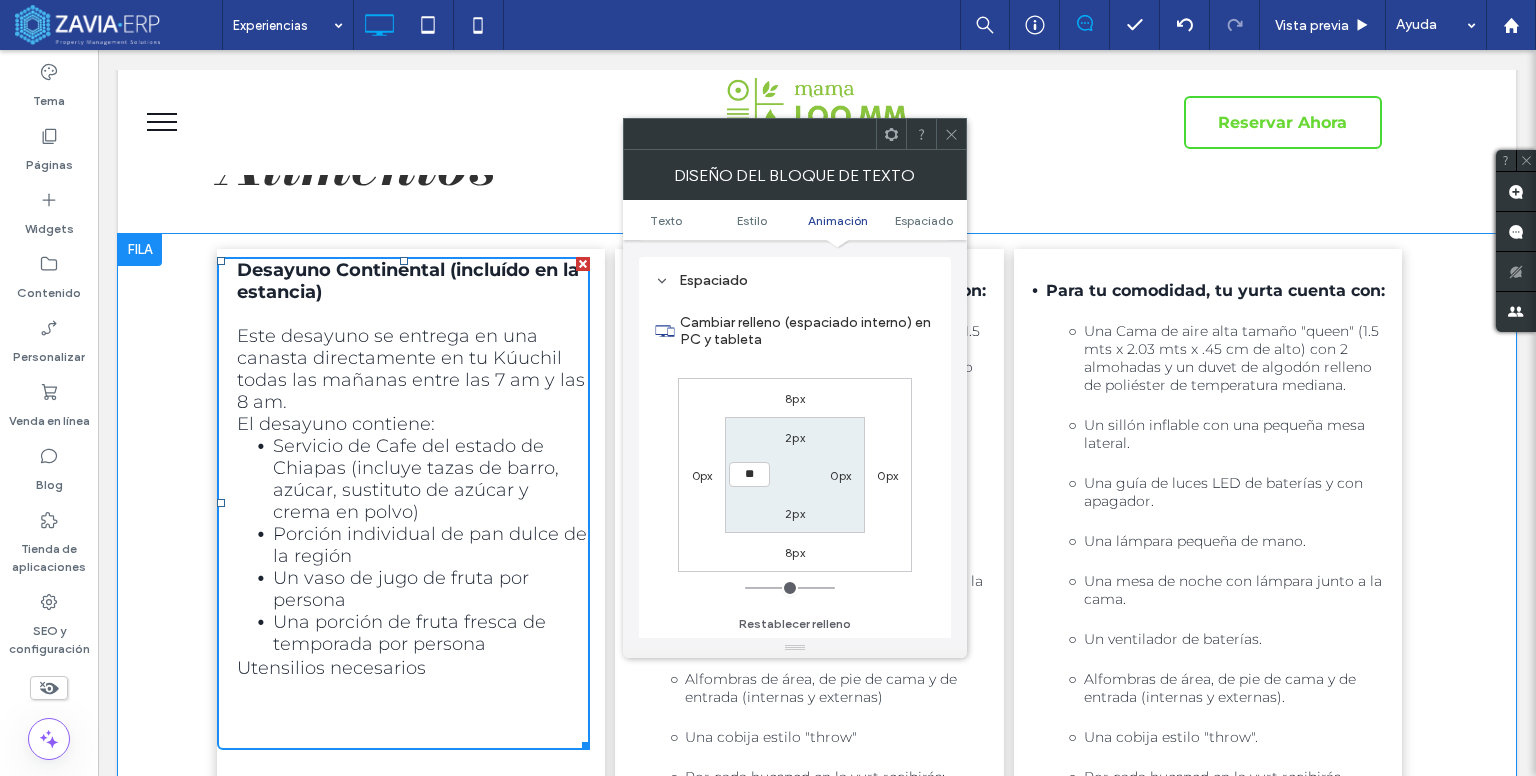 type on "**" 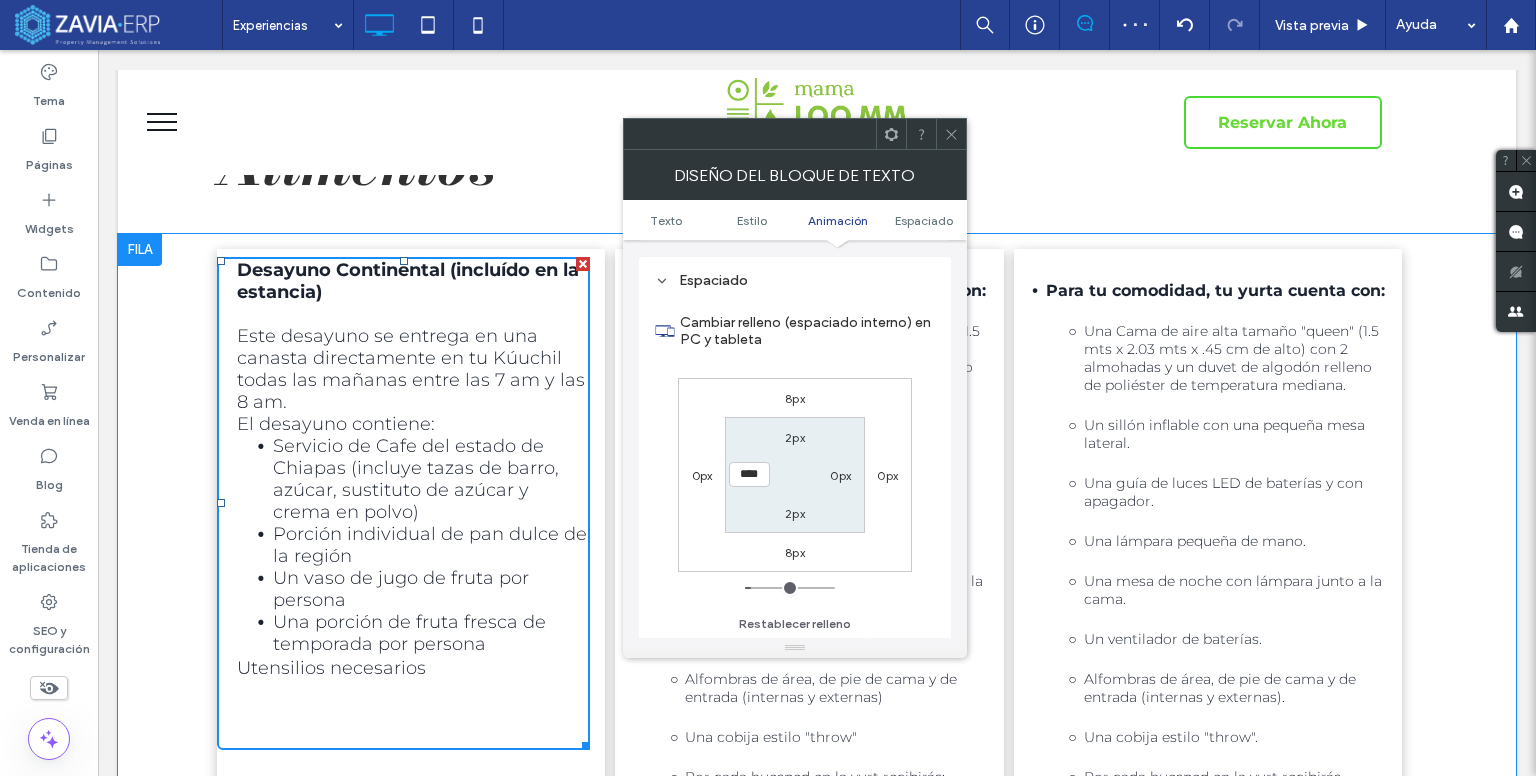 click on "0px" at bounding box center [840, 475] 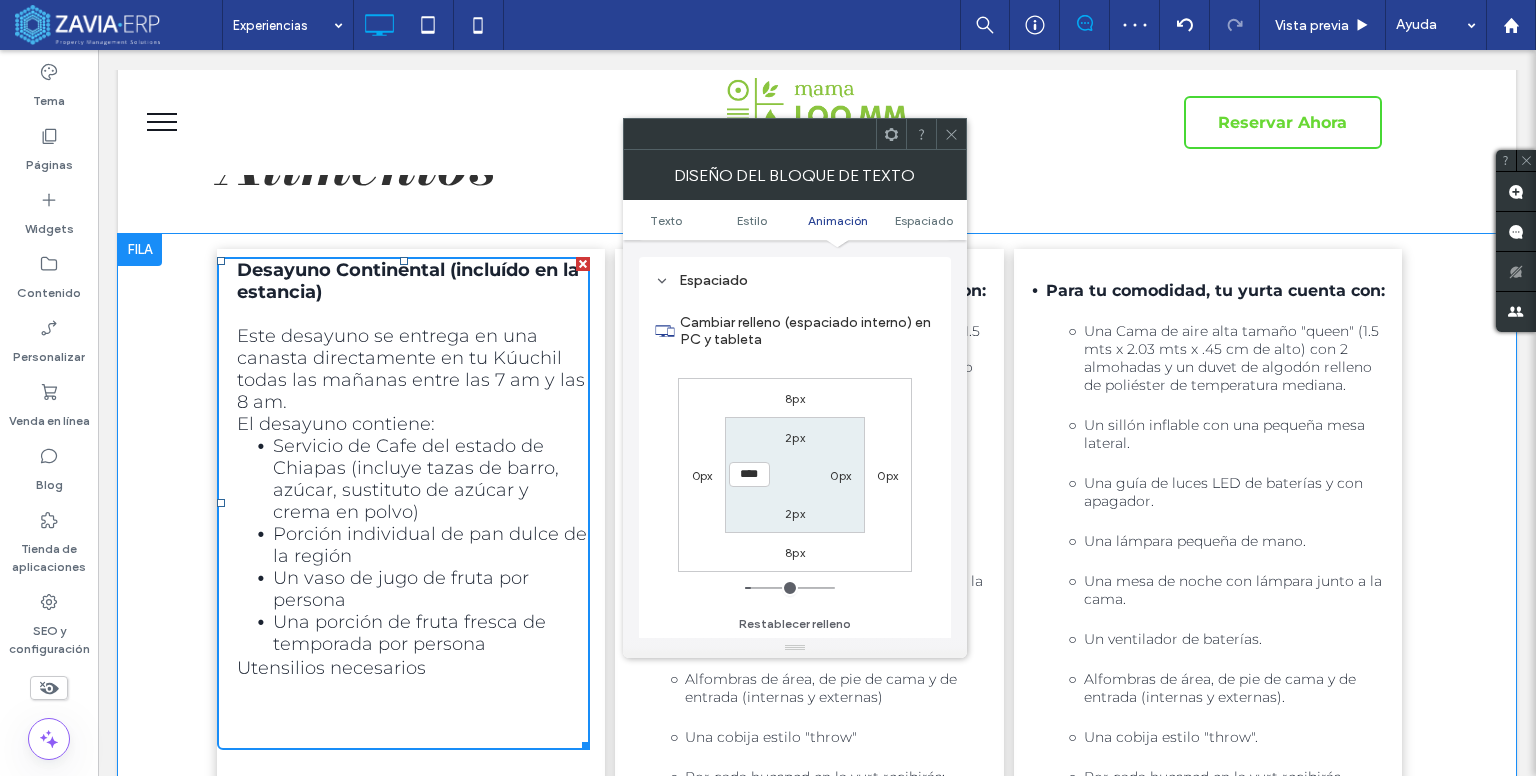 type on "*" 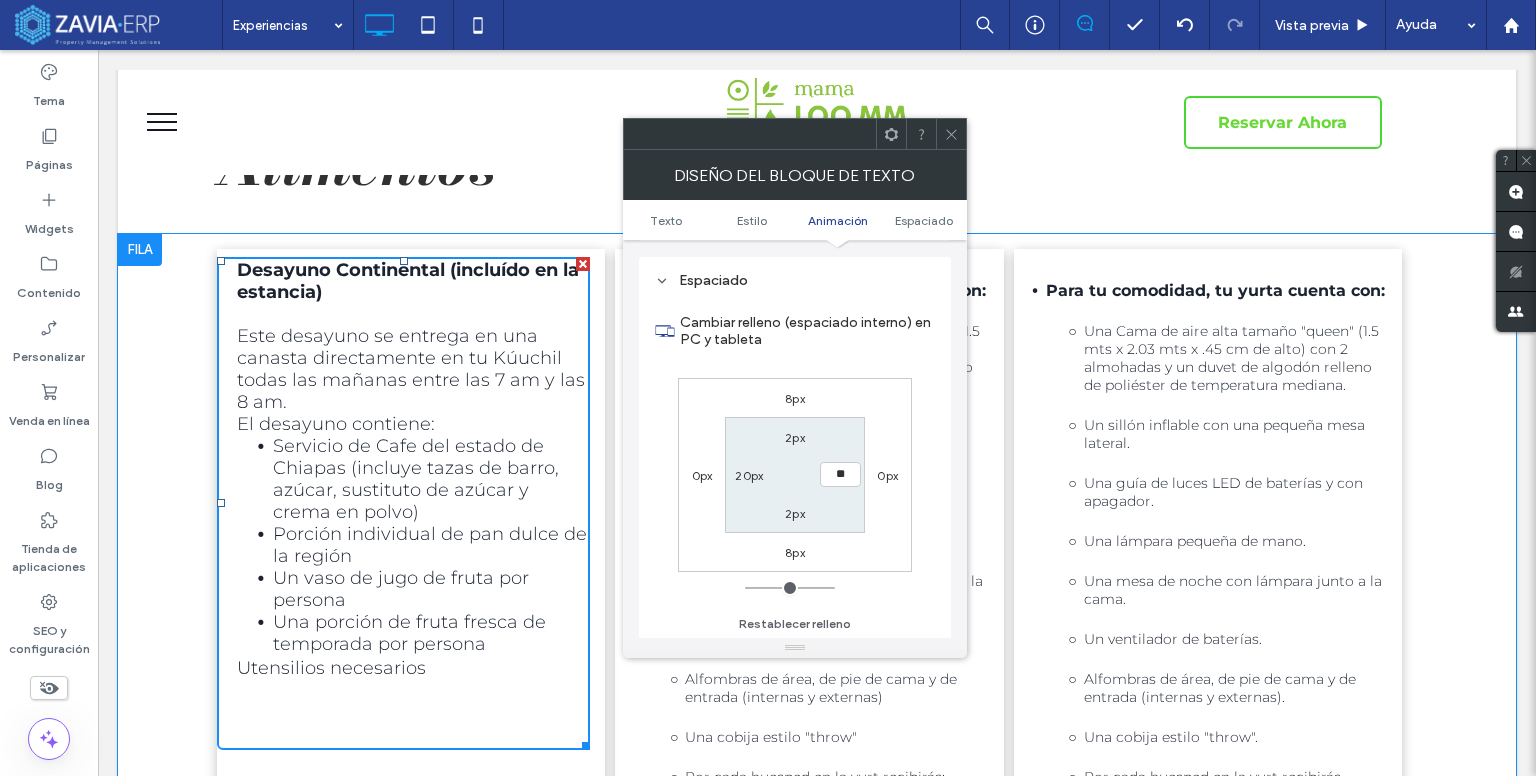type on "**" 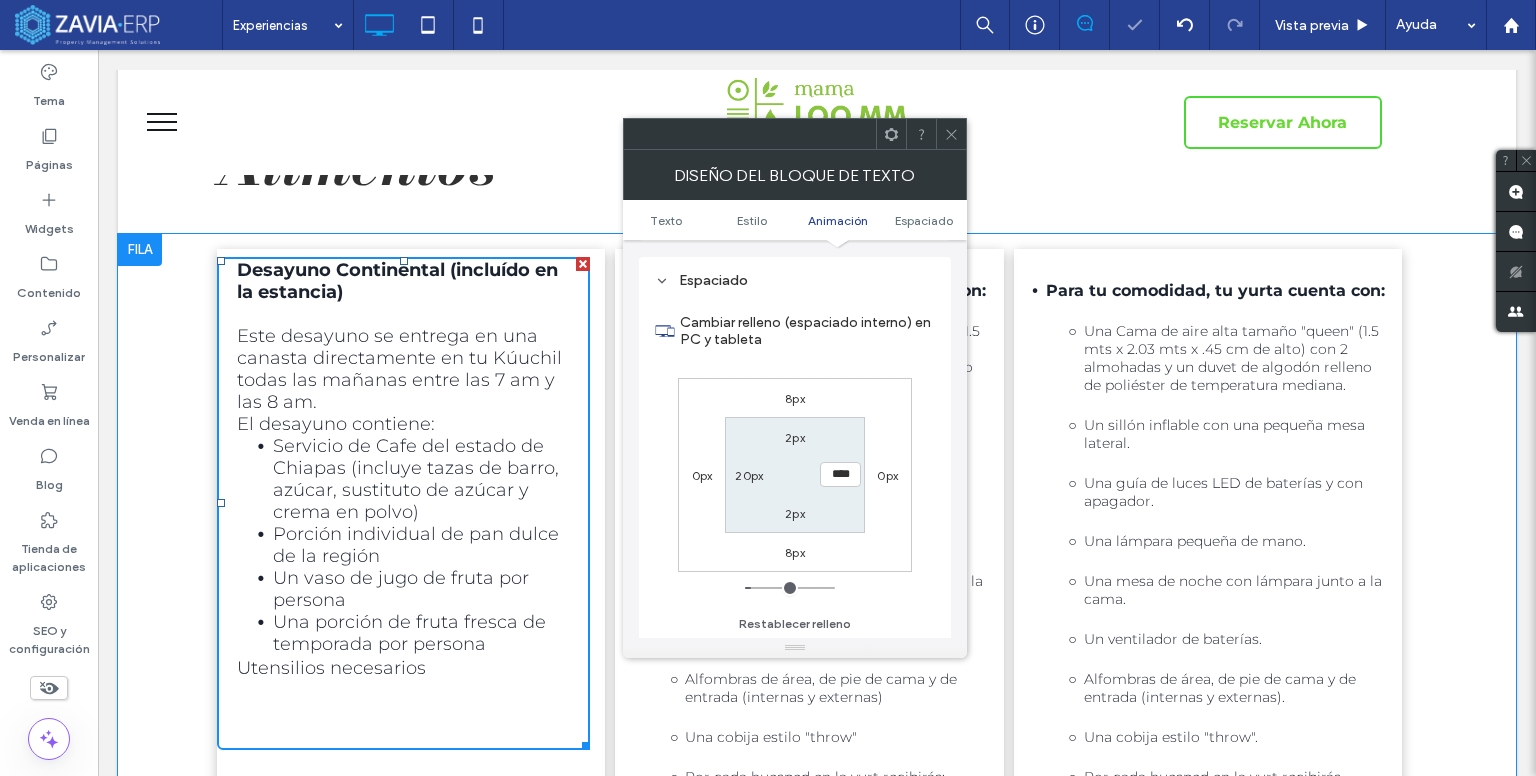 click at bounding box center [951, 134] 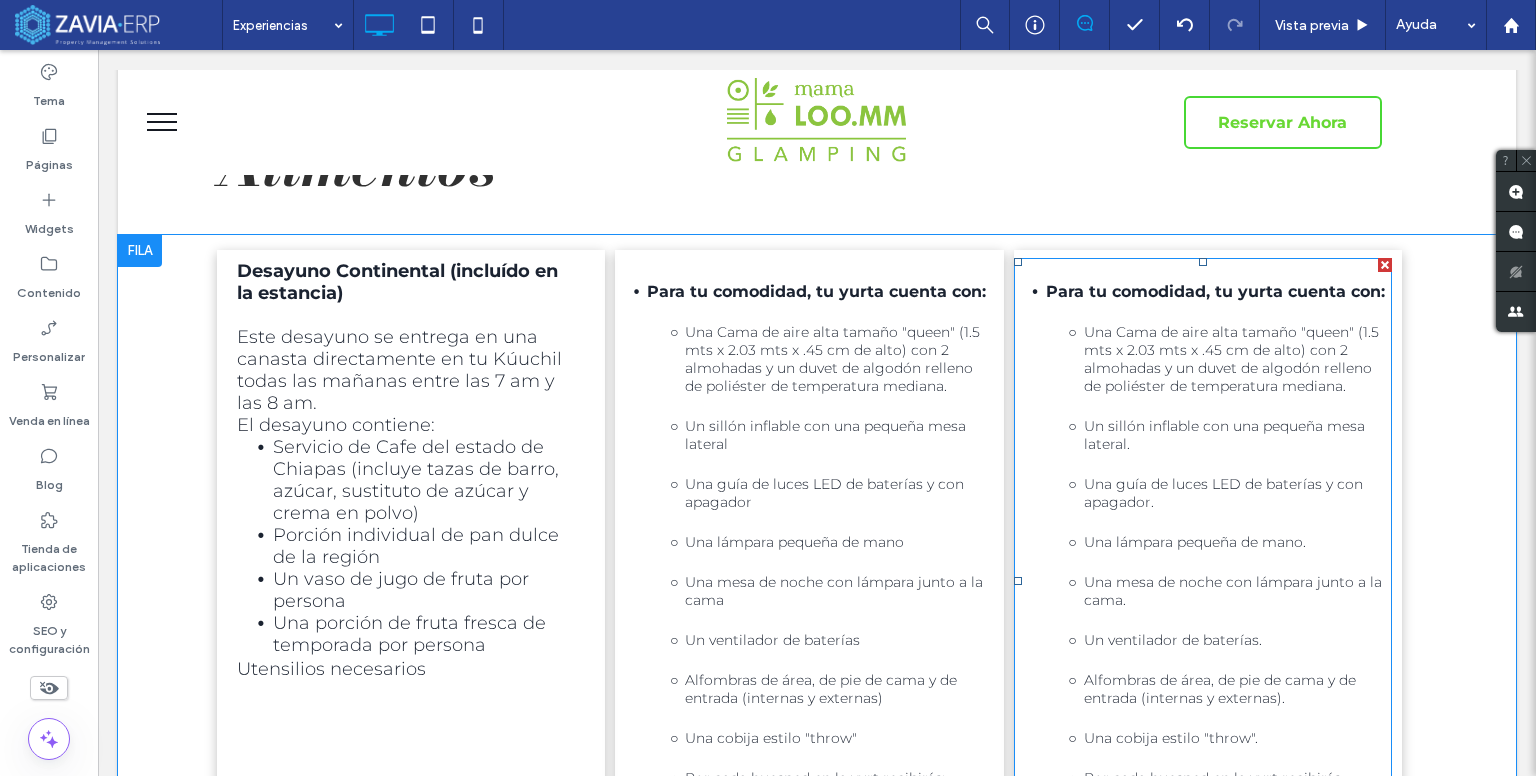 scroll, scrollTop: 500, scrollLeft: 0, axis: vertical 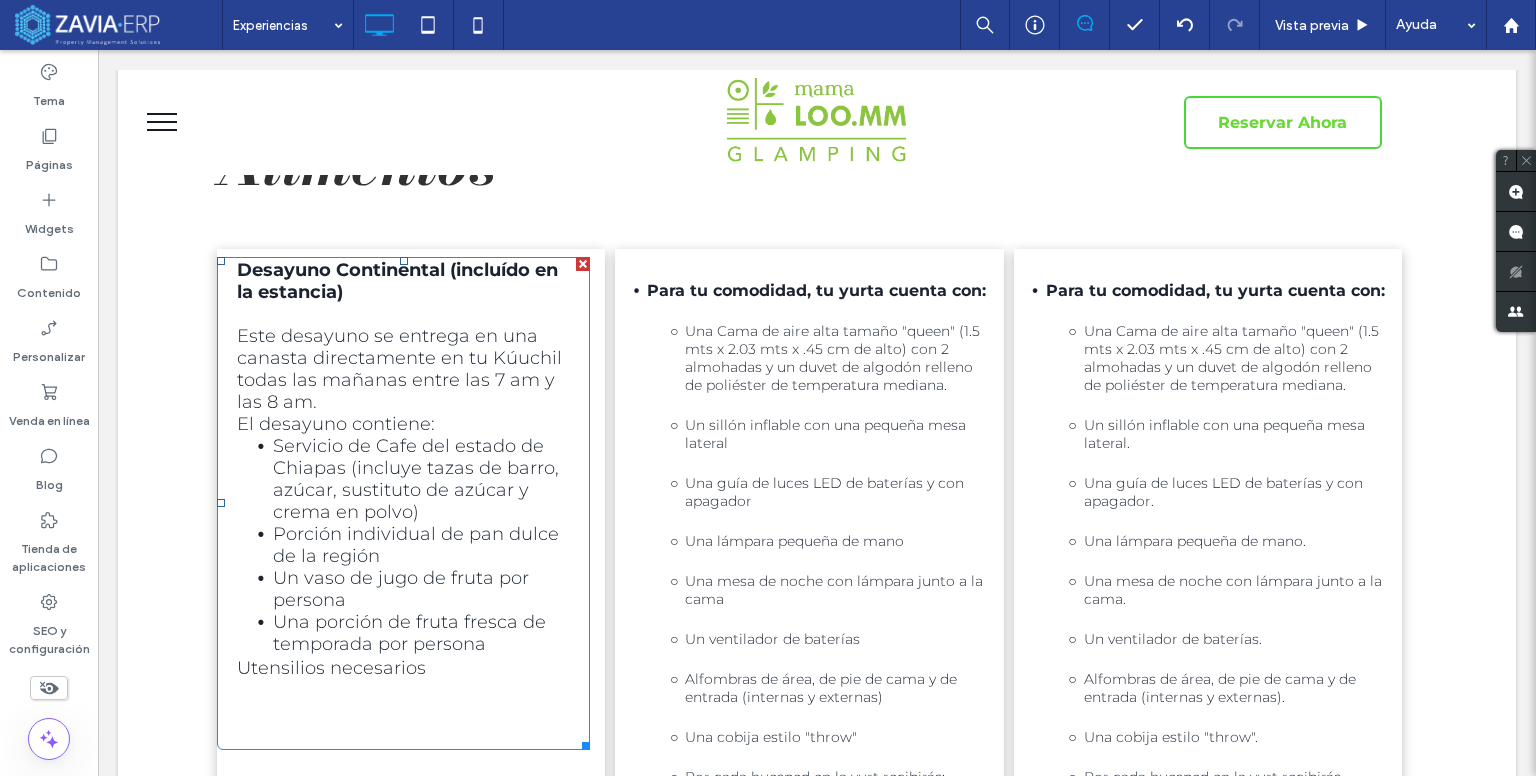 click on "Este desayuno se entrega en una canasta directamente en tu Kúuchil todas las mañanas entre las 7 am y las 8 am.  El desayuno contiene:" at bounding box center [403, 369] 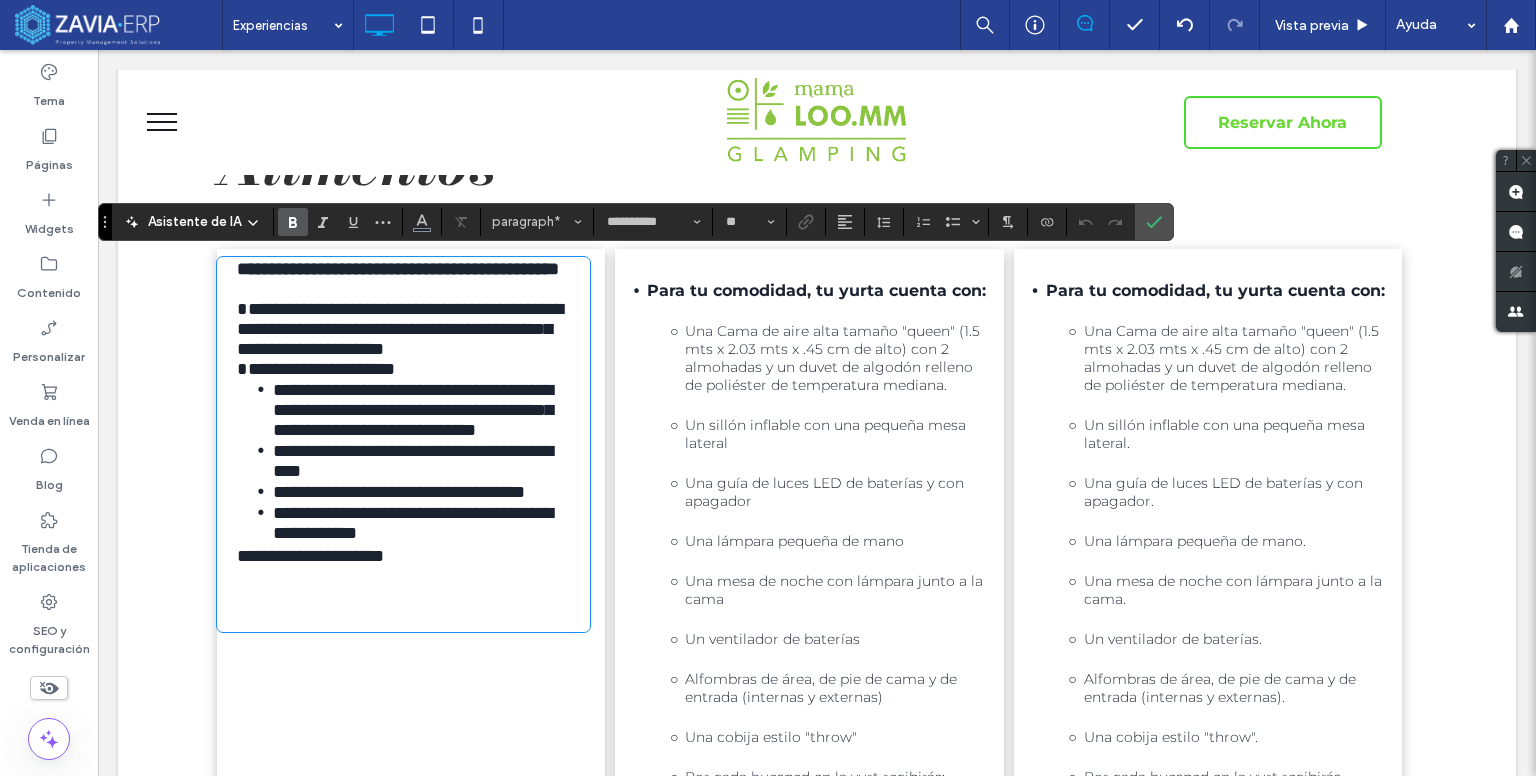 click on "**********" at bounding box center [403, 329] 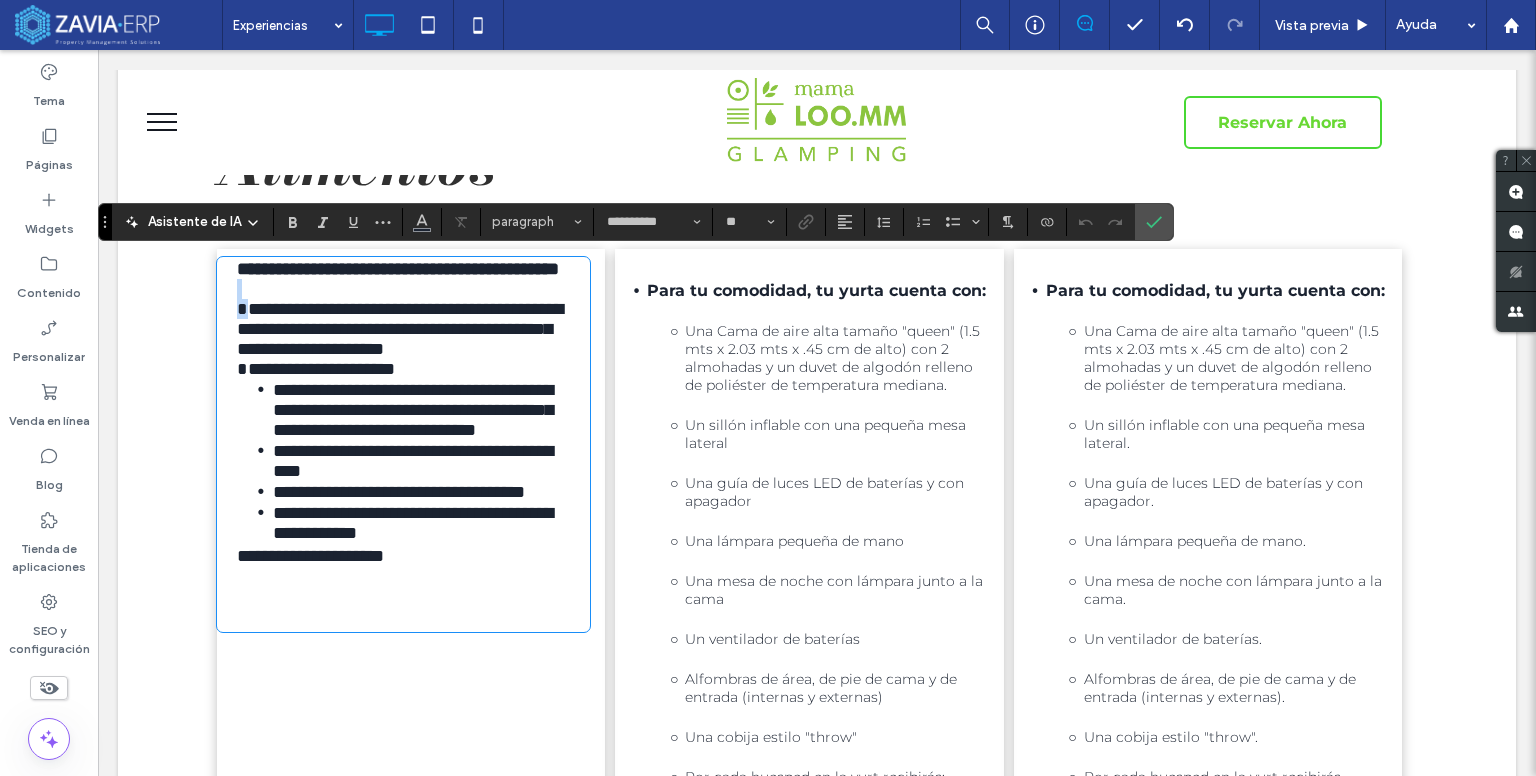 click on "**********" at bounding box center [403, 329] 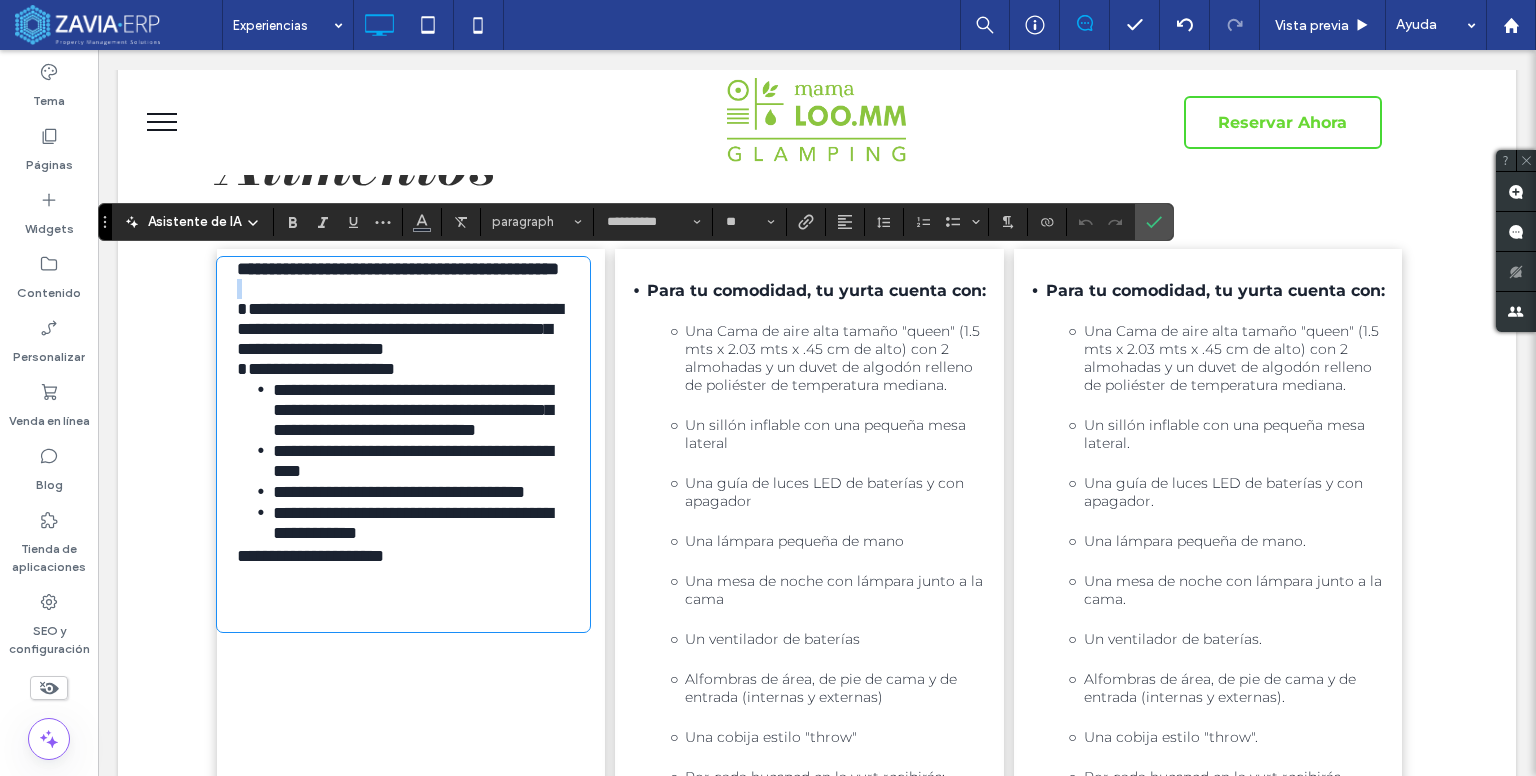 click on "**********" at bounding box center (403, 329) 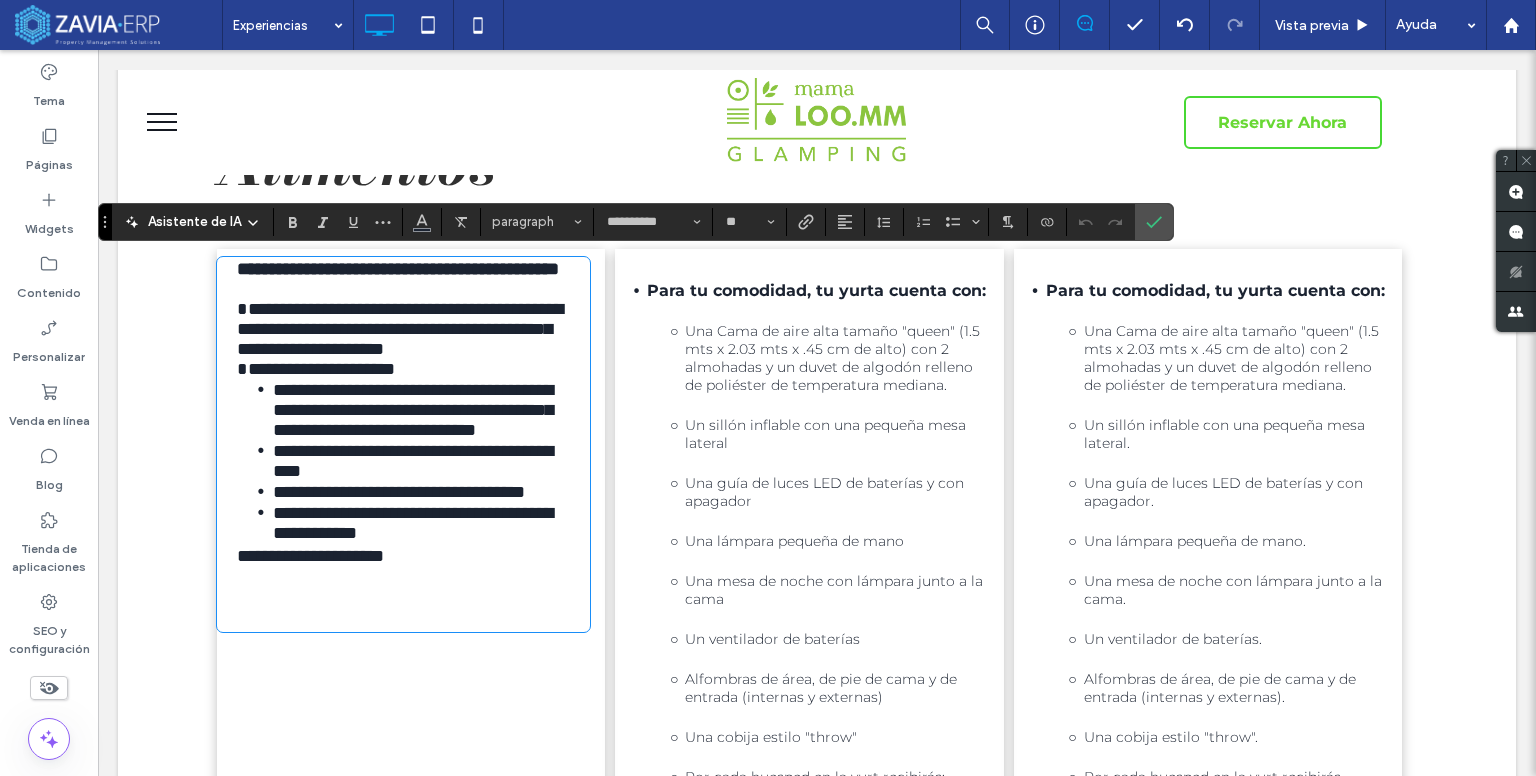 click on "**********" at bounding box center (398, 269) 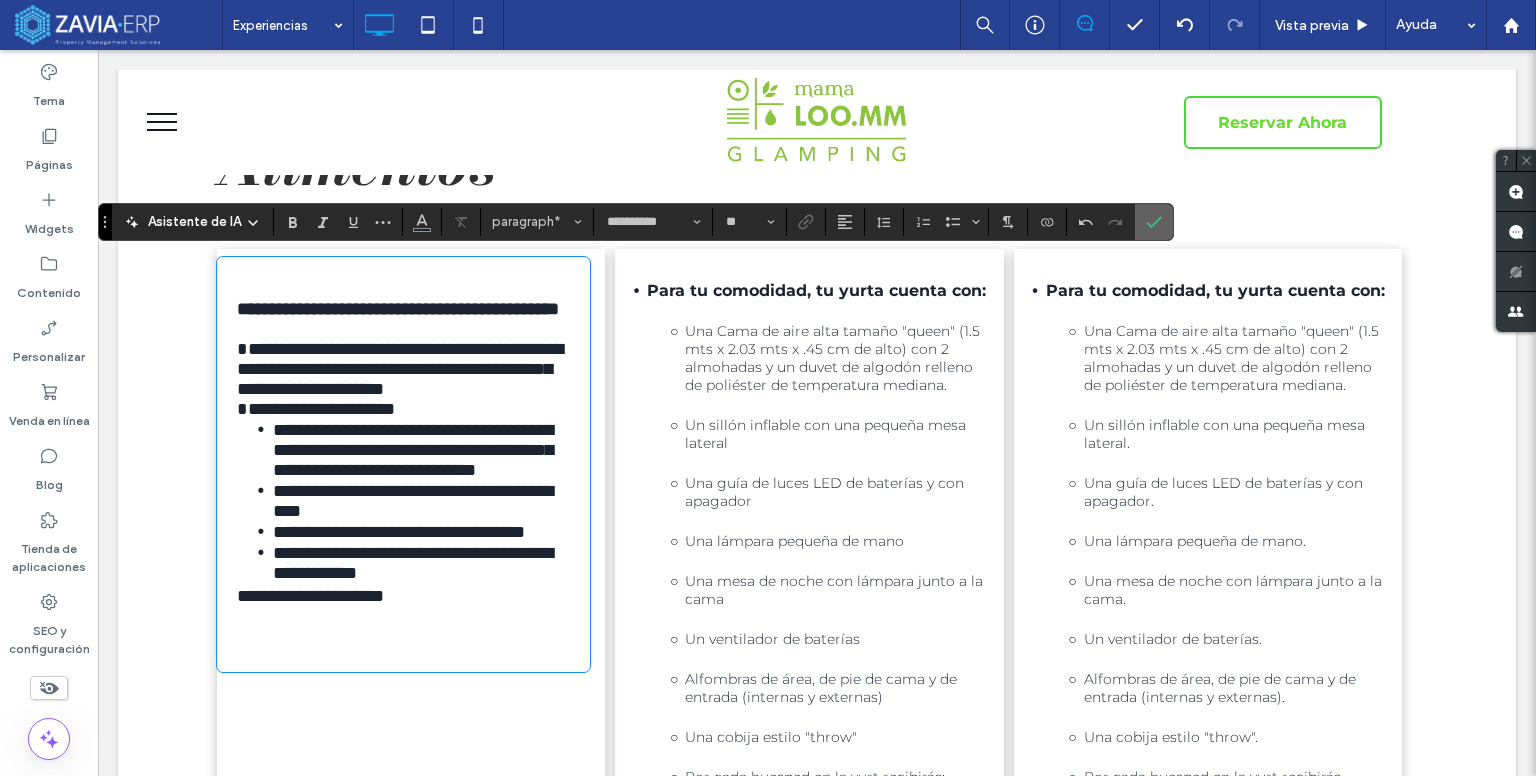 click at bounding box center [1154, 222] 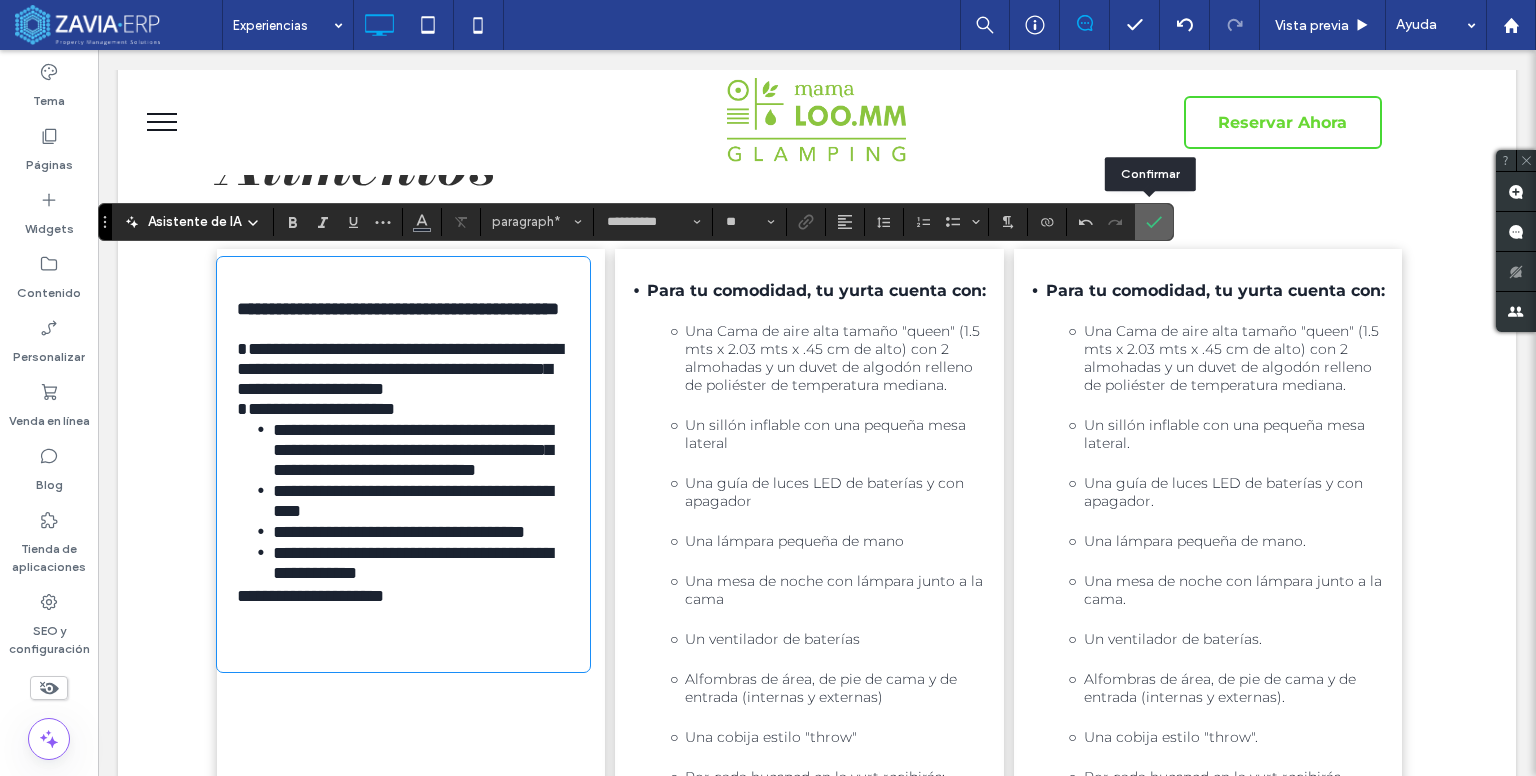 click 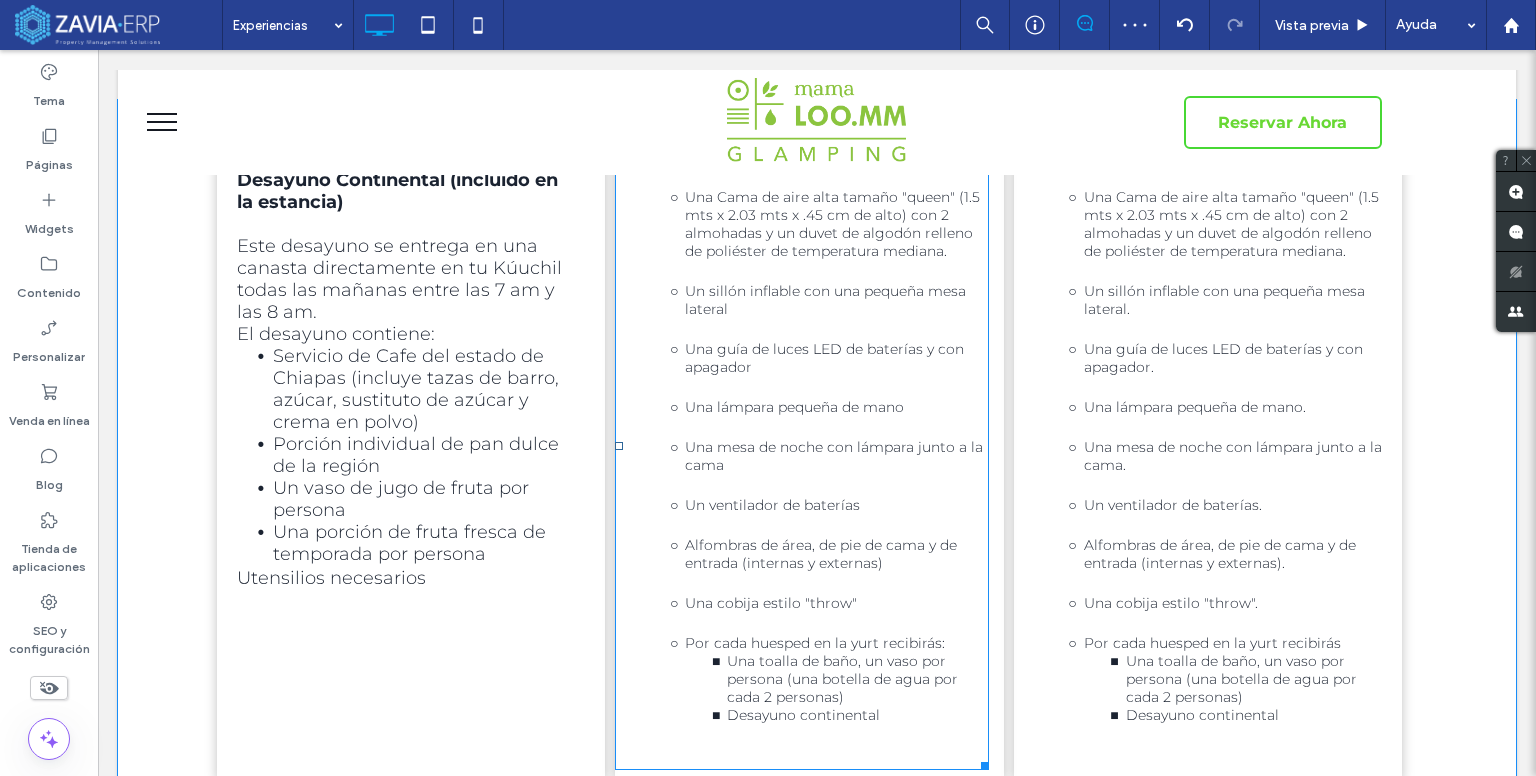 scroll, scrollTop: 600, scrollLeft: 0, axis: vertical 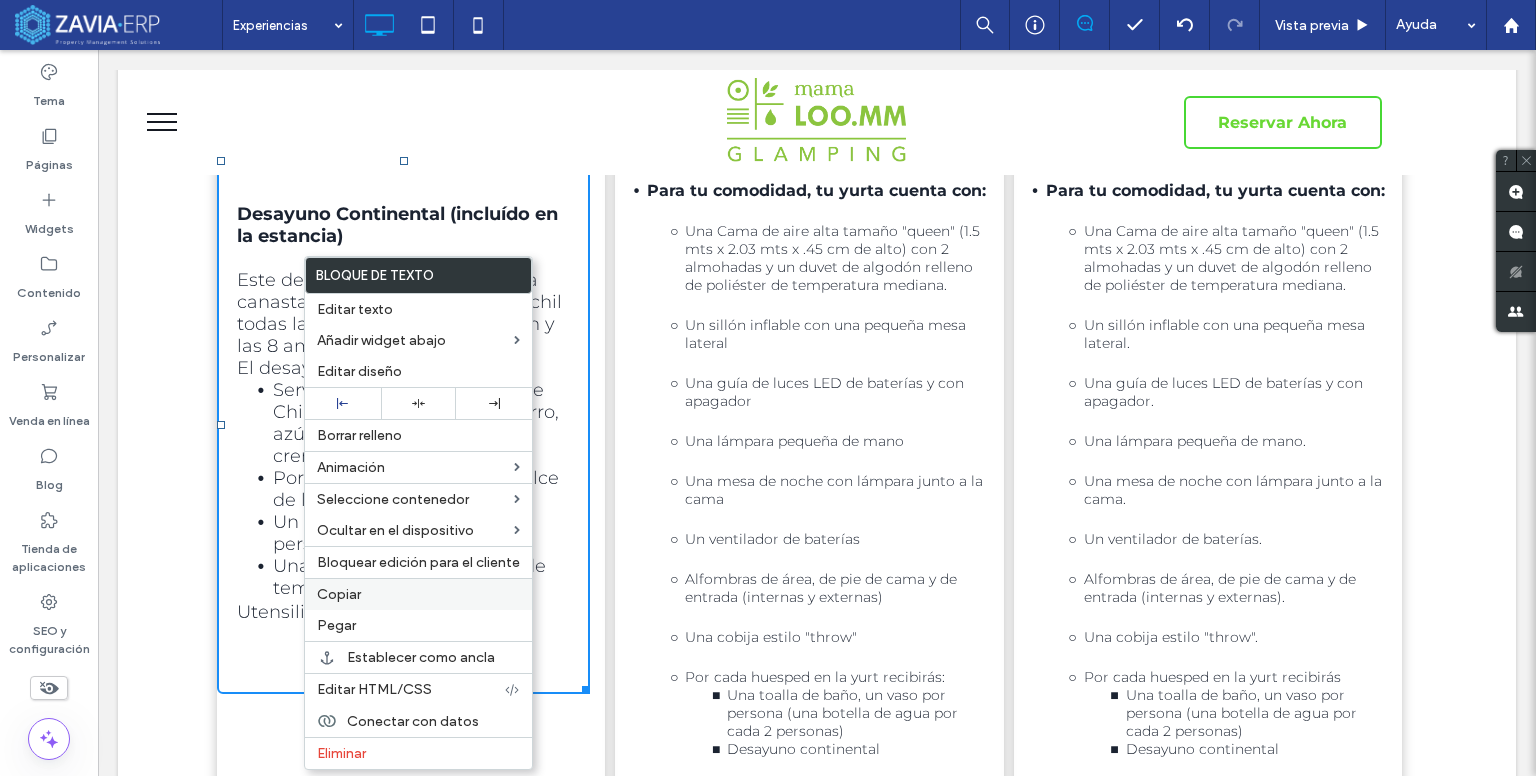 click on "Copiar" at bounding box center [418, 594] 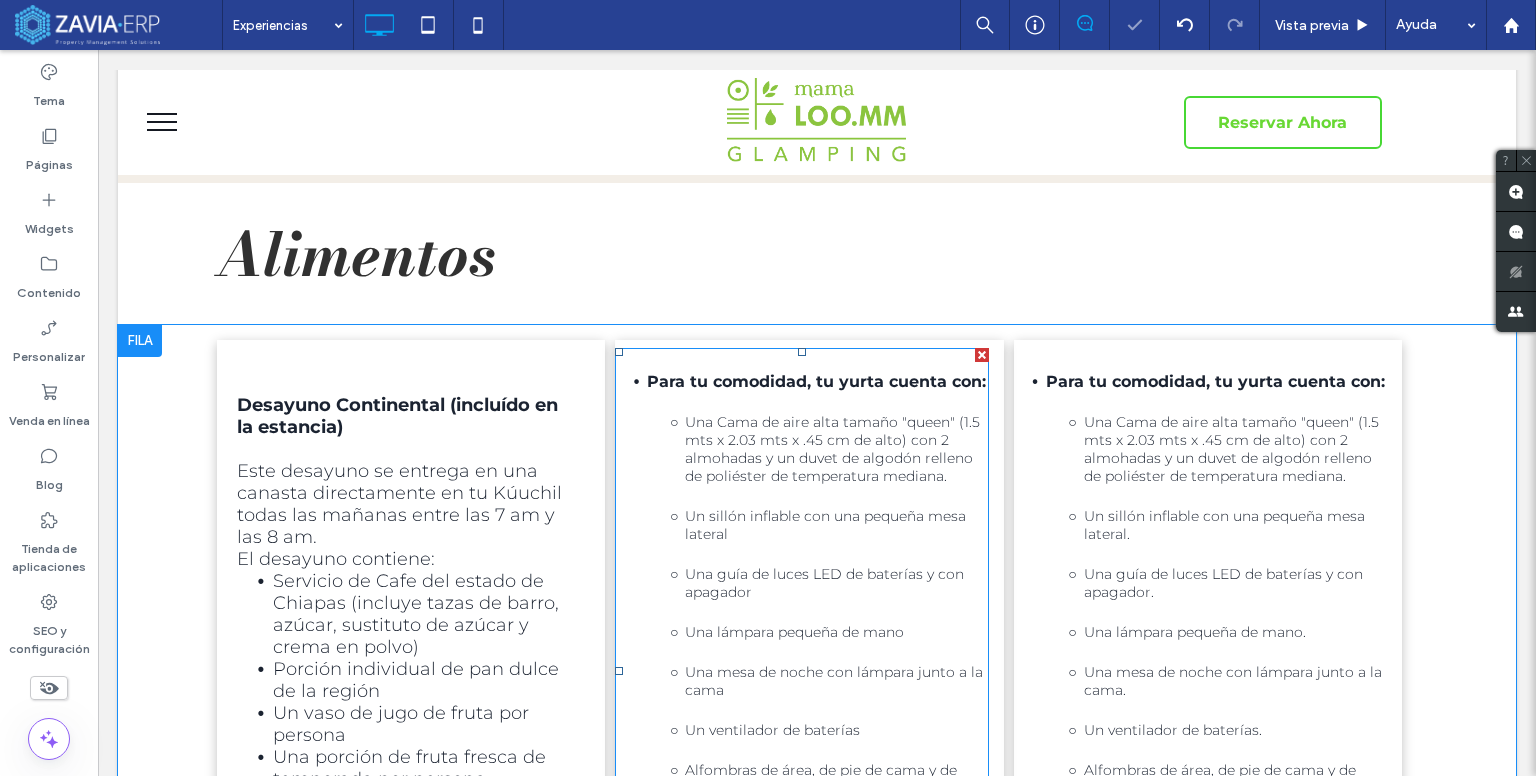 scroll, scrollTop: 400, scrollLeft: 0, axis: vertical 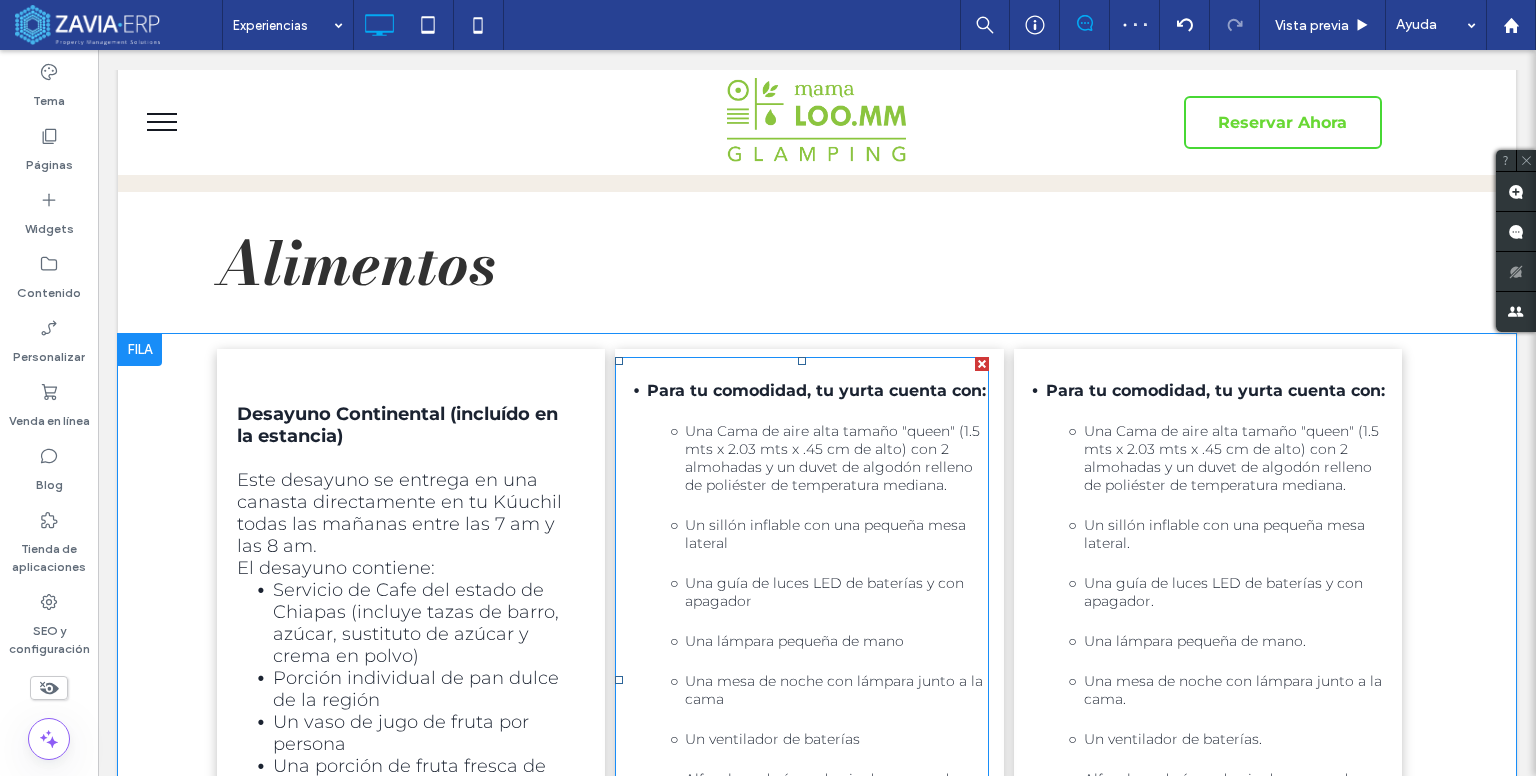click at bounding box center [982, 364] 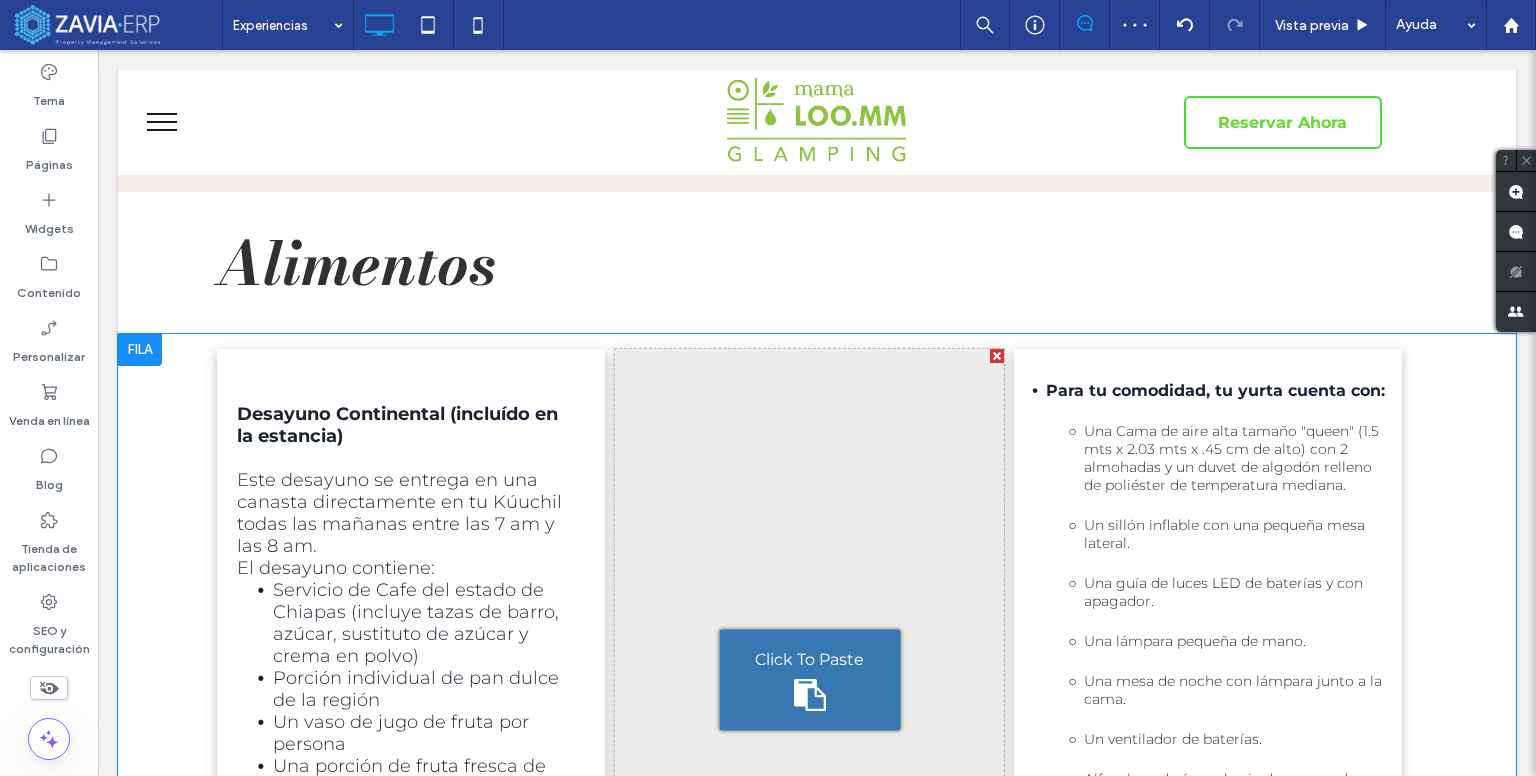 click on "Click To Paste" at bounding box center (809, 659) 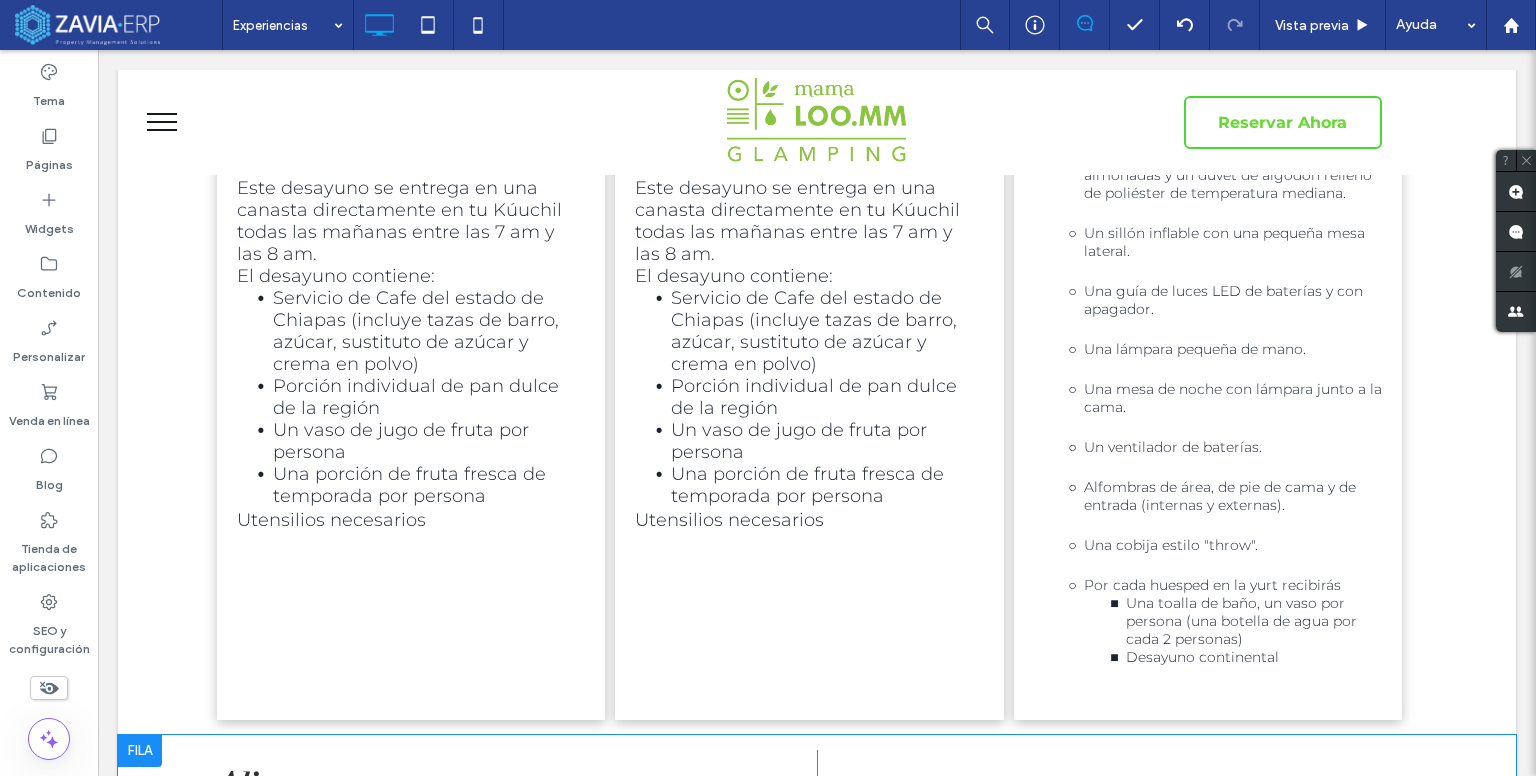 scroll, scrollTop: 600, scrollLeft: 0, axis: vertical 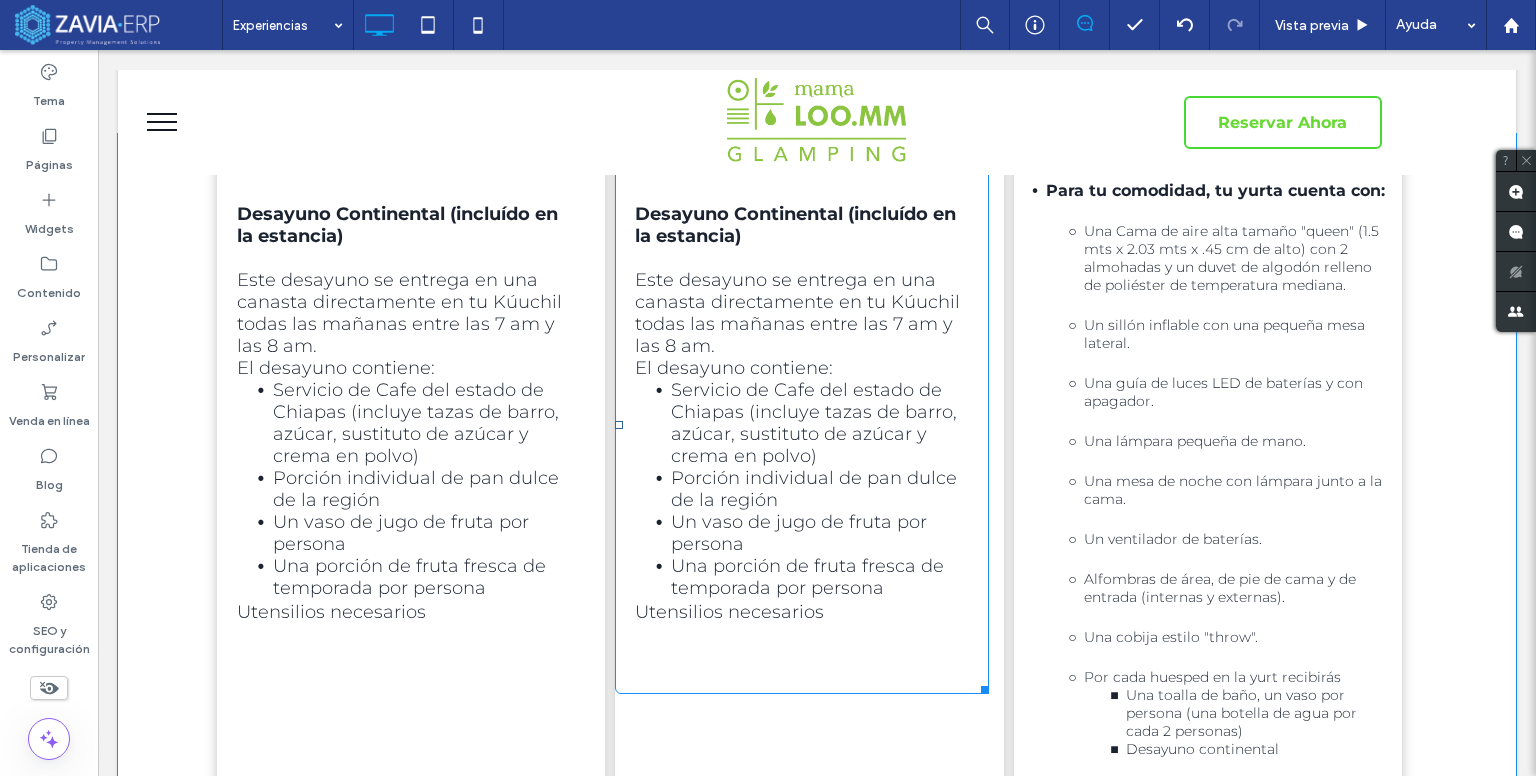 click on "Servicio de Cafe del estado de Chiapas (incluye tazas de barro, azúcar, sustituto de azúcar y crema en polvo)" at bounding box center [814, 423] 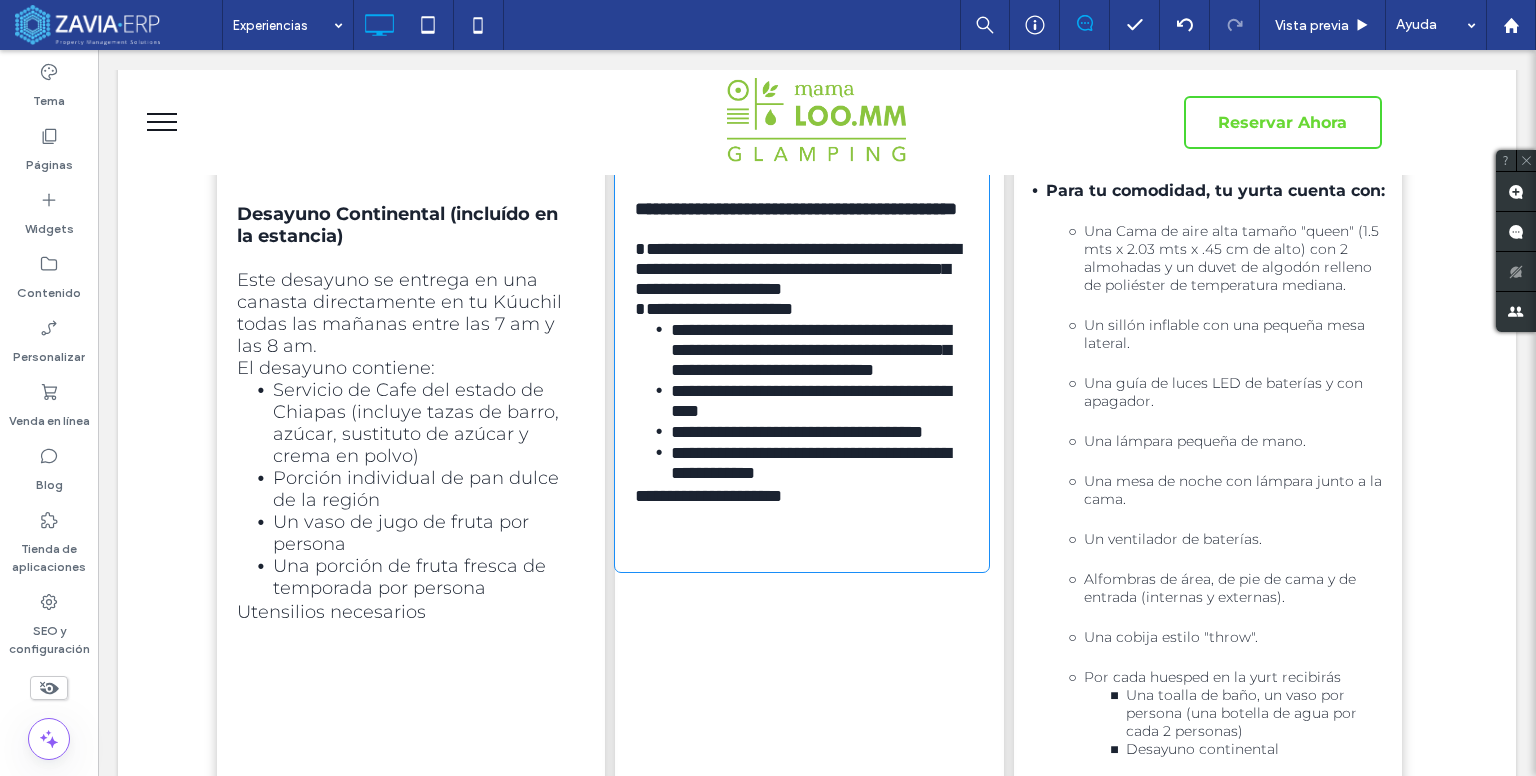 type on "**********" 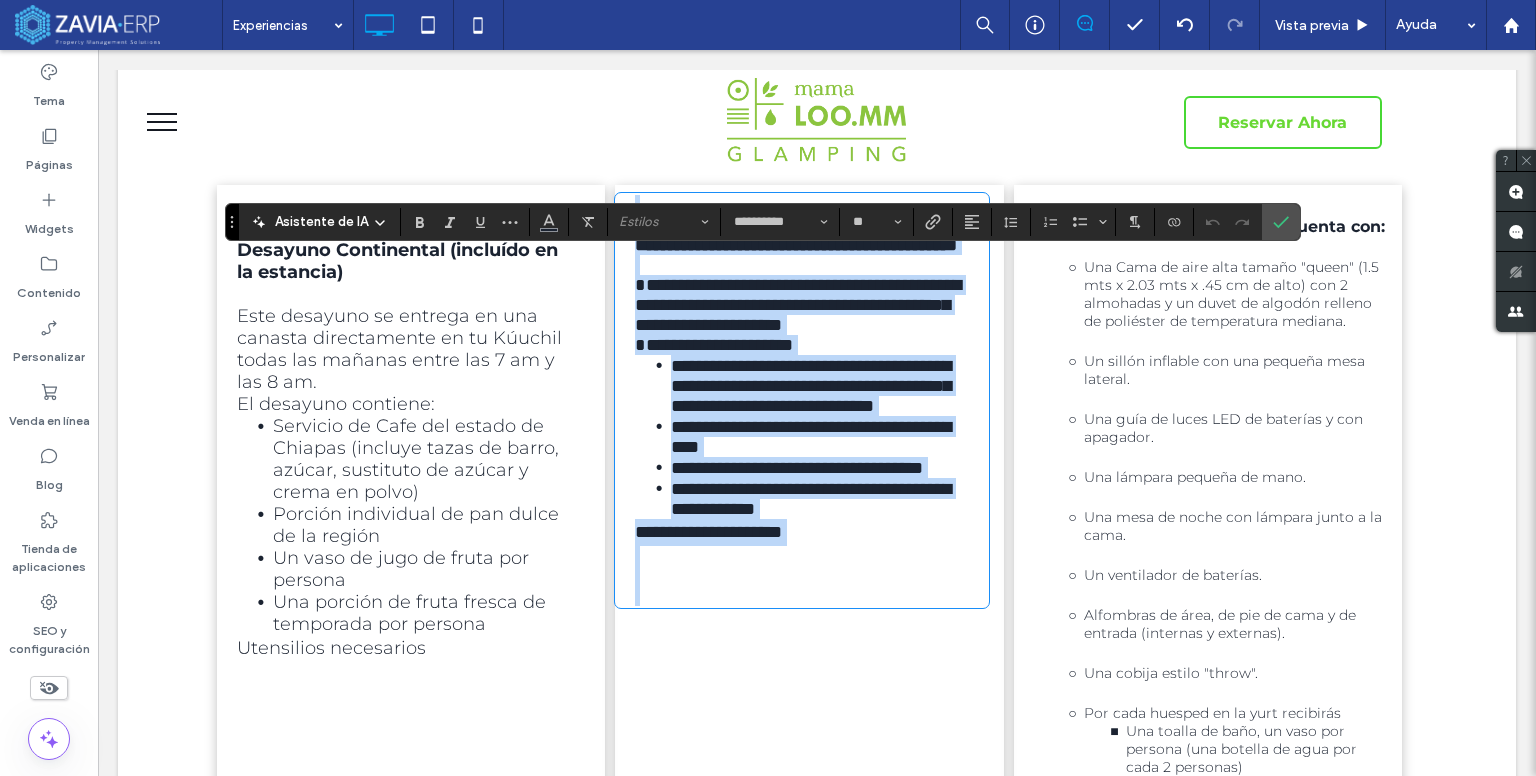 scroll, scrollTop: 600, scrollLeft: 0, axis: vertical 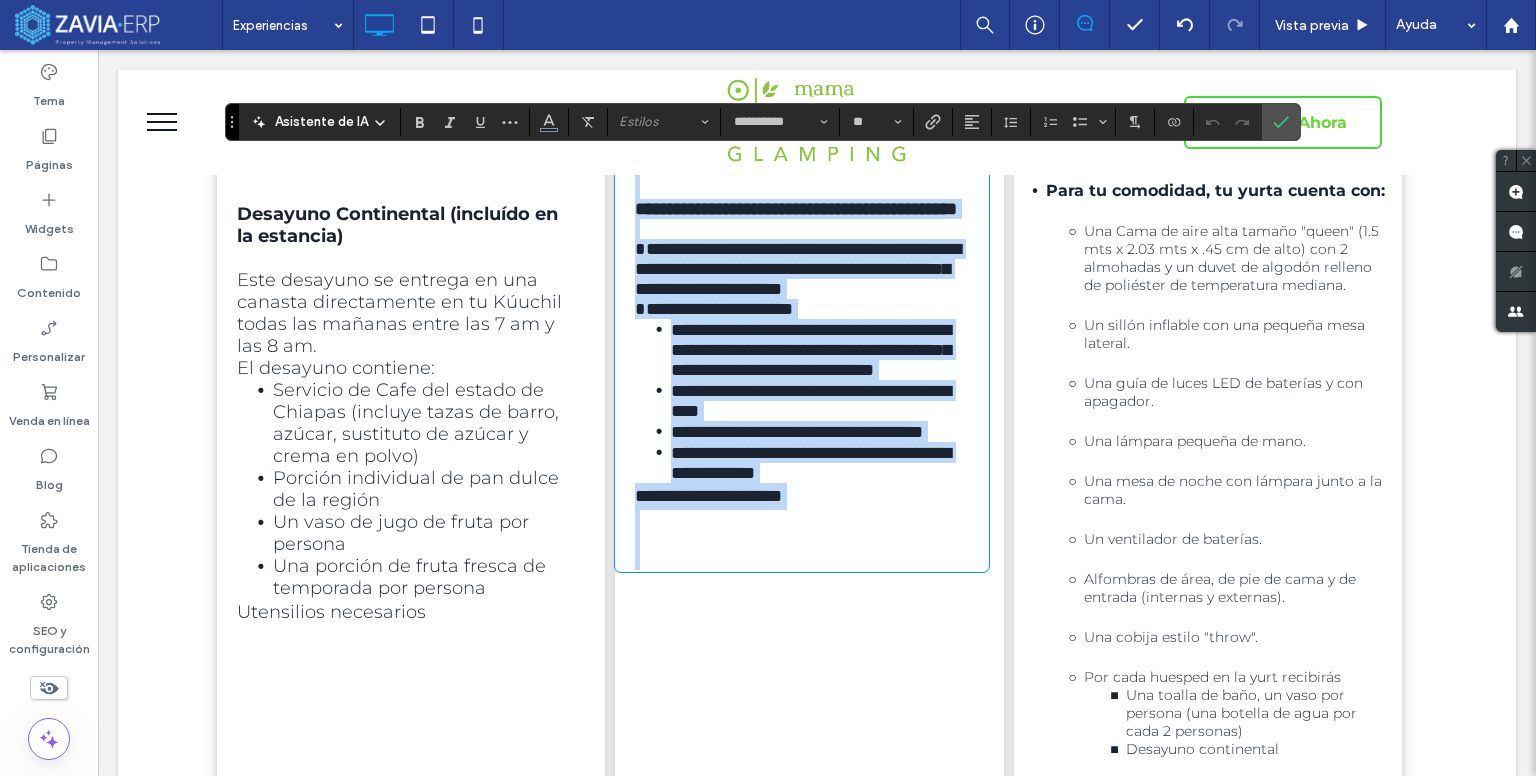 click on "**********" at bounding box center [811, 401] 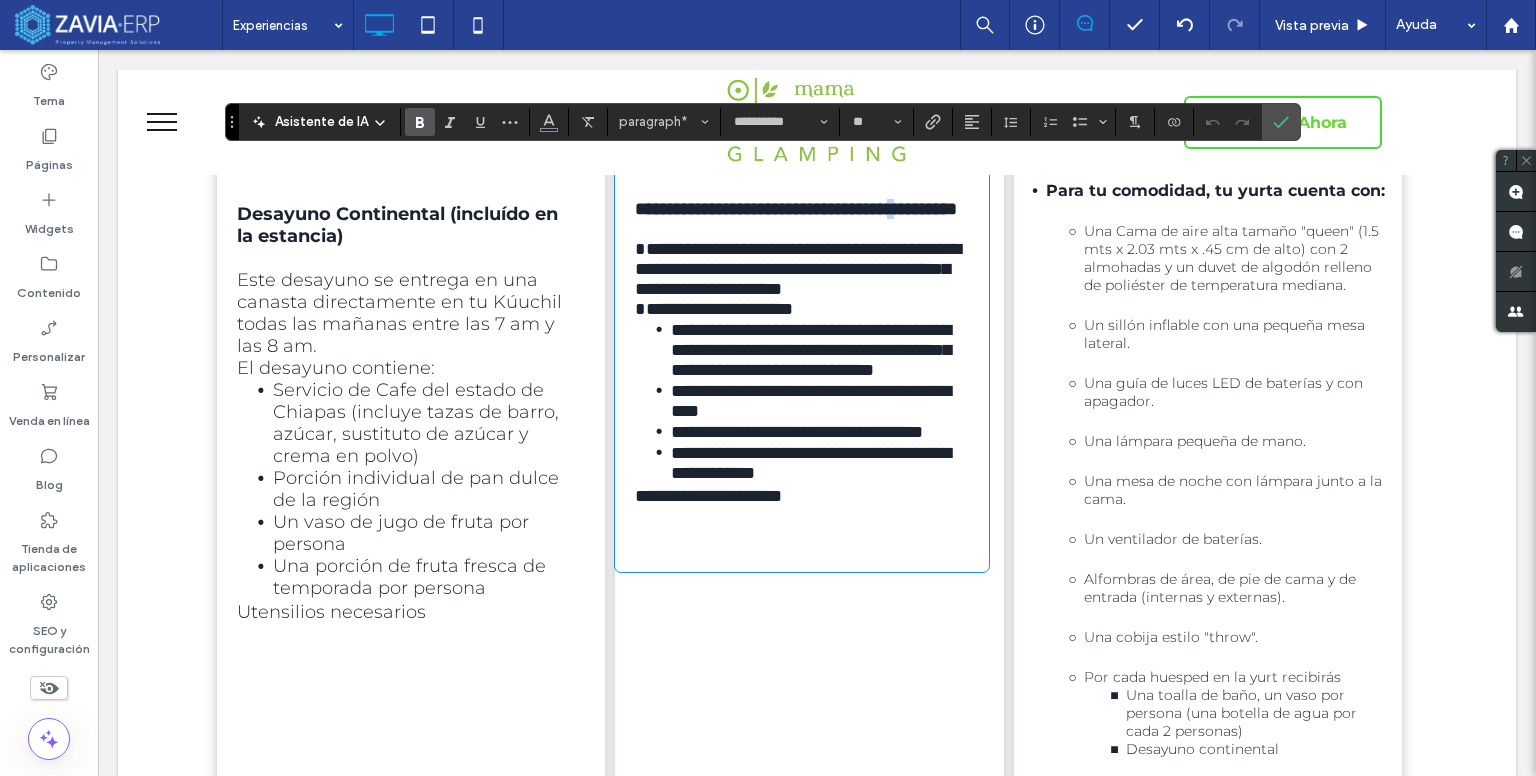drag, startPoint x: 845, startPoint y: 612, endPoint x: 653, endPoint y: 237, distance: 421.29443 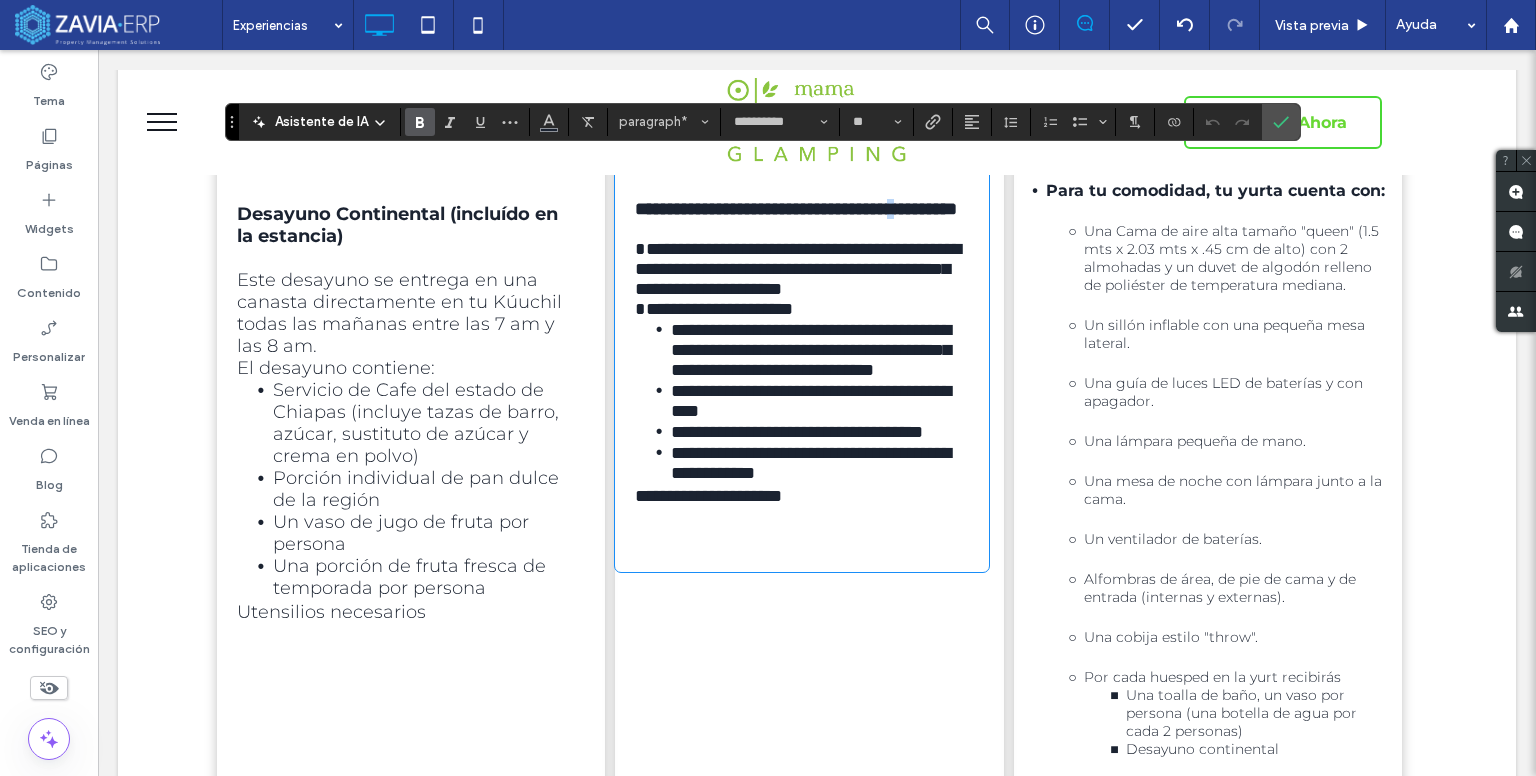 click on "**********" at bounding box center (801, 364) 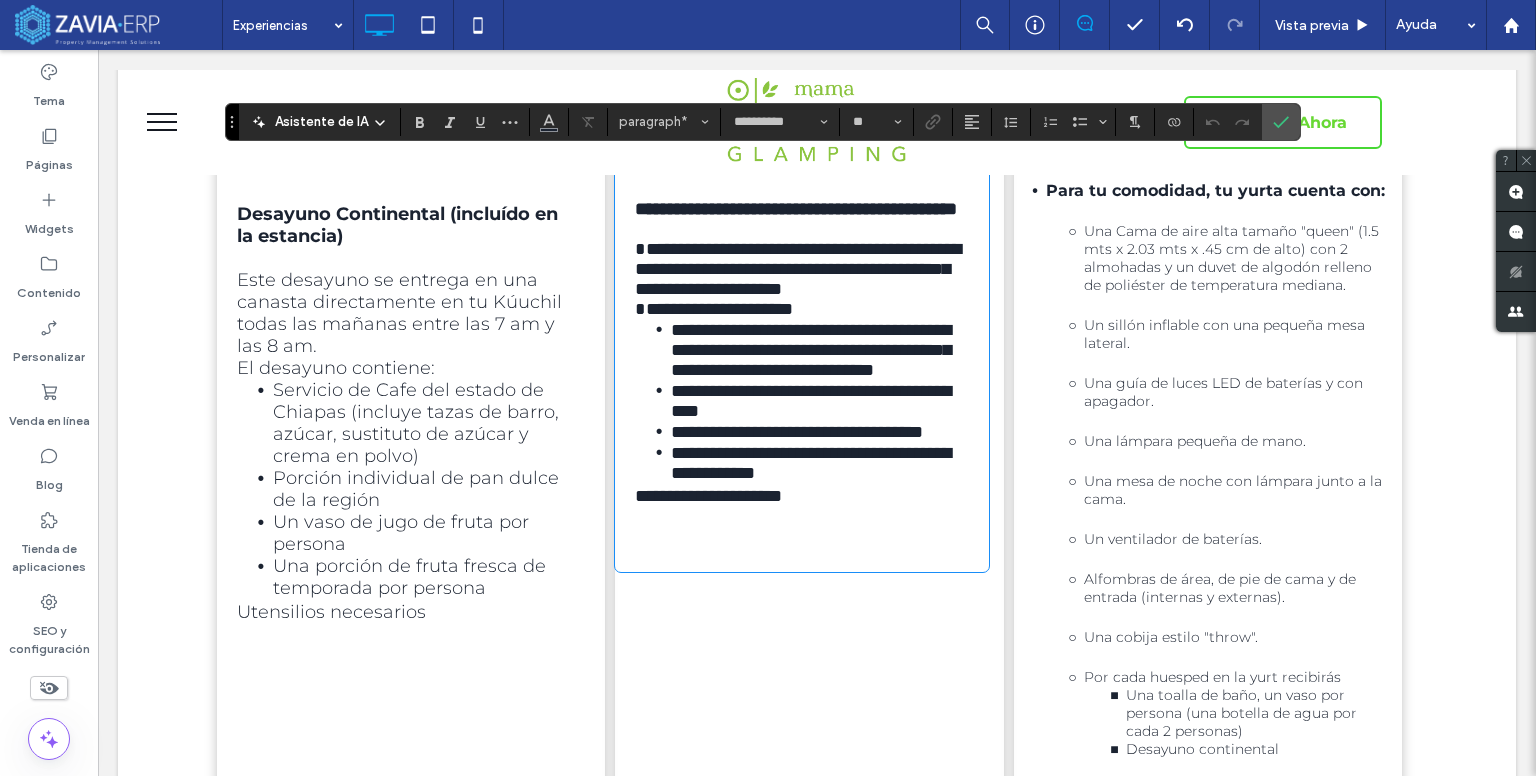 click on "**********" at bounding box center (798, 279) 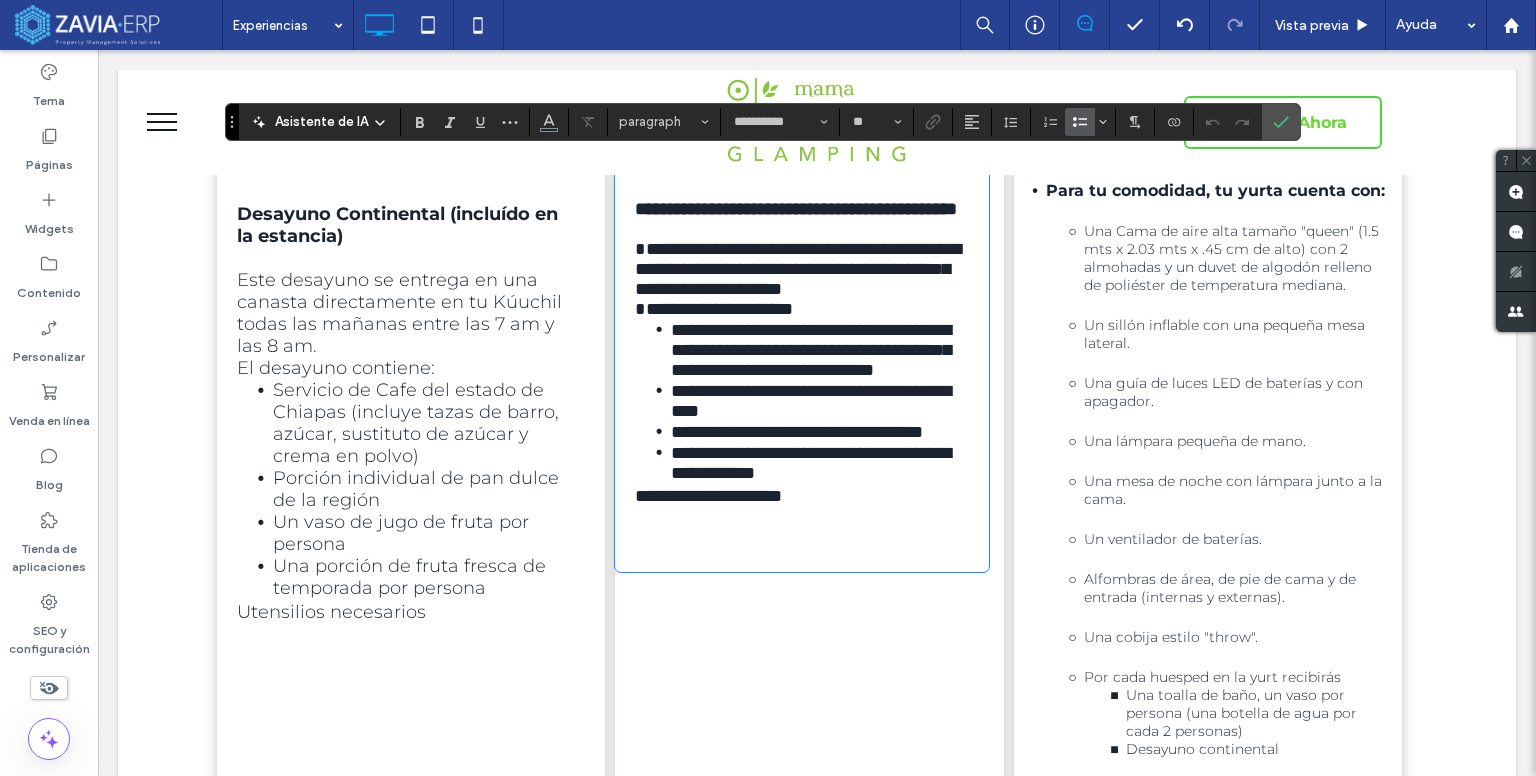 click on "**********" at bounding box center (811, 463) 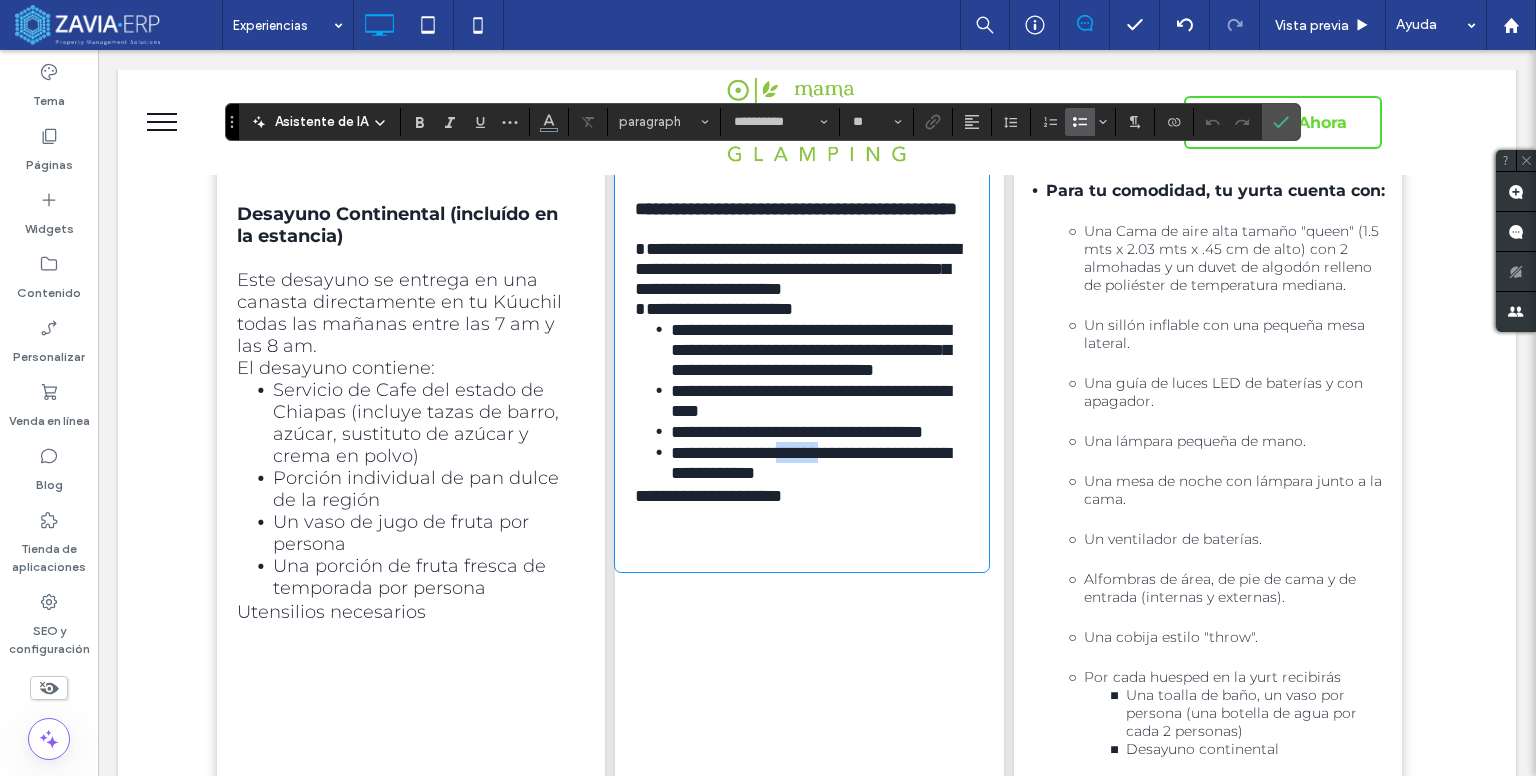 click on "**********" at bounding box center (811, 463) 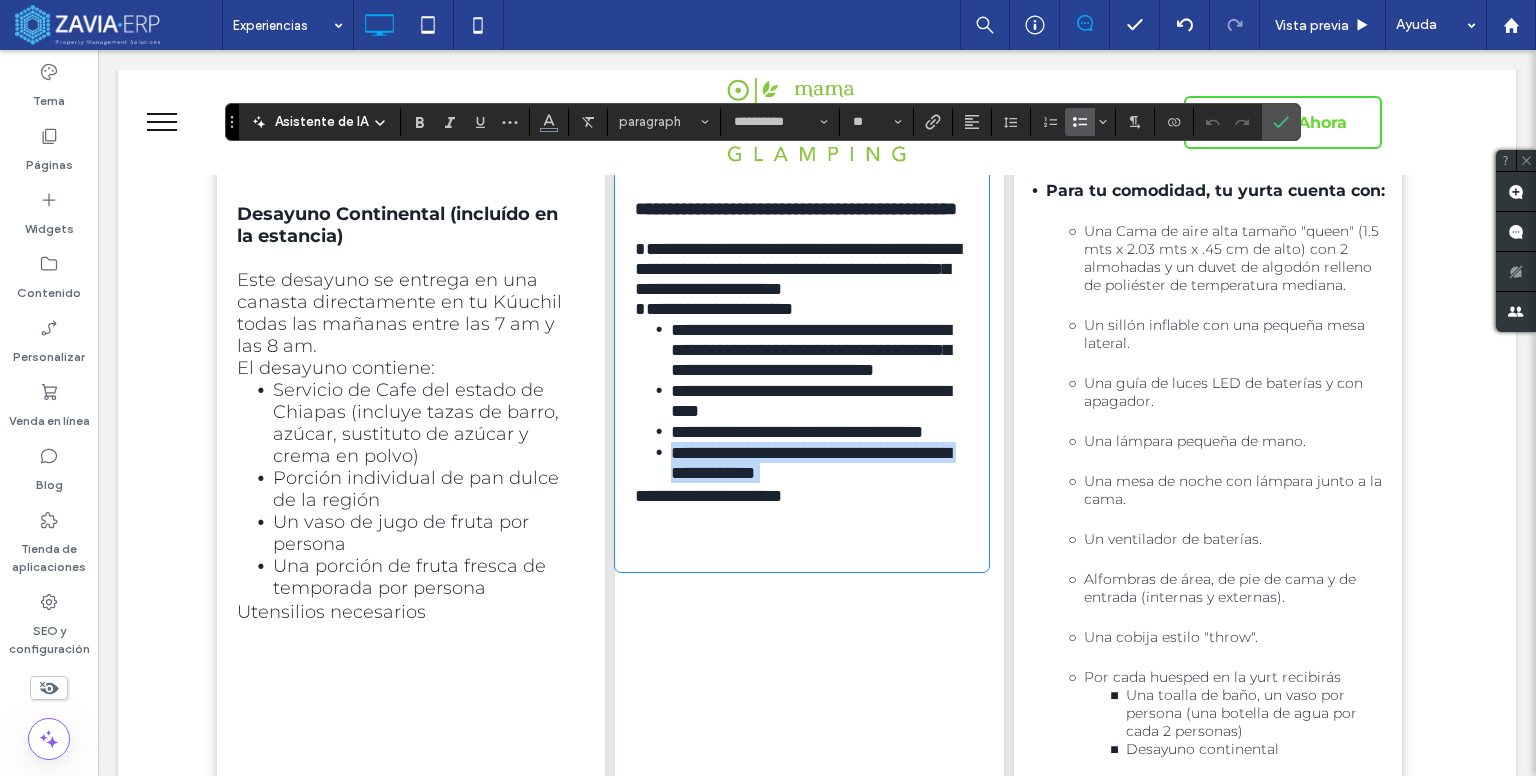 click on "**********" at bounding box center [811, 463] 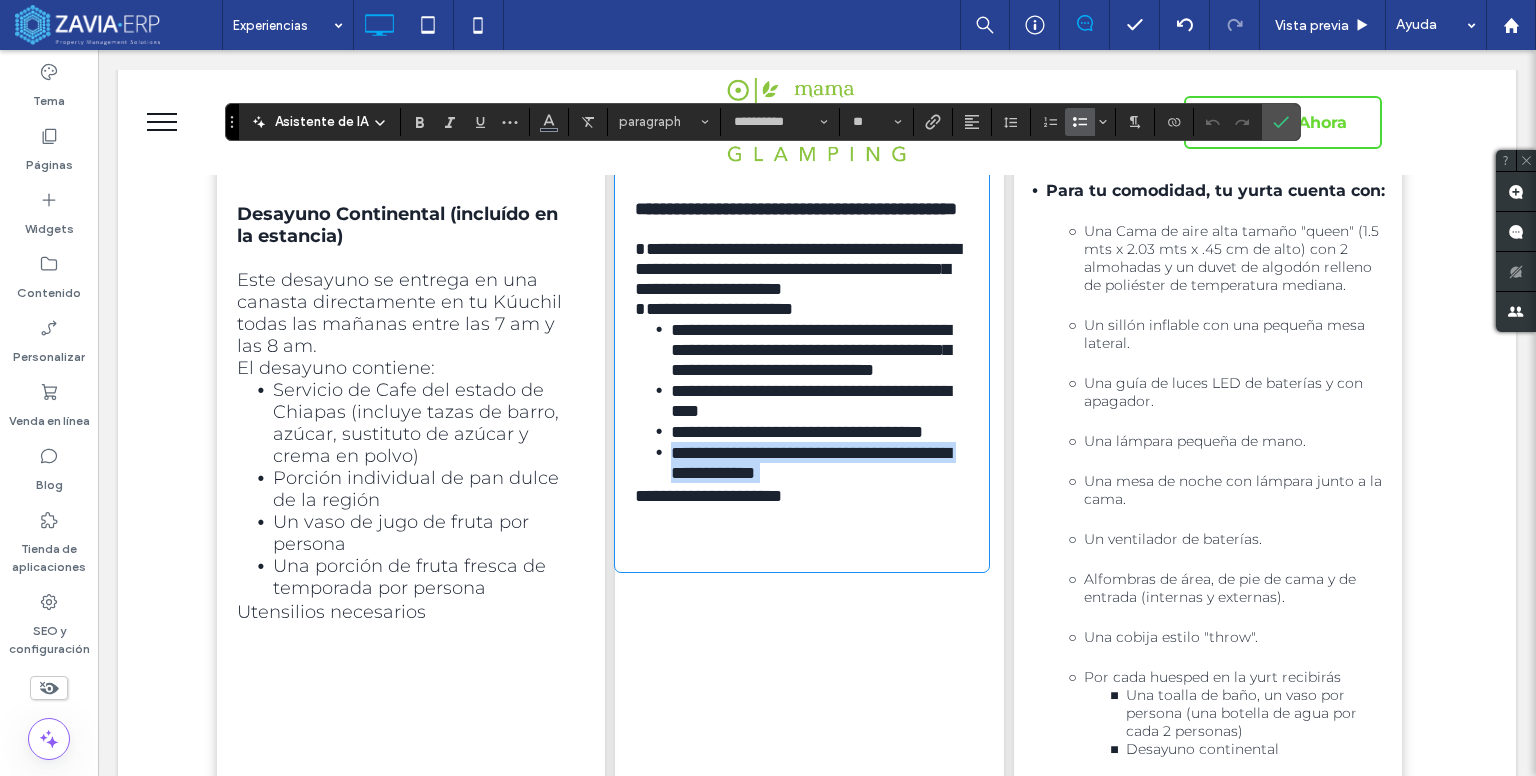 click on "**********" at bounding box center [811, 463] 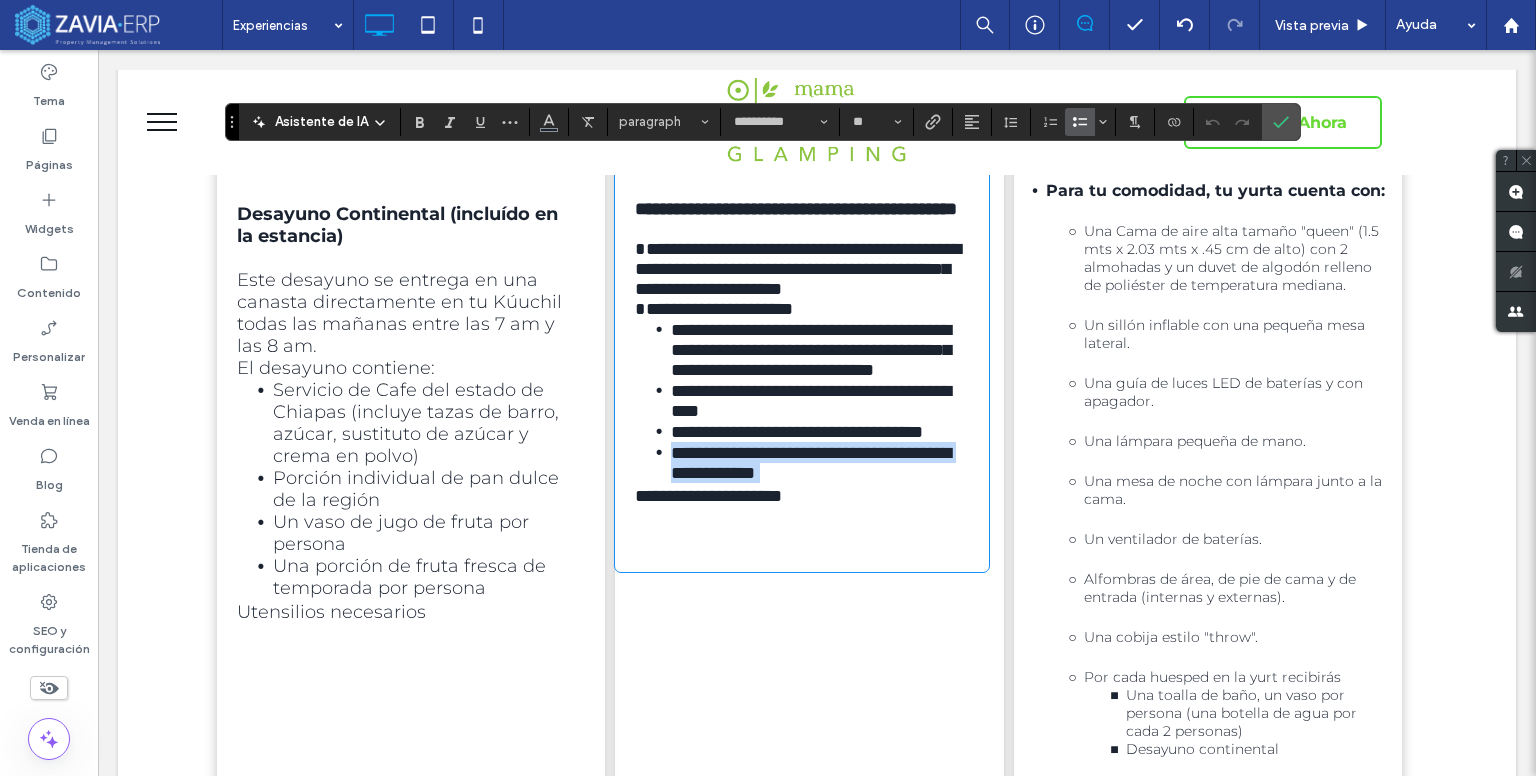 click on "**********" at bounding box center [811, 463] 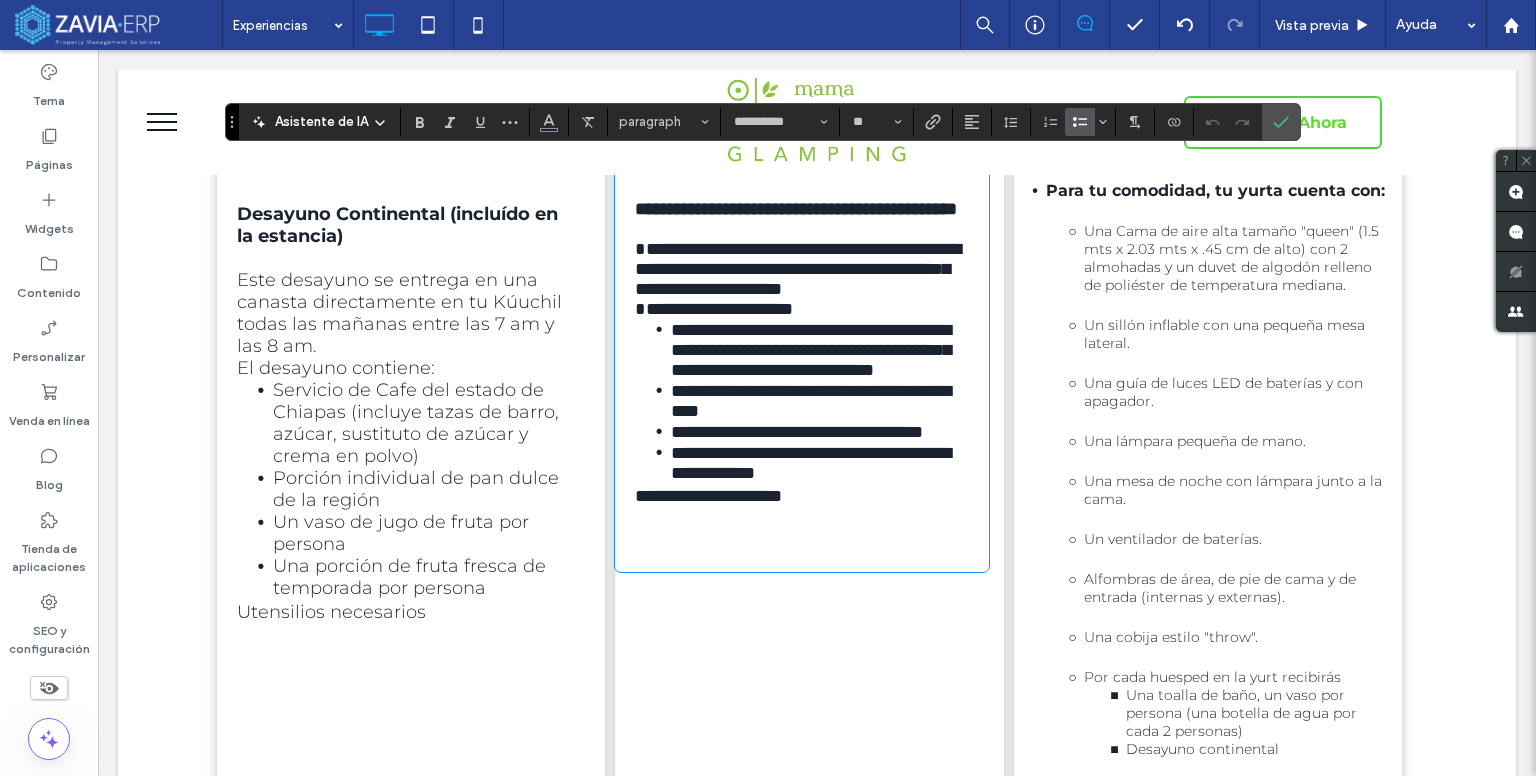 drag, startPoint x: 654, startPoint y: 227, endPoint x: 648, endPoint y: 217, distance: 11.661903 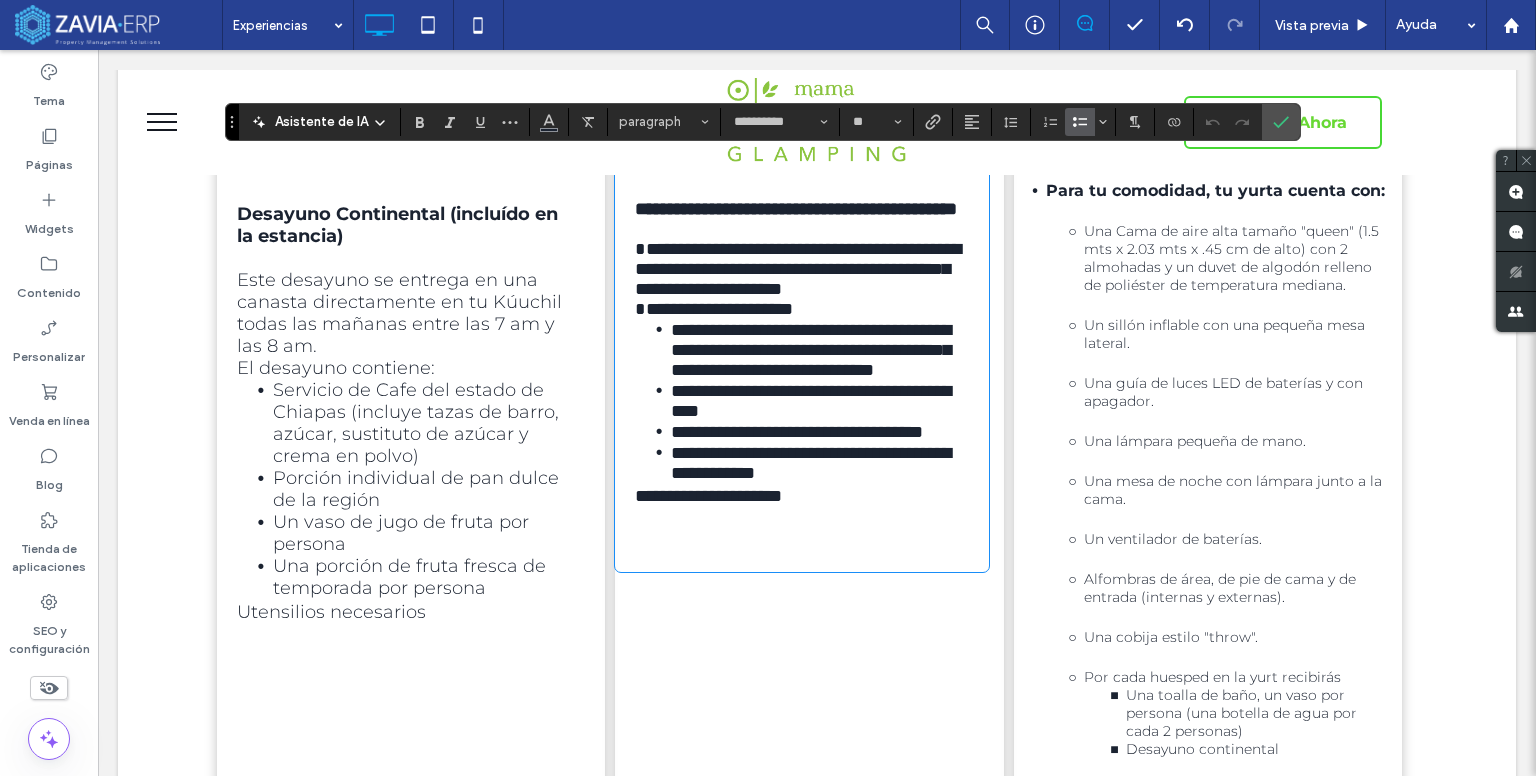 click on "**********" at bounding box center (796, 209) 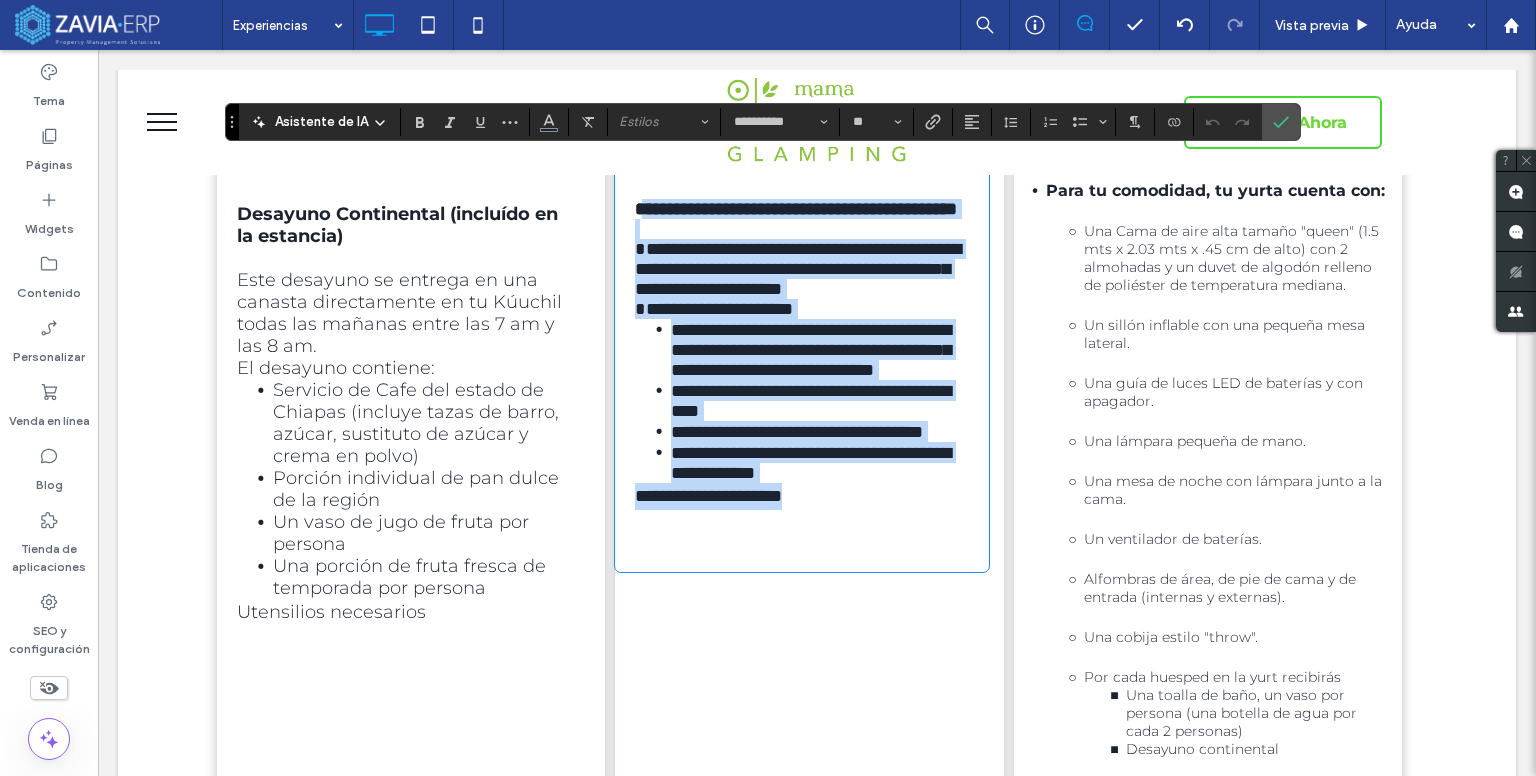 drag, startPoint x: 640, startPoint y: 211, endPoint x: 820, endPoint y: 623, distance: 449.60428 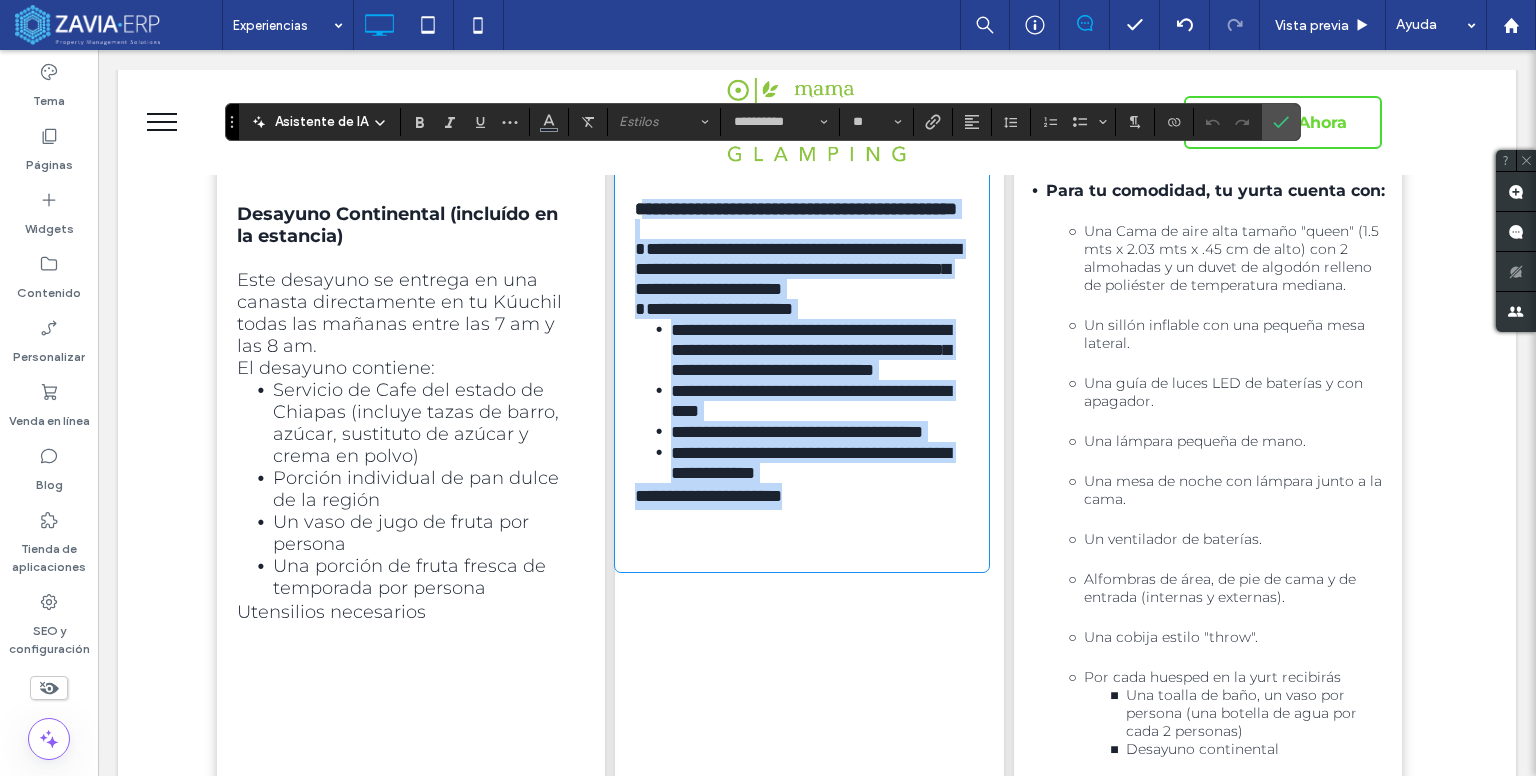 click on "**********" at bounding box center (801, 364) 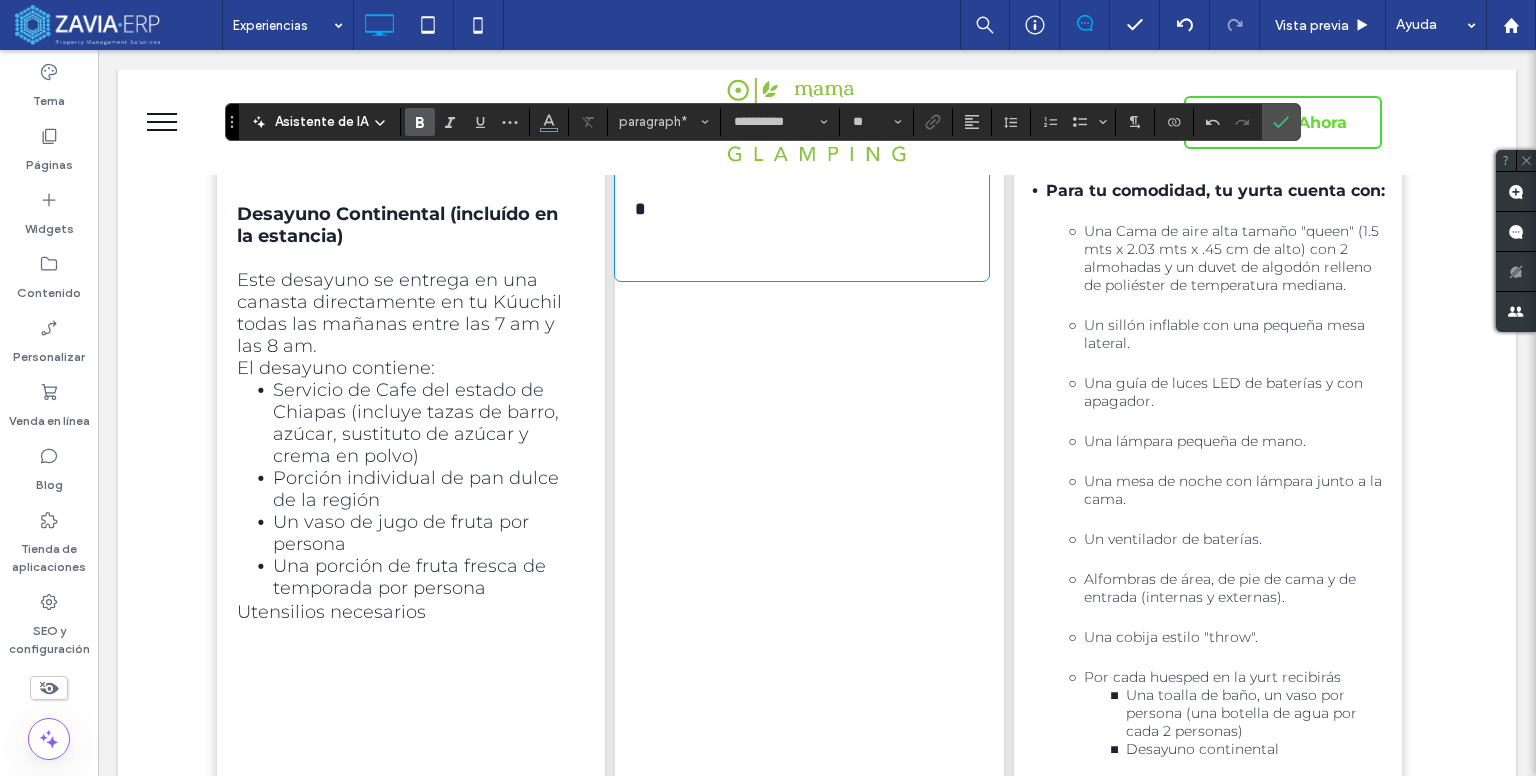 scroll, scrollTop: 0, scrollLeft: 0, axis: both 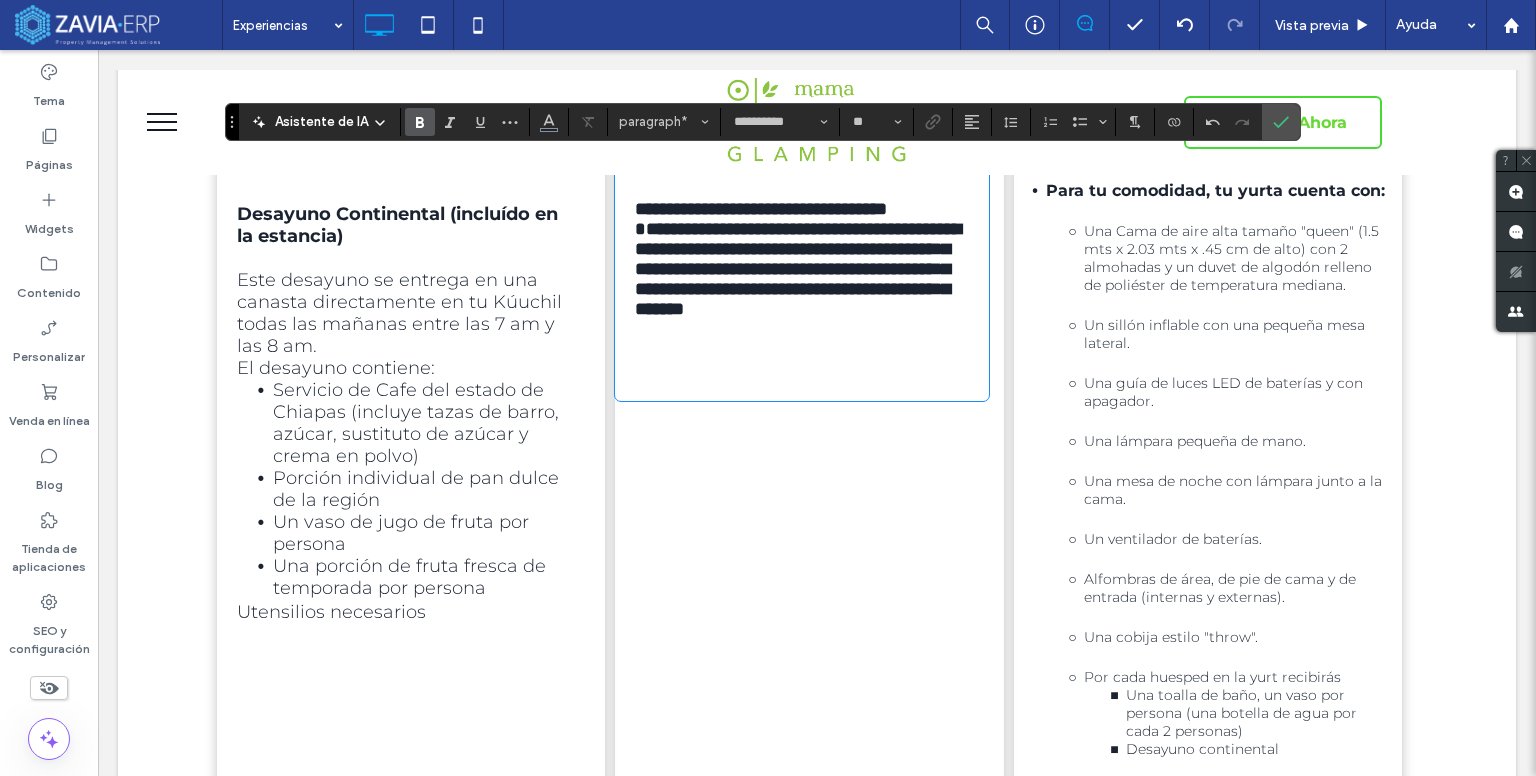 click on "**********" at bounding box center (798, 259) 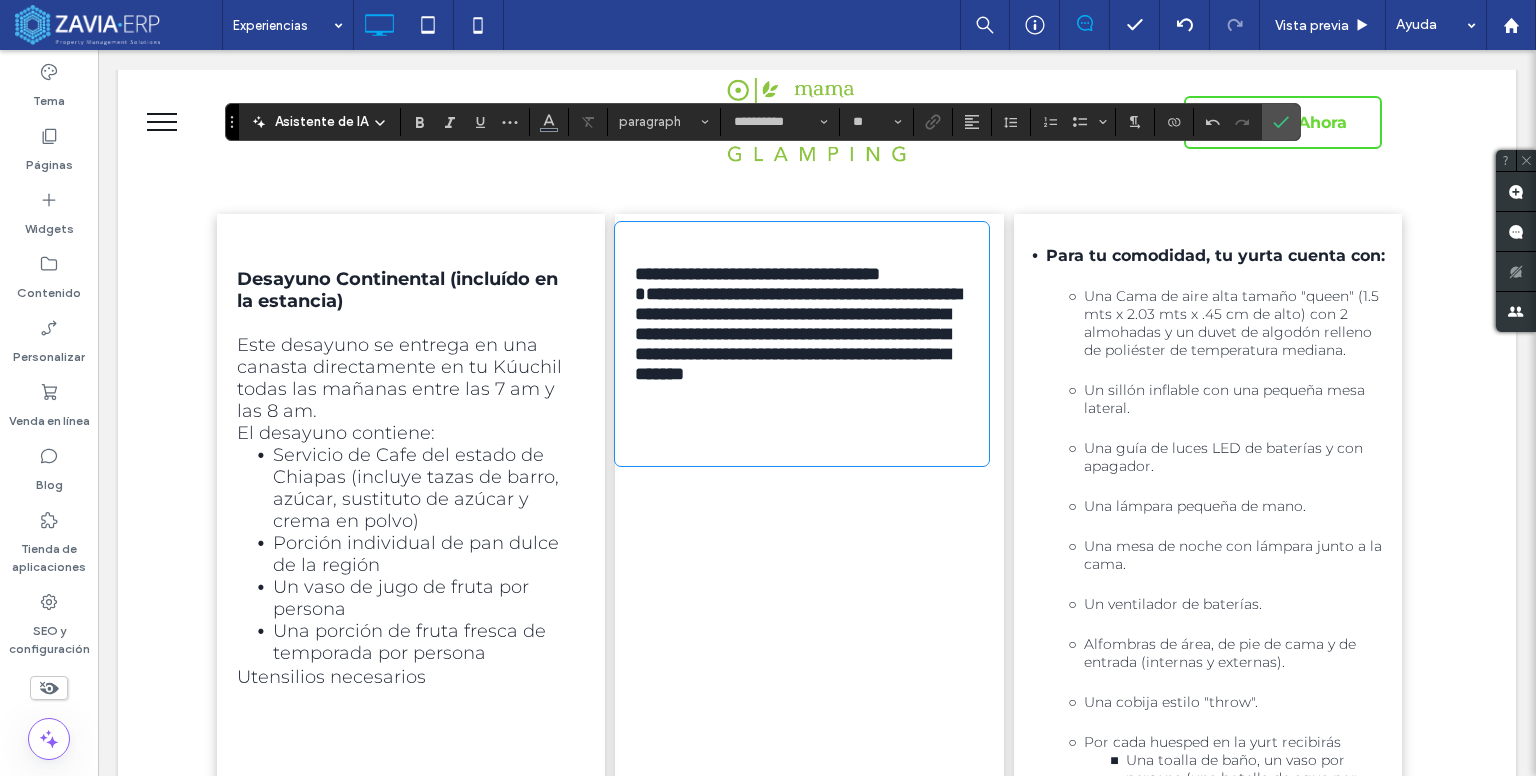 scroll, scrollTop: 500, scrollLeft: 0, axis: vertical 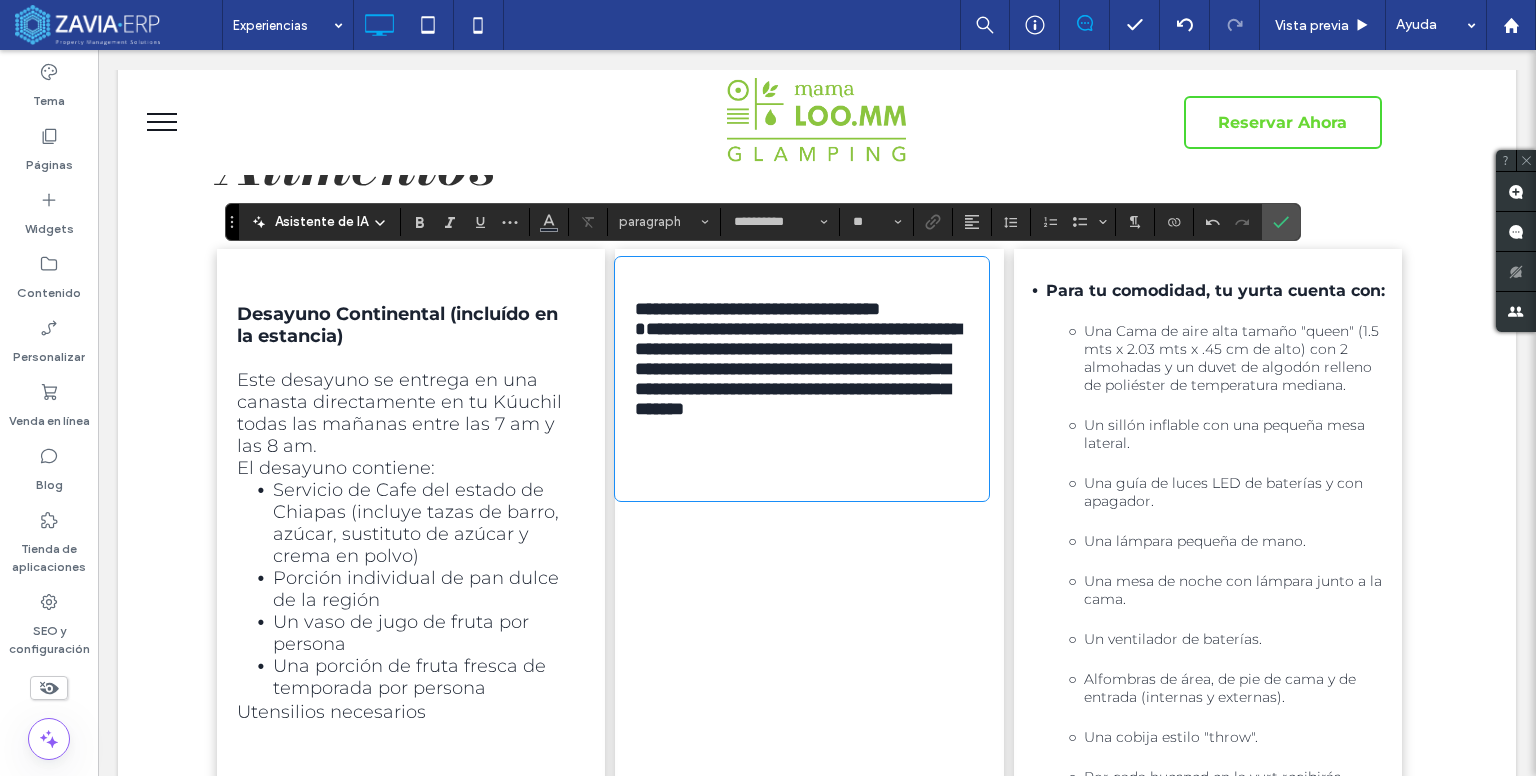 click on "**********" at bounding box center (801, 349) 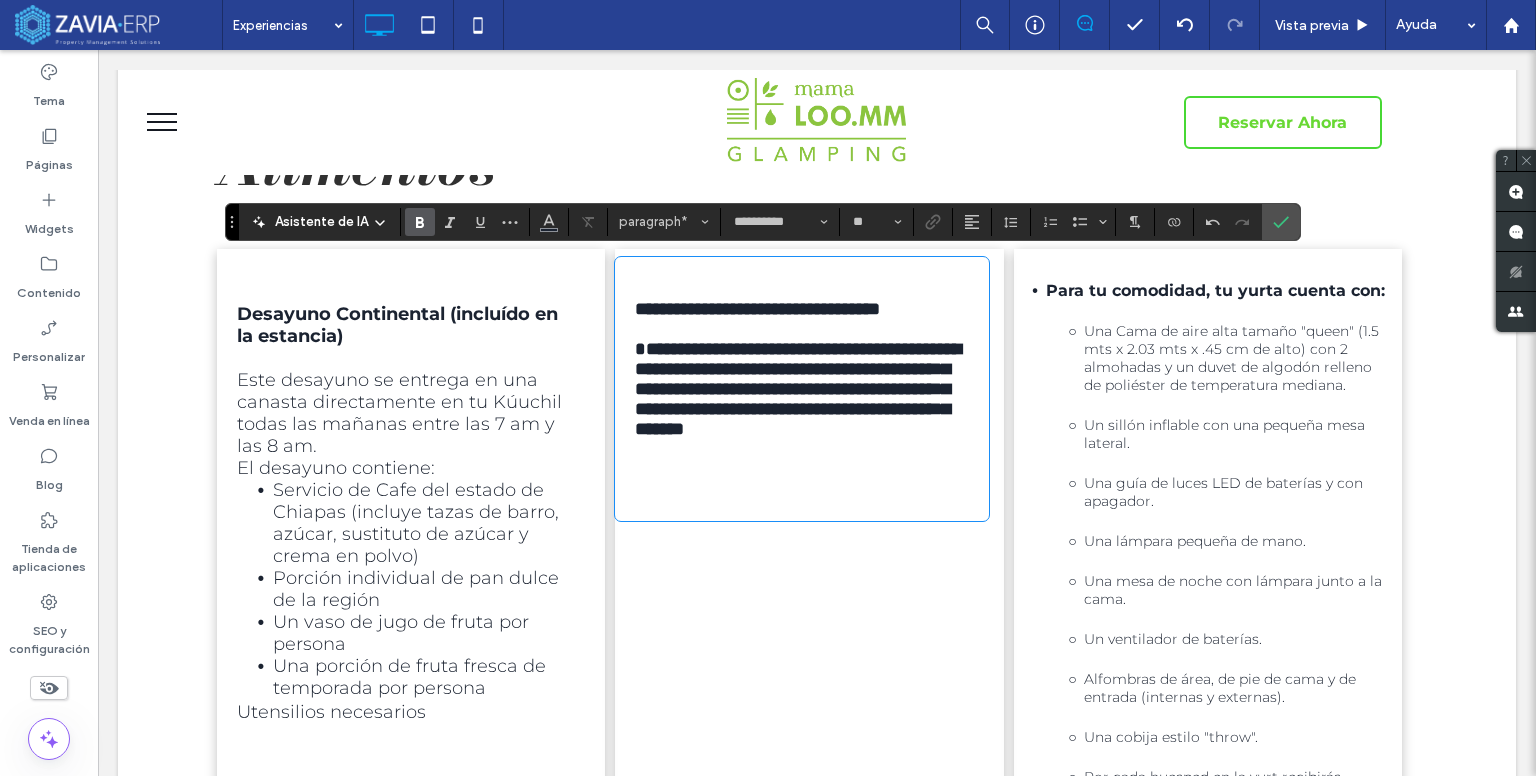 click on "**********" at bounding box center (798, 389) 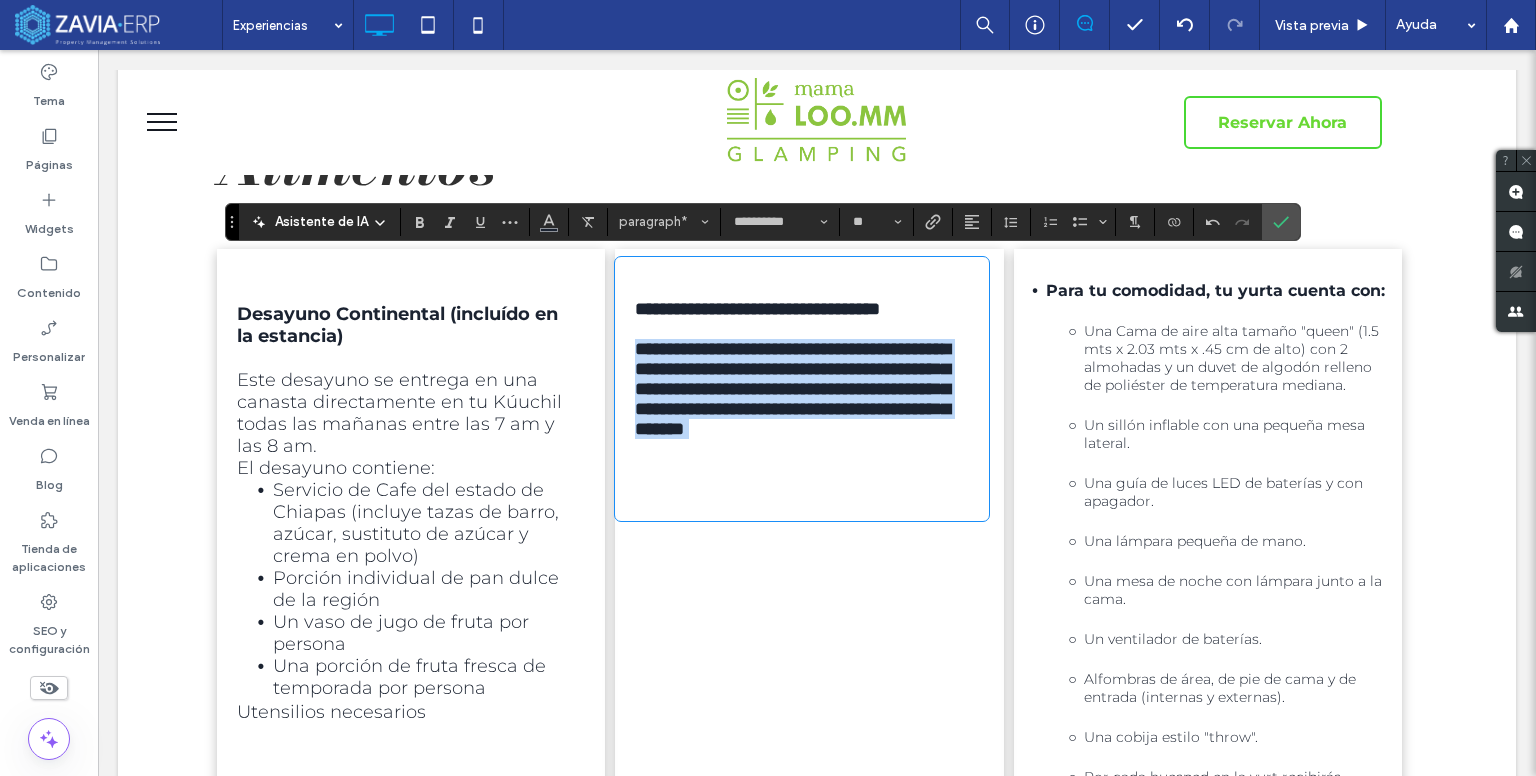 drag, startPoint x: 780, startPoint y: 510, endPoint x: 620, endPoint y: 381, distance: 205.52615 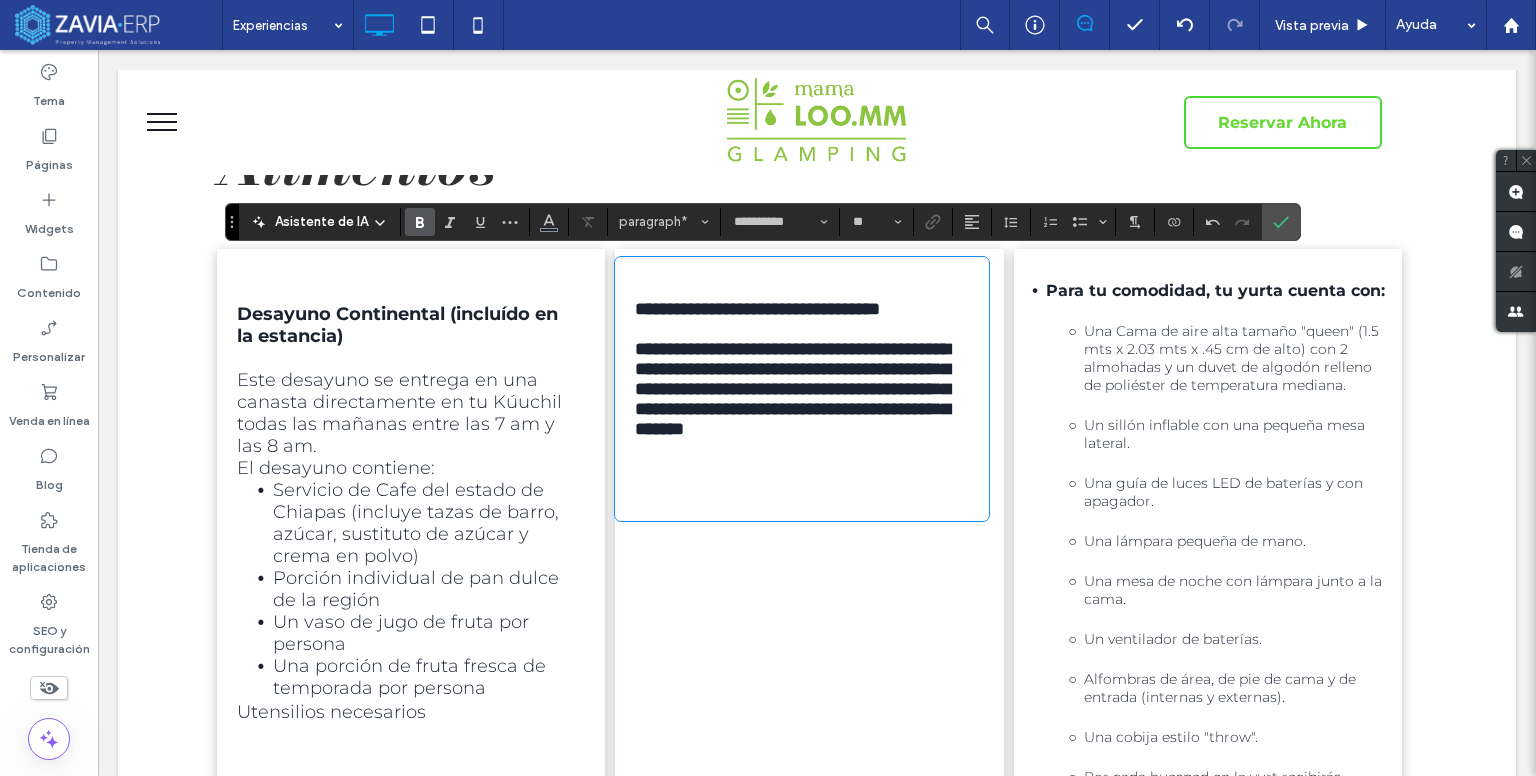 click on "Servicio de Cafe del estado de Chiapas (incluye tazas de barro, azúcar, sustituto de azúcar y crema en polvo)" at bounding box center [416, 523] 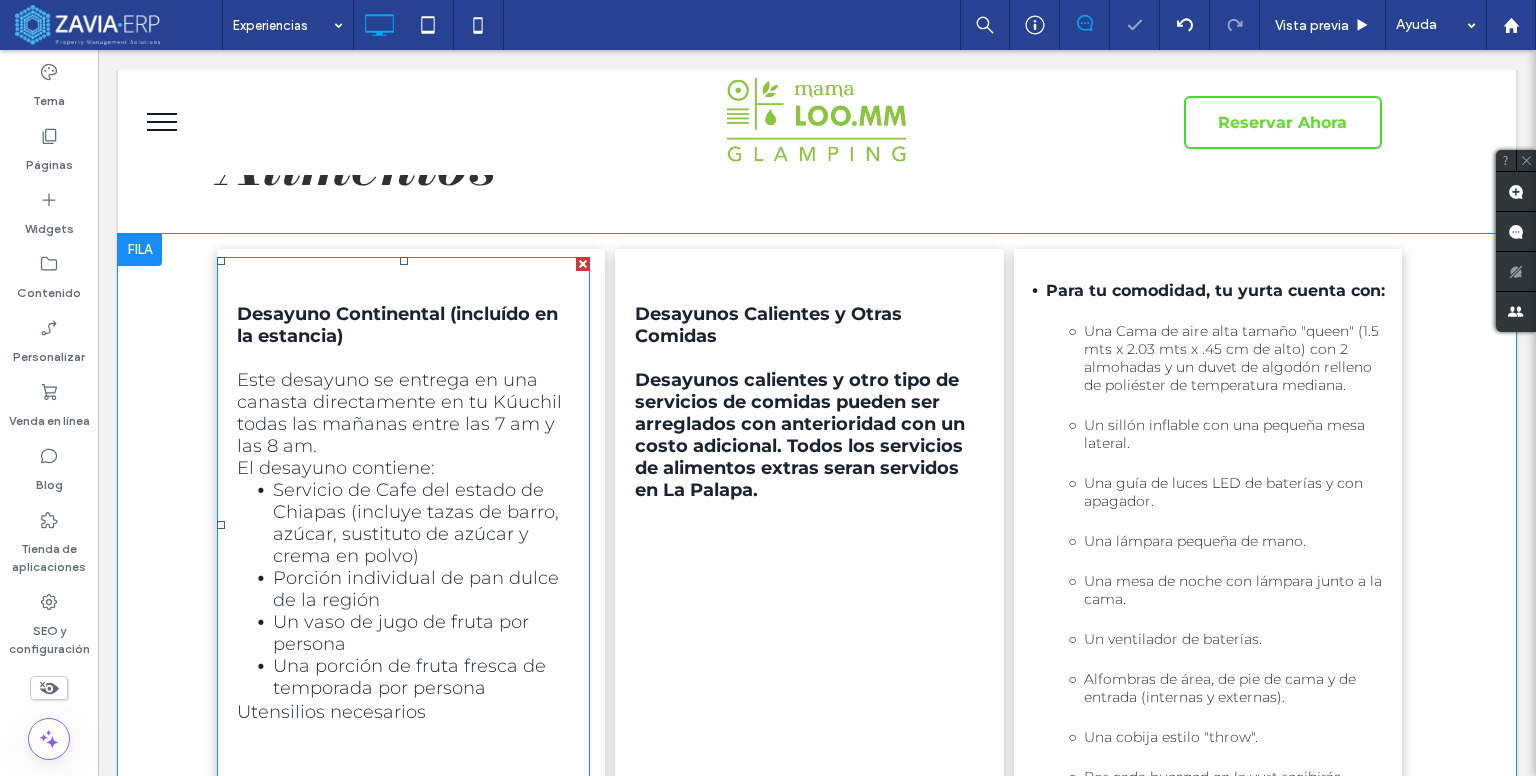 click on "Servicio de Cafe del estado de Chiapas (incluye tazas de barro, azúcar, sustituto de azúcar y crema en polvo)" at bounding box center [416, 523] 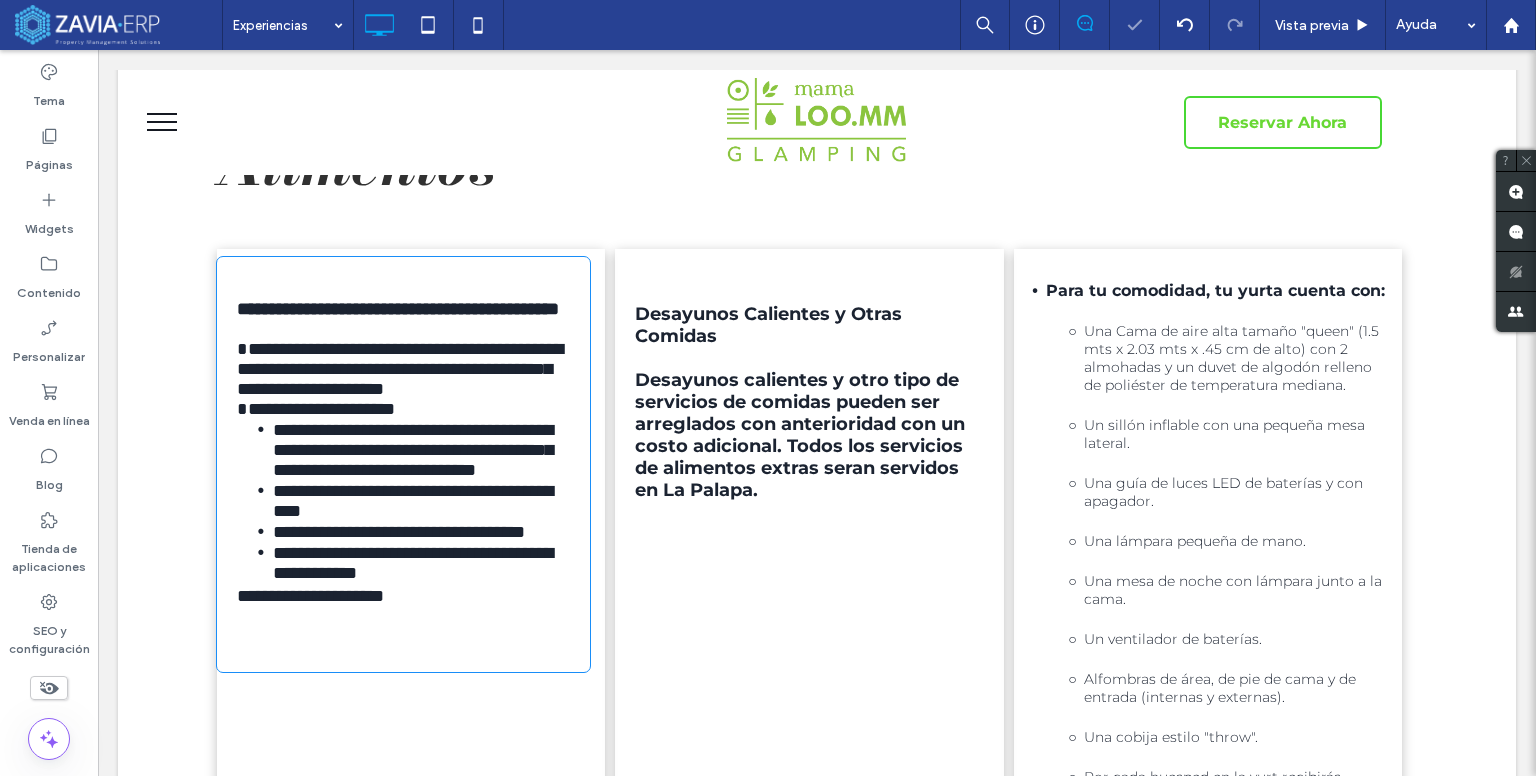 scroll, scrollTop: 616, scrollLeft: 0, axis: vertical 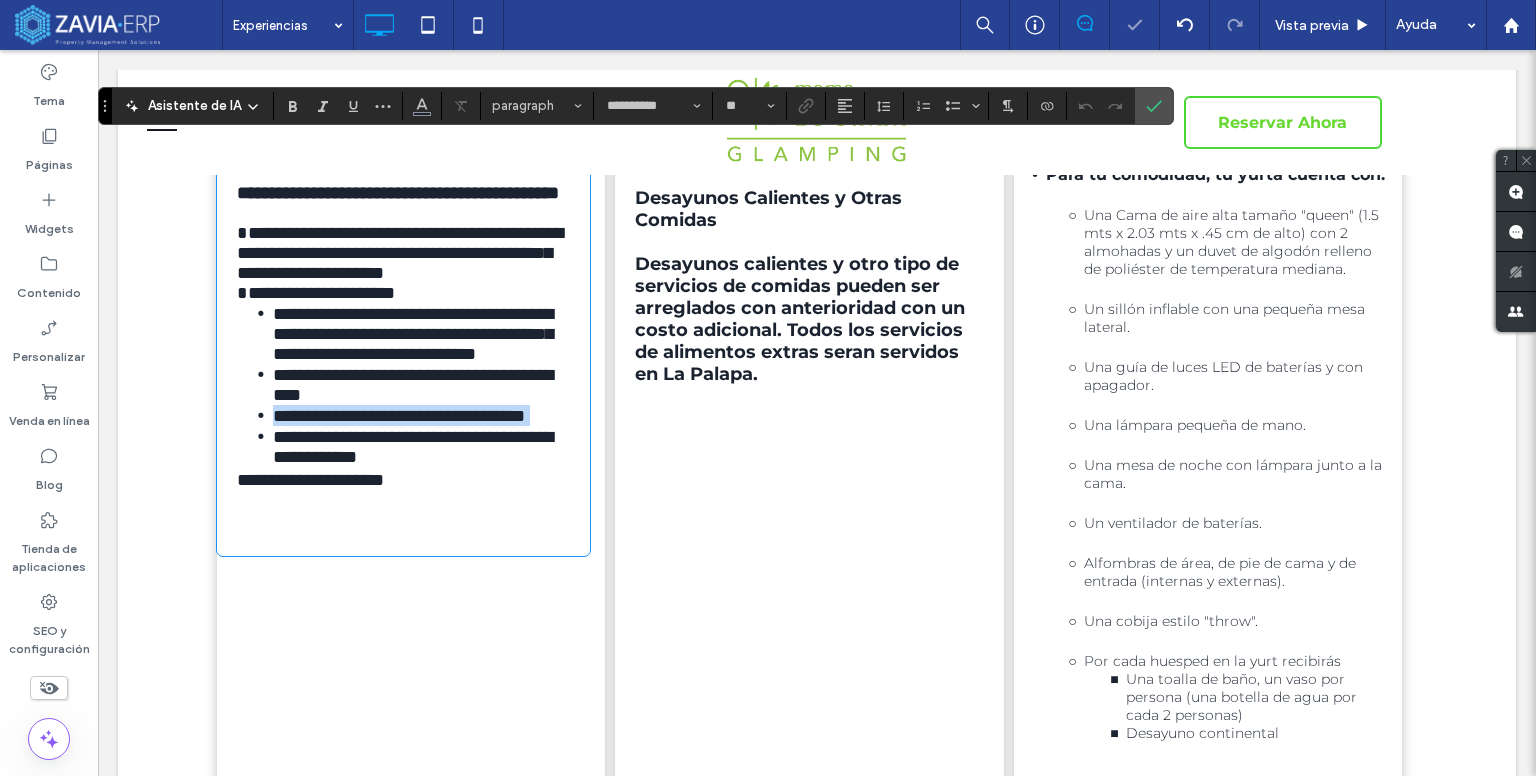 click on "**********" at bounding box center (399, 416) 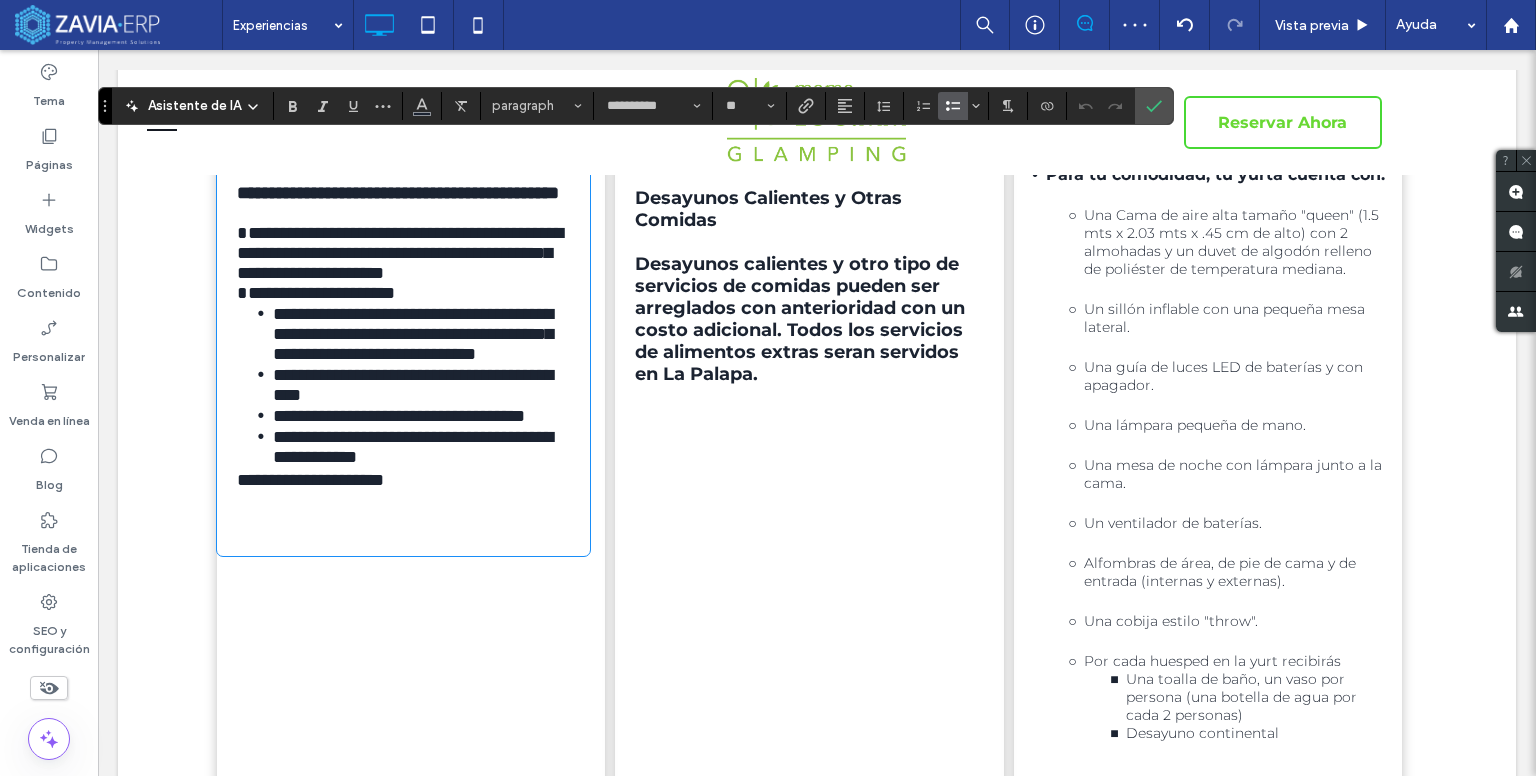 click on "Desayunos calientes y otro tipo de servicios de comidas pueden ser arreglados con anterioridad con un costo adicional. Todos los servicios de alimentos extras seran servidos en La Palapa." at bounding box center (800, 319) 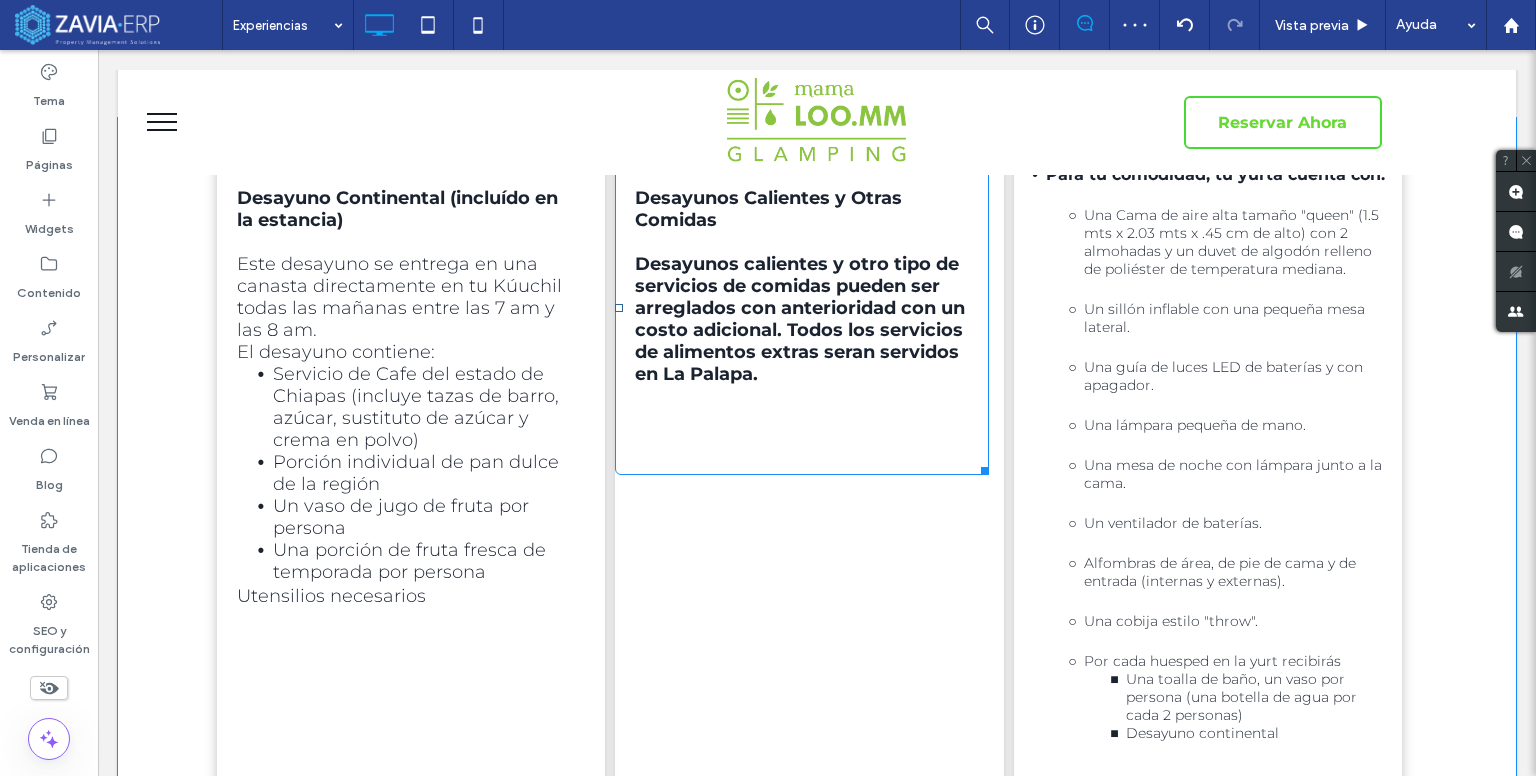 click on "Desayunos calientes y otro tipo de servicios de comidas pueden ser arreglados con anterioridad con un costo adicional. Todos los servicios de alimentos extras seran servidos en La Palapa." at bounding box center [800, 319] 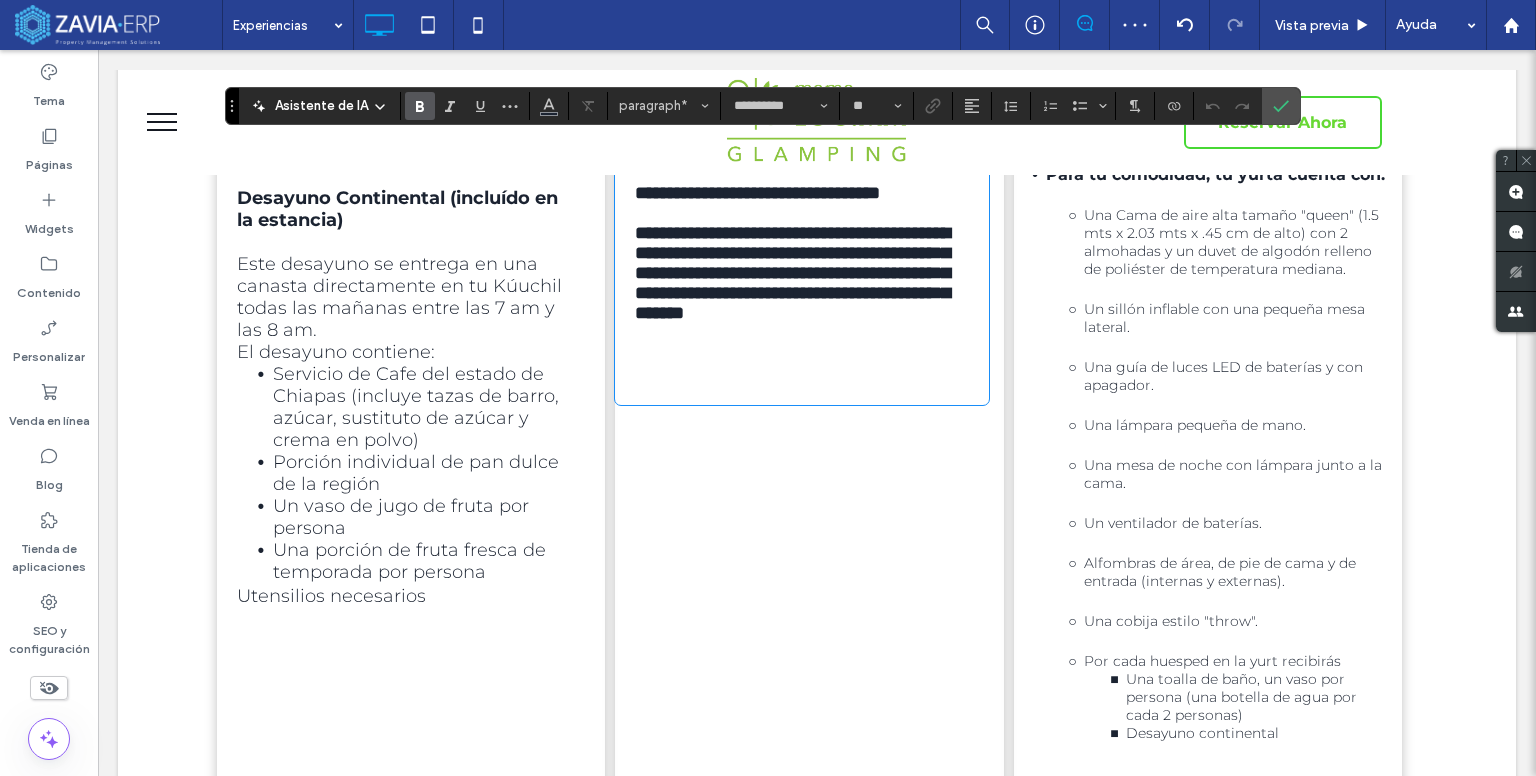 click on "**********" at bounding box center (792, 273) 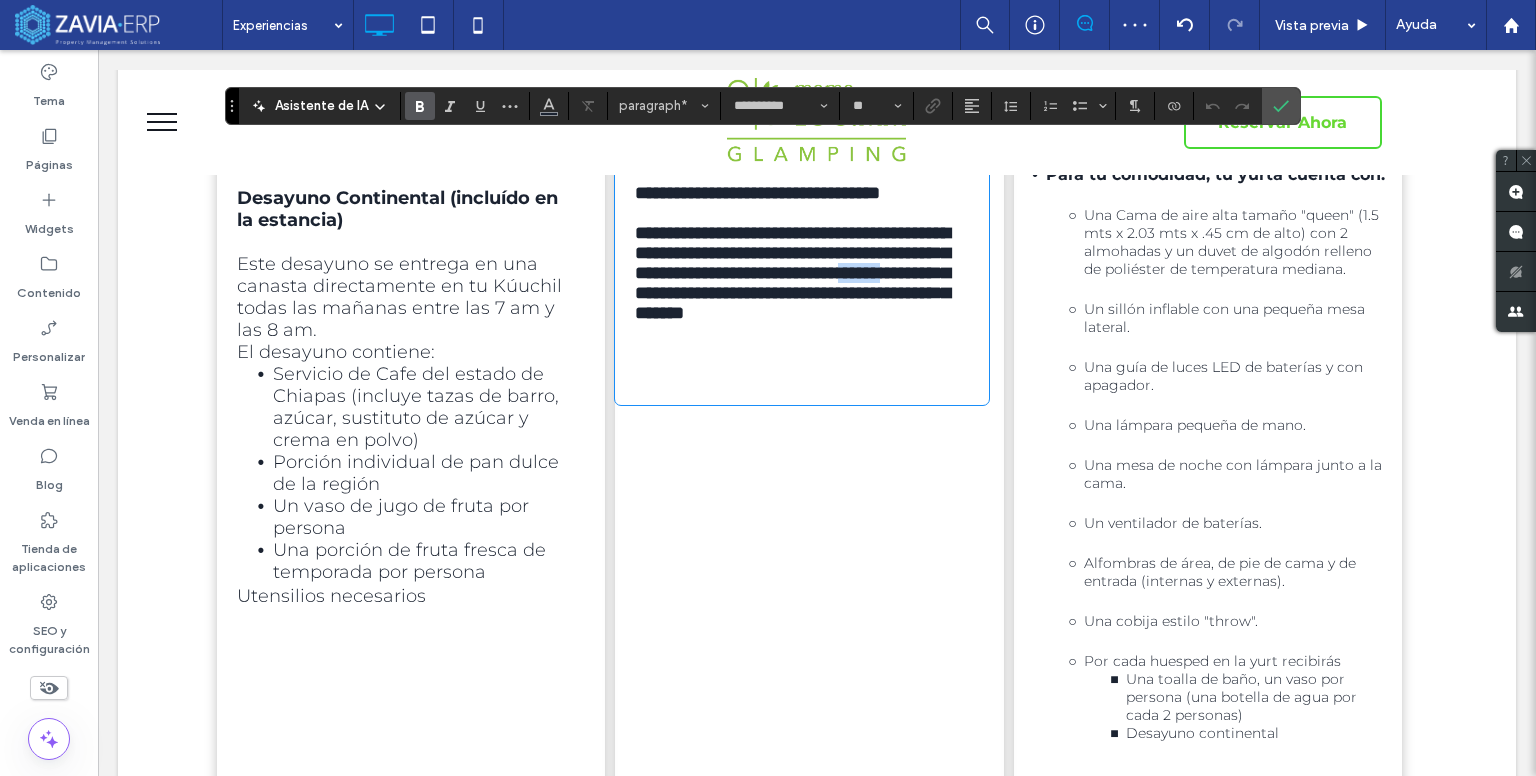 click on "**********" at bounding box center (792, 273) 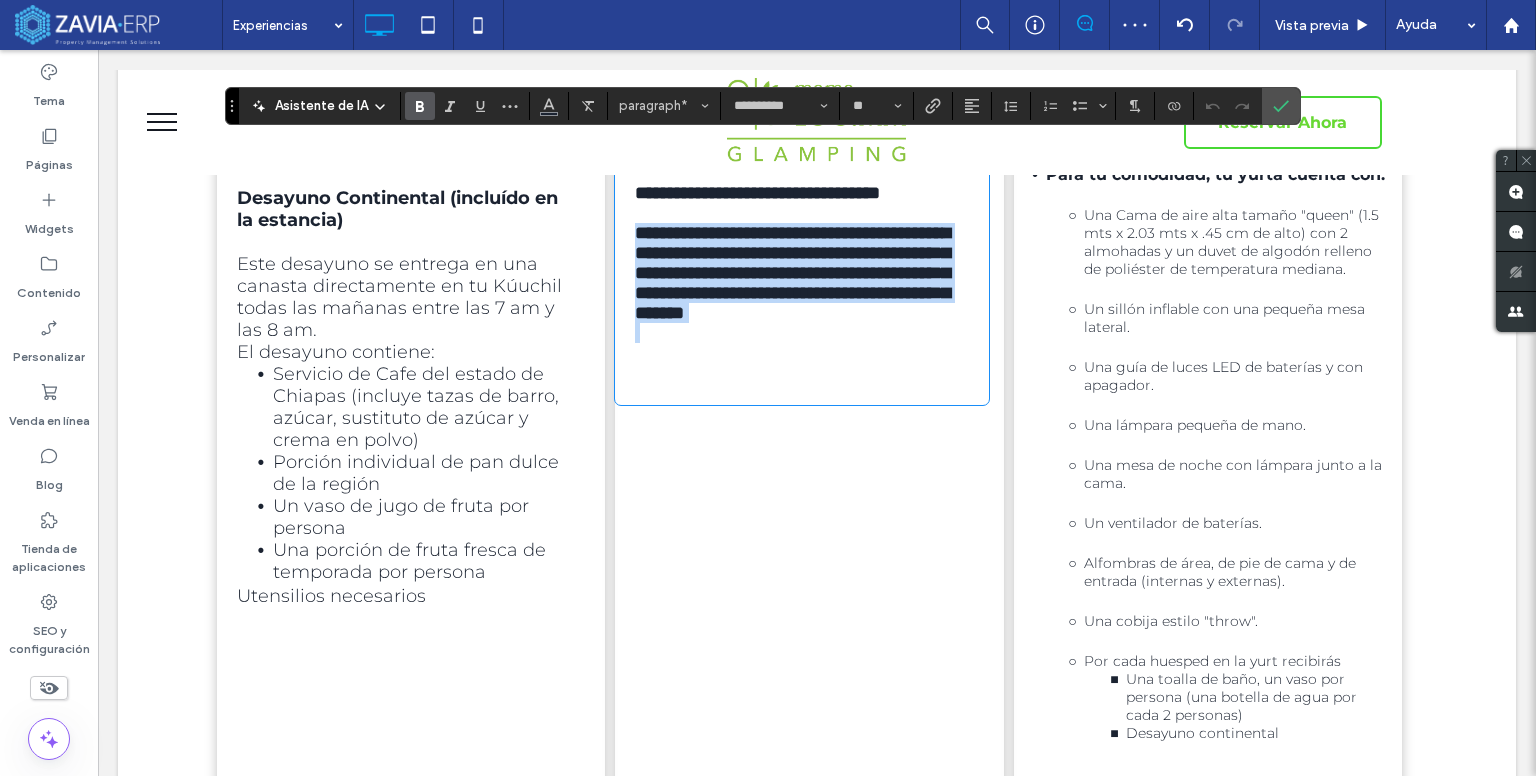 click on "**********" at bounding box center [792, 273] 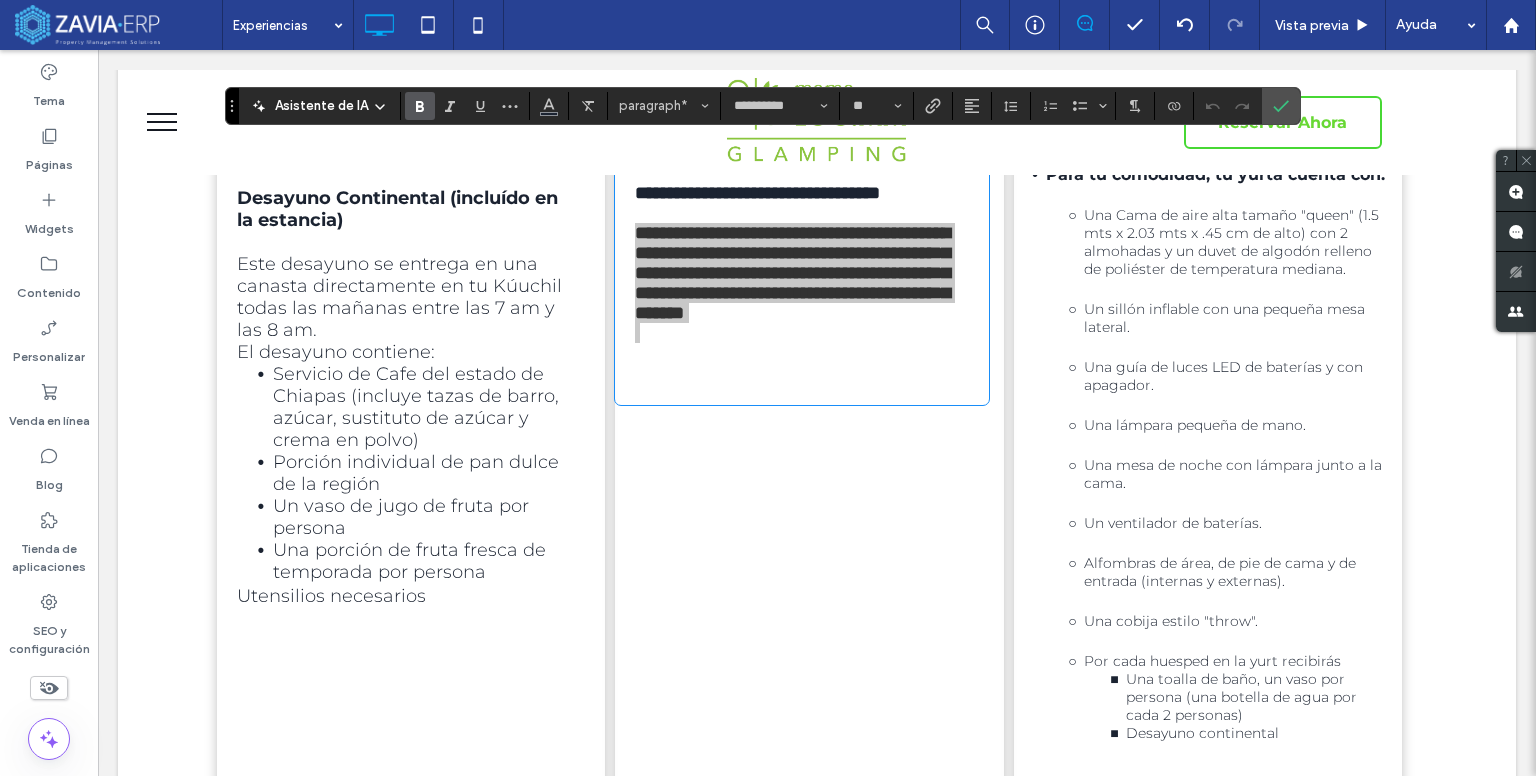 click at bounding box center (420, 106) 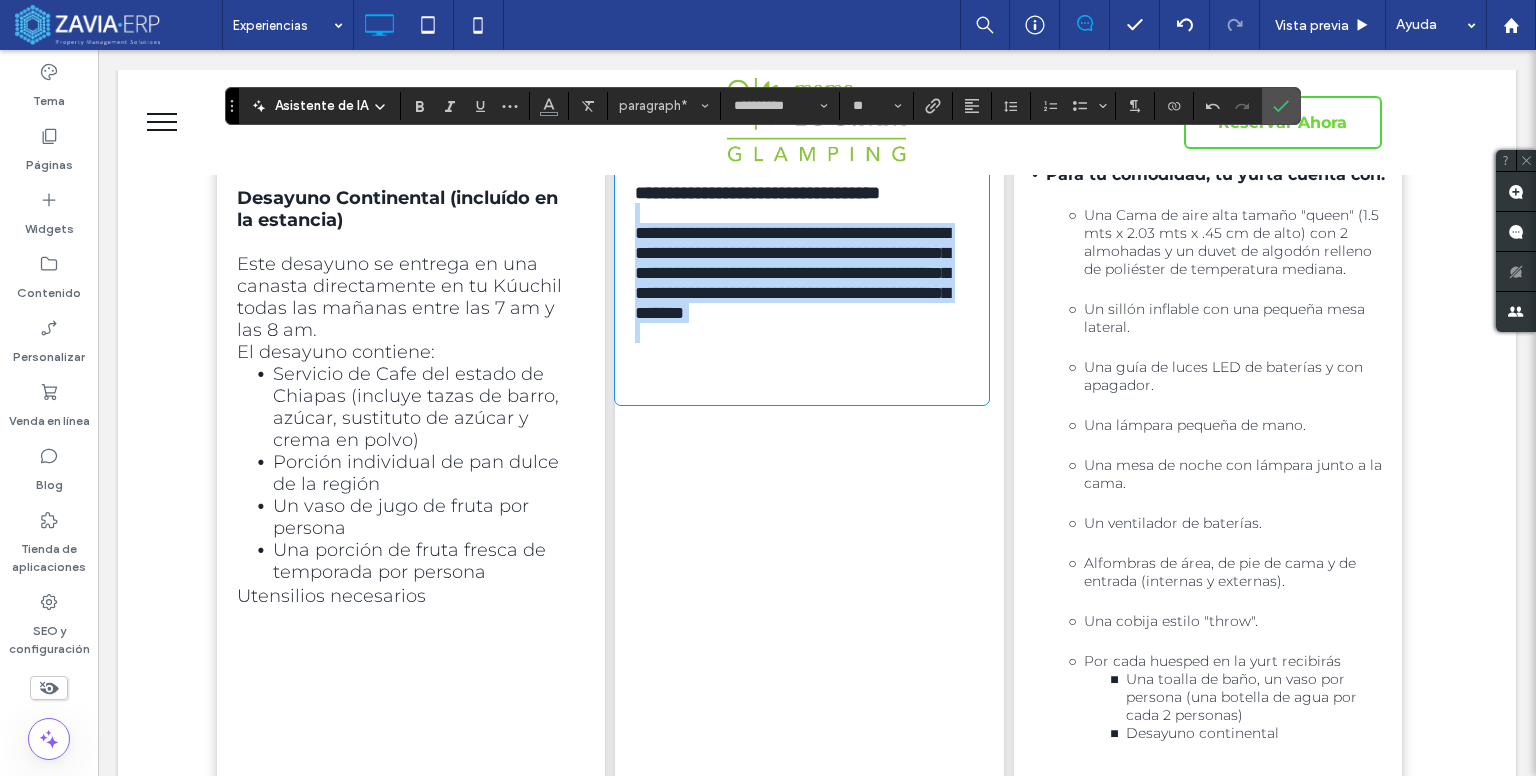 click on "**********" at bounding box center (792, 273) 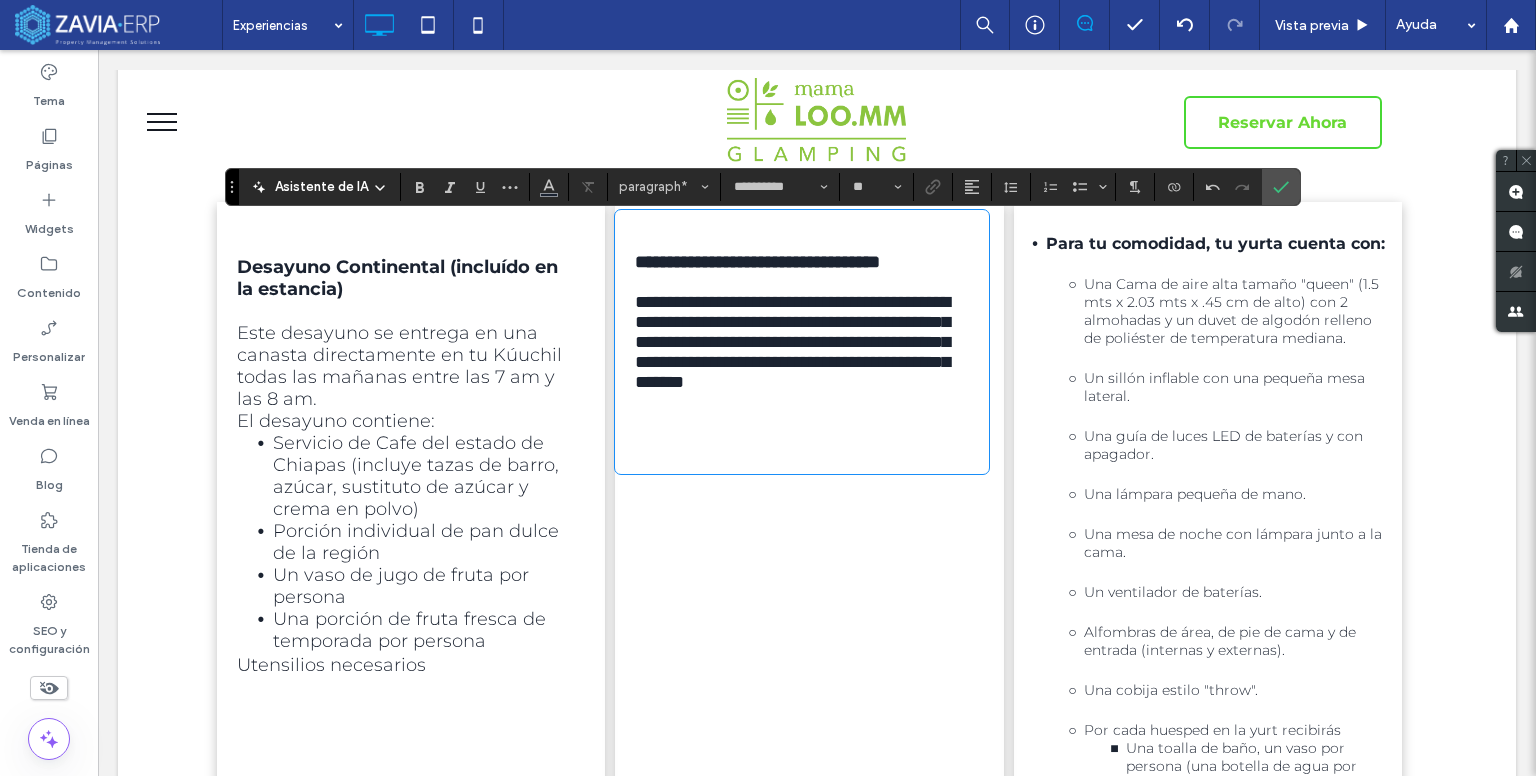 scroll, scrollTop: 516, scrollLeft: 0, axis: vertical 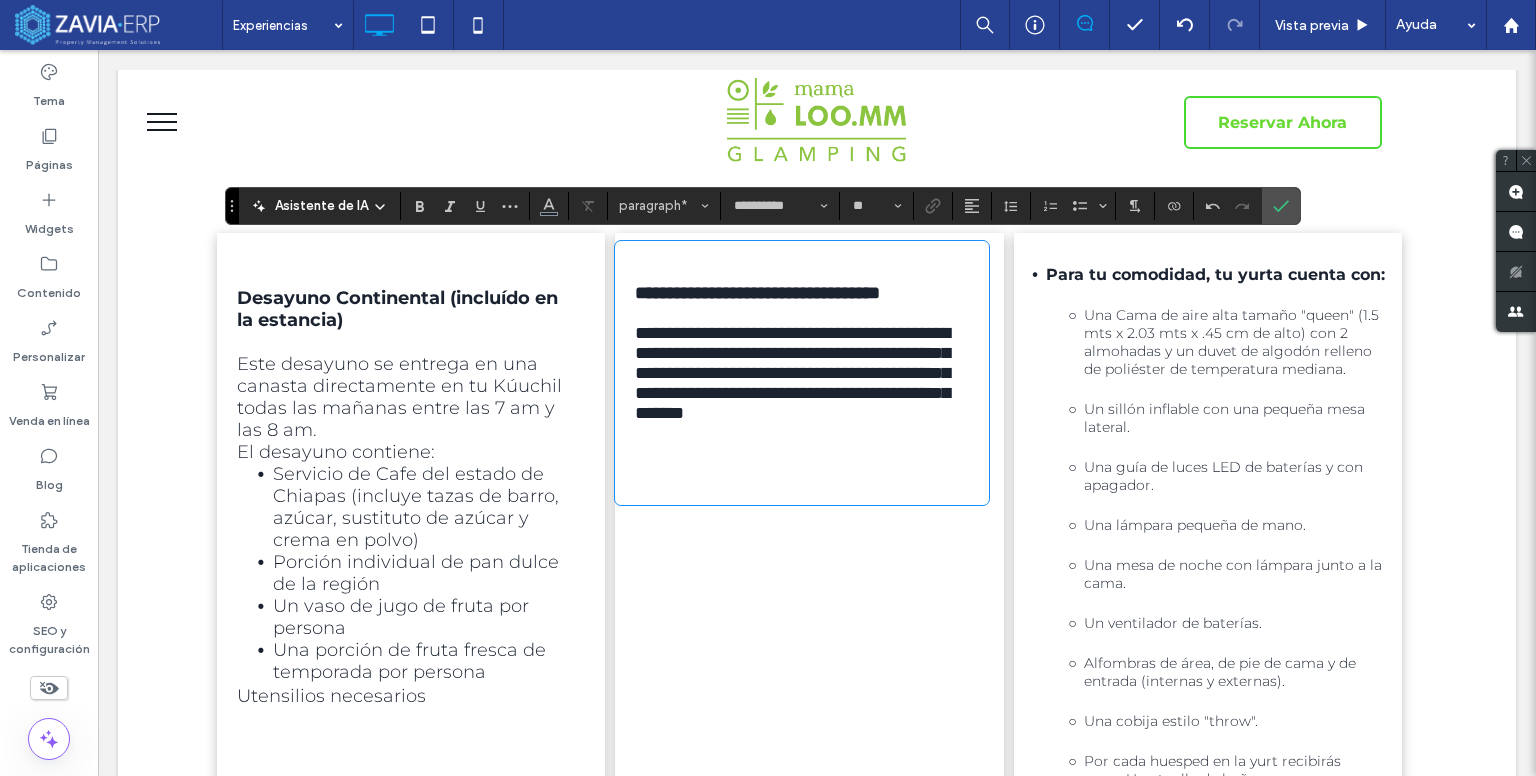 click on "**********" at bounding box center (792, 373) 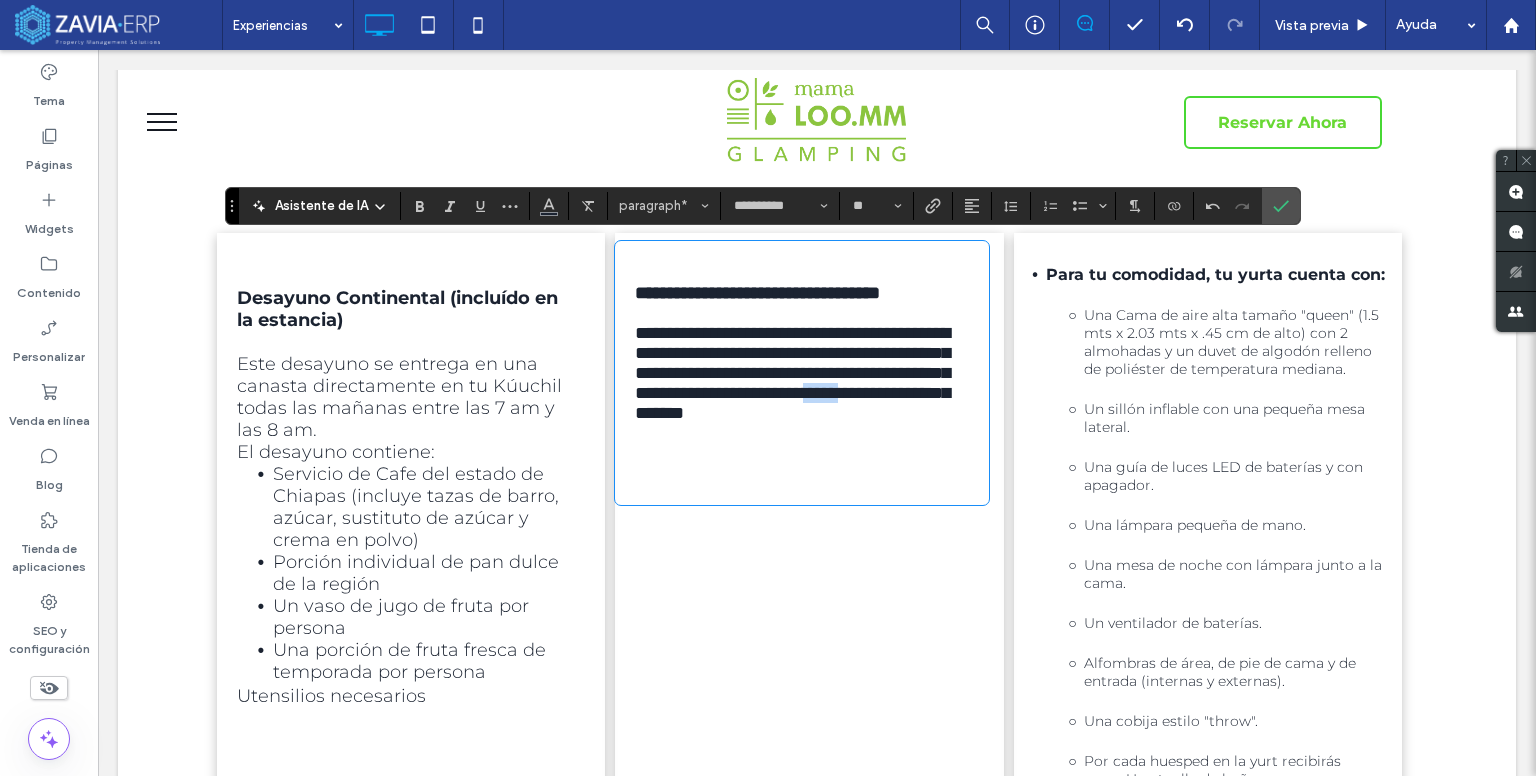 type 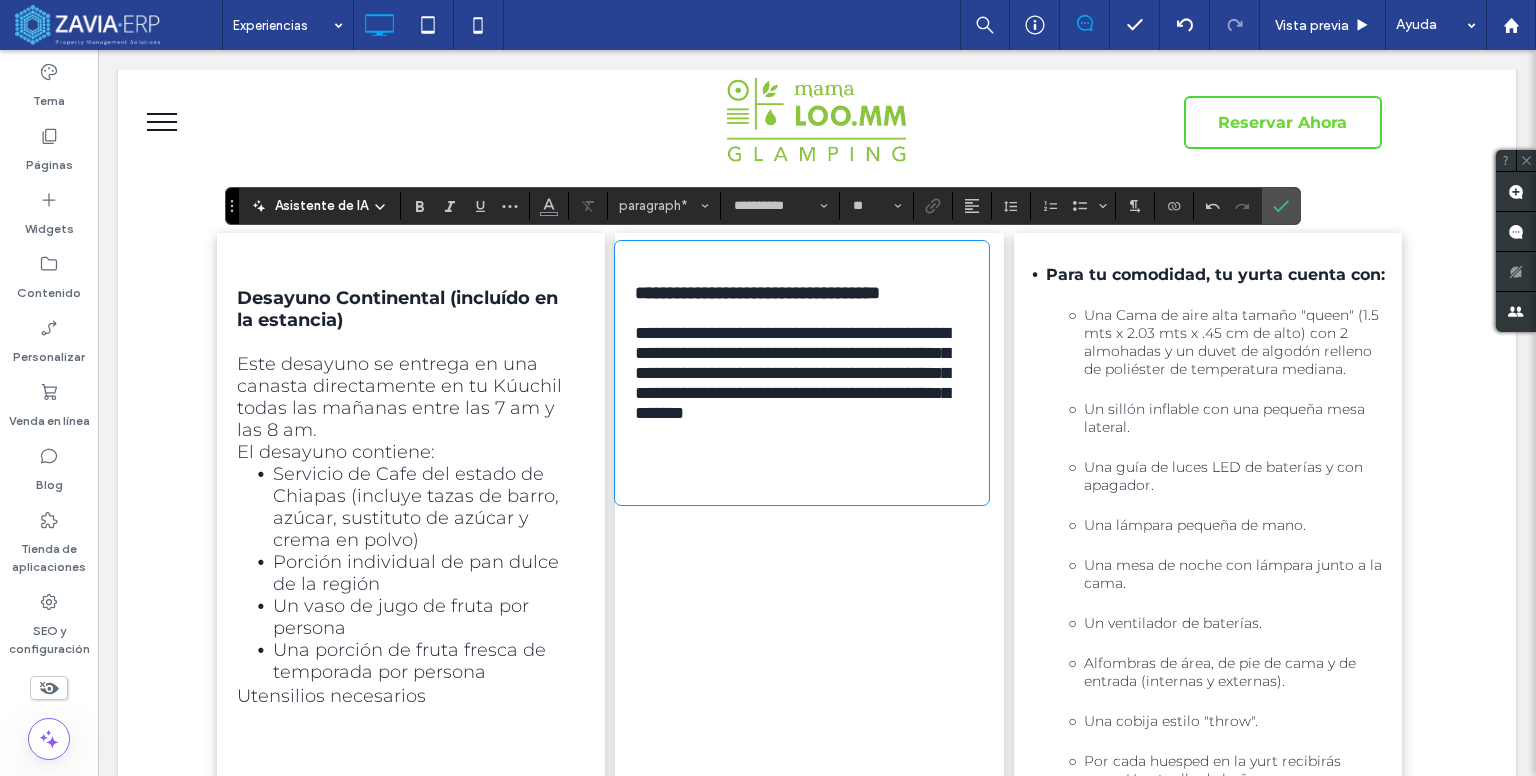 click at bounding box center (801, 433) 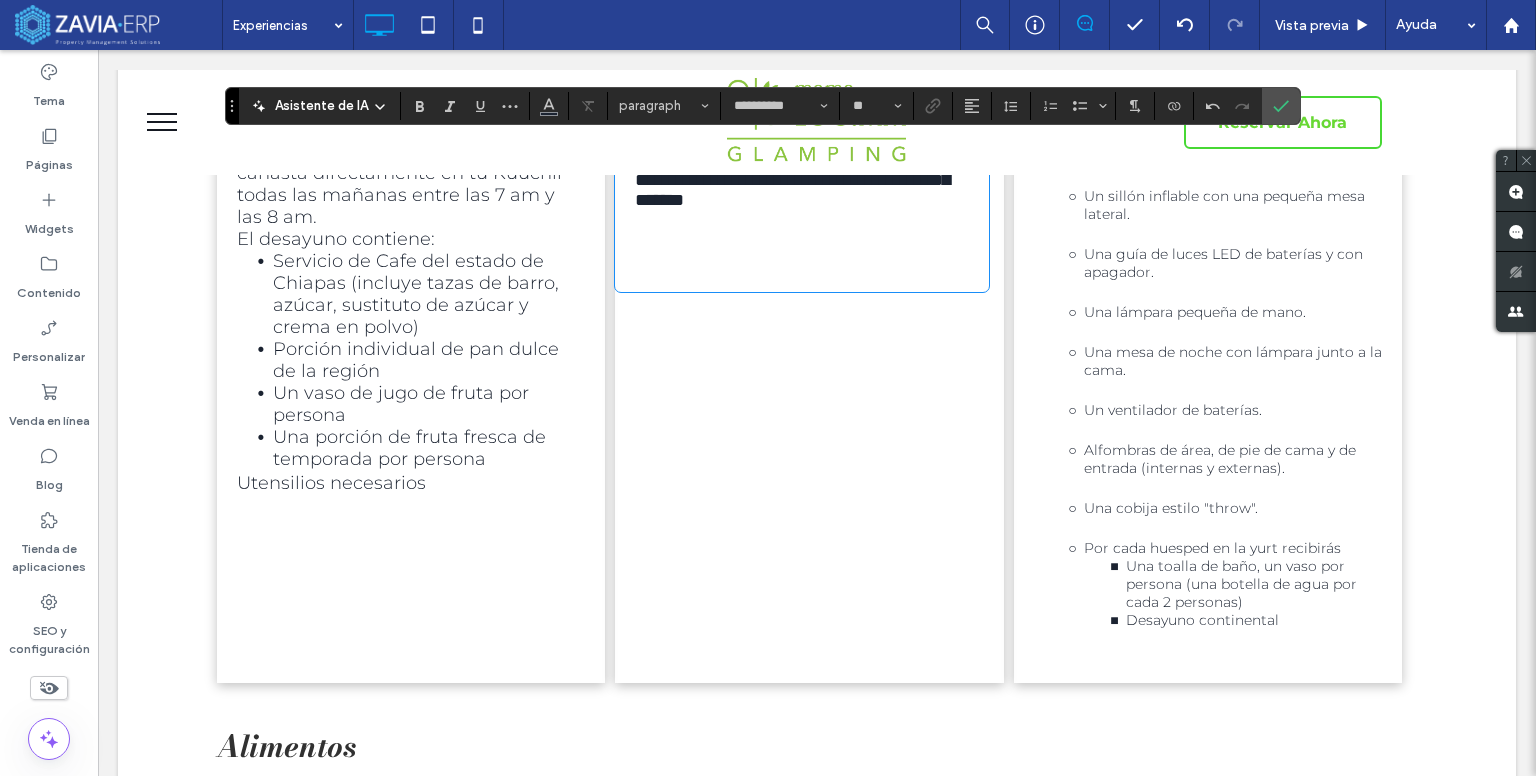 scroll, scrollTop: 816, scrollLeft: 0, axis: vertical 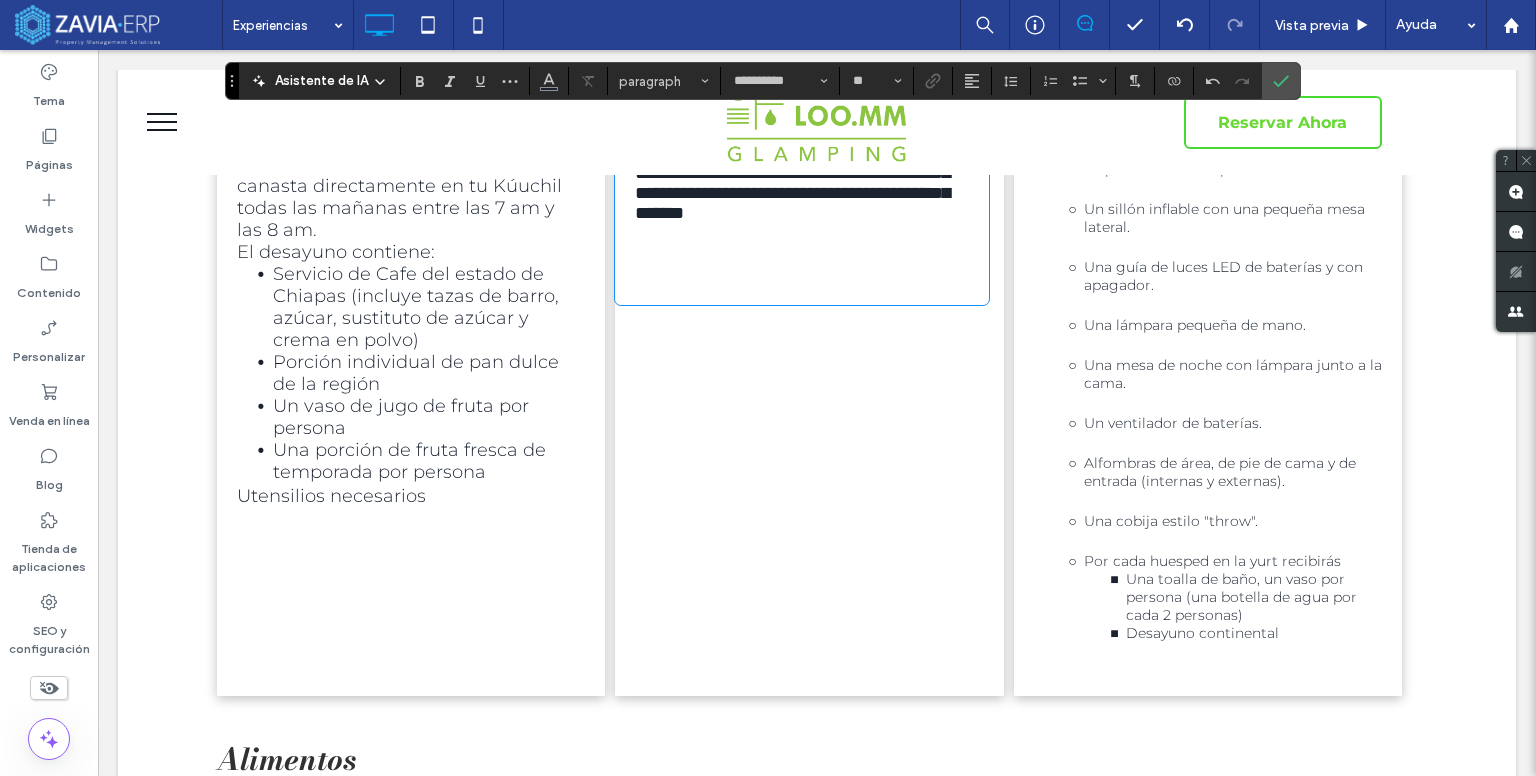 click at bounding box center (801, 273) 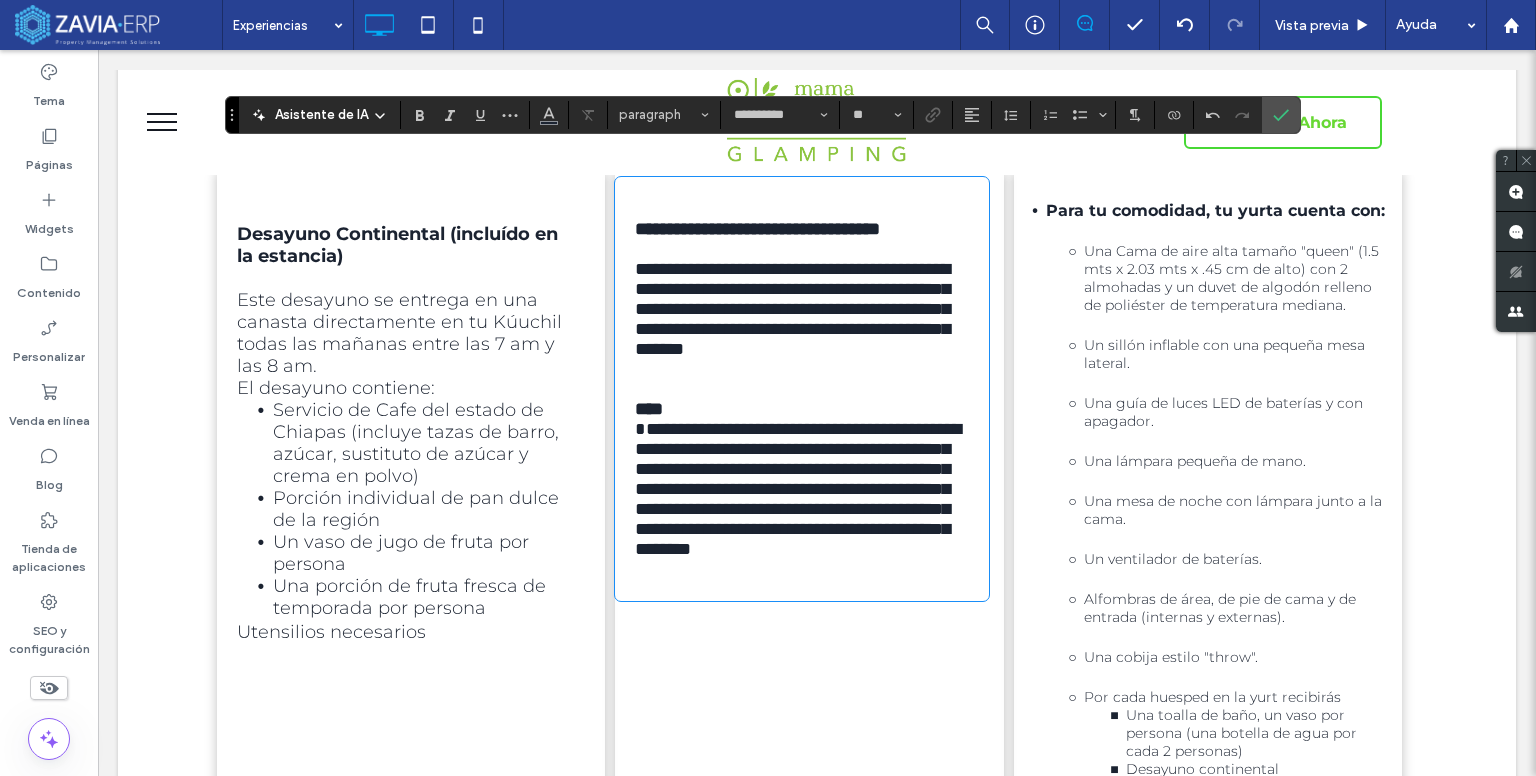 scroll, scrollTop: 516, scrollLeft: 0, axis: vertical 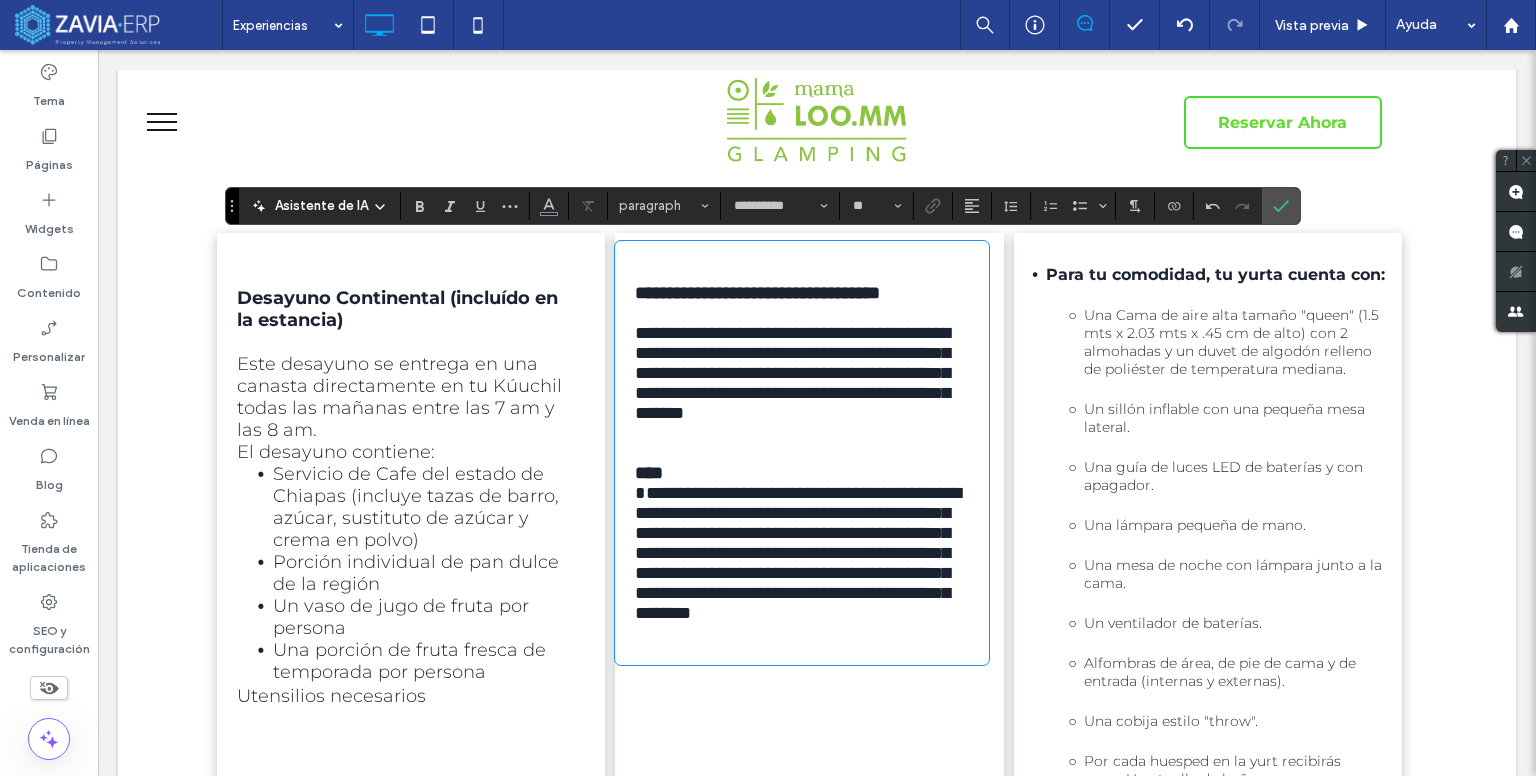 click on "**********" at bounding box center (801, 543) 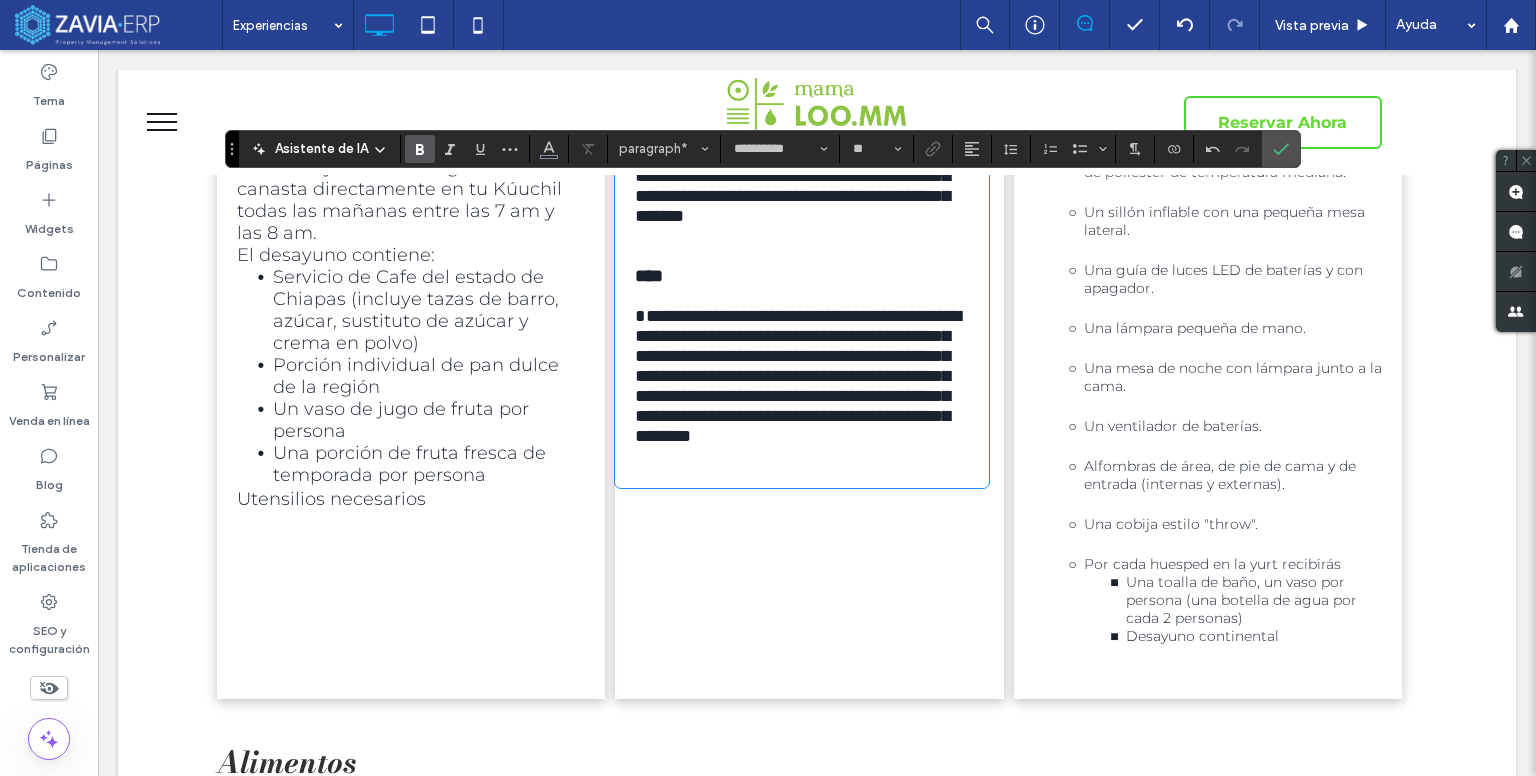 scroll, scrollTop: 716, scrollLeft: 0, axis: vertical 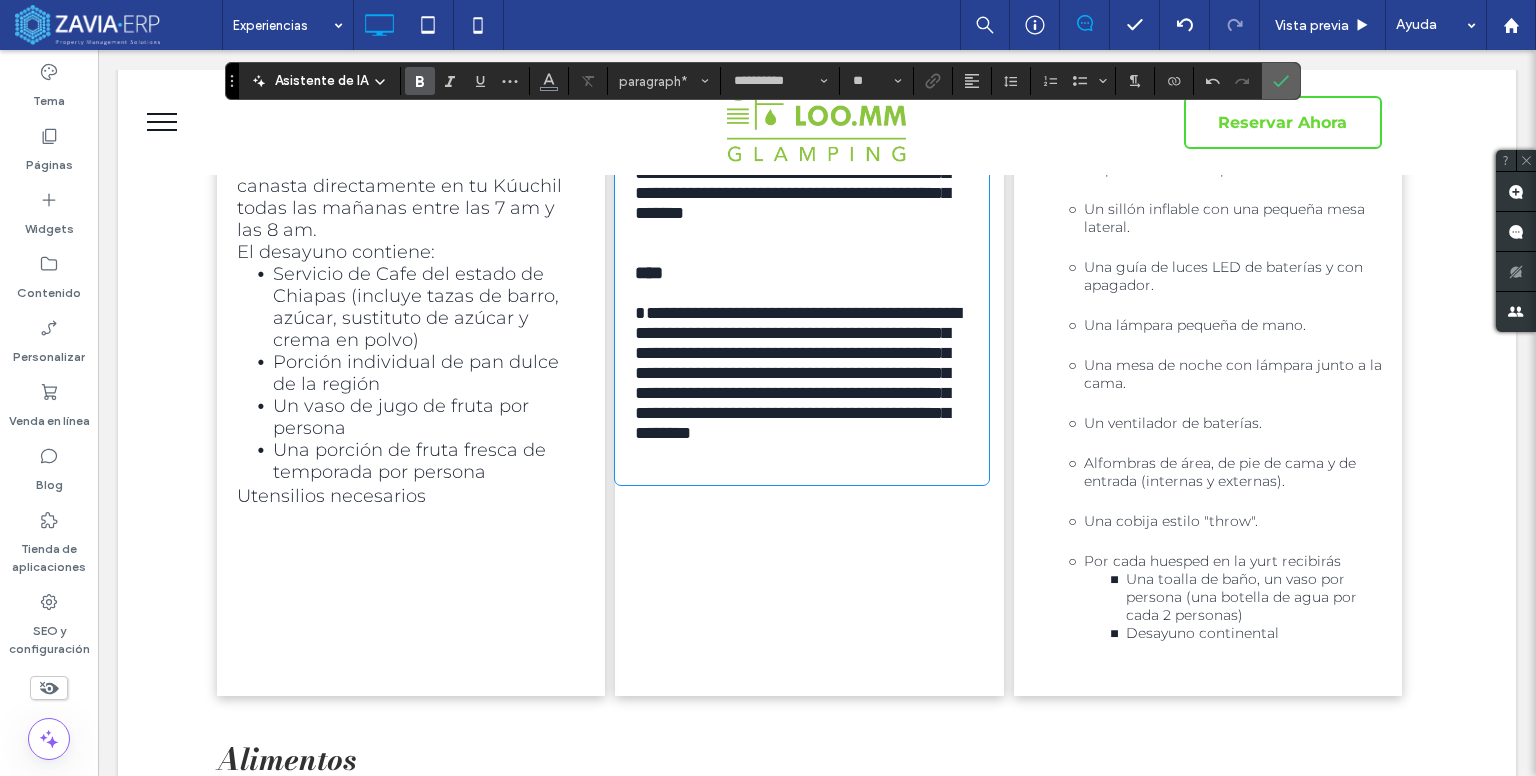 click 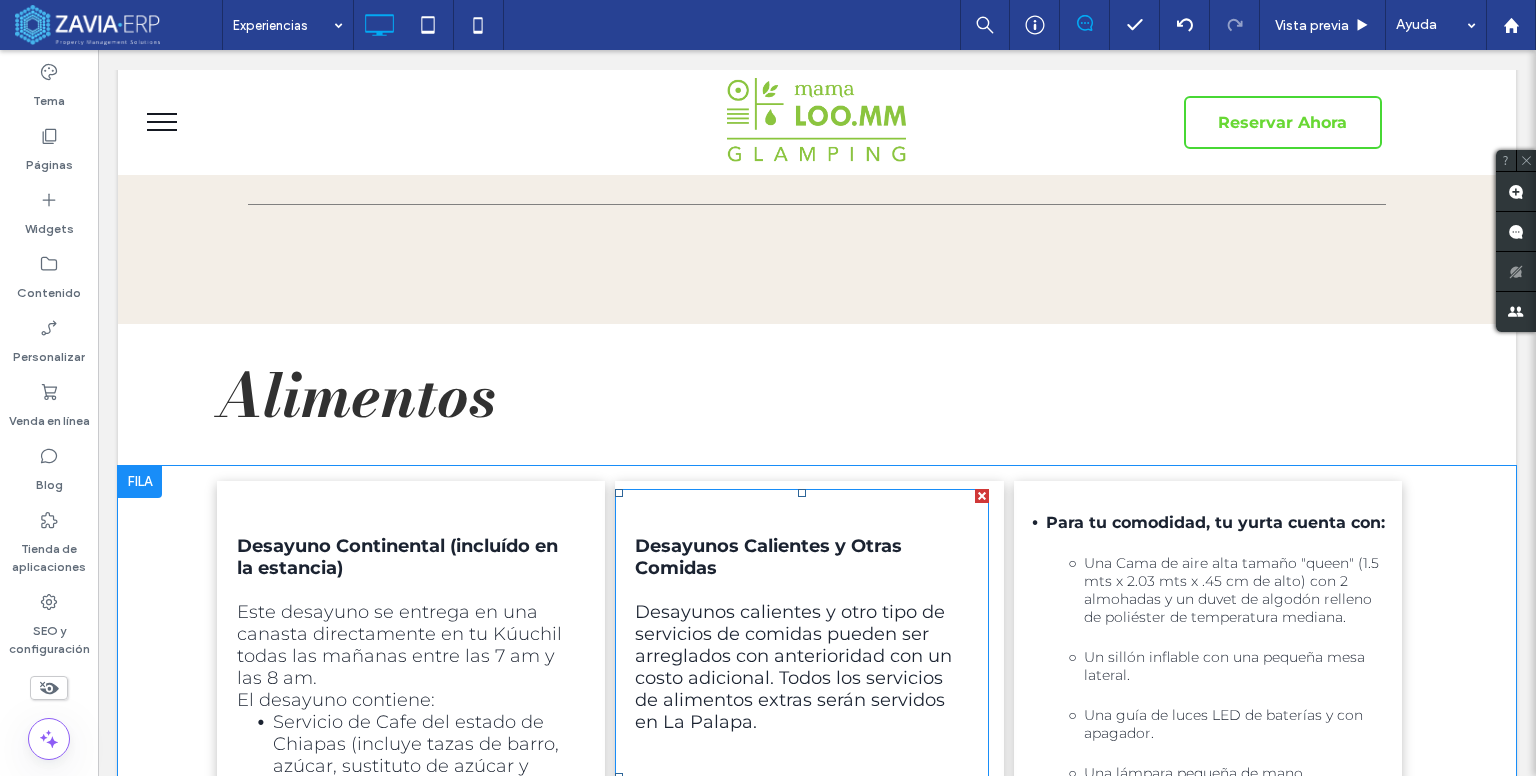 scroll, scrollTop: 416, scrollLeft: 0, axis: vertical 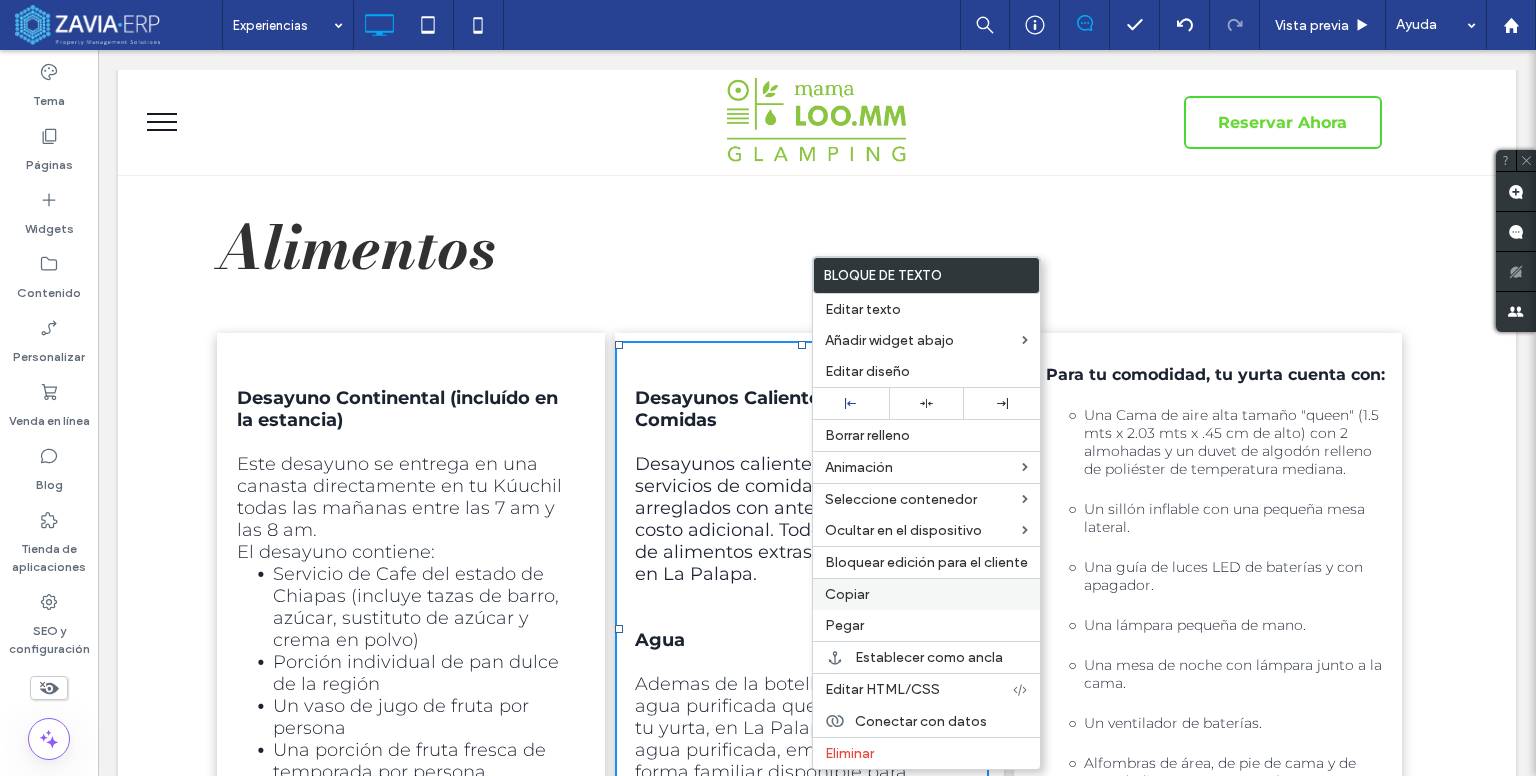 click on "Copiar" at bounding box center (847, 594) 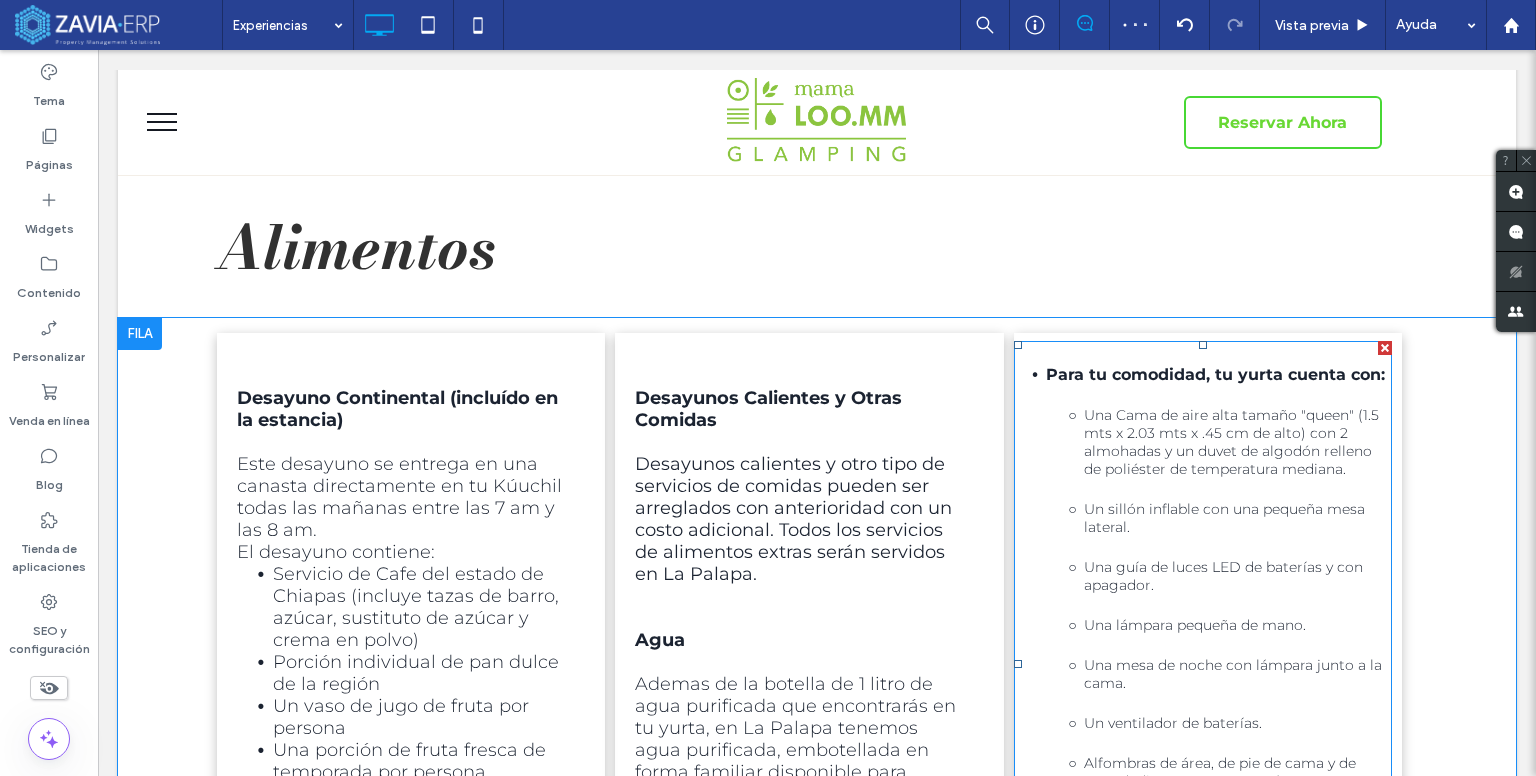 click at bounding box center [1385, 348] 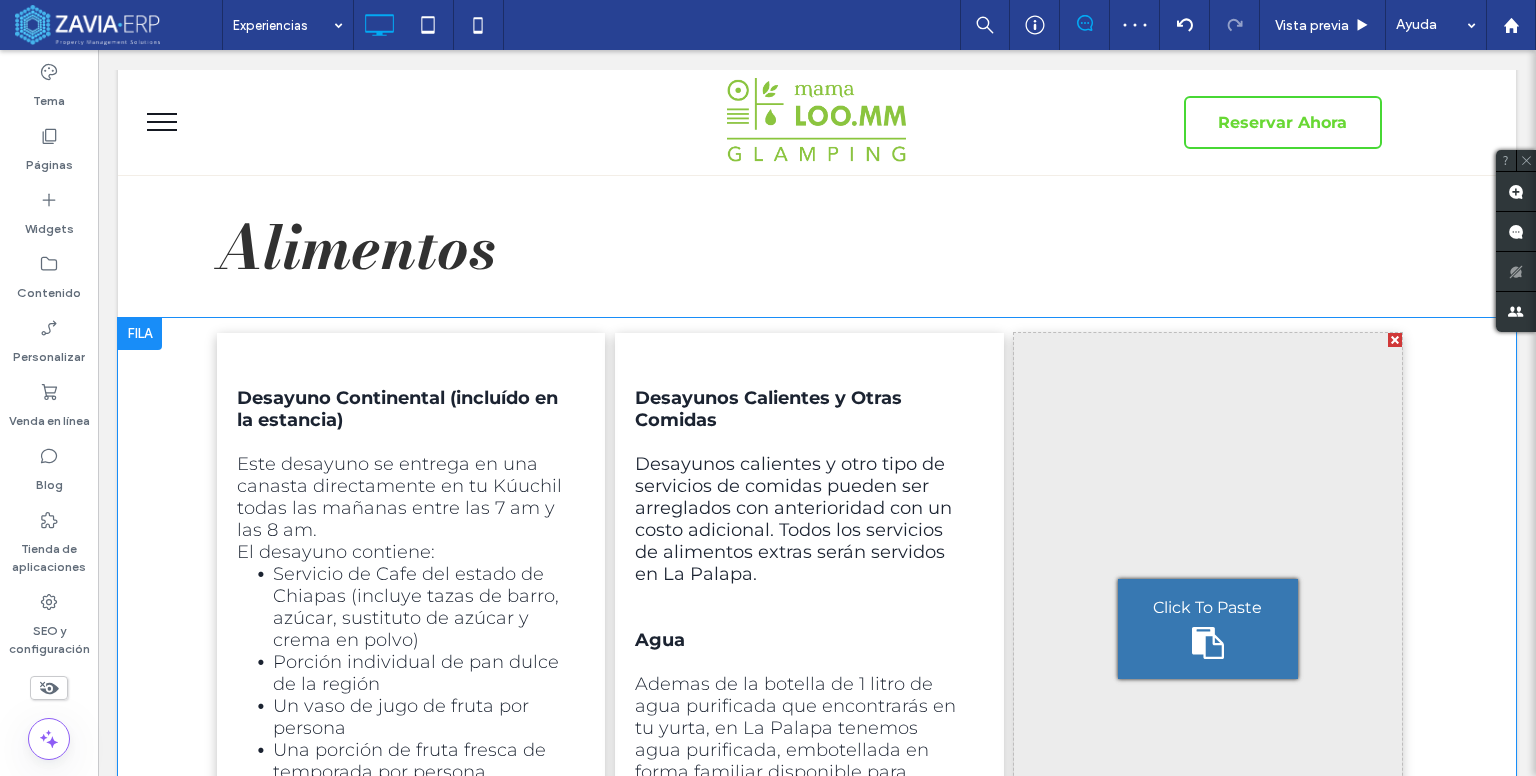 click on "Click To Paste" at bounding box center (1207, 607) 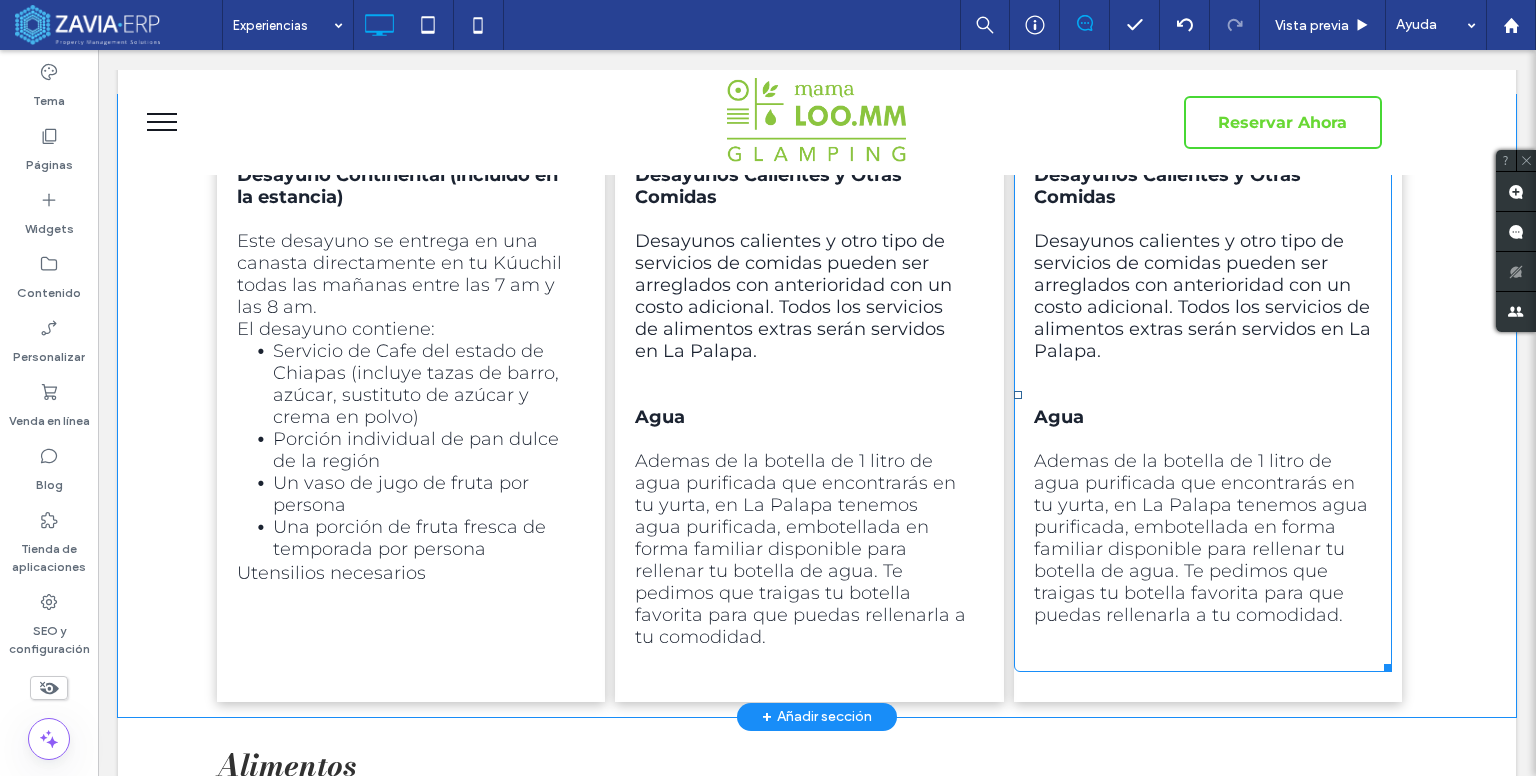 scroll, scrollTop: 416, scrollLeft: 0, axis: vertical 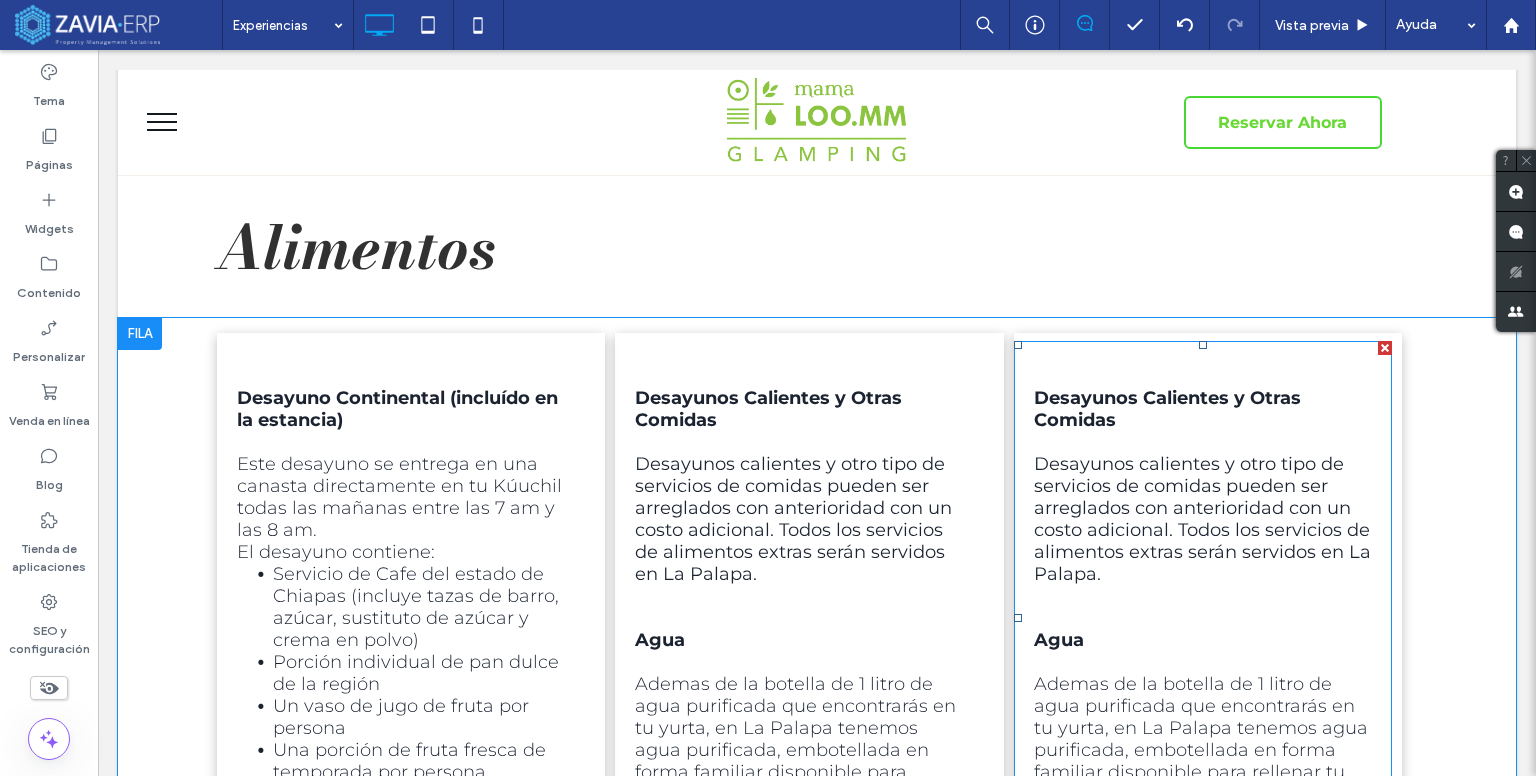 click on "Desayunos calientes y otro tipo de servicios de comidas pueden ser arreglados con anterioridad con un costo adicional. Todos los servicios de alimentos extras serán servidos en La Palapa." at bounding box center [1202, 519] 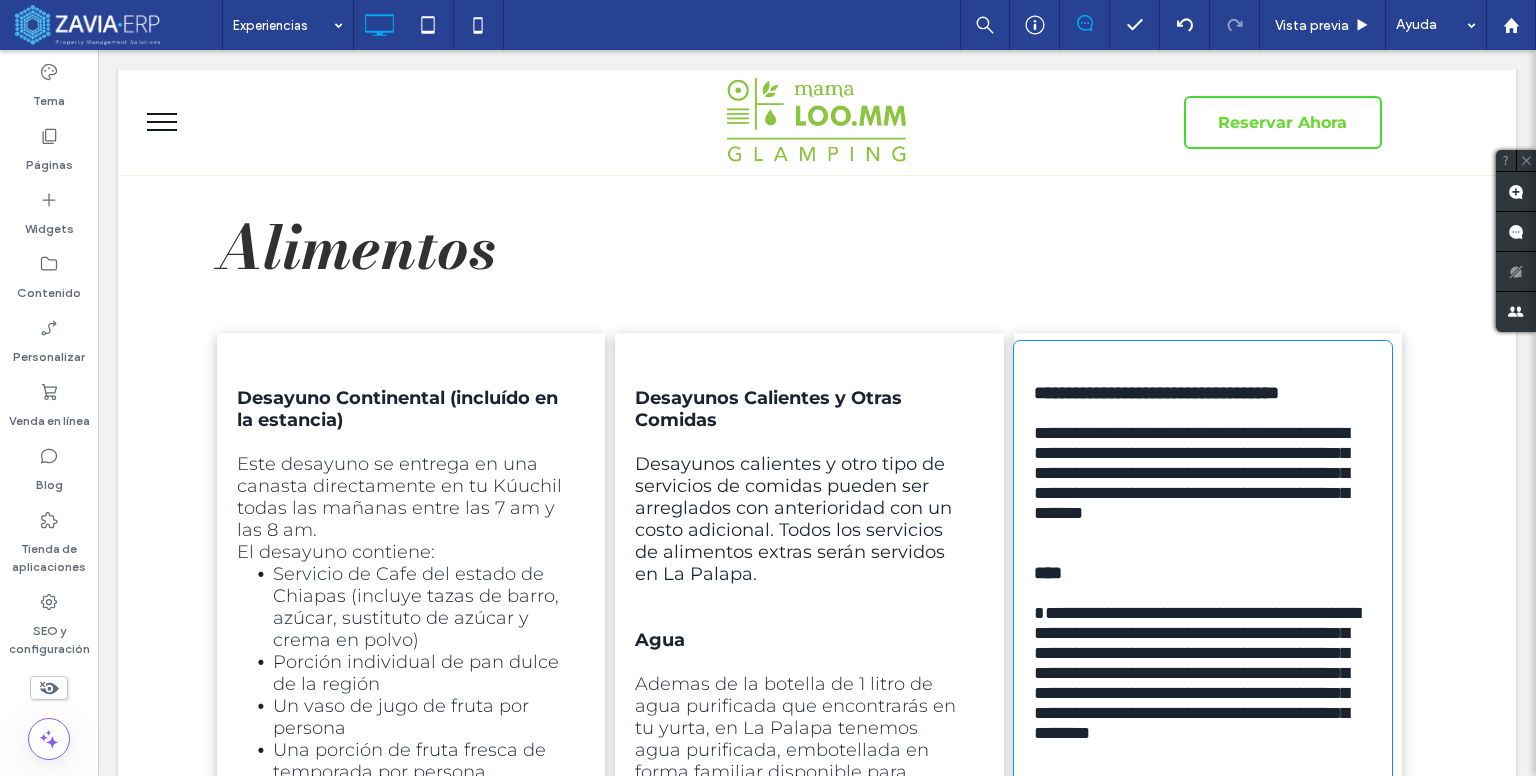 type on "**********" 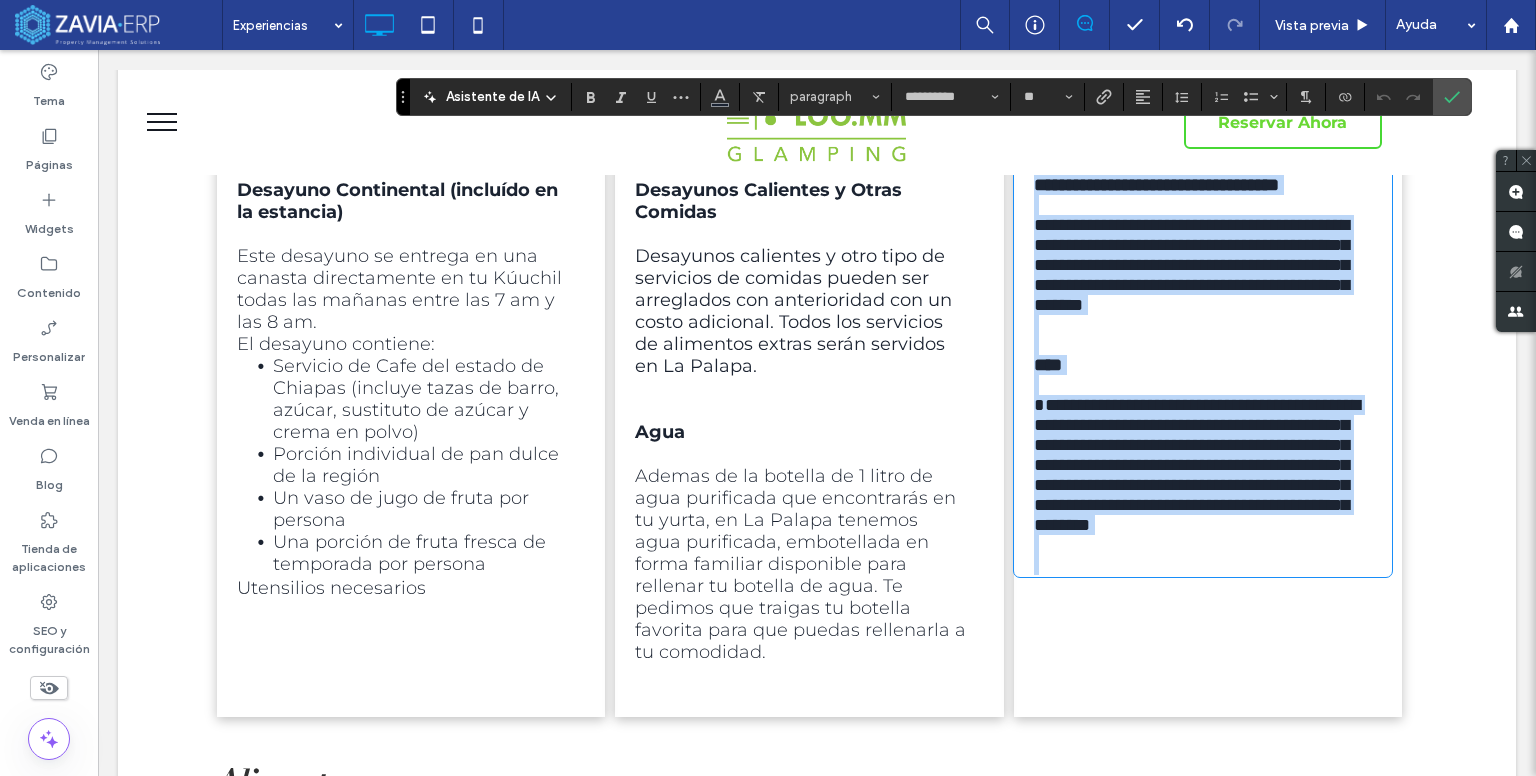 click on "**********" at bounding box center (1197, 465) 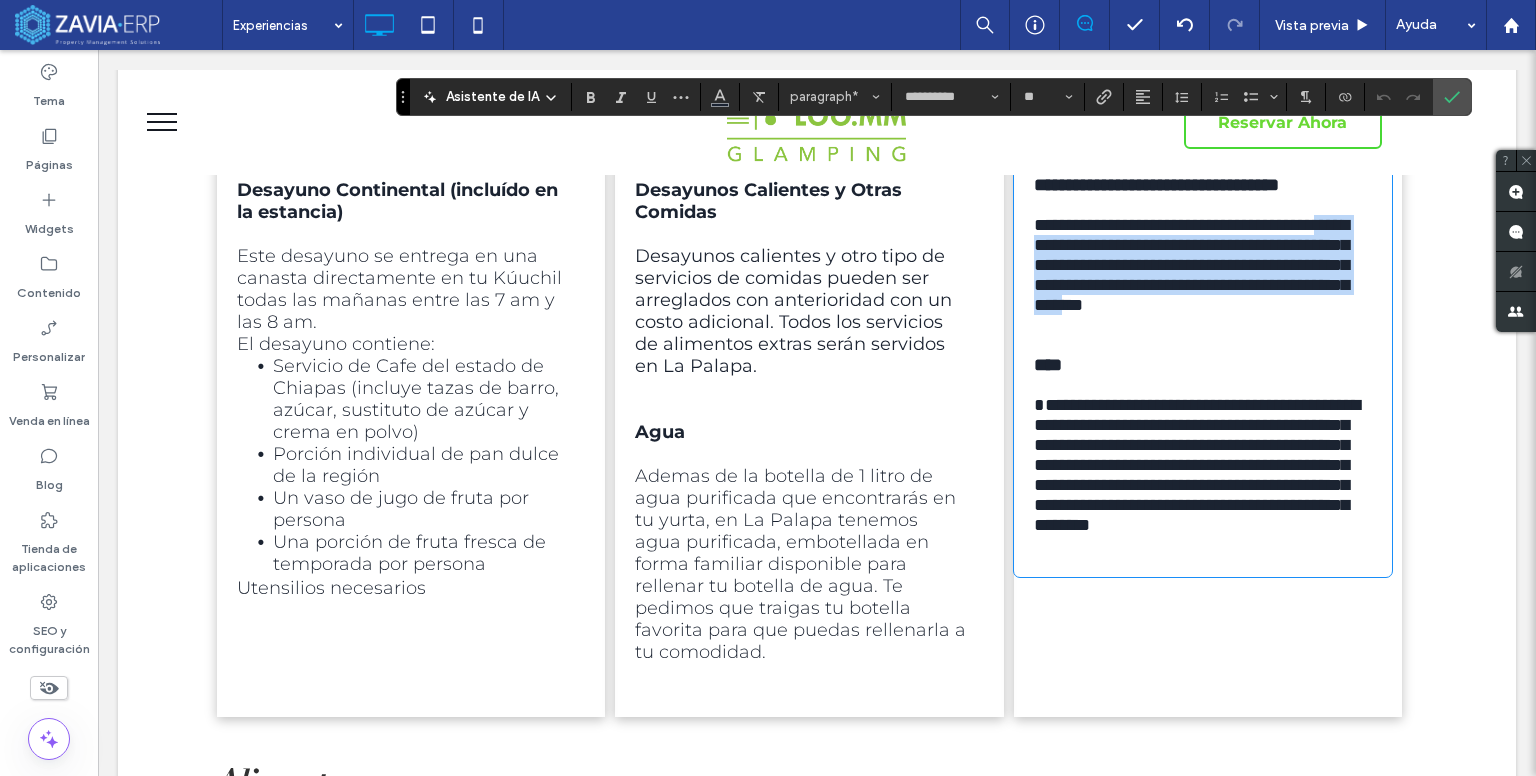 drag, startPoint x: 1329, startPoint y: 649, endPoint x: 1066, endPoint y: 268, distance: 462.9579 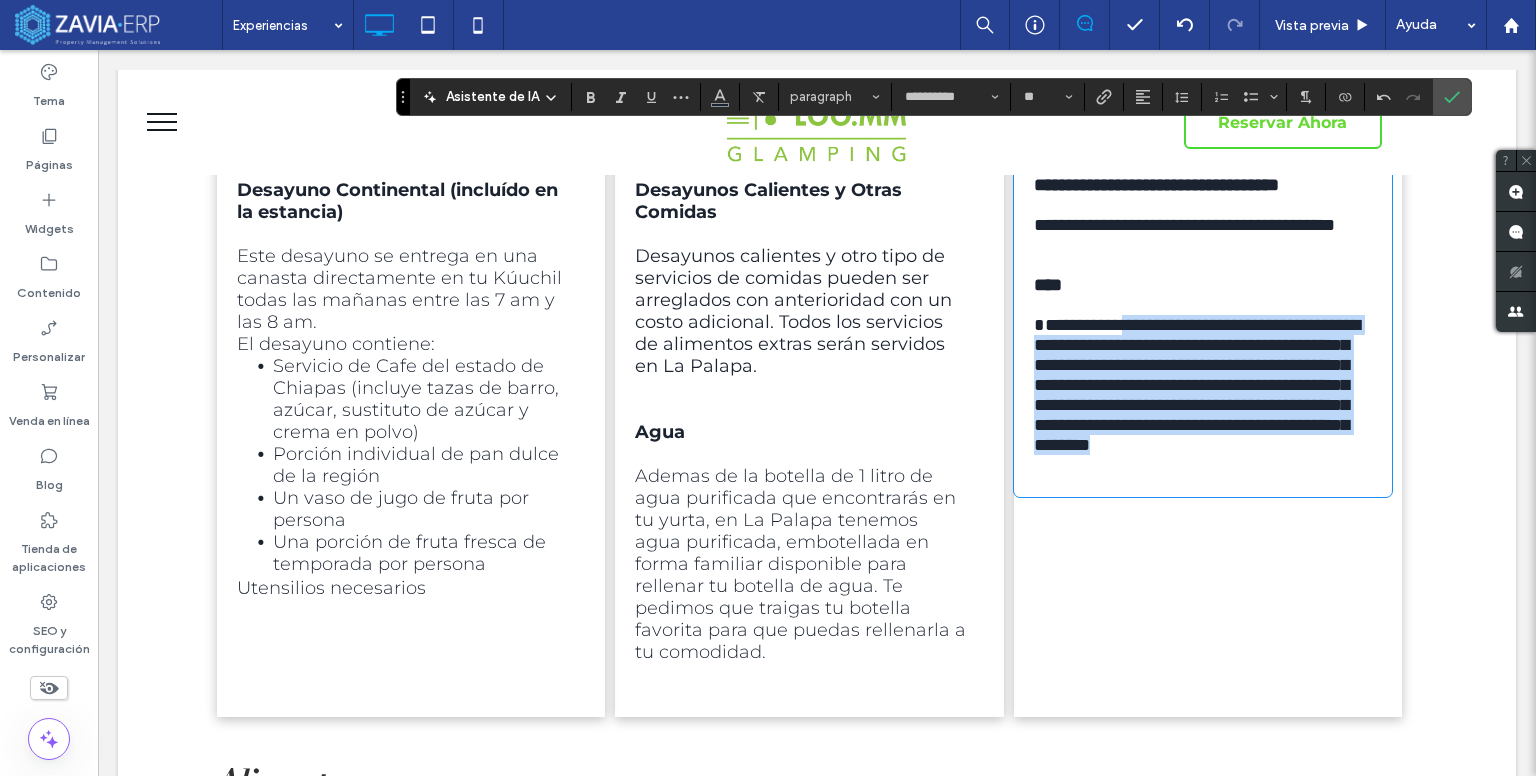 drag, startPoint x: 1335, startPoint y: 550, endPoint x: 1144, endPoint y: 391, distance: 248.51962 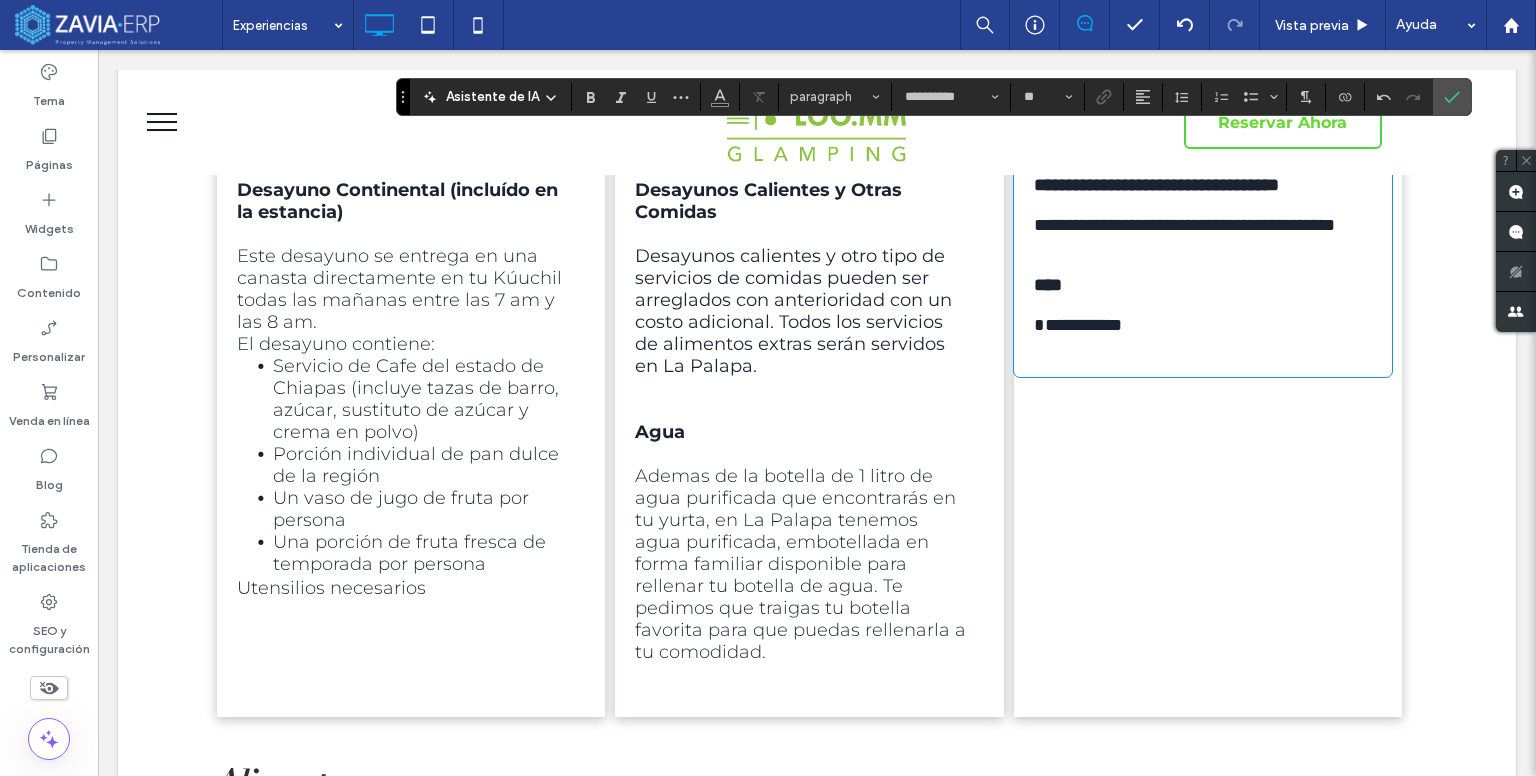 drag, startPoint x: 1148, startPoint y: 393, endPoint x: 1040, endPoint y: 329, distance: 125.53884 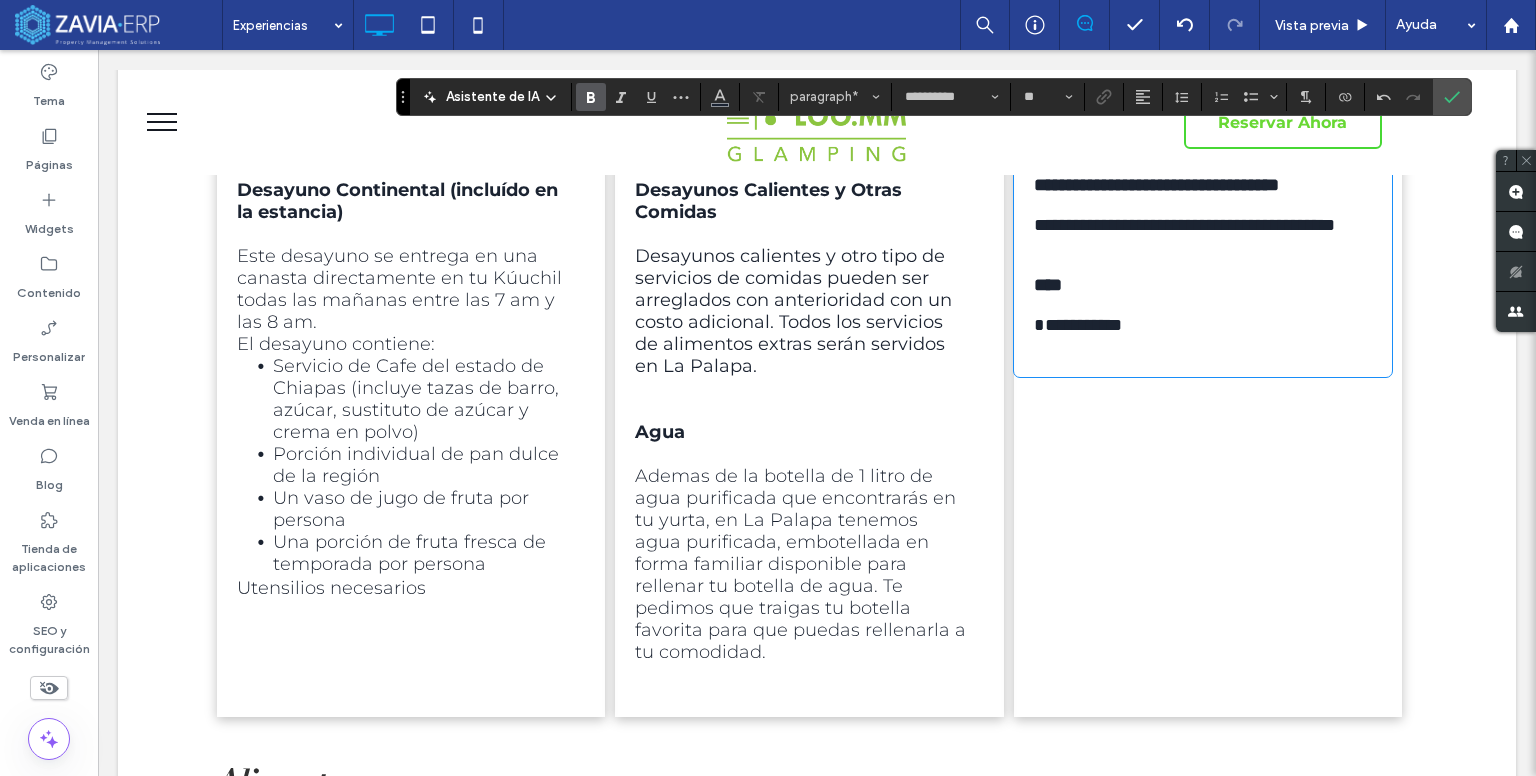 drag, startPoint x: 1194, startPoint y: 395, endPoint x: 1076, endPoint y: 349, distance: 126.649124 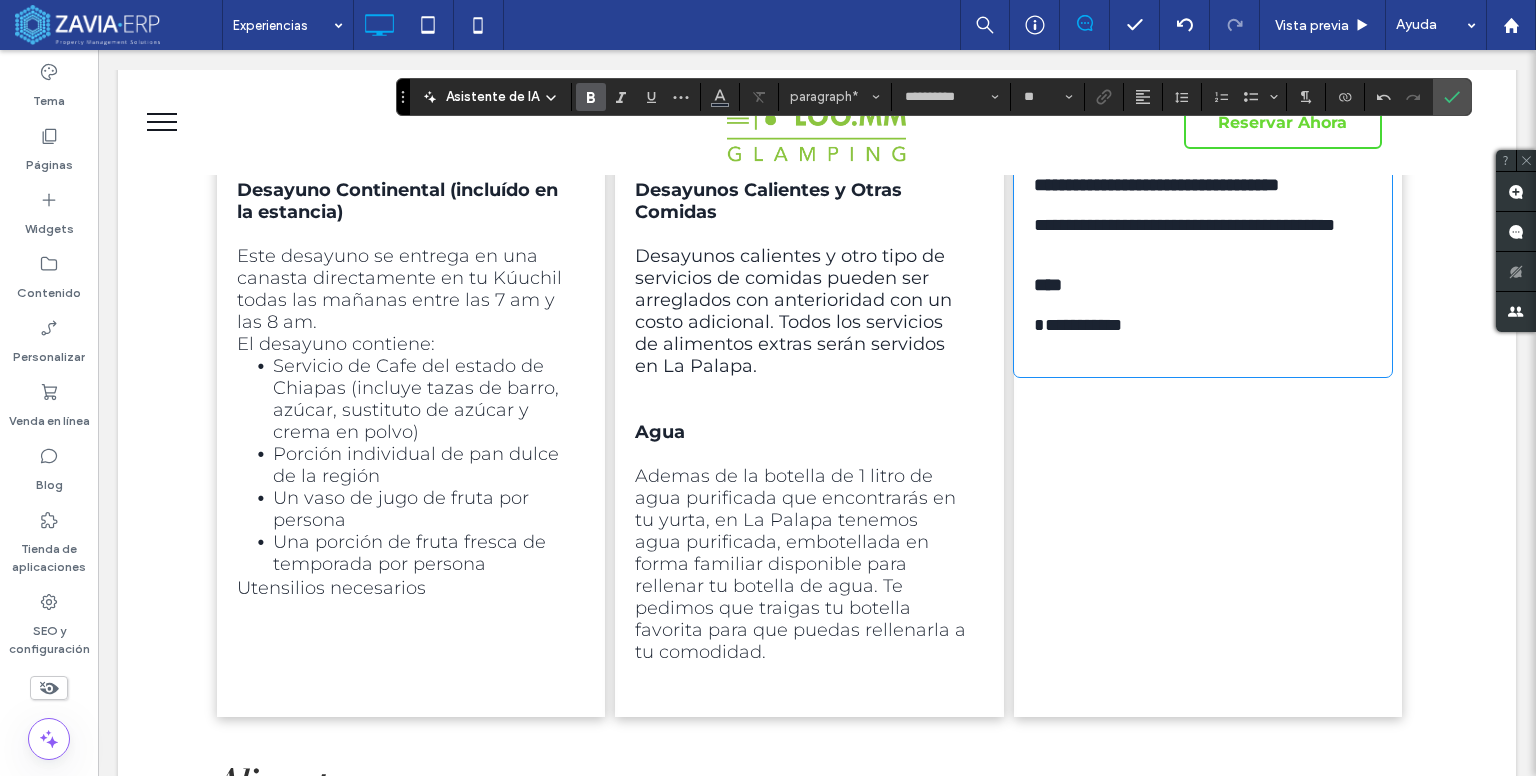 click on "**********" at bounding box center [1203, 255] 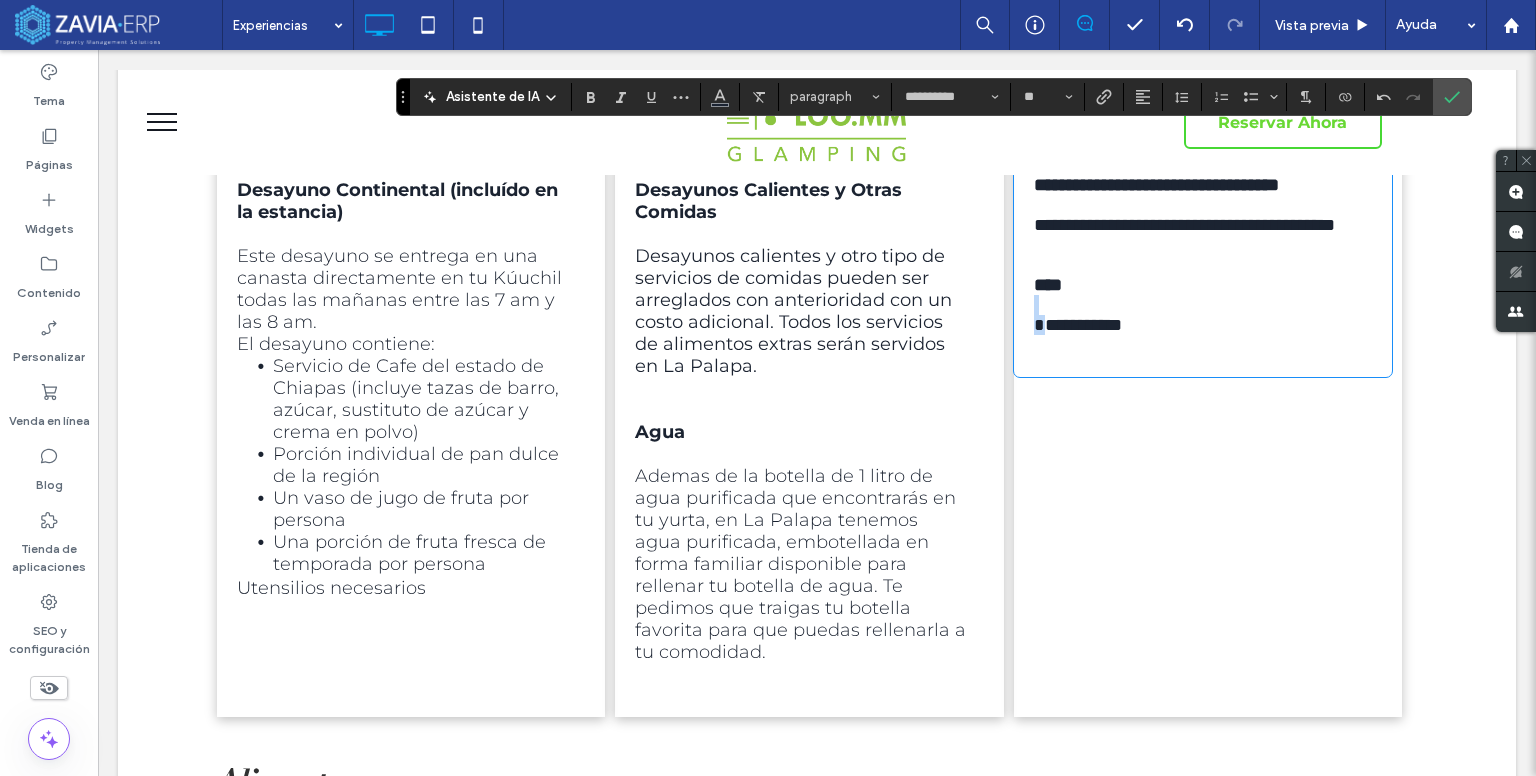 click on "**********" at bounding box center [1203, 315] 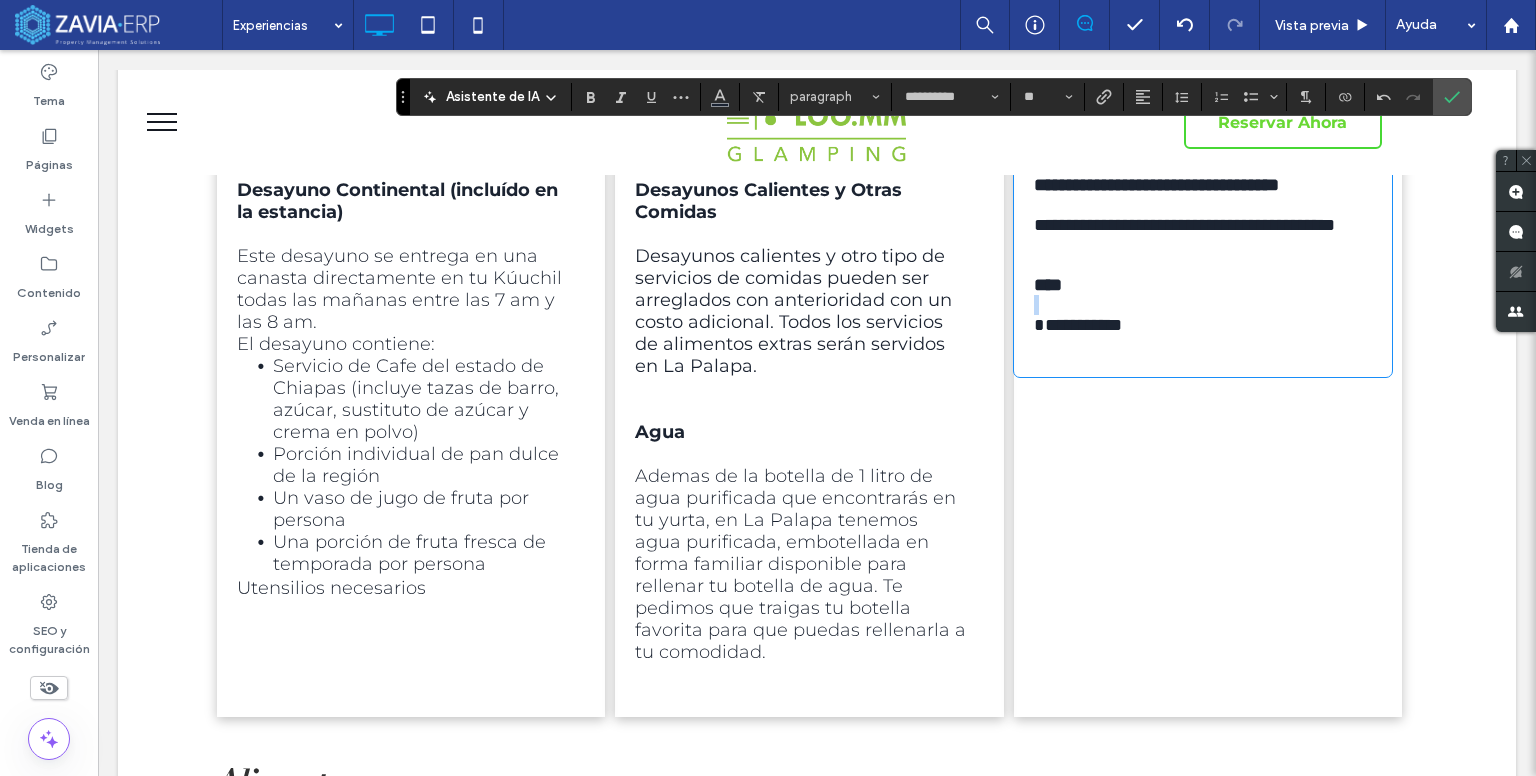 click on "**********" at bounding box center [1203, 315] 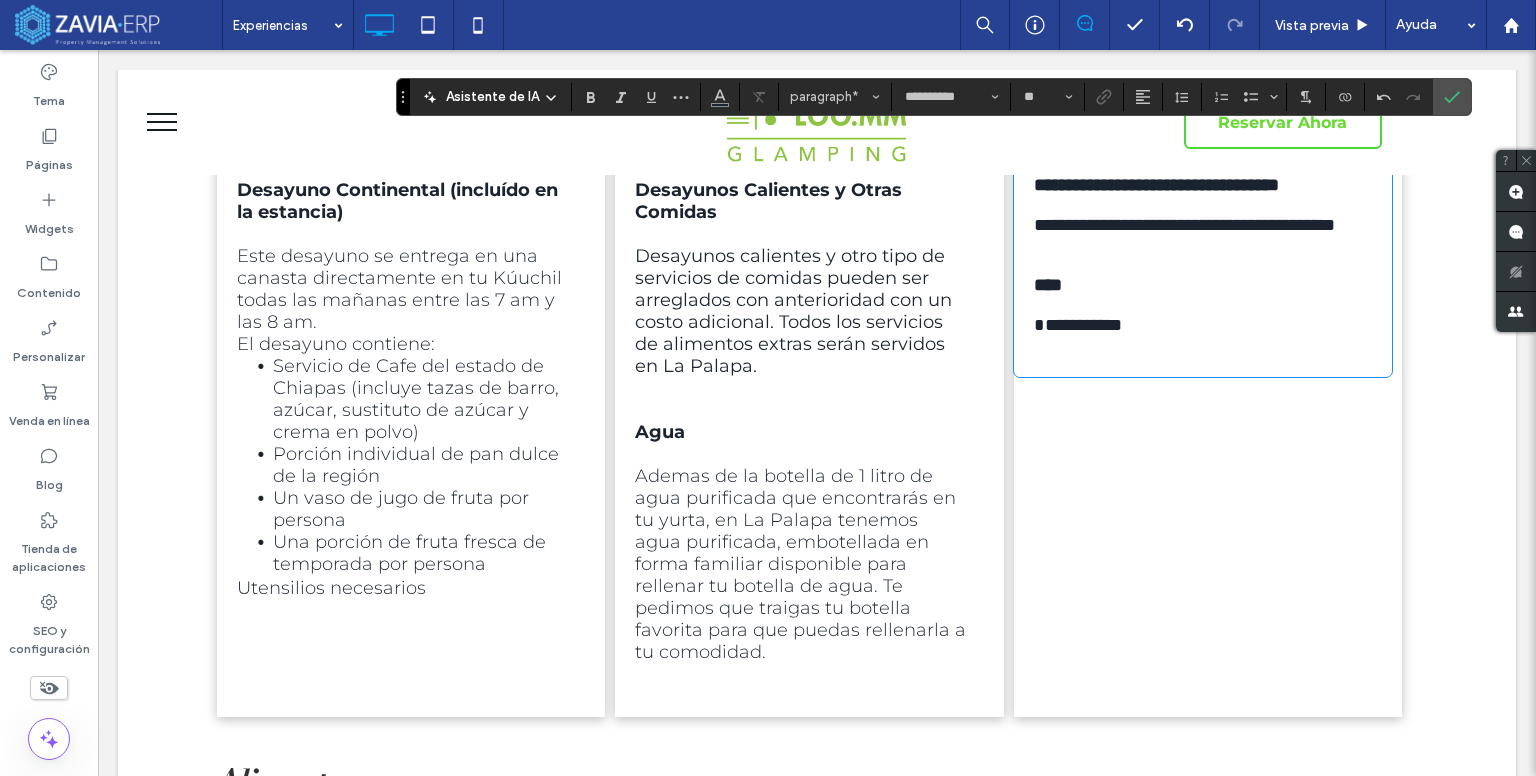 click on "**********" at bounding box center (1203, 315) 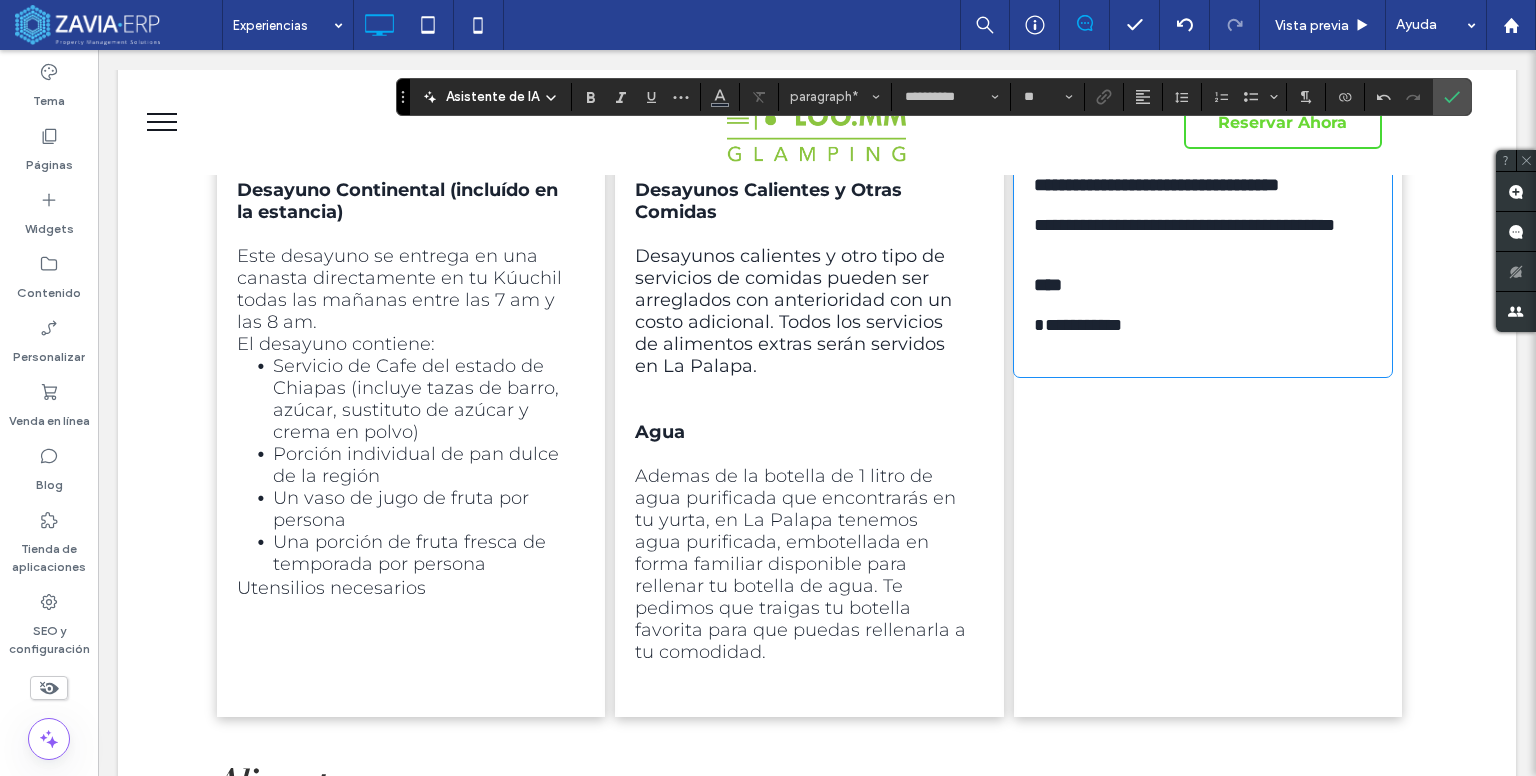 type 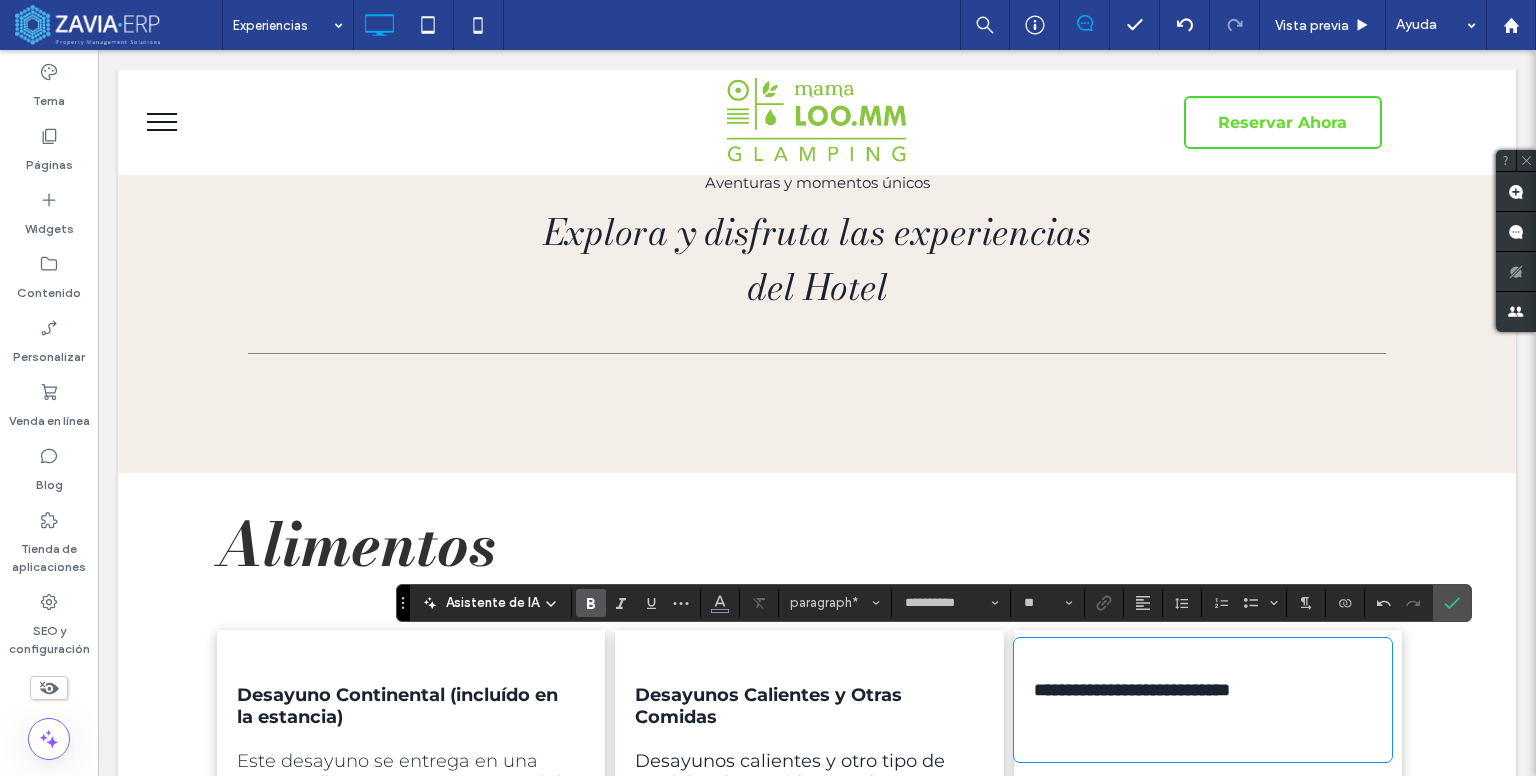 scroll, scrollTop: 400, scrollLeft: 0, axis: vertical 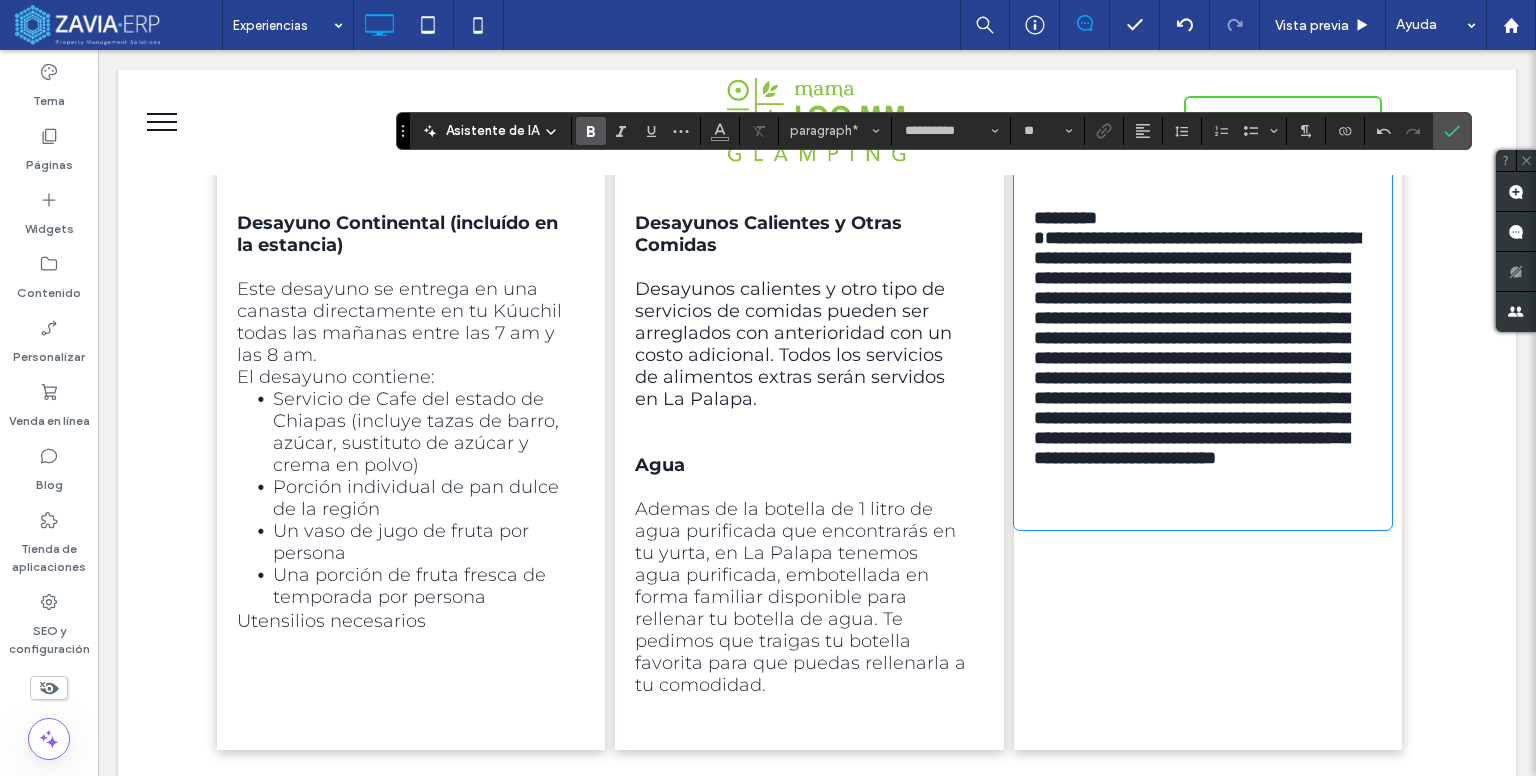 click on "**********" at bounding box center [1197, 338] 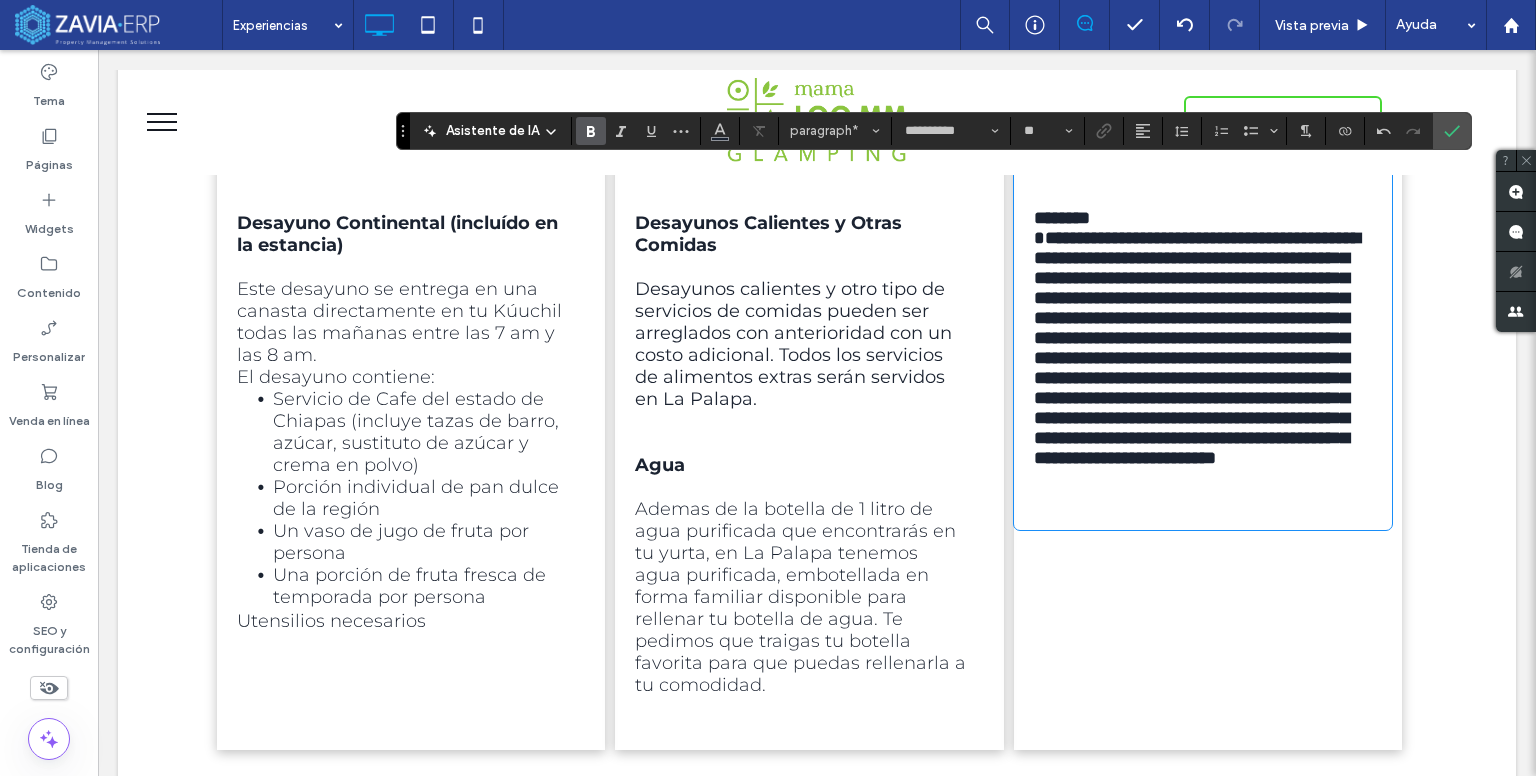click on "**********" at bounding box center [1203, 338] 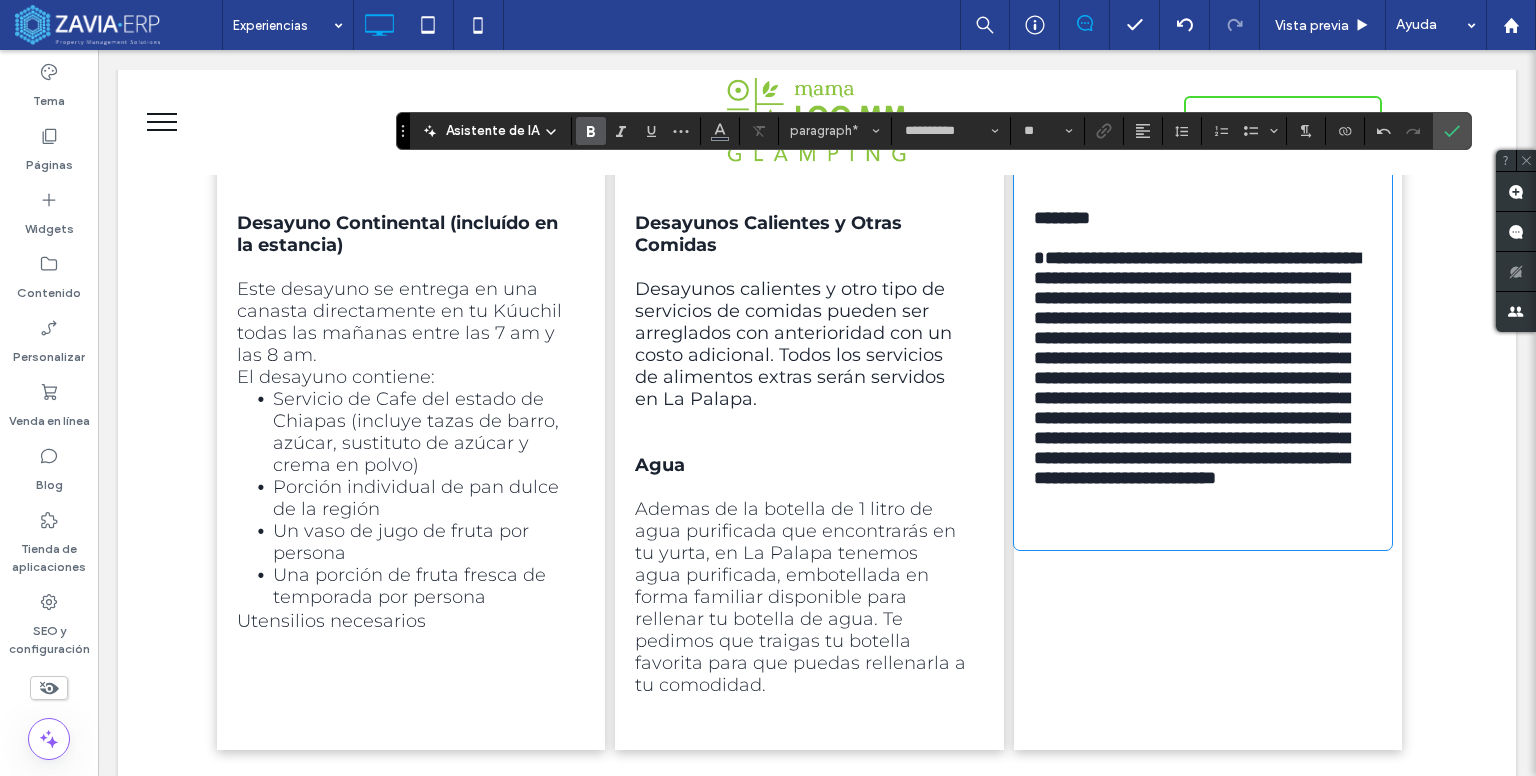 click on "**********" at bounding box center [1197, 368] 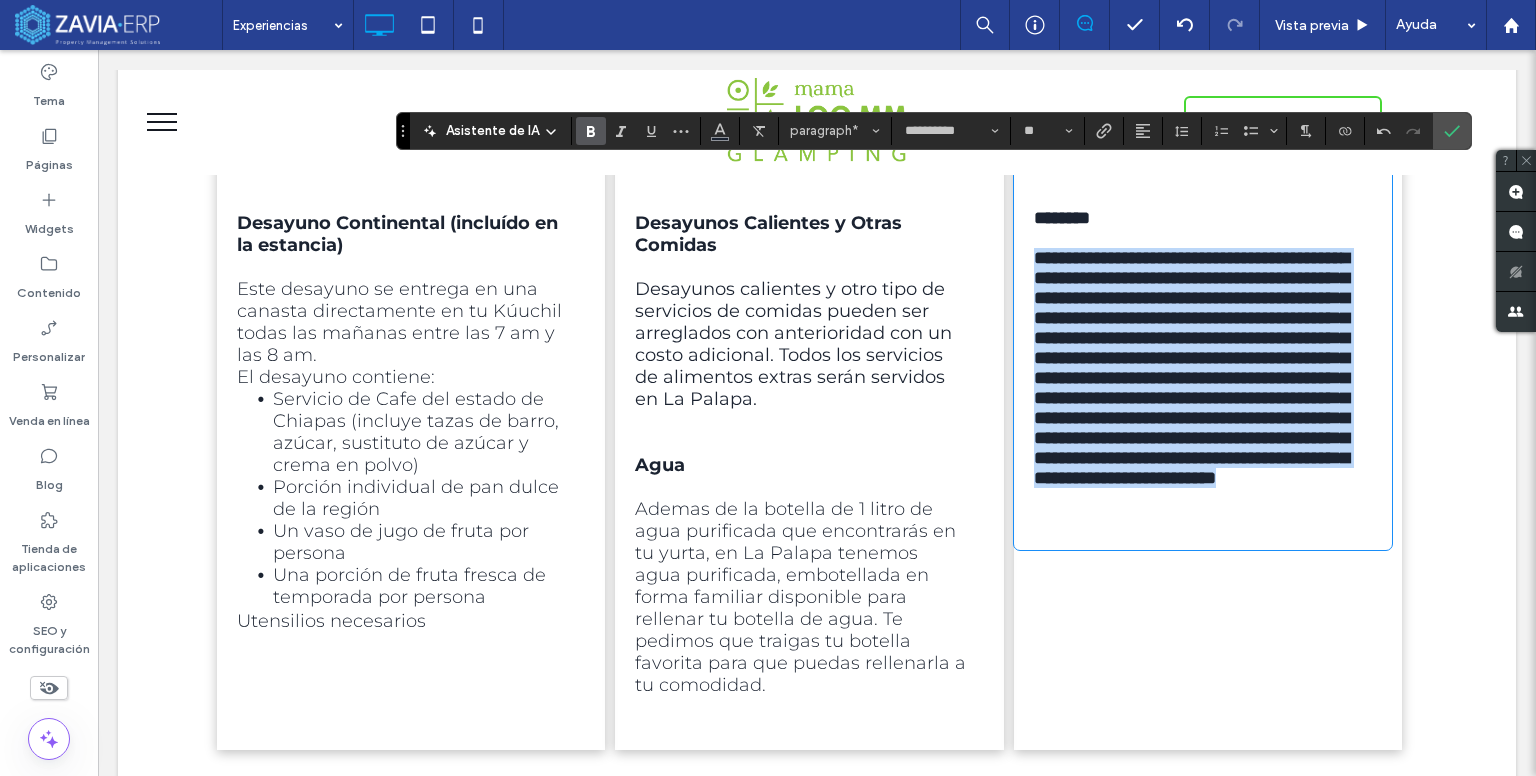 drag, startPoint x: 1028, startPoint y: 270, endPoint x: 1329, endPoint y: 603, distance: 448.87637 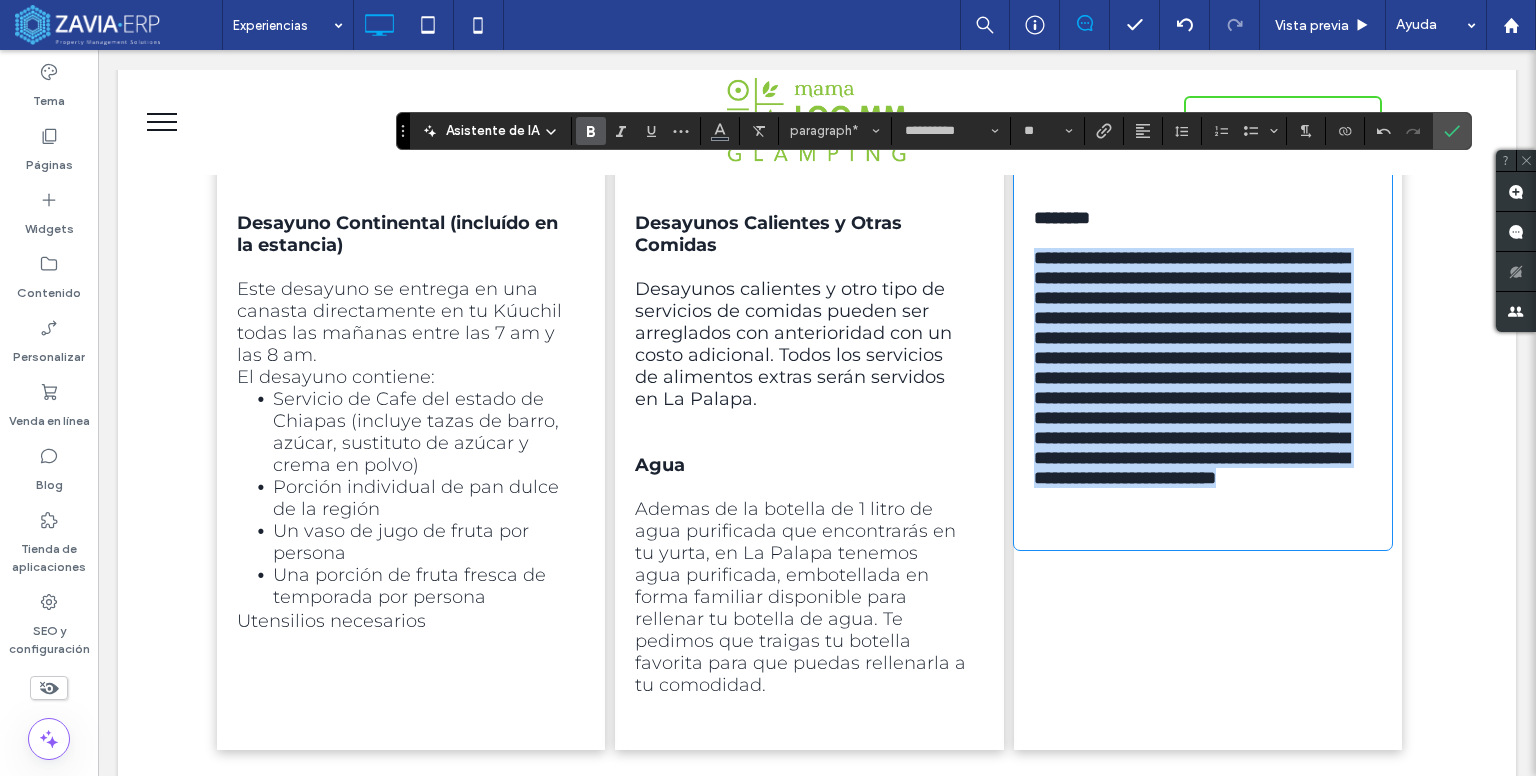 click on "**********" at bounding box center [1203, 368] 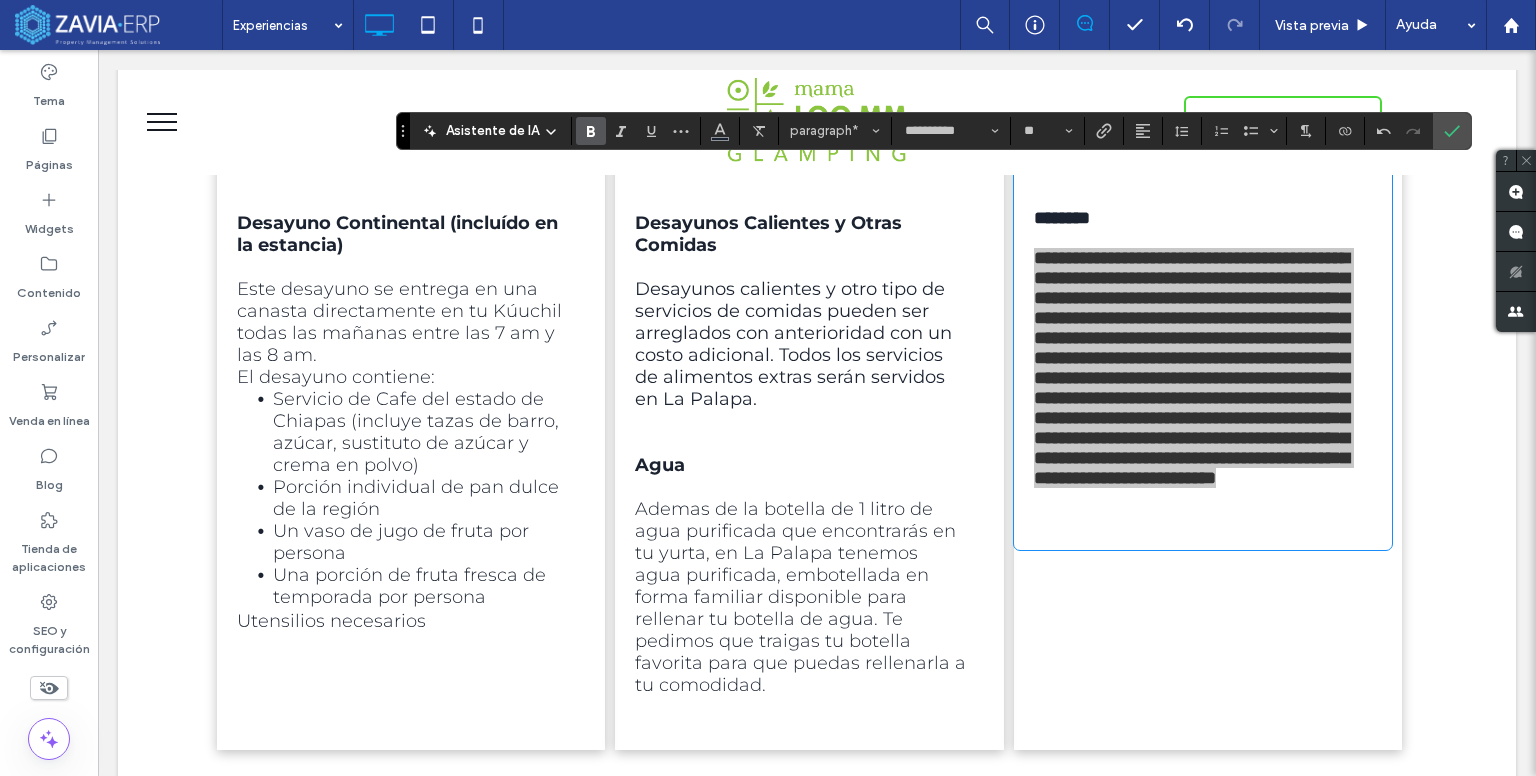 drag, startPoint x: 588, startPoint y: 127, endPoint x: 596, endPoint y: 149, distance: 23.409399 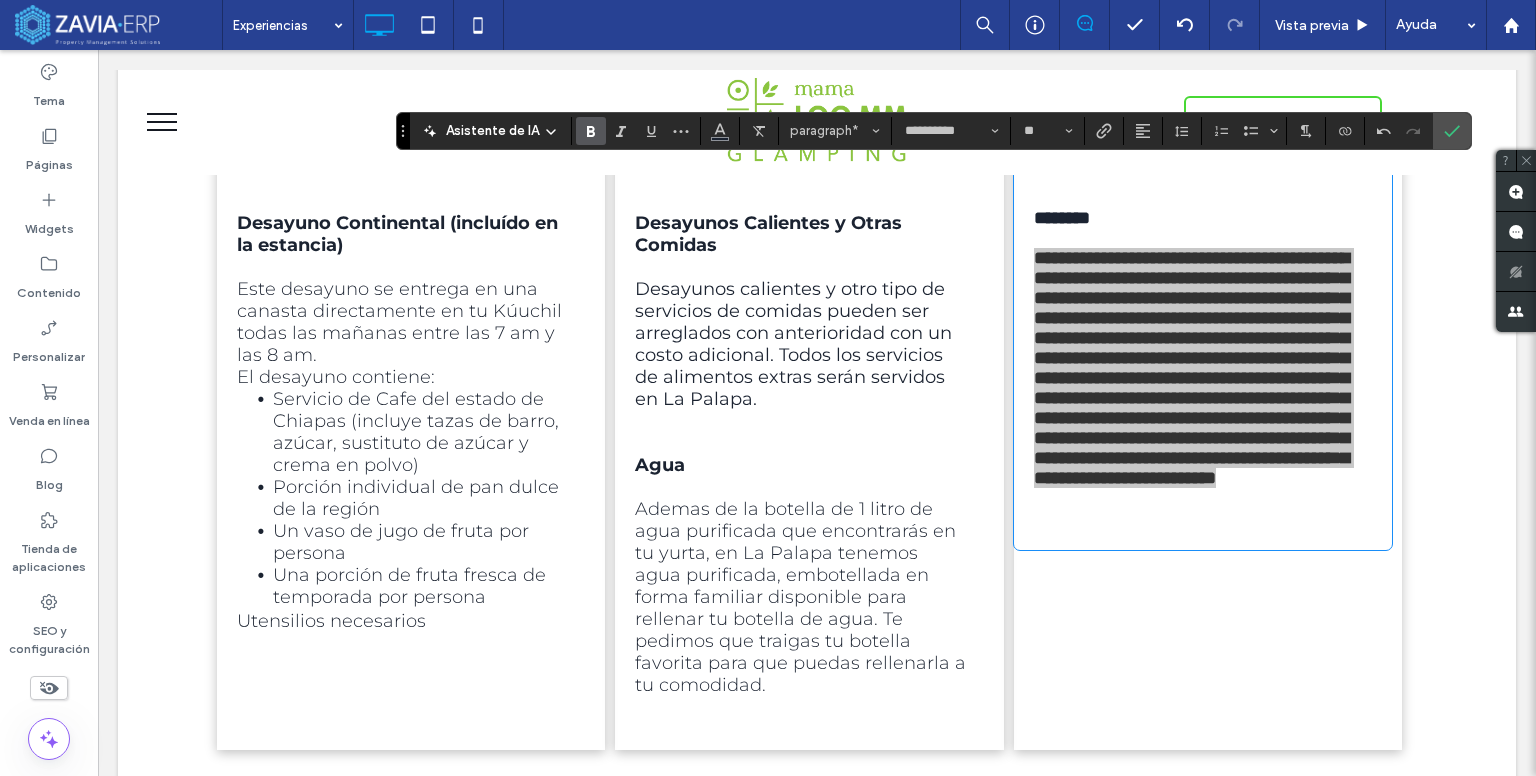 click 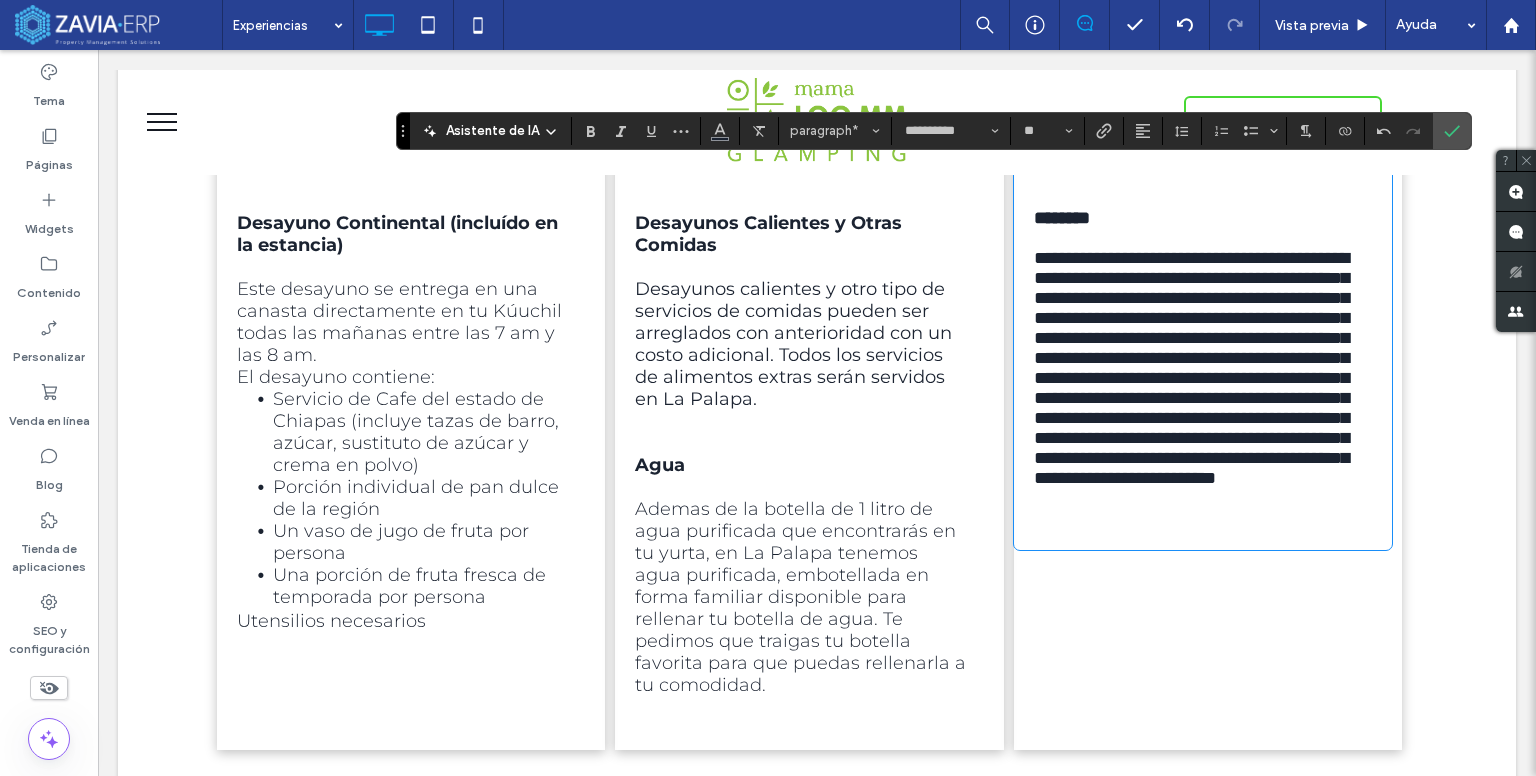 click on "**********" at bounding box center [1191, 368] 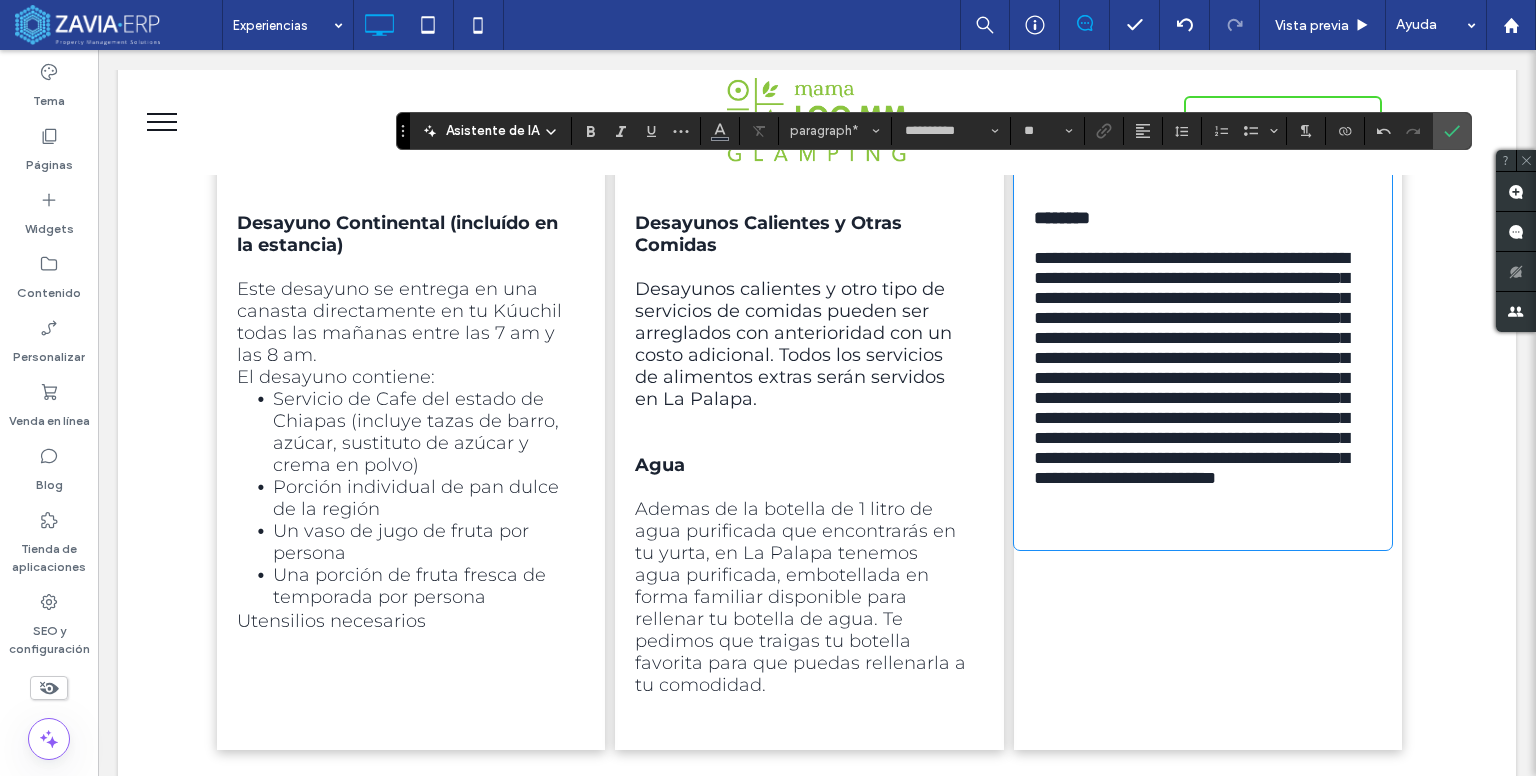 click on "**********" at bounding box center [1191, 368] 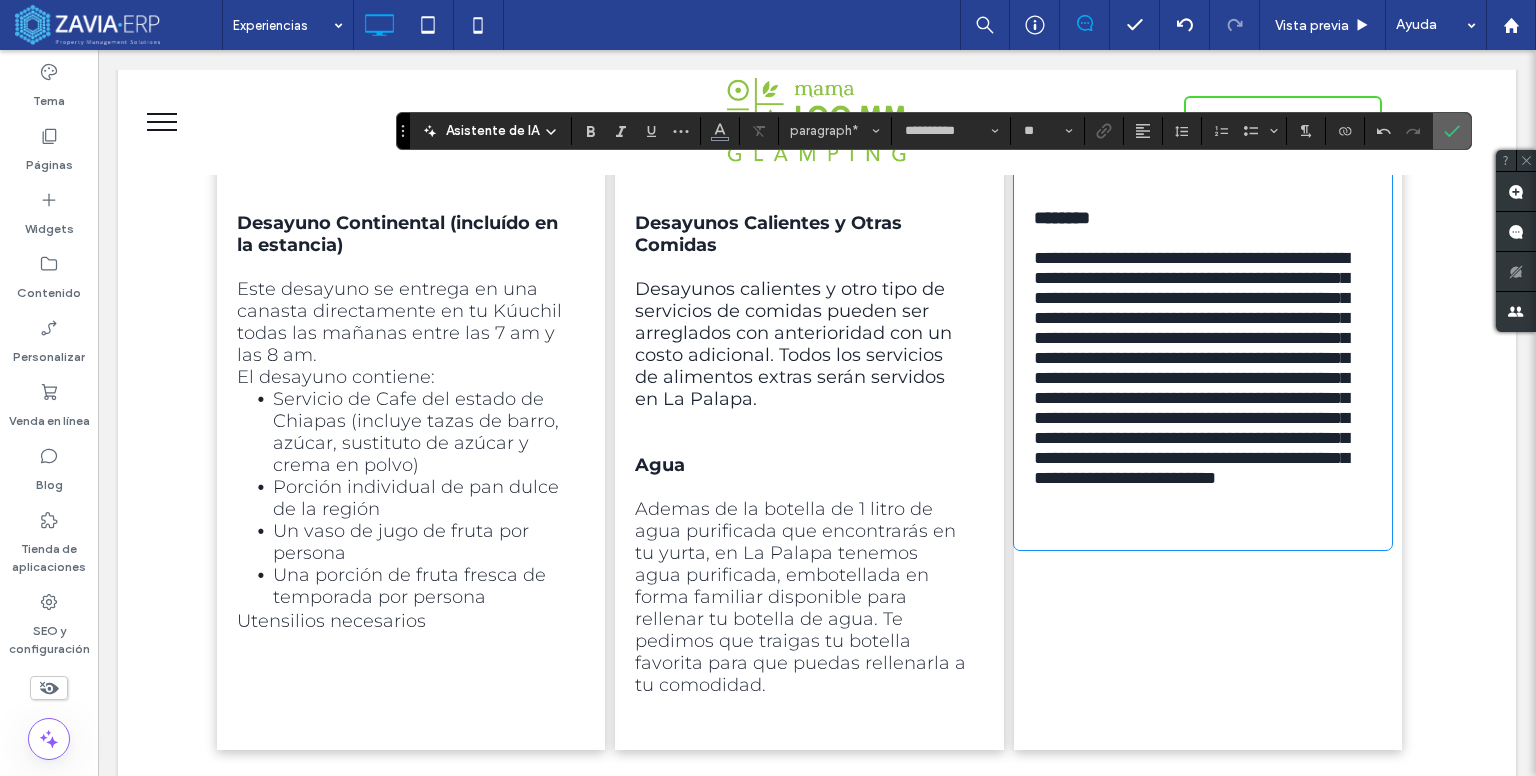 click at bounding box center [1452, 131] 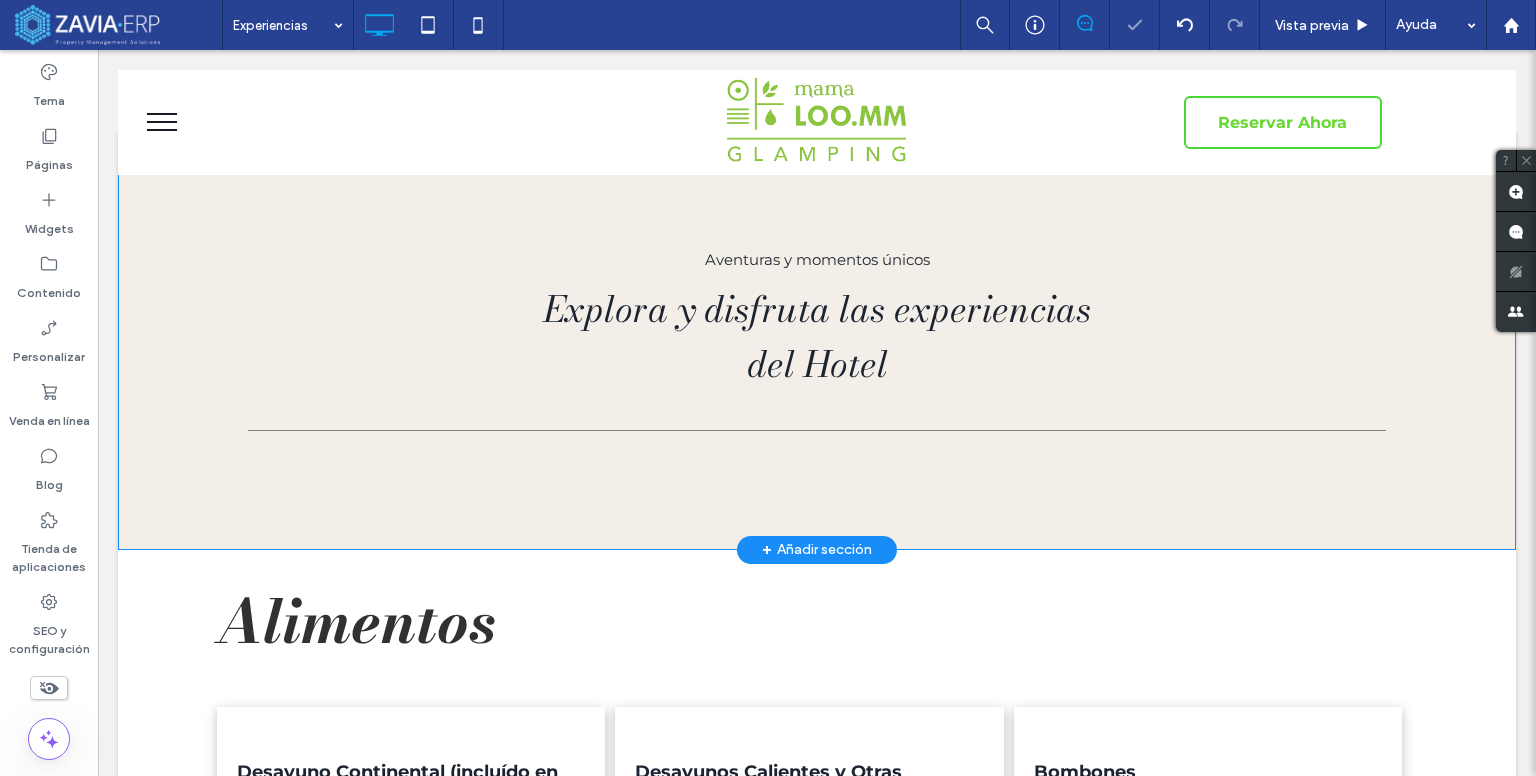 scroll, scrollTop: 0, scrollLeft: 0, axis: both 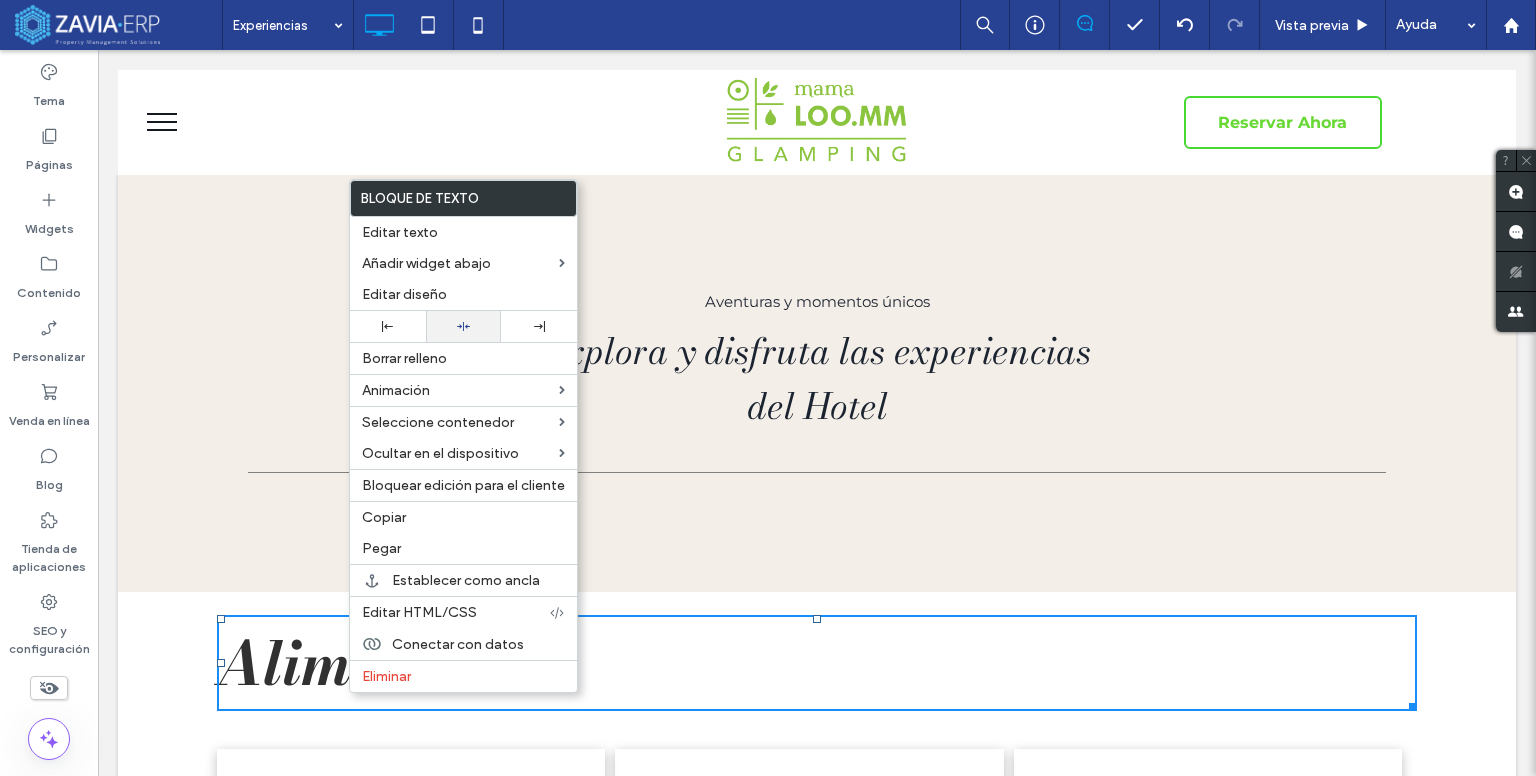 click at bounding box center (464, 326) 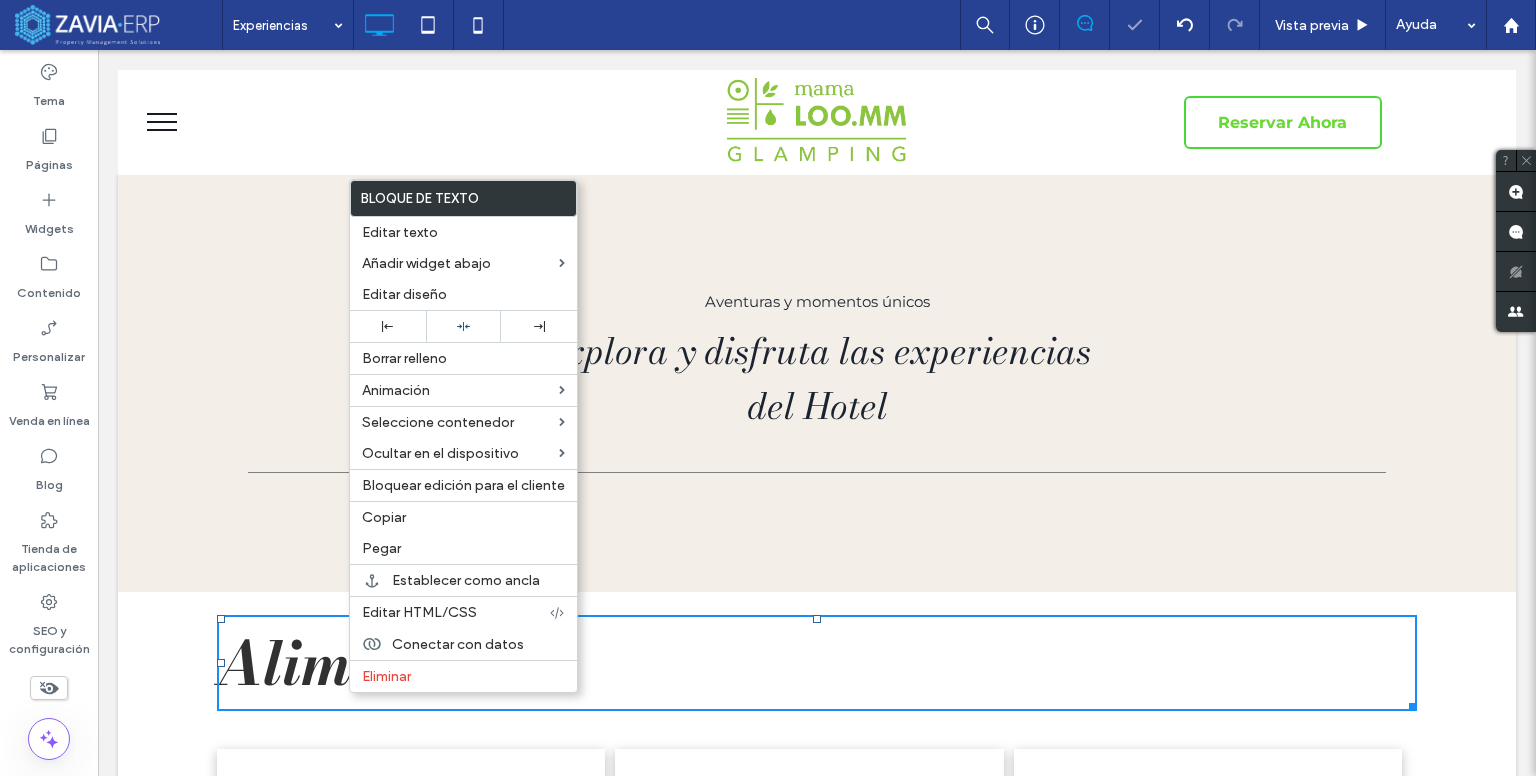 click on "Alimentos" at bounding box center [817, 663] 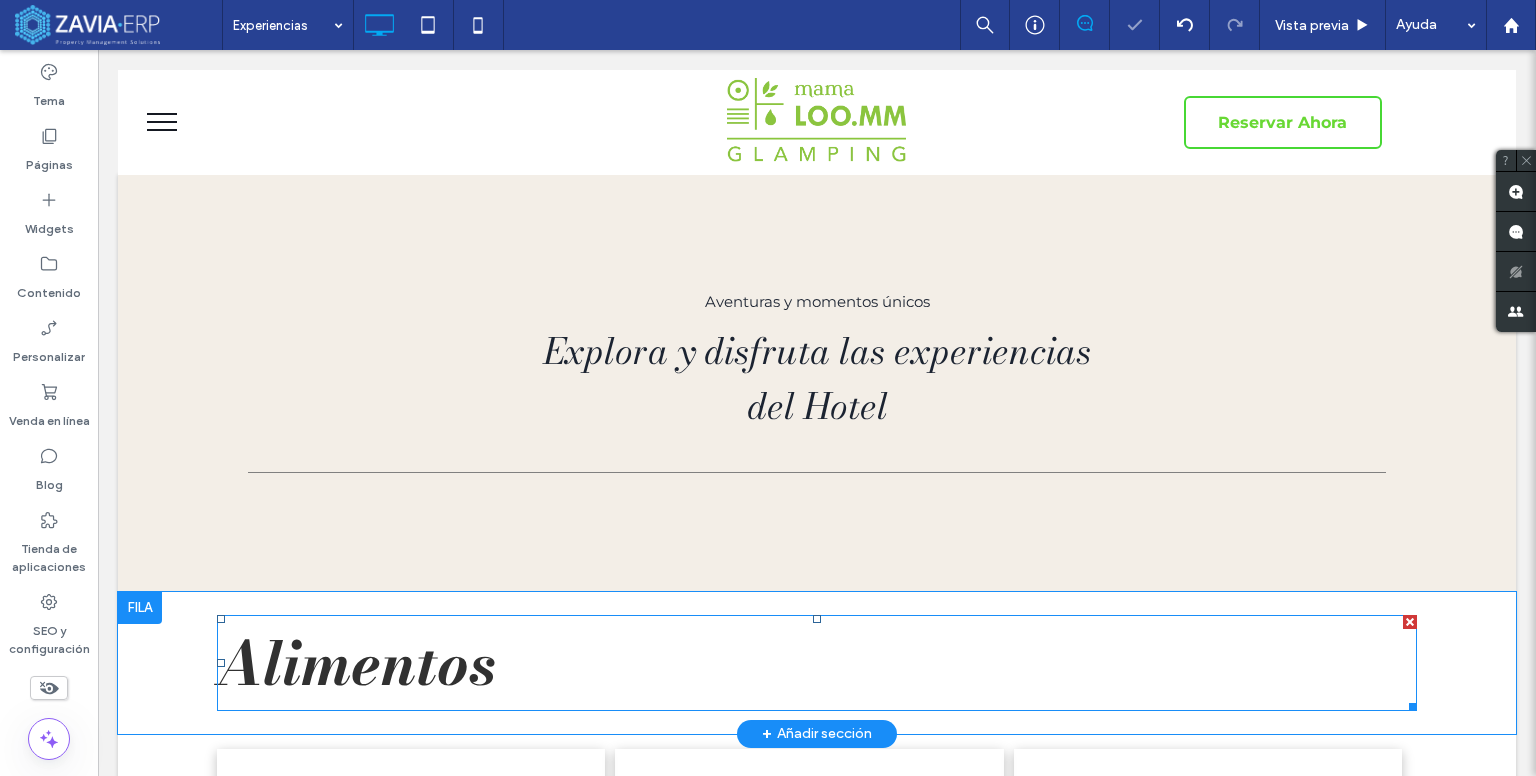 click on "Alimentos" at bounding box center [817, 663] 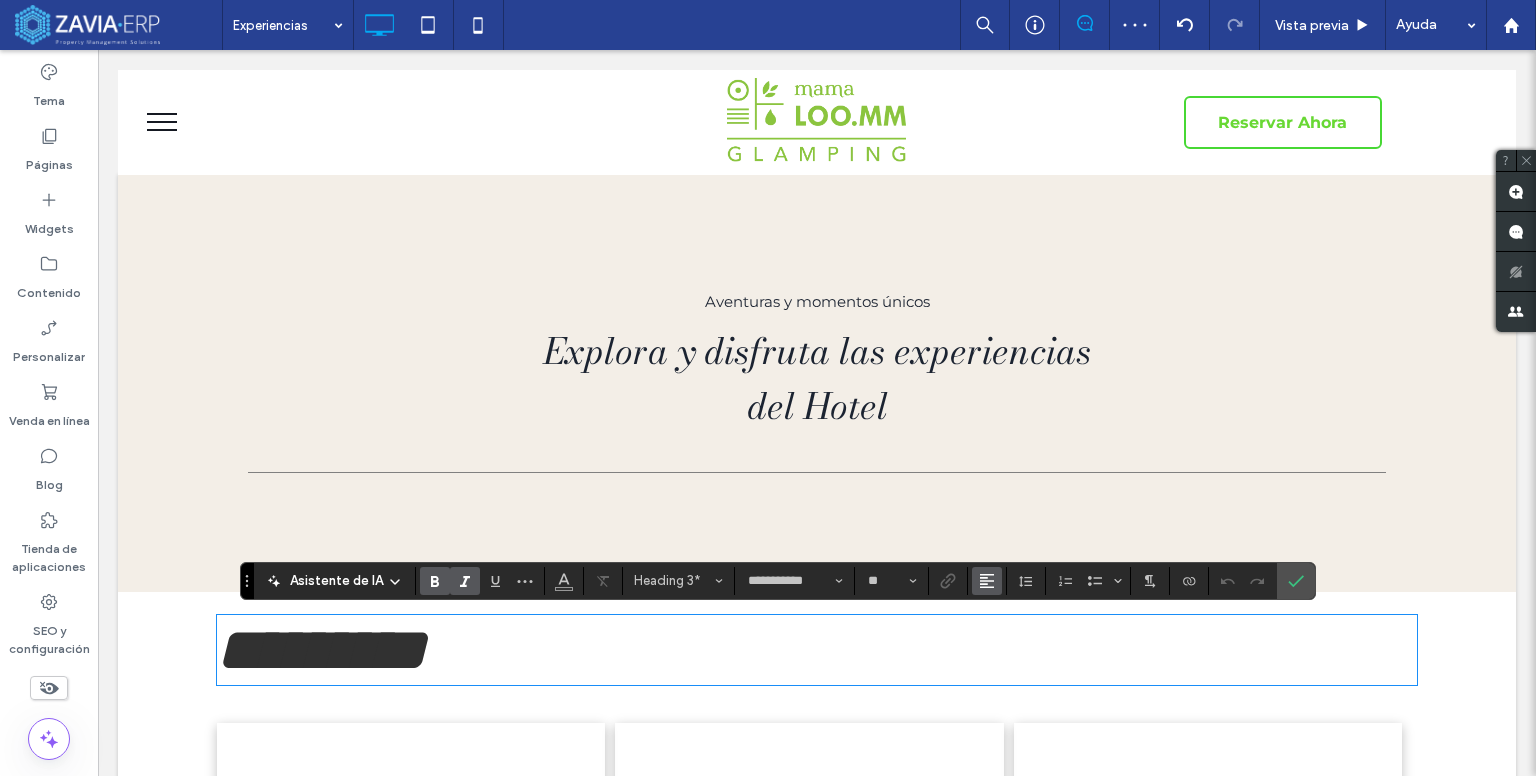 click 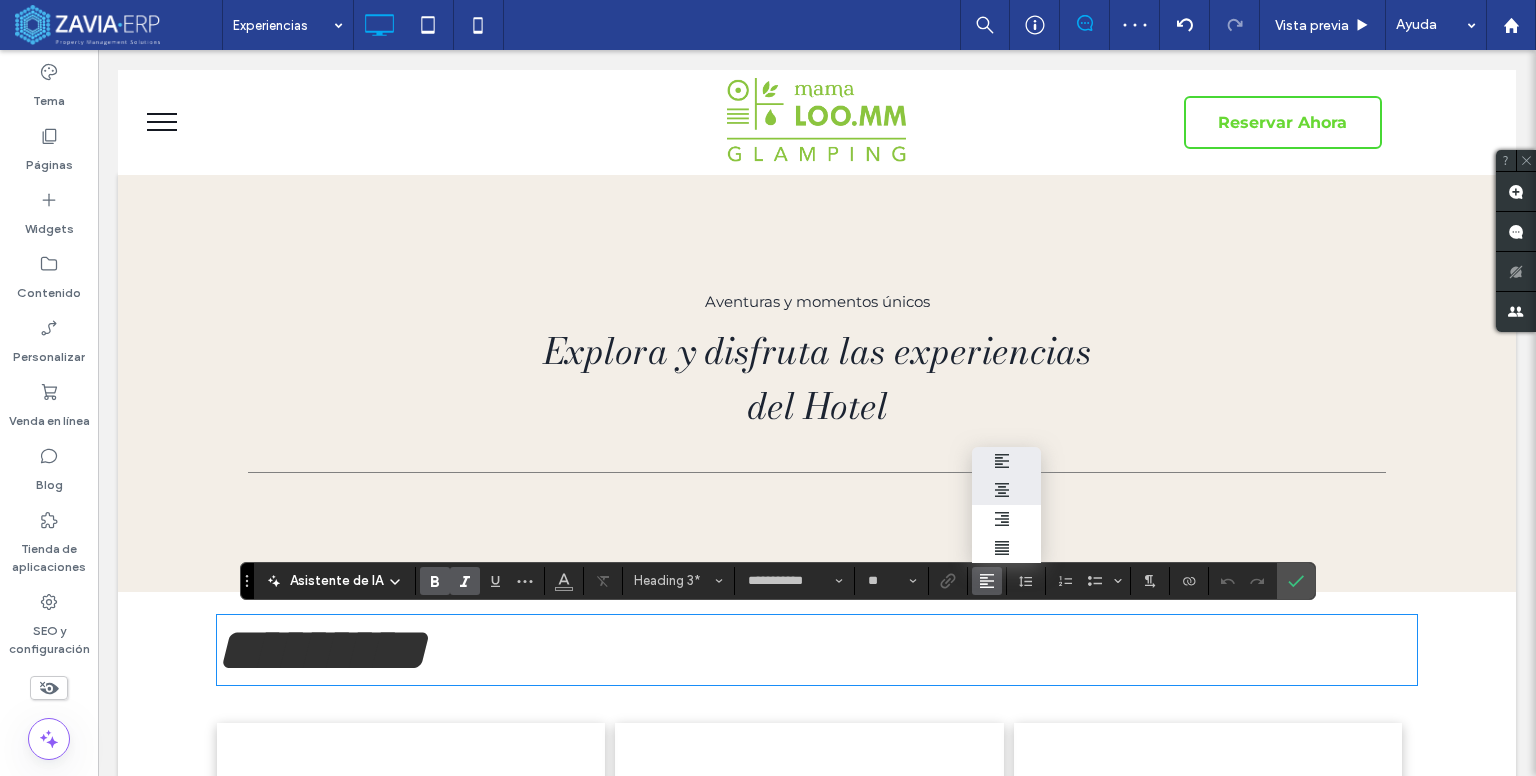 click at bounding box center [1007, 490] 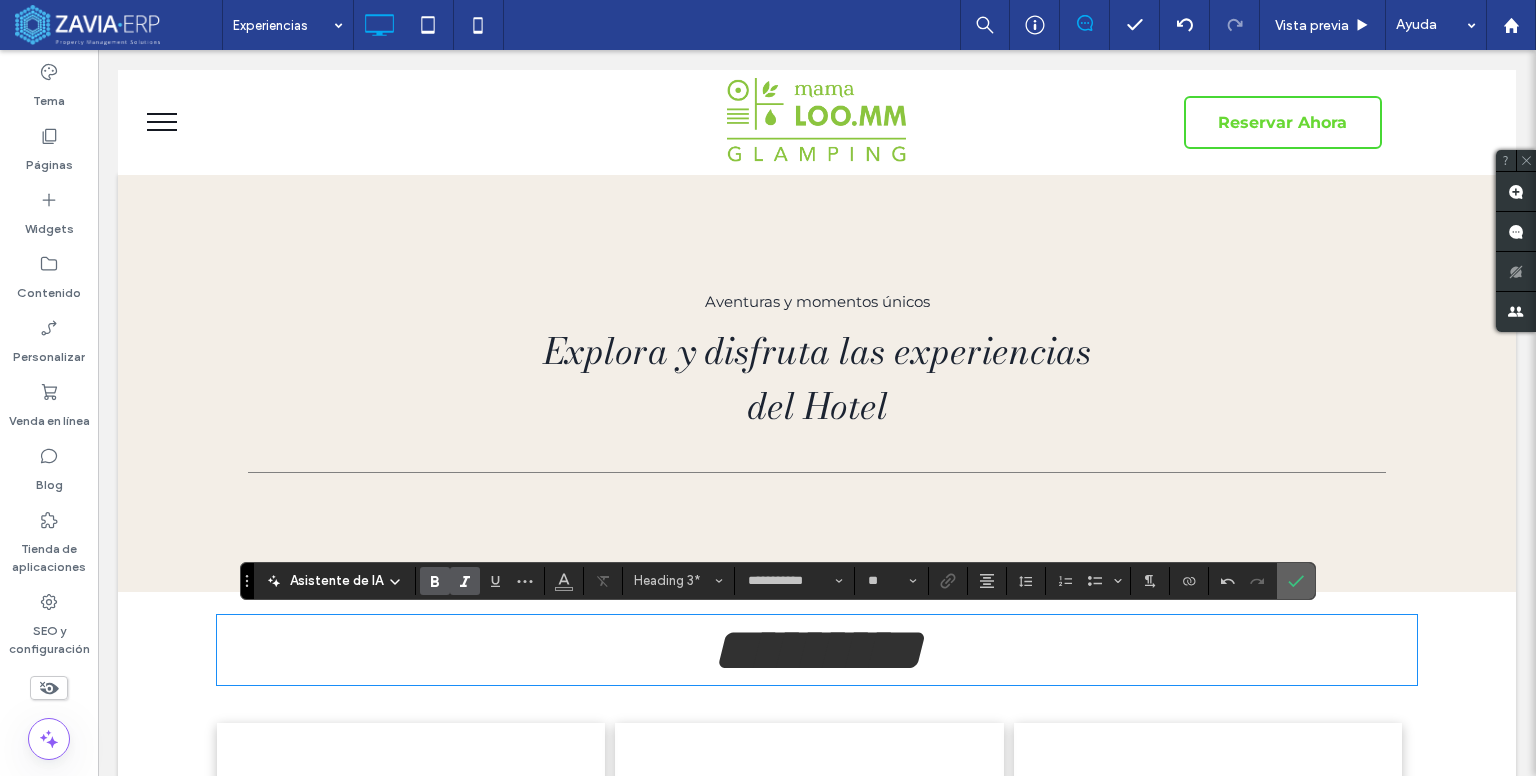 drag, startPoint x: 1290, startPoint y: 575, endPoint x: 1067, endPoint y: 568, distance: 223.10983 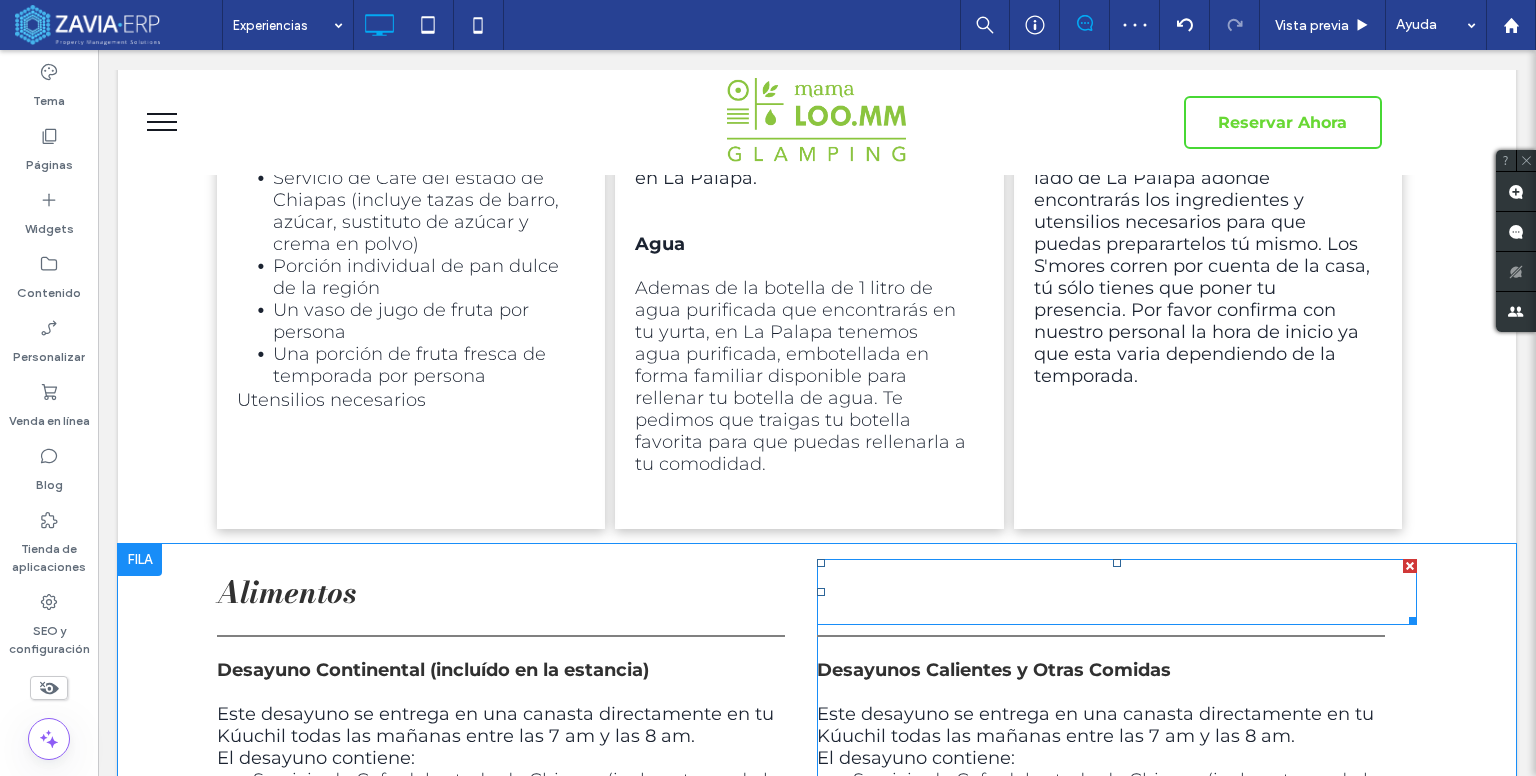 scroll, scrollTop: 900, scrollLeft: 0, axis: vertical 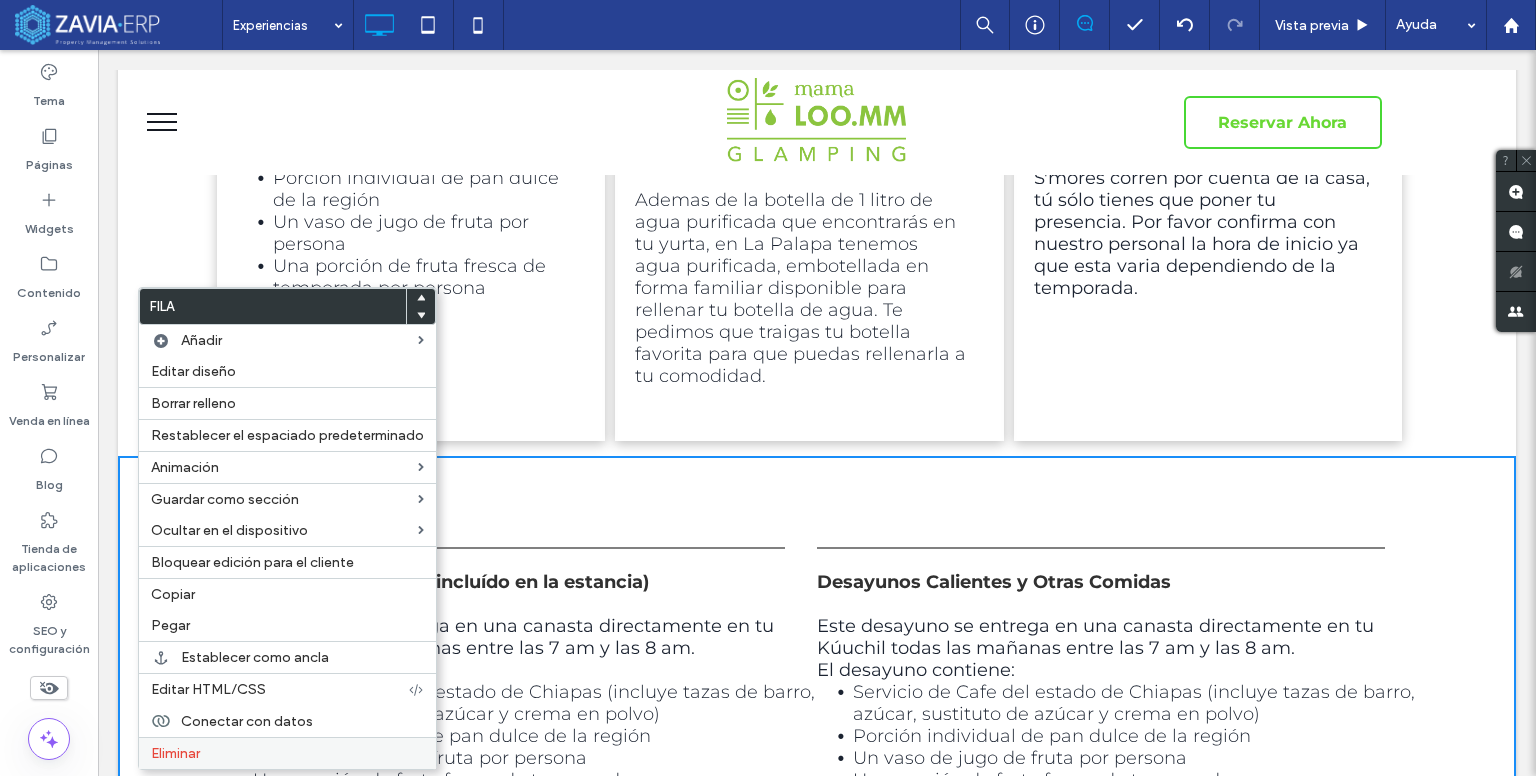 click on "Eliminar" at bounding box center [175, 753] 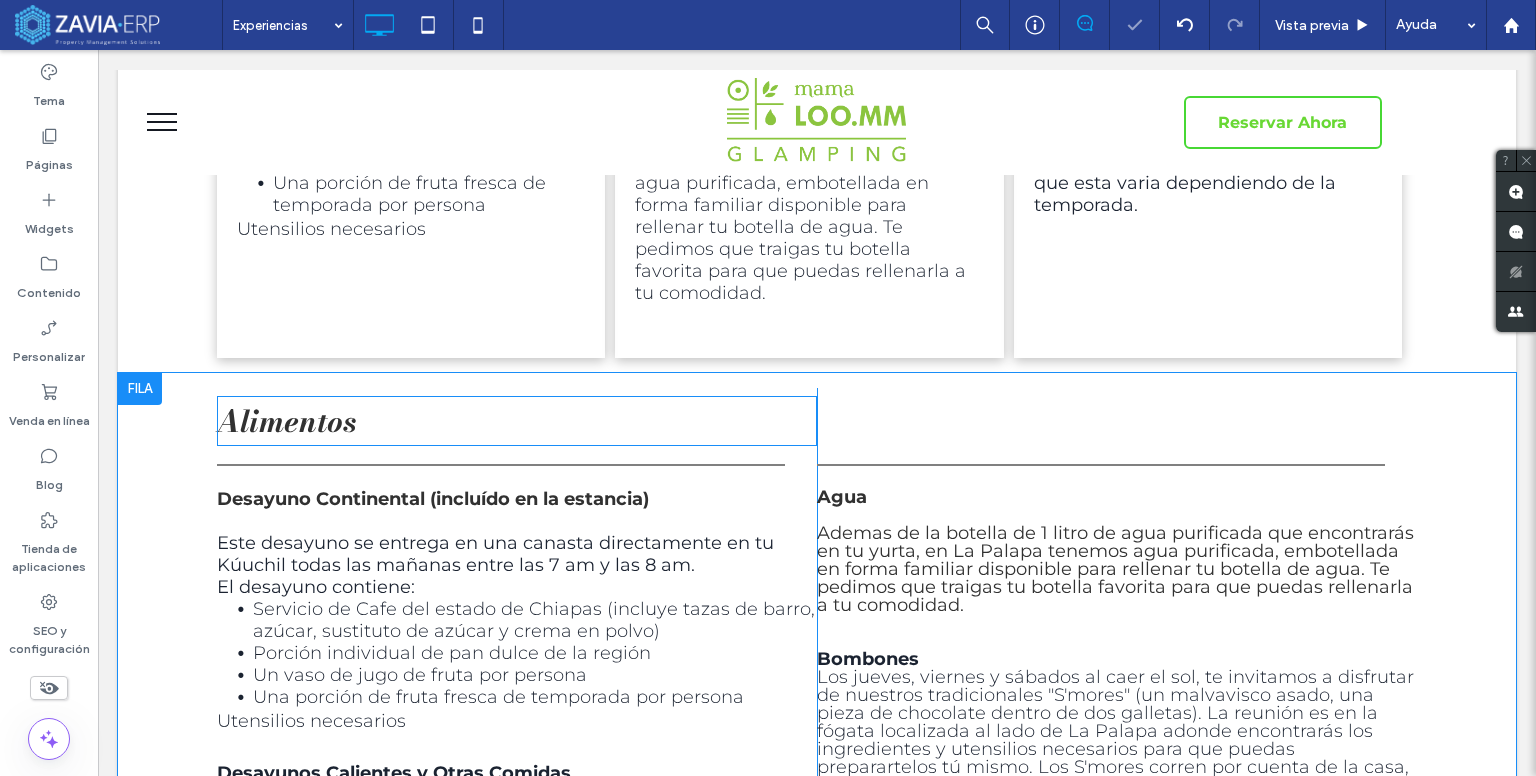 scroll, scrollTop: 1100, scrollLeft: 0, axis: vertical 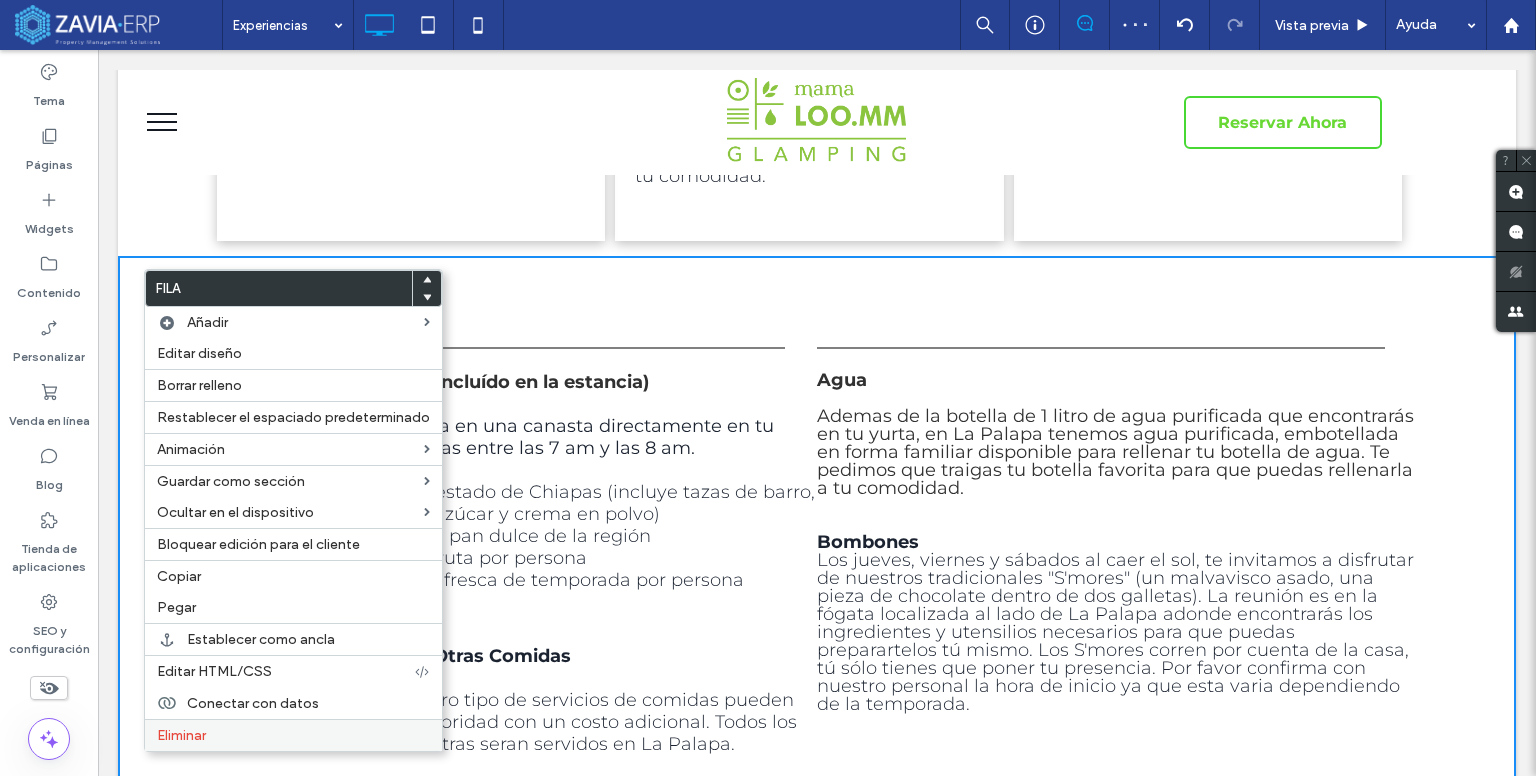 click on "Eliminar" at bounding box center [293, 735] 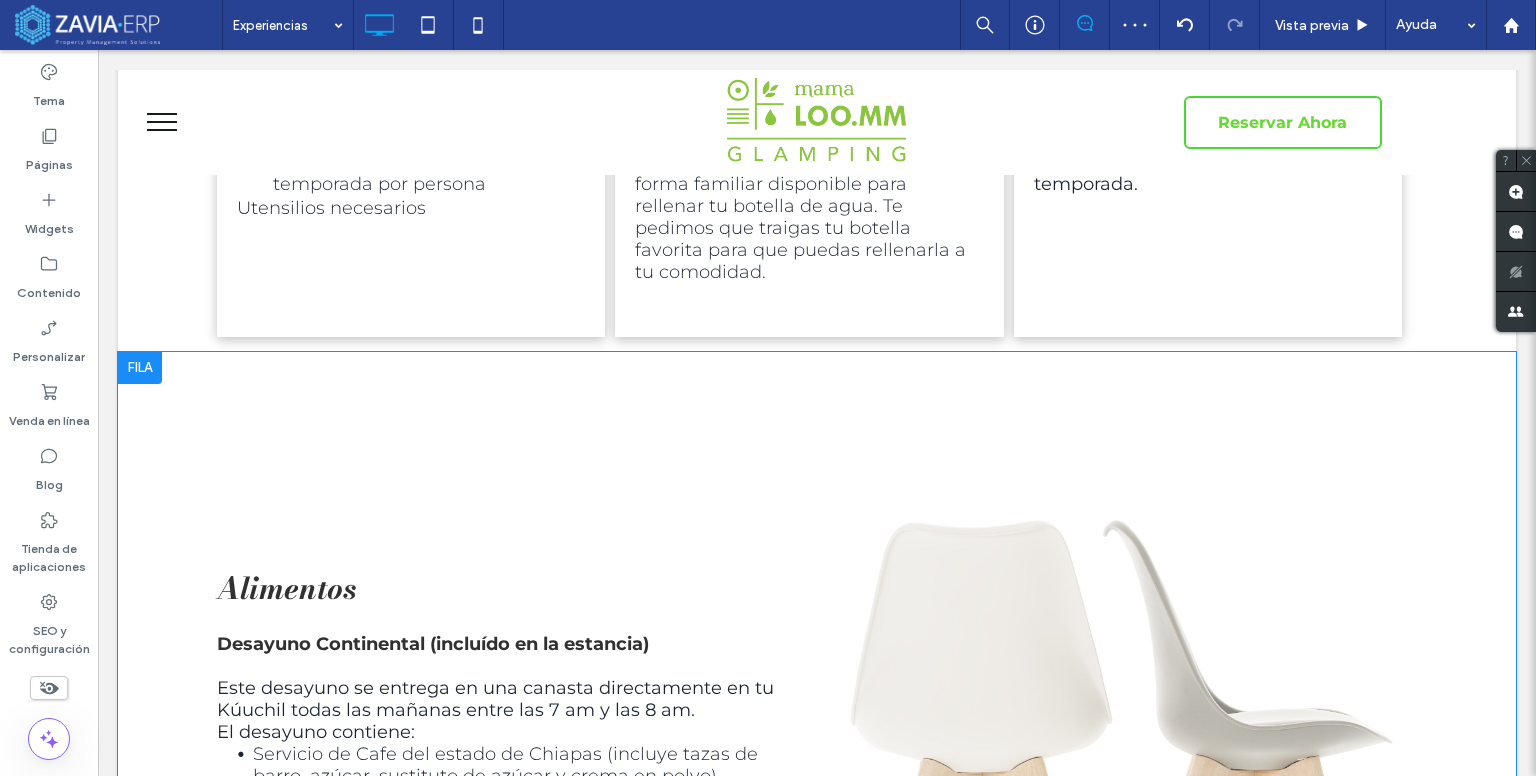 scroll, scrollTop: 1000, scrollLeft: 0, axis: vertical 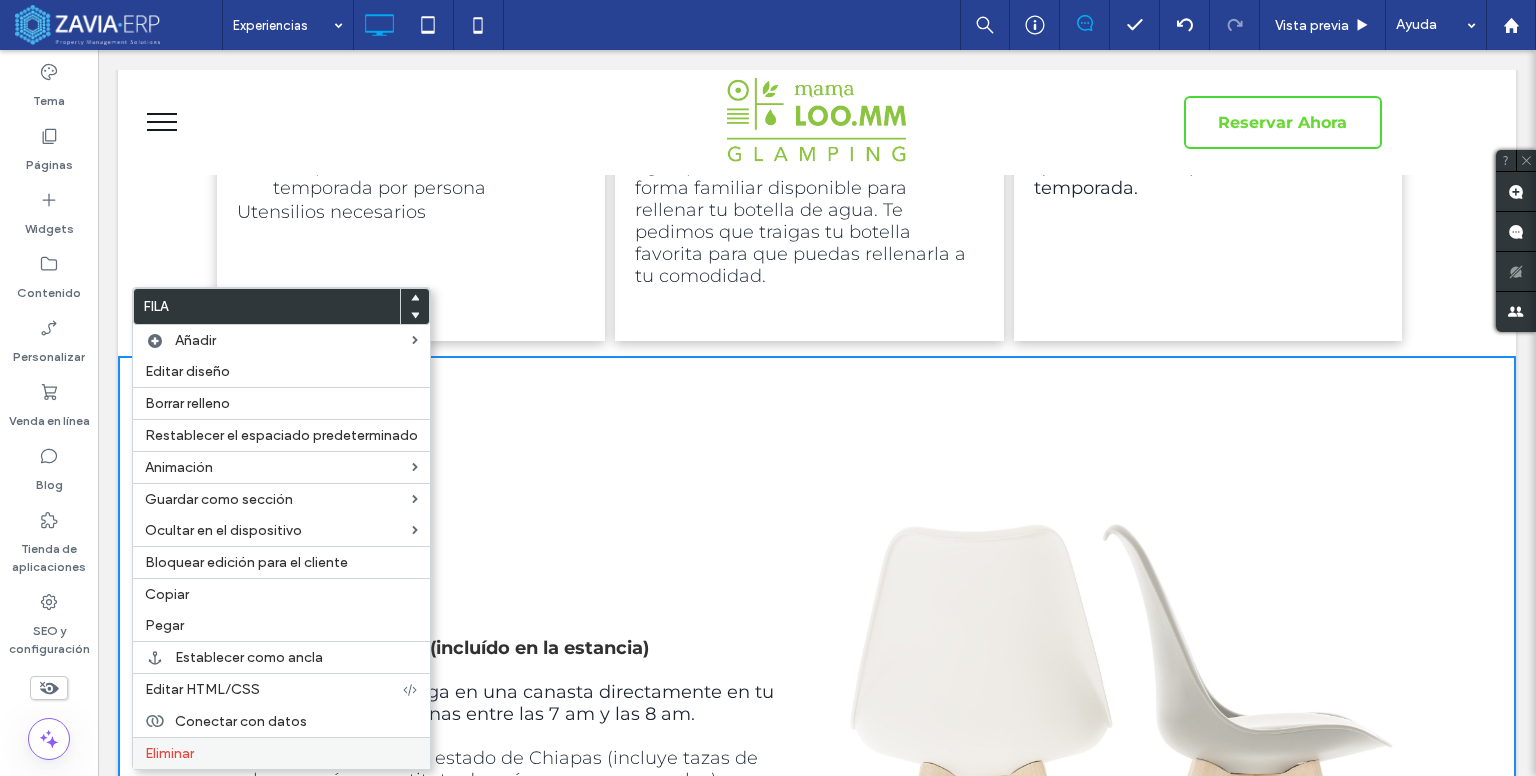 click on "Eliminar" at bounding box center (169, 753) 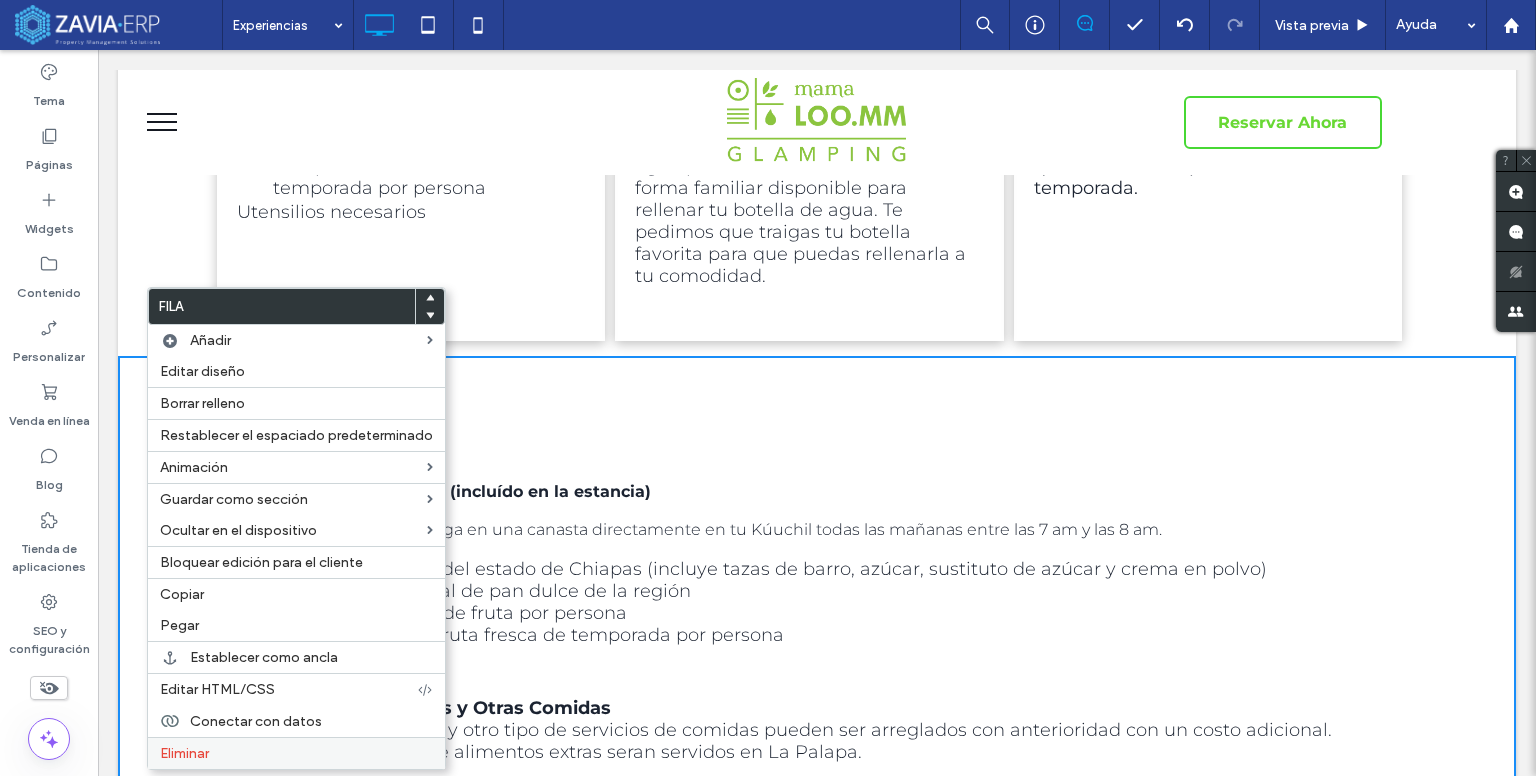 click on "Eliminar" at bounding box center [184, 753] 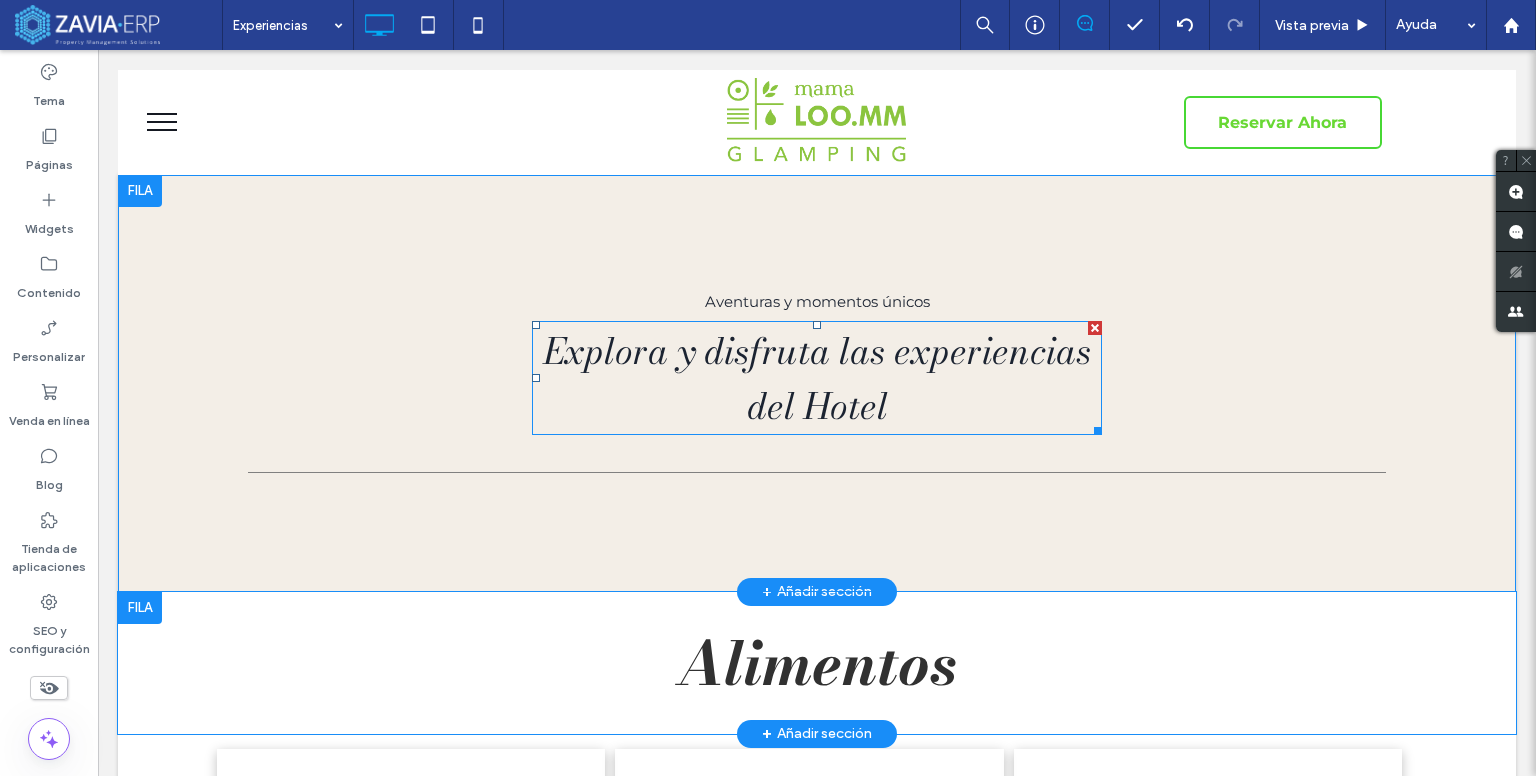 scroll, scrollTop: 100, scrollLeft: 0, axis: vertical 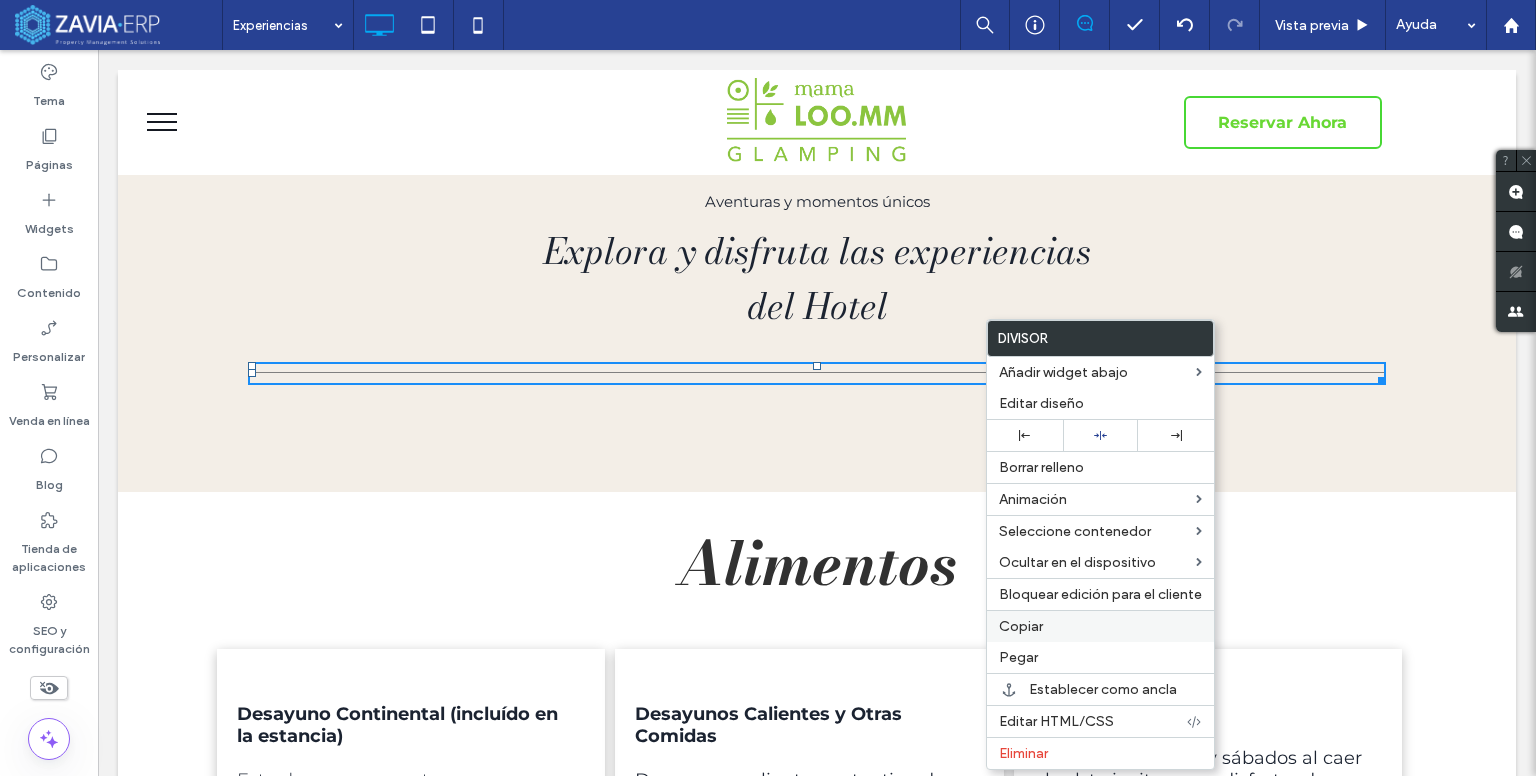click on "Copiar" at bounding box center [1100, 626] 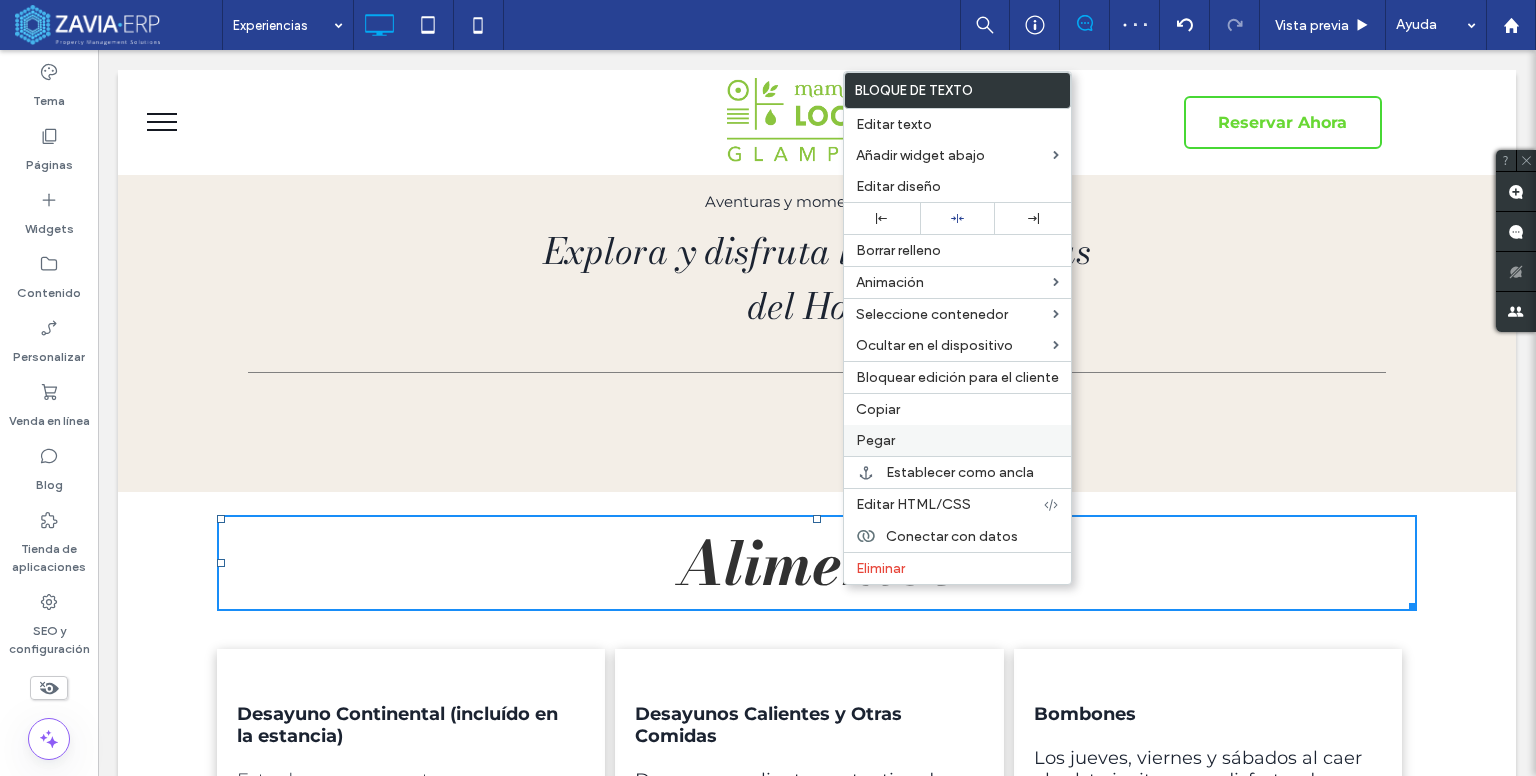click on "Pegar" at bounding box center [875, 440] 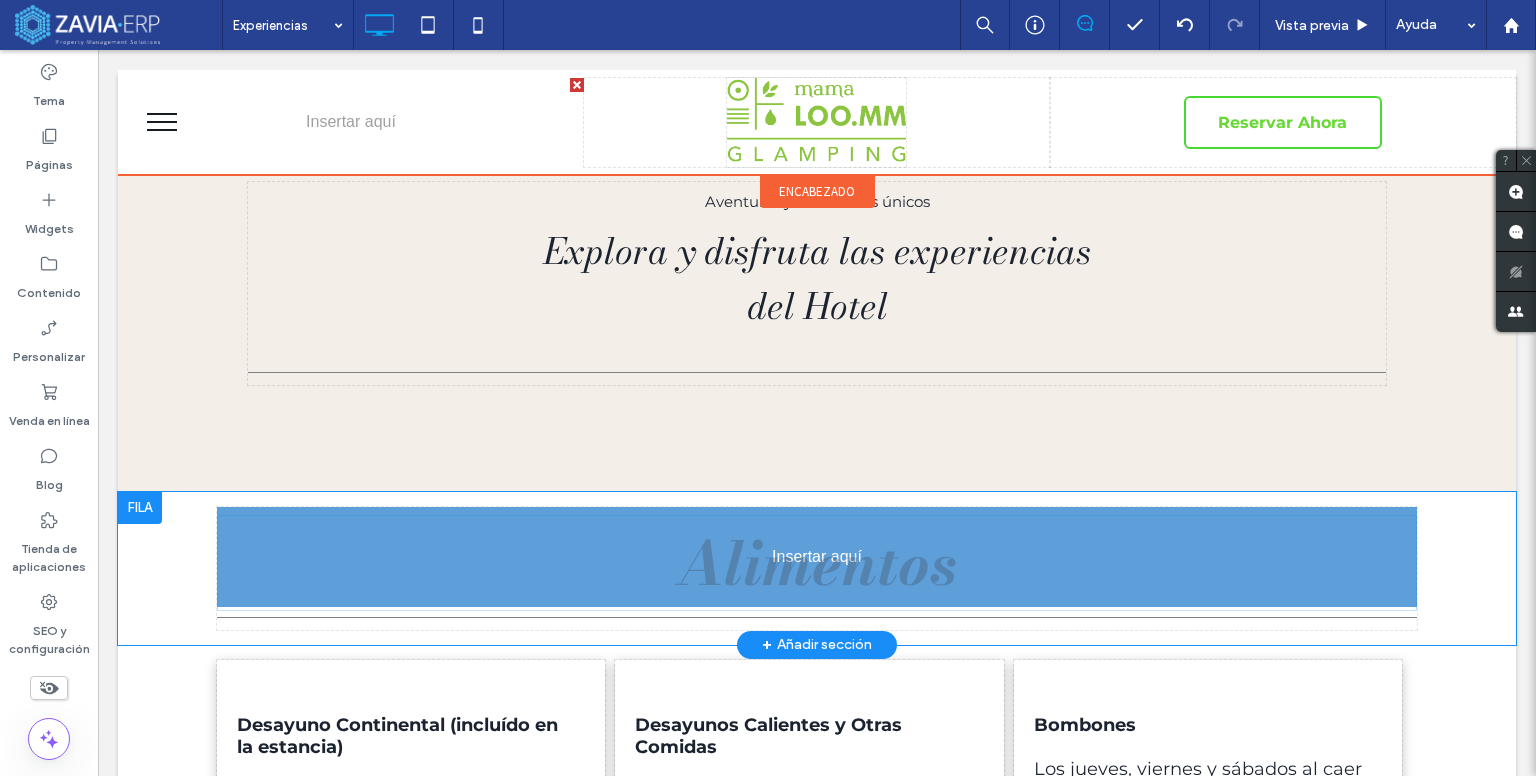 drag, startPoint x: 820, startPoint y: 576, endPoint x: 902, endPoint y: 563, distance: 83.02409 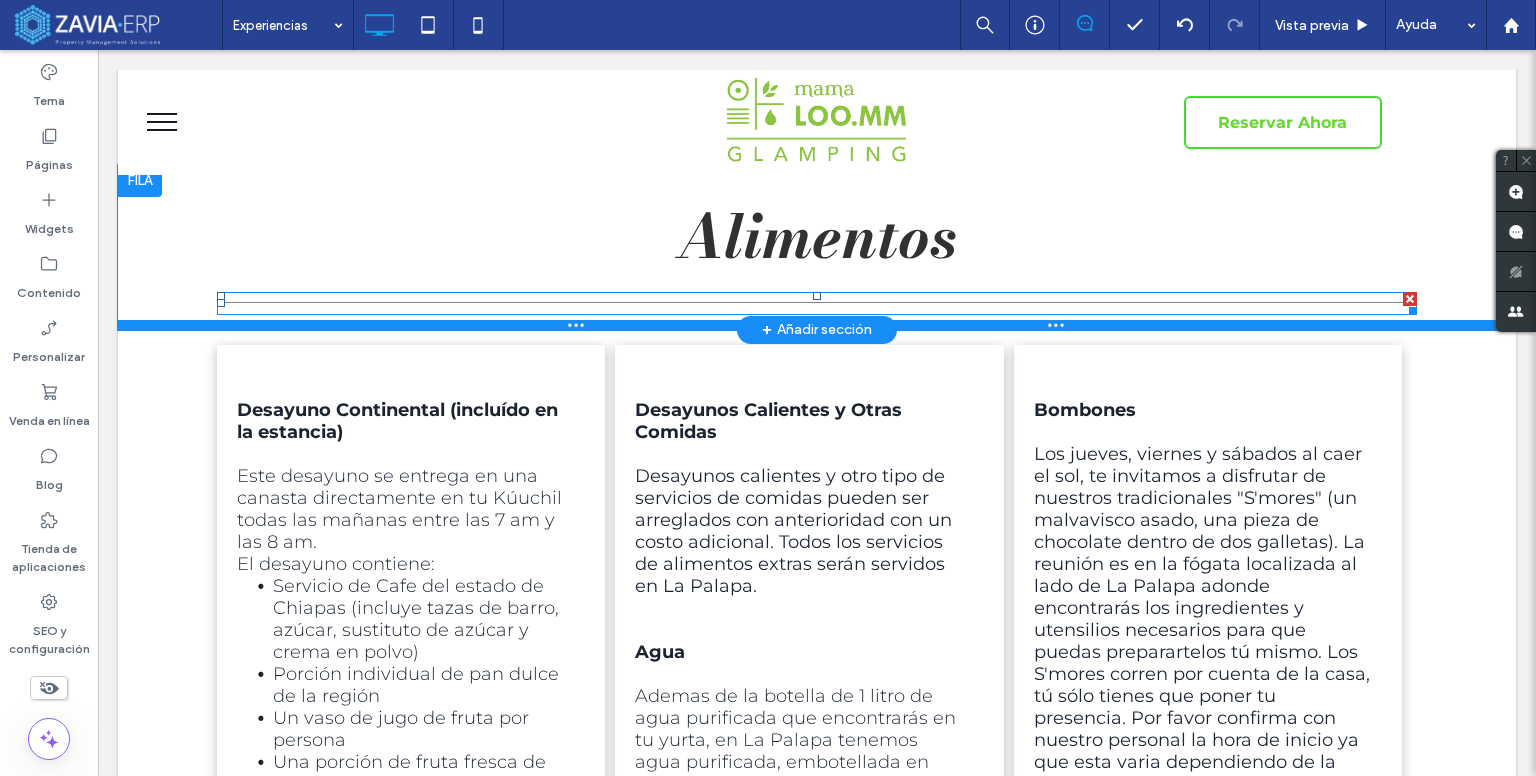 scroll, scrollTop: 300, scrollLeft: 0, axis: vertical 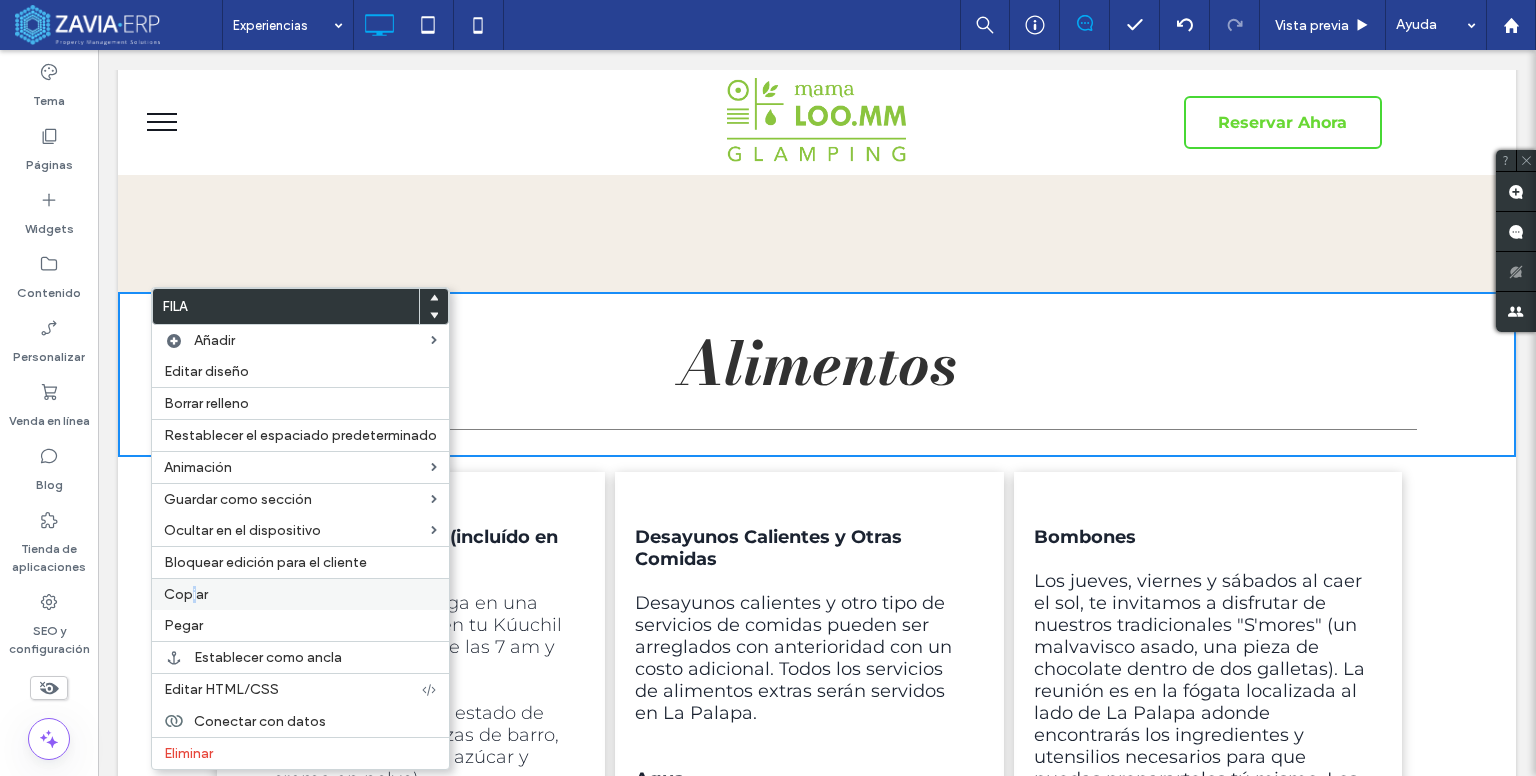 click on "Copiar" at bounding box center [186, 594] 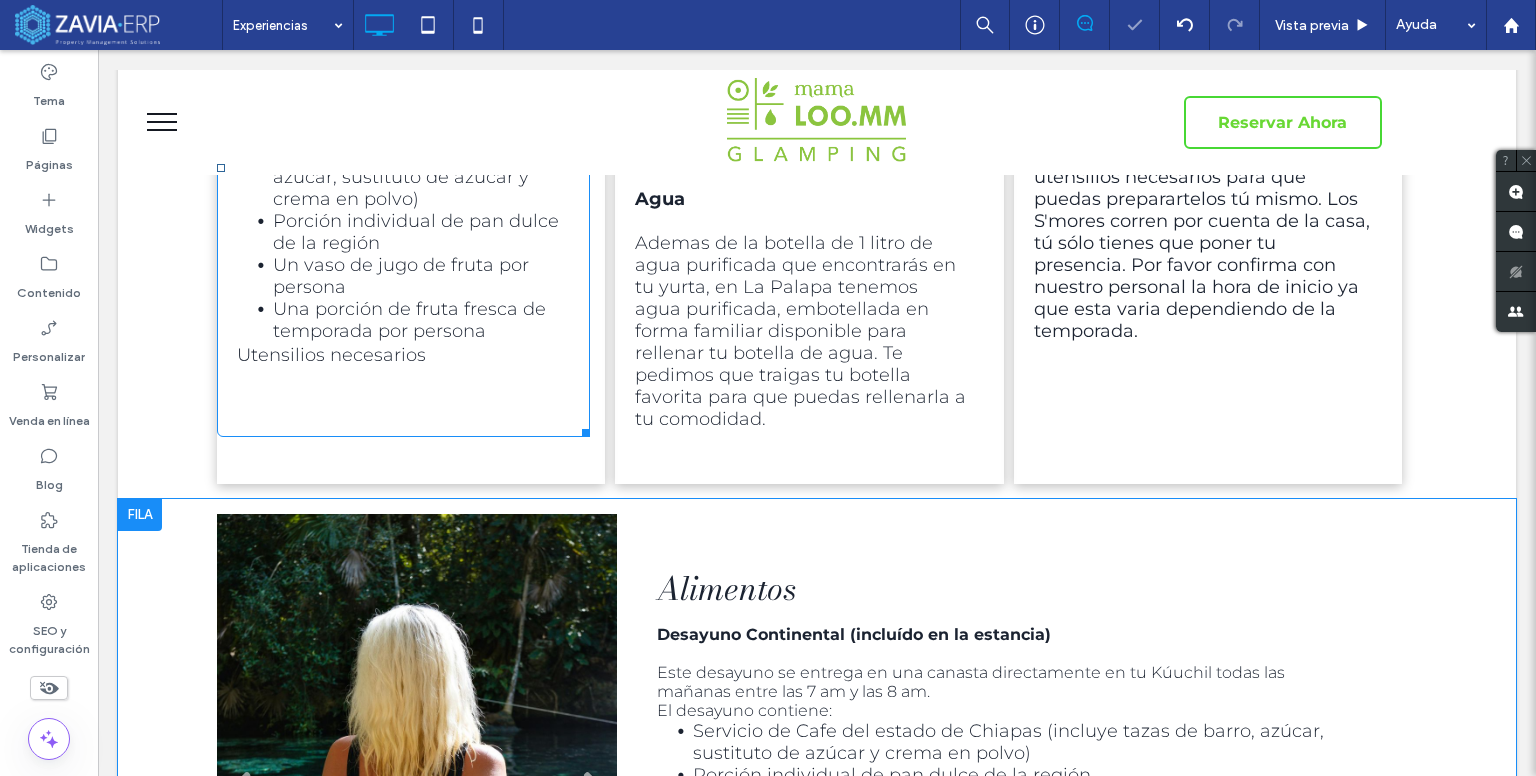 scroll, scrollTop: 1000, scrollLeft: 0, axis: vertical 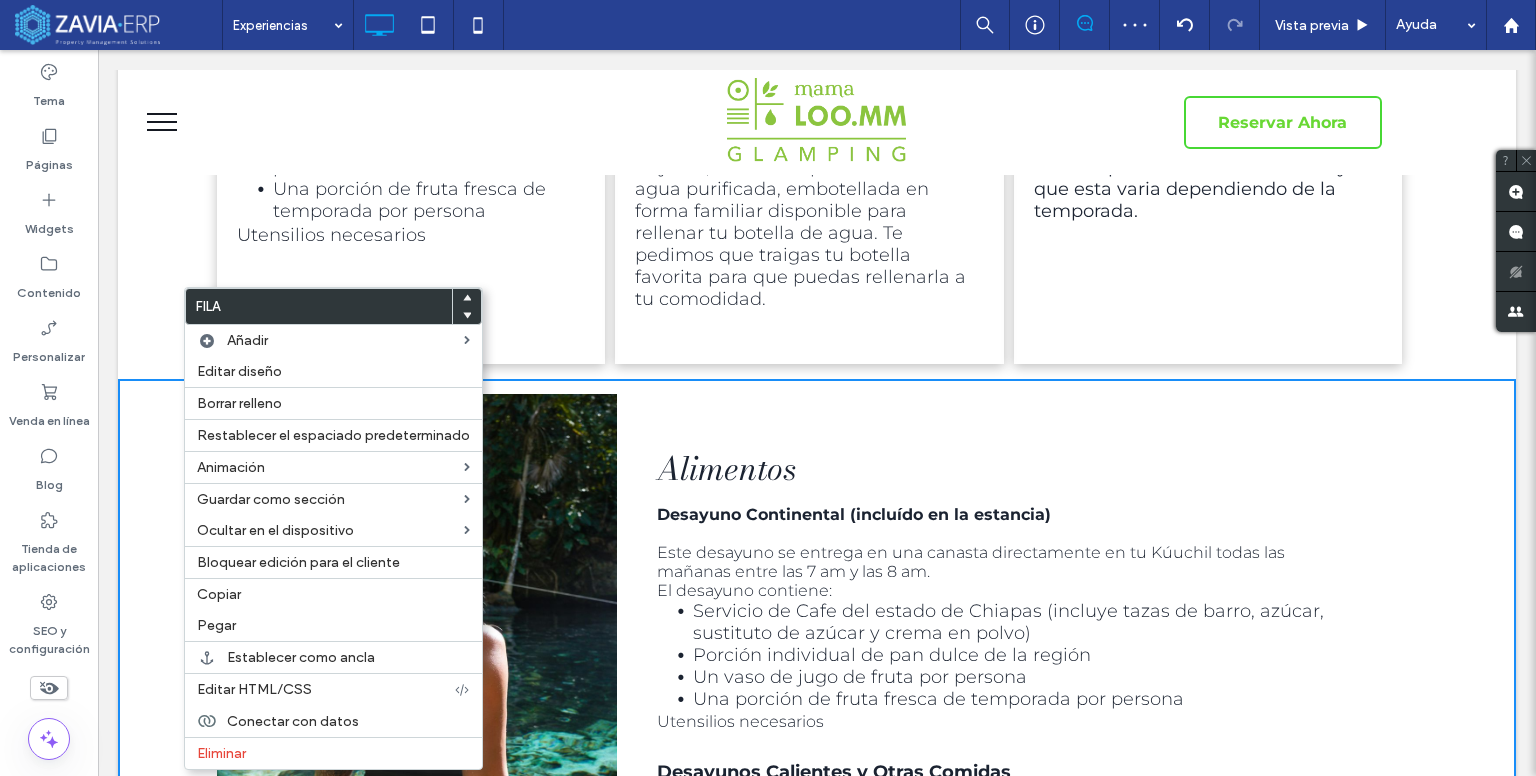 click on "Título de diapositiva
Escriba el subtítulo aquí
Botón
Título de diapositiva
Escriba el subtítulo aquí
Botón
Previous Next
Click To Paste
Alimentos
Desayuno Continental (incluído en la estancia)  Este desayuno se entrega en una canasta directamente en tu Kúuchil todas las mañanas entre las 7 am y las 8 am.  El desayuno contiene:   Servicio de Cafe del estado de [STATE] (incluye tazas de barro, azúcar, sustituto de azúcar y crema en polvo) Porción individual de pan dulce de la región Un vaso de jugo de fruta por persona Una porción de fruta fresca de temporada por persona
Utensilios necesarios Desayunos Calientes y Otras Comidas  Desayunos calientes y otro tipo de servicios de comidas pueden ser arreglados con anterioridad con un costo adicional. Todos los servicios de alimentos extras seran servidos en La Palapa. Agua Bombones
Click To Paste
+" at bounding box center [817, 837] 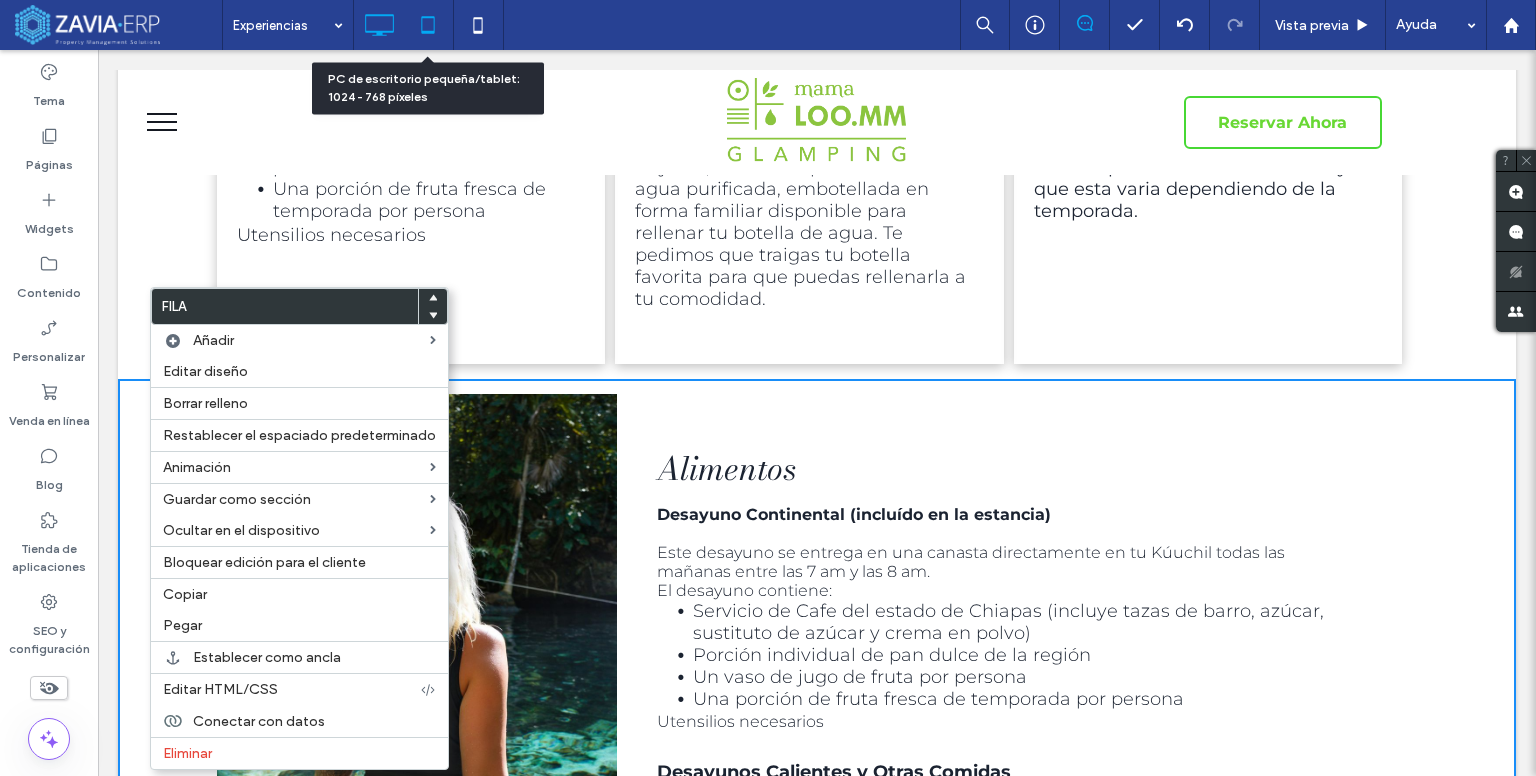 click 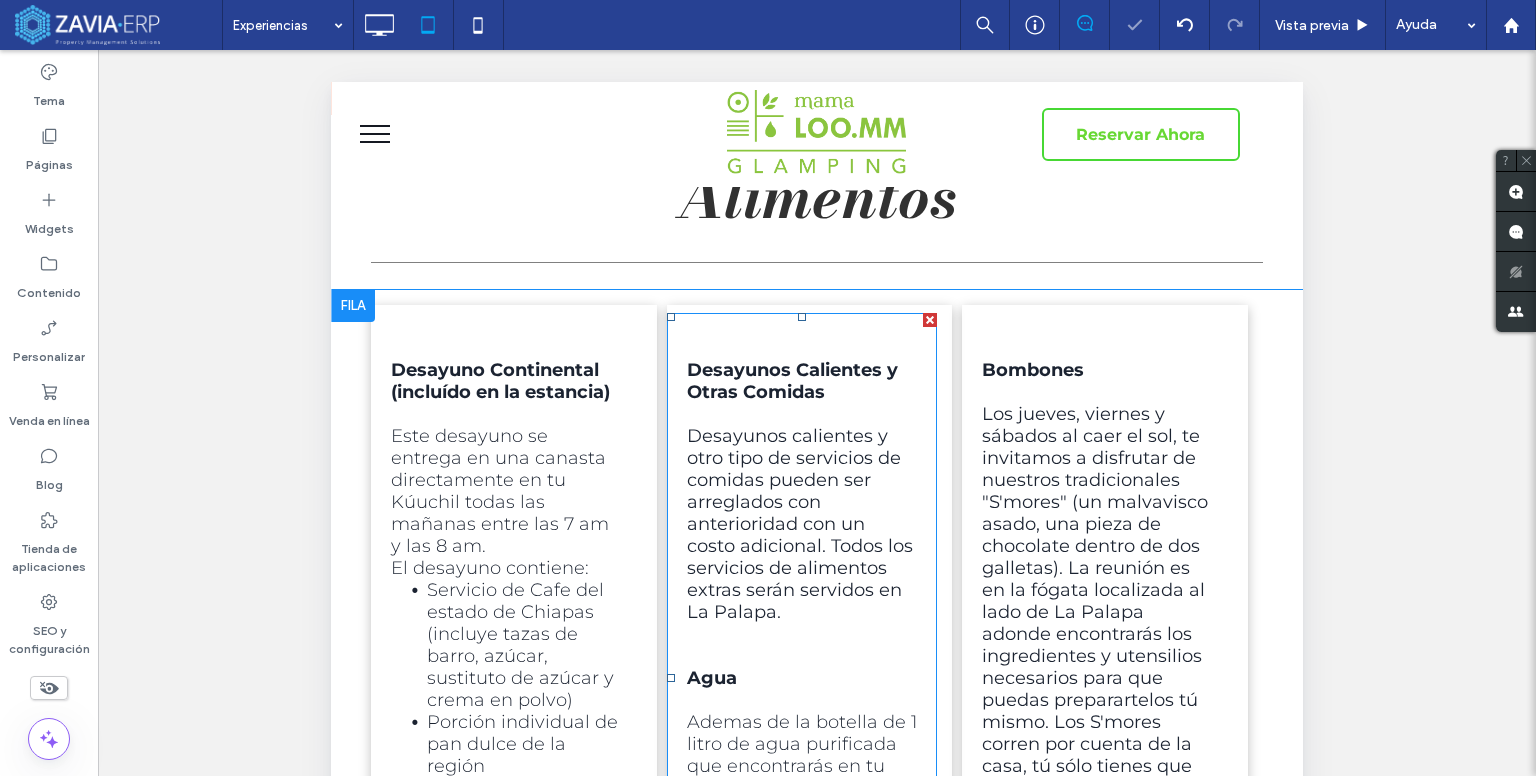 scroll, scrollTop: 500, scrollLeft: 0, axis: vertical 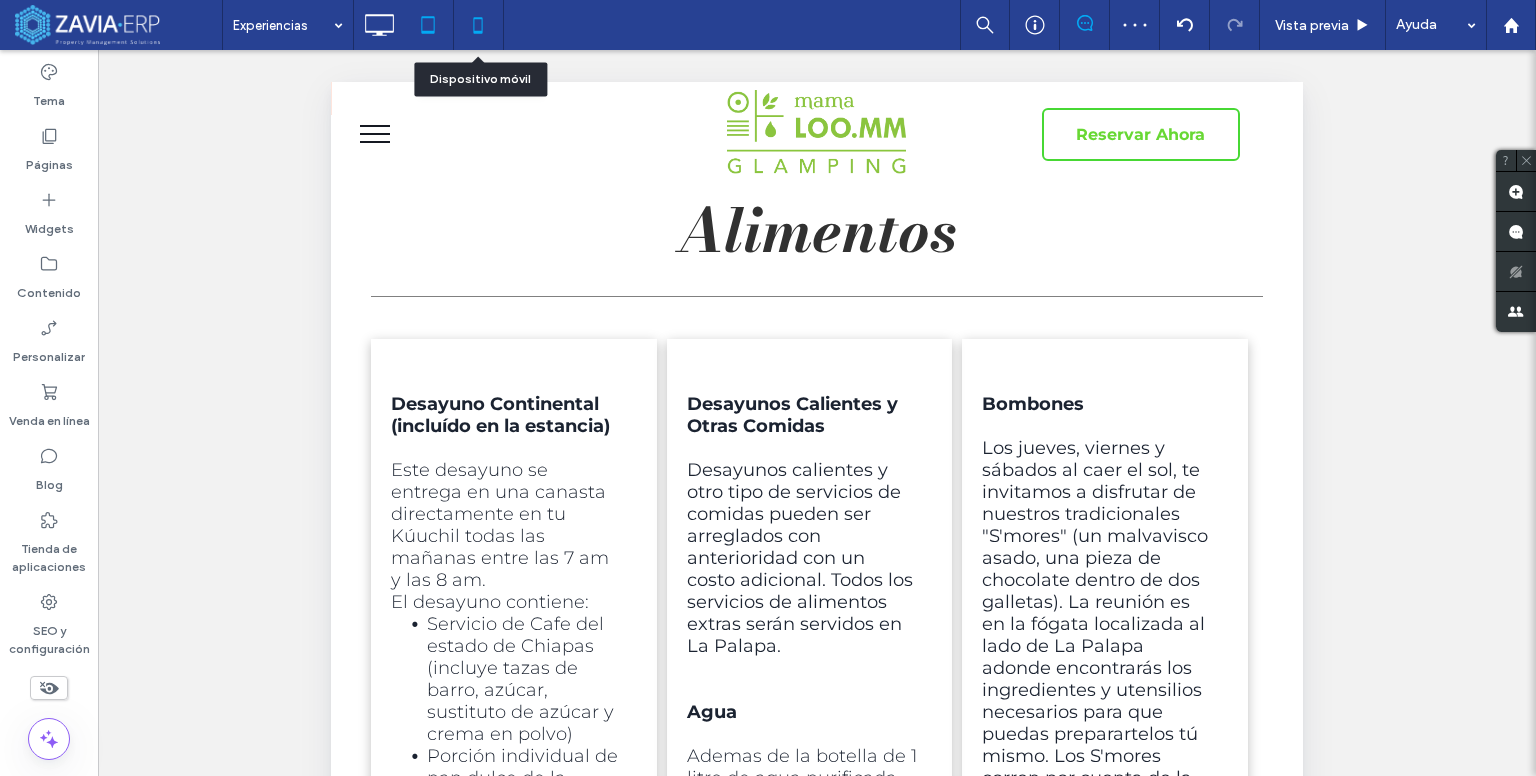 click 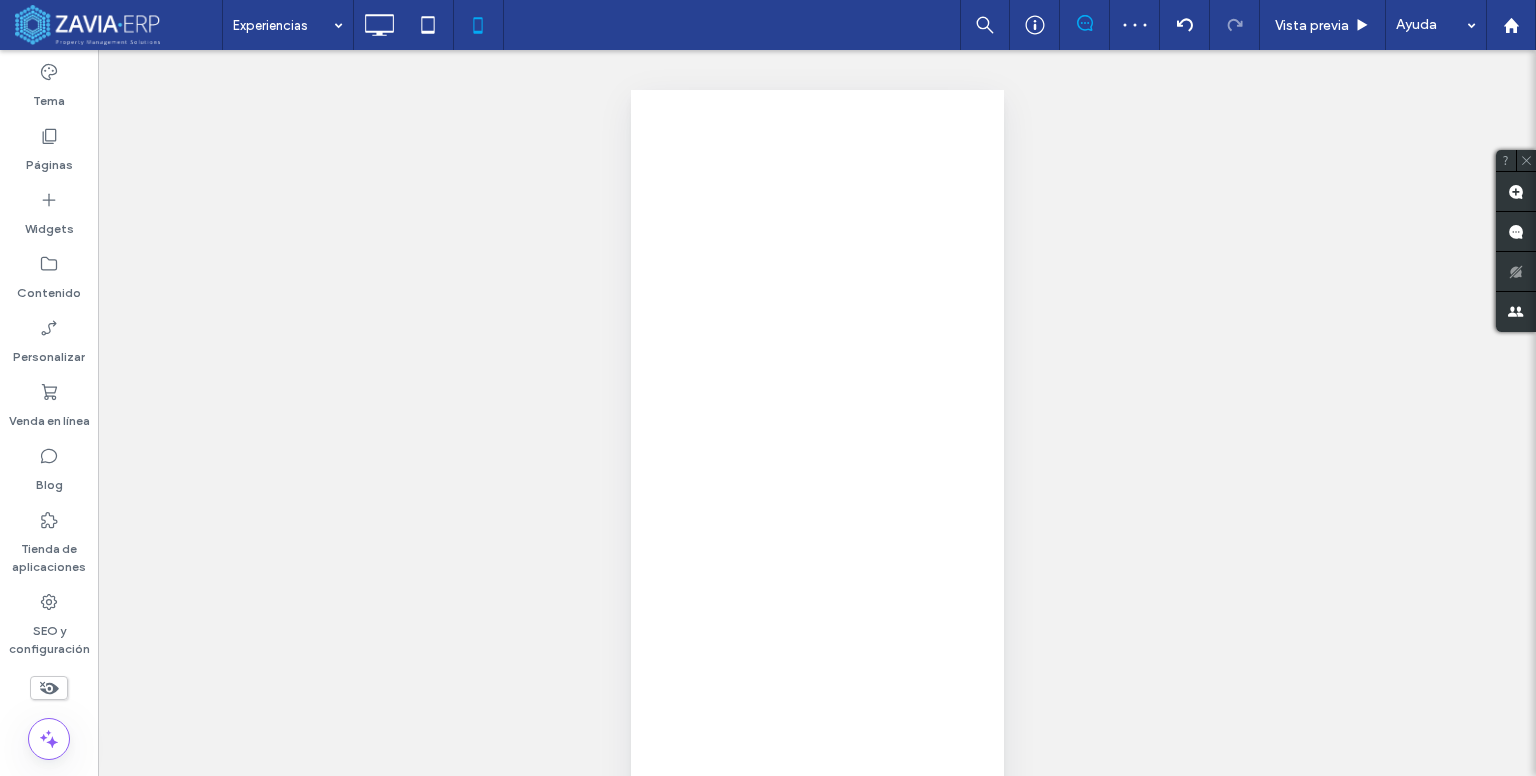 scroll, scrollTop: 0, scrollLeft: 0, axis: both 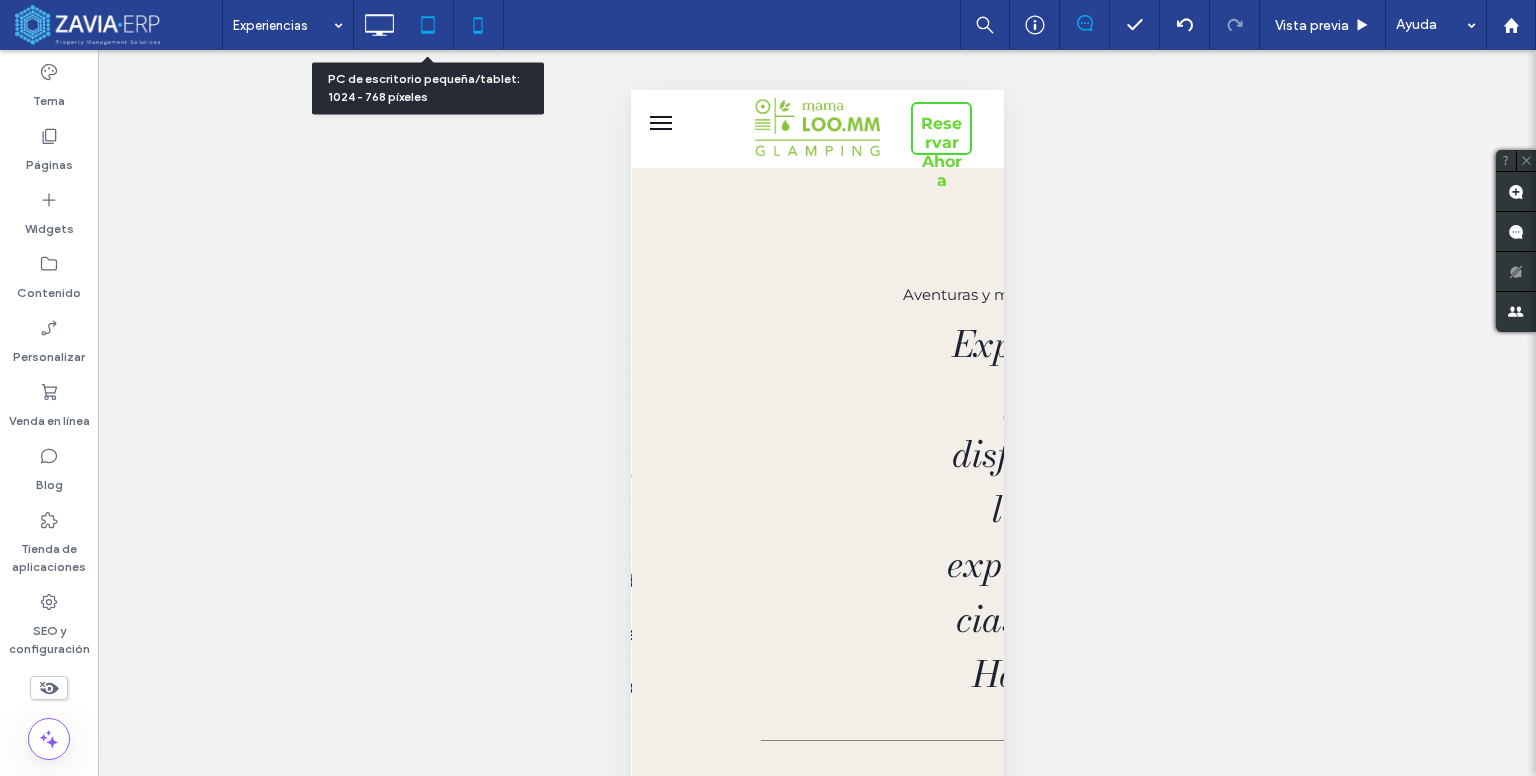 click 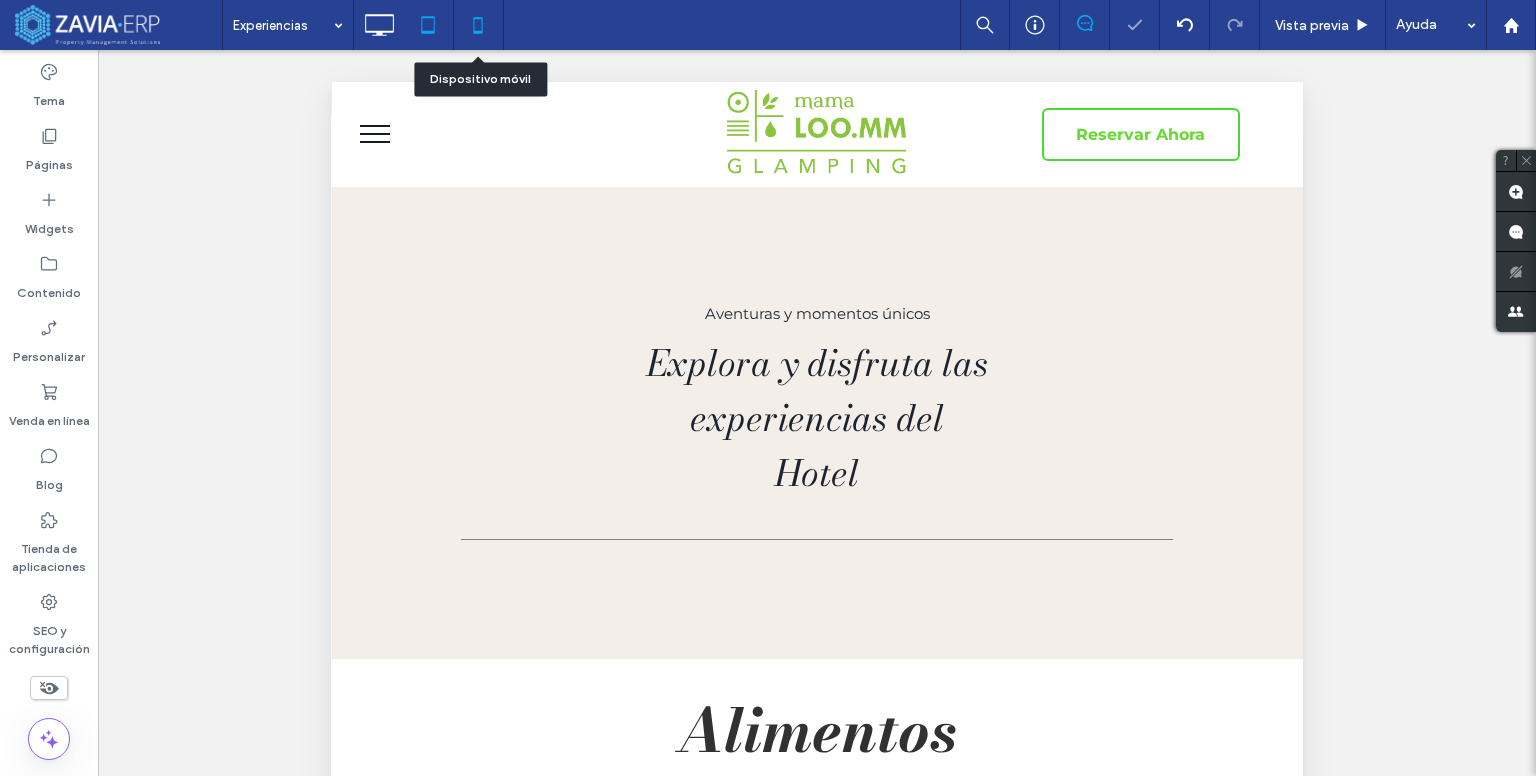 click 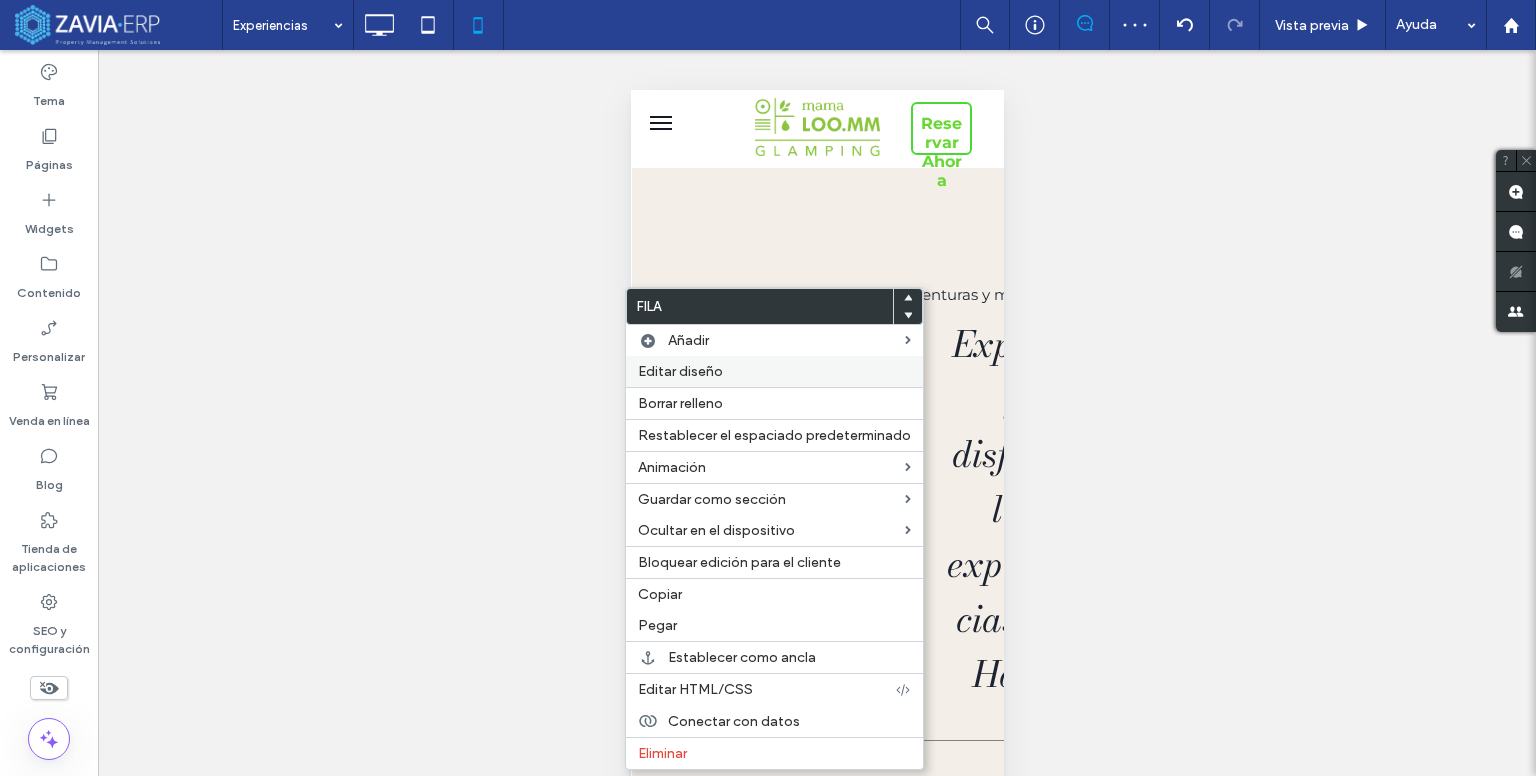 click on "Editar diseño" at bounding box center [680, 371] 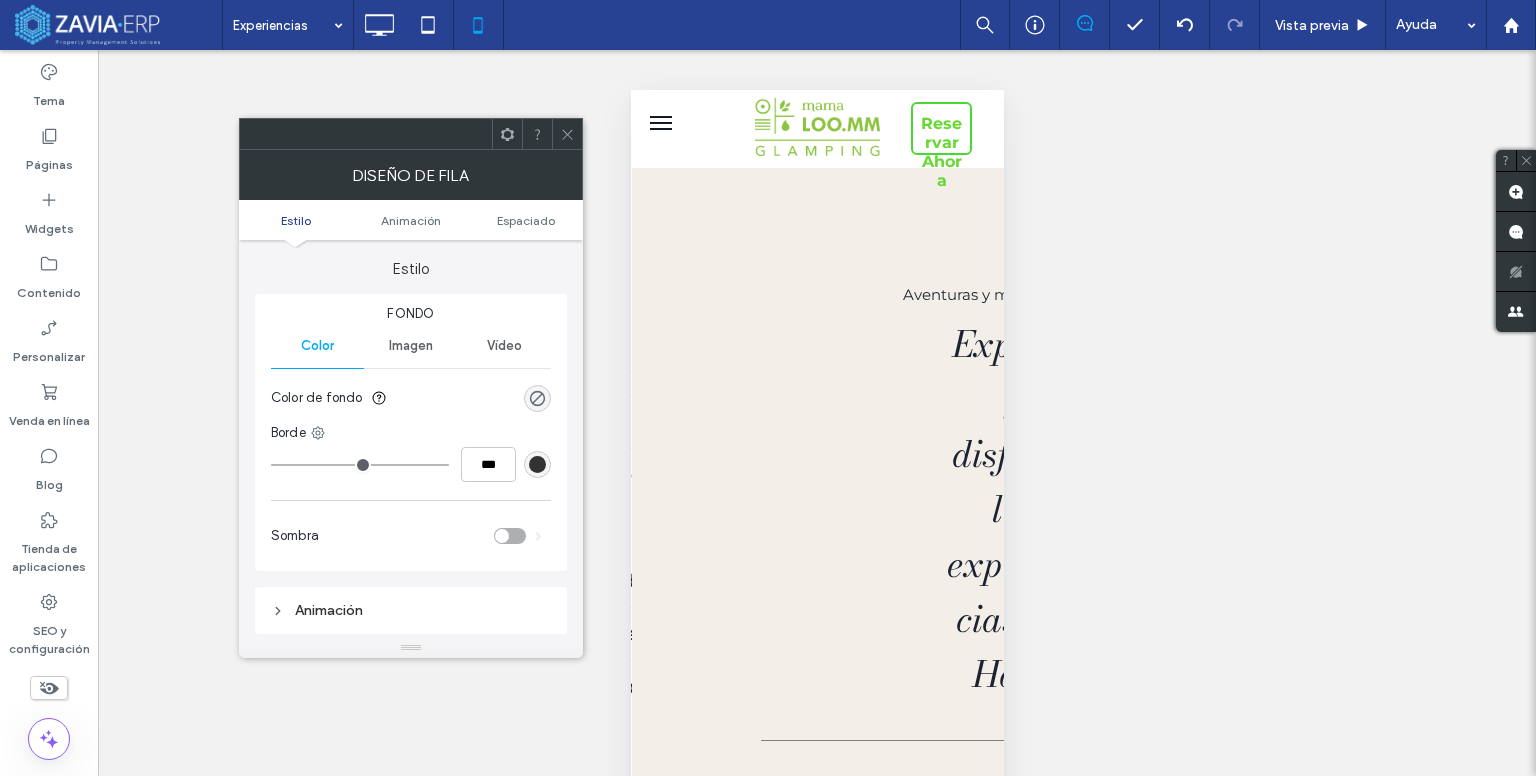click at bounding box center (567, 134) 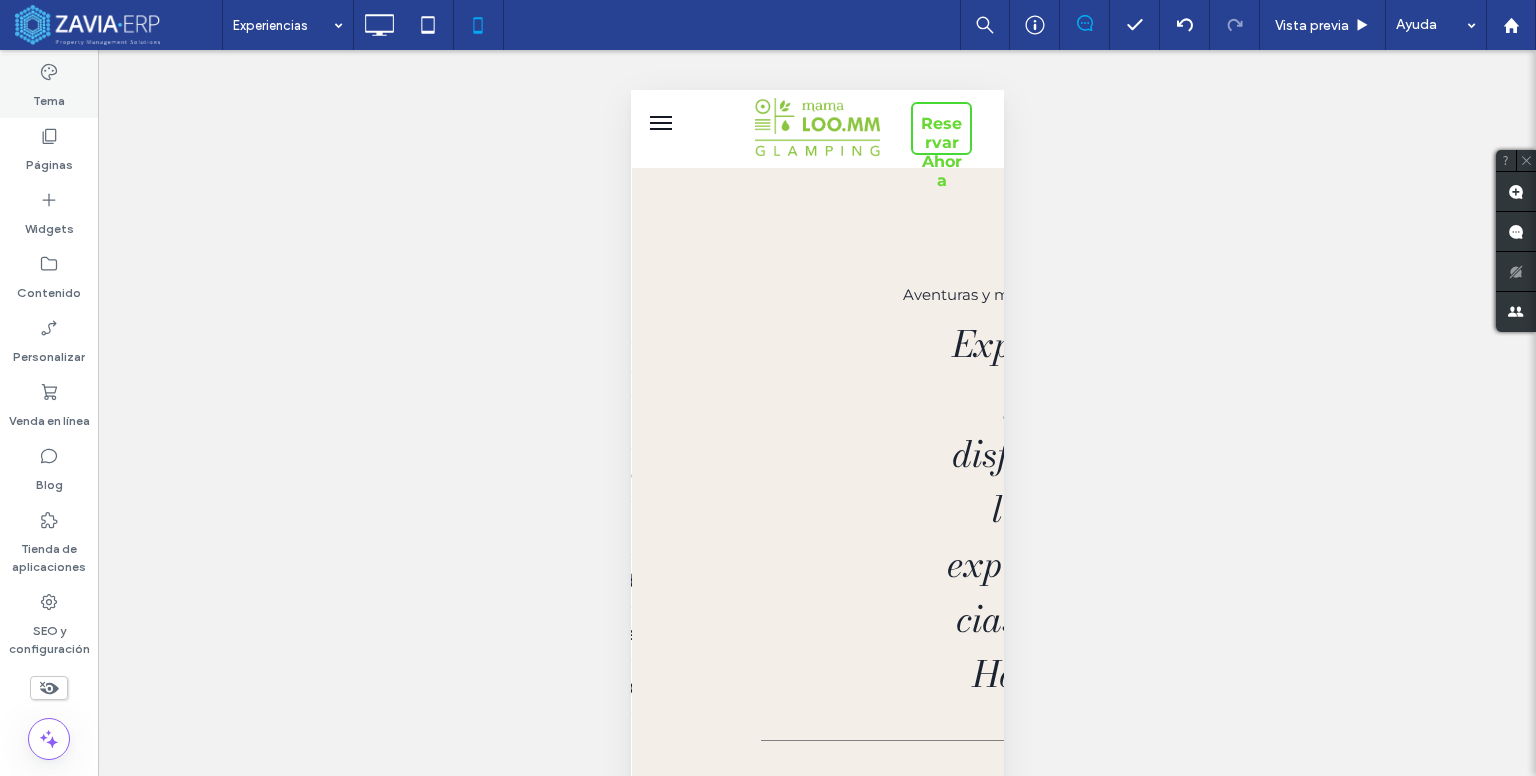 click 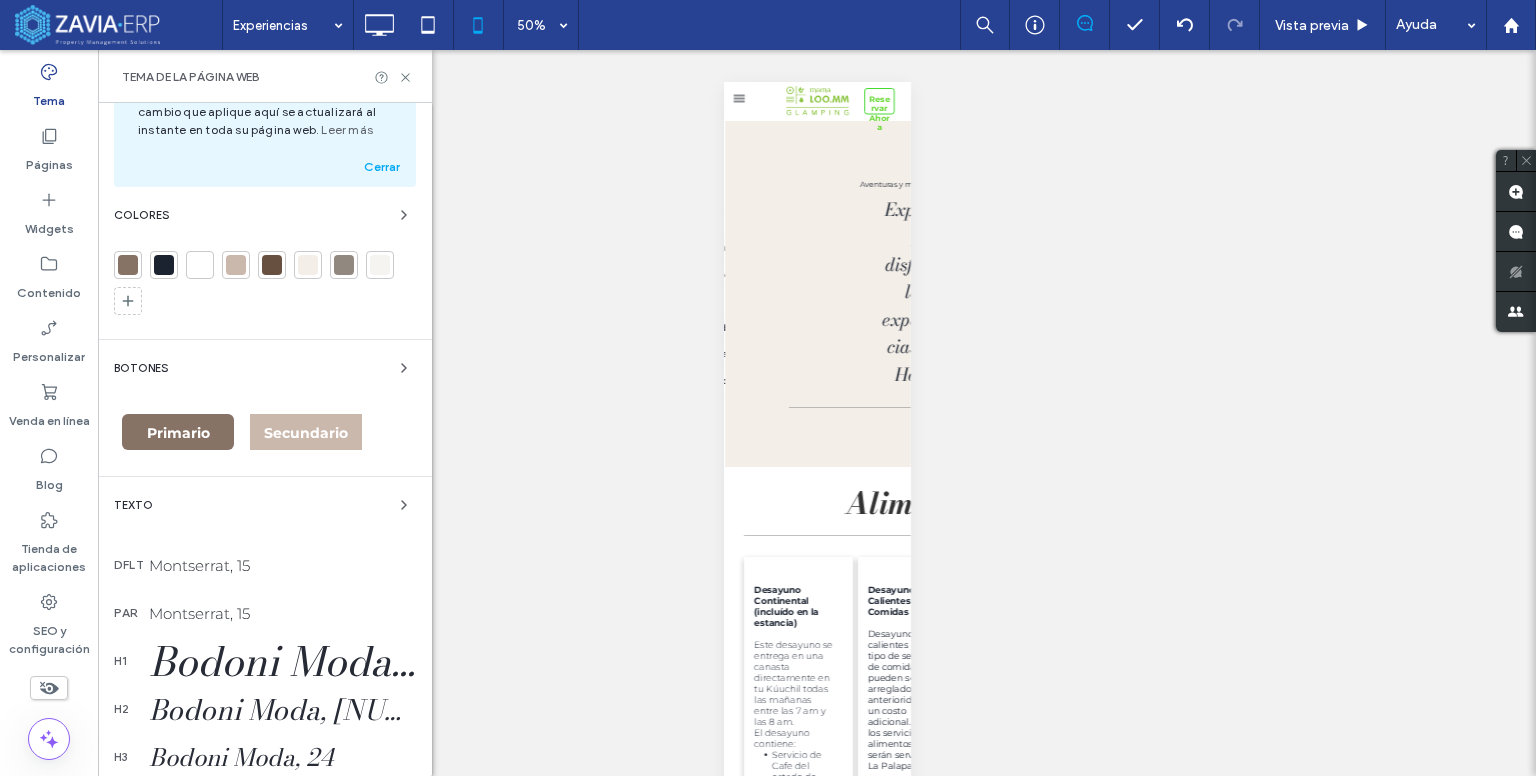 scroll, scrollTop: 508, scrollLeft: 0, axis: vertical 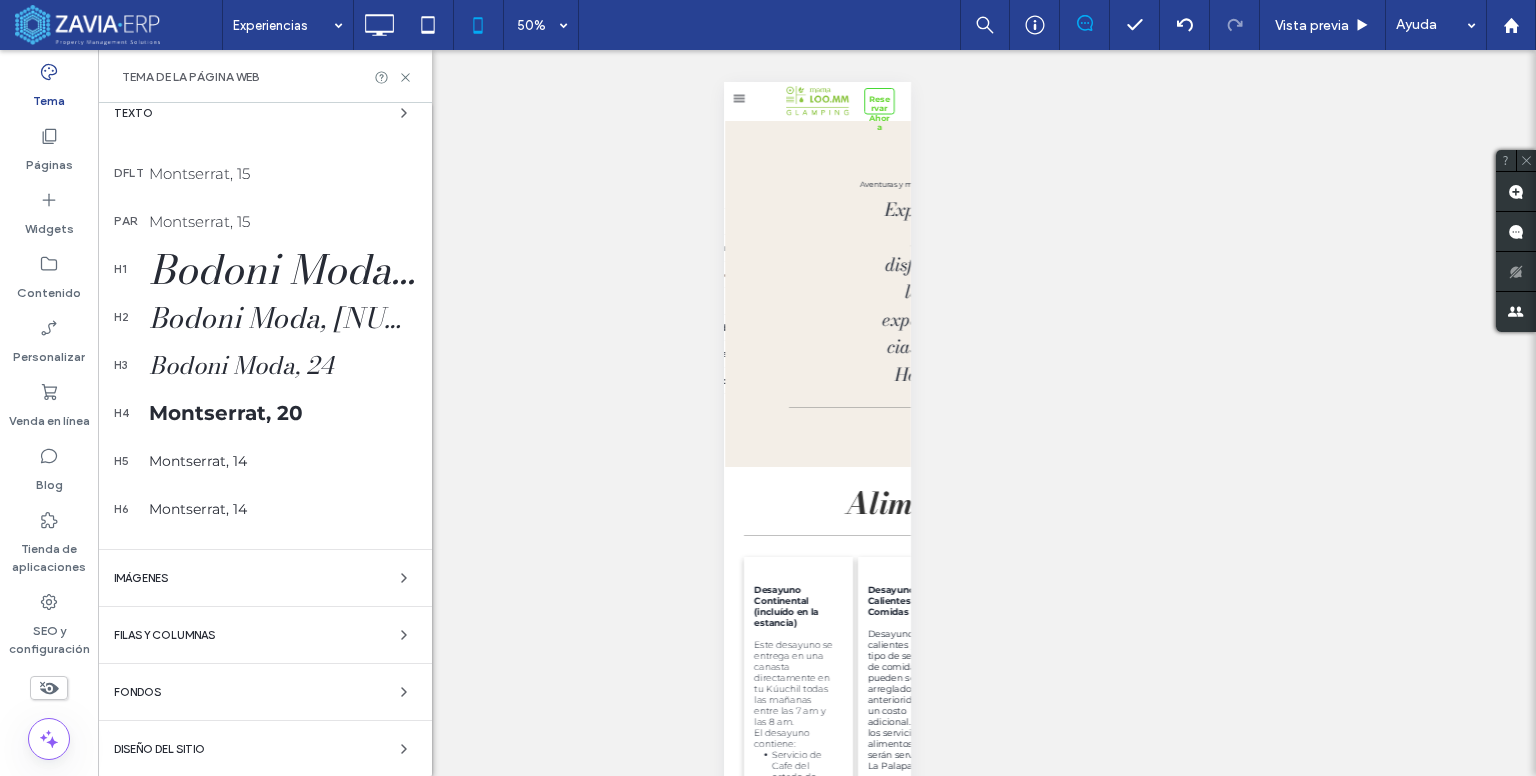 click on "Fondos" at bounding box center (265, 692) 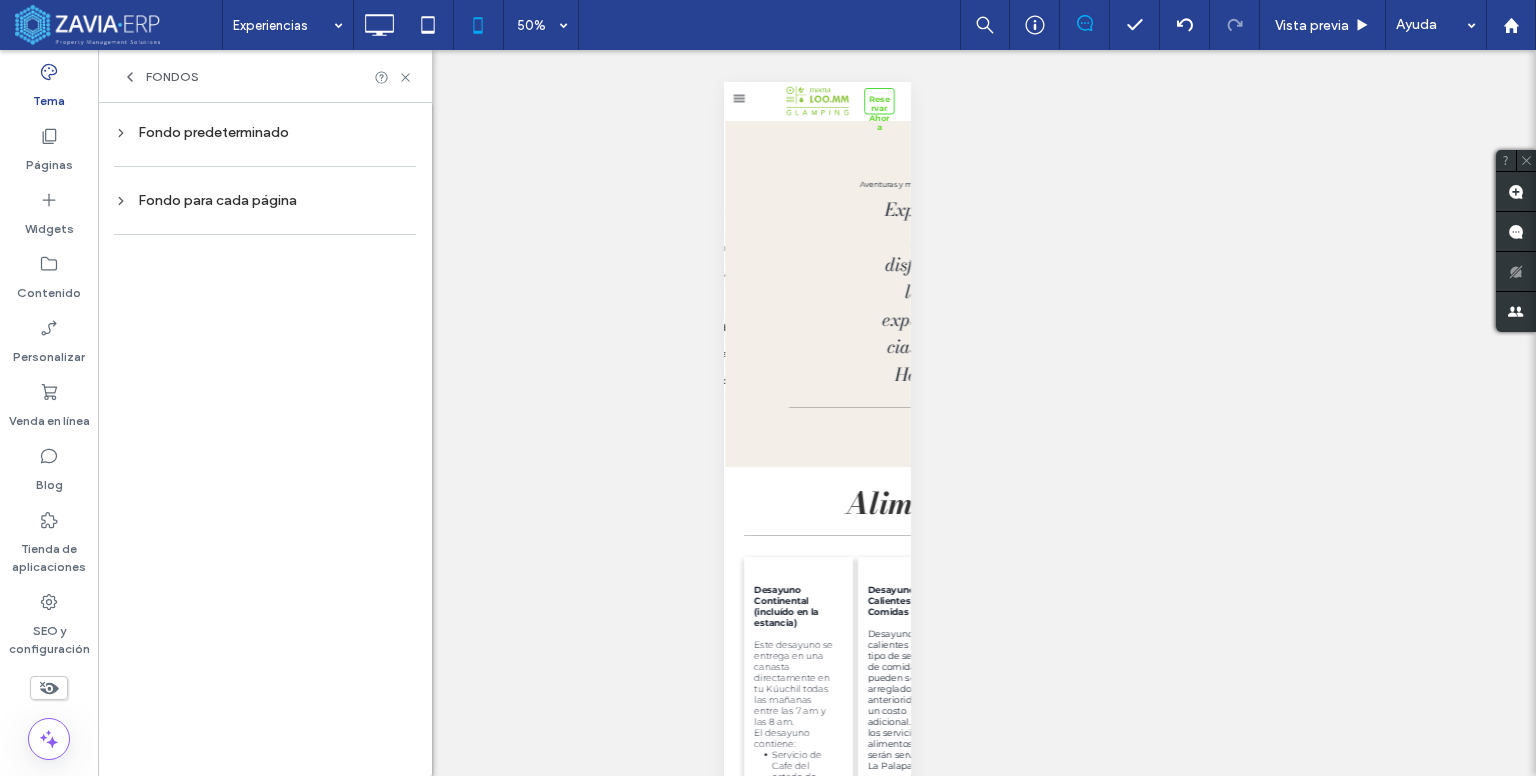 scroll, scrollTop: 0, scrollLeft: 0, axis: both 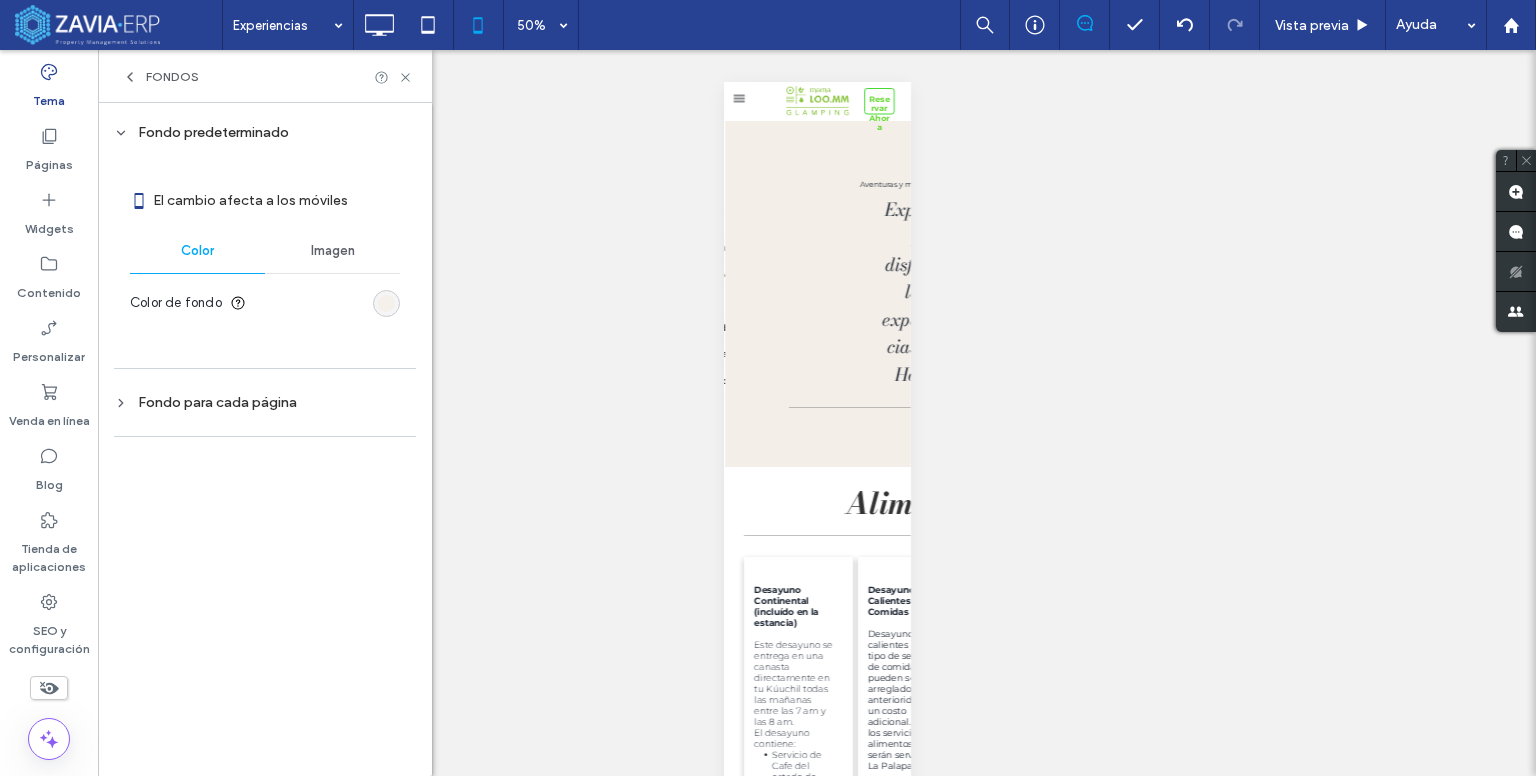click at bounding box center [386, 303] 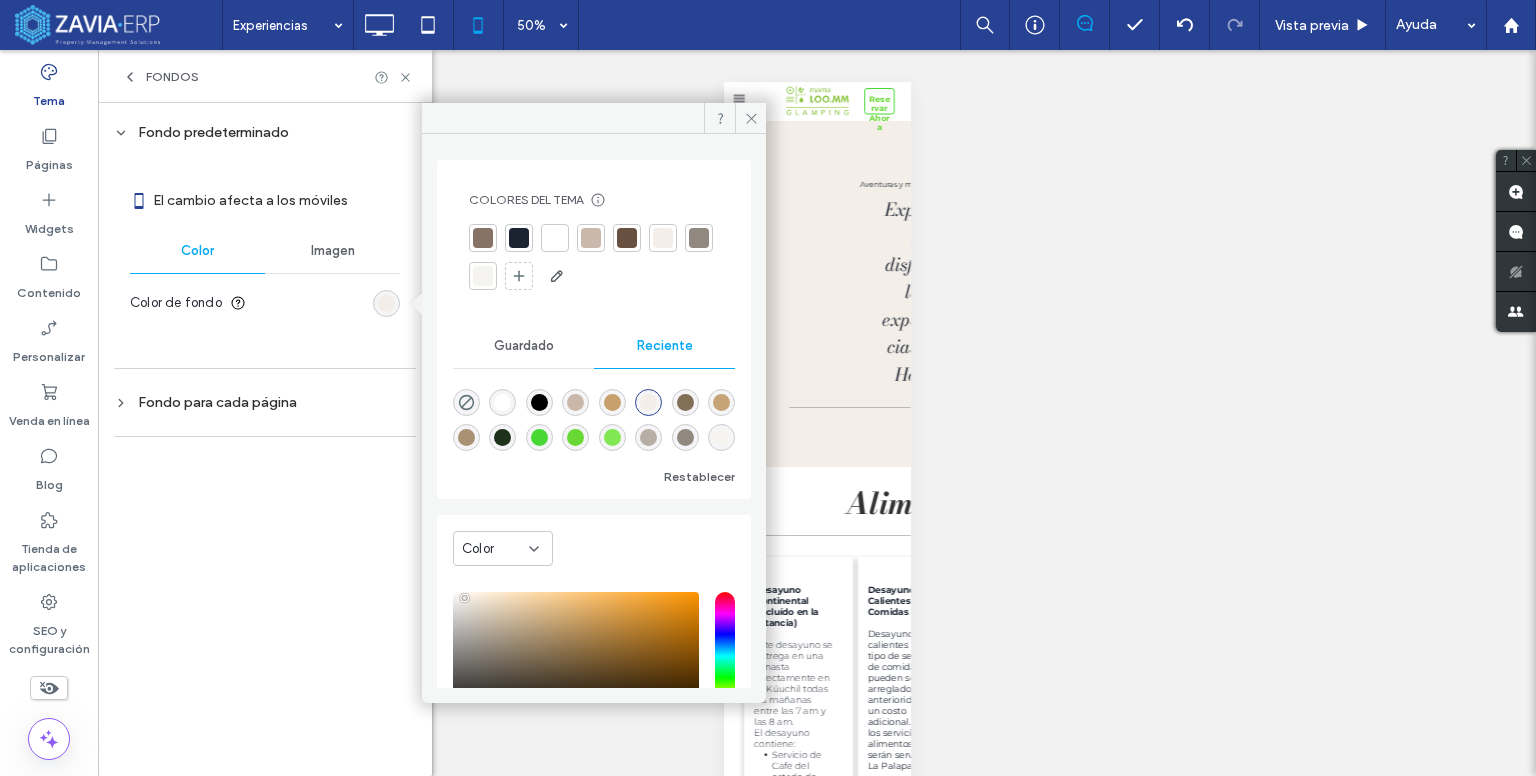 click at bounding box center [555, 238] 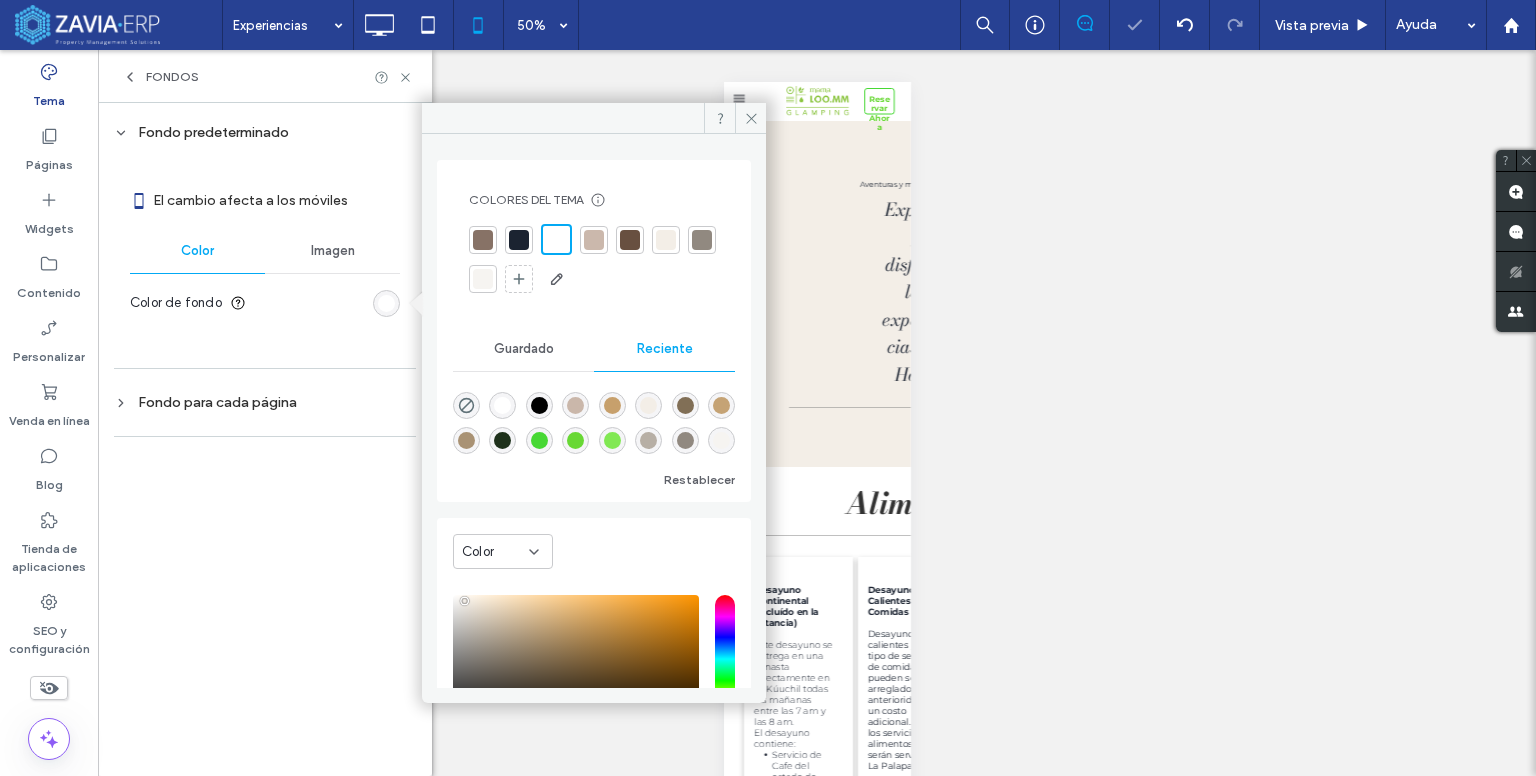 click on "Hacer visible?
Sí
Hacer visible?
Sí
Hacer visible?
Sí
Hacer visible?
Sí
Hacer visible?
Sí
Hacer visible?
Sí
Hacer visible?
Sí
Hacer visible?
Sí
Hacer visible?
Sí
Hacer visible?
Sí
Hacer visible?
Sí" at bounding box center (817, 413) 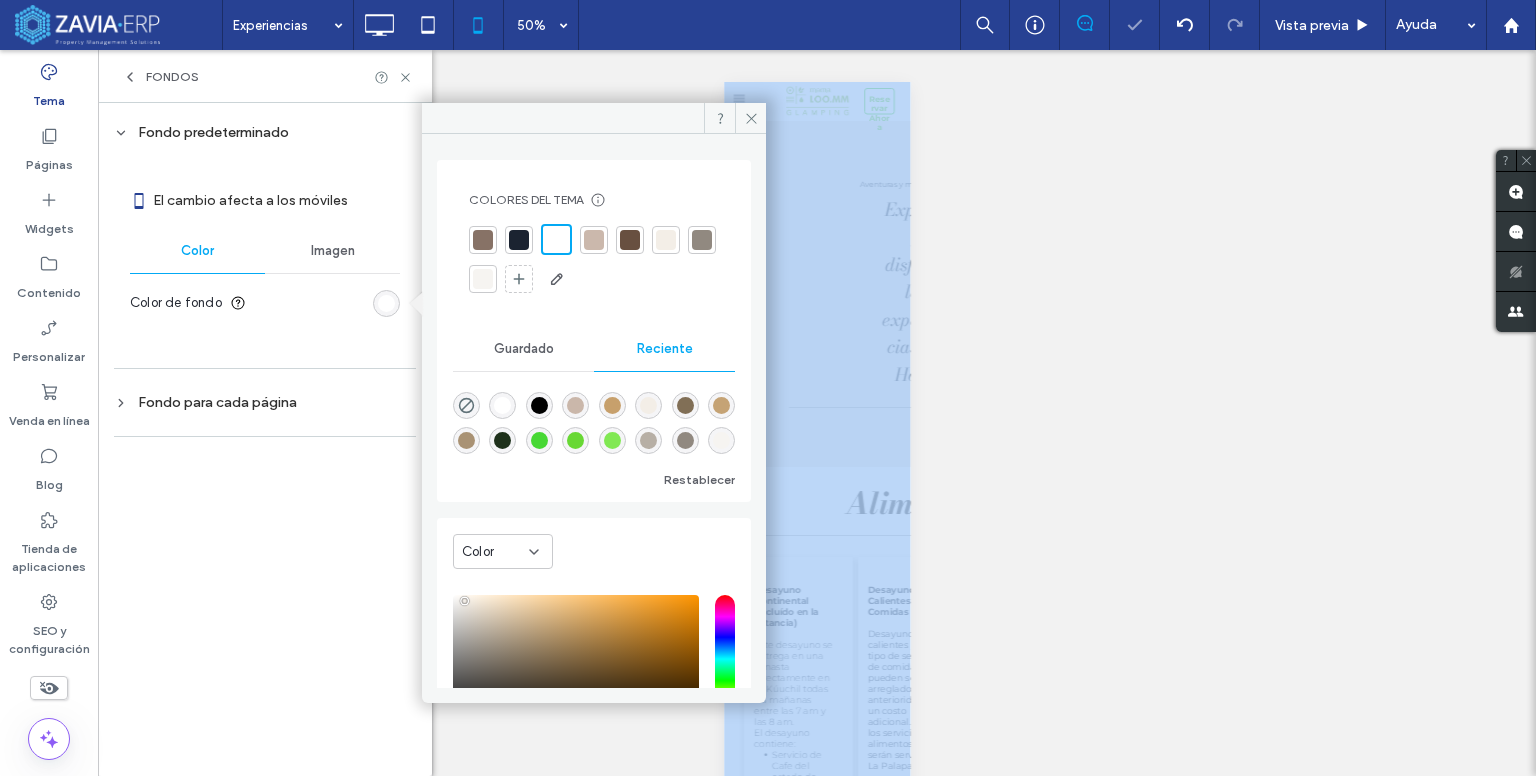 click on "Hacer visible?
Sí
Hacer visible?
Sí
Hacer visible?
Sí
Hacer visible?
Sí
Hacer visible?
Sí
Hacer visible?
Sí
Hacer visible?
Sí
Hacer visible?
Sí
Hacer visible?
Sí
Hacer visible?
Sí
Hacer visible?
Sí" at bounding box center (817, 413) 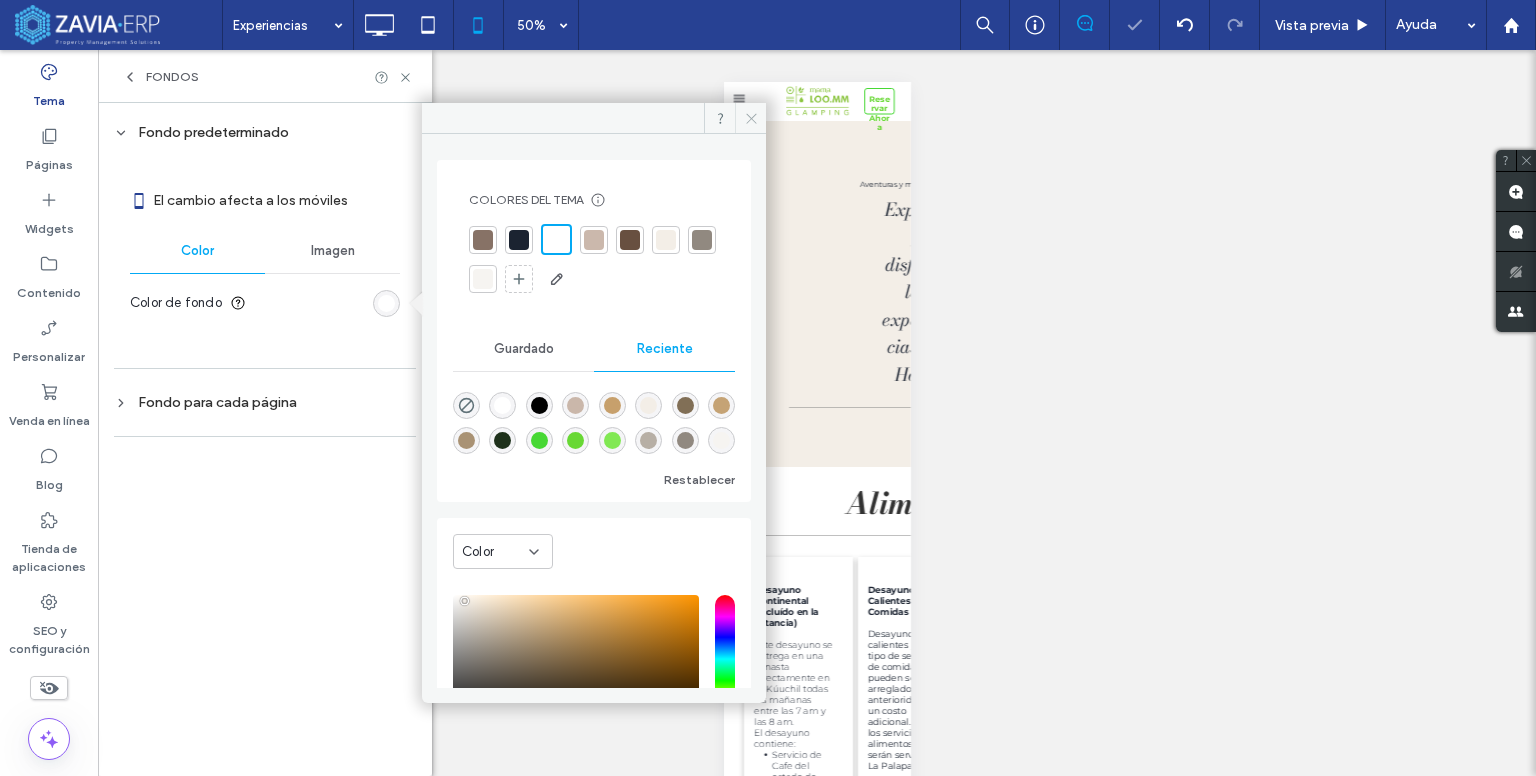 click 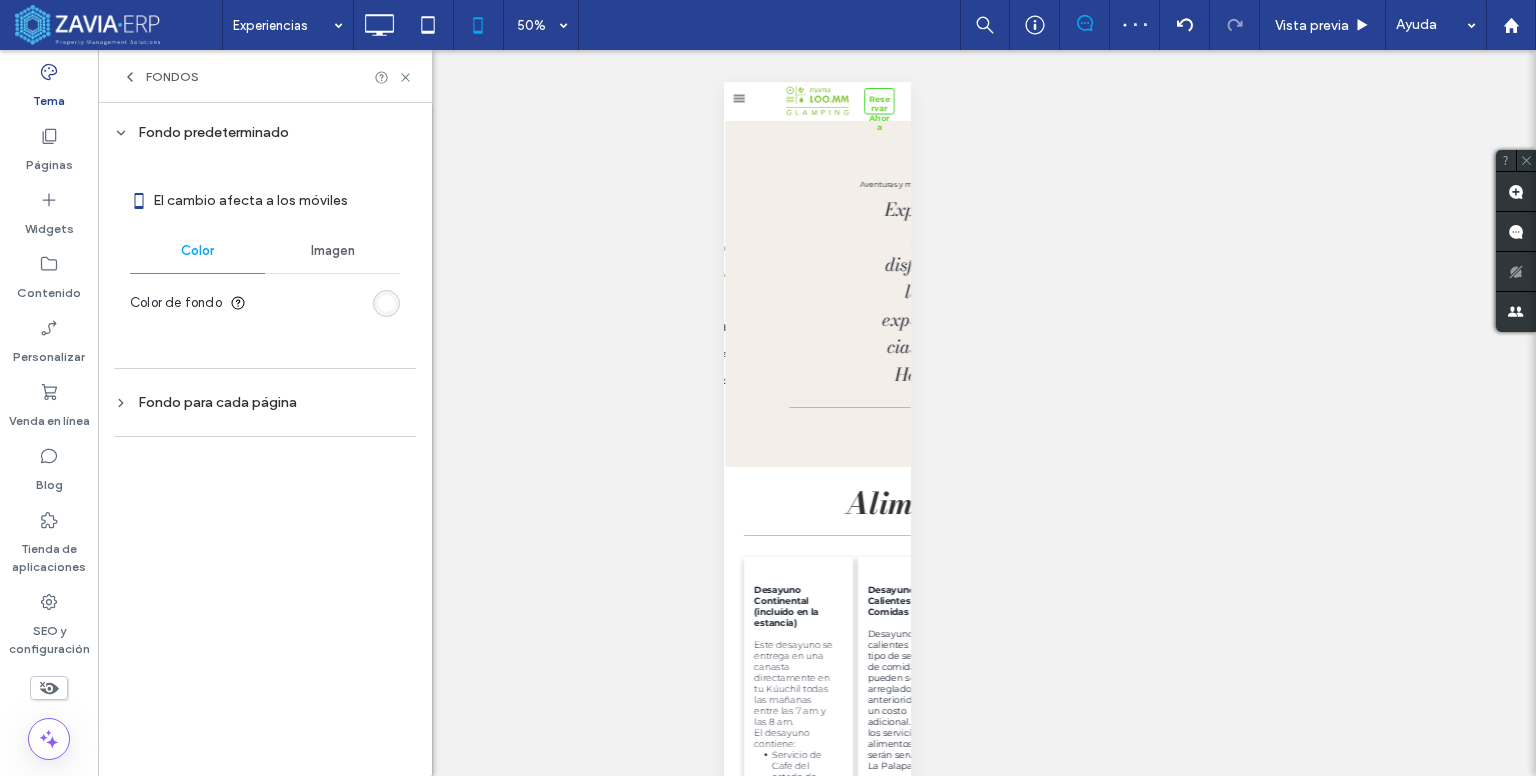 drag, startPoint x: 404, startPoint y: 73, endPoint x: 600, endPoint y: 201, distance: 234.094 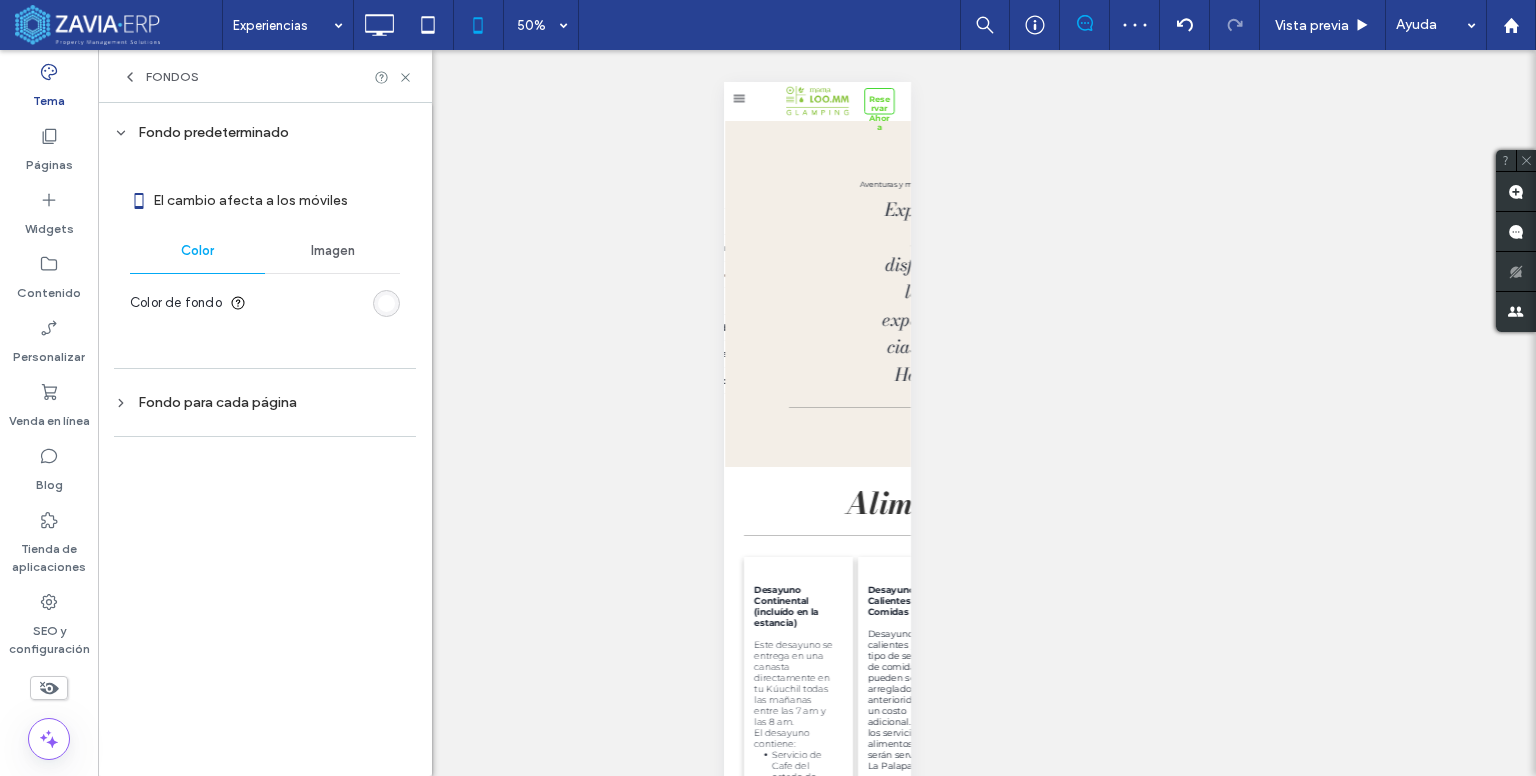 click 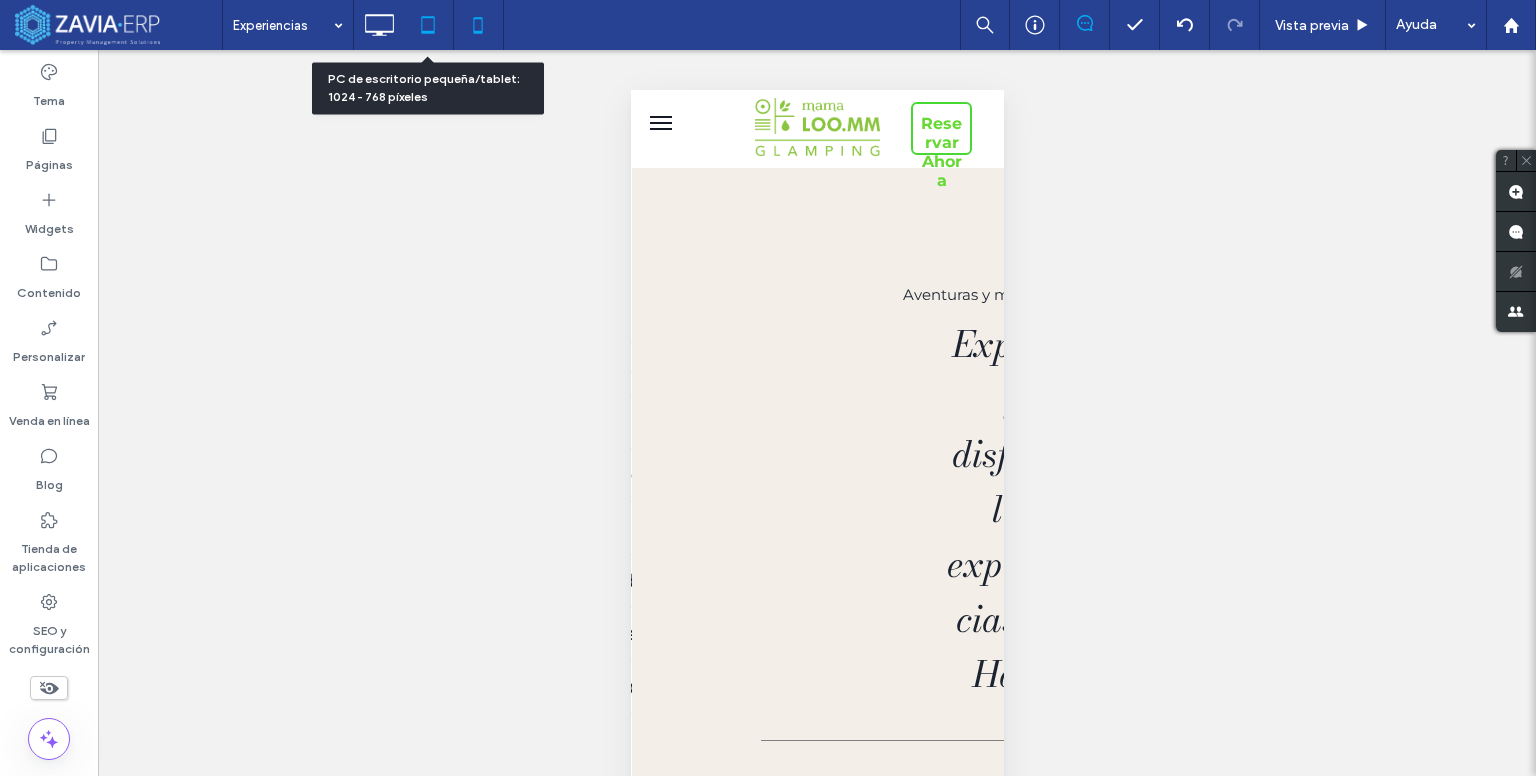 click 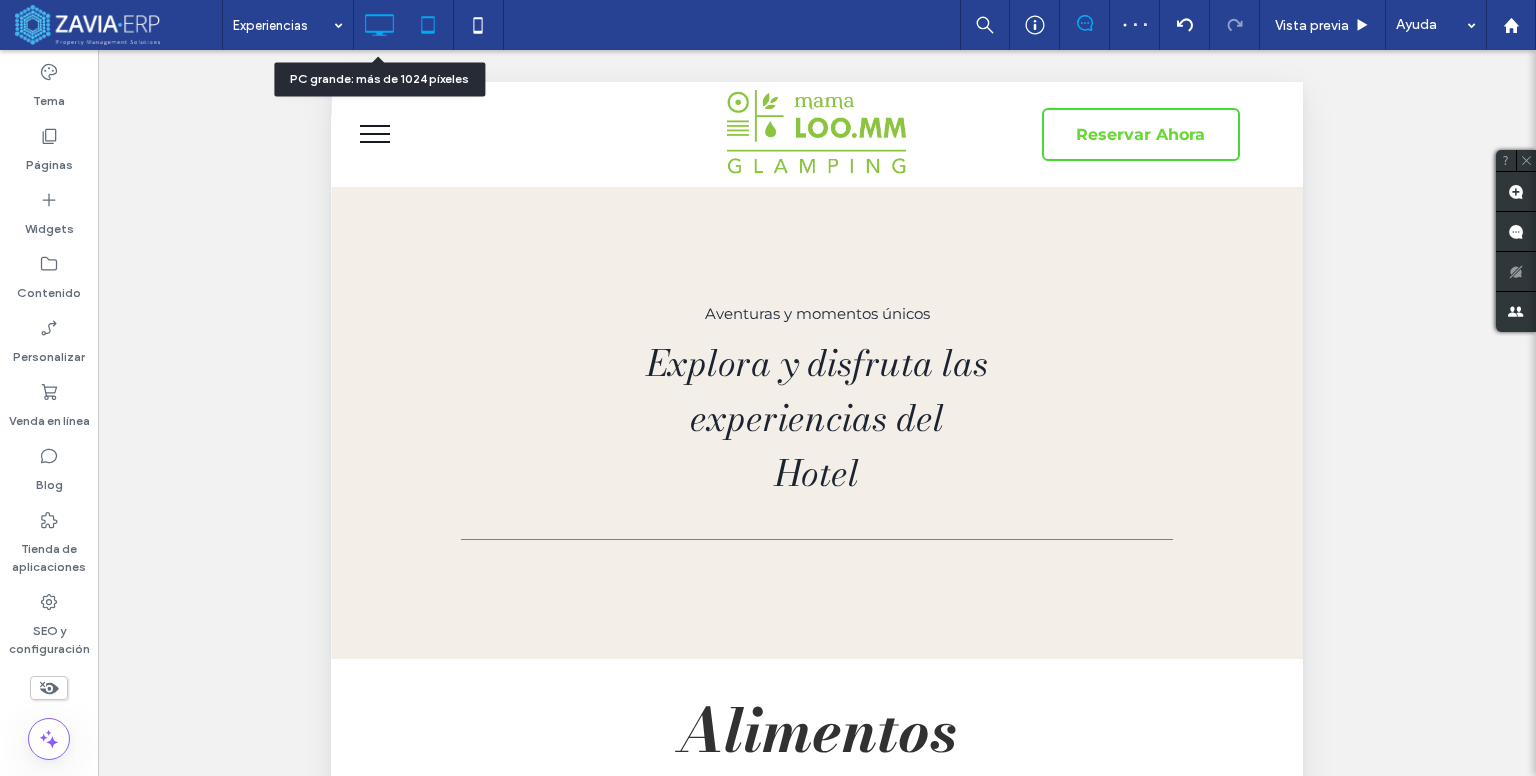 click 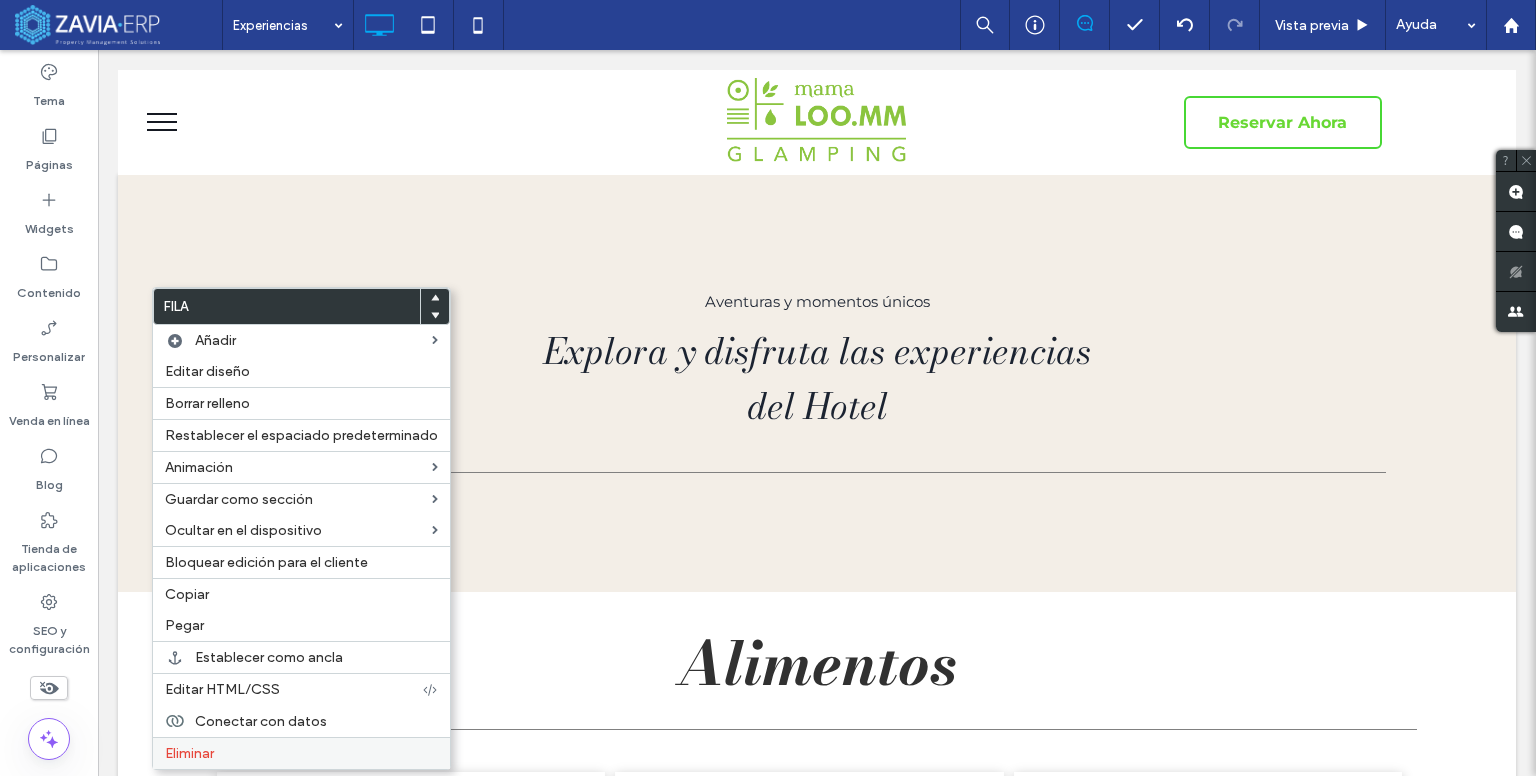 click on "Eliminar" at bounding box center (301, 753) 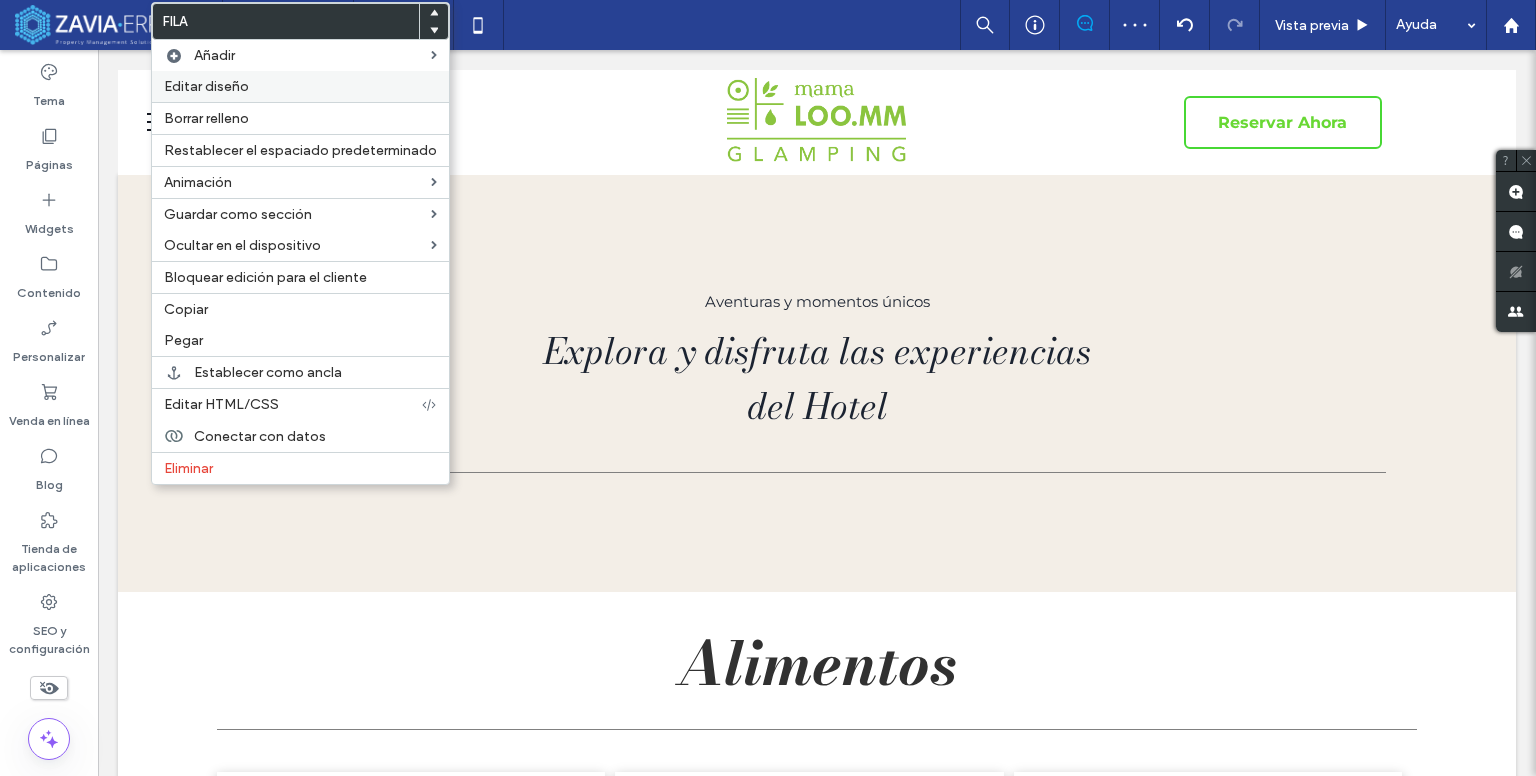 click on "Editar diseño" at bounding box center (206, 86) 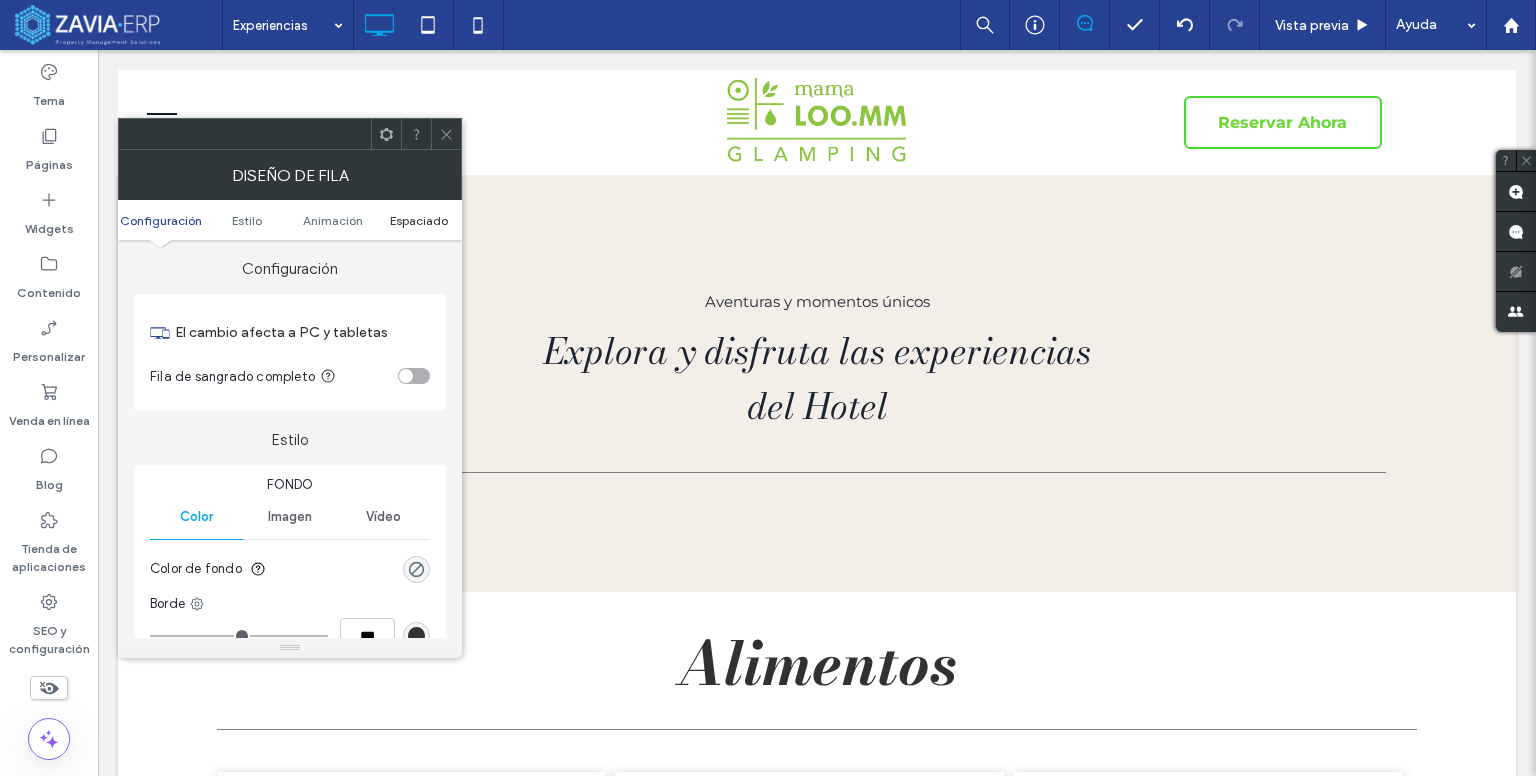 click on "Espaciado" at bounding box center (419, 220) 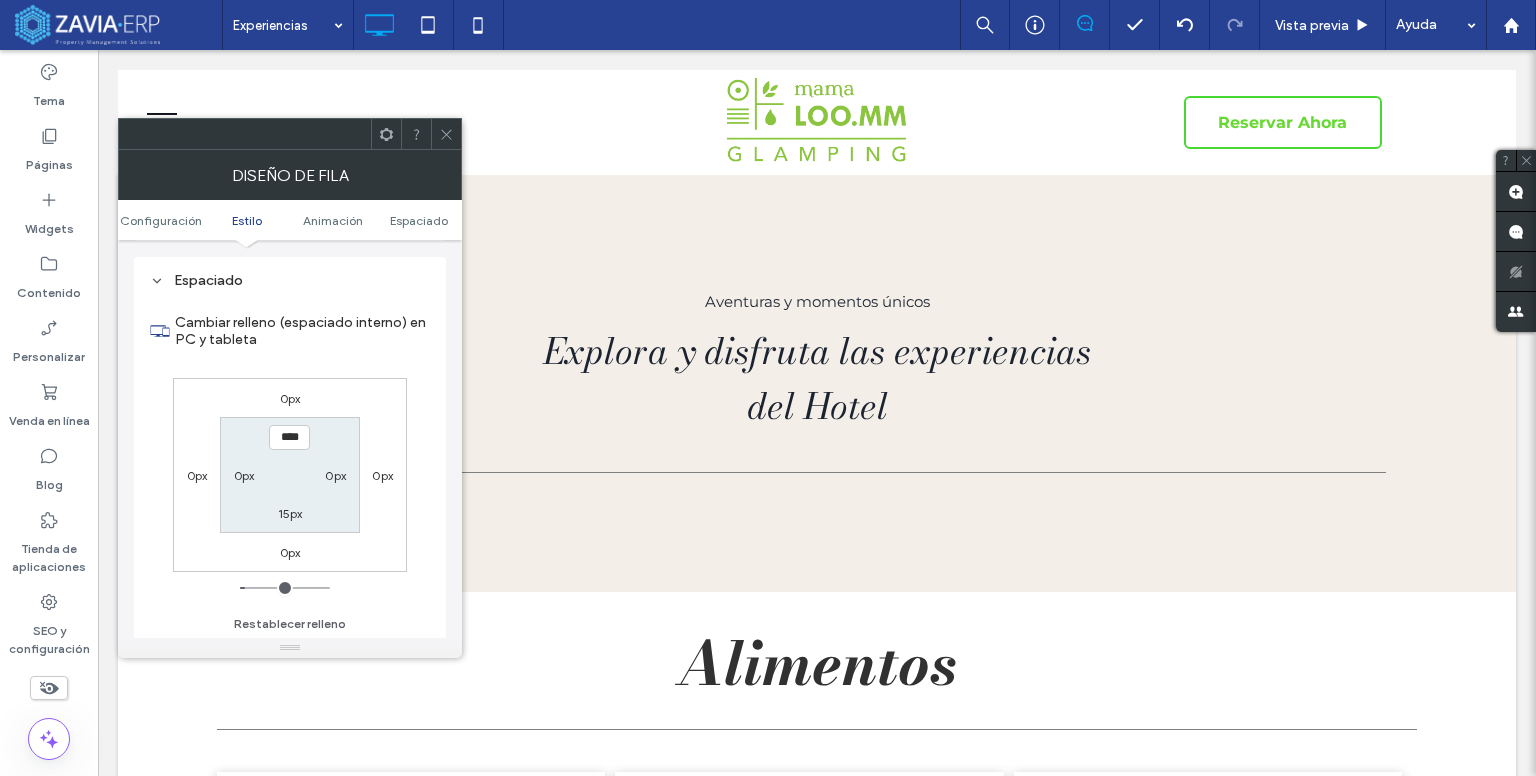 scroll, scrollTop: 564, scrollLeft: 0, axis: vertical 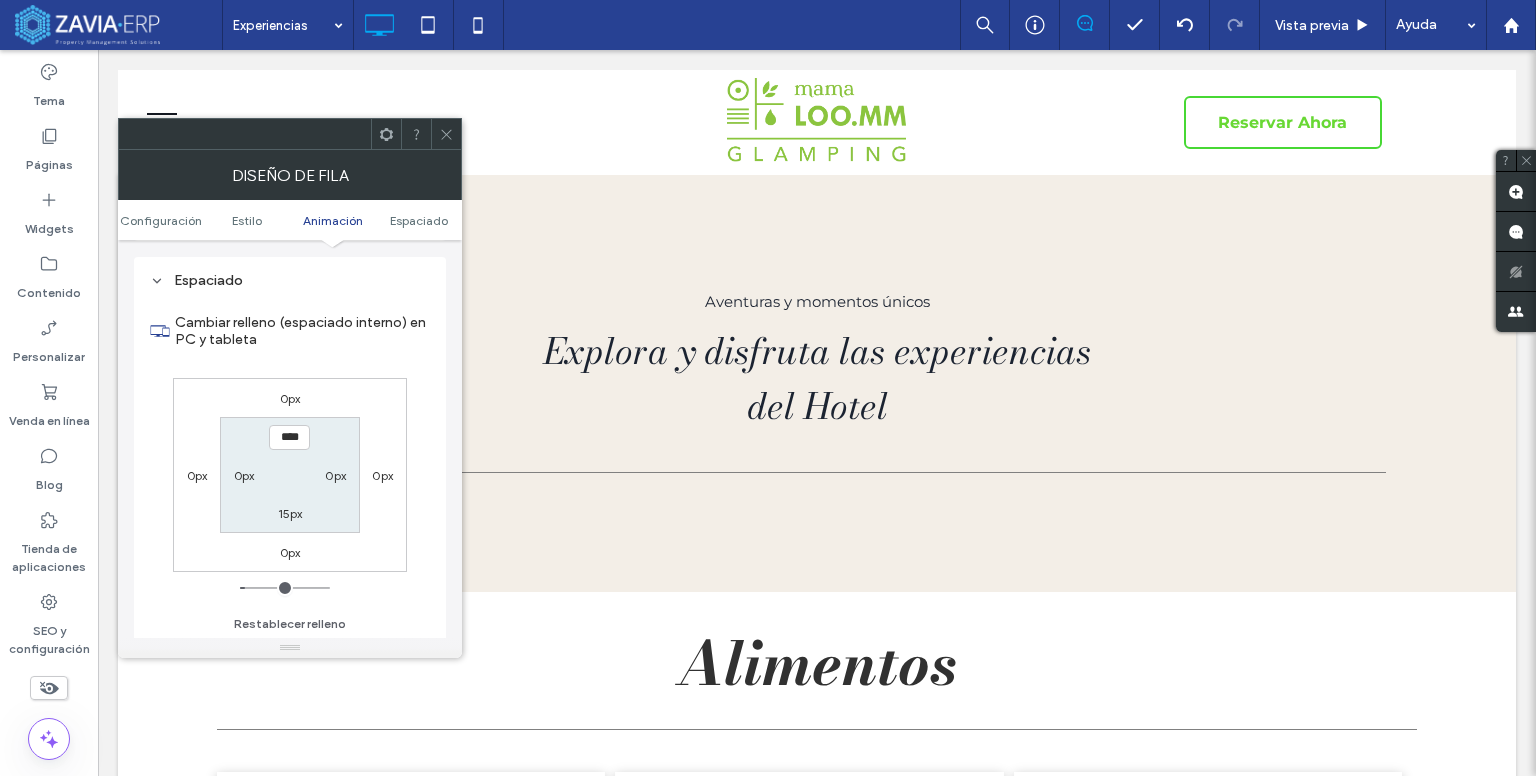 click 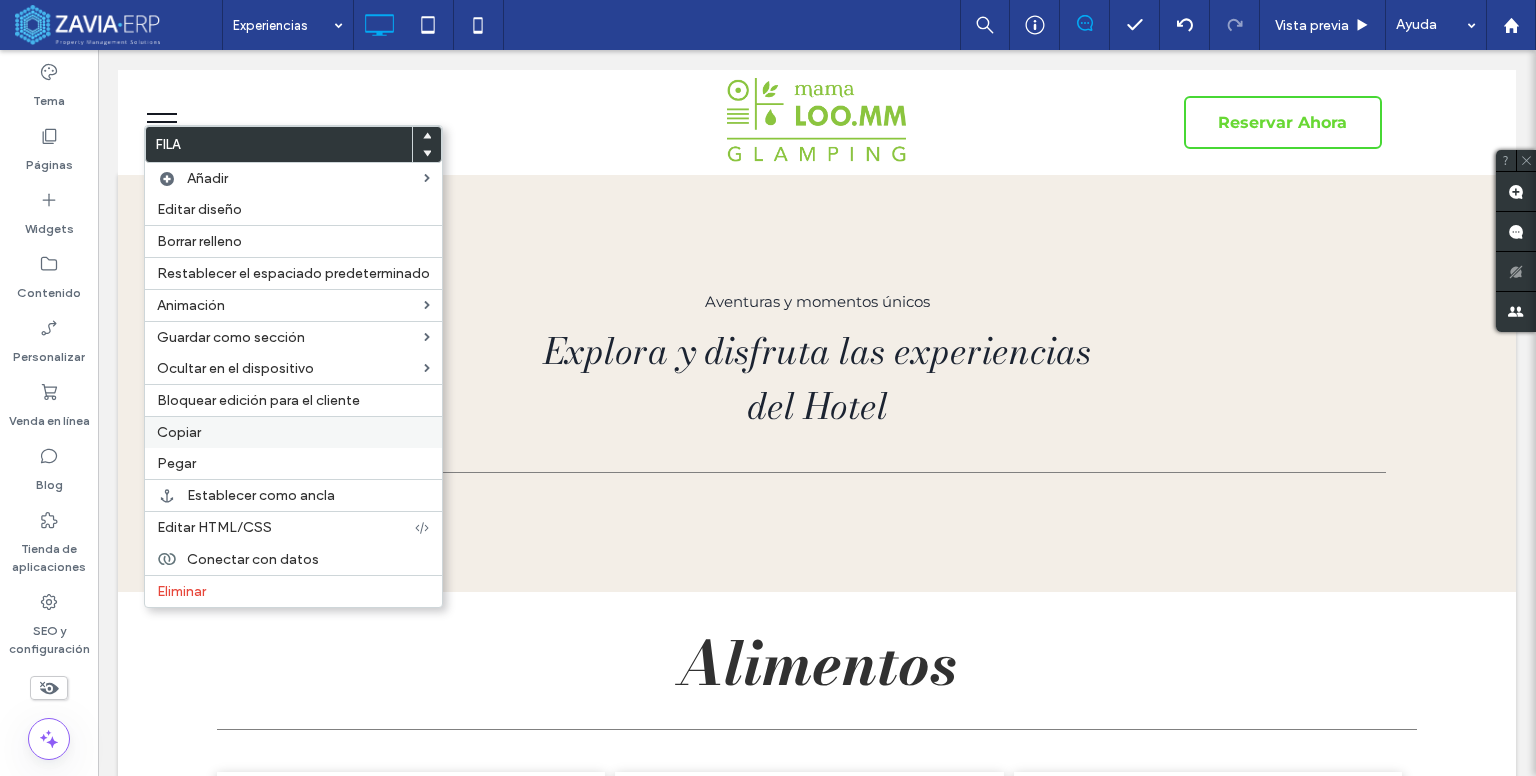 click on "Copiar" at bounding box center (293, 432) 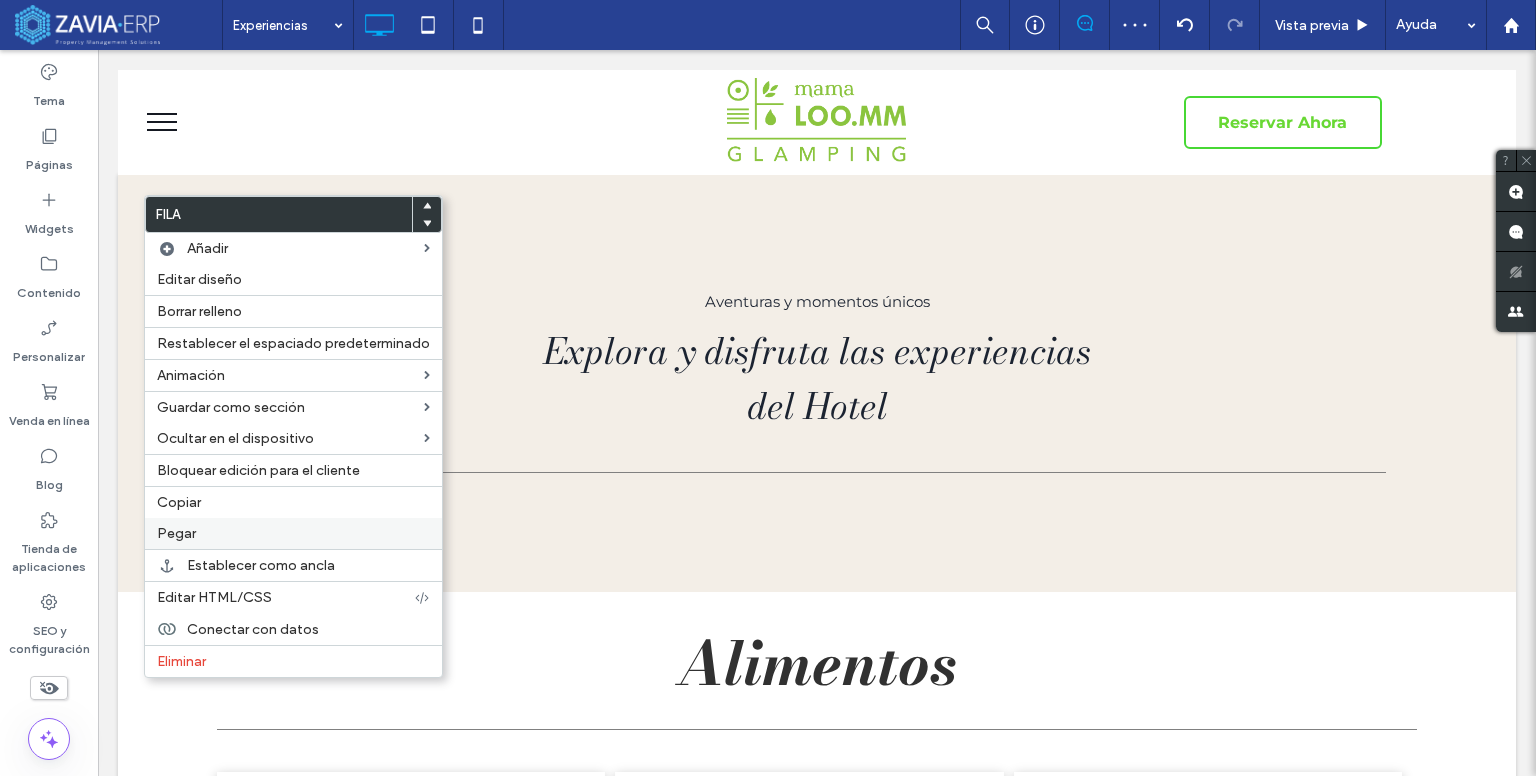 click on "Pegar" at bounding box center [293, 533] 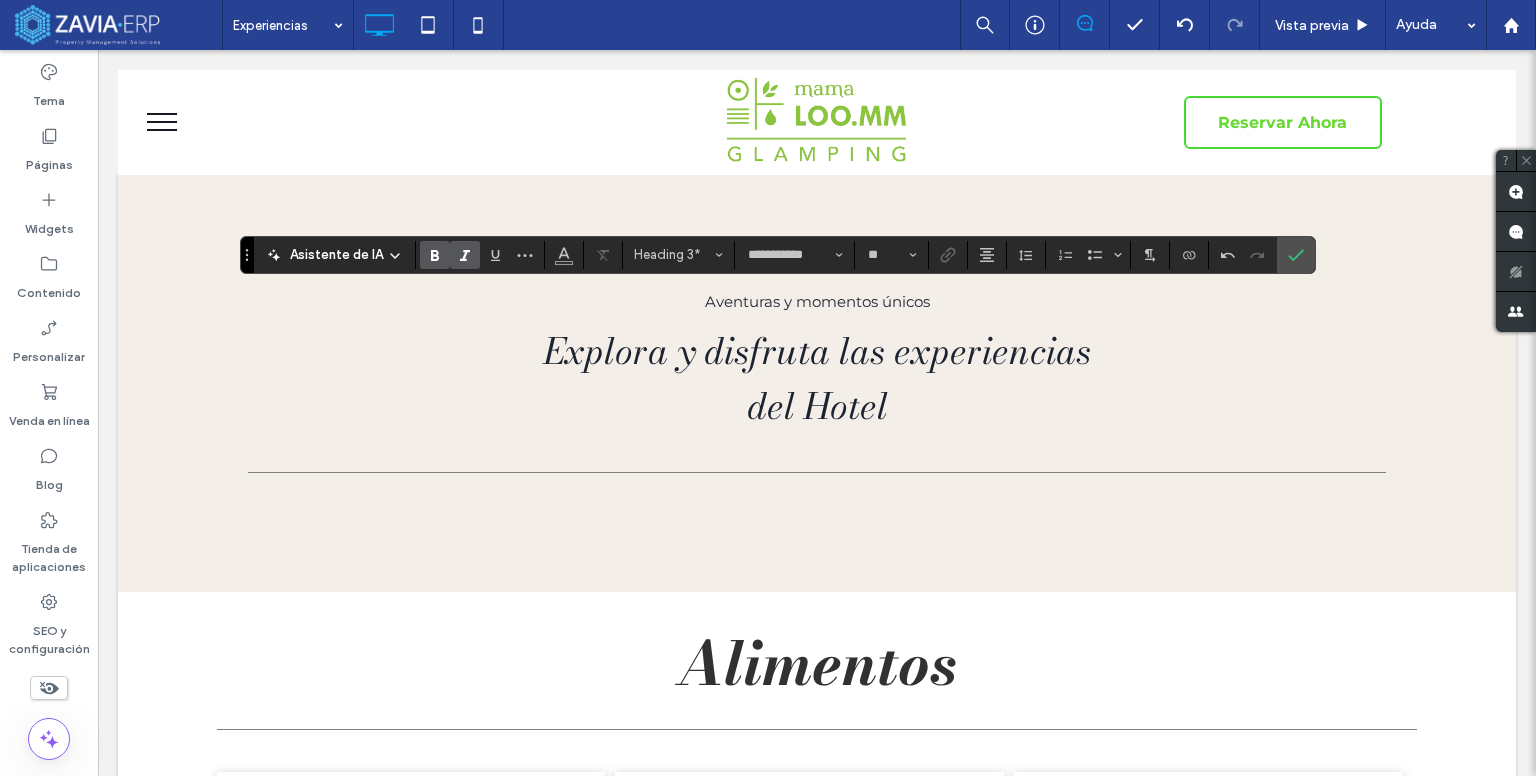 type on "**********" 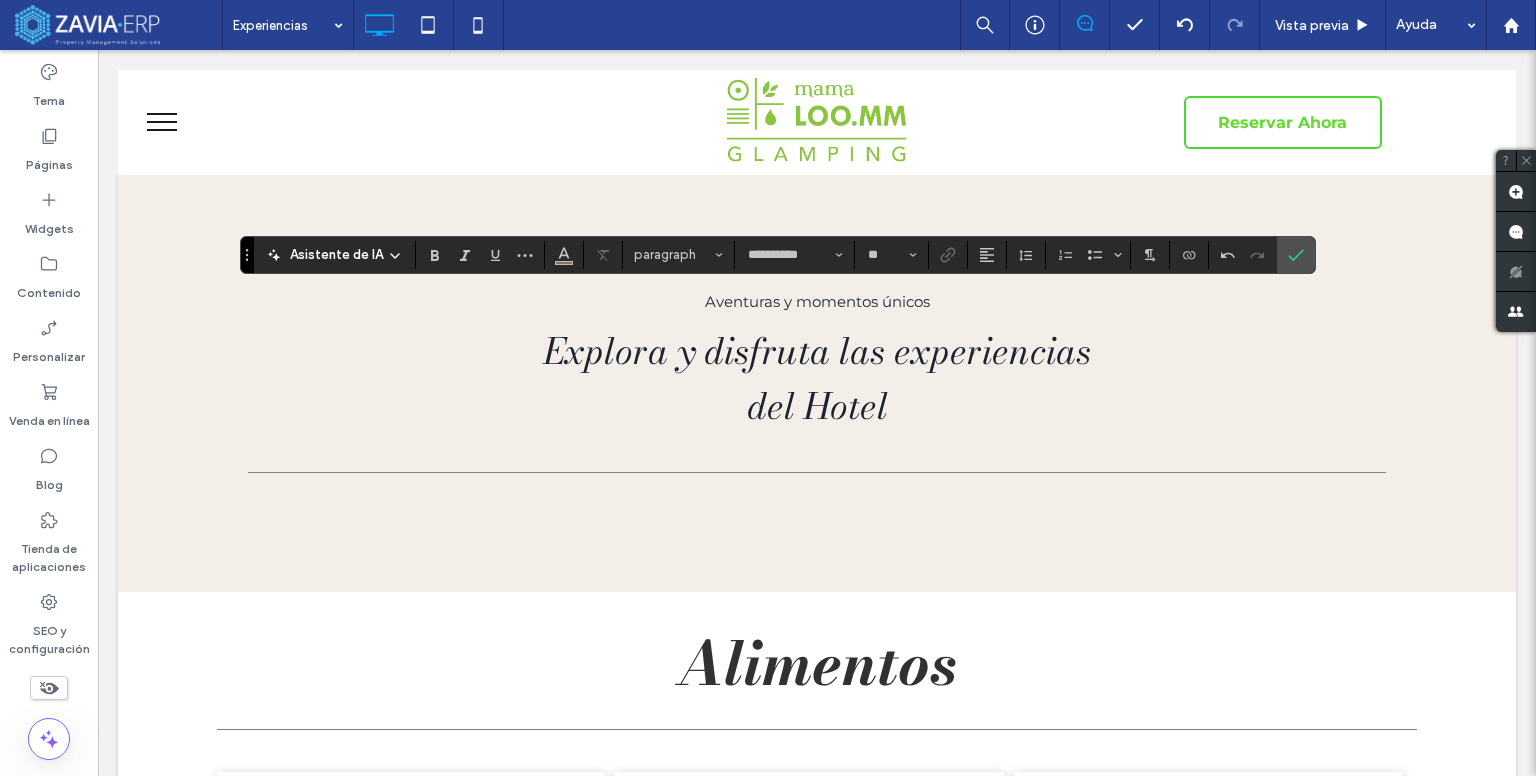 type on "**********" 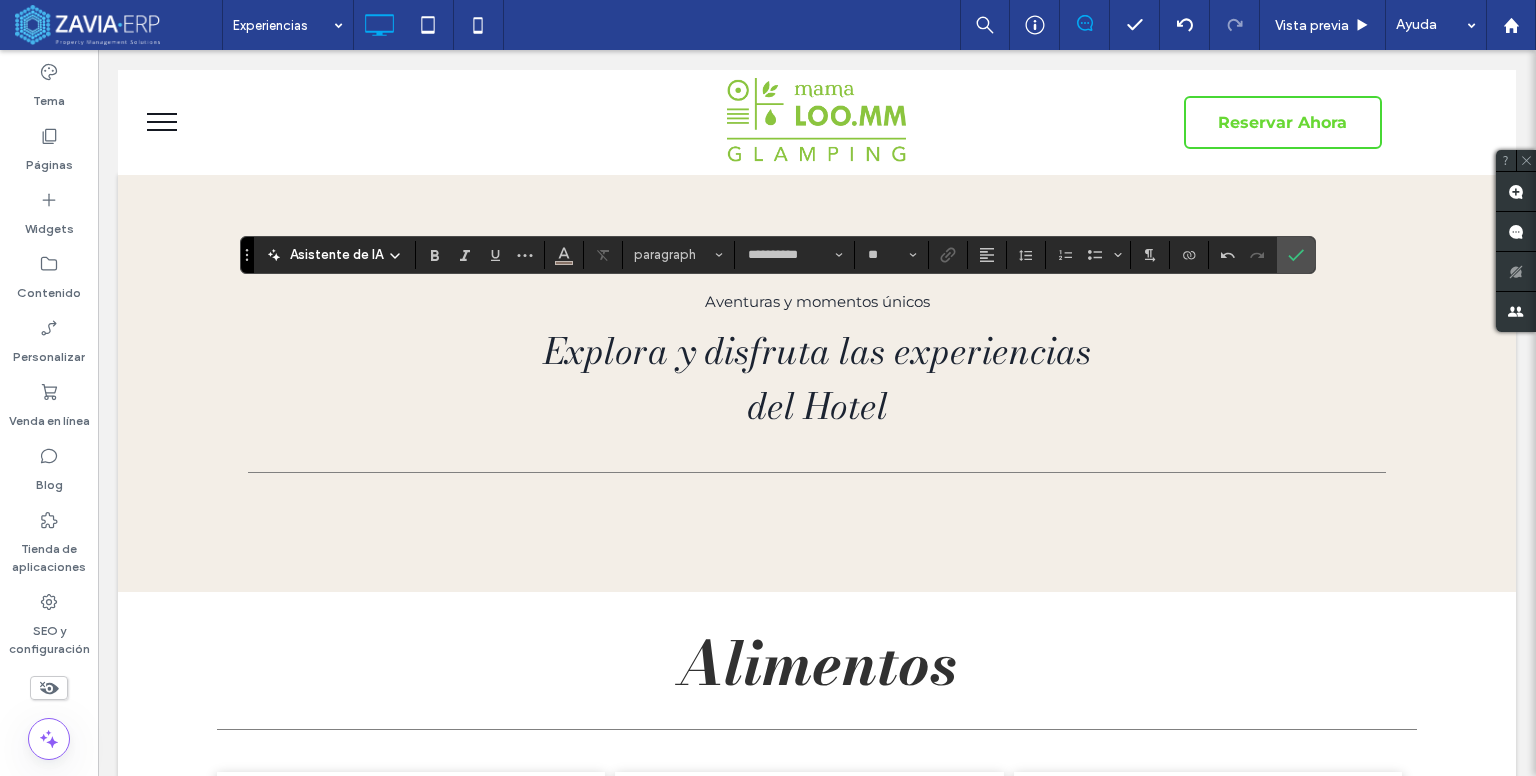 type on "**" 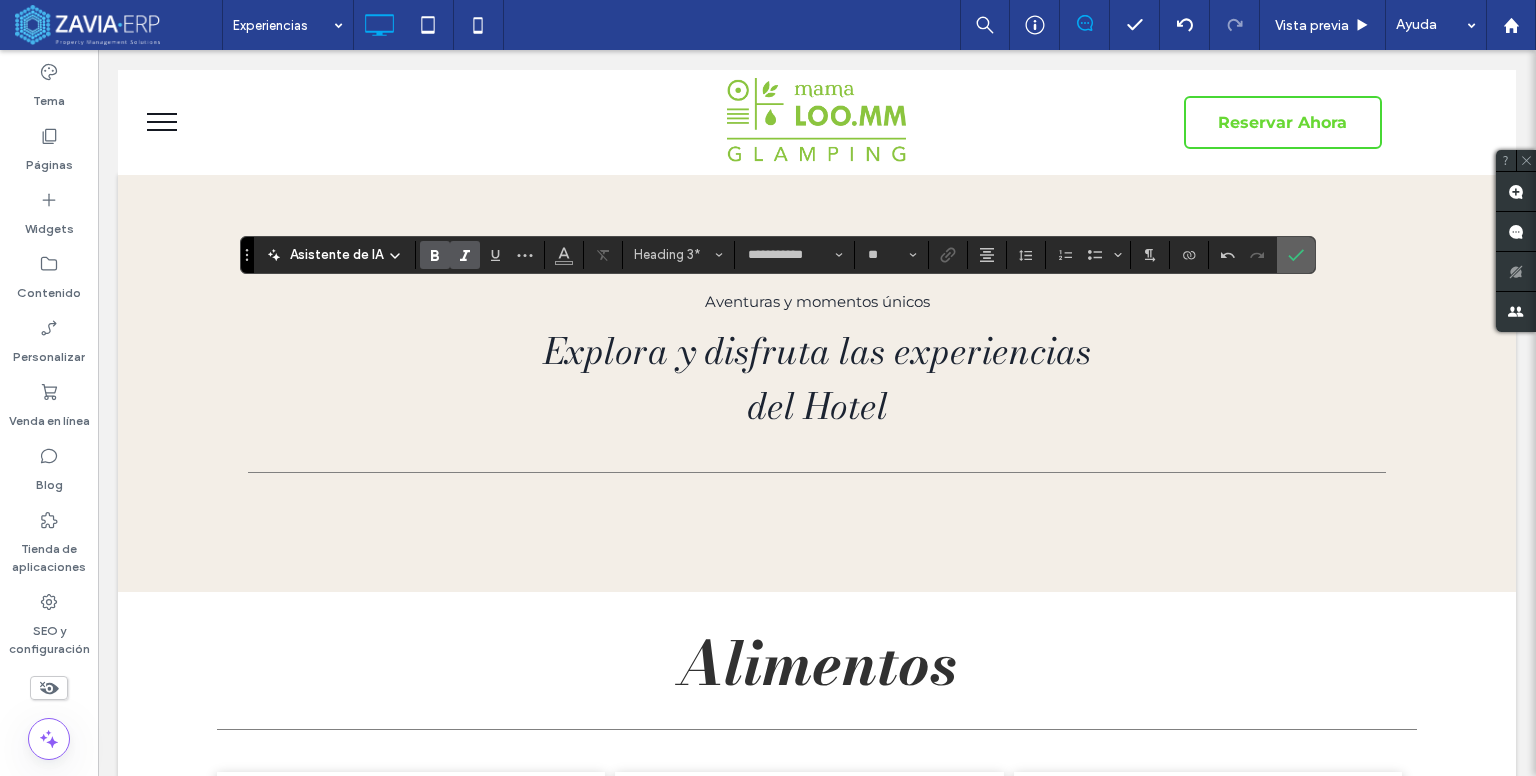 click 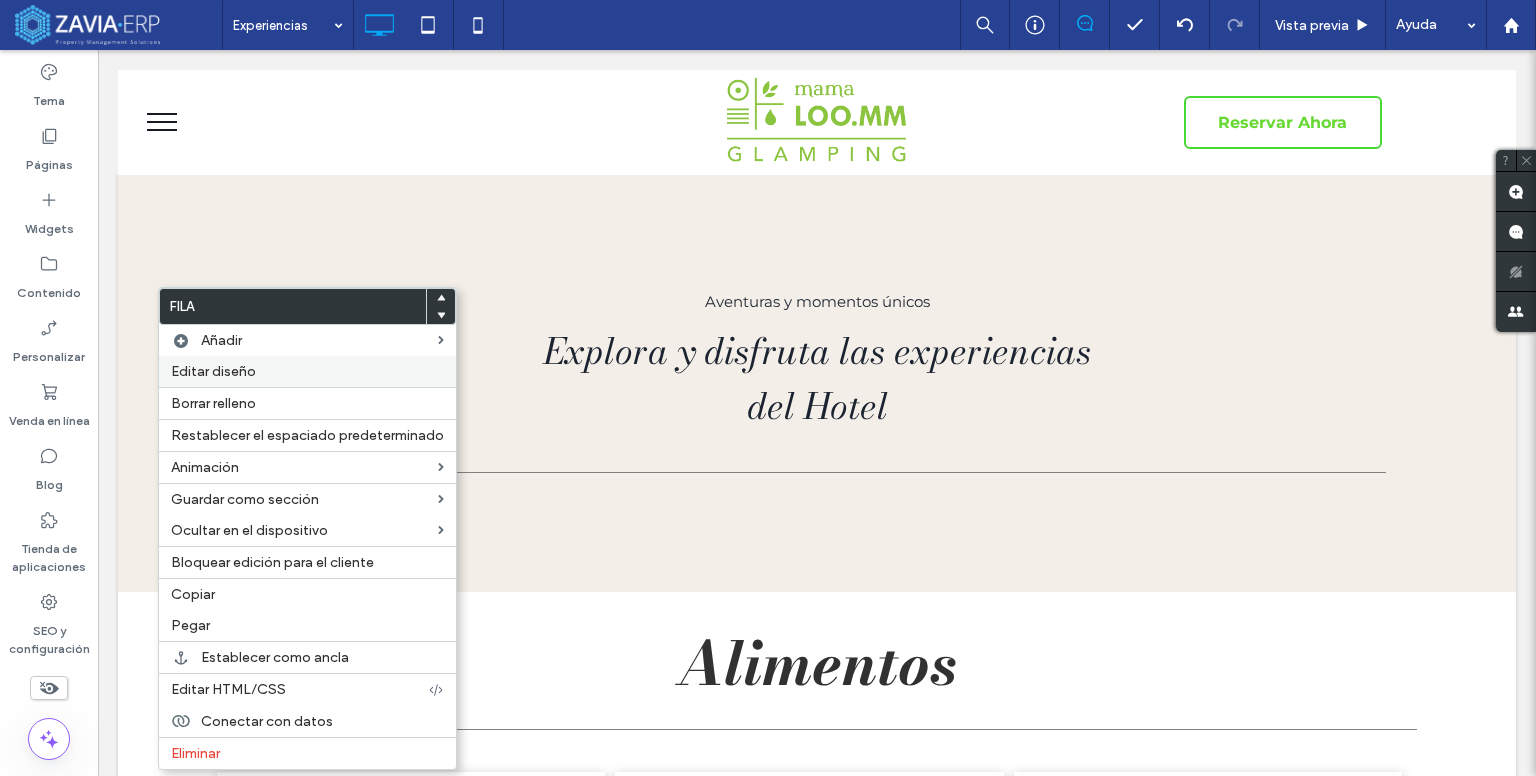 click on "Editar diseño" at bounding box center (213, 371) 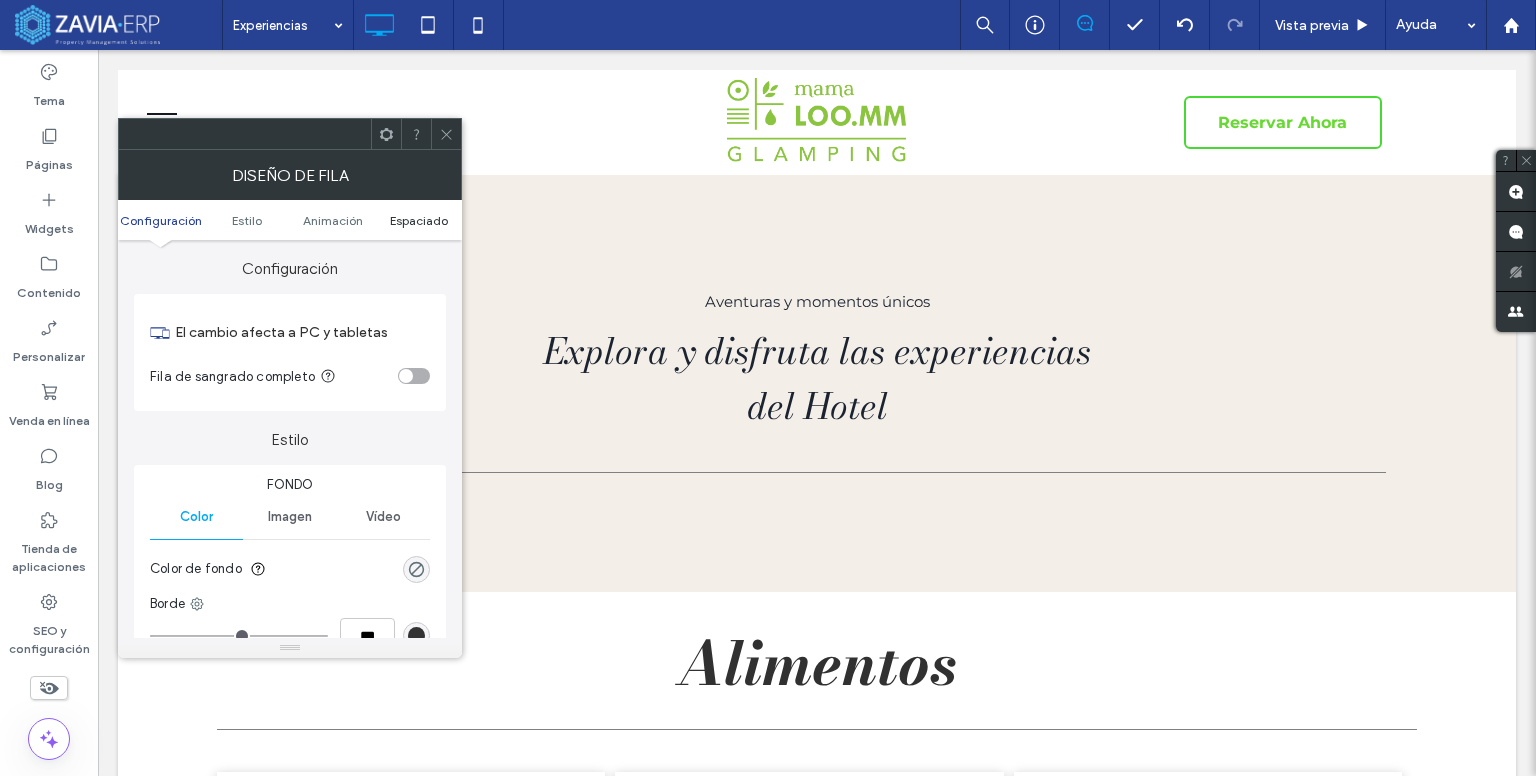 click on "Espaciado" at bounding box center [419, 220] 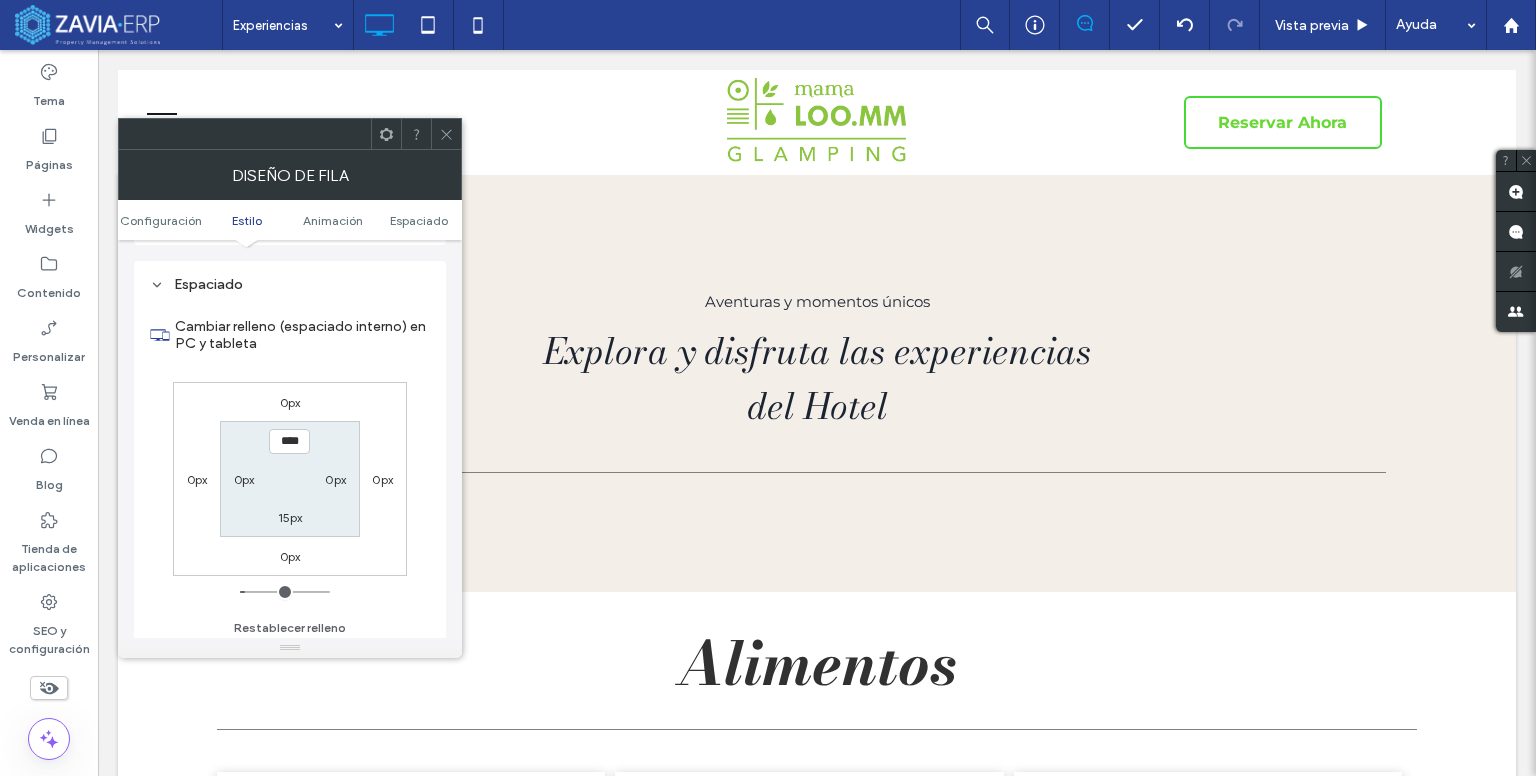 scroll, scrollTop: 564, scrollLeft: 0, axis: vertical 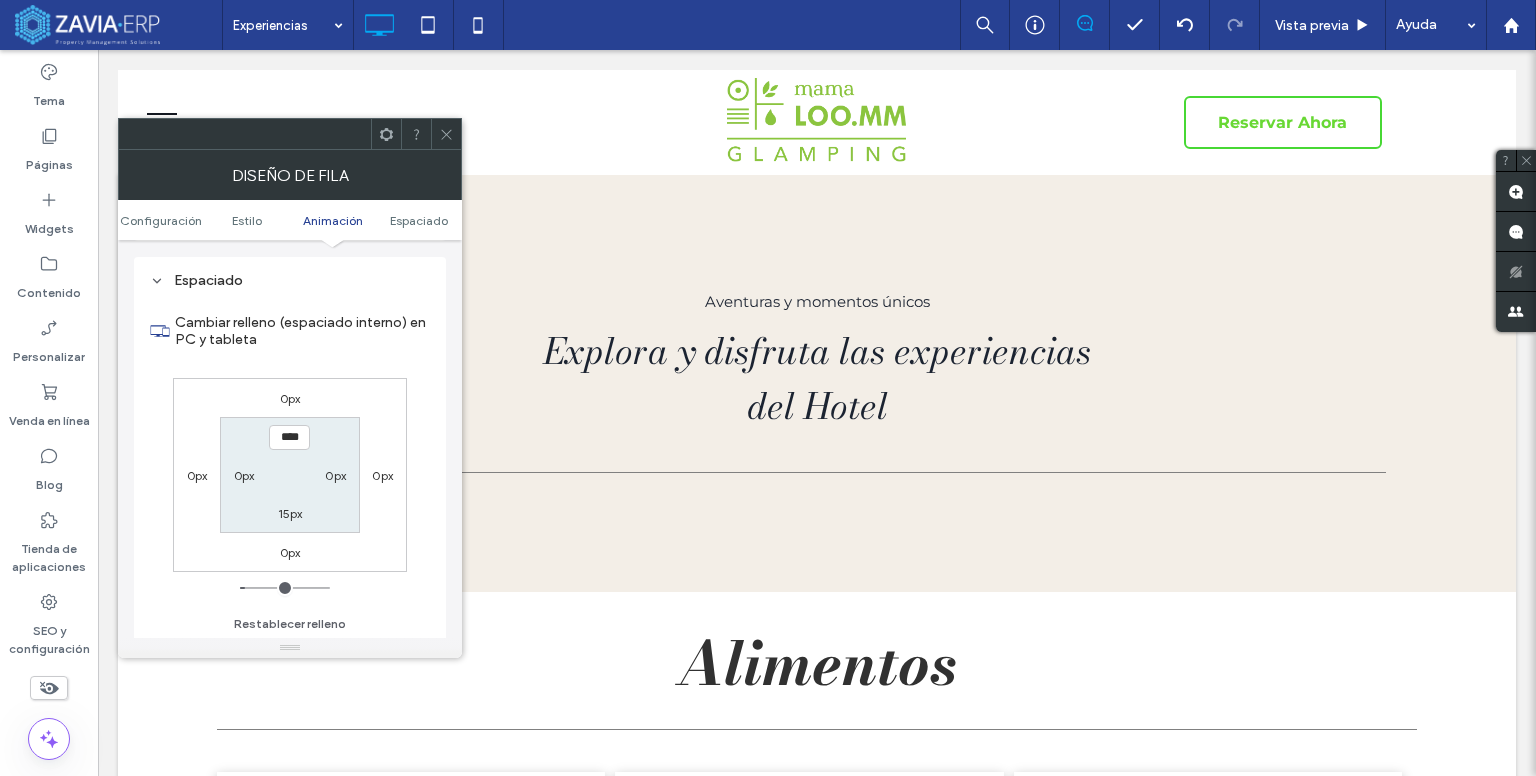 click on "0px" at bounding box center (290, 398) 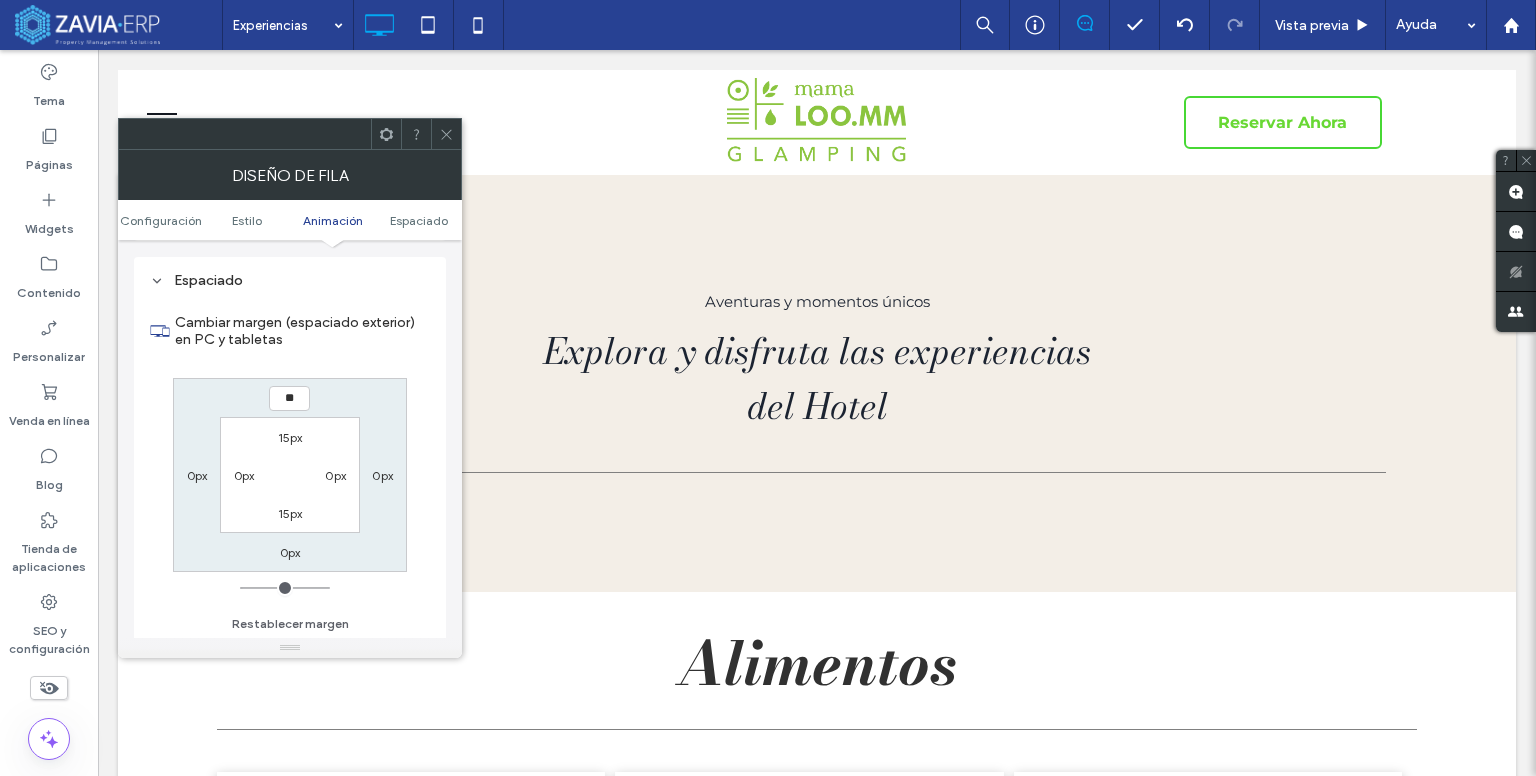 type on "**" 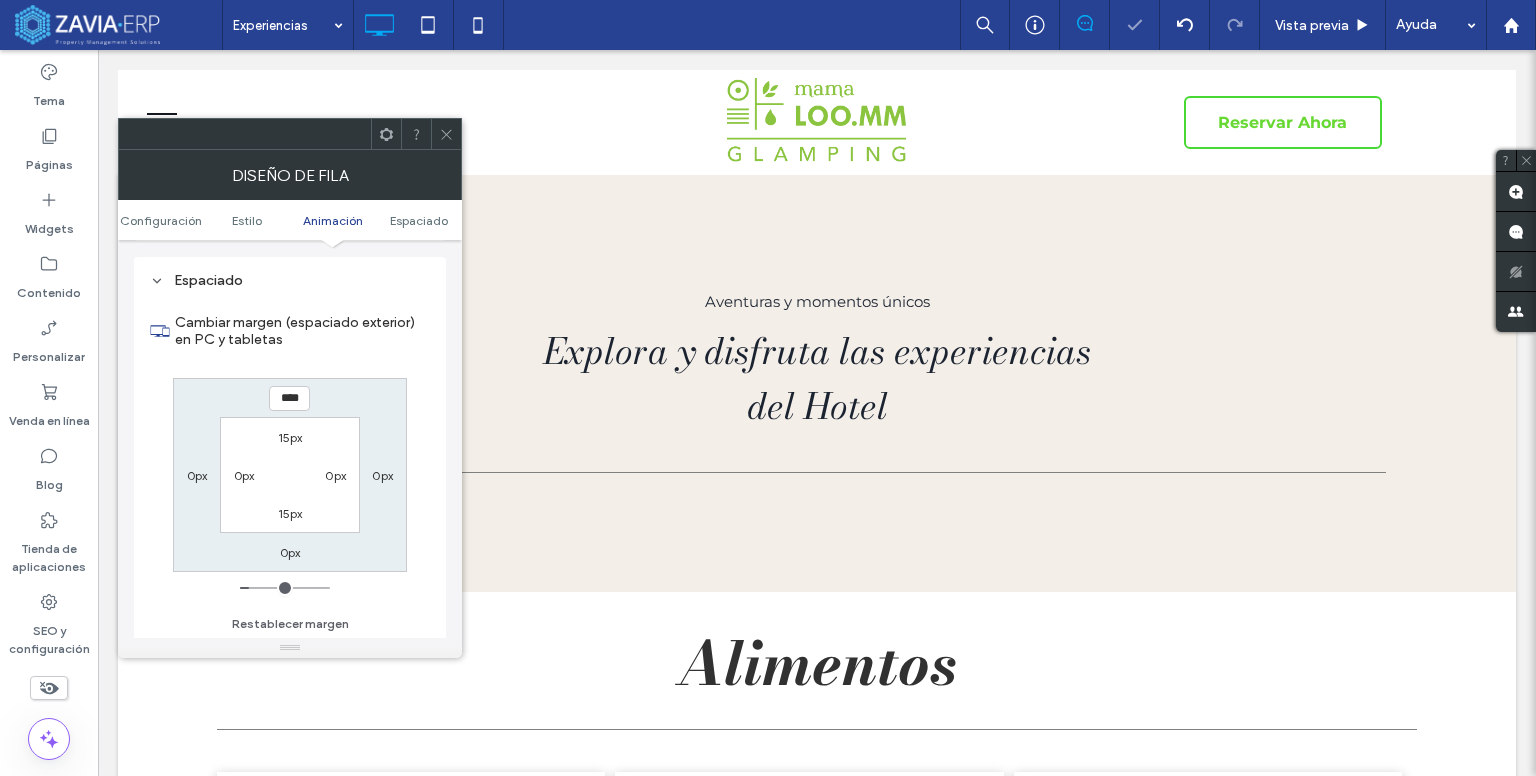 drag, startPoint x: 452, startPoint y: 133, endPoint x: 449, endPoint y: 153, distance: 20.22375 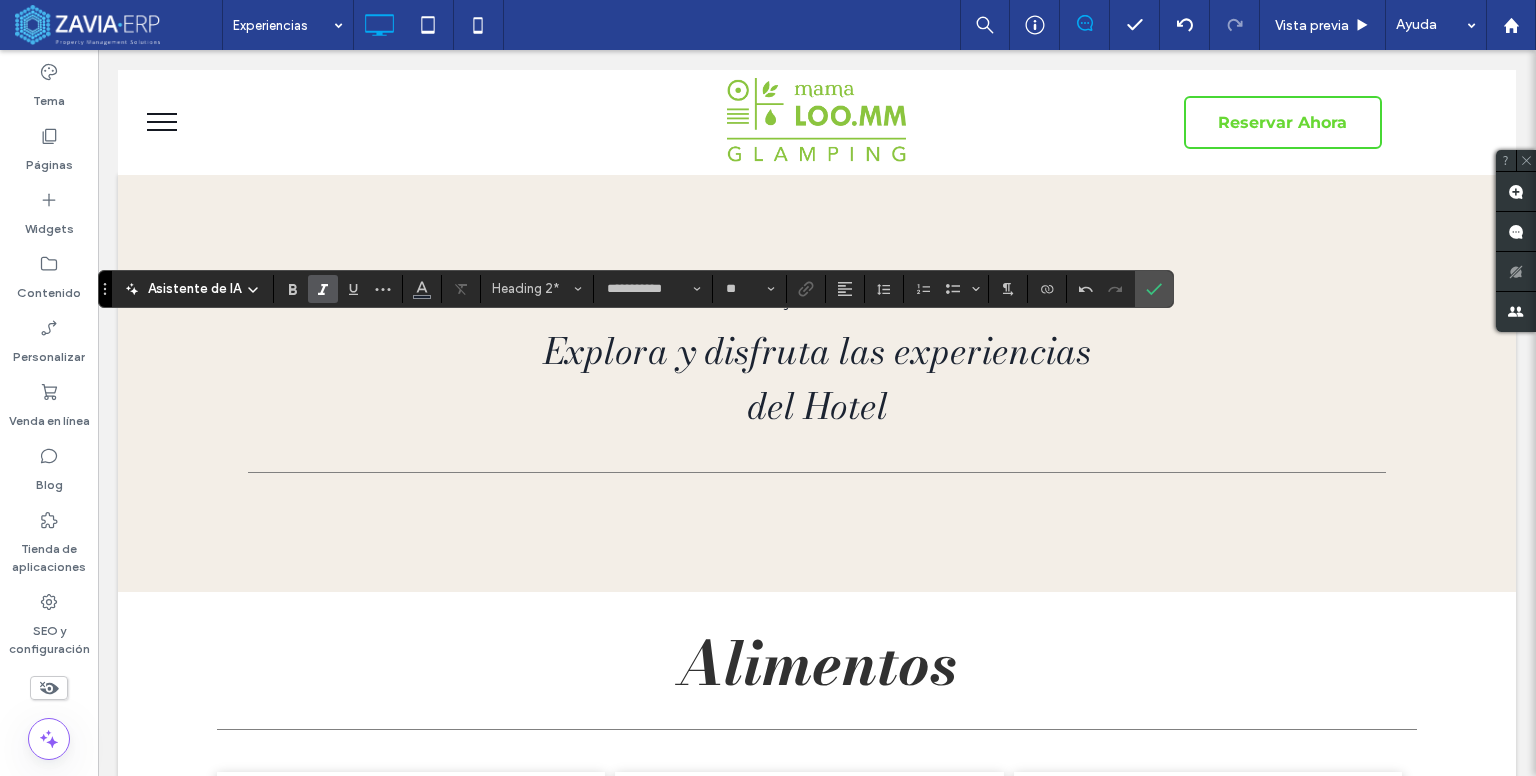 type on "**********" 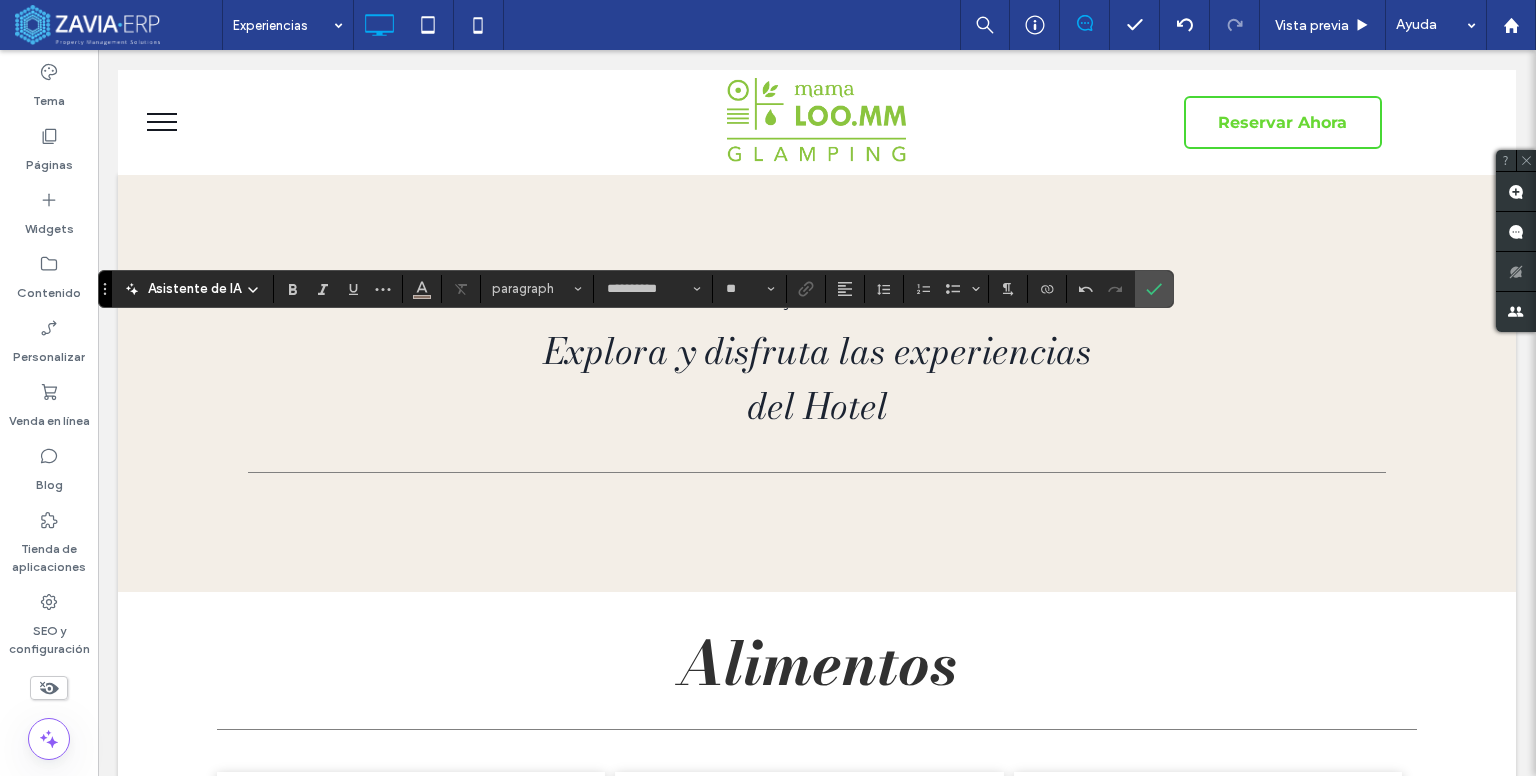 type on "**********" 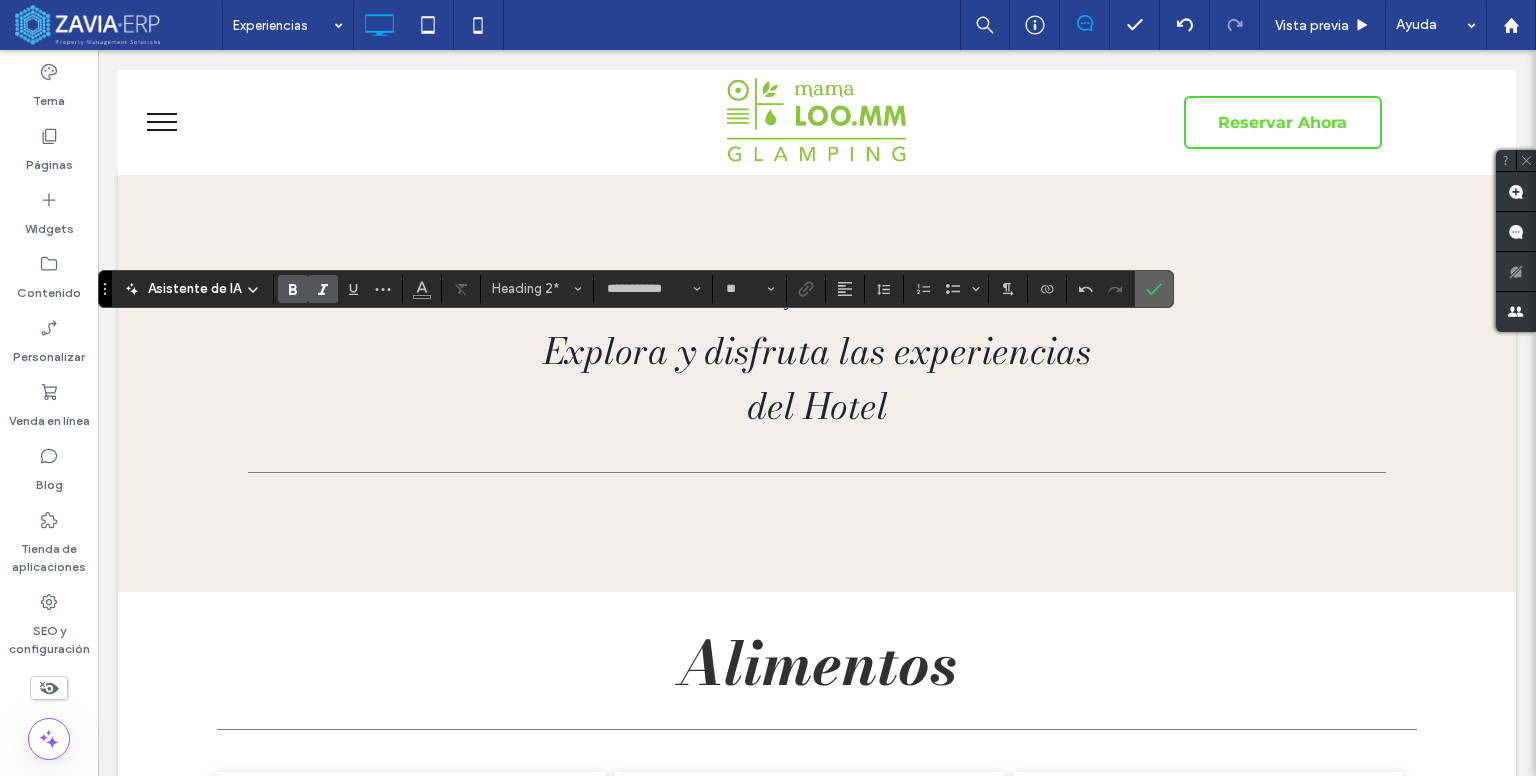 click 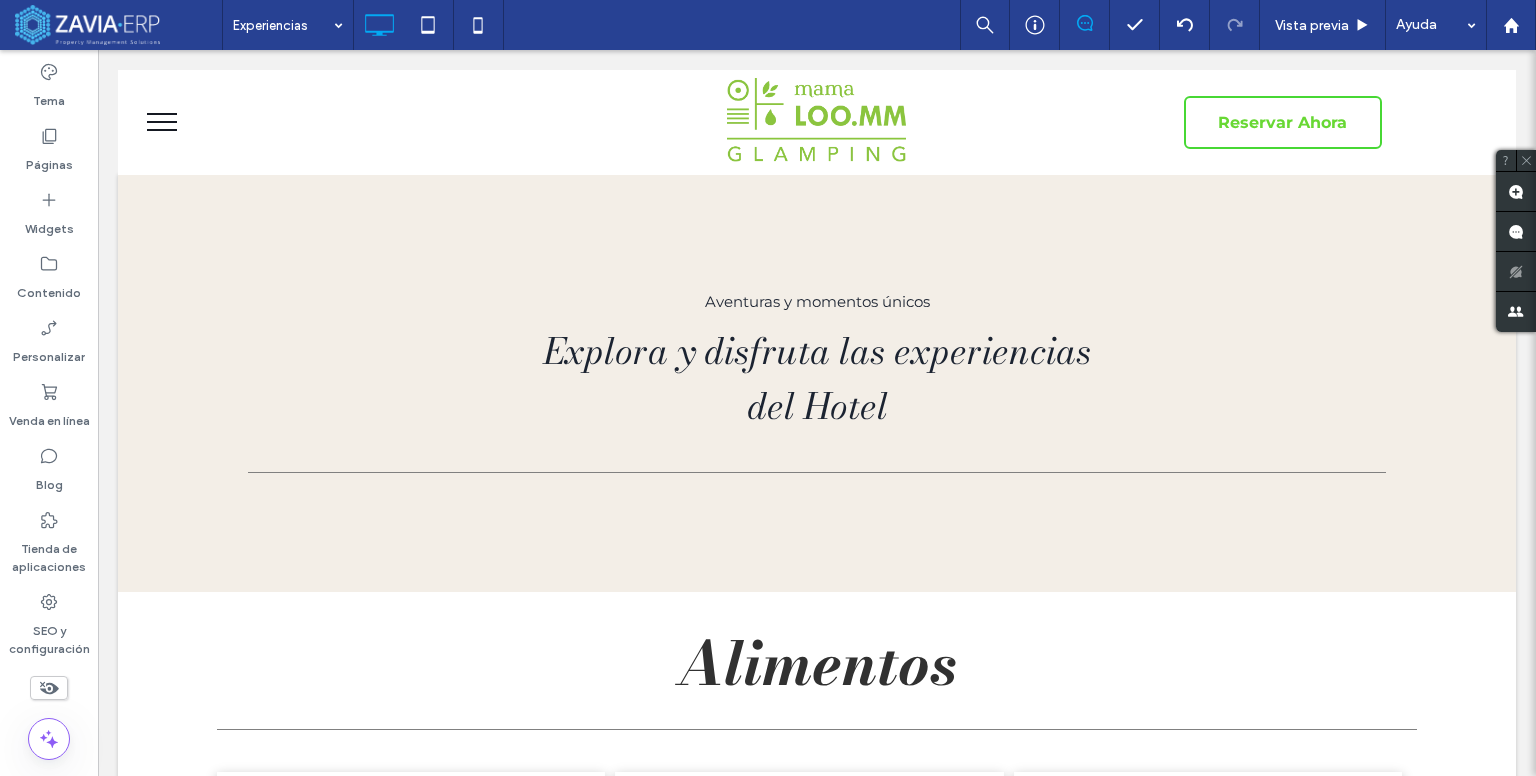 type on "**********" 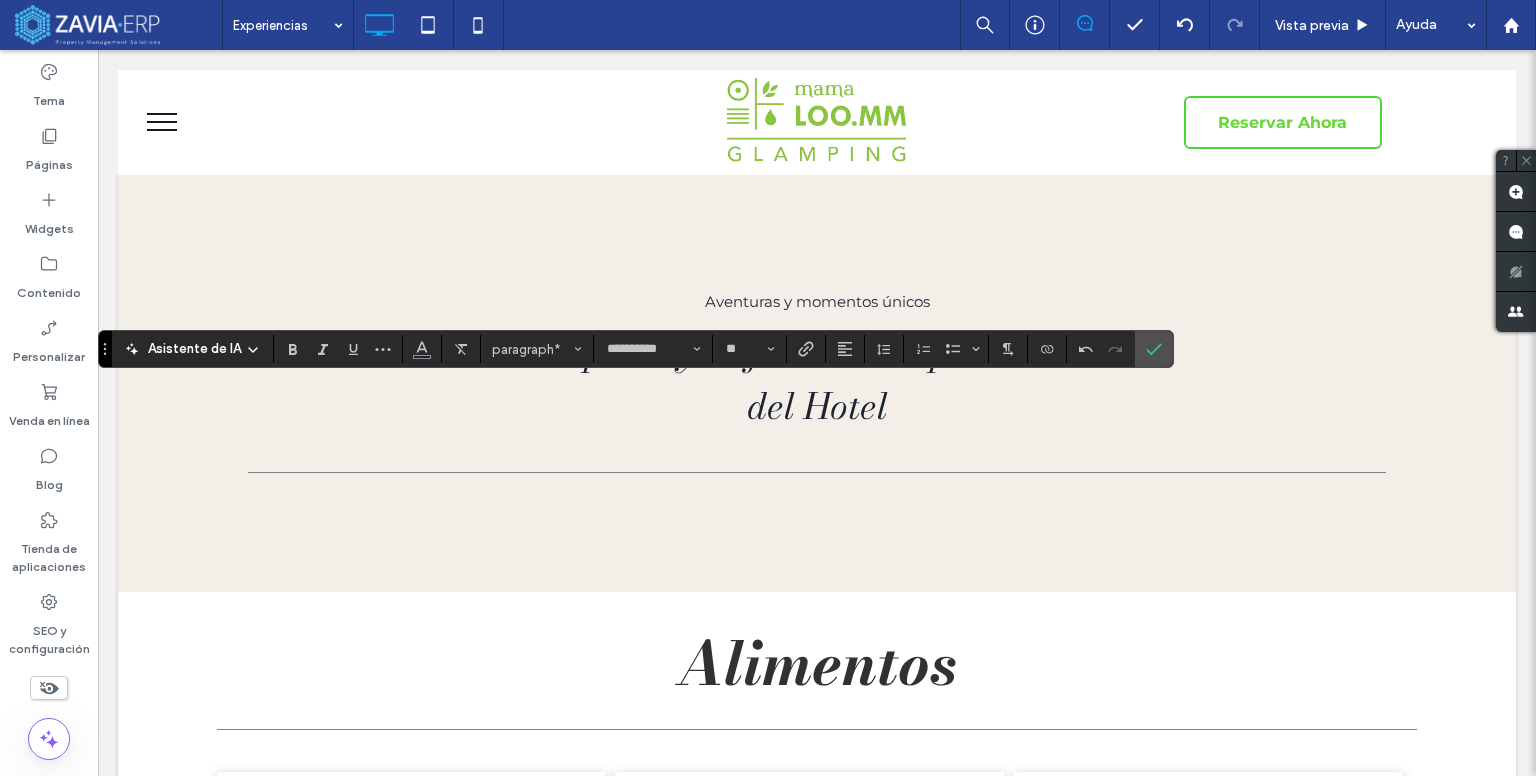 type on "**" 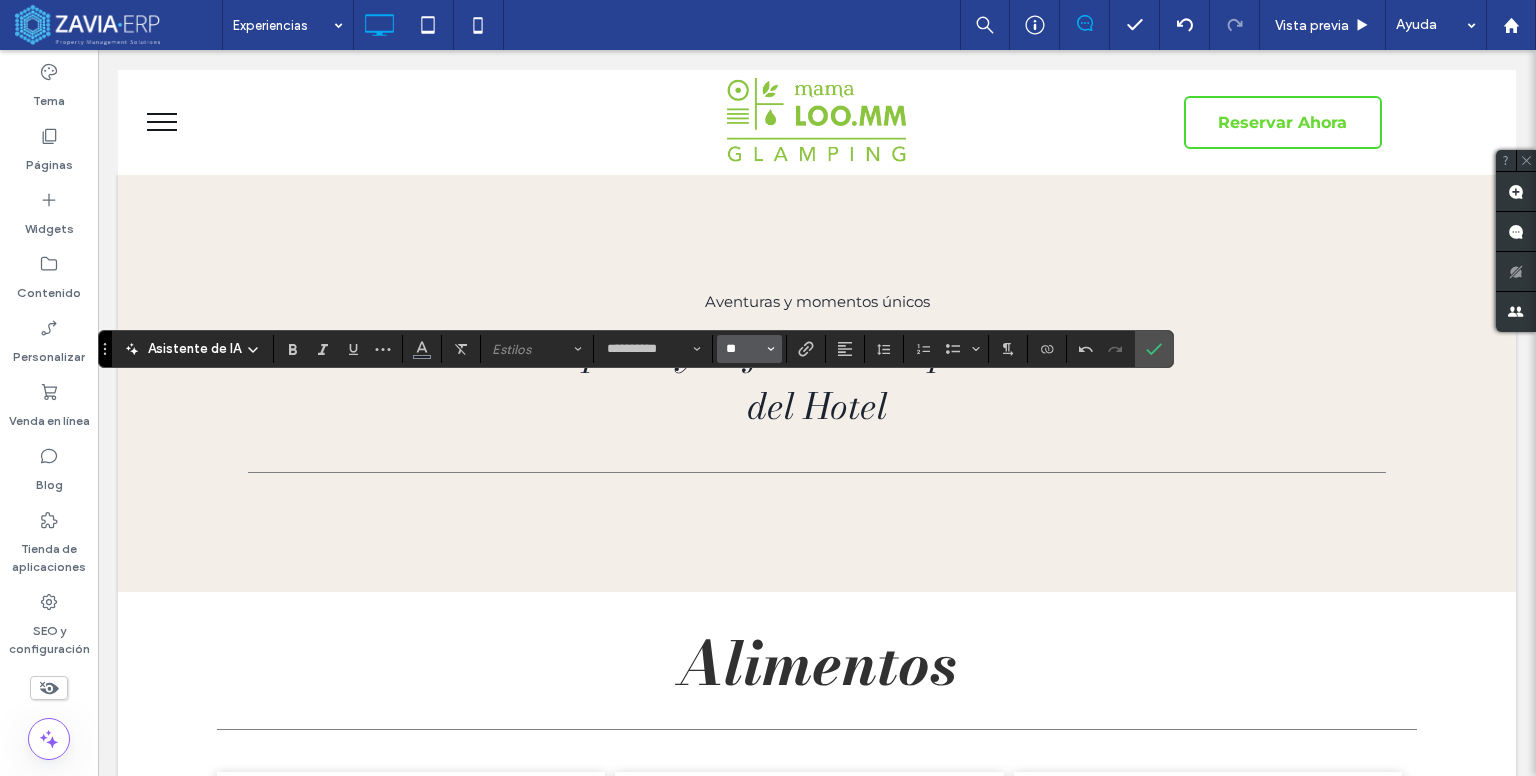 click on "**" at bounding box center (743, 349) 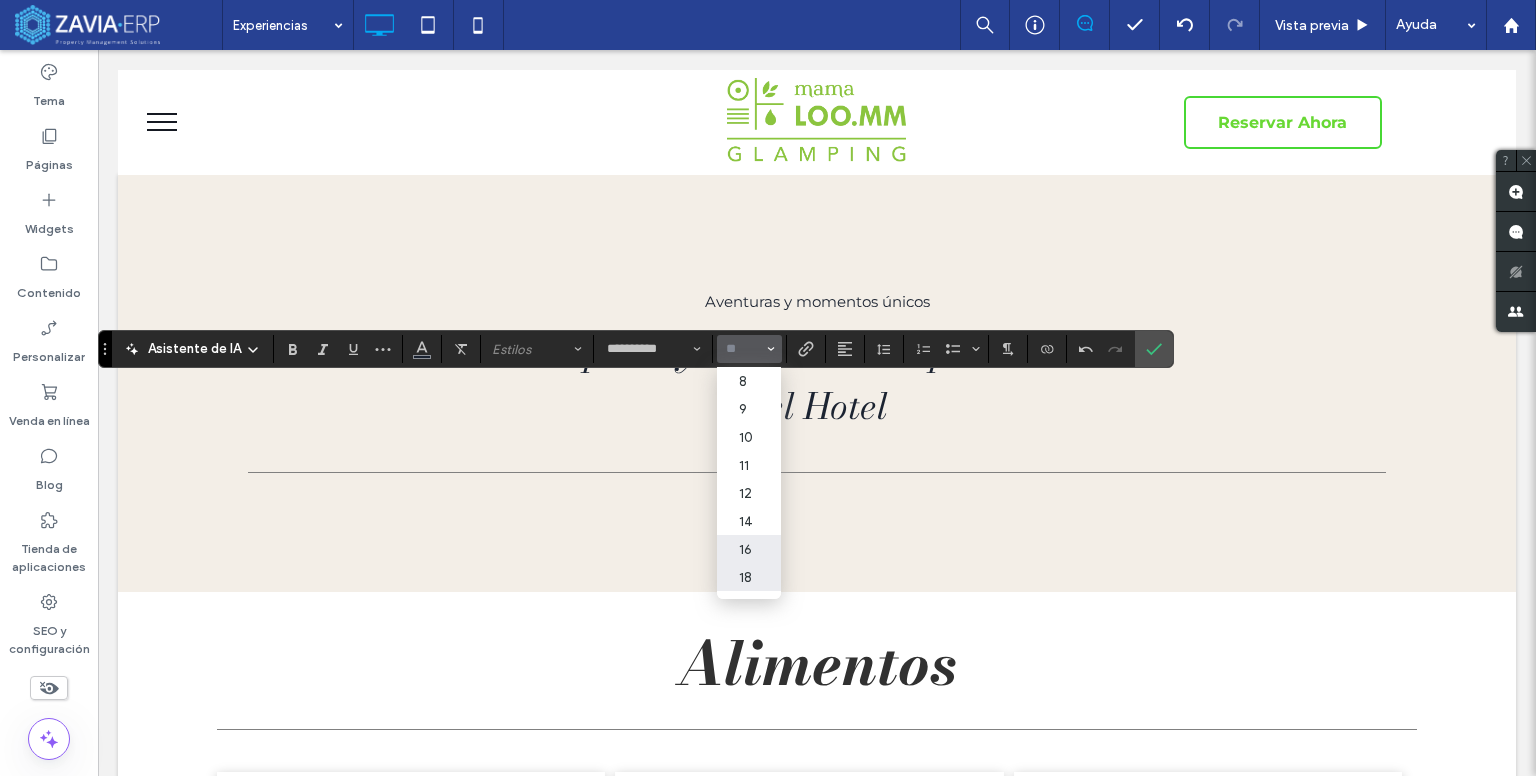 click on "16" at bounding box center [749, 549] 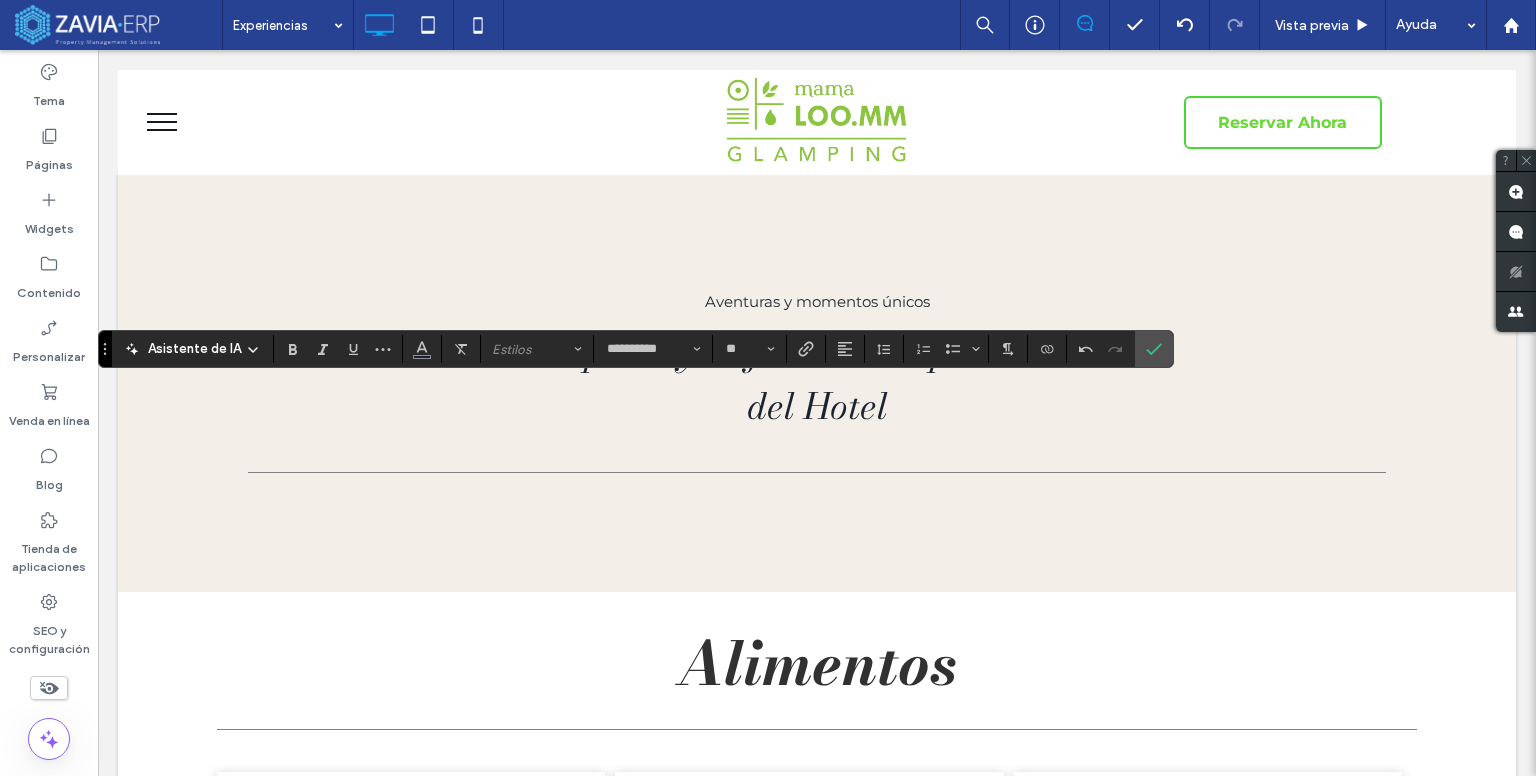 type on "**" 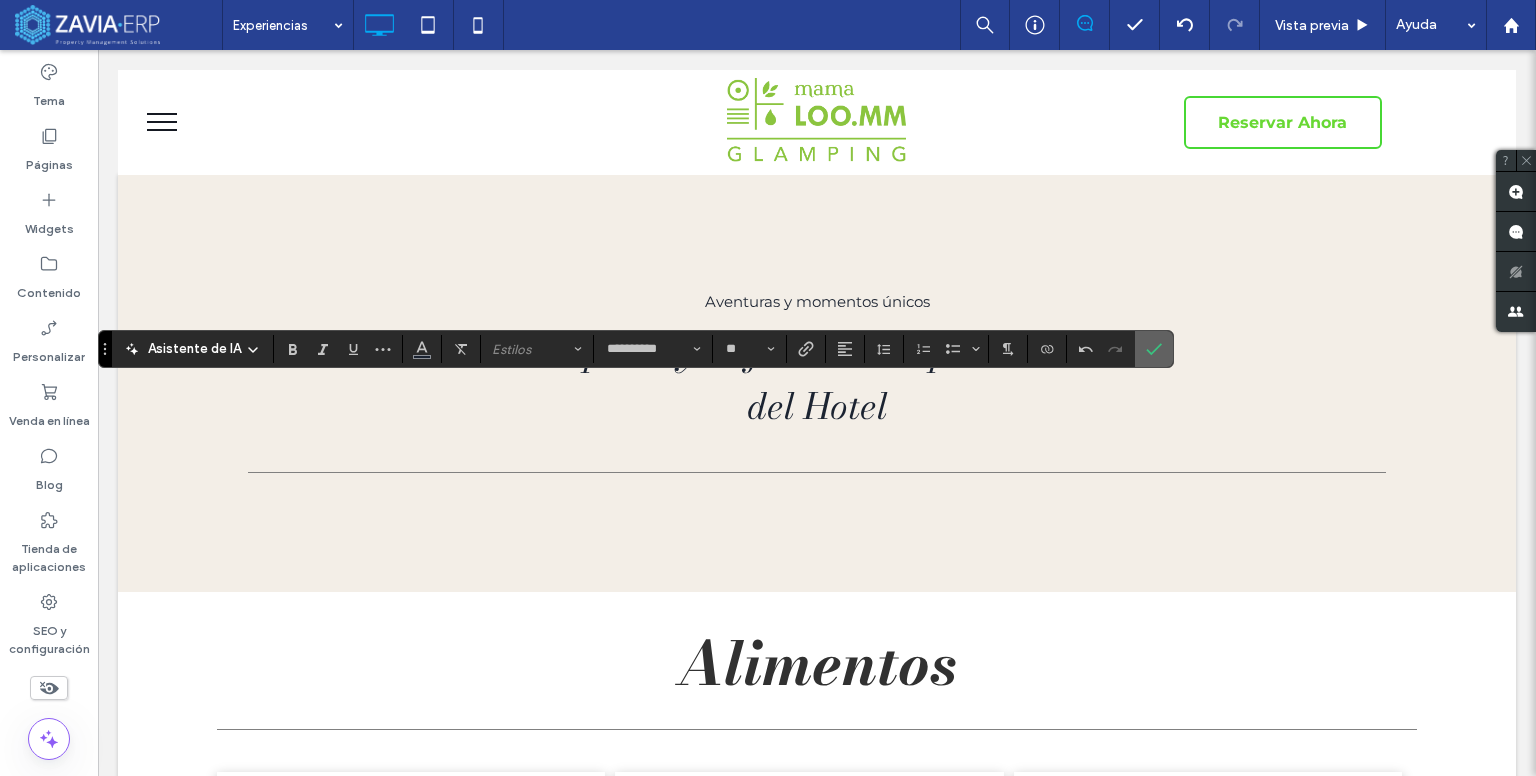 click at bounding box center [1154, 349] 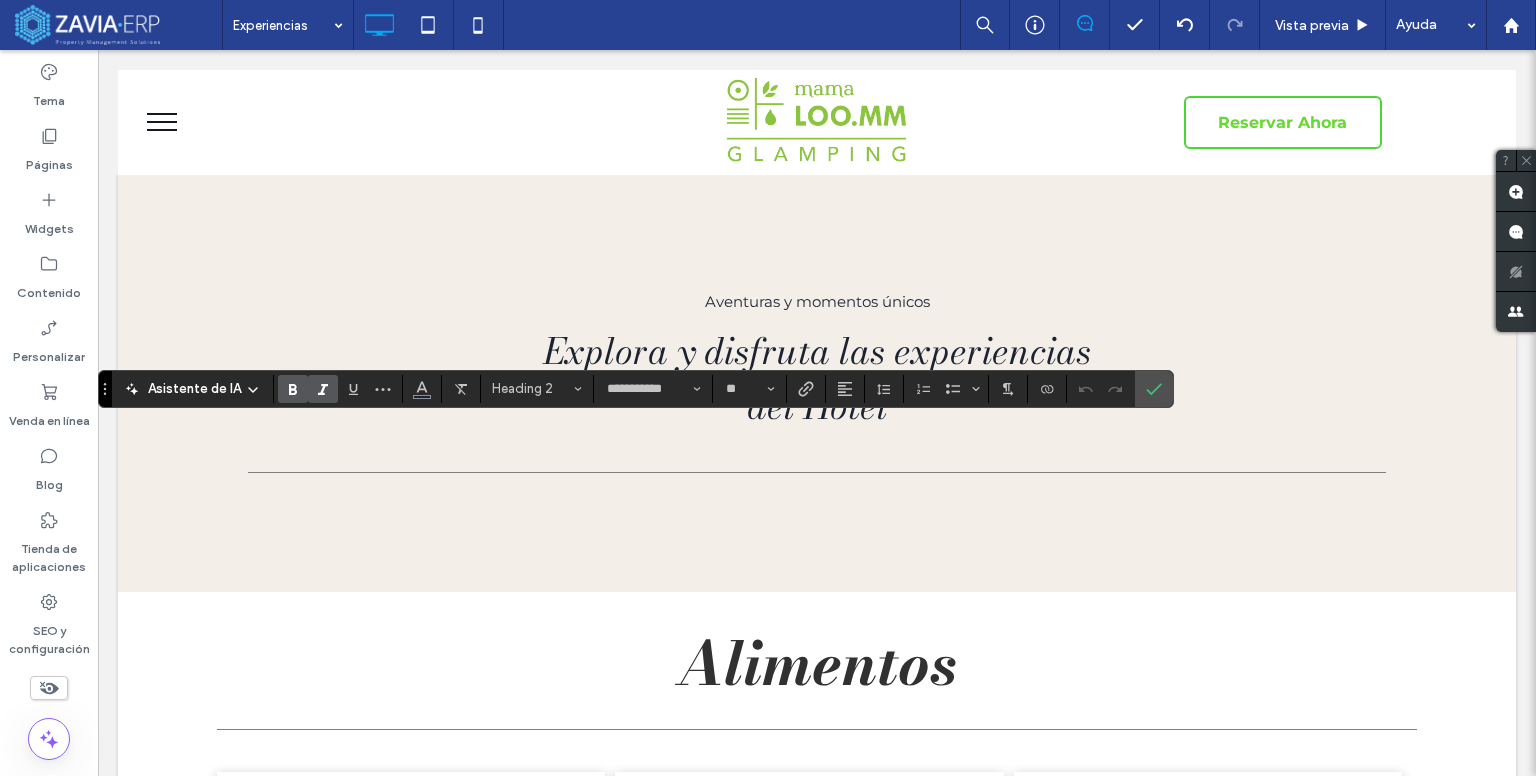 click 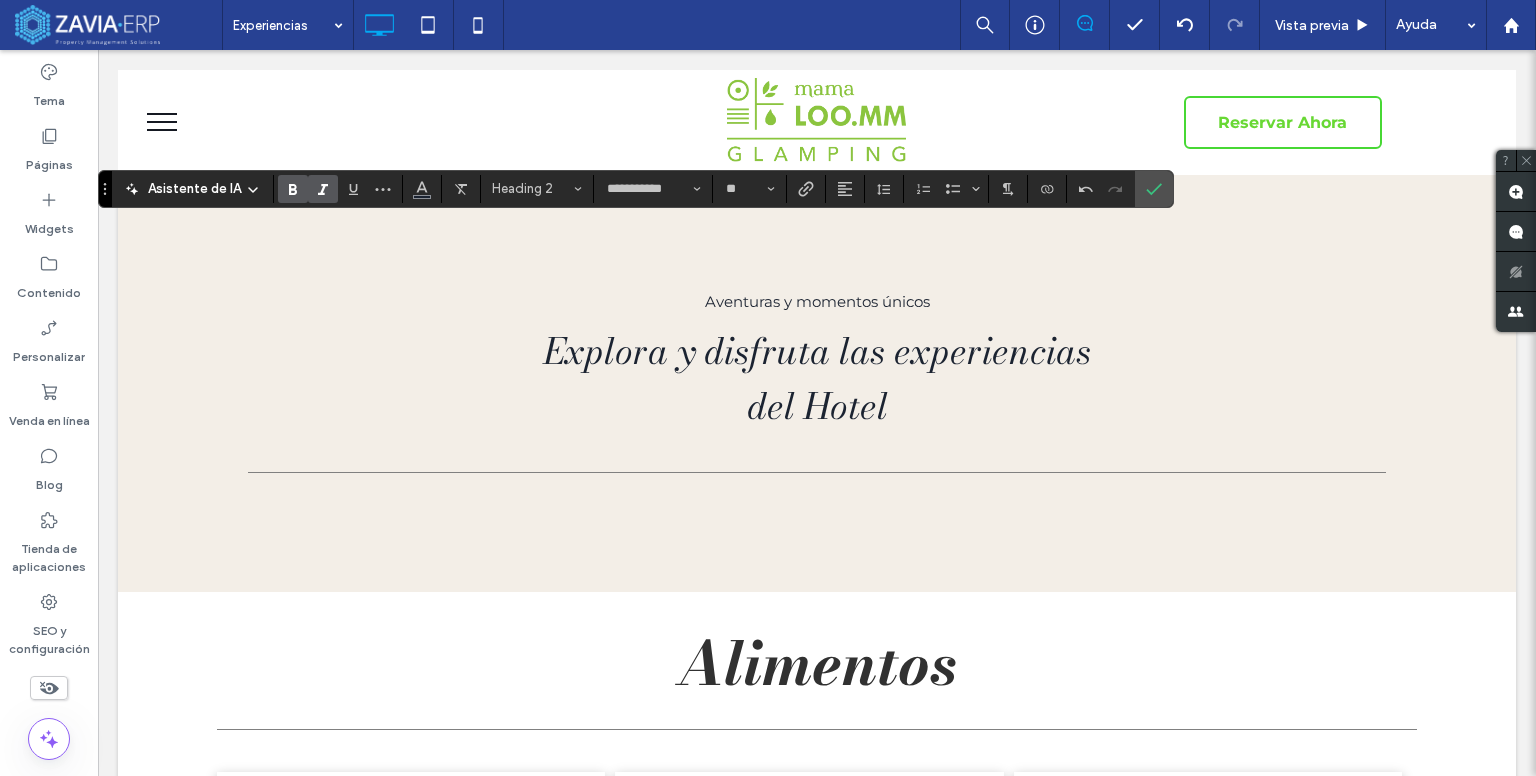 drag, startPoint x: 297, startPoint y: 190, endPoint x: 328, endPoint y: 205, distance: 34.43835 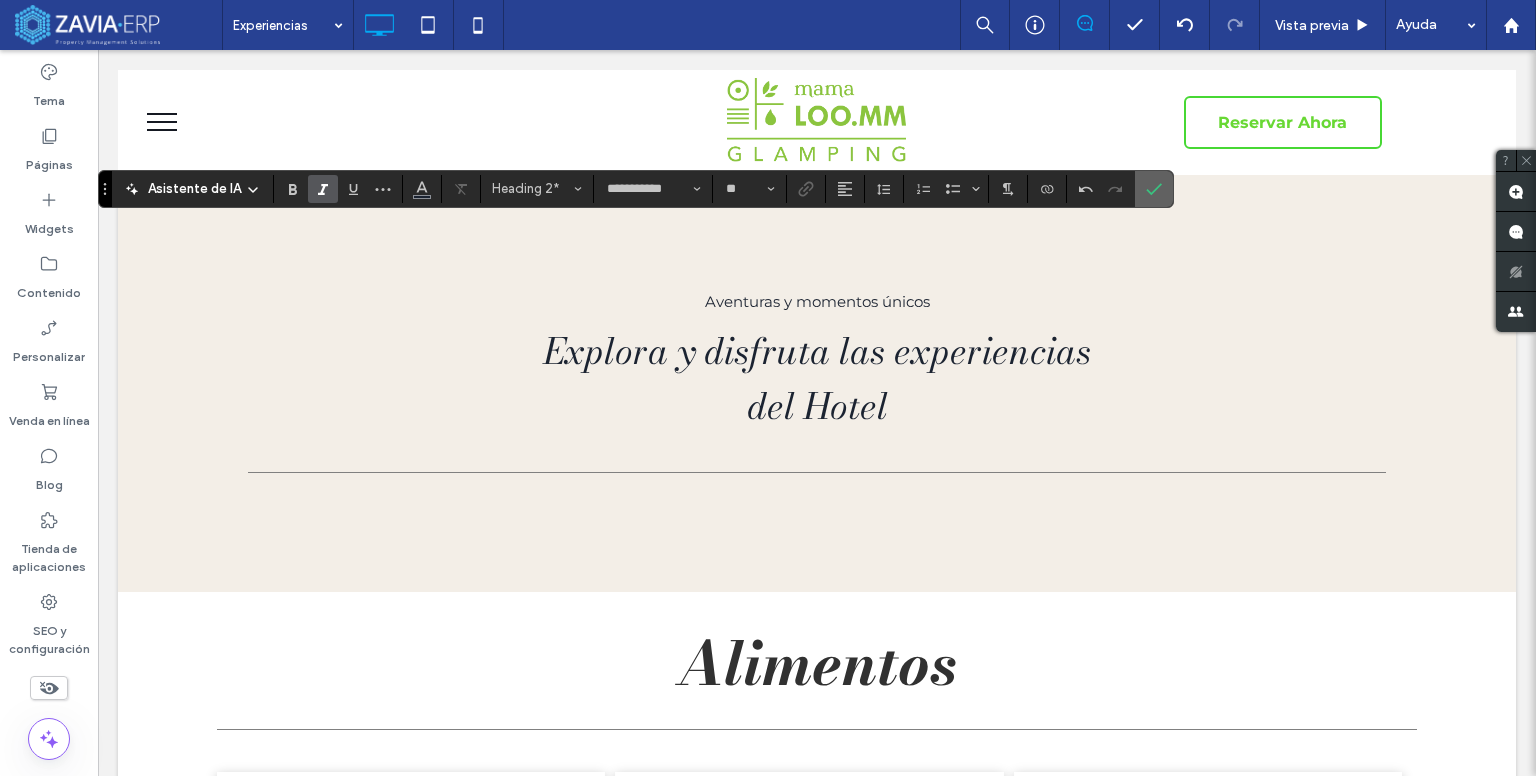 click at bounding box center (1154, 189) 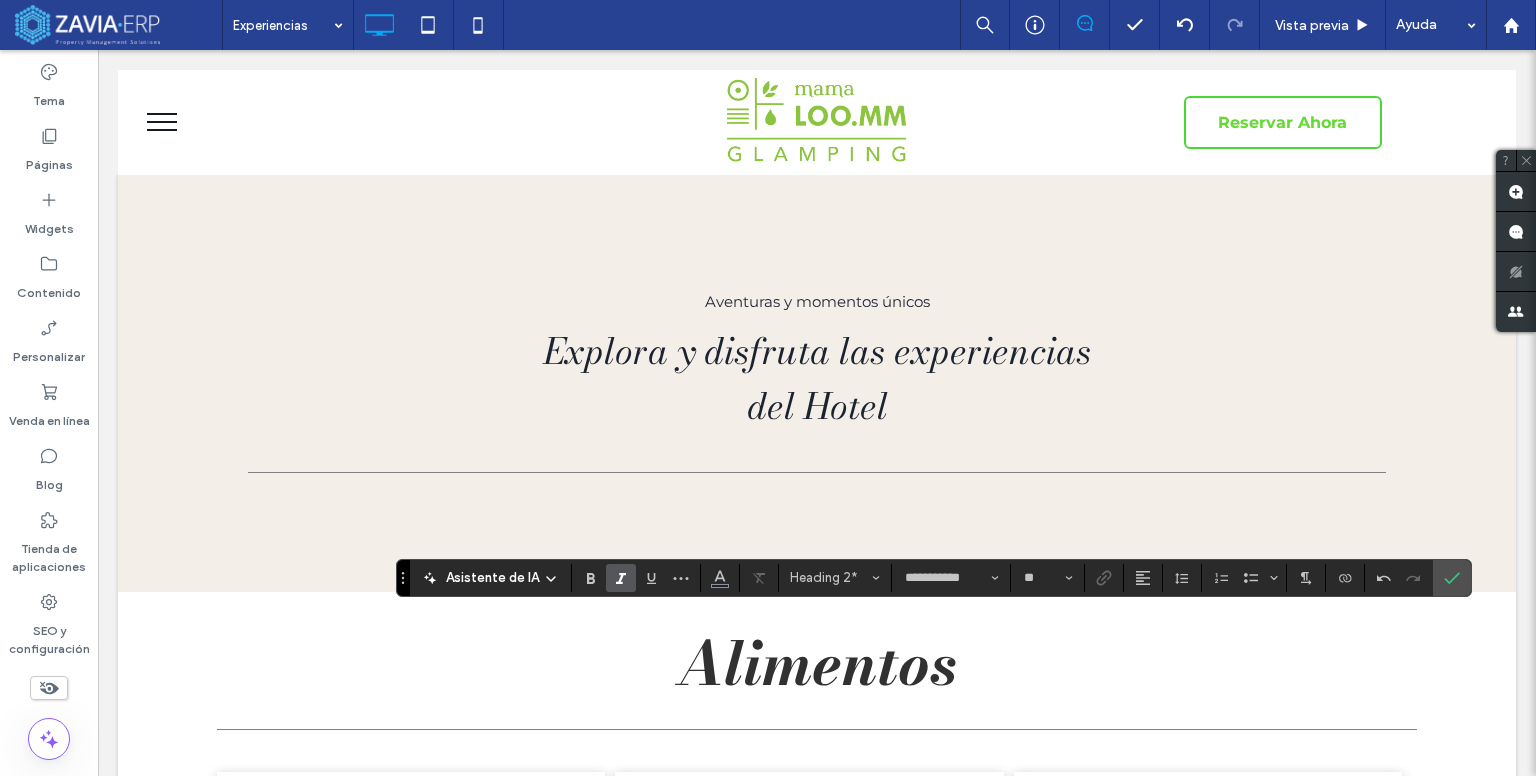 type on "**********" 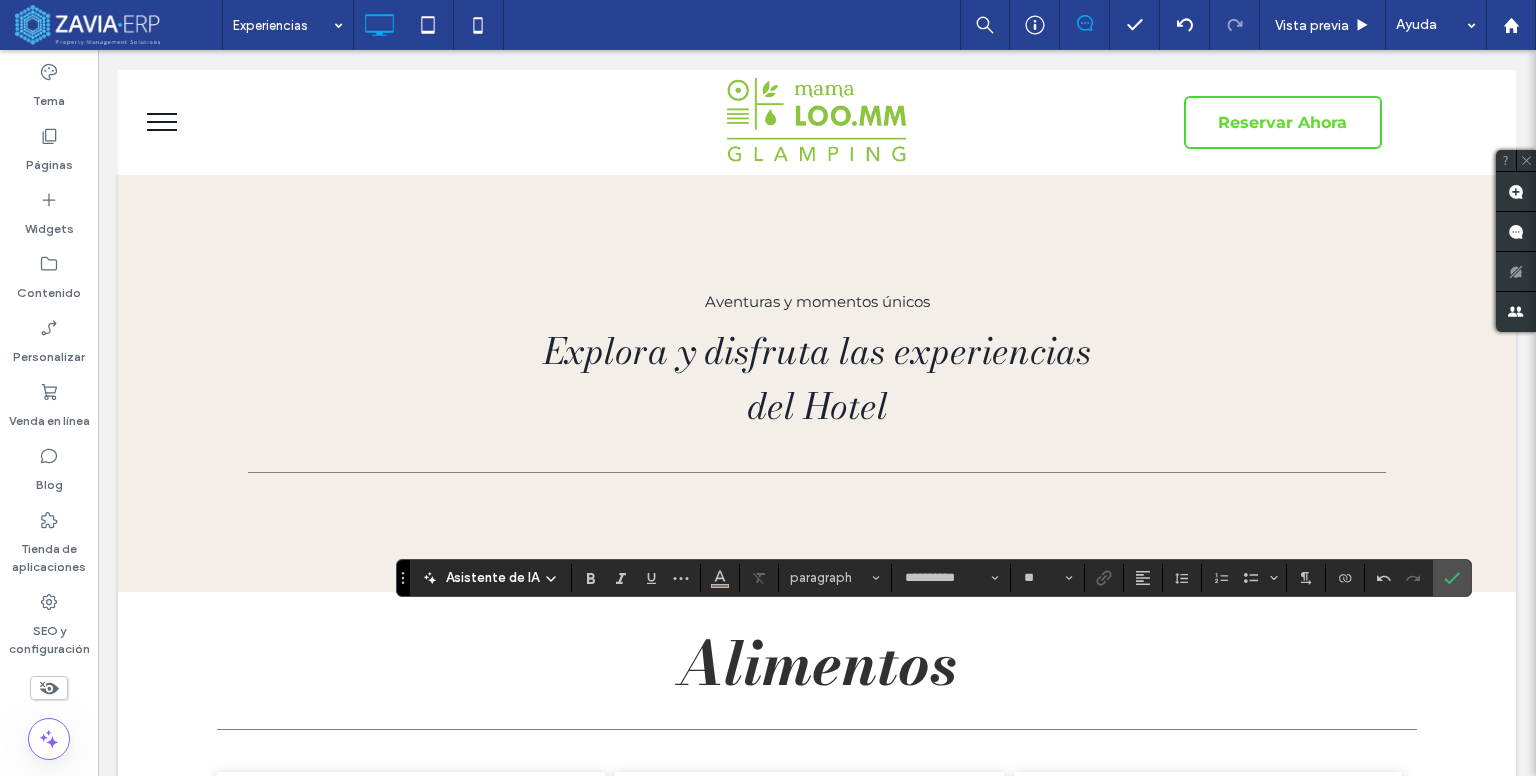 type on "**********" 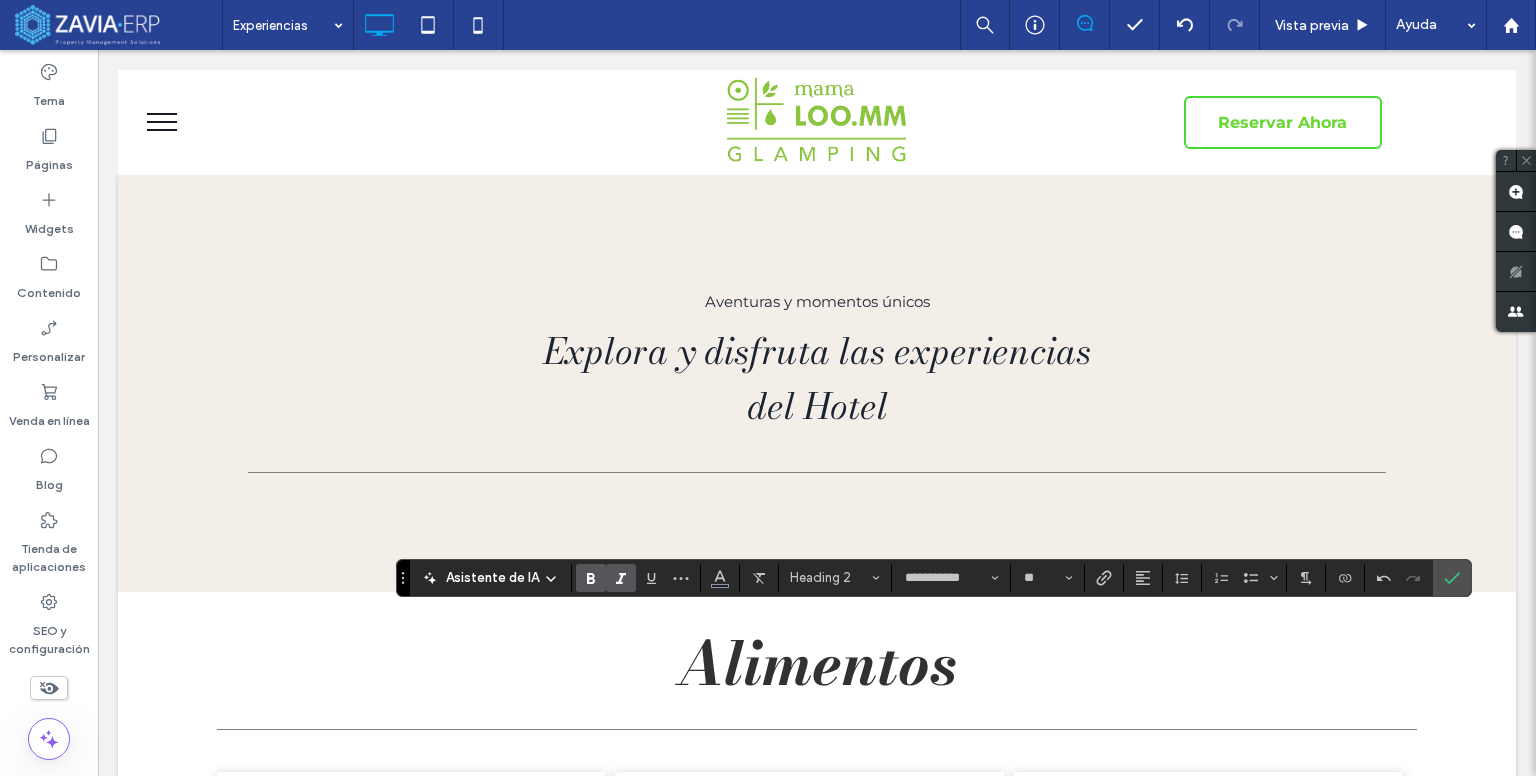 click 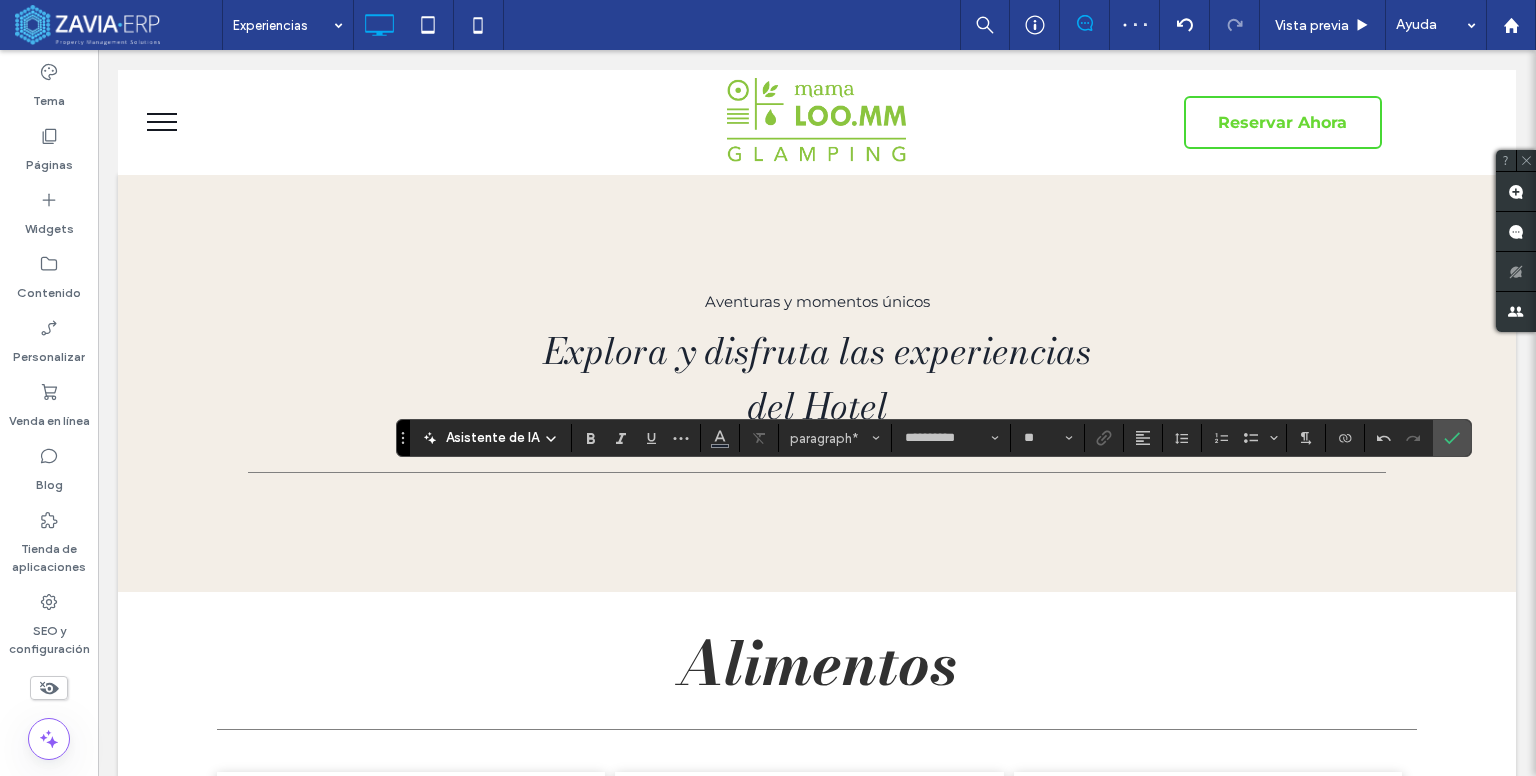 type on "**" 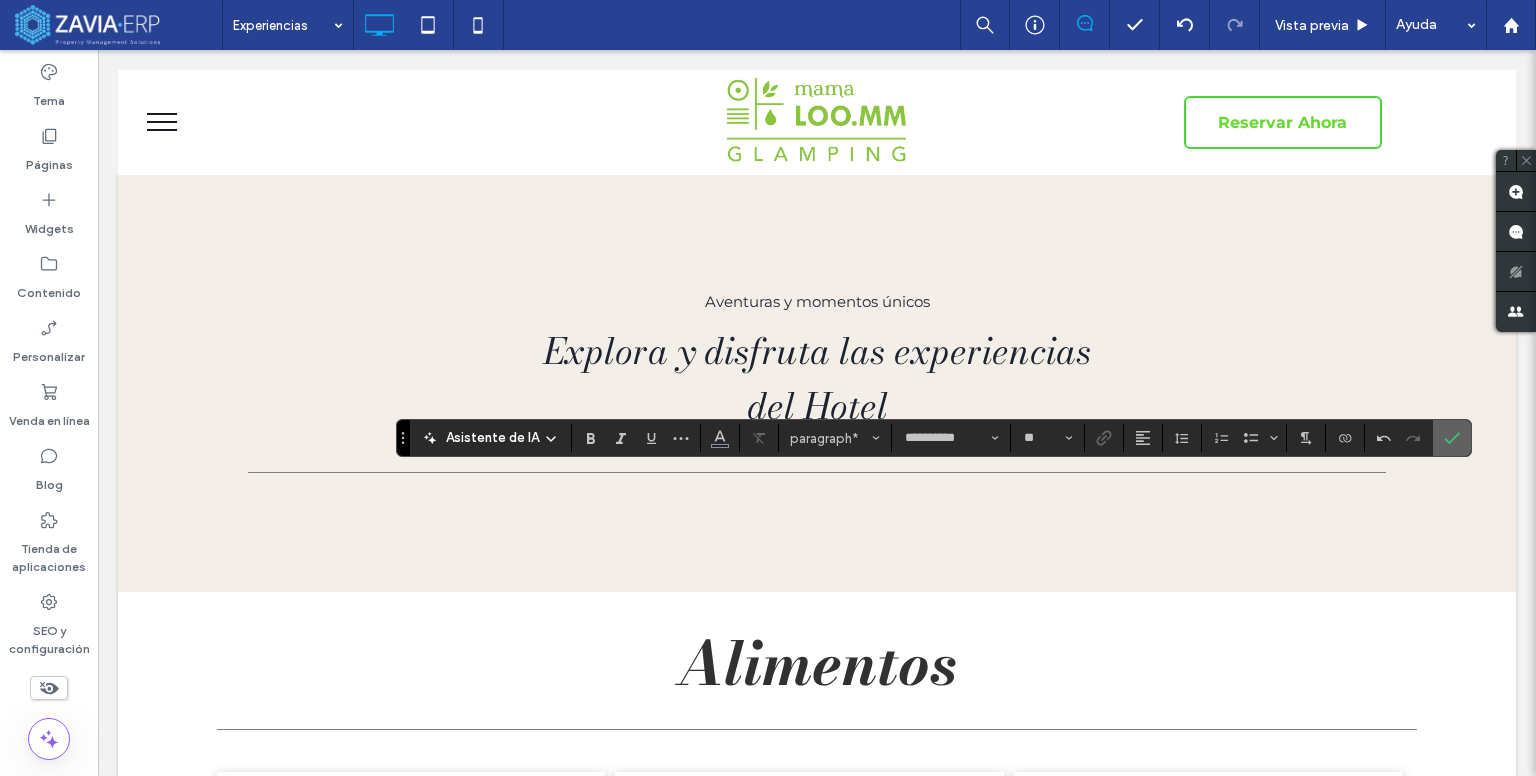 click 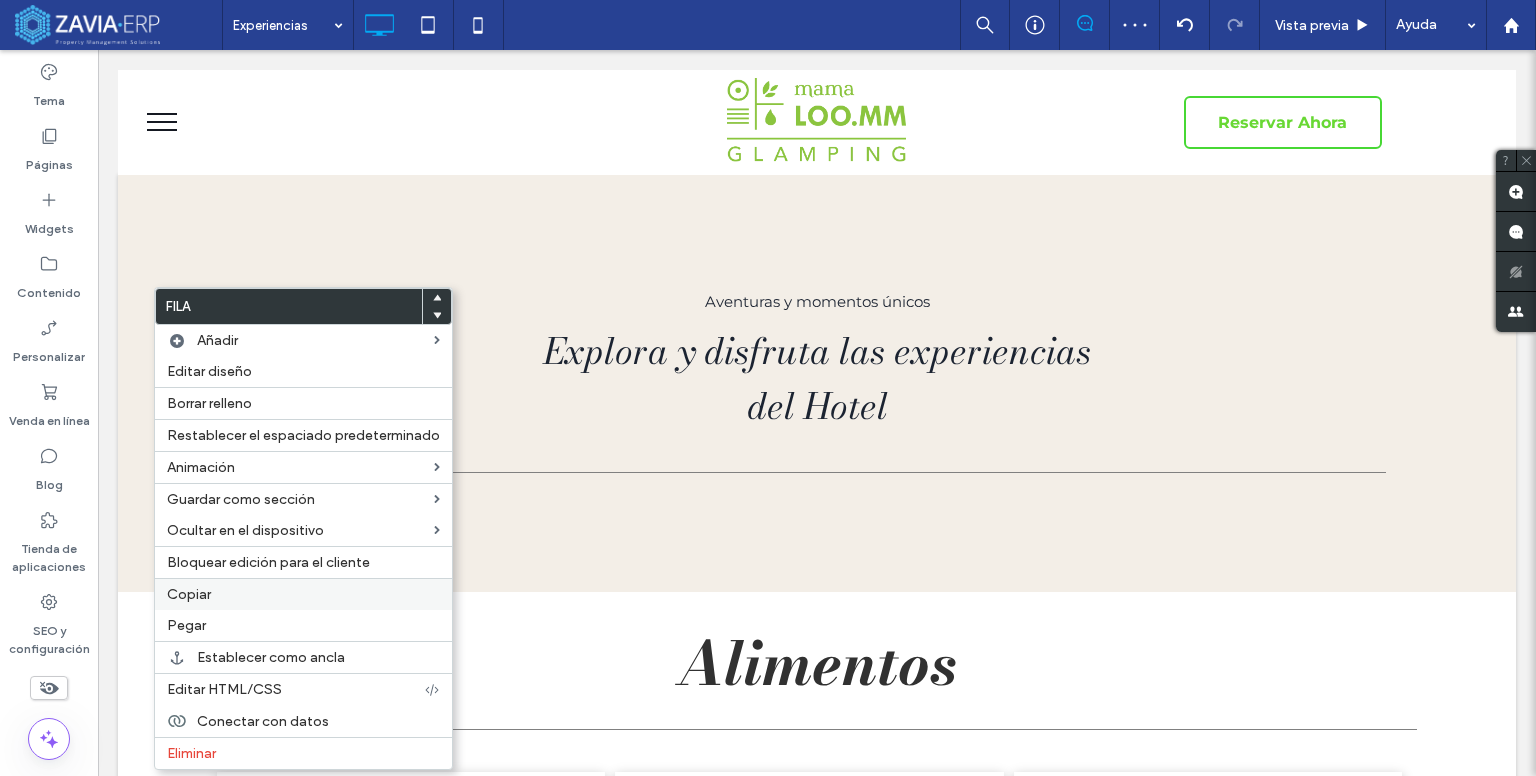 click on "Copiar" at bounding box center (189, 594) 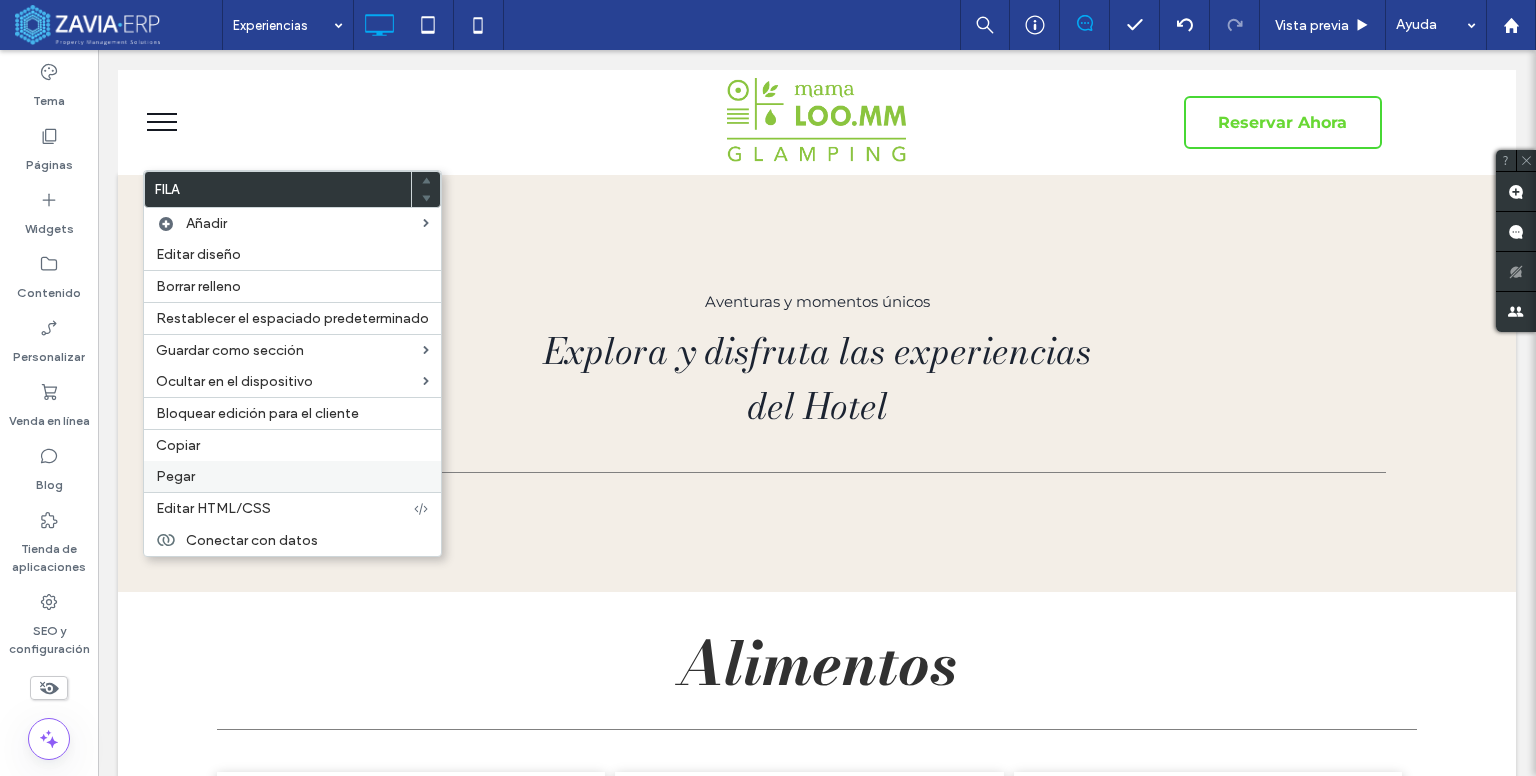 click on "Pegar" at bounding box center (292, 476) 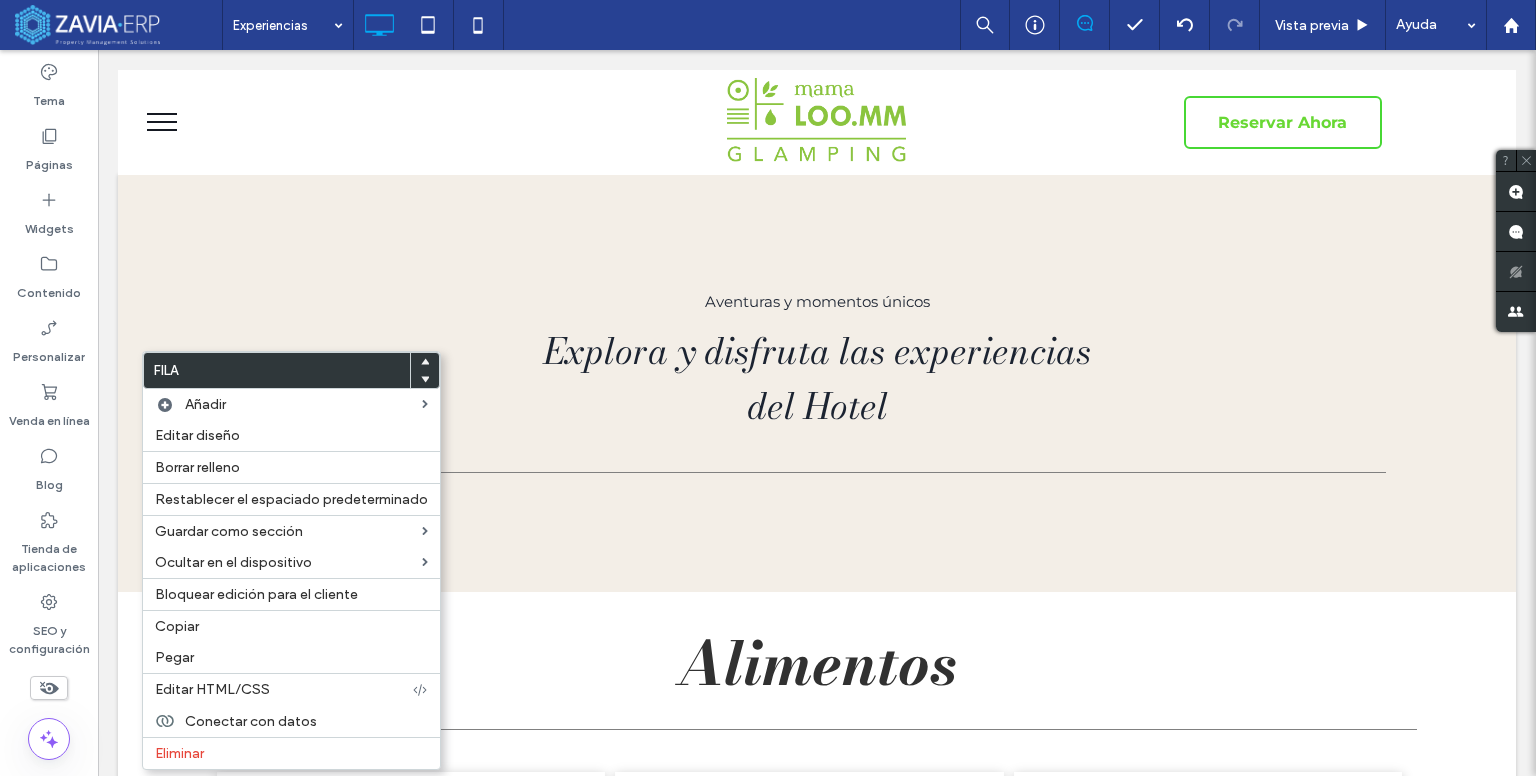 click at bounding box center [425, 362] 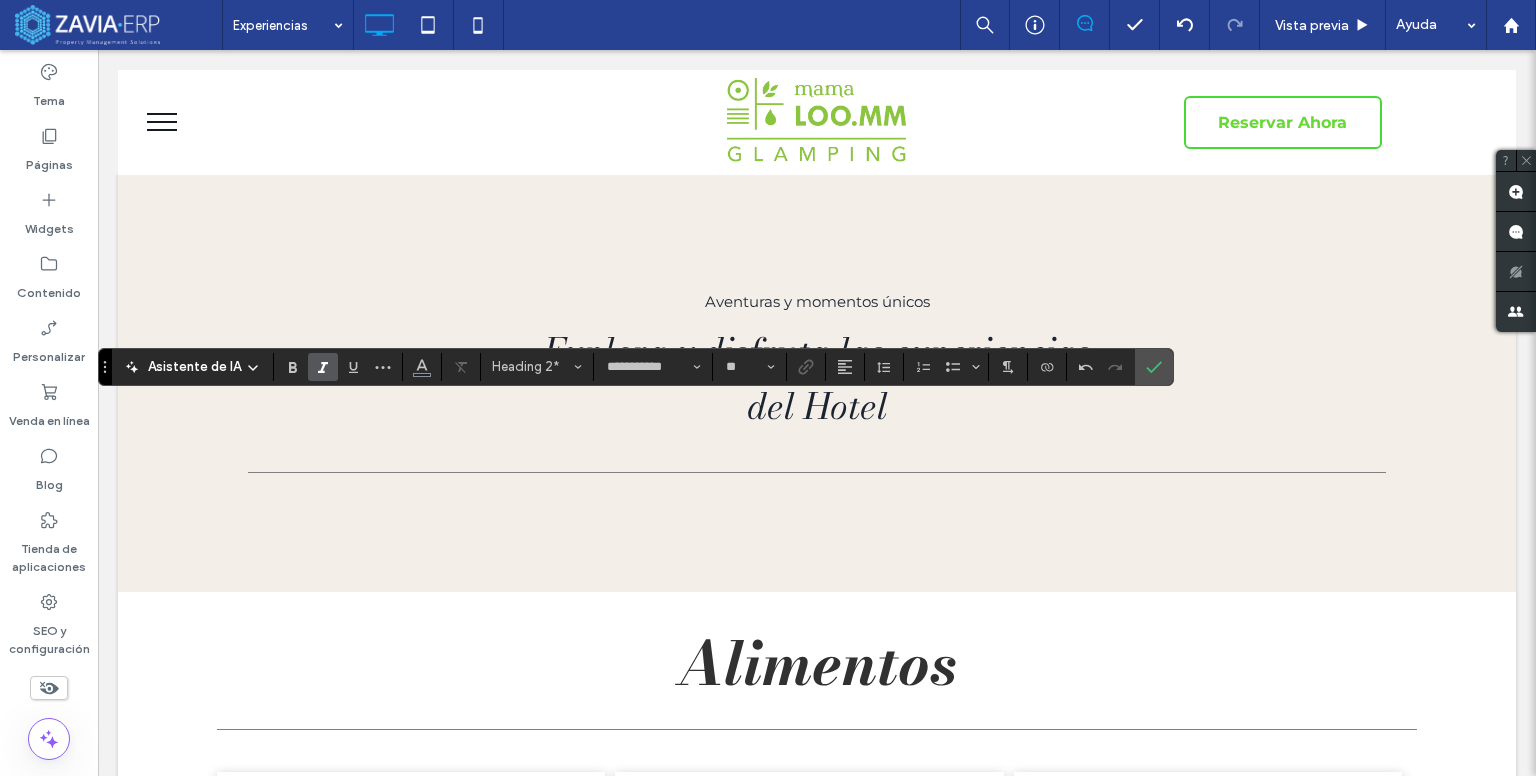 type on "**********" 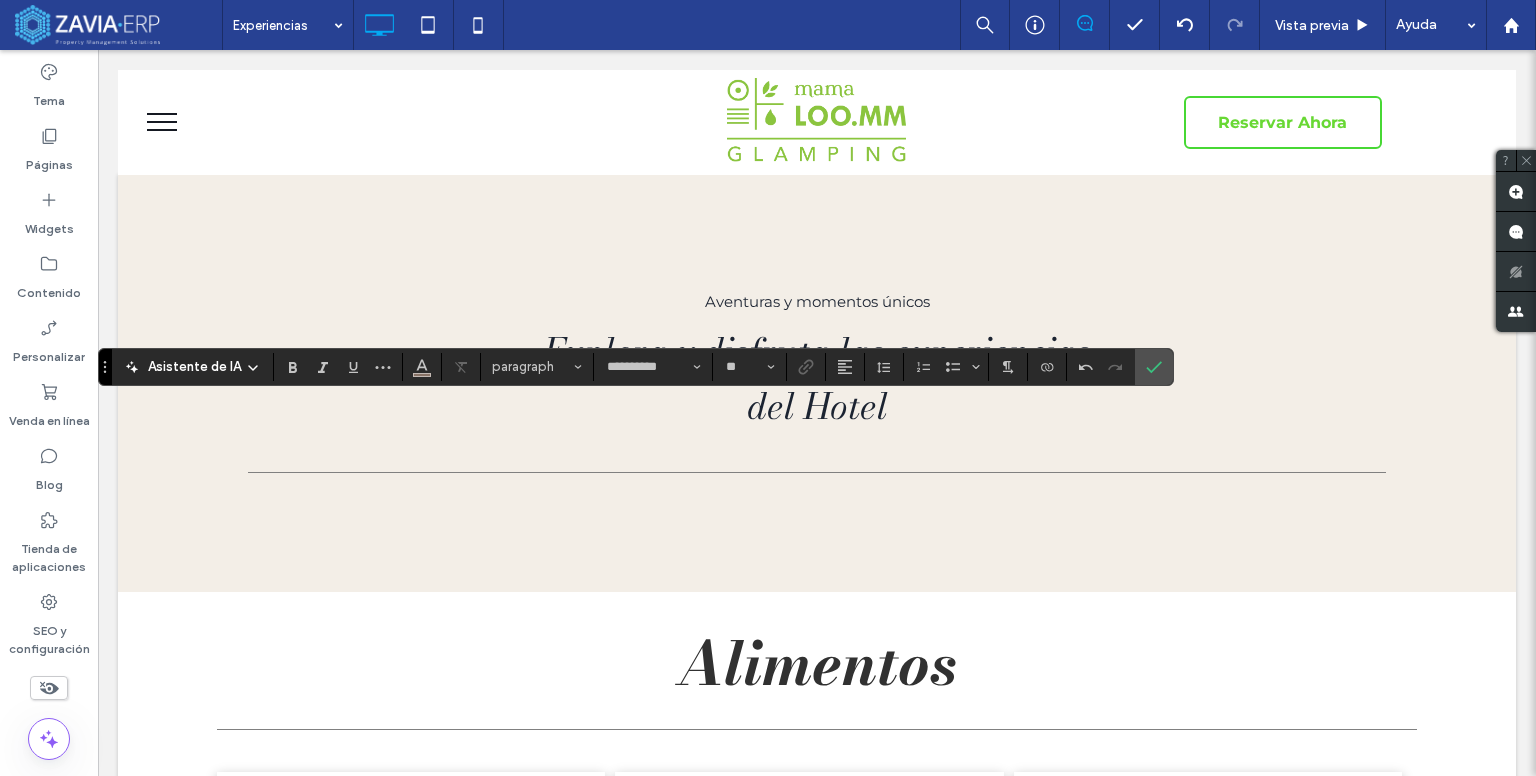type on "**********" 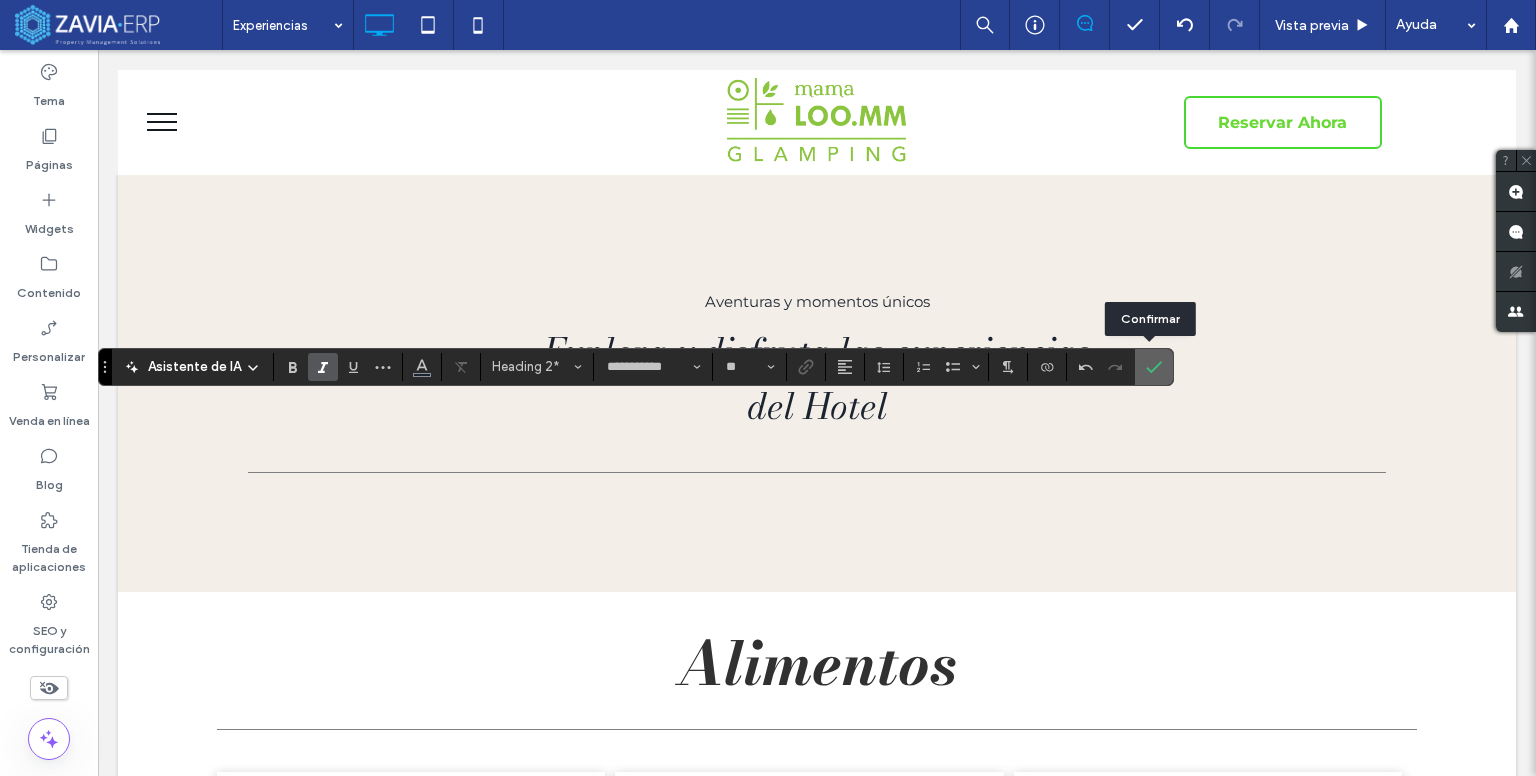 click 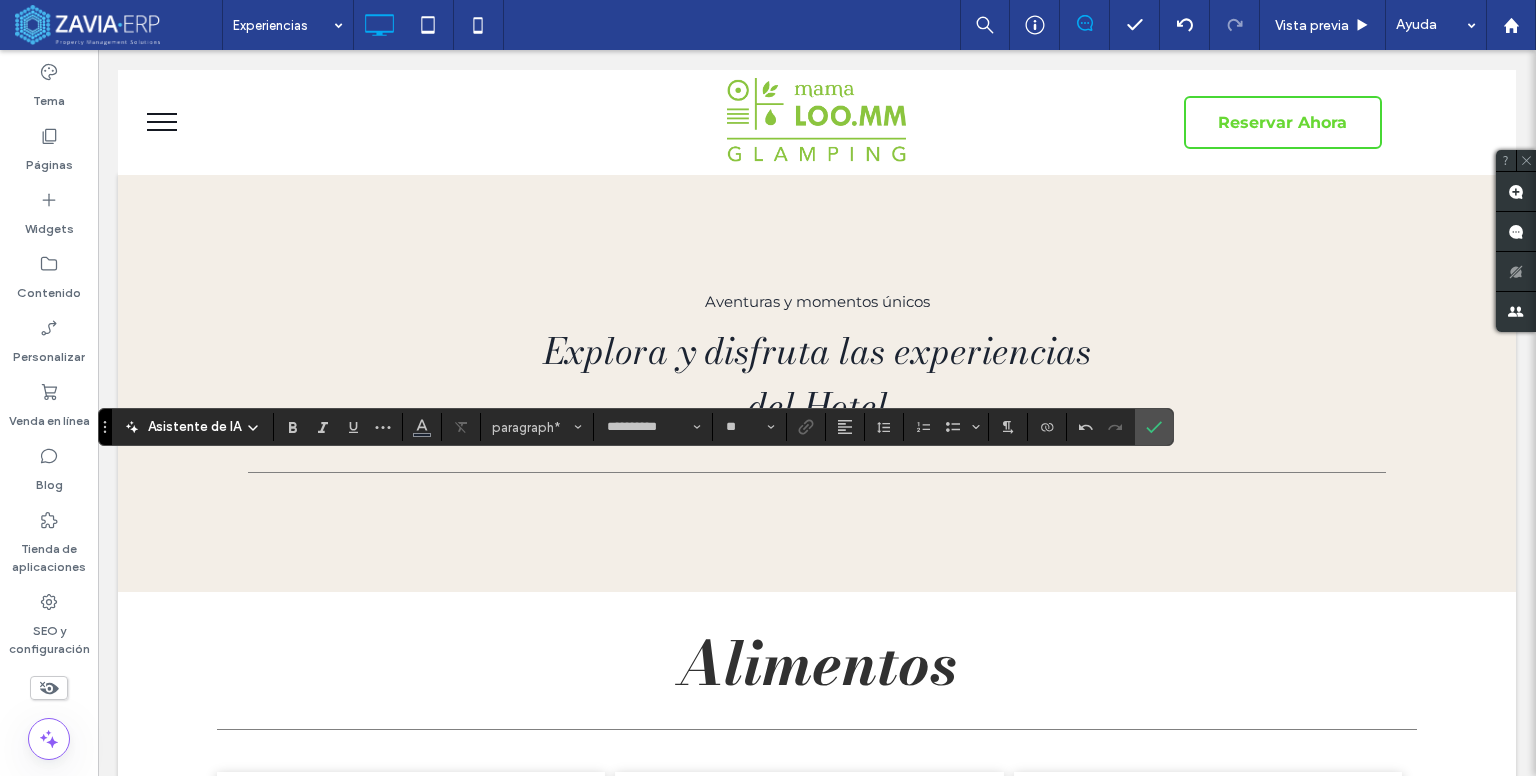 type on "**" 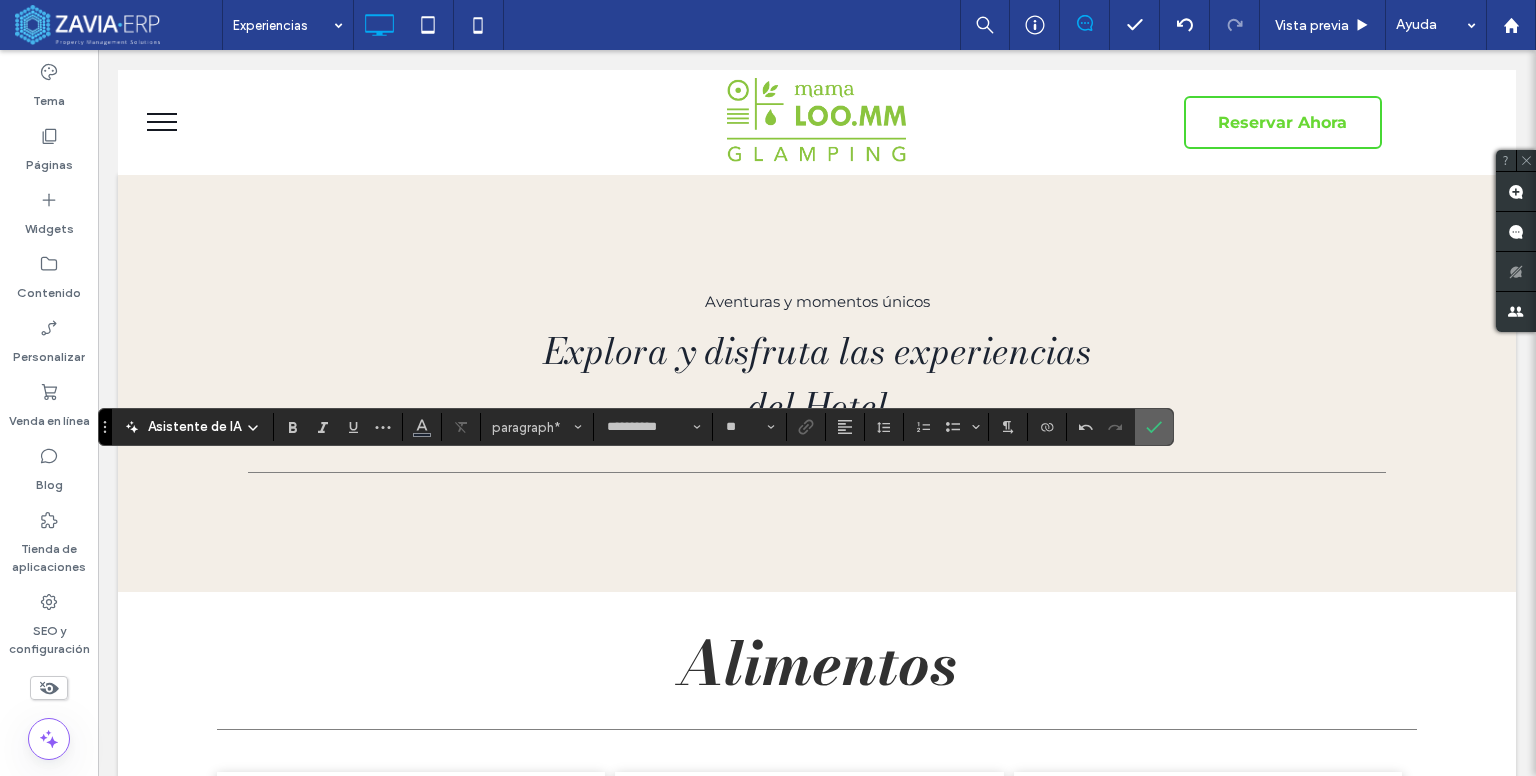 click at bounding box center [1154, 427] 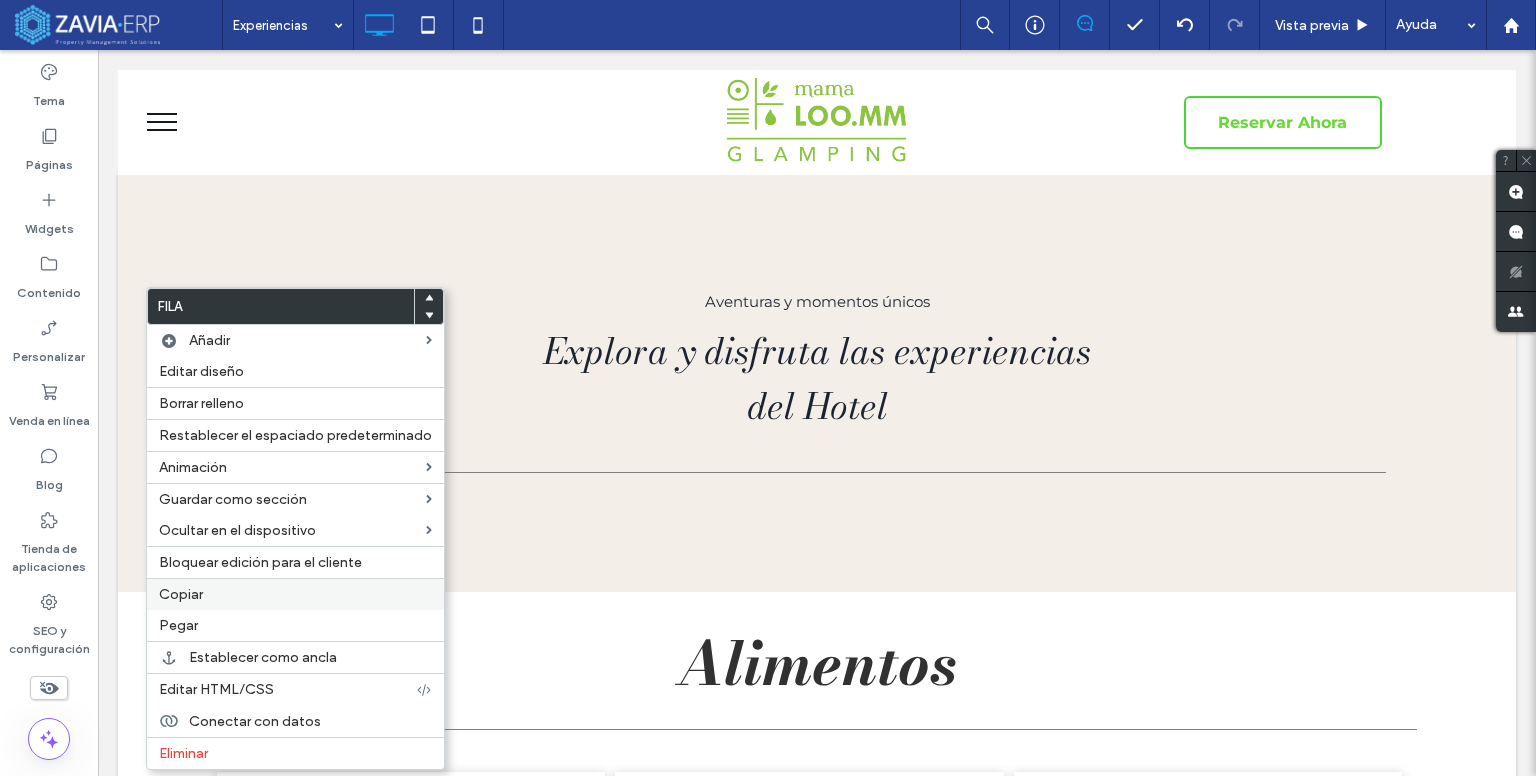 click on "Copiar" at bounding box center [181, 594] 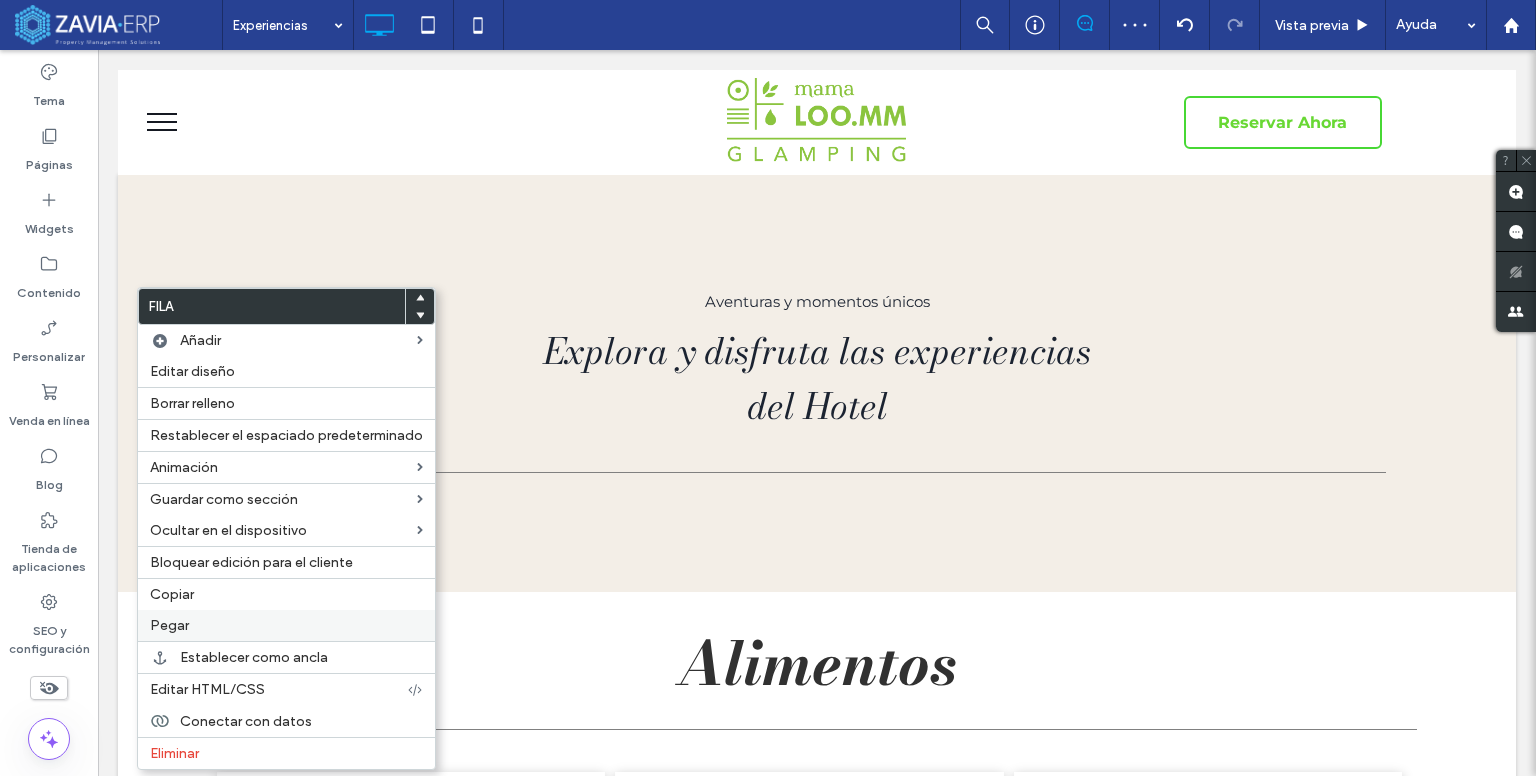 click on "Pegar" at bounding box center [286, 625] 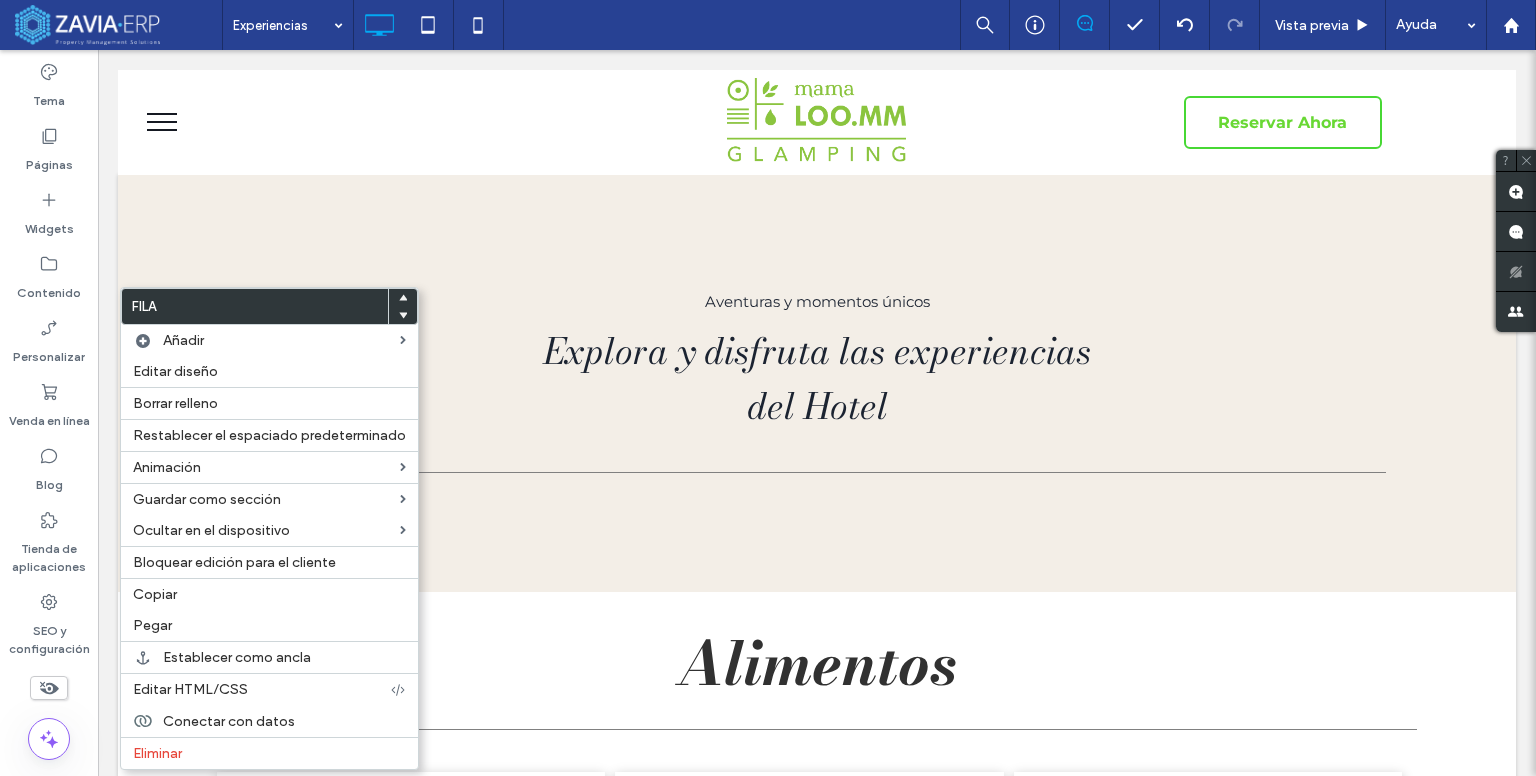 click 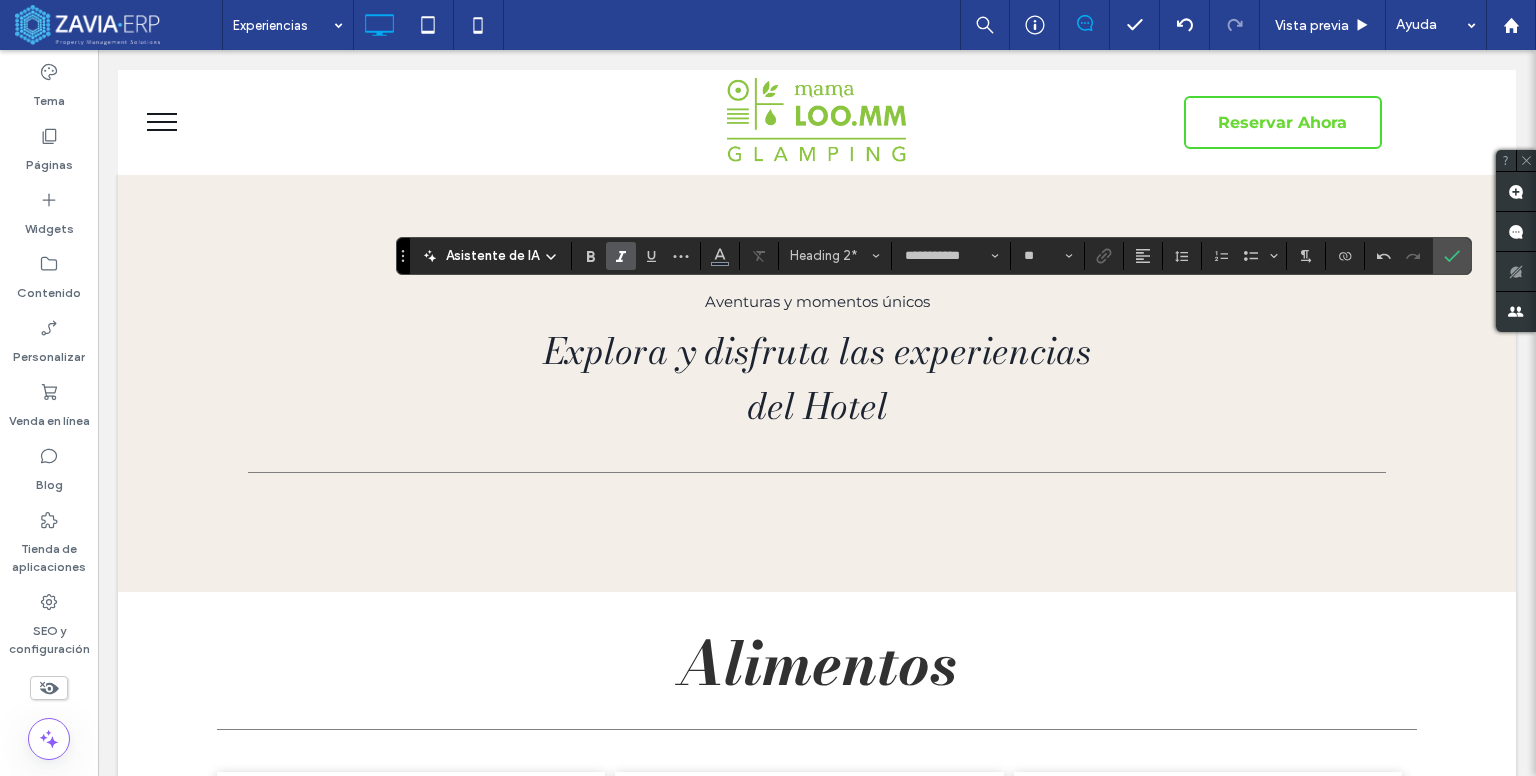 type on "**********" 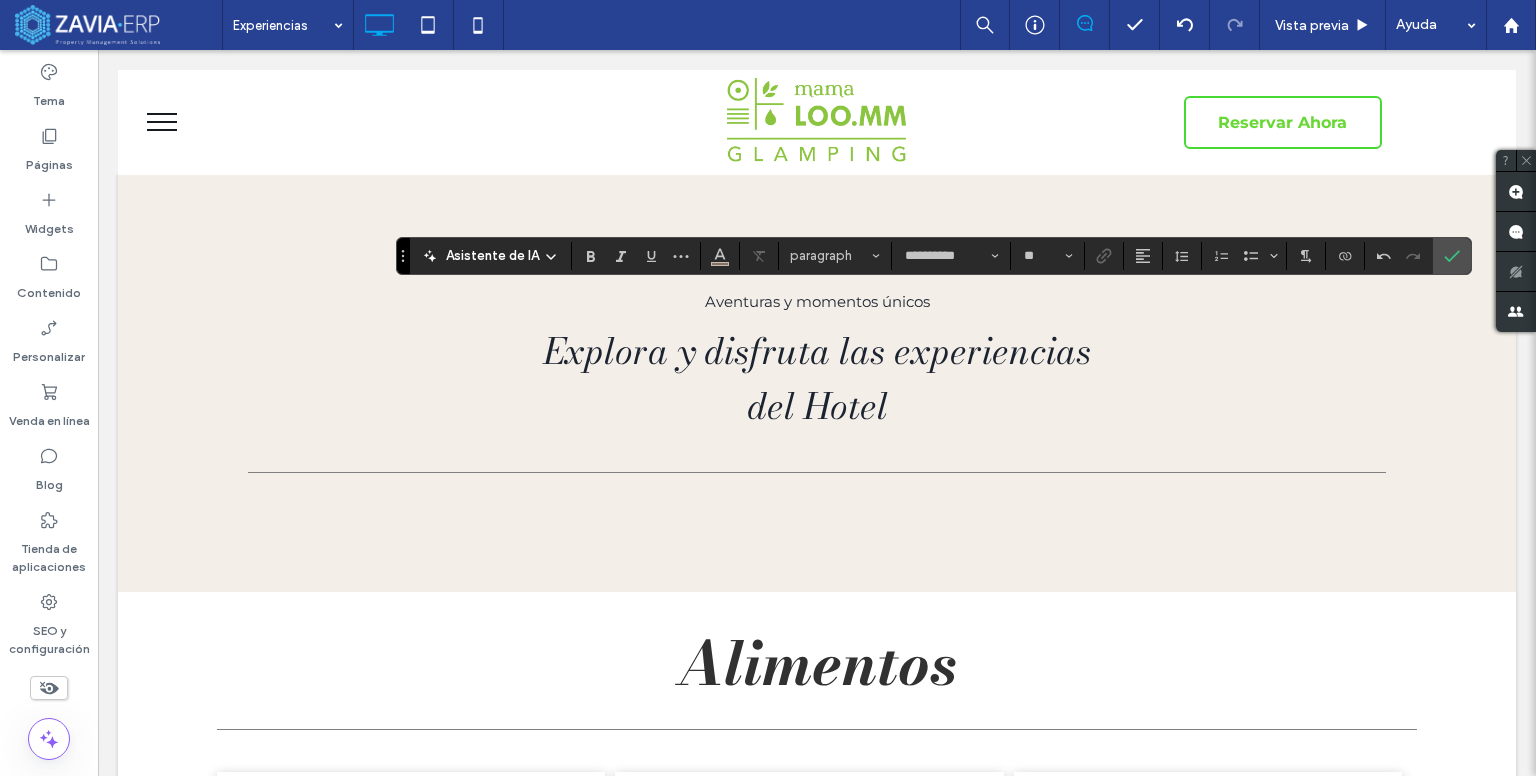 type on "**********" 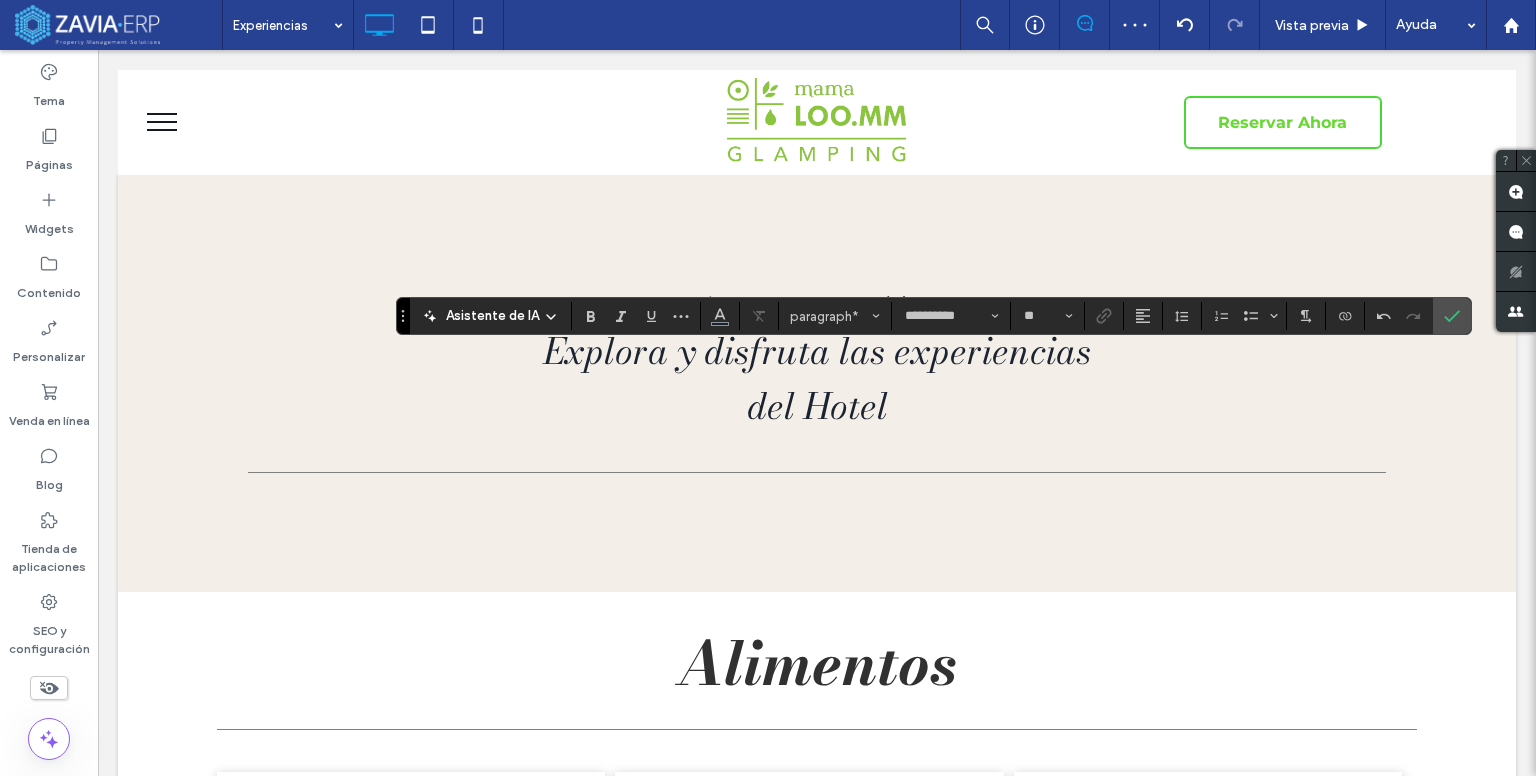 type on "**" 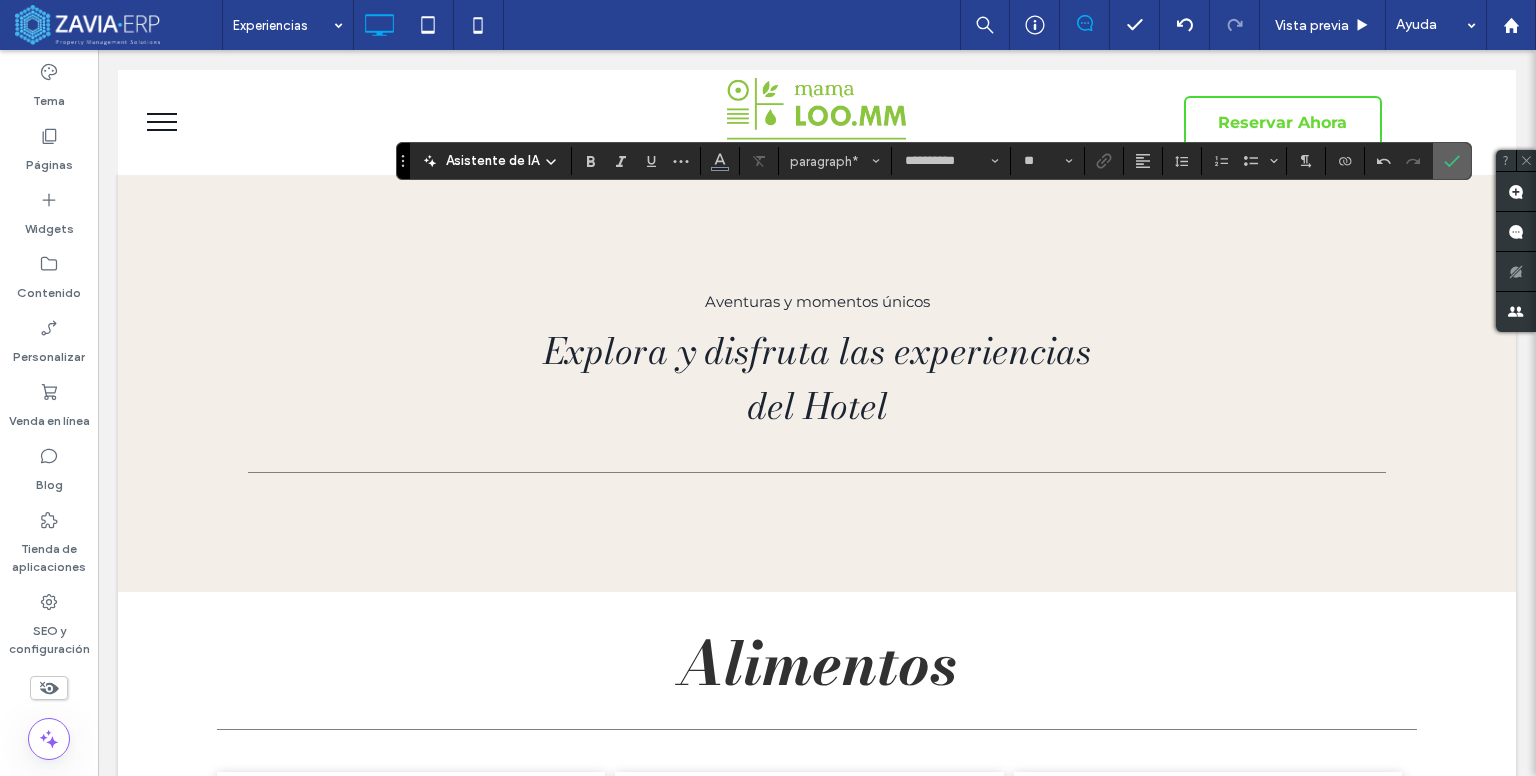 click at bounding box center (1448, 161) 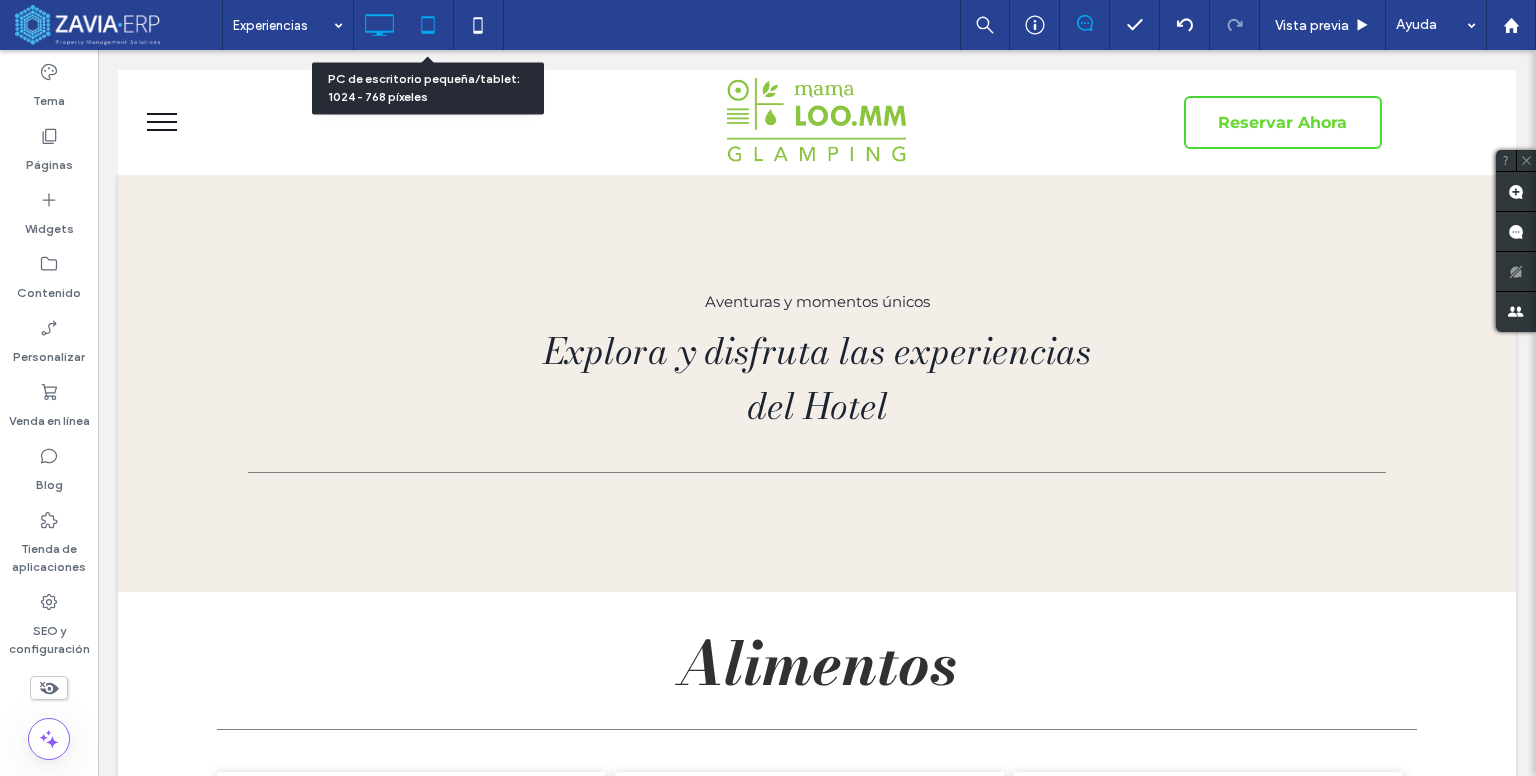 click 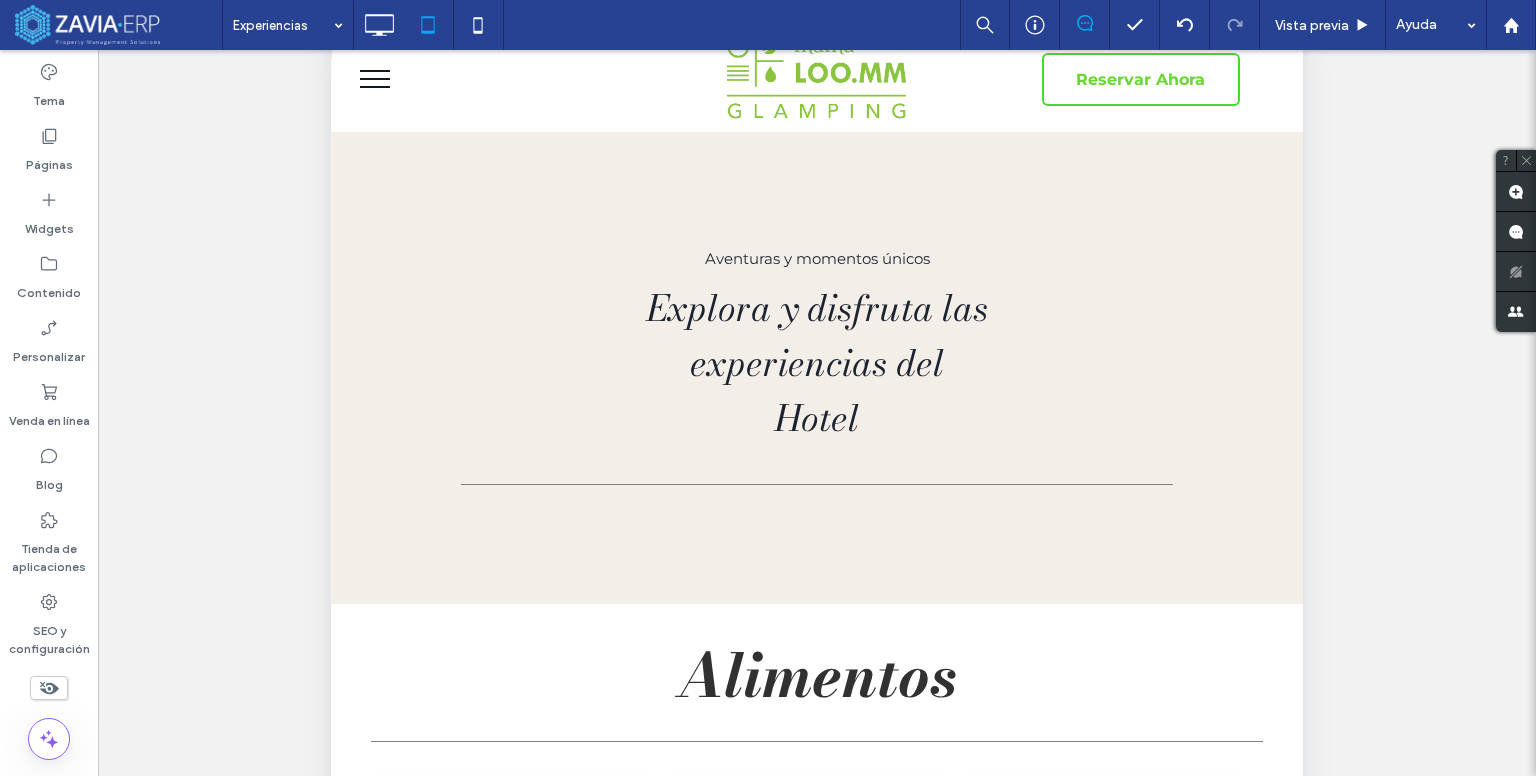 scroll, scrollTop: 0, scrollLeft: 0, axis: both 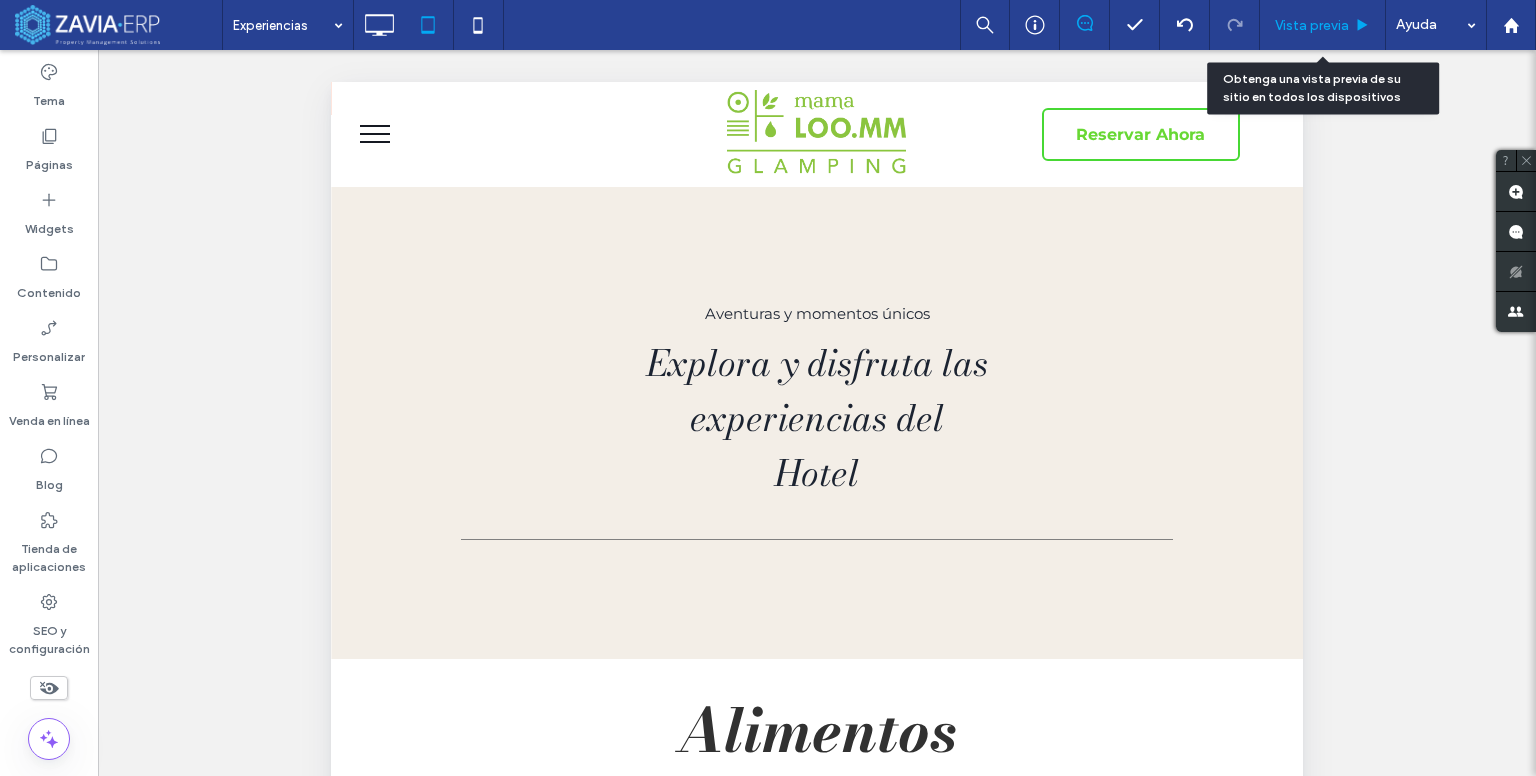 click on "Vista previa" at bounding box center (1323, 25) 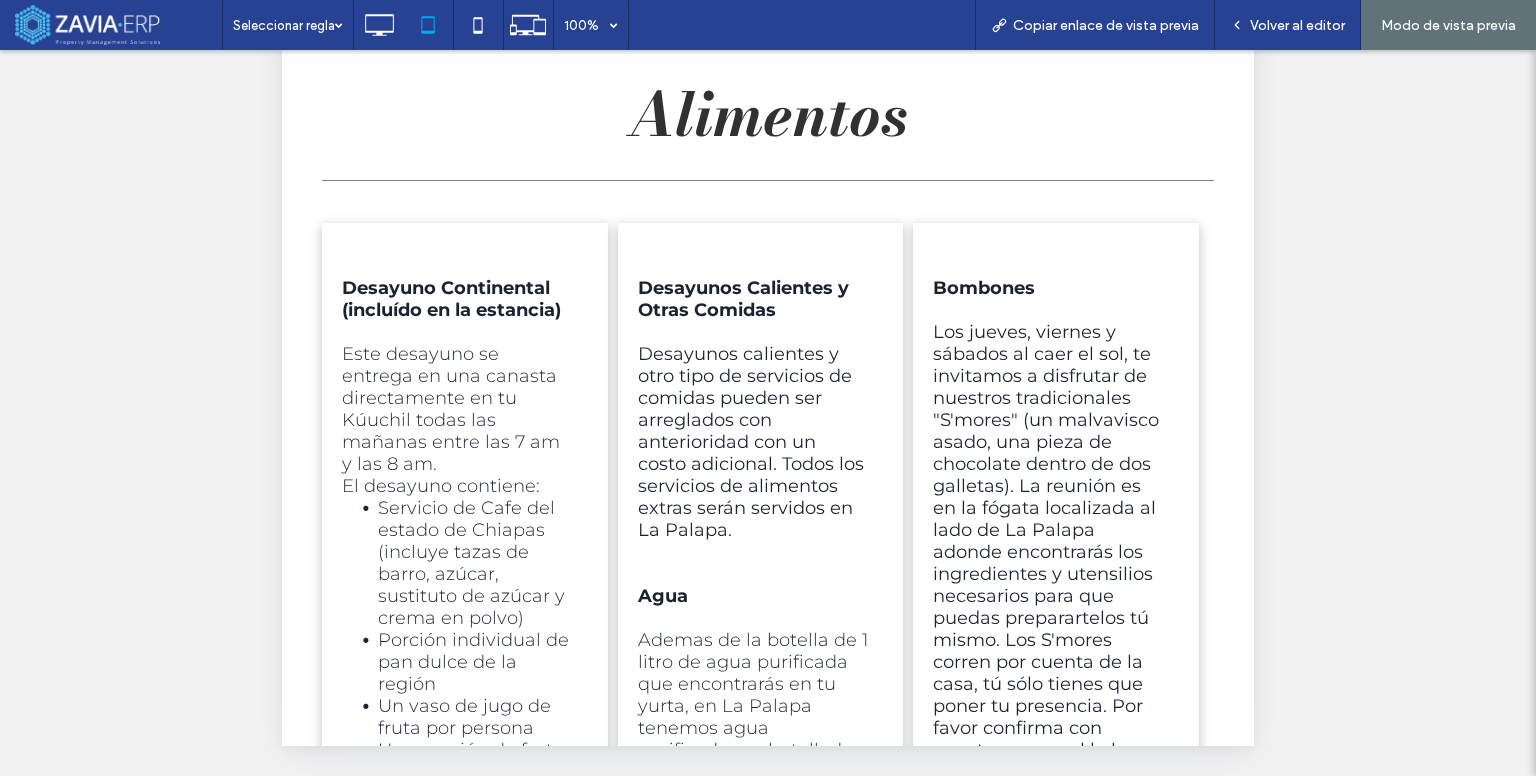 scroll, scrollTop: 617, scrollLeft: 0, axis: vertical 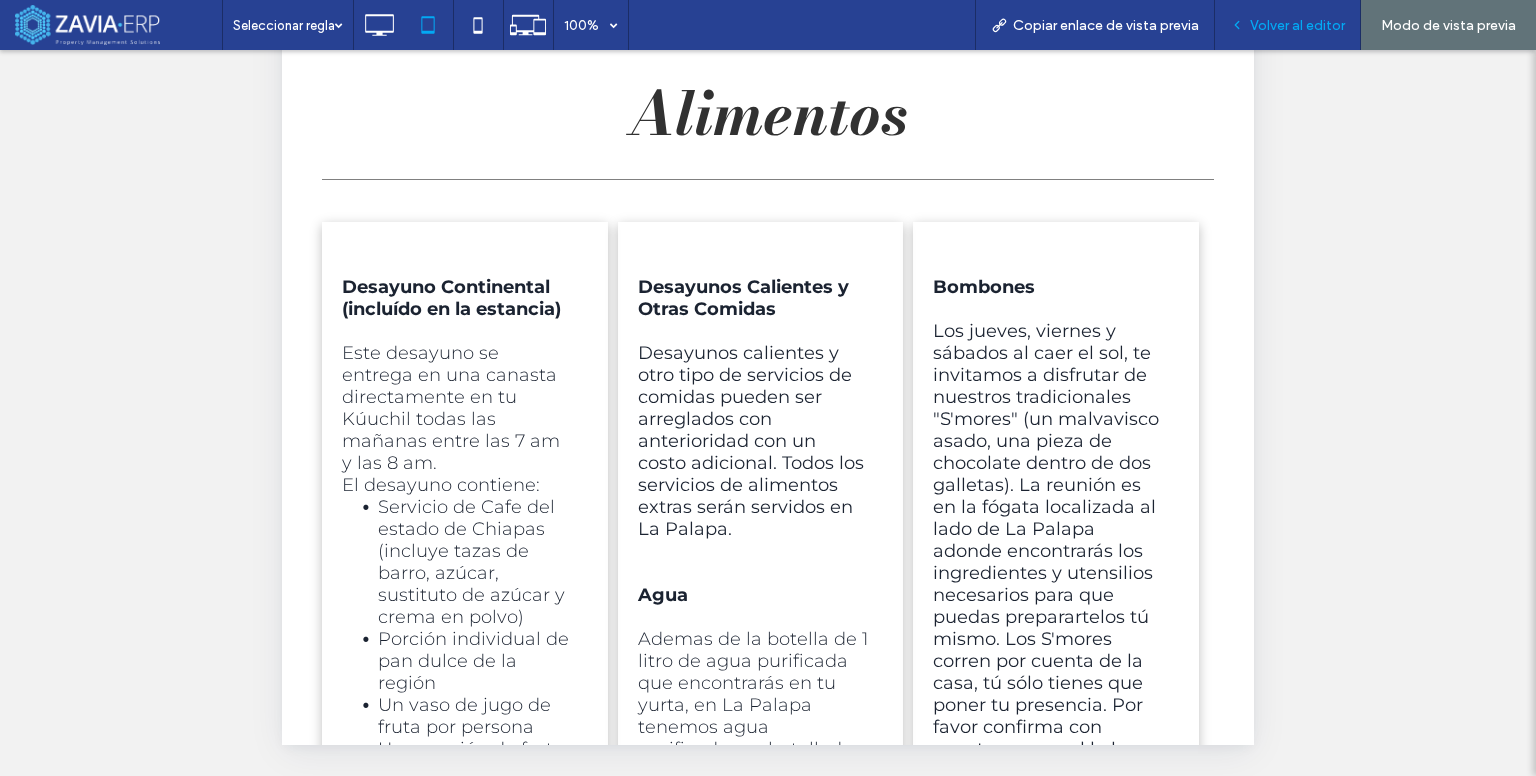 click on "Volver al editor" at bounding box center (1288, 25) 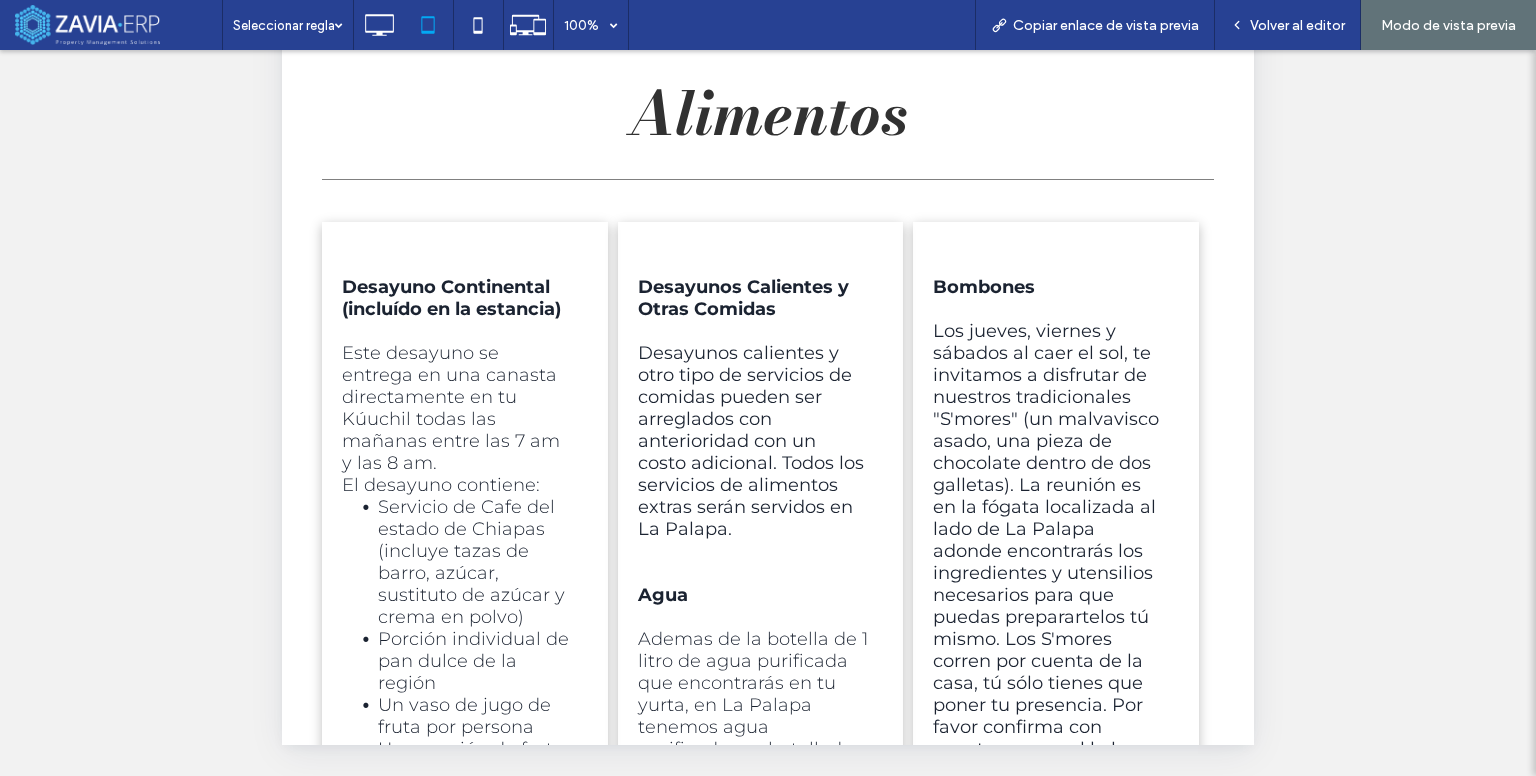 click on "Hacer visible?
Sí
Hacer visible?
Sí
Hacer visible?
Sí
Hacer visible?
Sí
Hacer visible?
Sí
Hacer visible?
Sí
Hacer visible?
Sí
Hacer visible?
Sí
Hacer visible?
Sí
Hacer visible?
Sí
Hacer visible?
Sí" at bounding box center (768, 438) 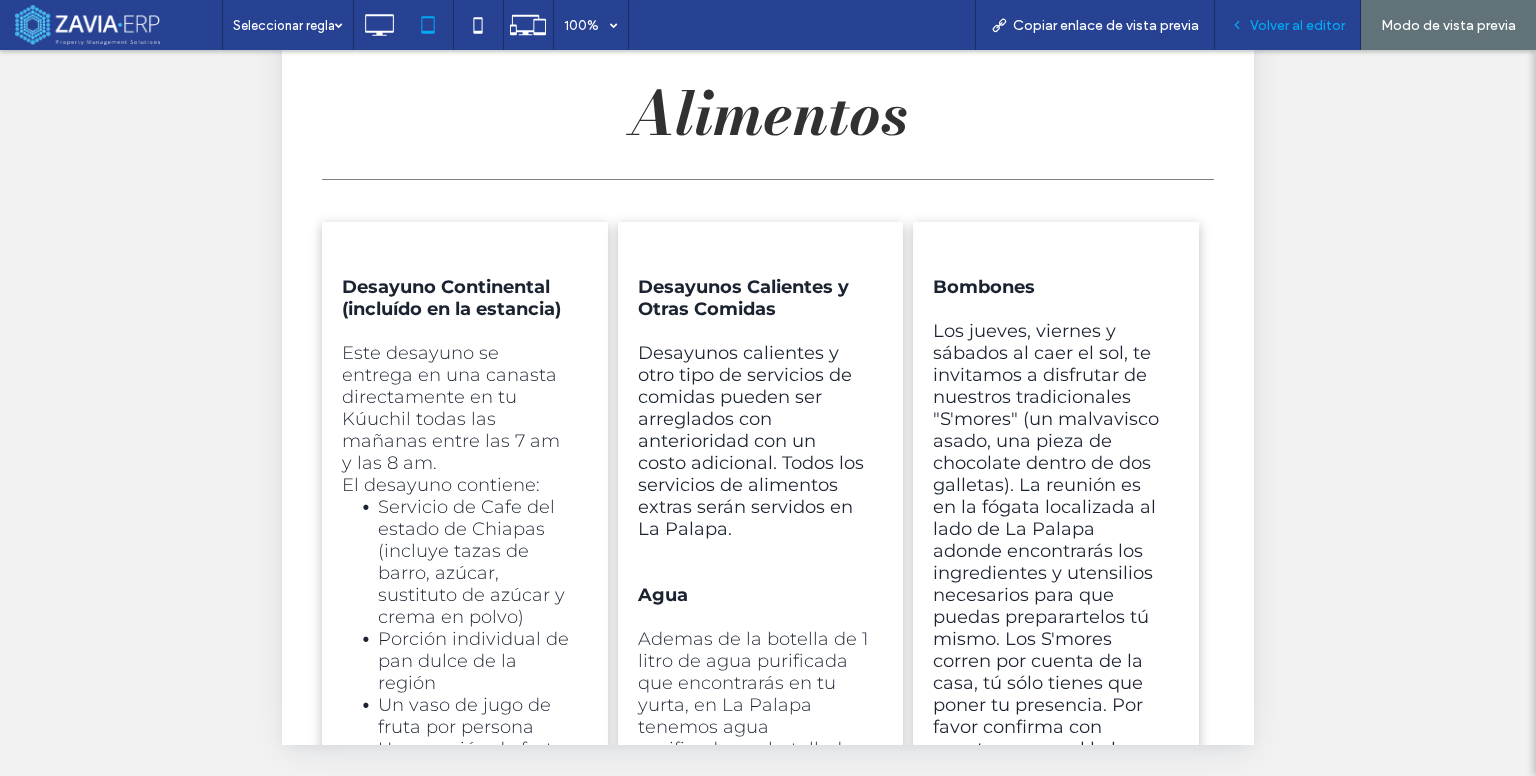 click on "Volver al editor" at bounding box center [1297, 25] 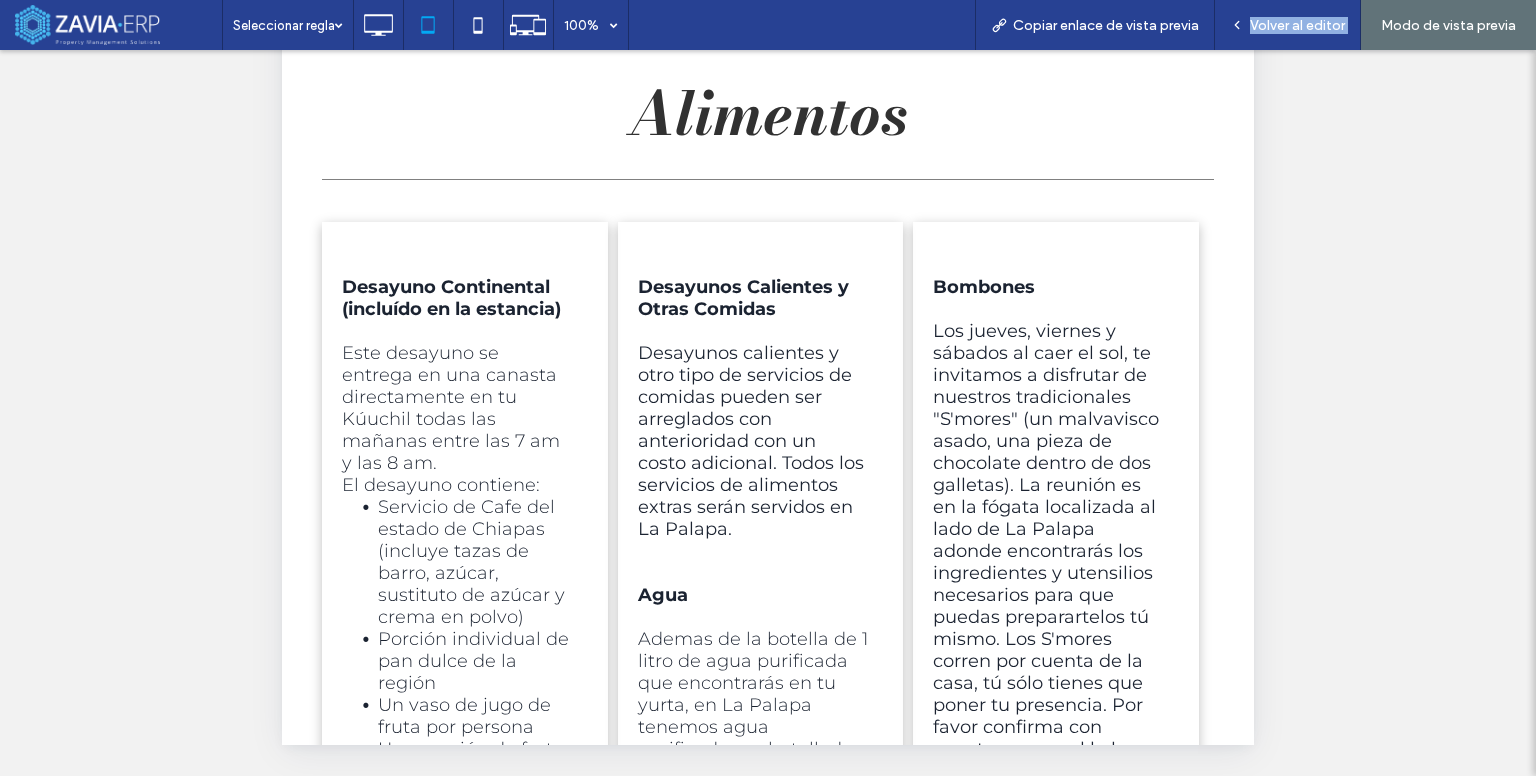 click on "Volver al editor" at bounding box center [1297, 25] 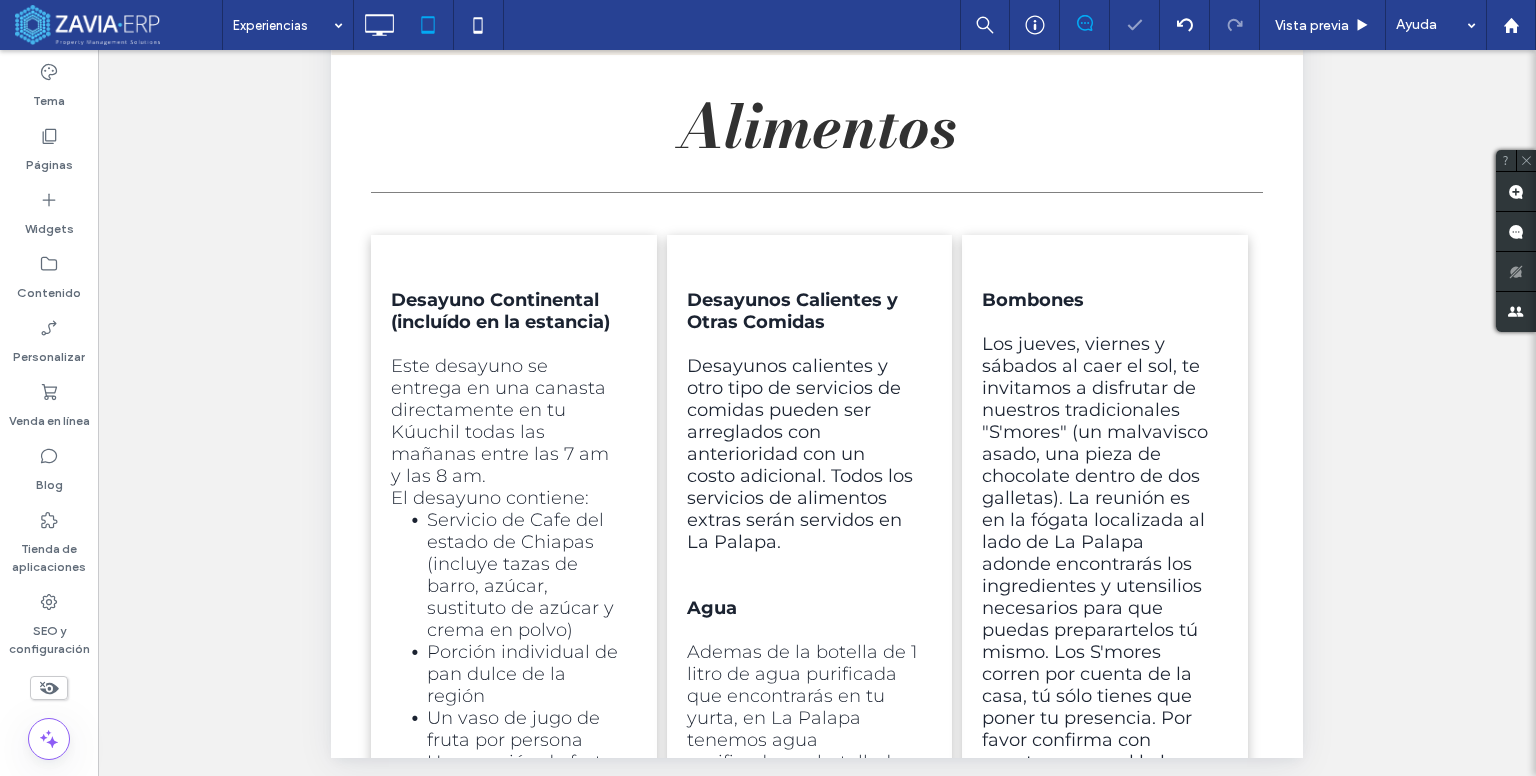 scroll, scrollTop: 617, scrollLeft: 0, axis: vertical 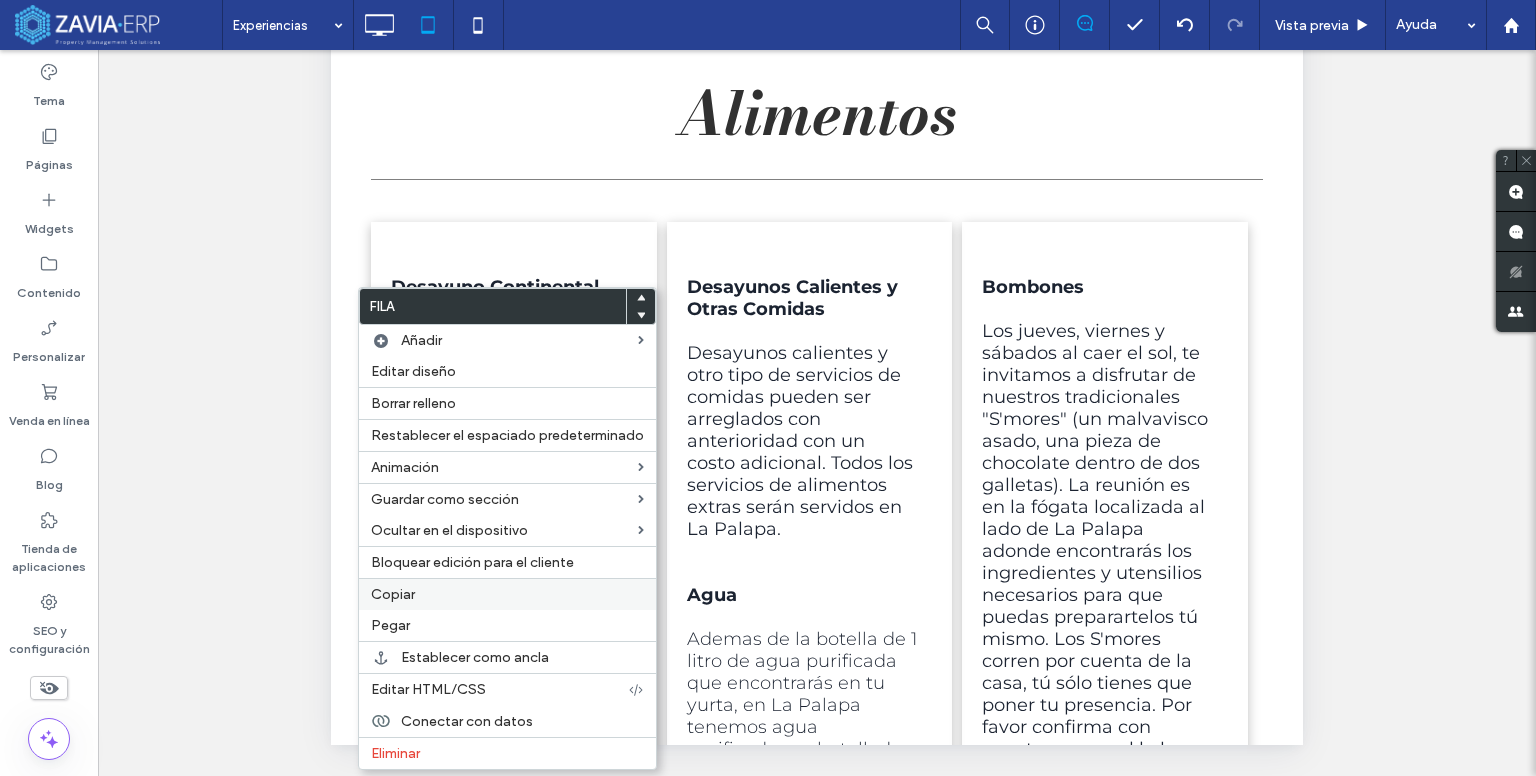 click on "Copiar" at bounding box center [393, 594] 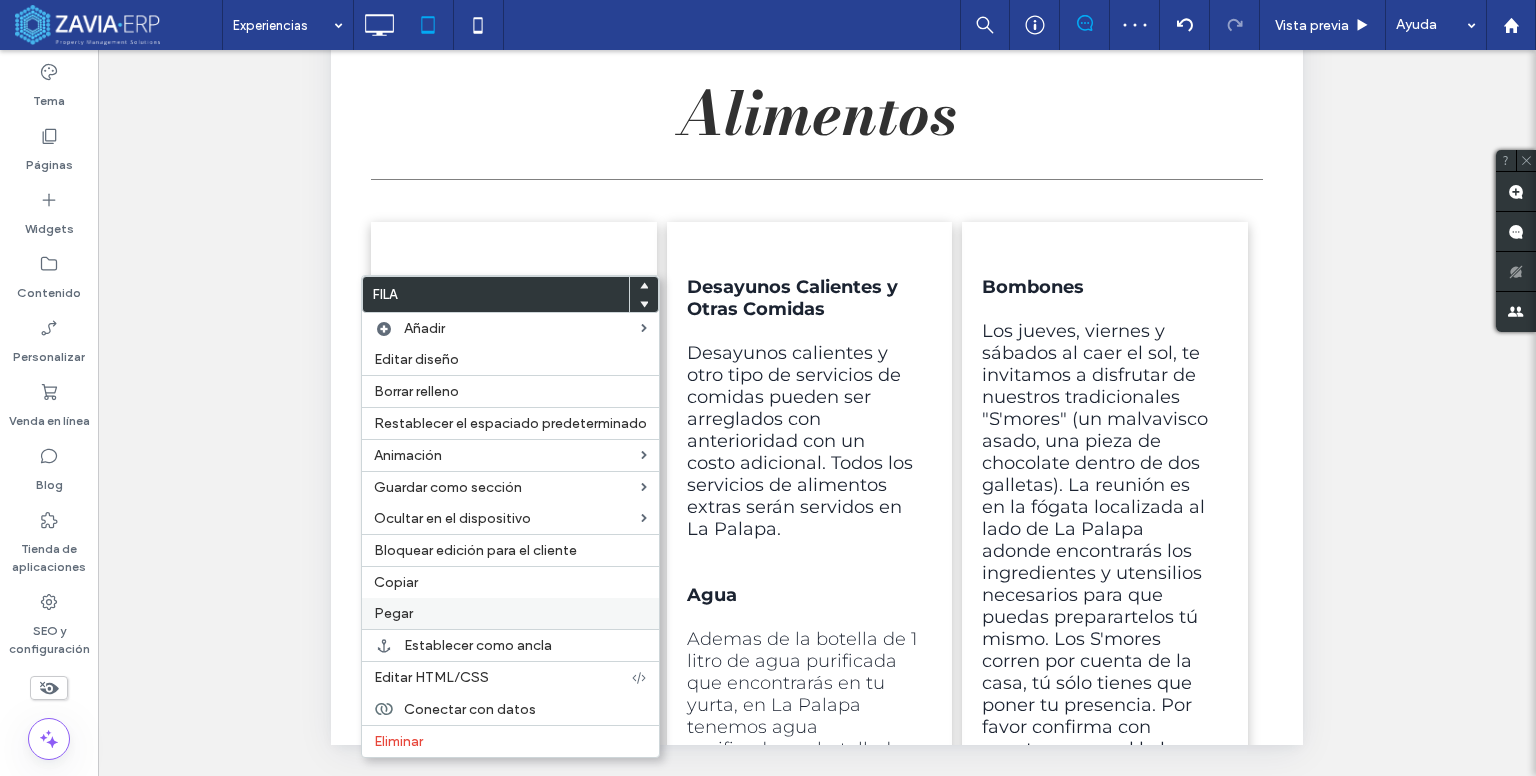click on "Pegar" at bounding box center [393, 613] 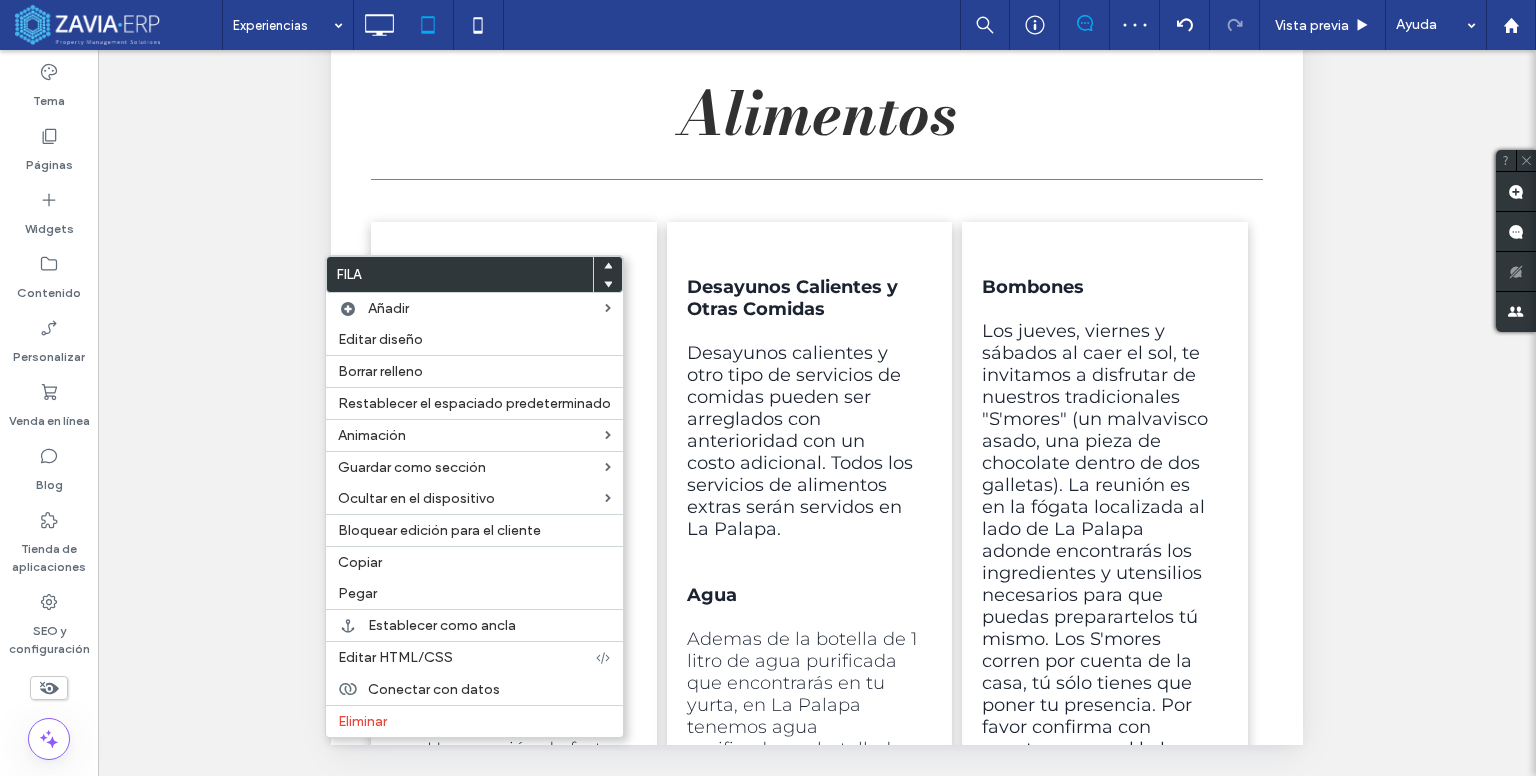 click at bounding box center [608, 284] 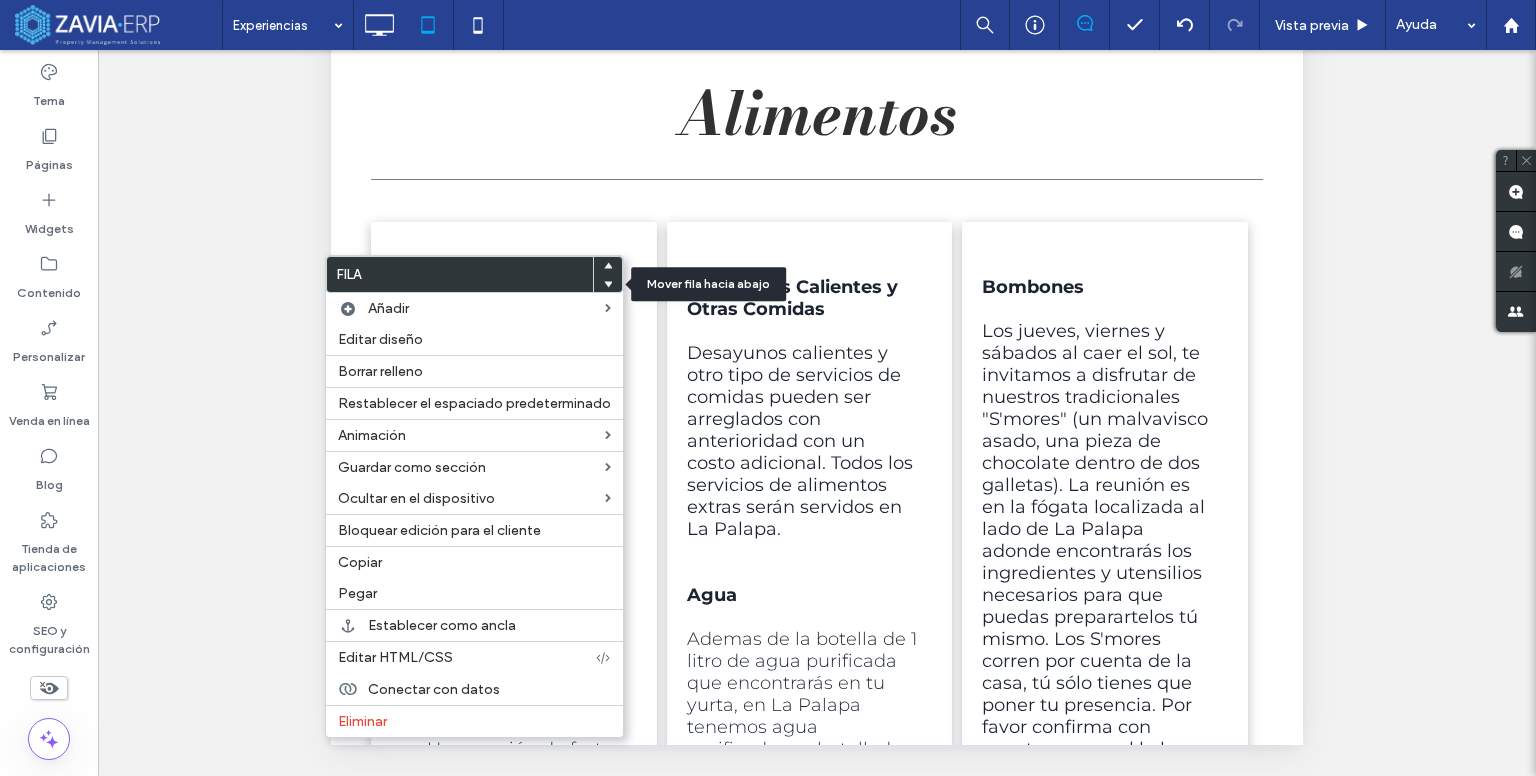 click 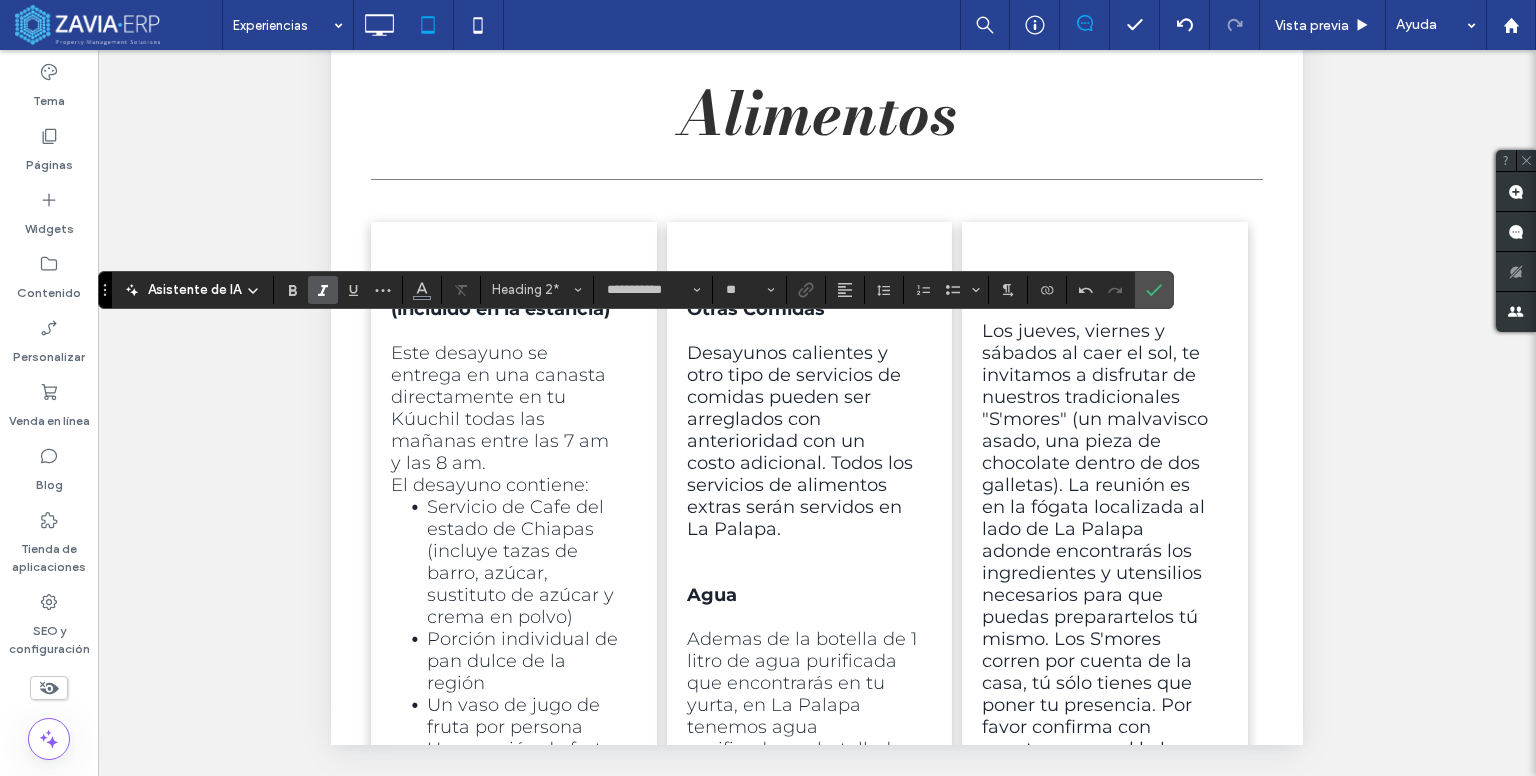 type on "**********" 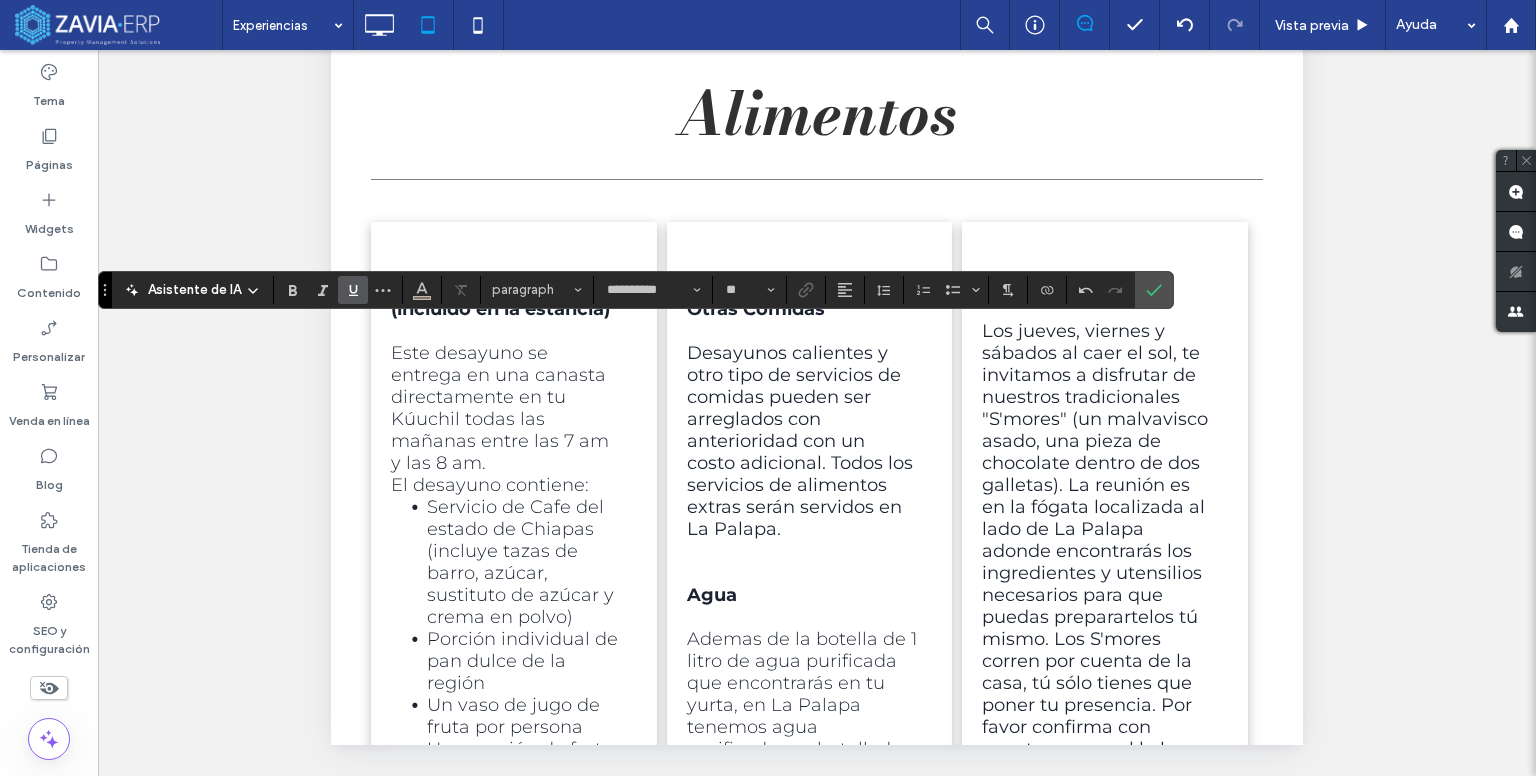 type on "**********" 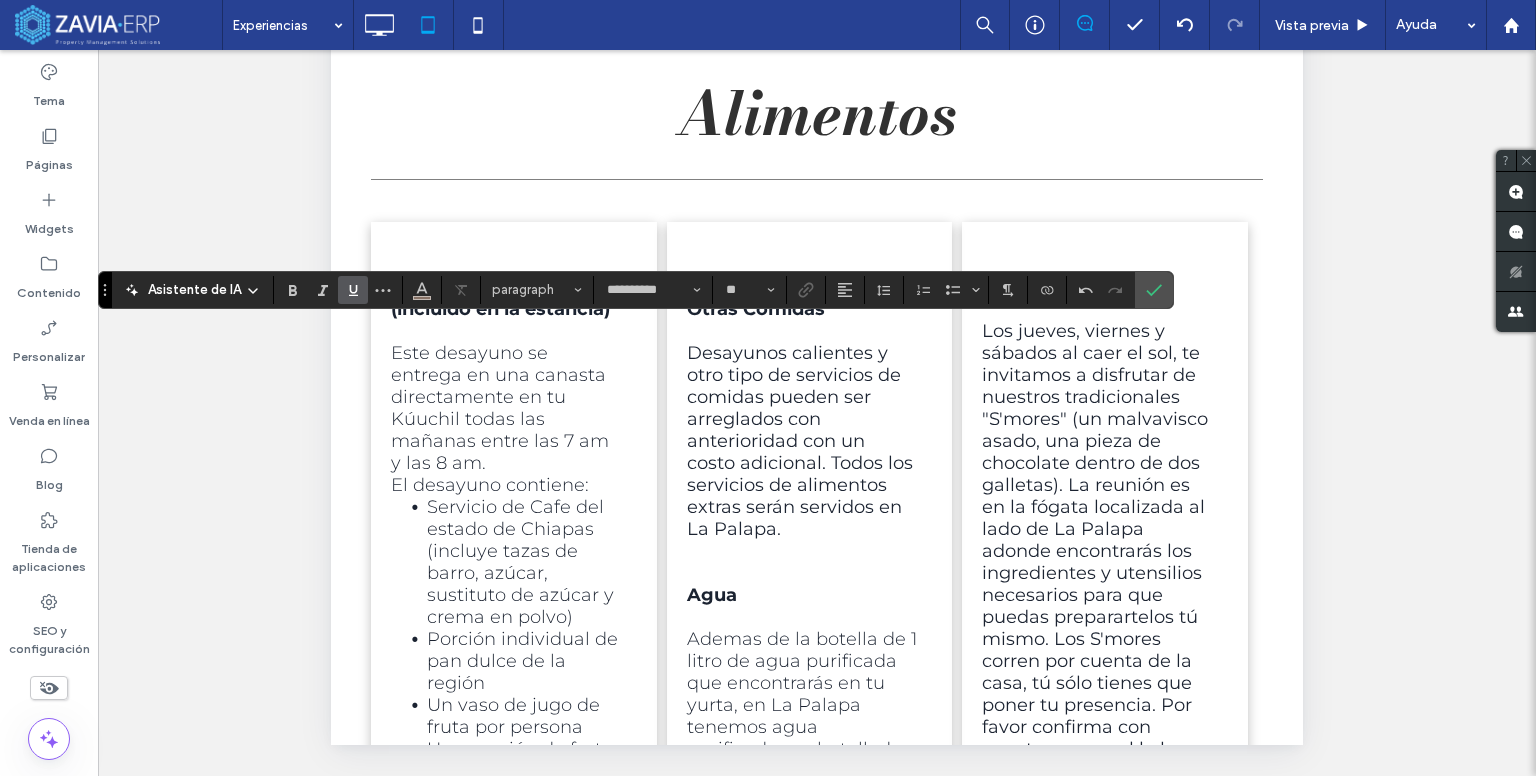 type on "**" 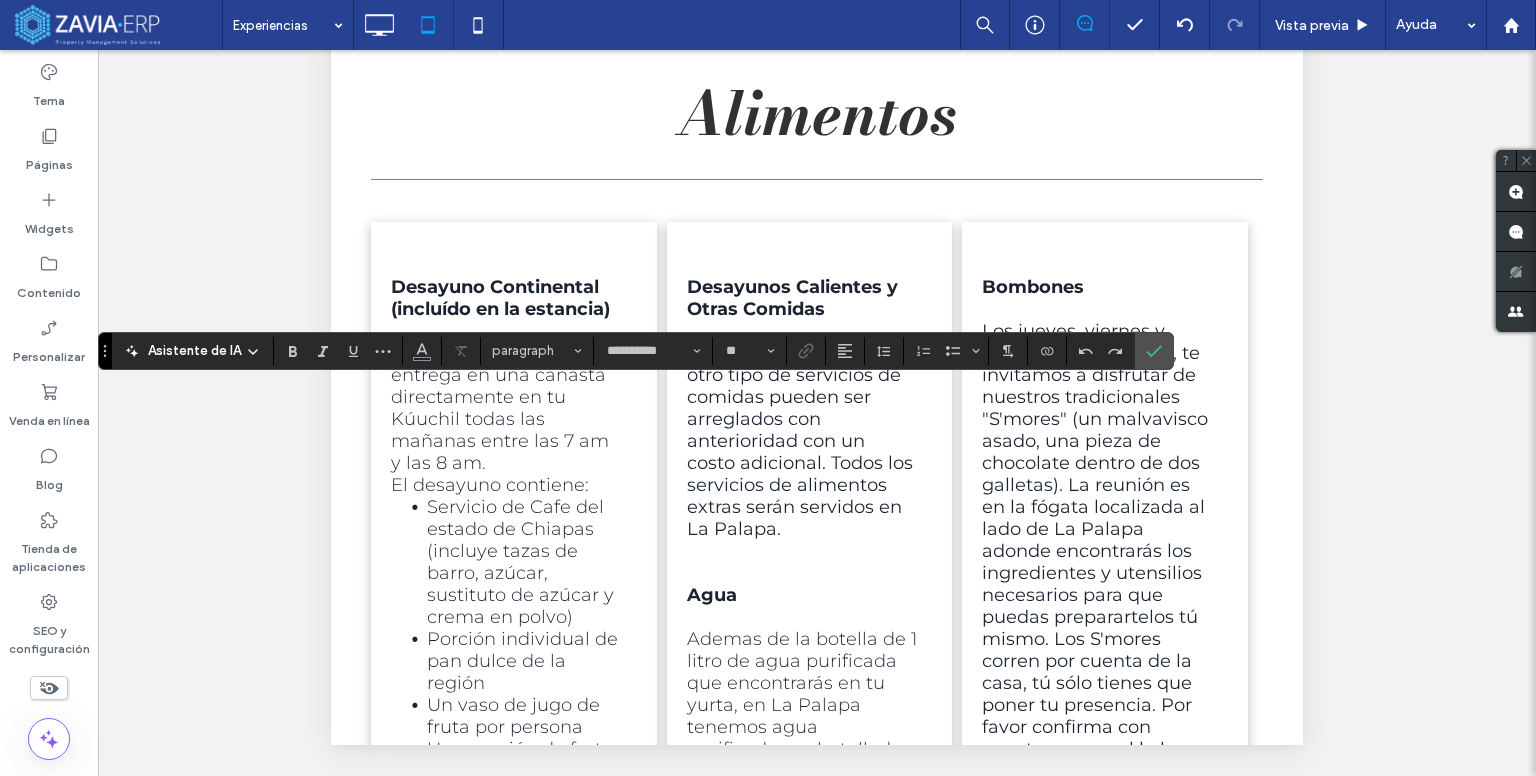 type on "**" 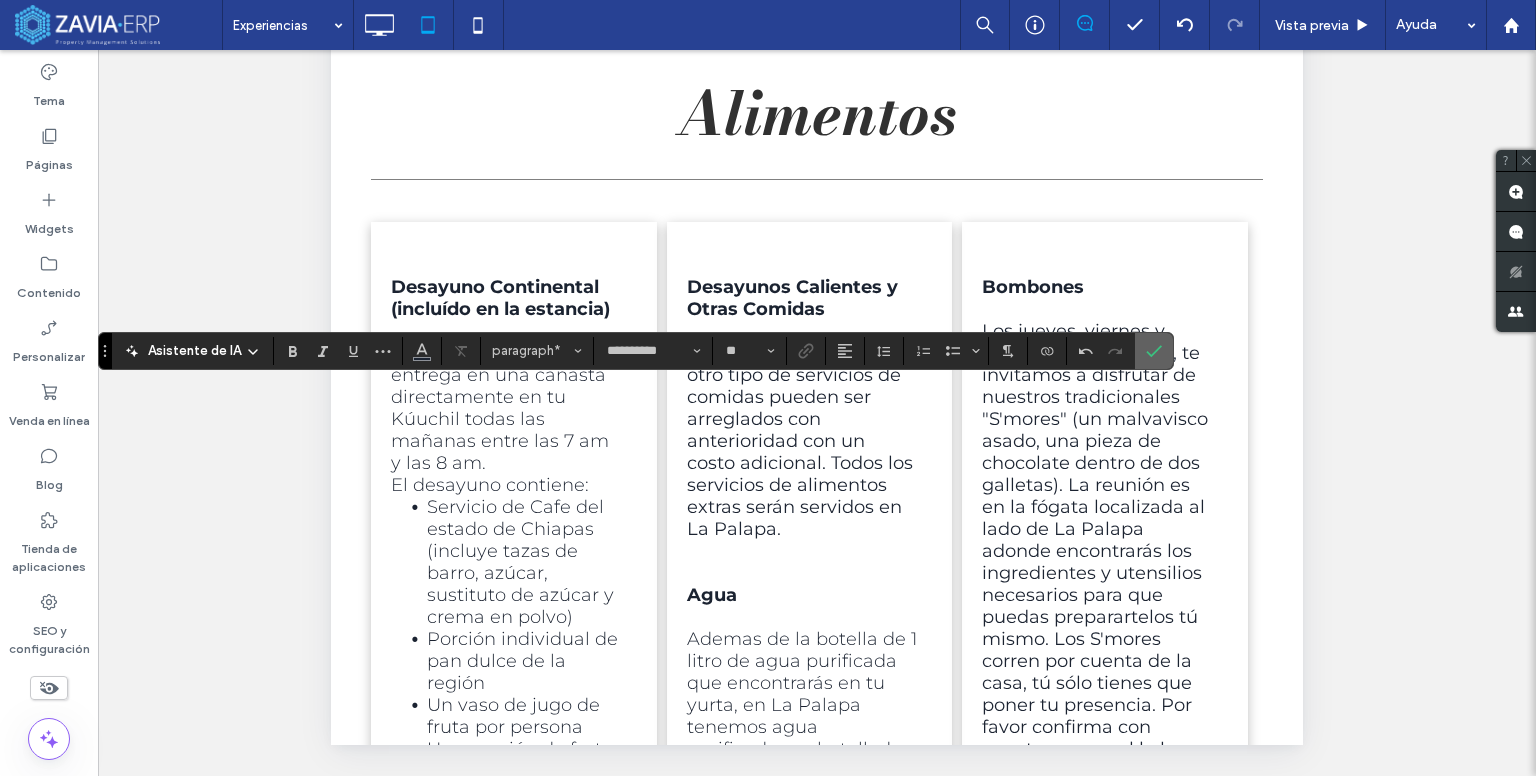 click 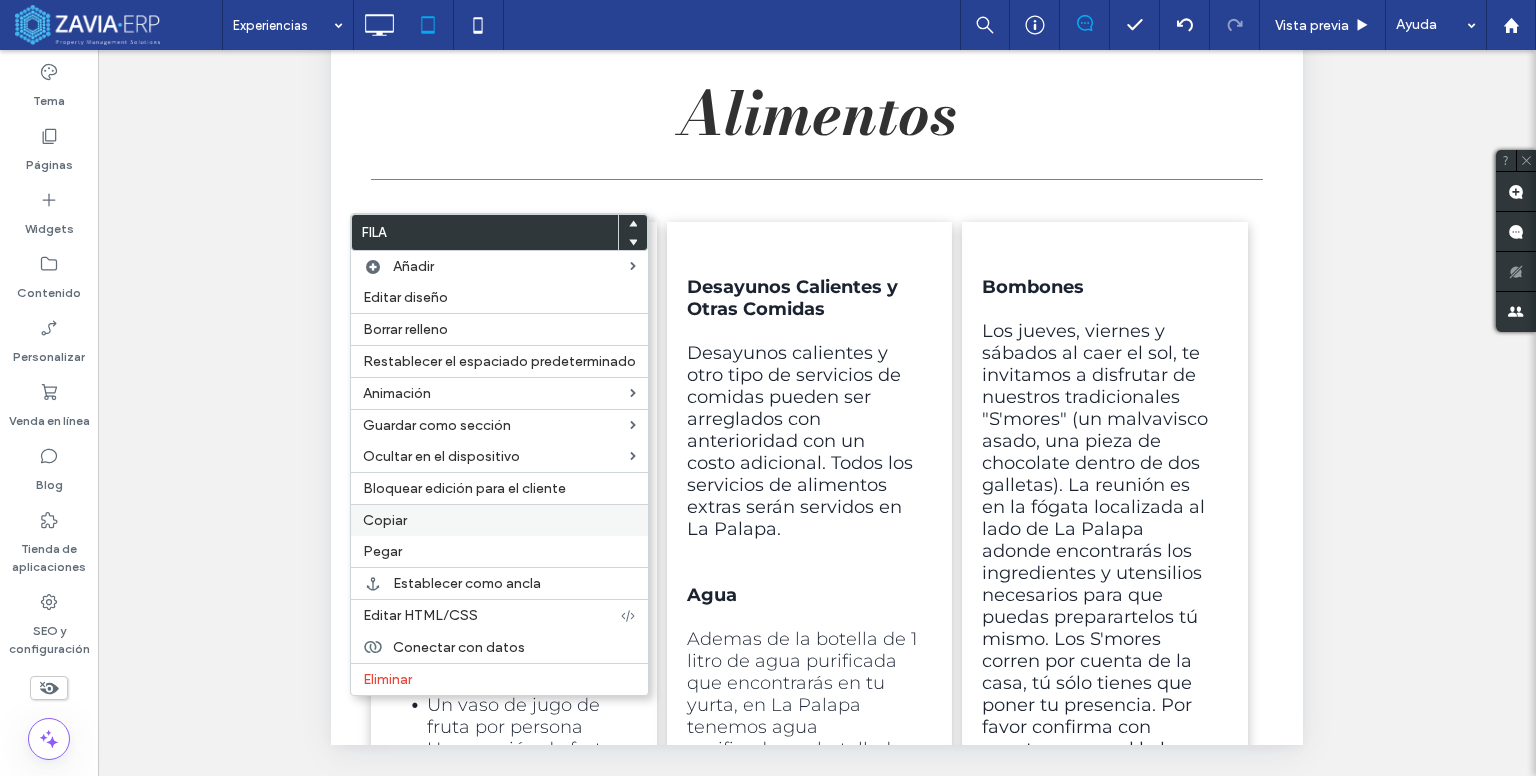 click on "Copiar" at bounding box center [385, 520] 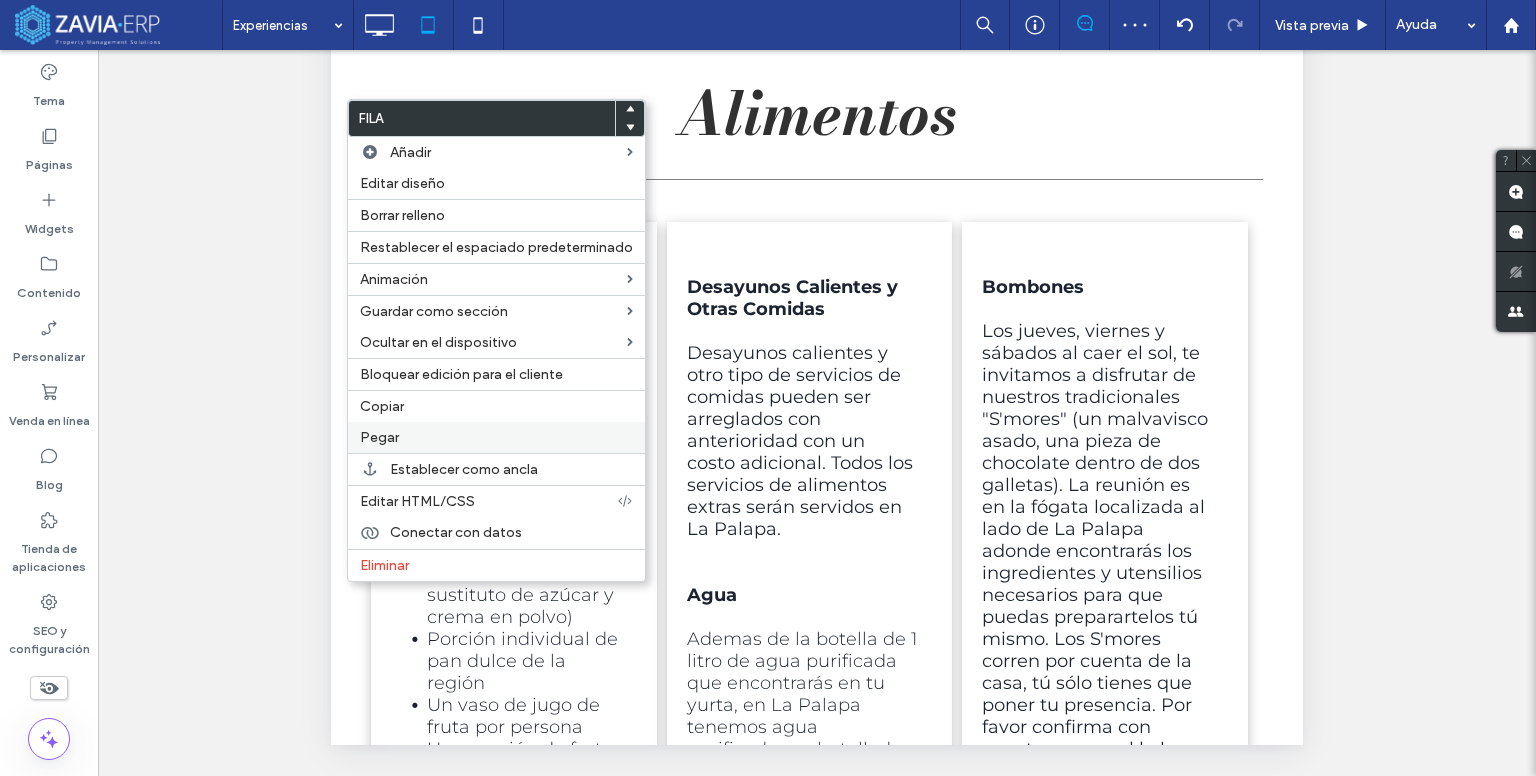 click on "Pegar" at bounding box center [496, 437] 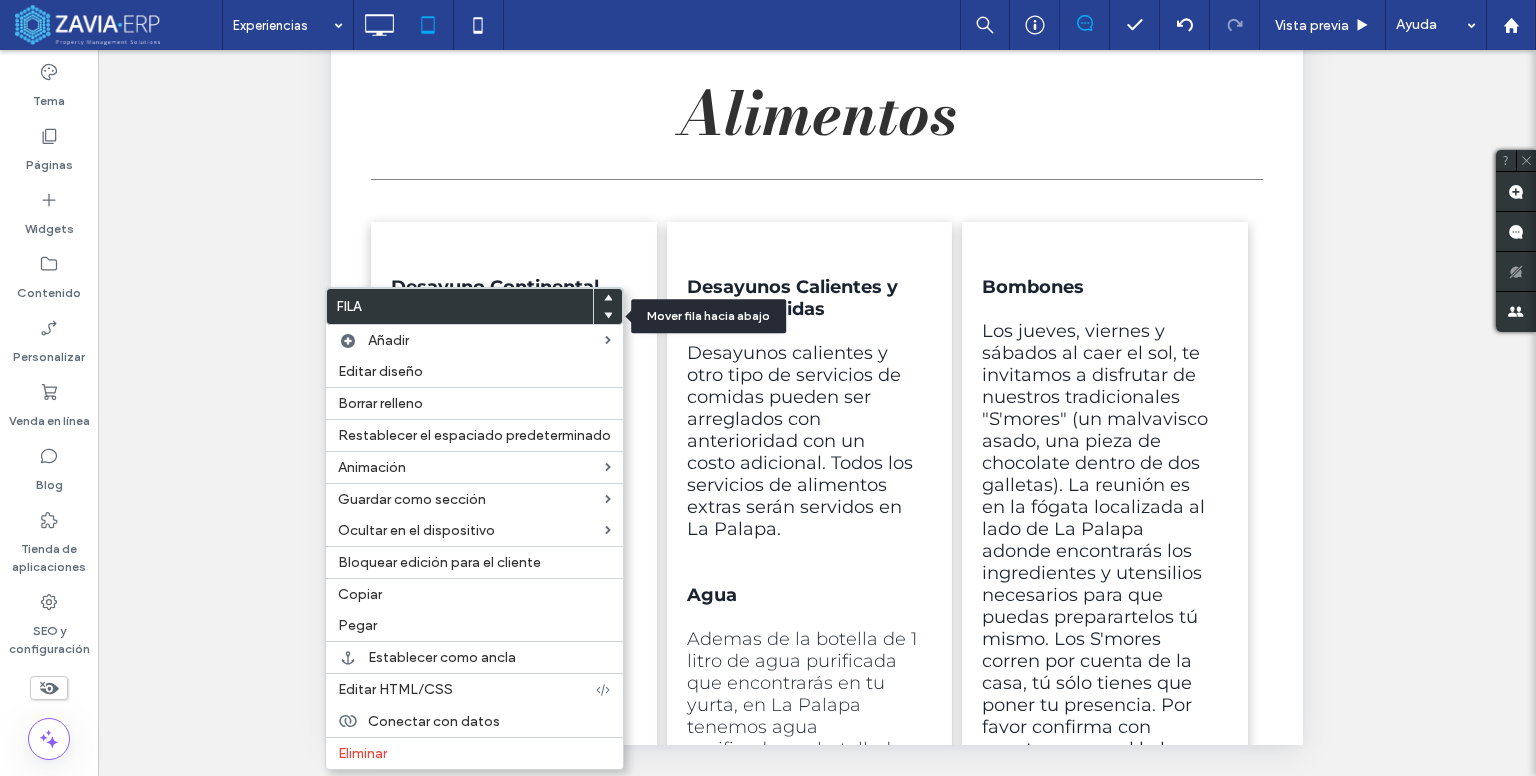 click at bounding box center [608, 316] 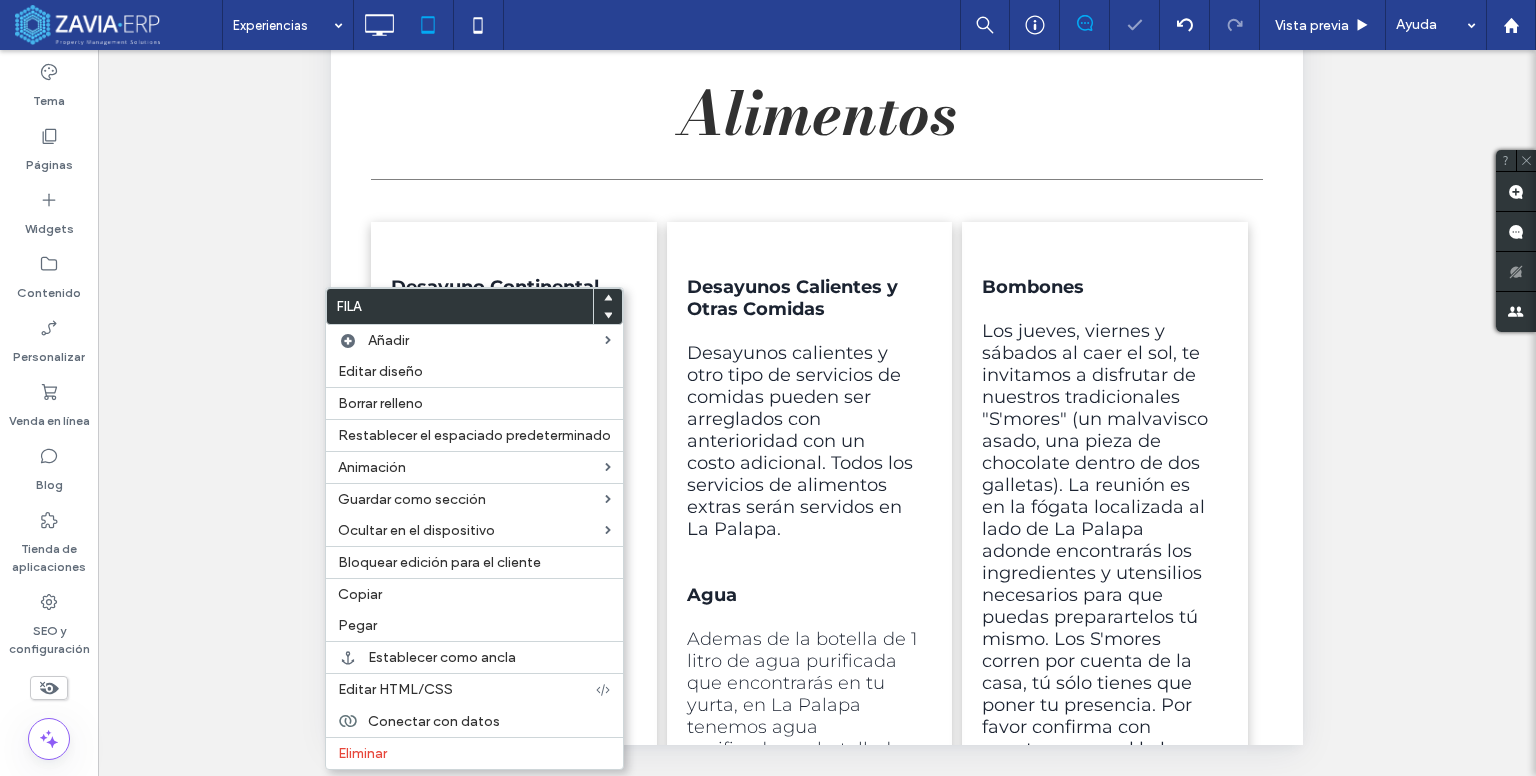 click on "Hacer visible?
Sí
Hacer visible?
Sí
Hacer visible?
Sí
Hacer visible?
Sí
Hacer visible?
Sí
Hacer visible?
Sí
Hacer visible?
Sí
Hacer visible?
Sí
Hacer visible?
Sí
Hacer visible?
Sí
Hacer visible?
Sí" at bounding box center (817, 438) 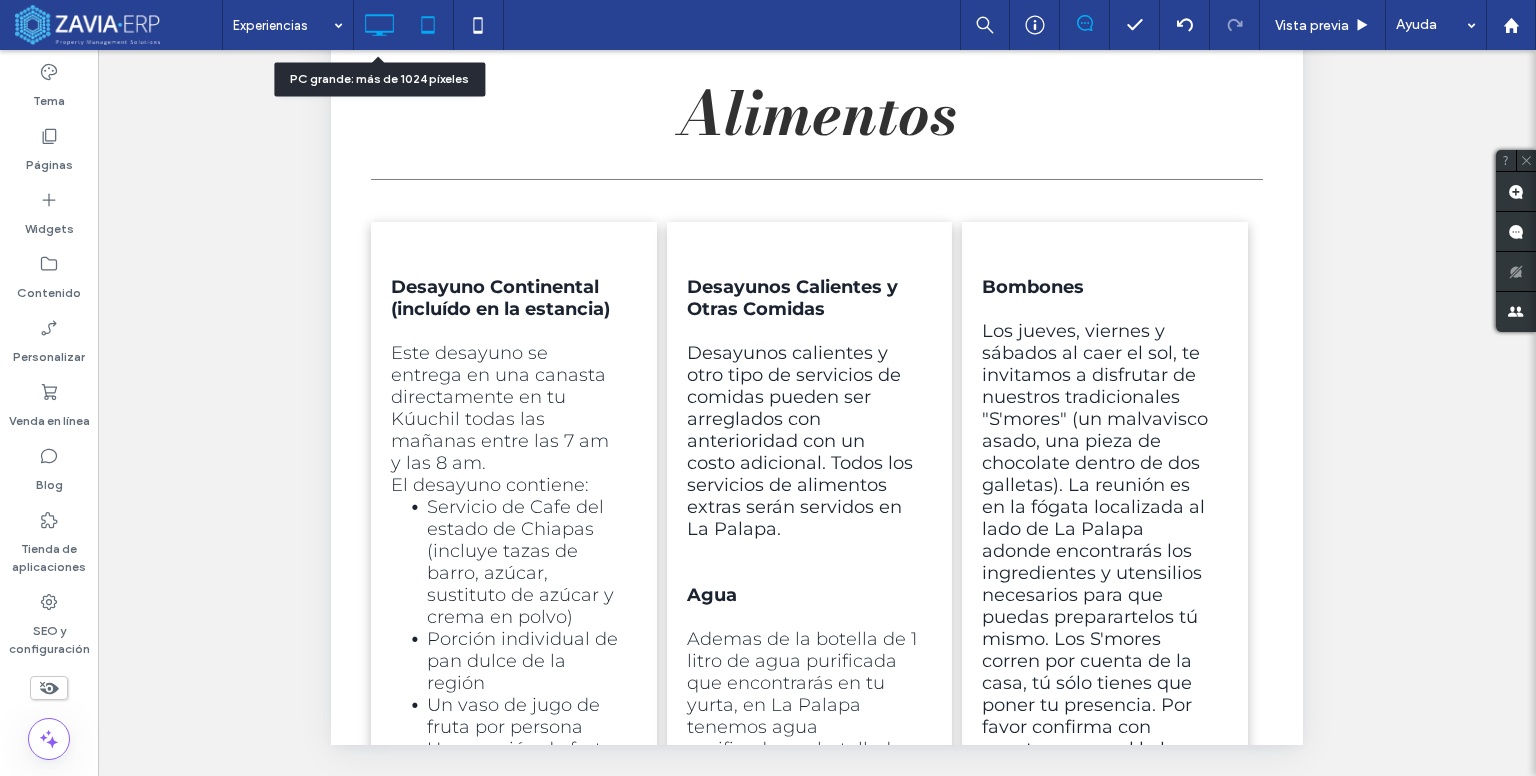 click 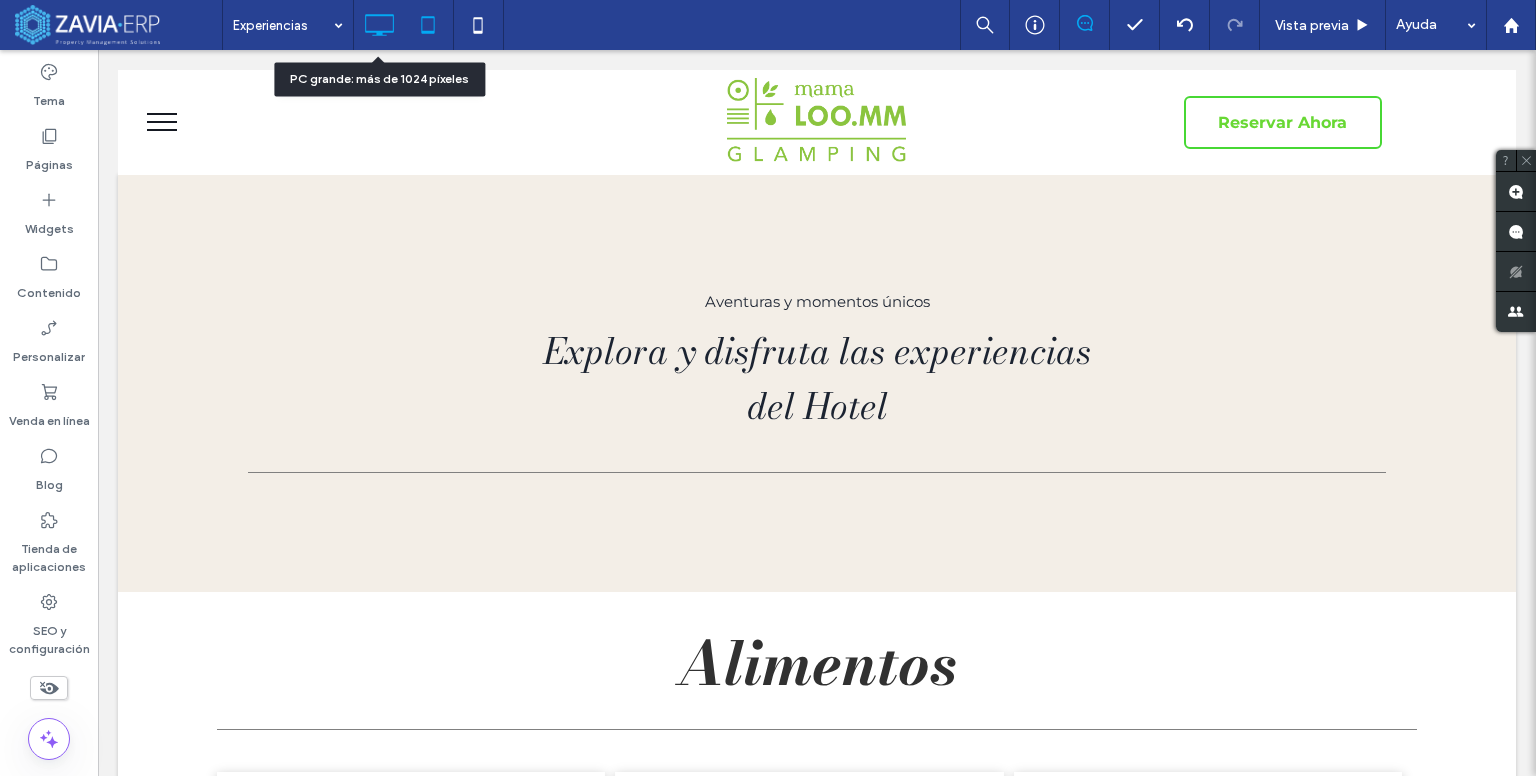 scroll, scrollTop: 0, scrollLeft: 0, axis: both 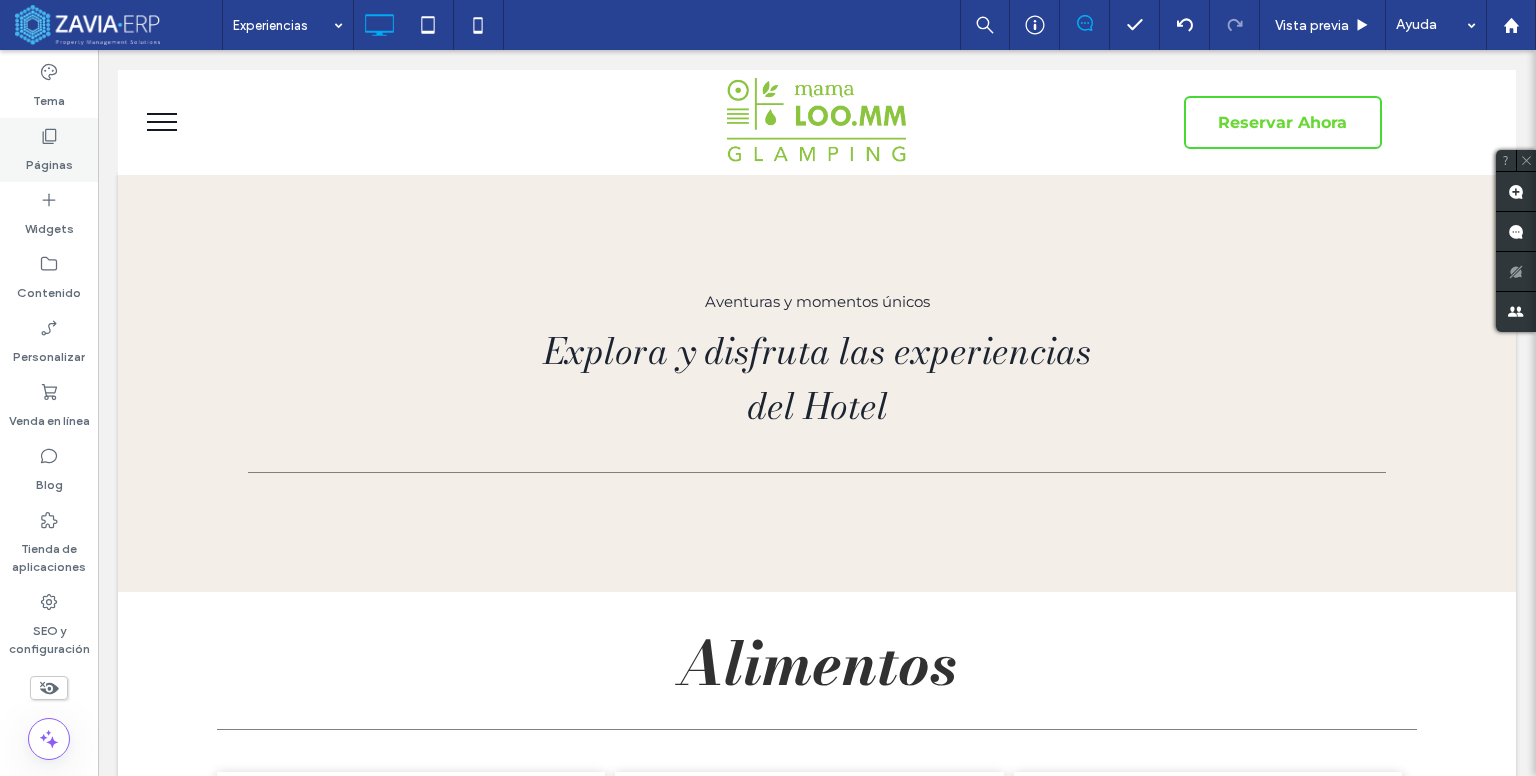 click on "Páginas" at bounding box center (49, 160) 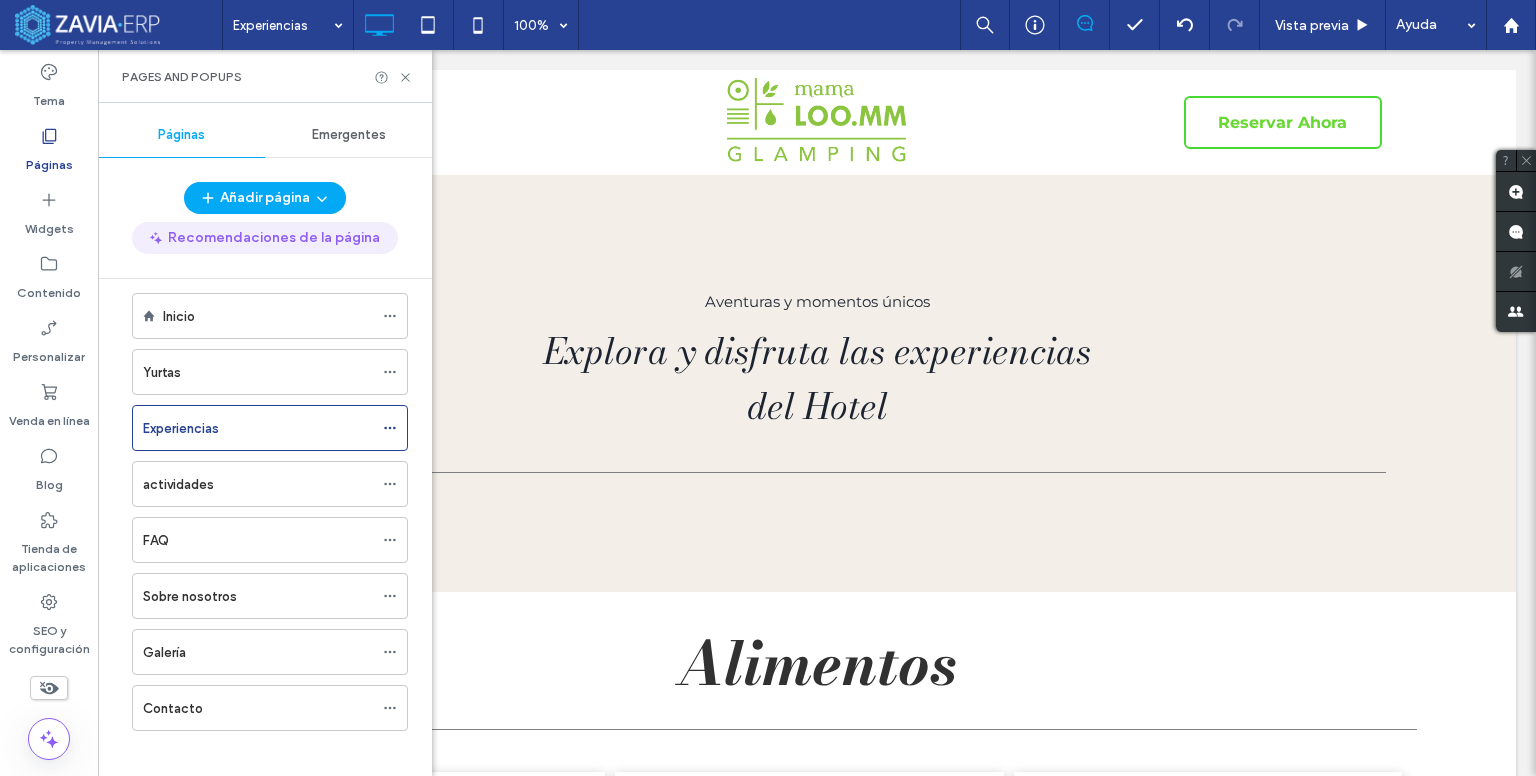 scroll, scrollTop: 31, scrollLeft: 0, axis: vertical 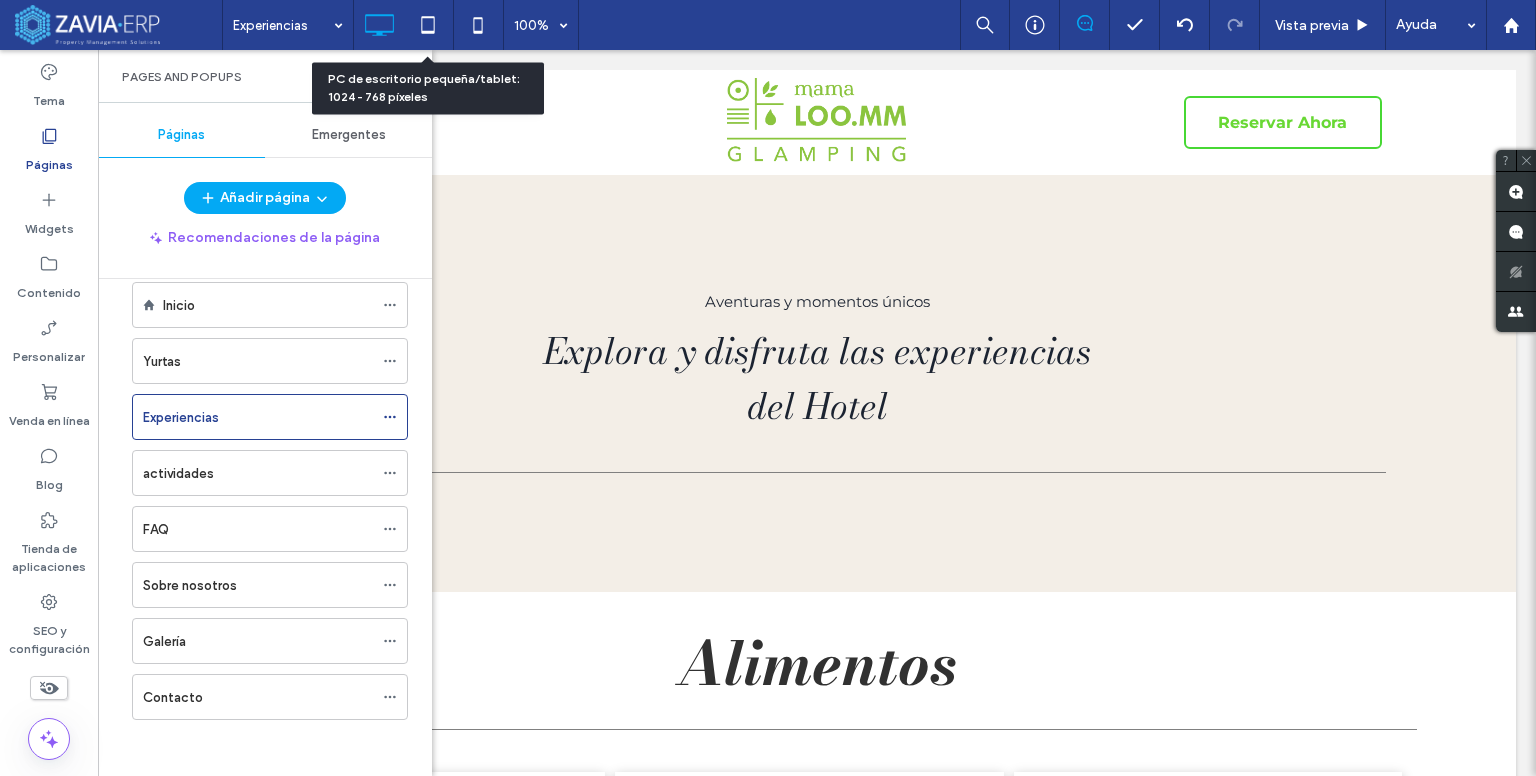 click on "PC de escritorio pequeña/tablet: 1024 - 768 píxeles" at bounding box center (428, 88) 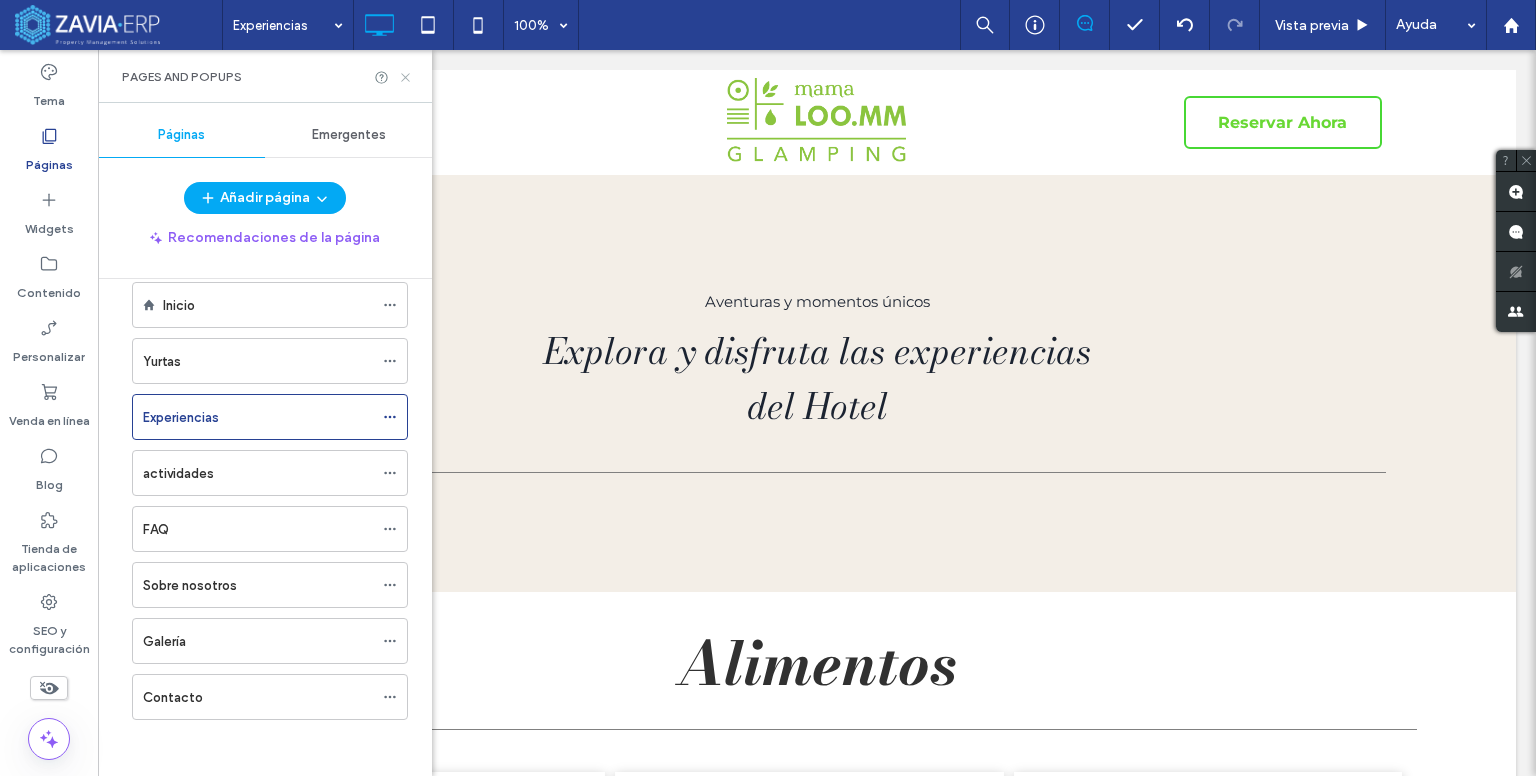 click 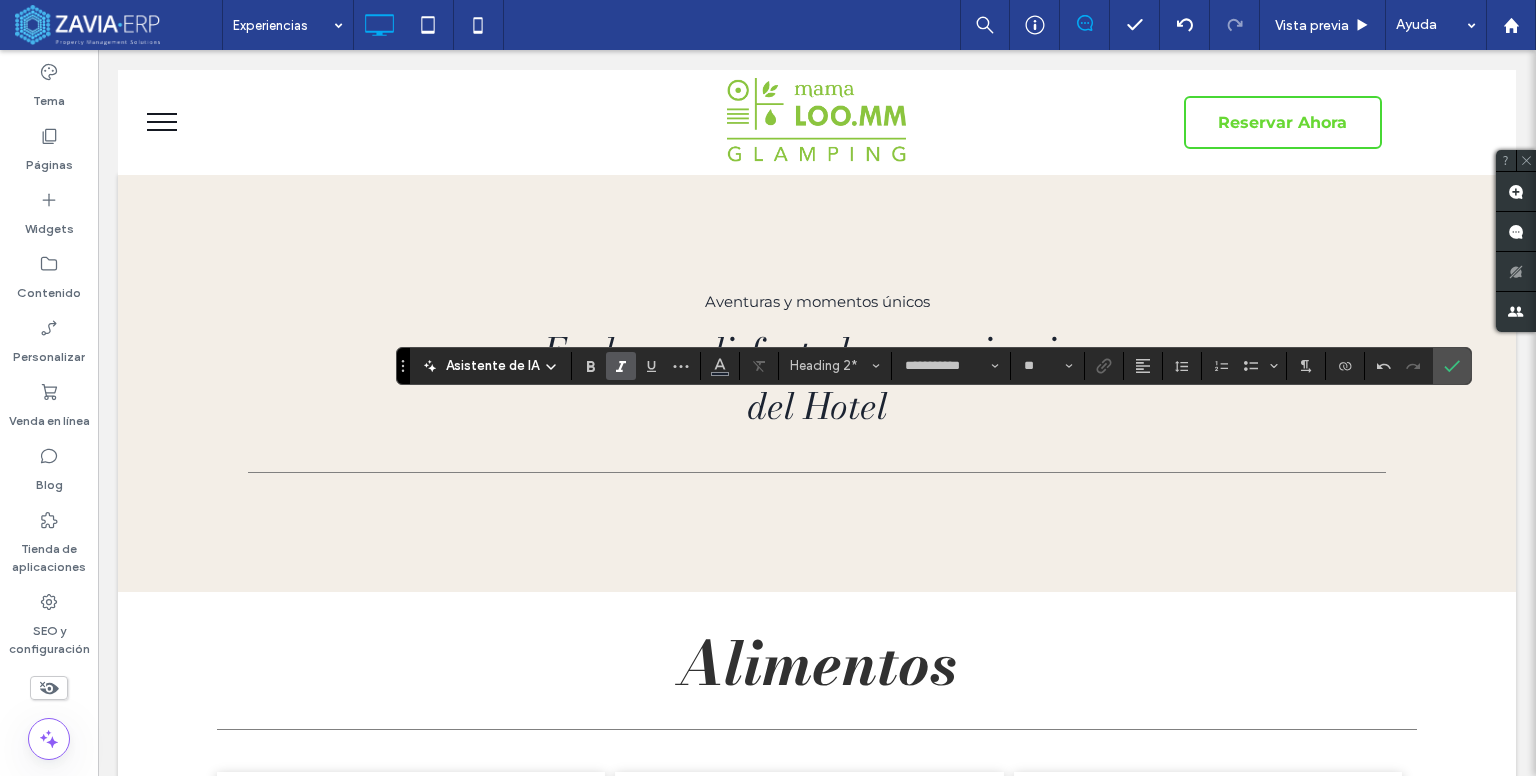 type on "**********" 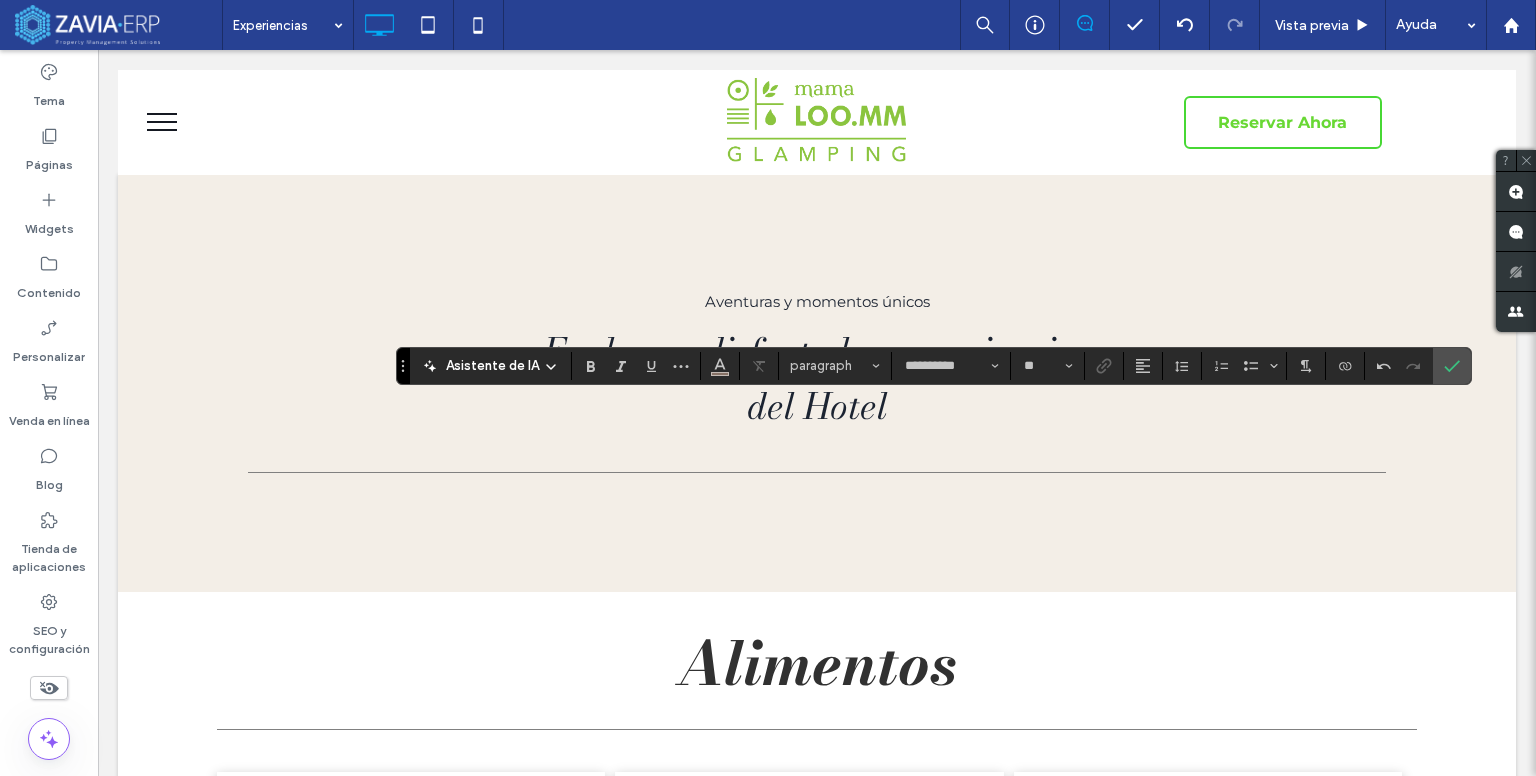 type on "**********" 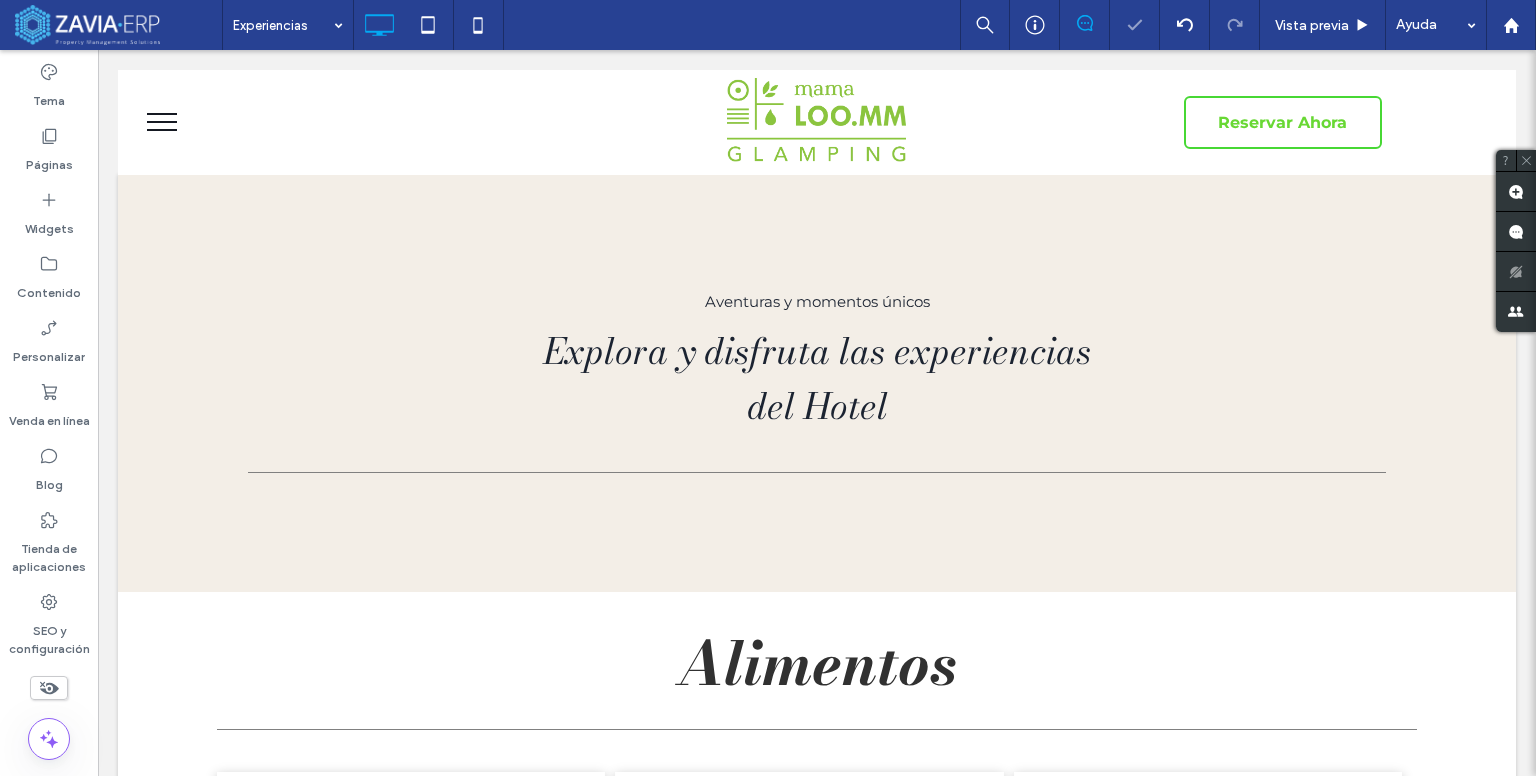 type on "**********" 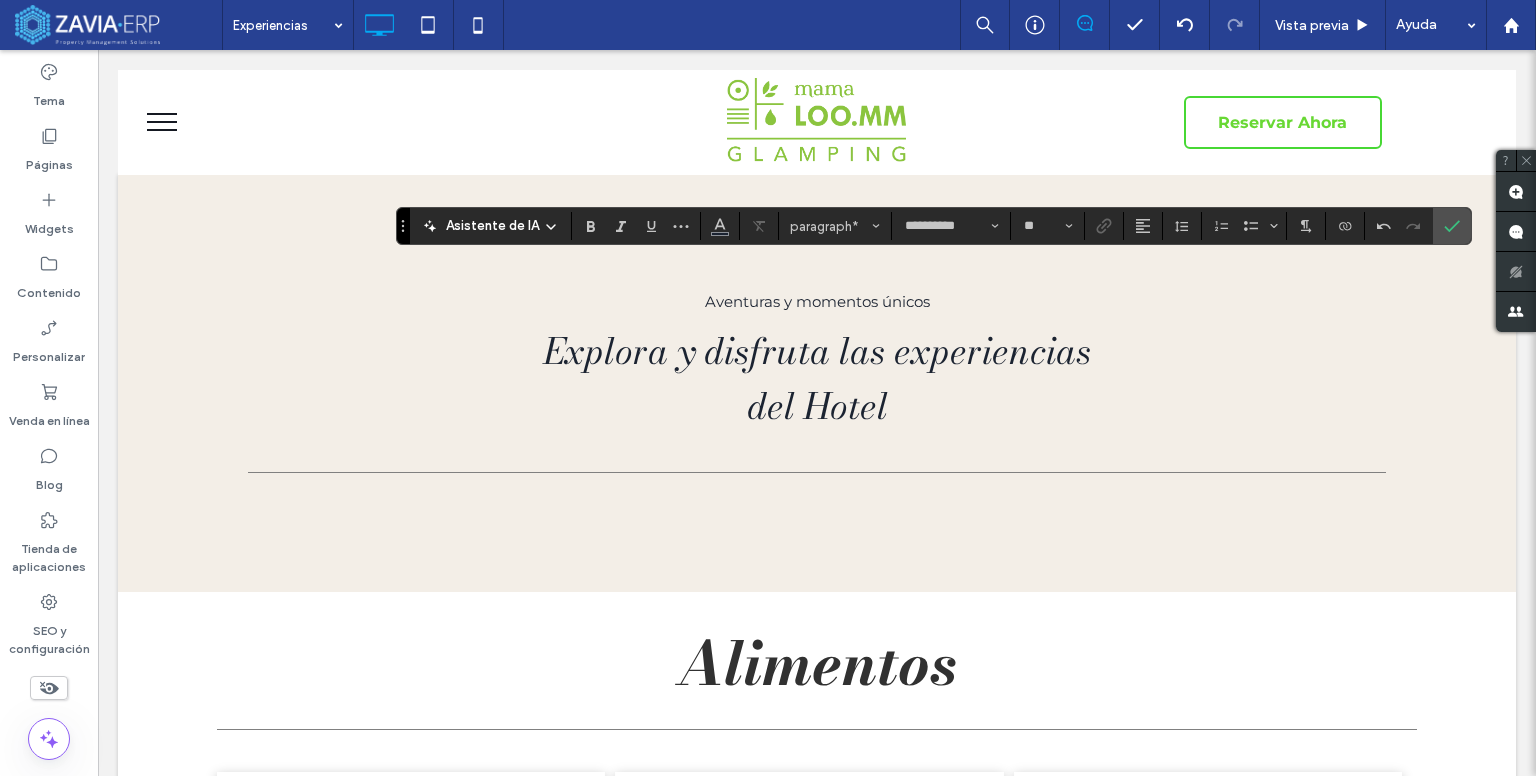 type on "**" 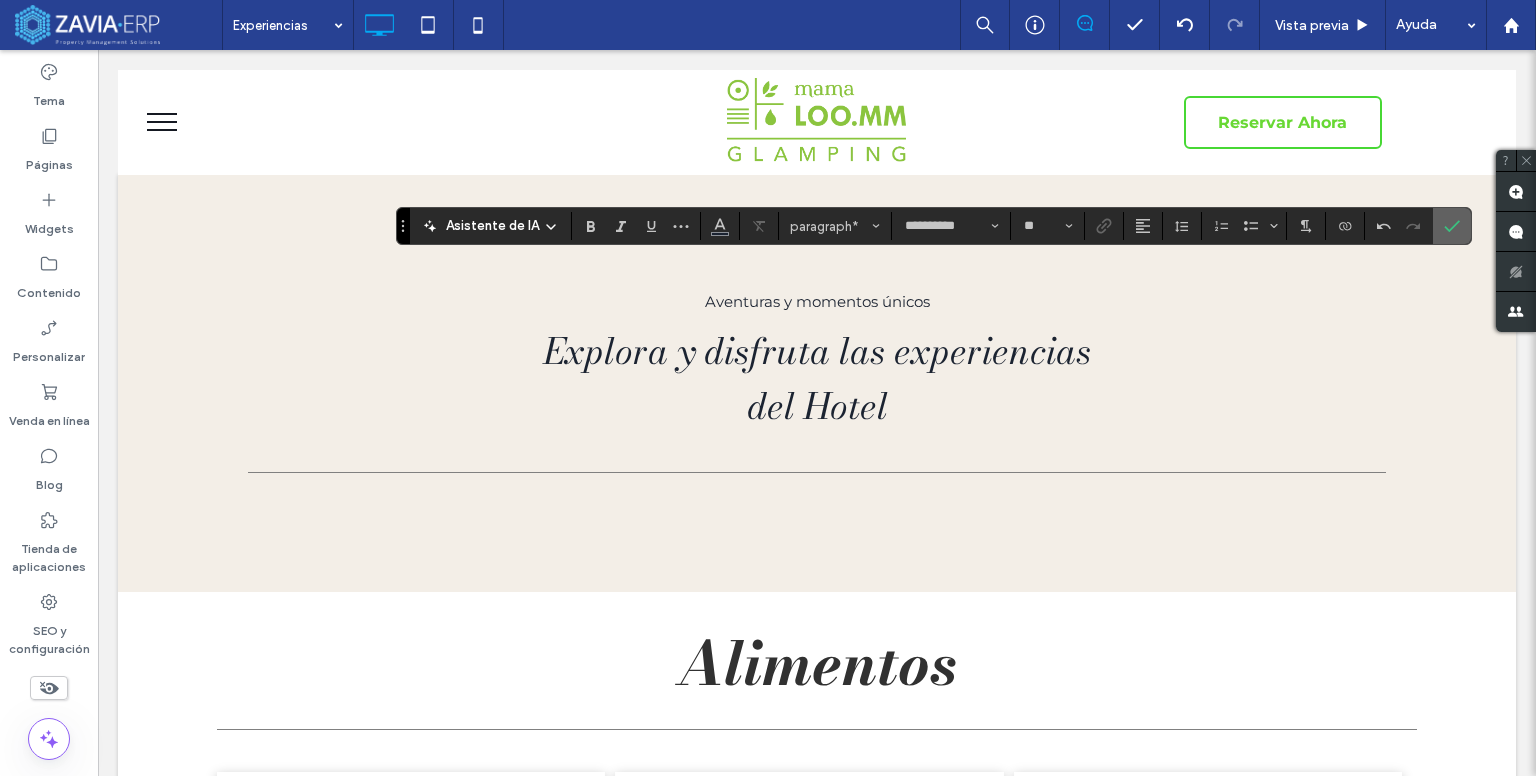 click 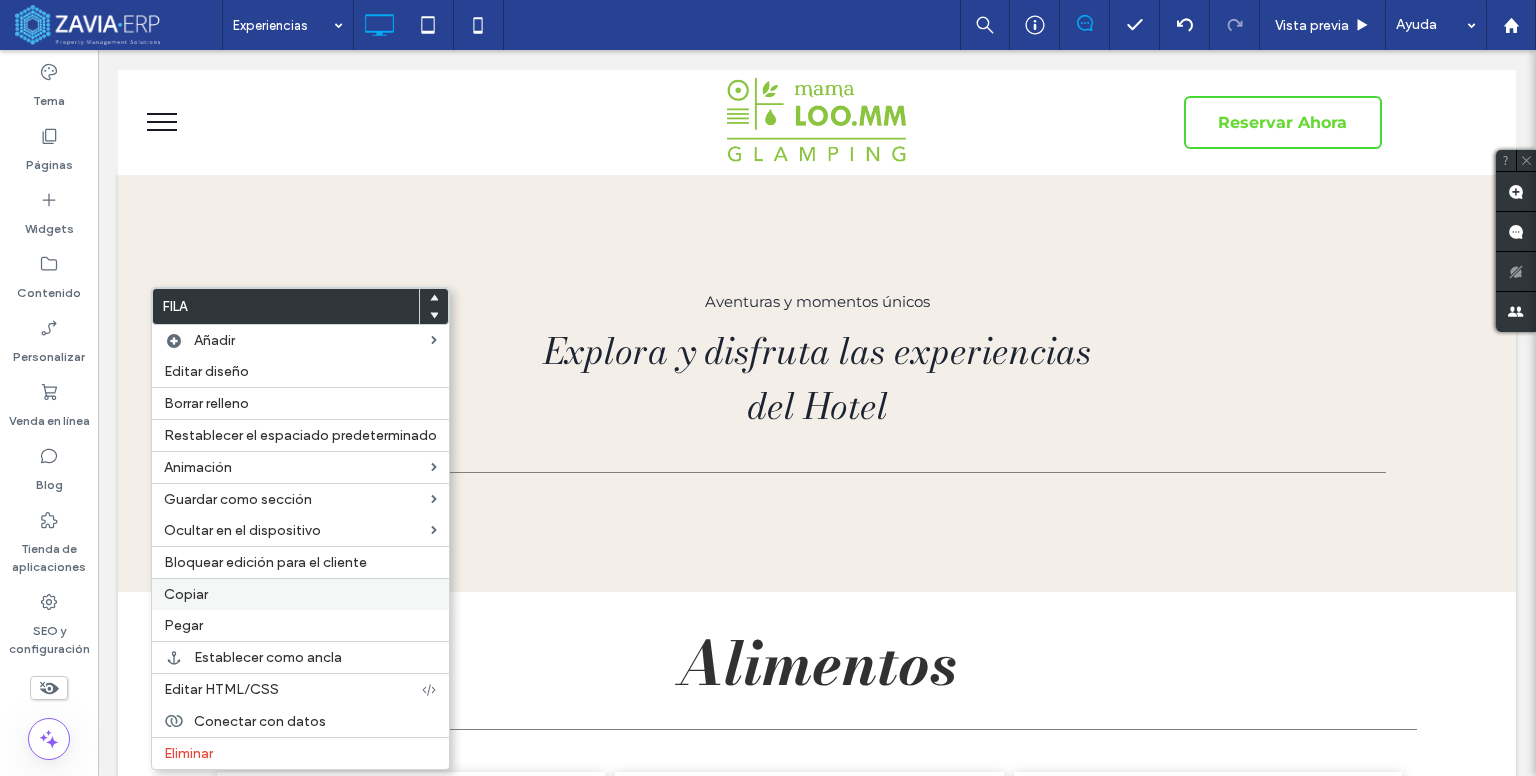 click on "Copiar" at bounding box center [186, 594] 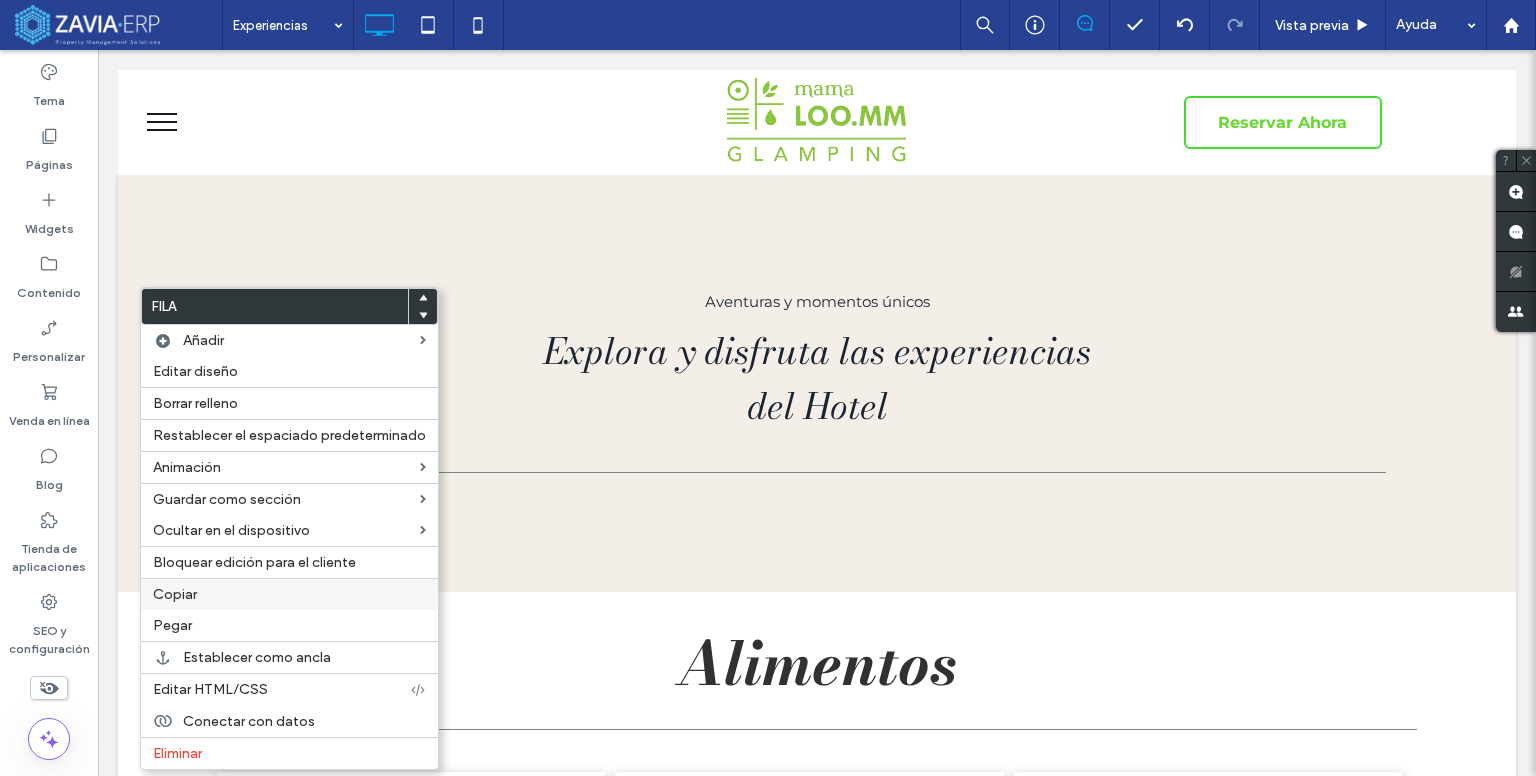 click on "Copiar" at bounding box center [289, 594] 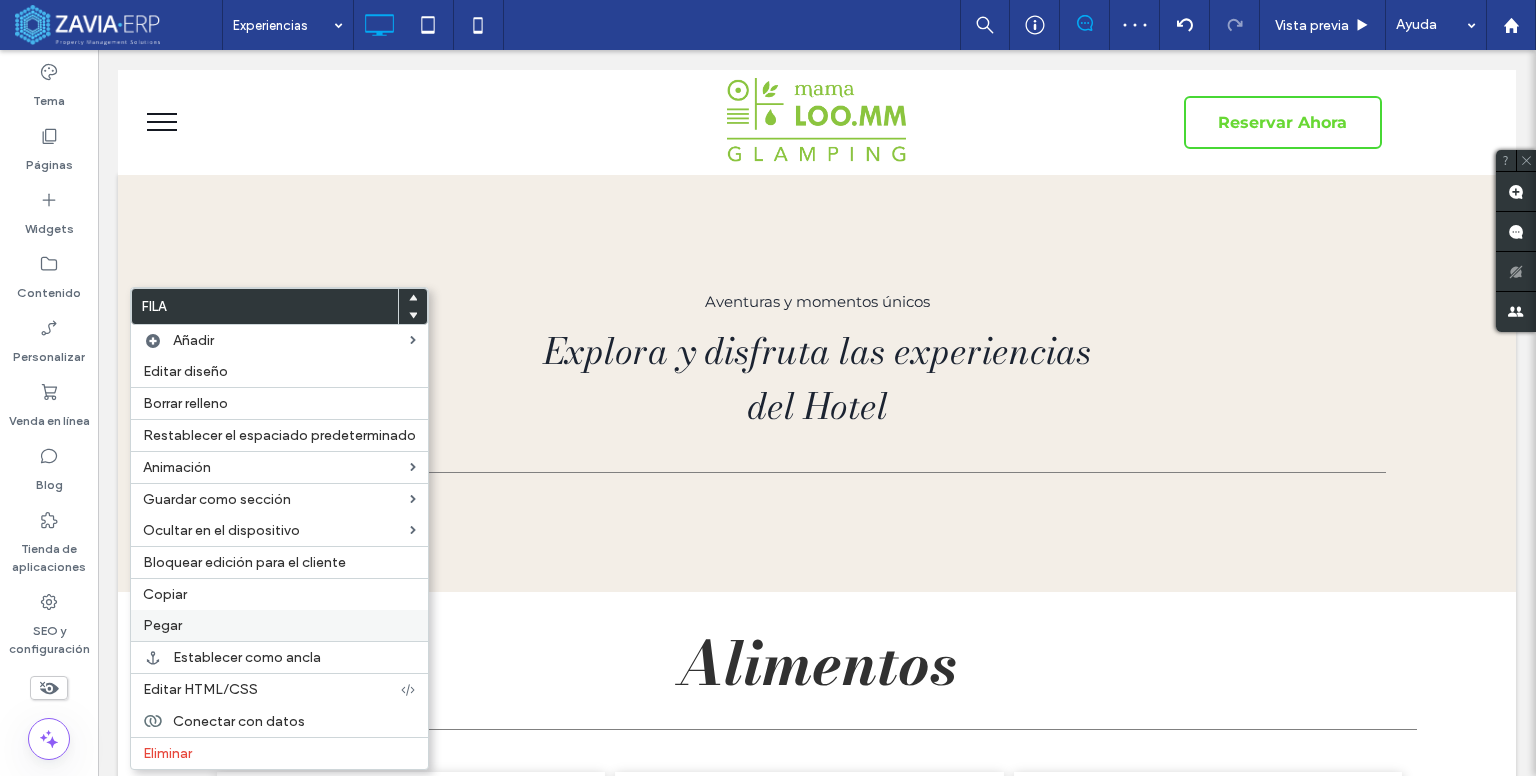 click on "Pegar" at bounding box center [279, 625] 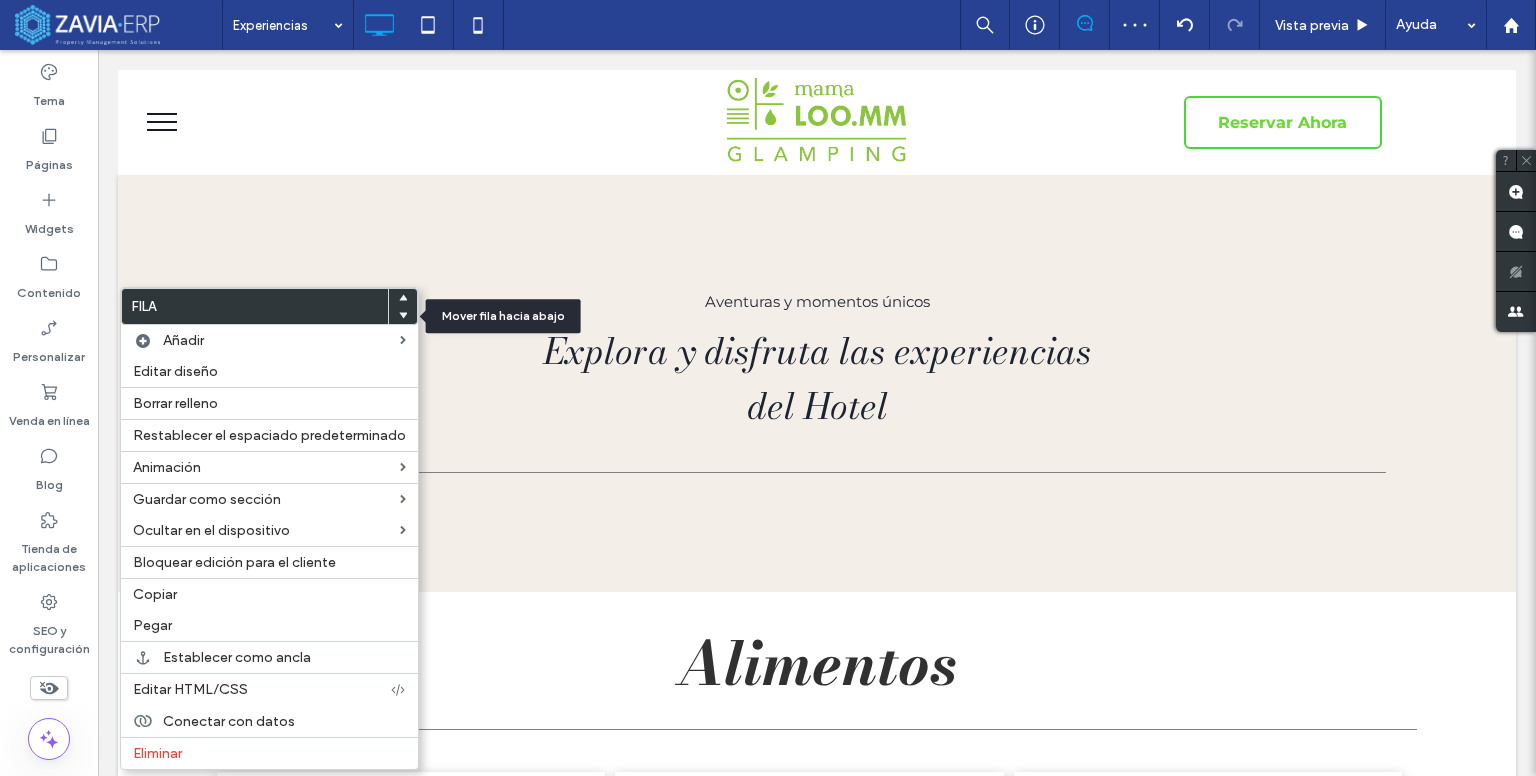 click 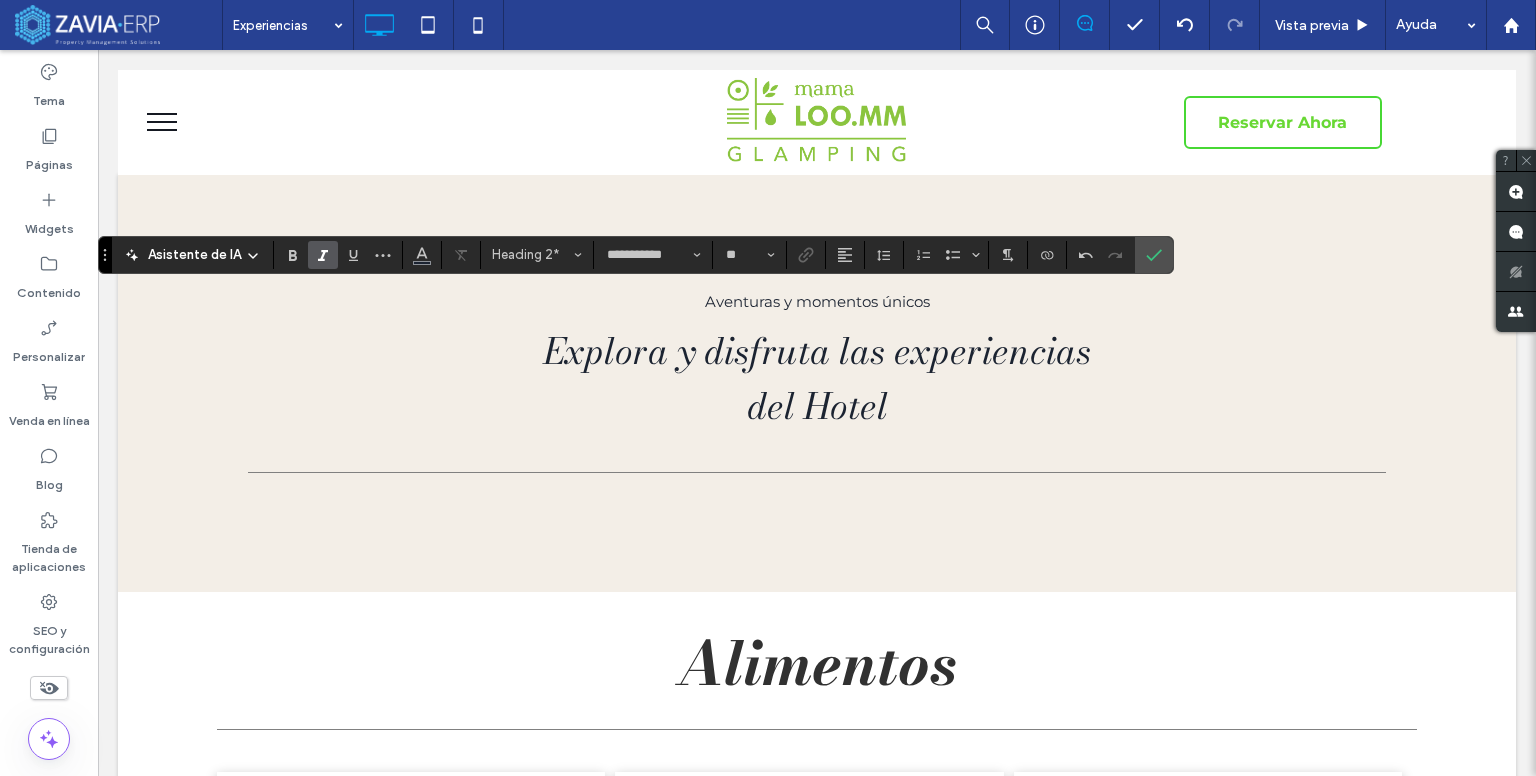 type on "**********" 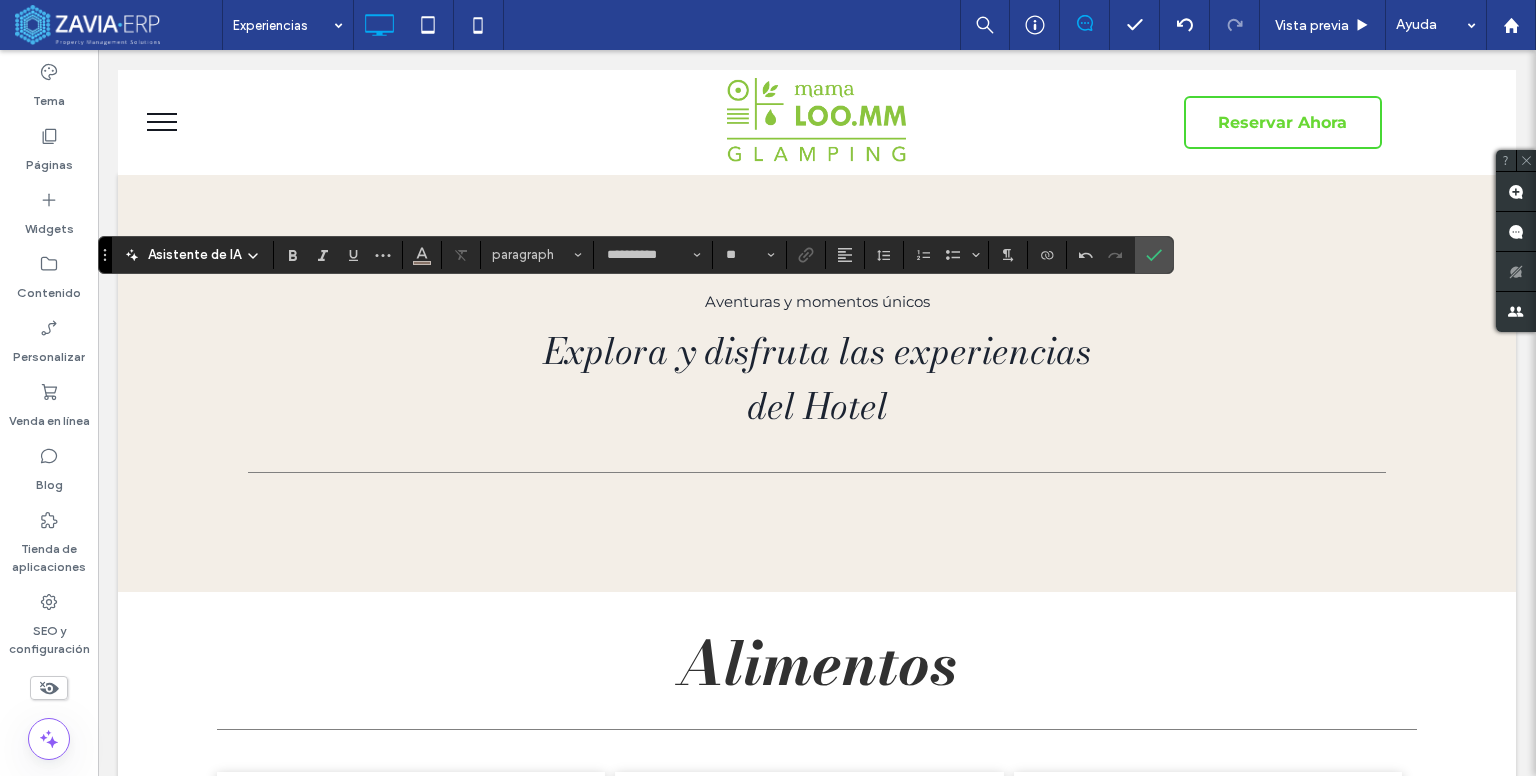 type on "**********" 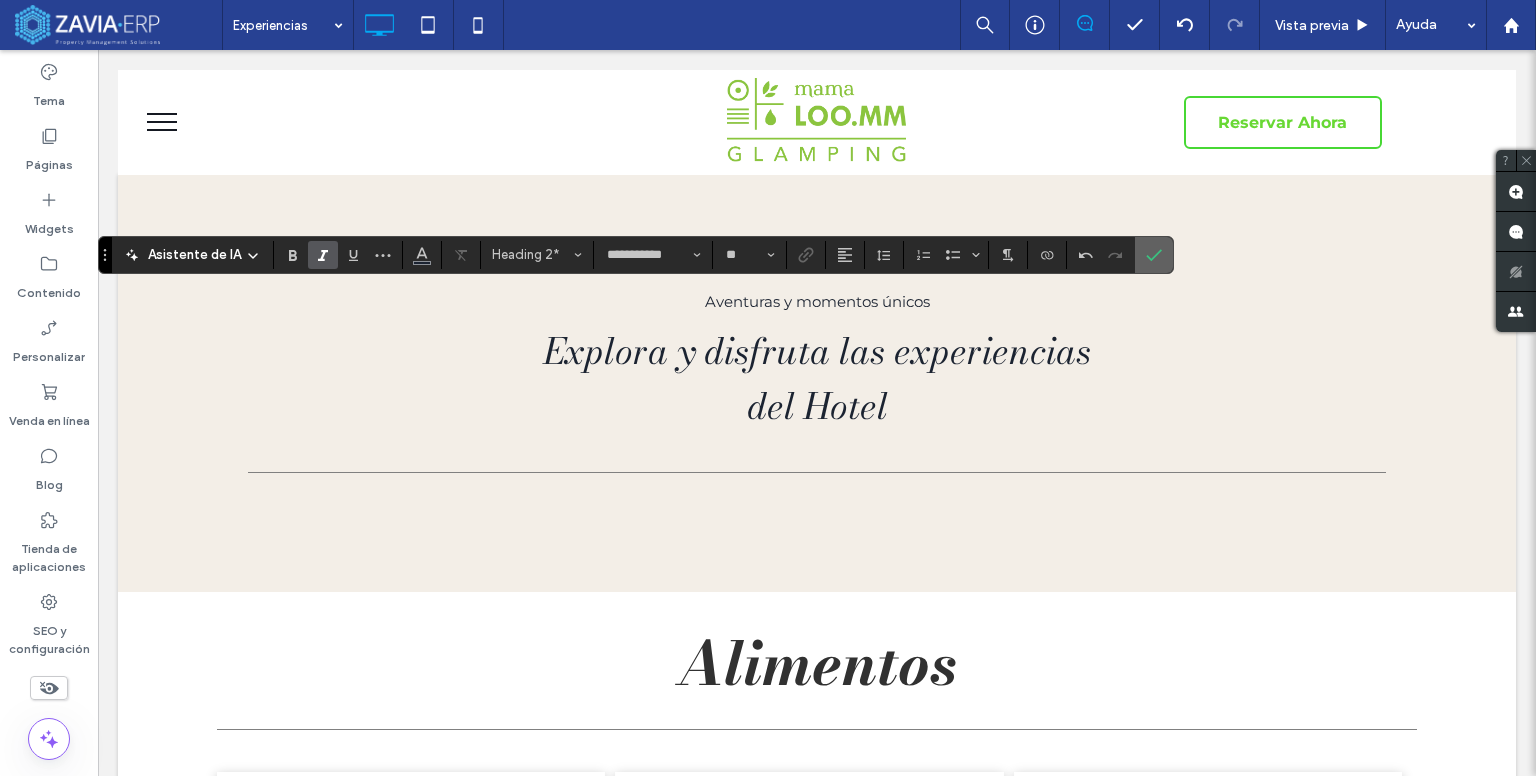 click at bounding box center [1154, 255] 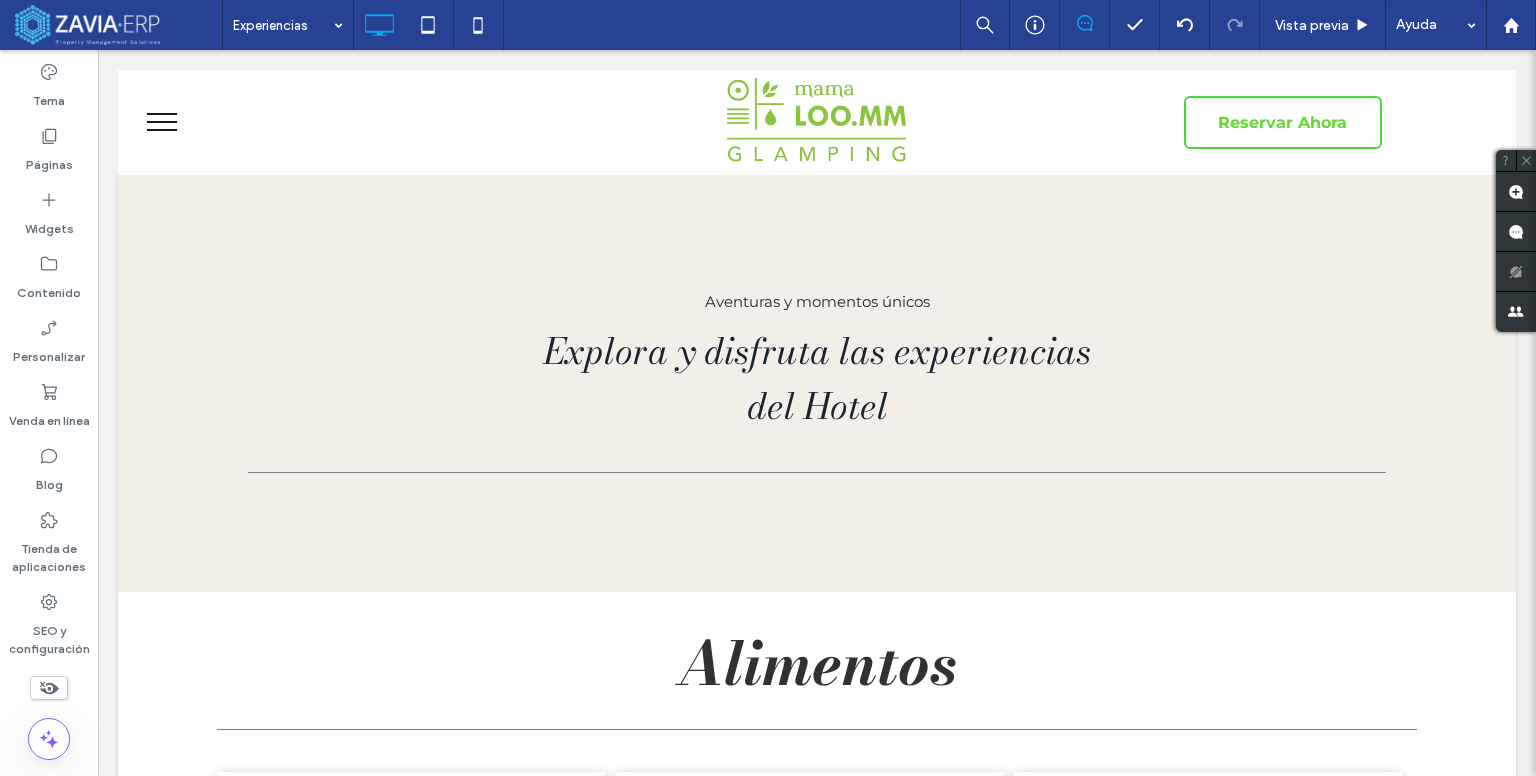 type on "**********" 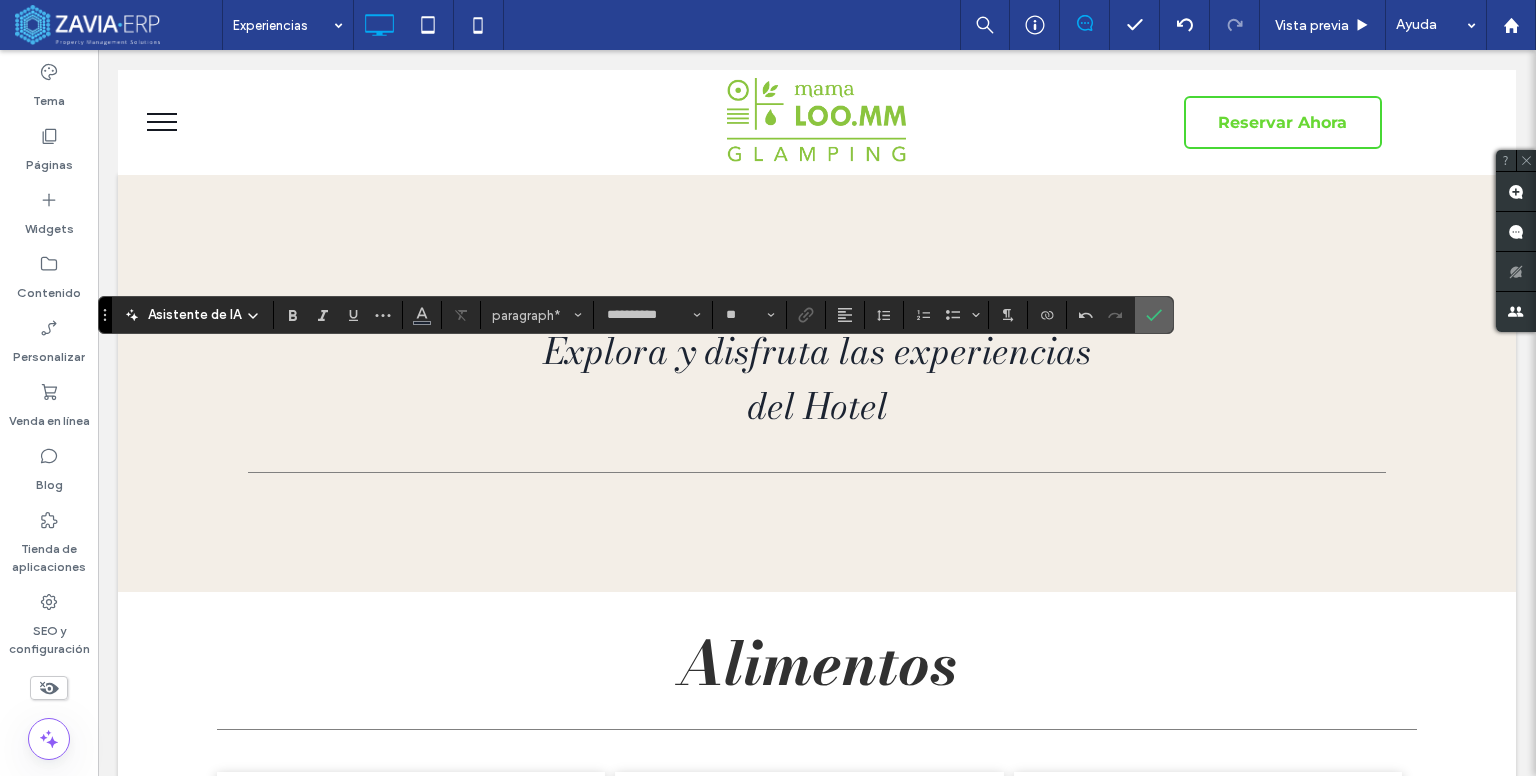 click at bounding box center (1154, 315) 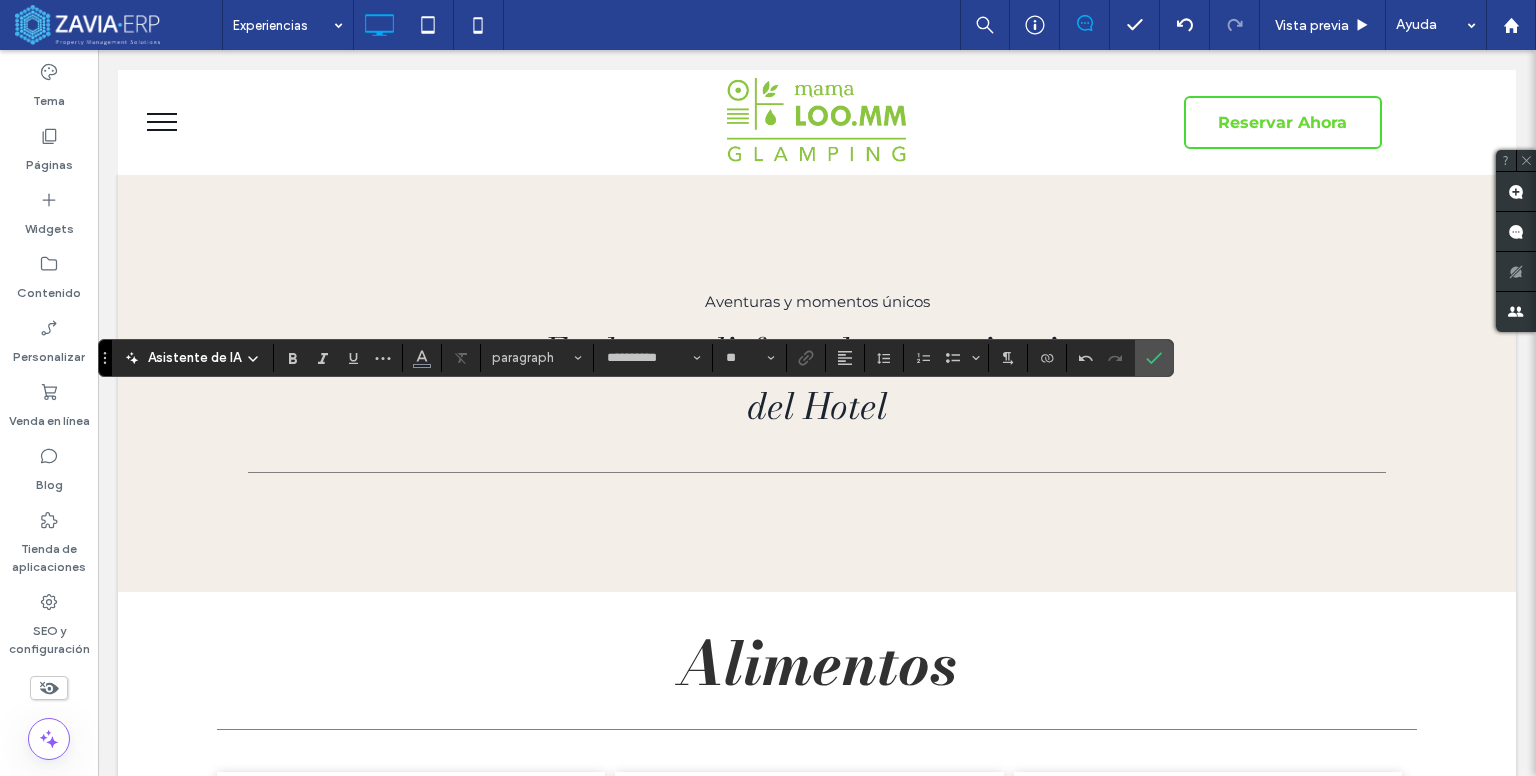 type on "**" 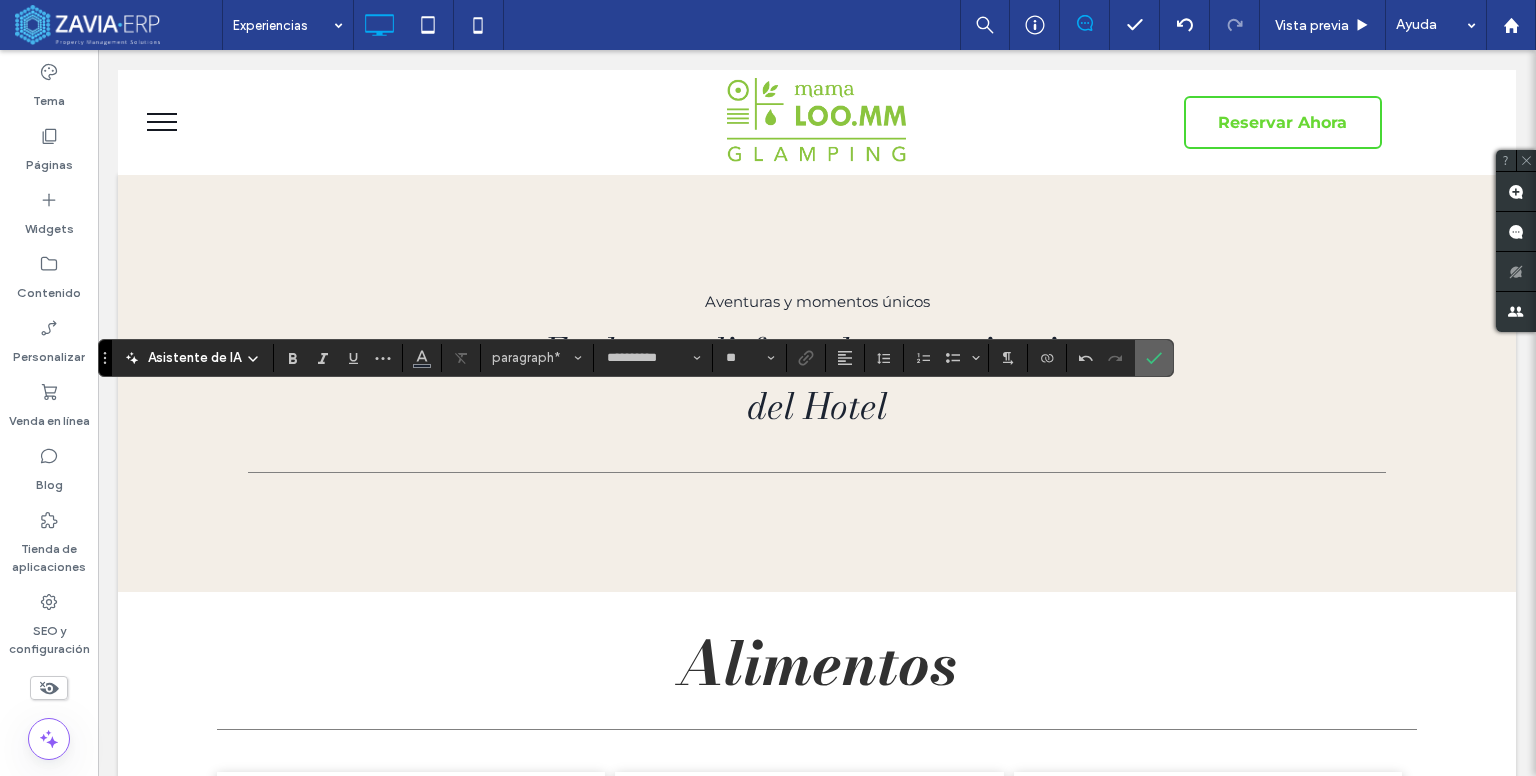 click 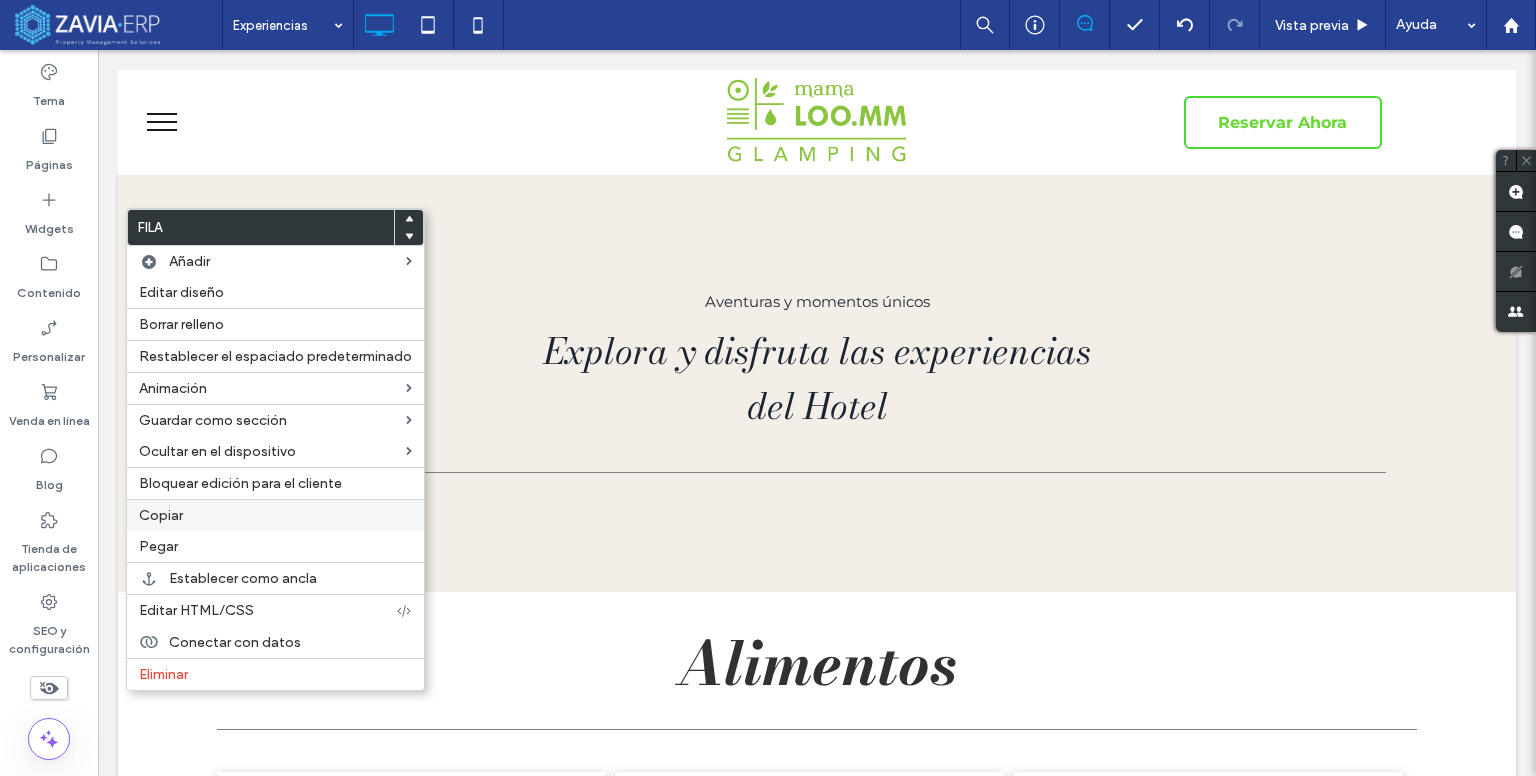 click on "Copiar" at bounding box center [275, 515] 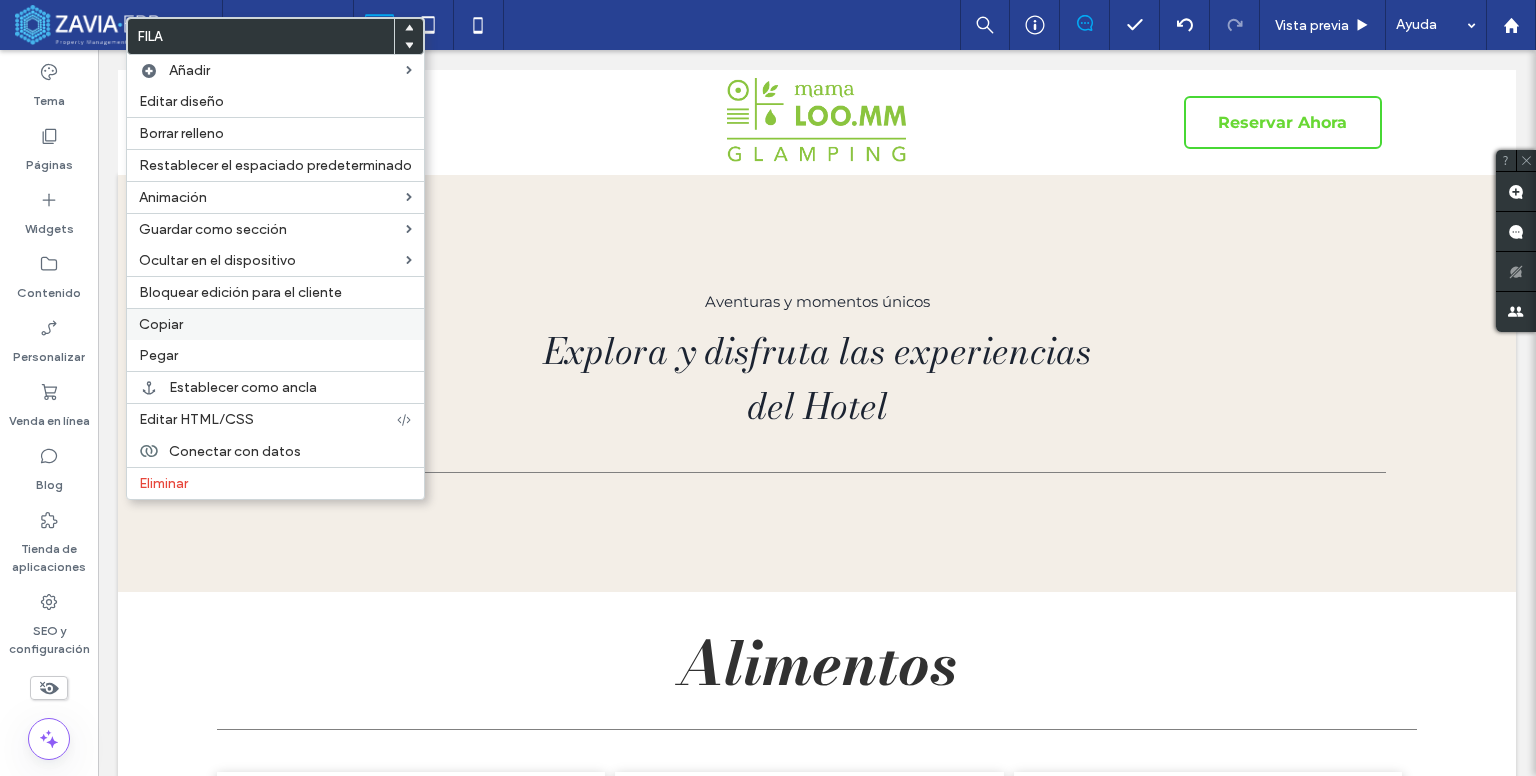click on "Copiar" at bounding box center [161, 324] 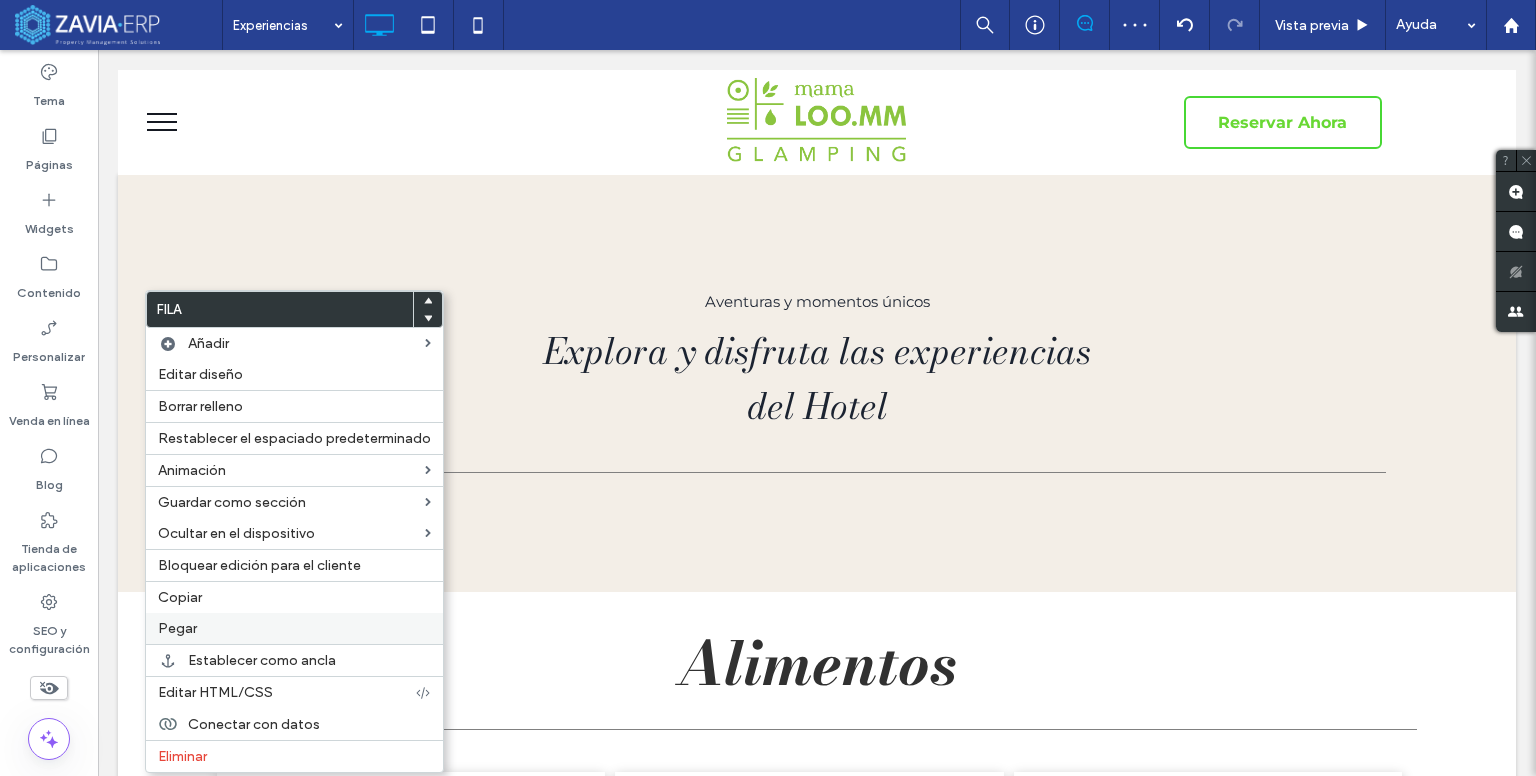 click on "Pegar" at bounding box center [294, 628] 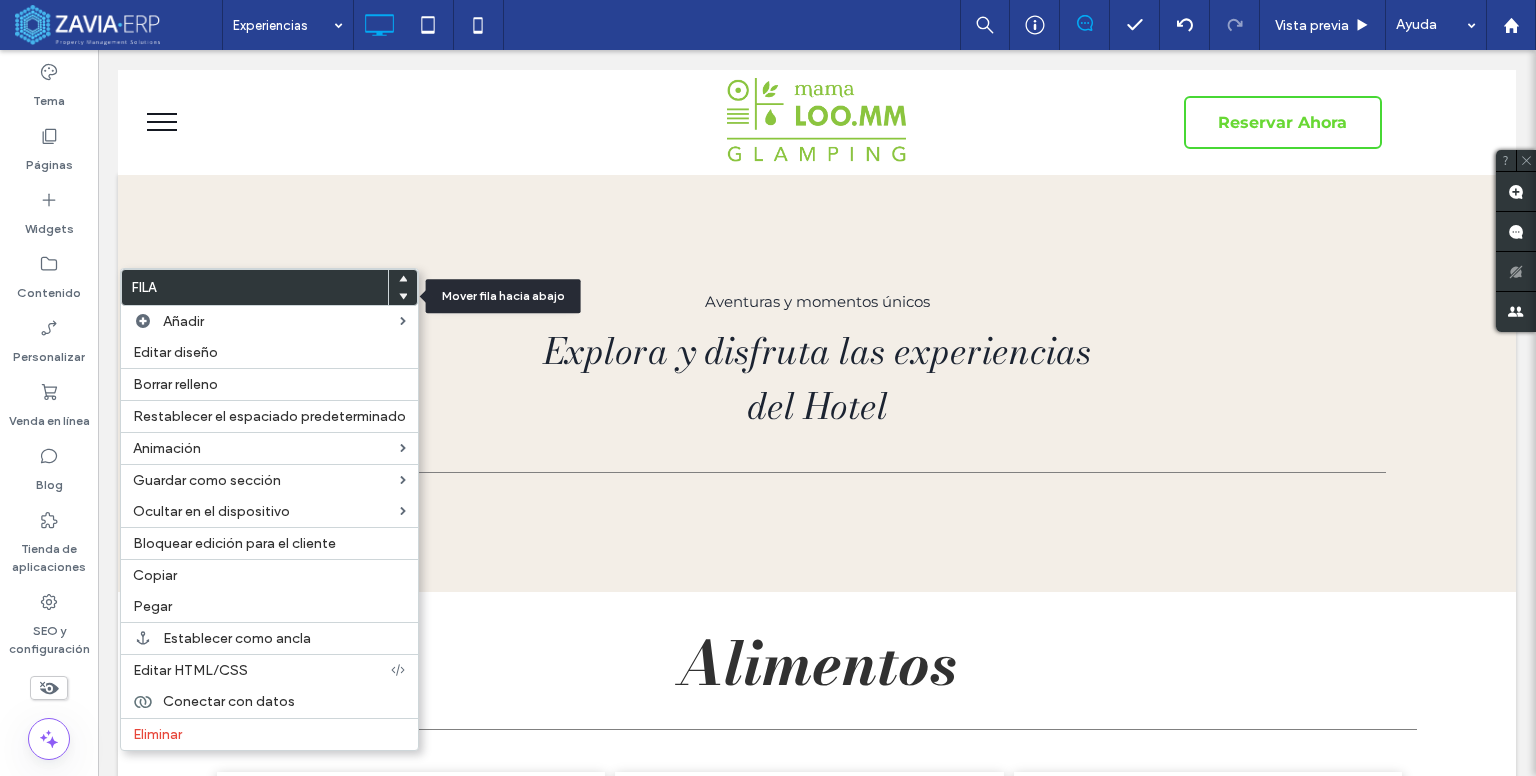 click 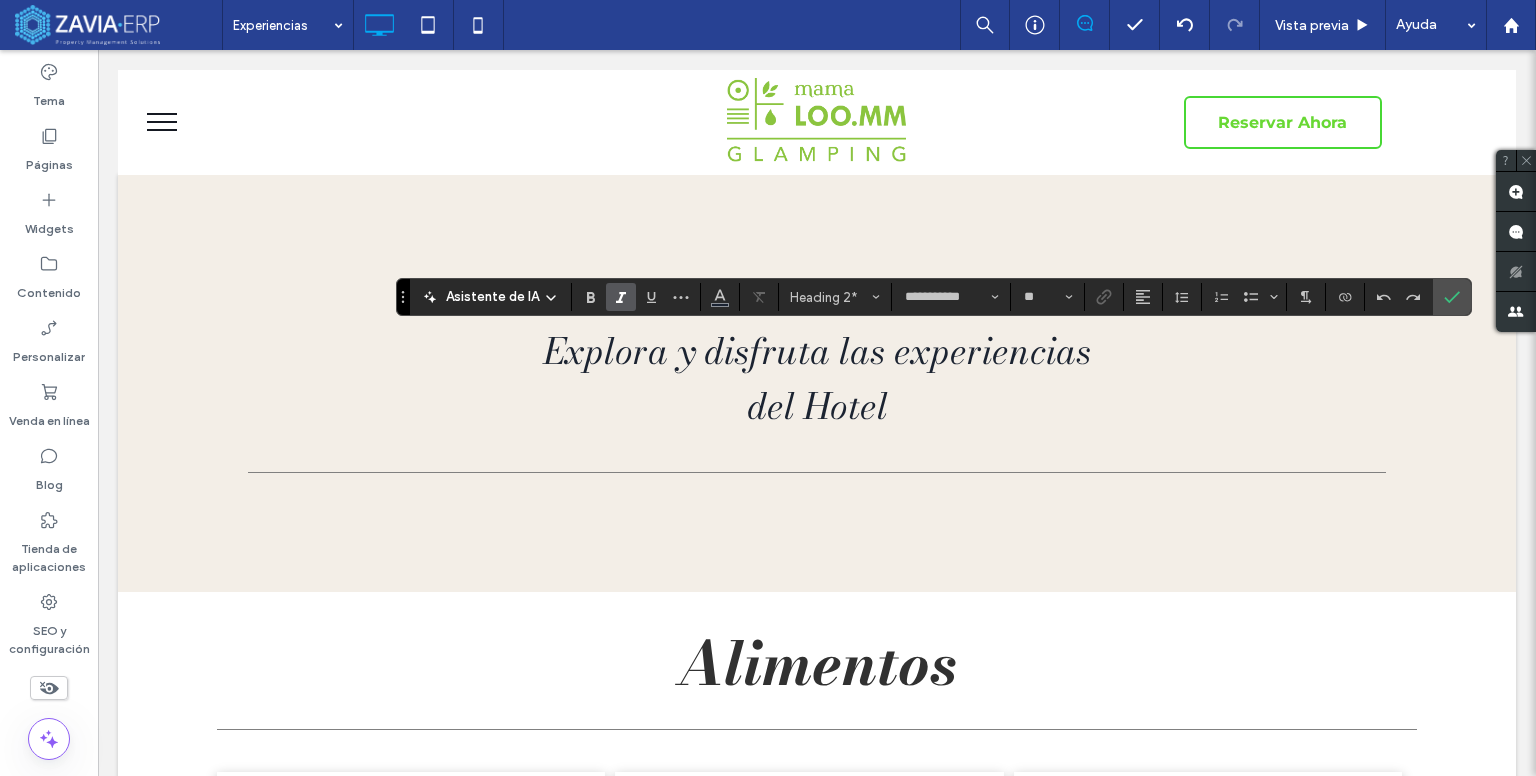 type on "**********" 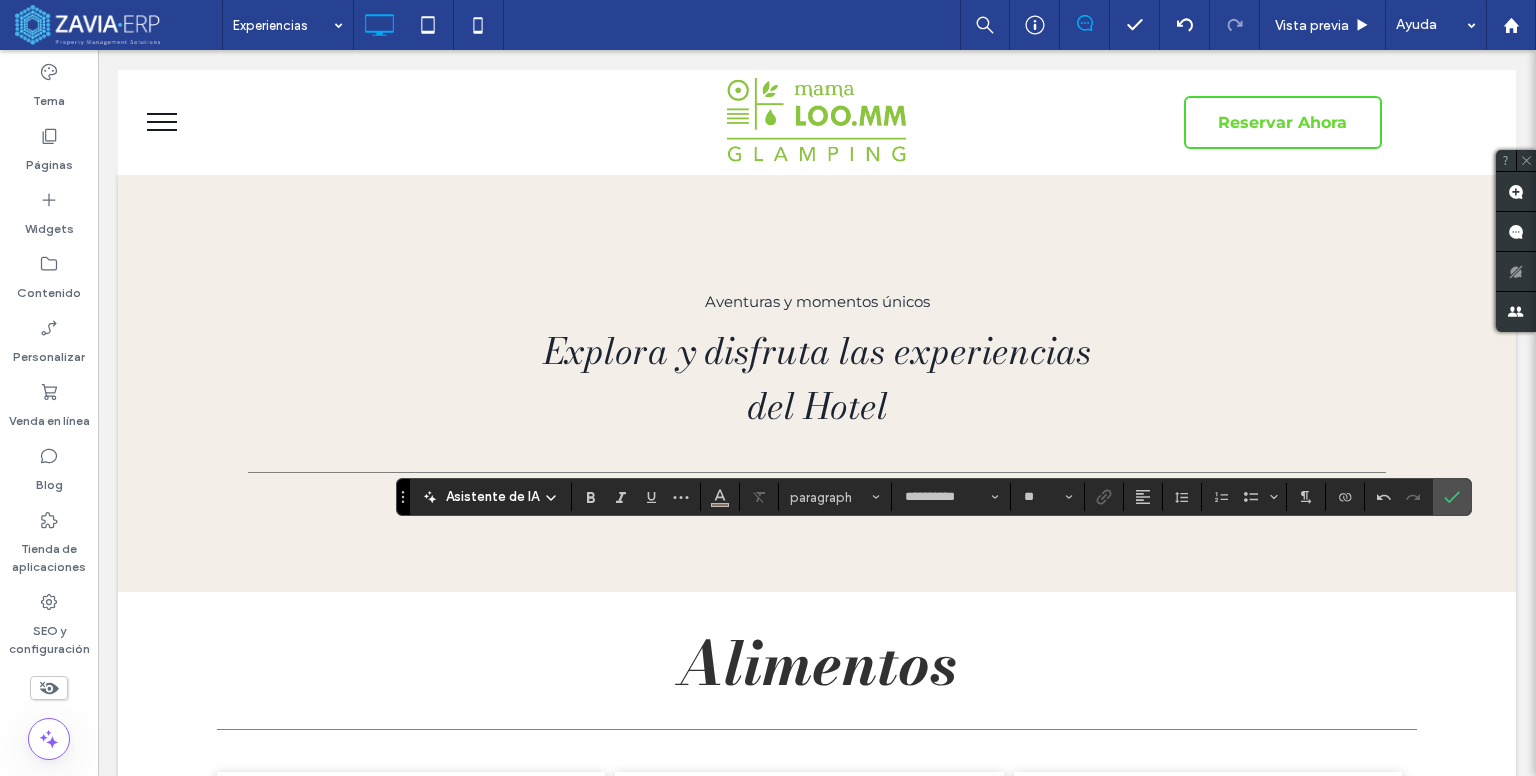 type on "**********" 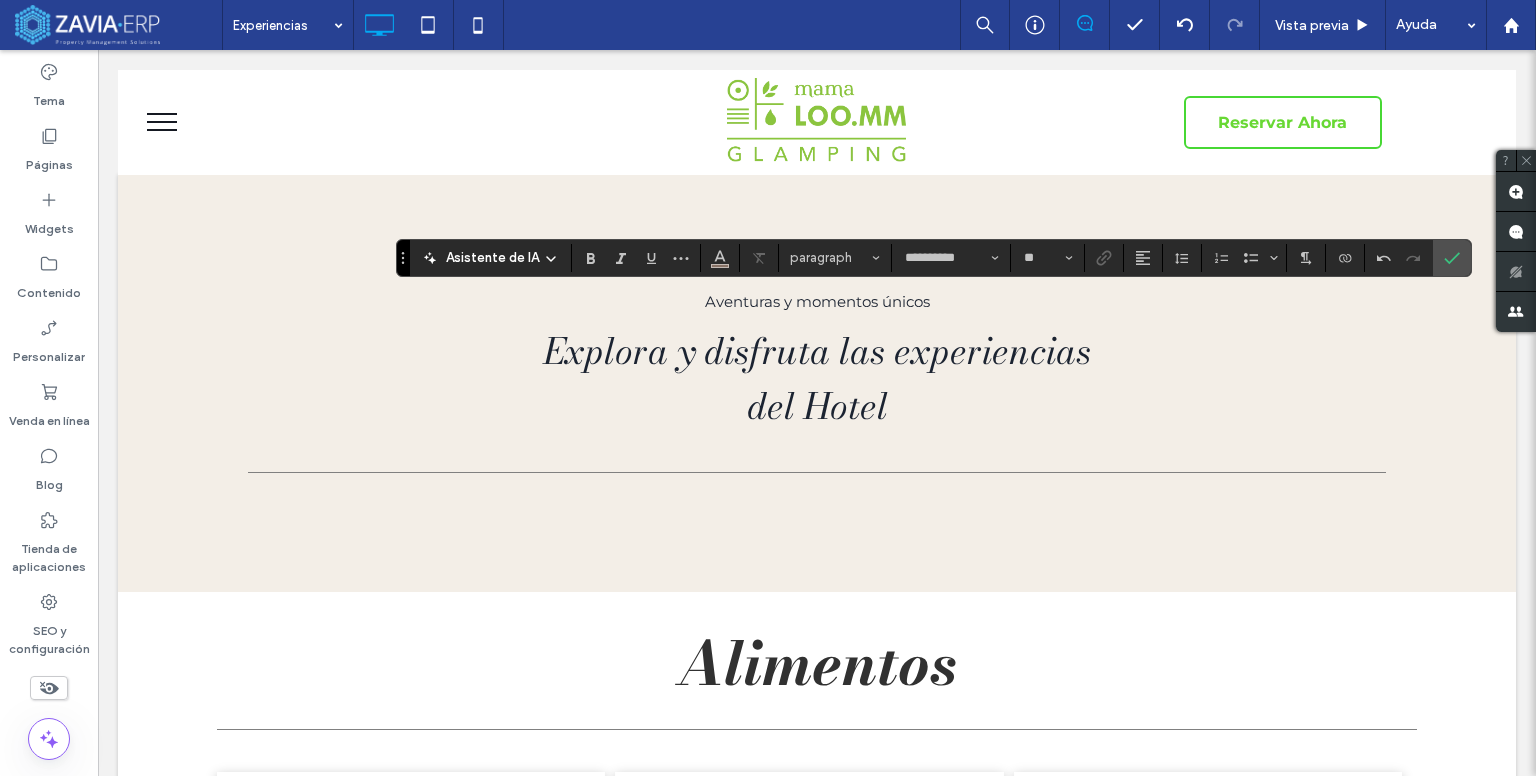 type on "**" 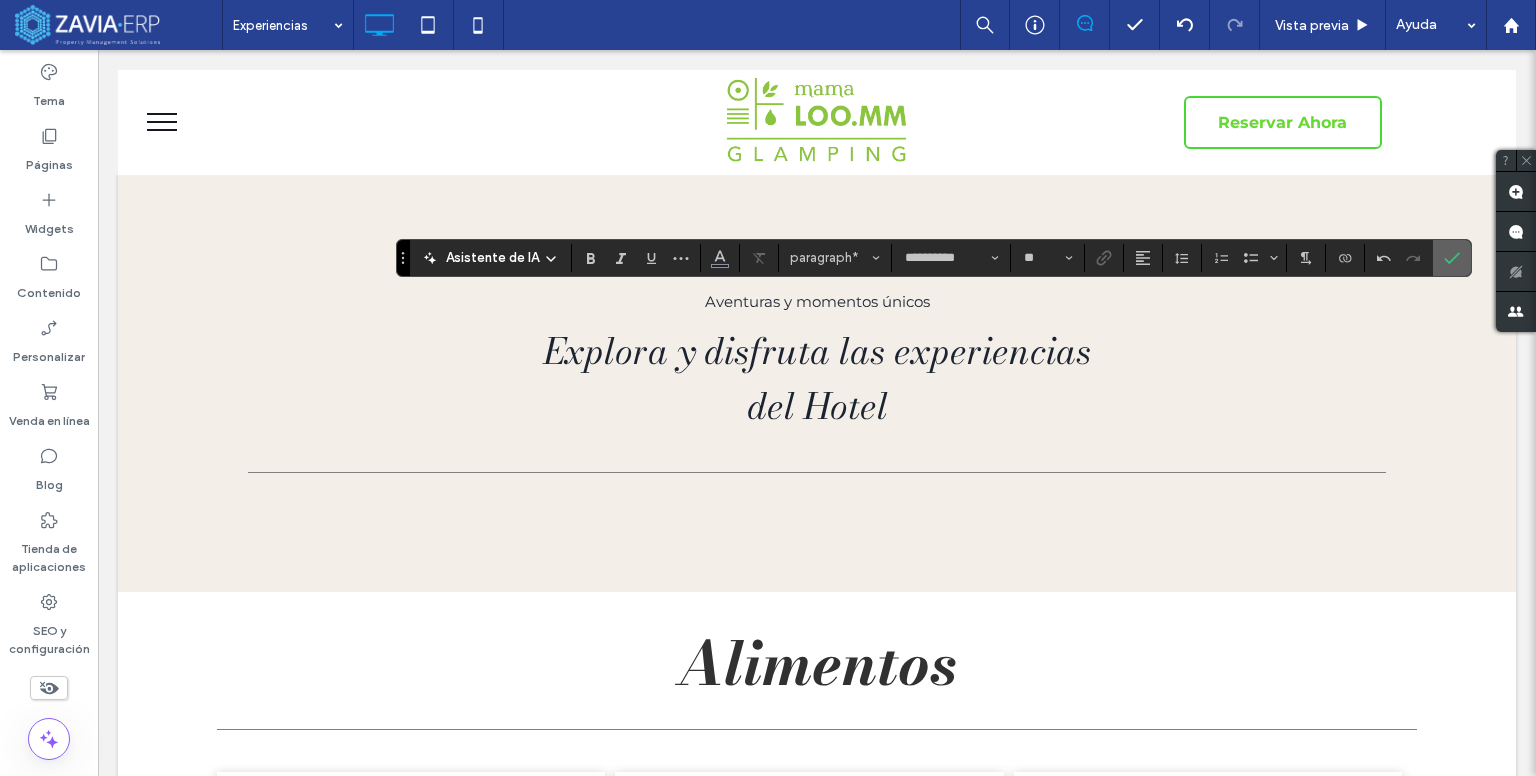 click 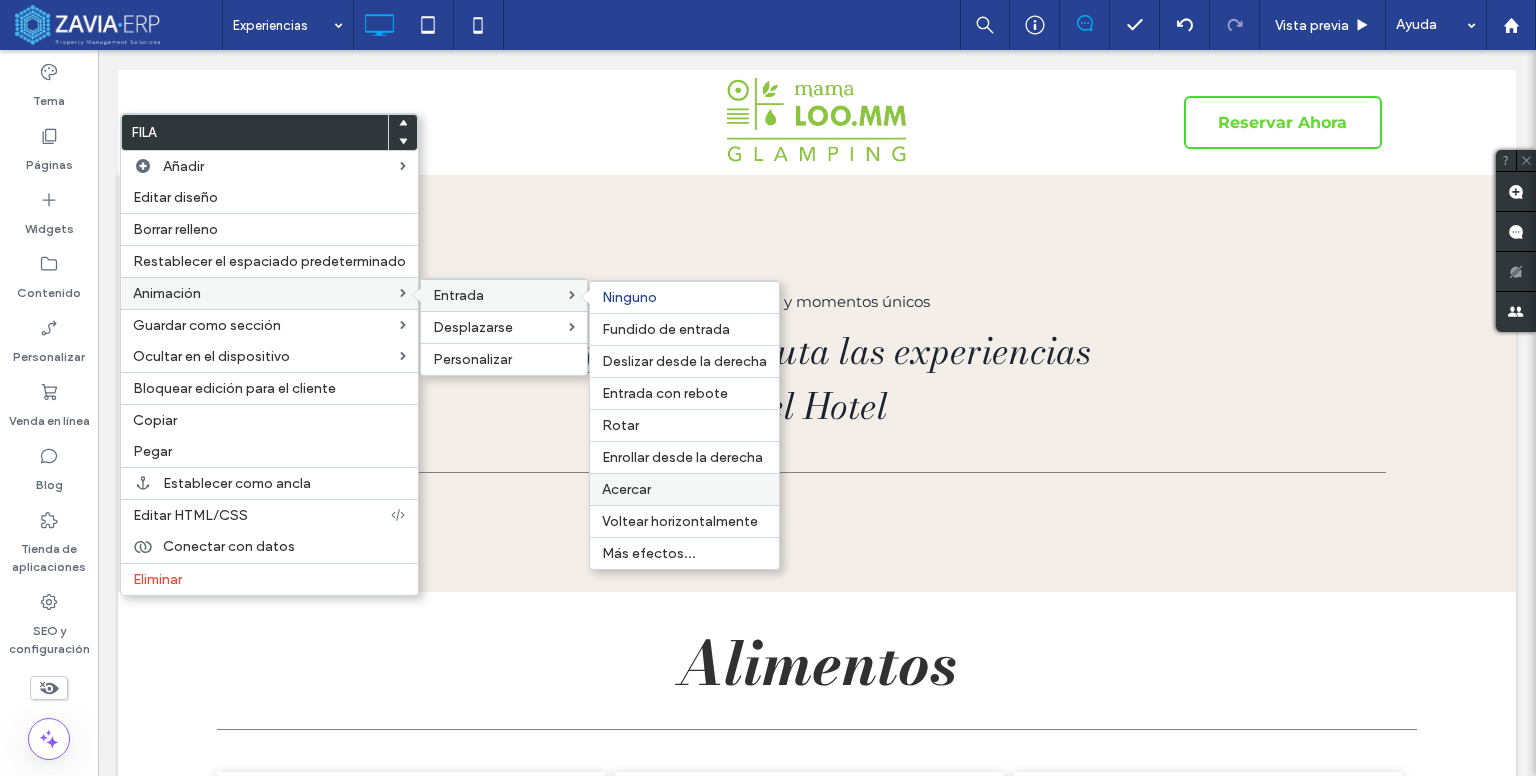 click on "Acercar" at bounding box center [684, 489] 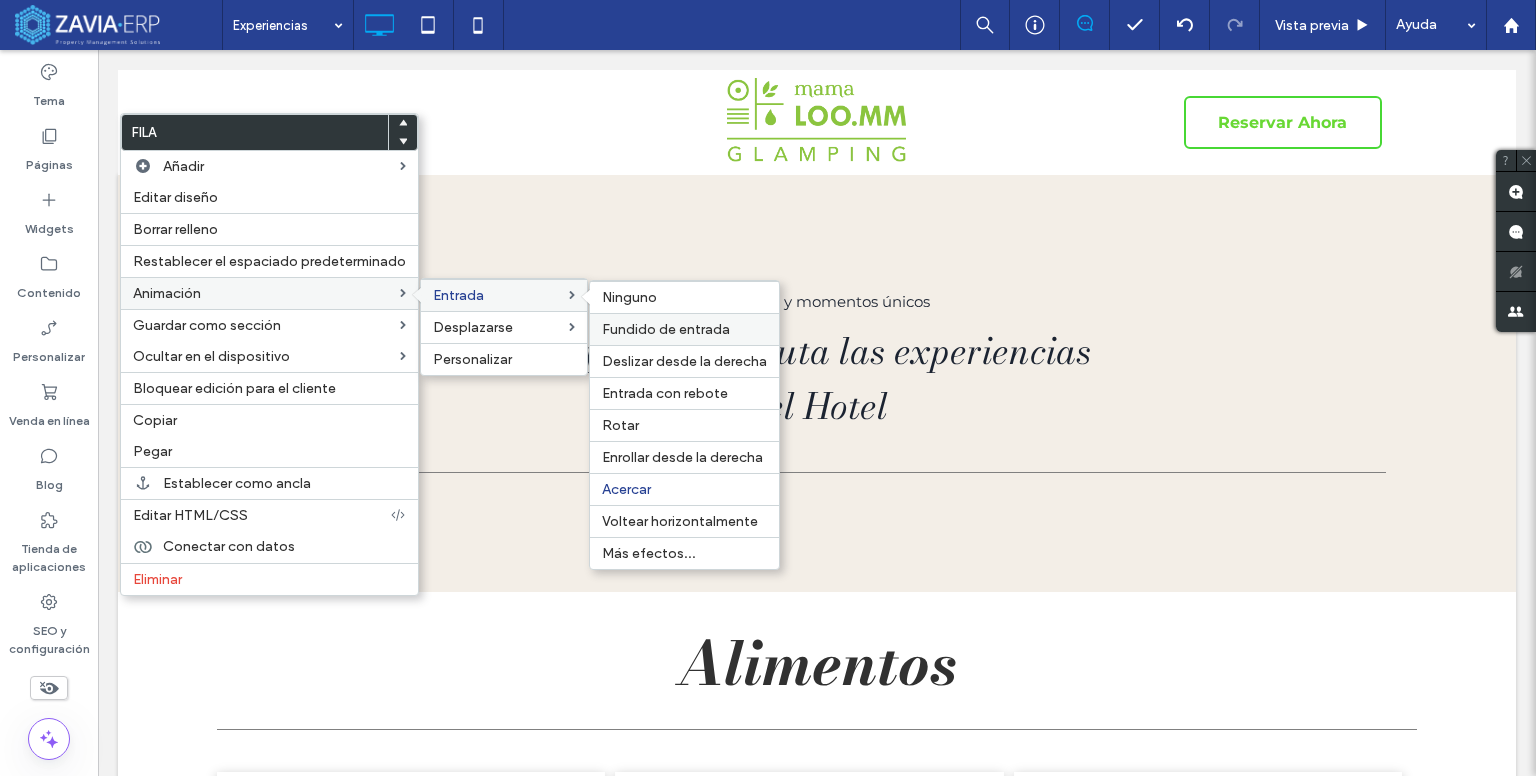 click on "Fundido de entrada" at bounding box center (666, 329) 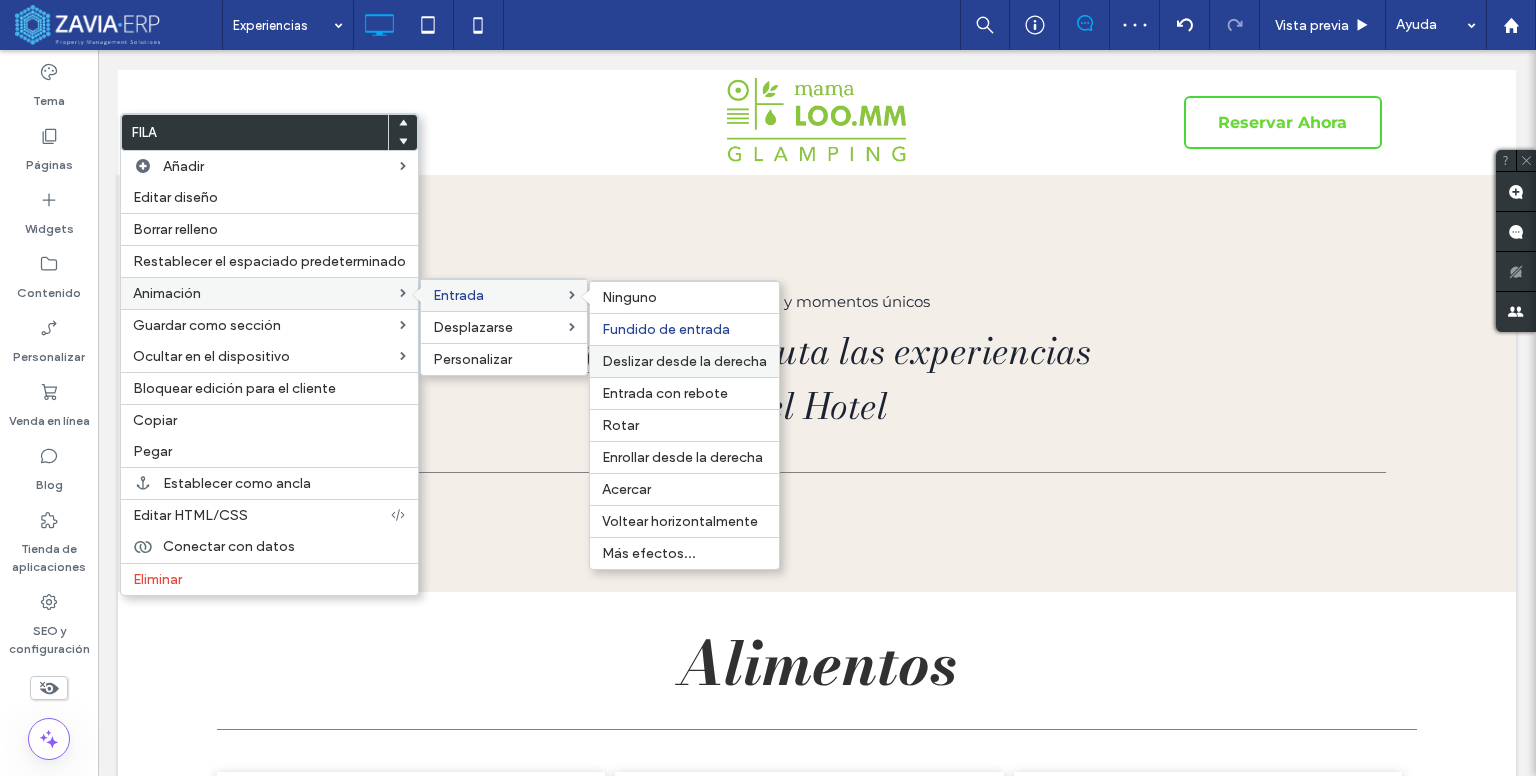 click on "Deslizar desde la derecha" at bounding box center (684, 361) 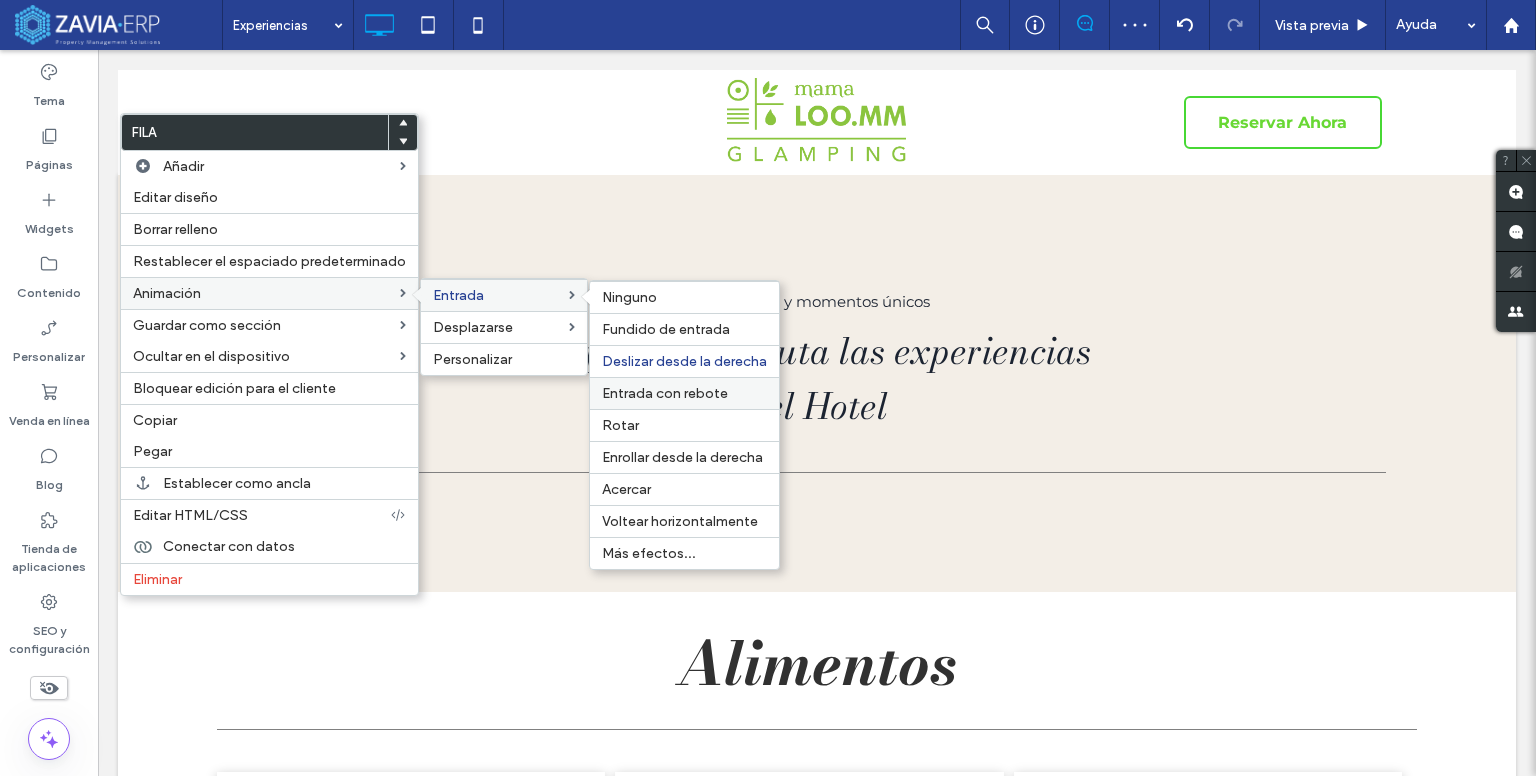 click on "Entrada con rebote" at bounding box center [665, 393] 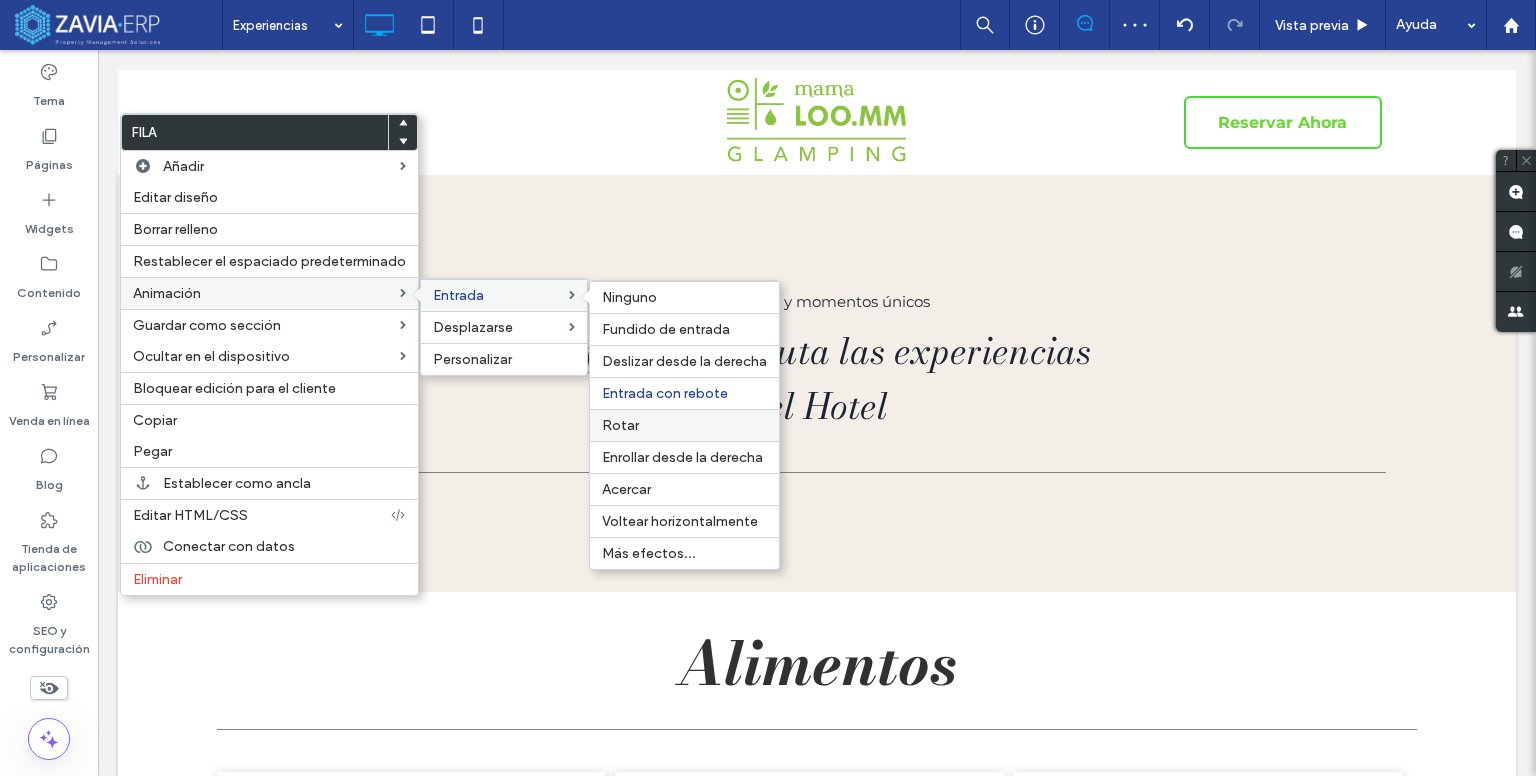 click on "Rotar" at bounding box center (684, 425) 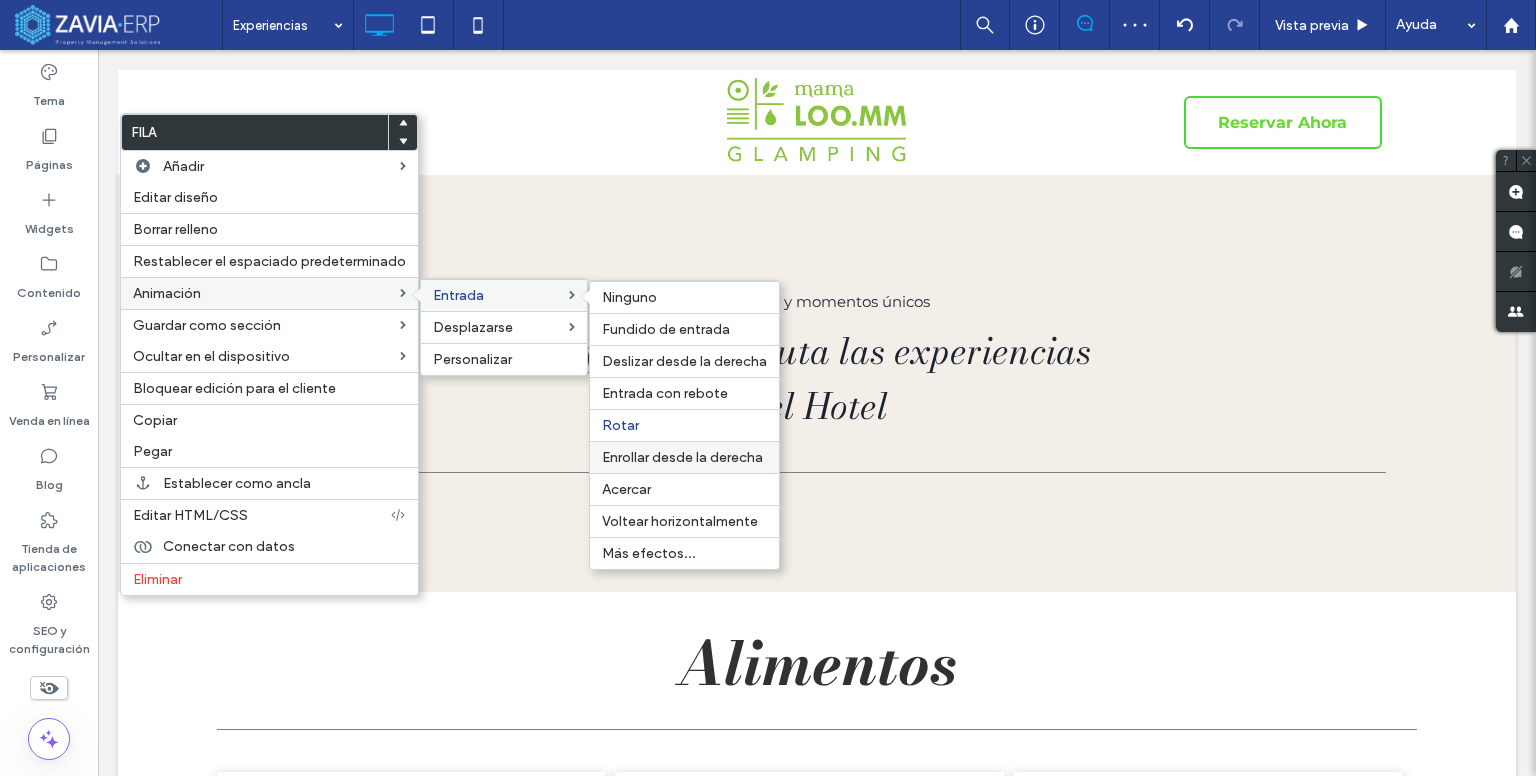click on "Enrollar desde la derecha" at bounding box center (682, 457) 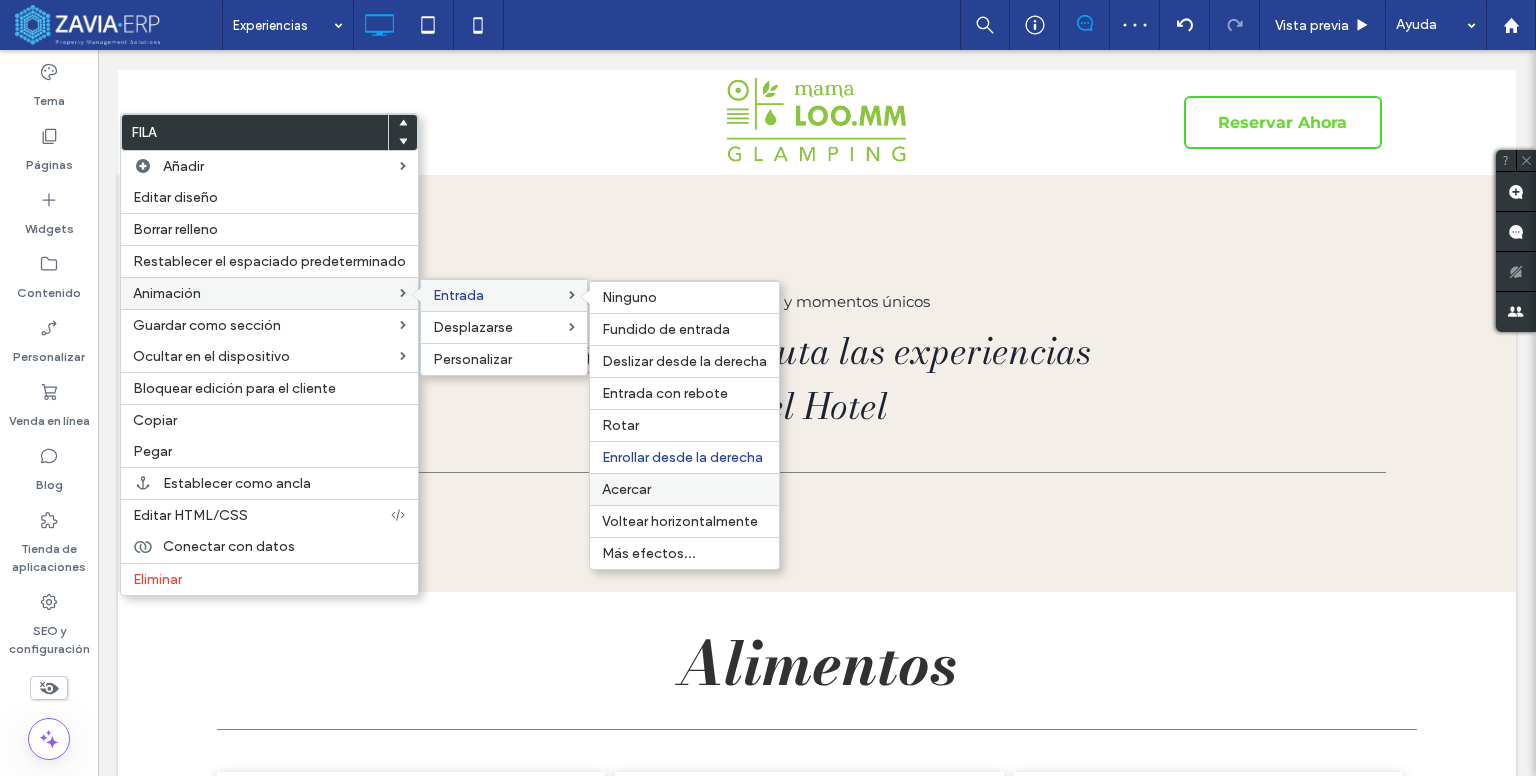 click on "Acercar" at bounding box center [684, 489] 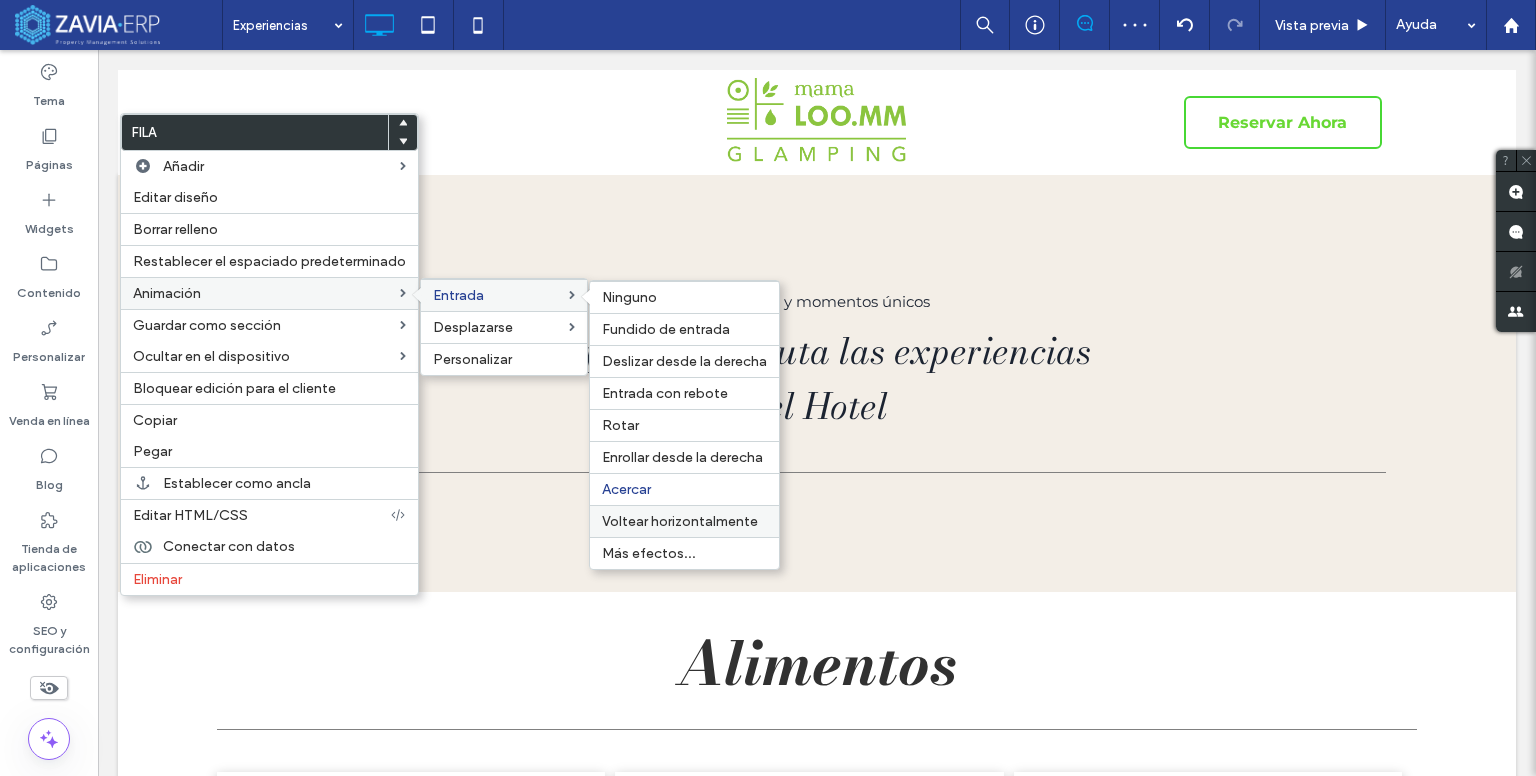click on "Voltear horizontalmente" at bounding box center [684, 521] 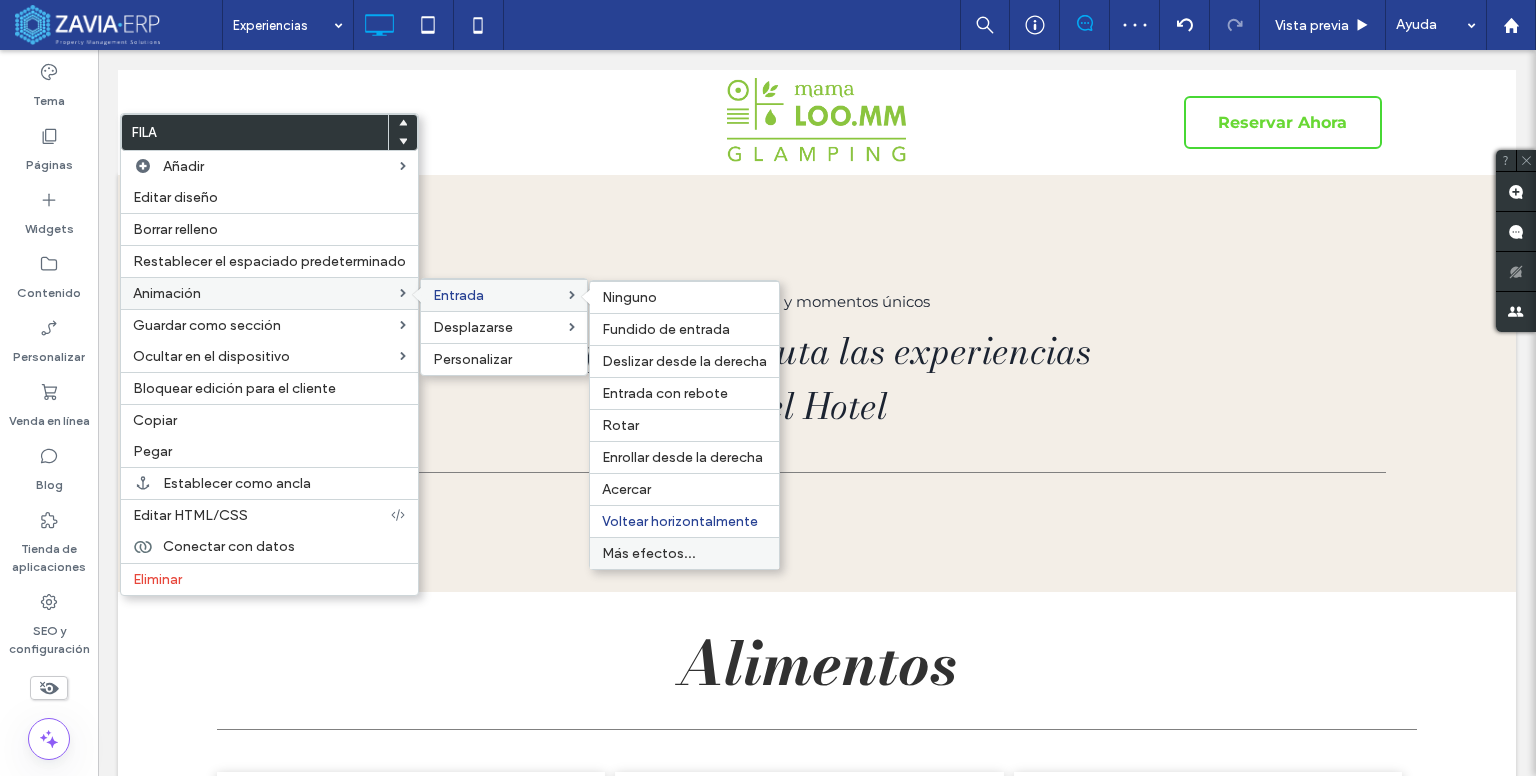 click on "Más efectos..." at bounding box center [684, 553] 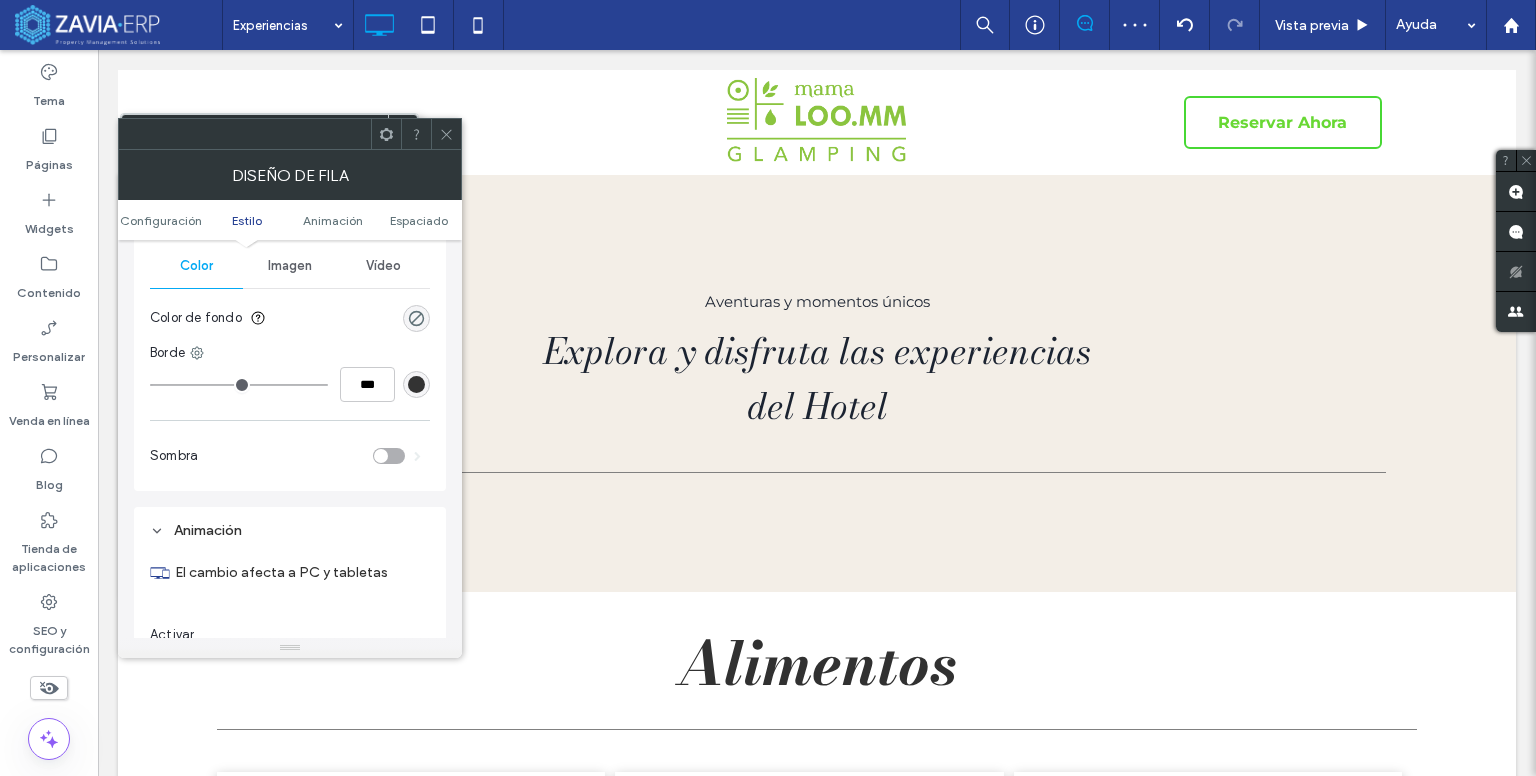 scroll, scrollTop: 502, scrollLeft: 0, axis: vertical 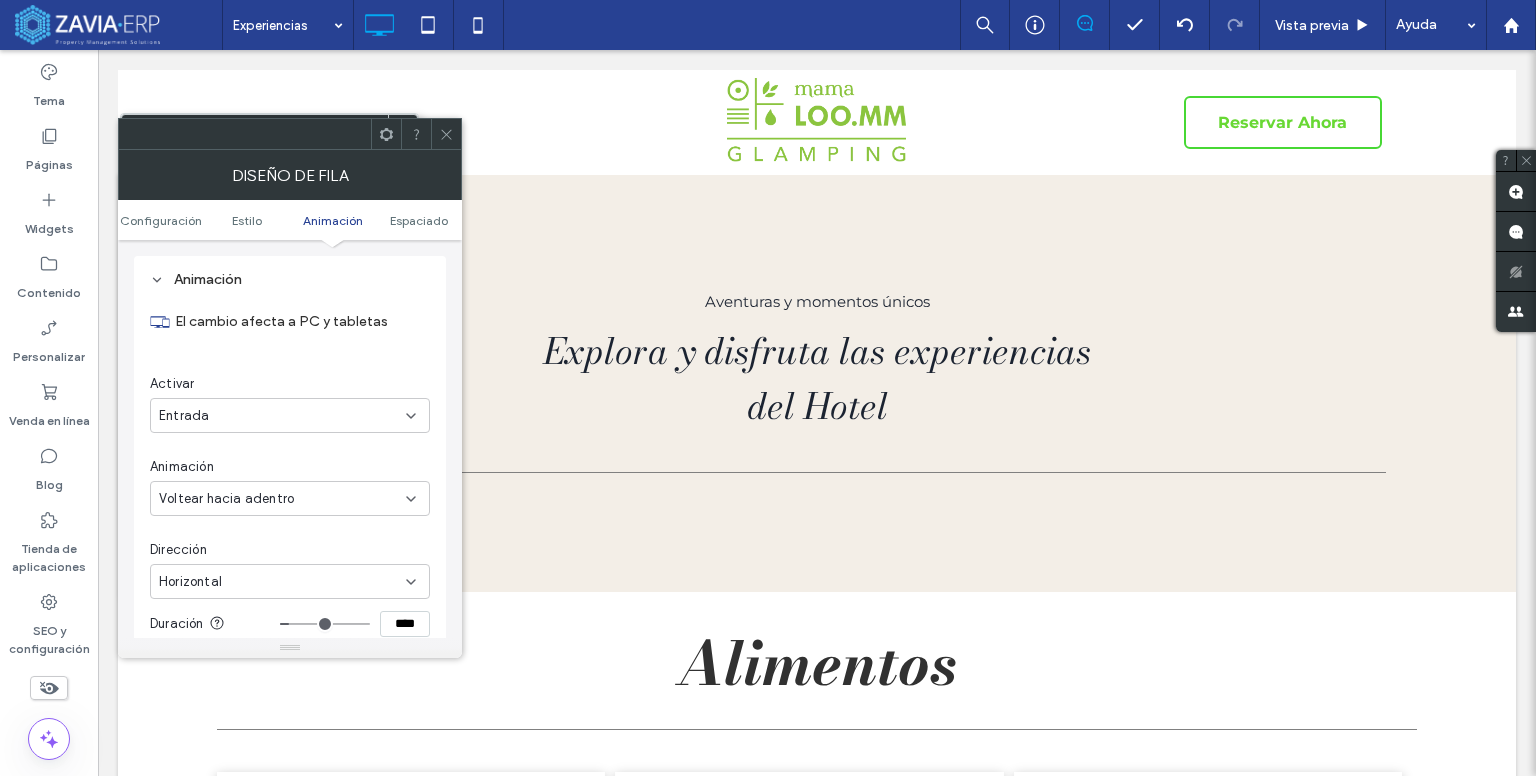 click on "Voltear hacia adentro" at bounding box center [282, 499] 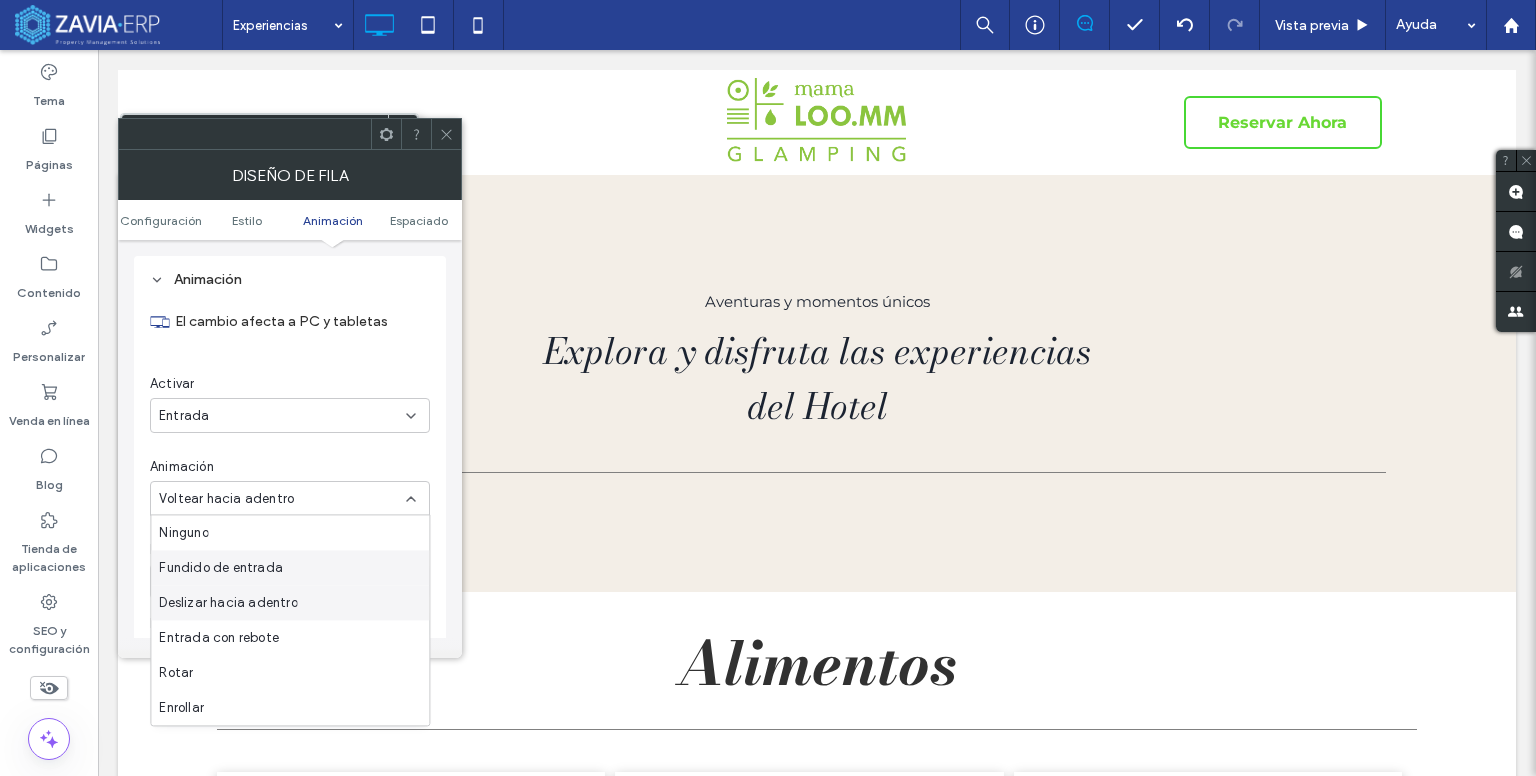 scroll, scrollTop: 100, scrollLeft: 0, axis: vertical 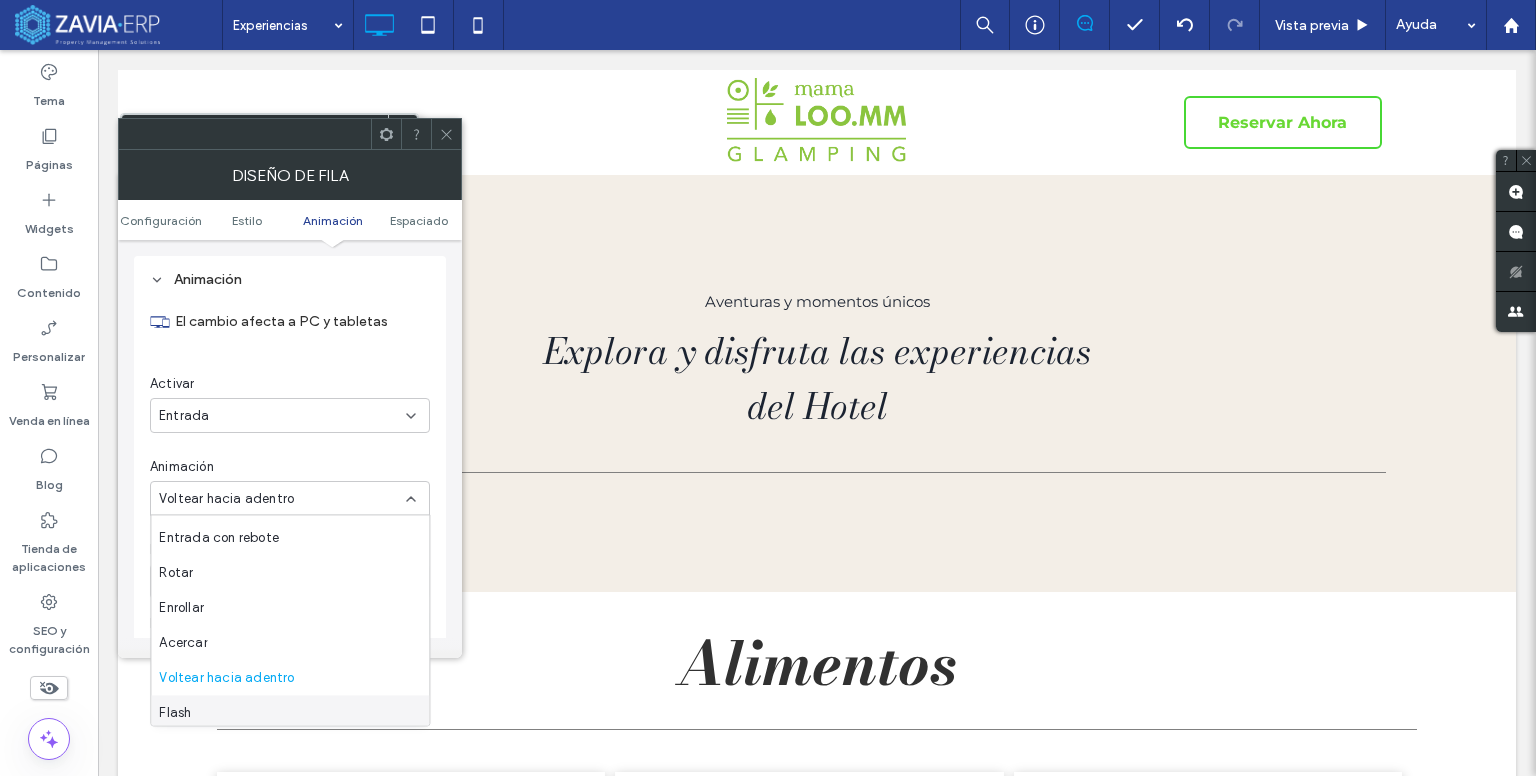 click on "Flash" at bounding box center [290, 712] 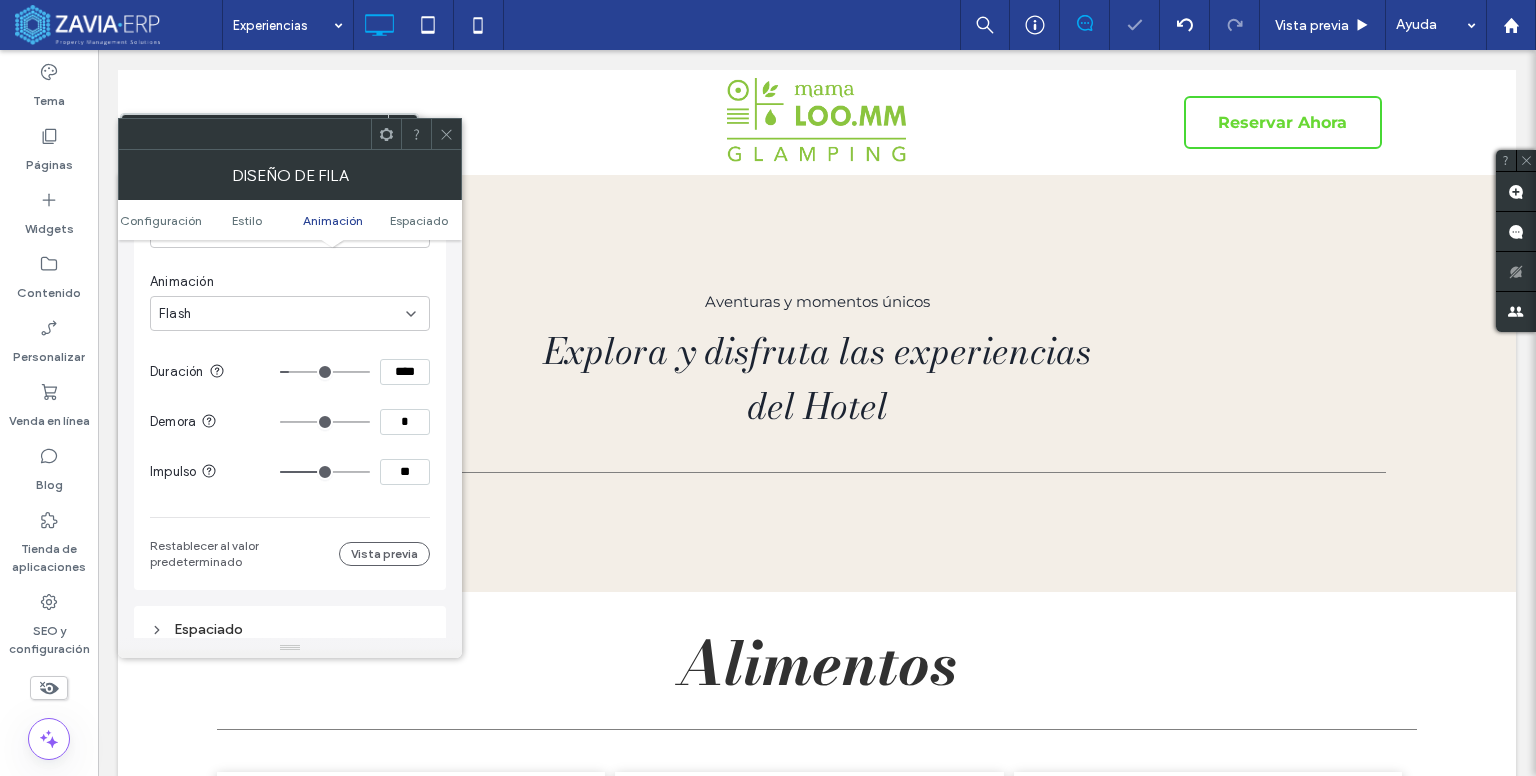 scroll, scrollTop: 702, scrollLeft: 0, axis: vertical 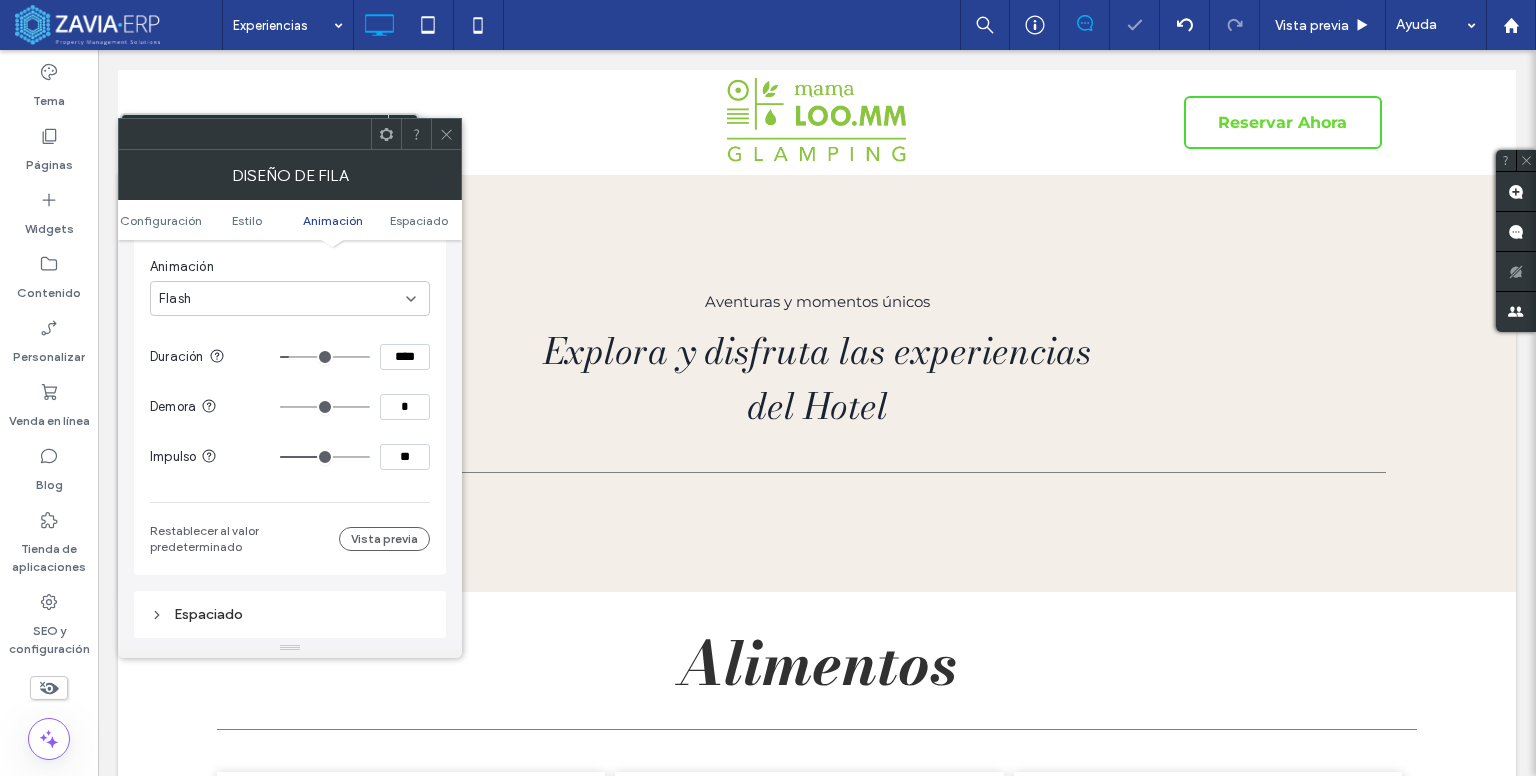 drag, startPoint x: 403, startPoint y: 297, endPoint x: 396, endPoint y: 305, distance: 10.630146 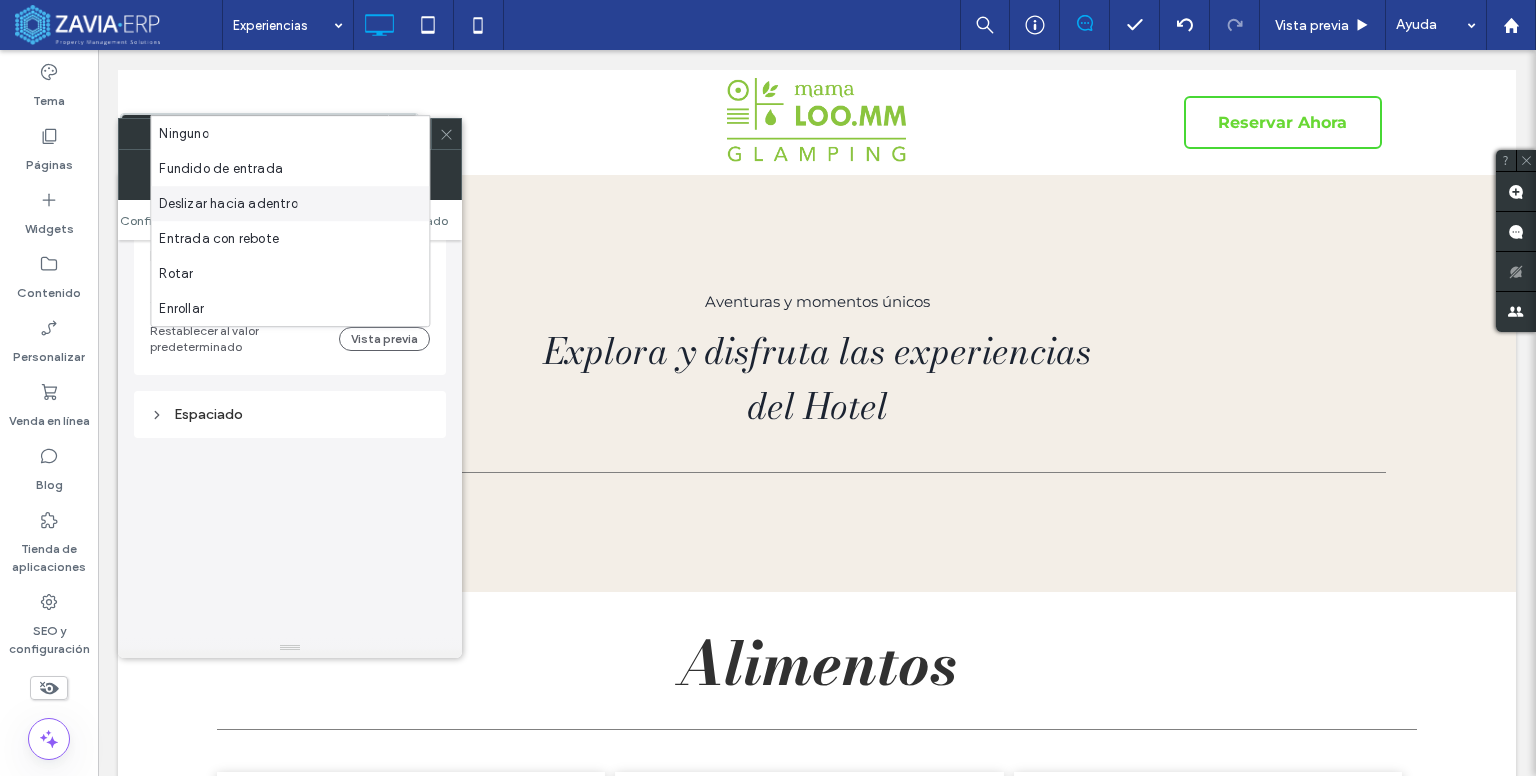 scroll, scrollTop: 802, scrollLeft: 0, axis: vertical 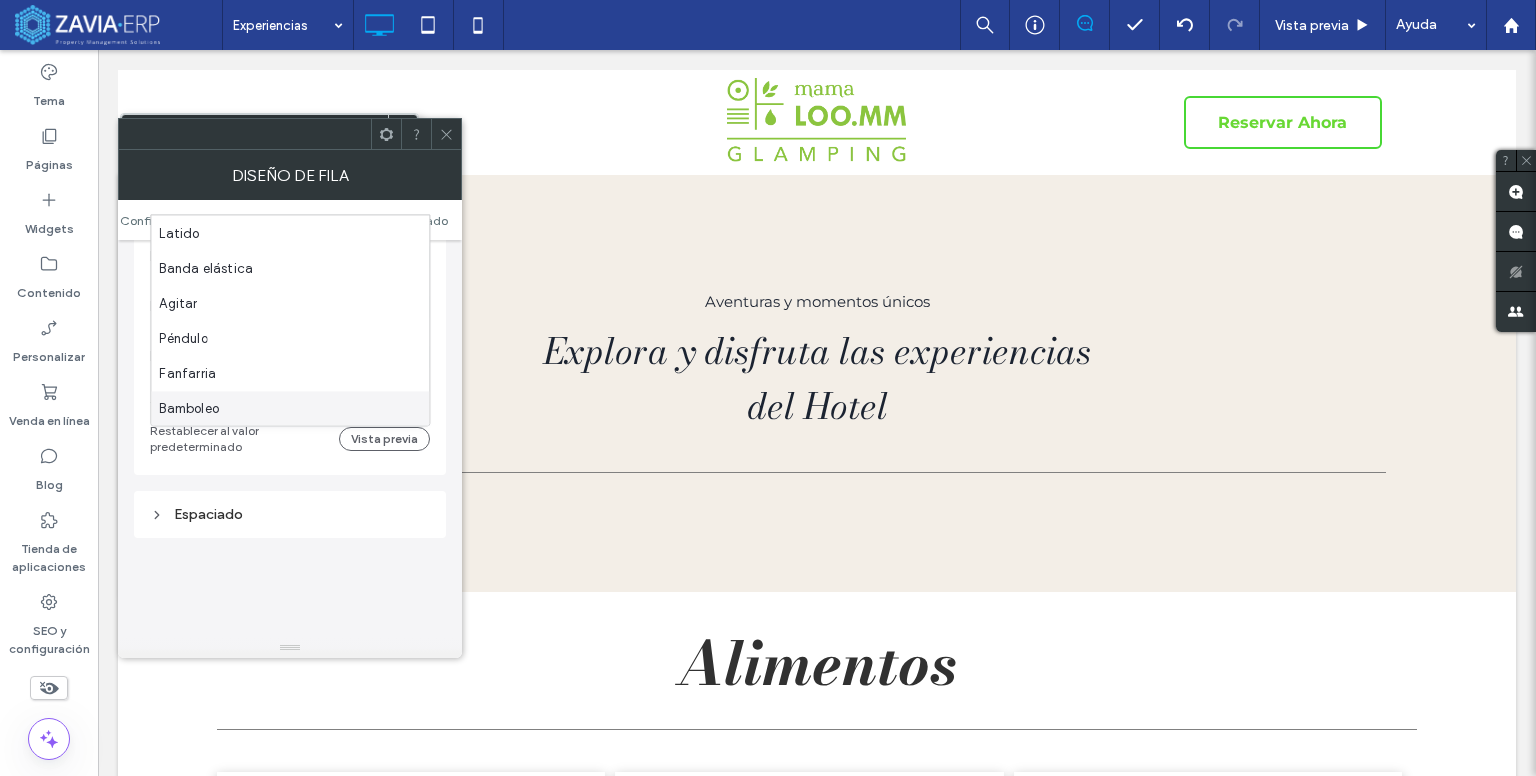 click on "Bamboleo" at bounding box center [189, 409] 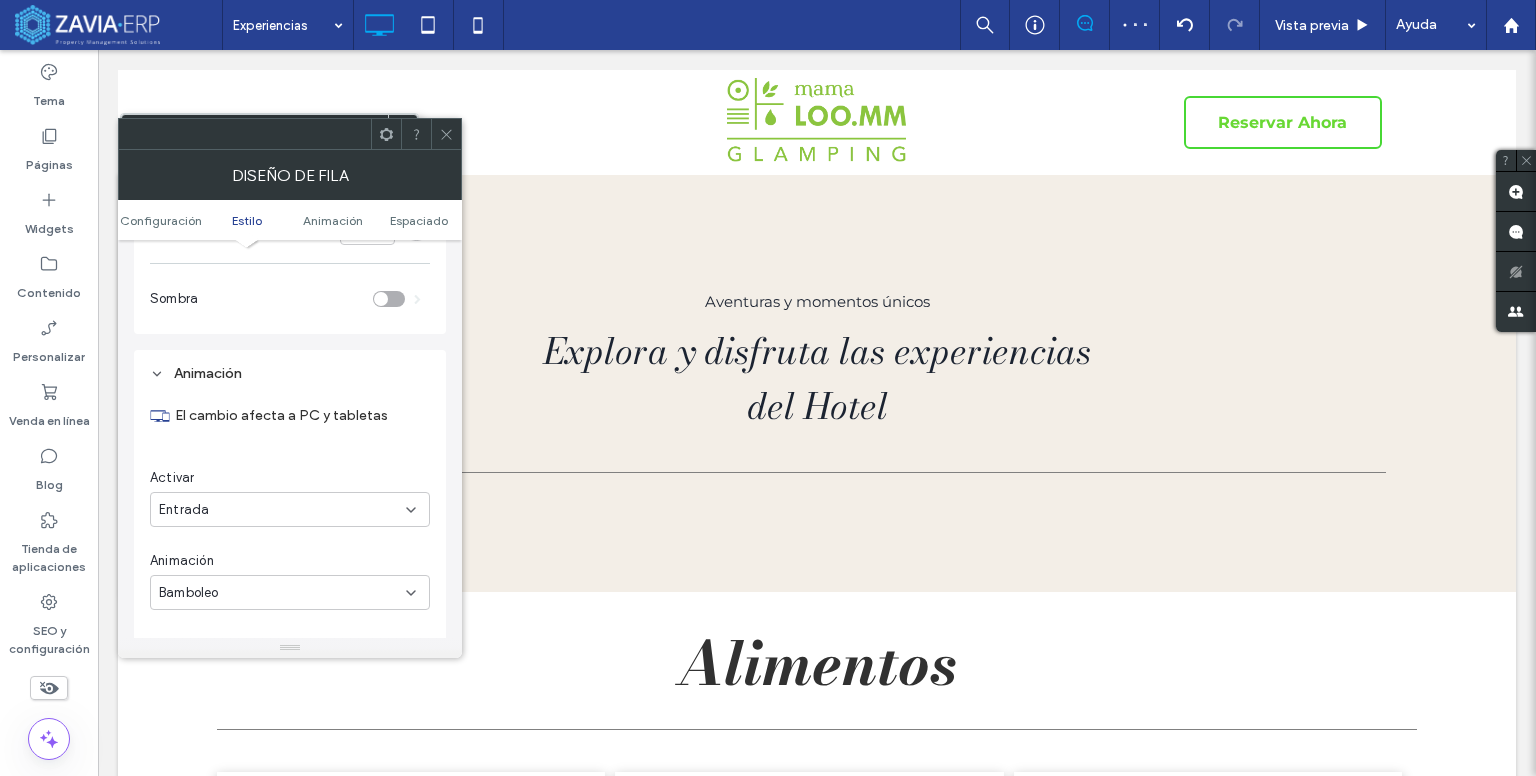 scroll, scrollTop: 402, scrollLeft: 0, axis: vertical 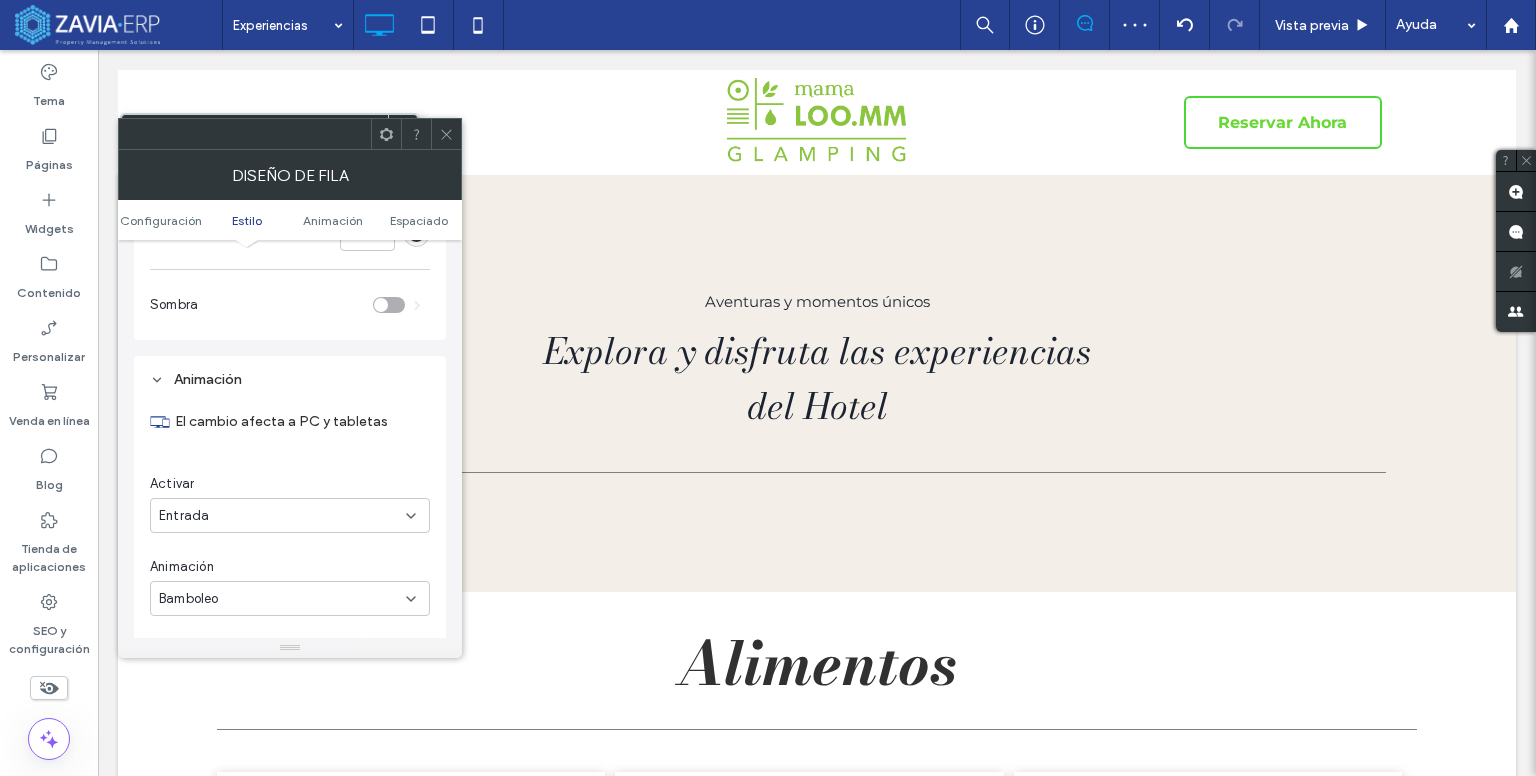 click on "Bamboleo" at bounding box center (282, 599) 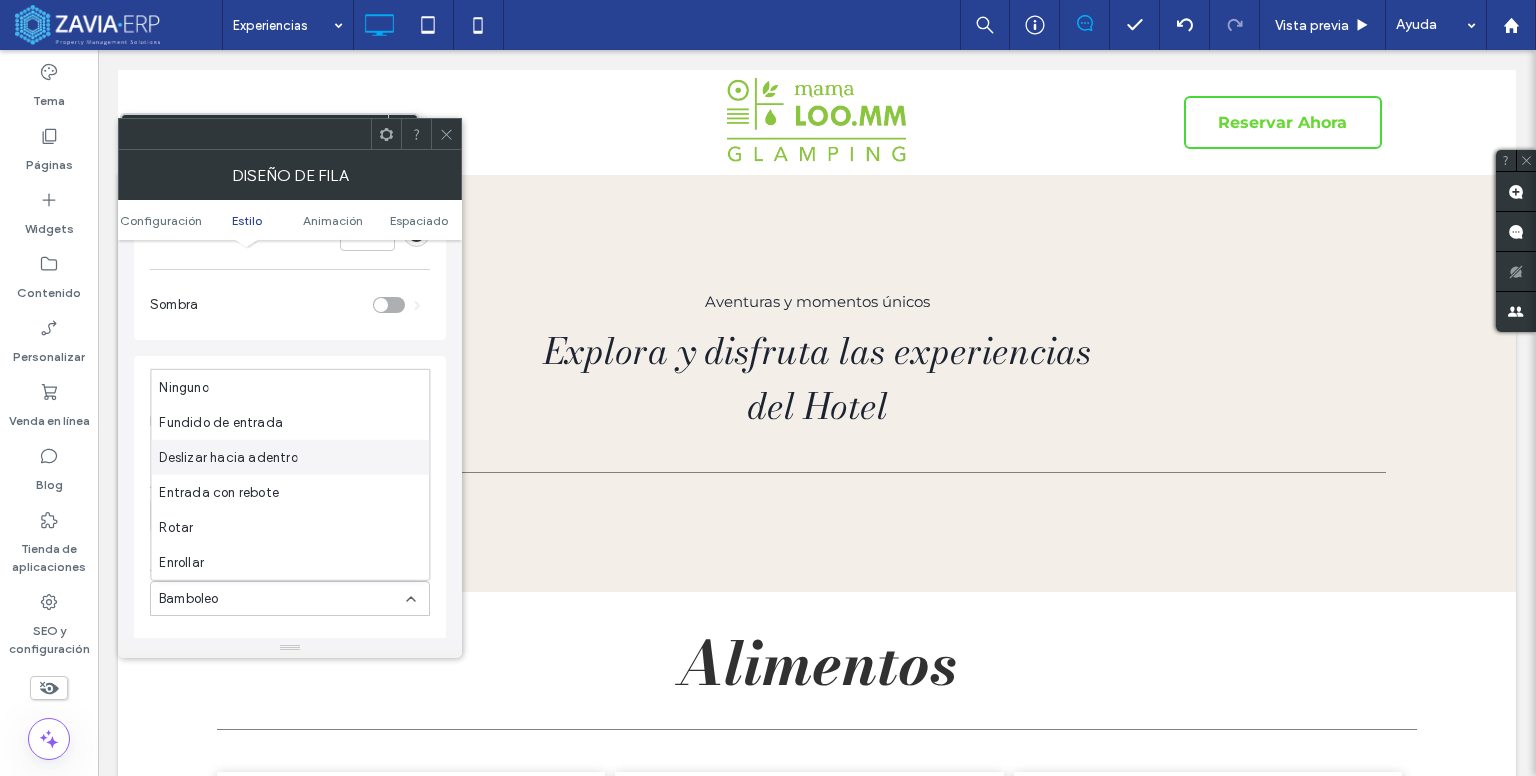 click on "Deslizar hacia adentro" at bounding box center [228, 457] 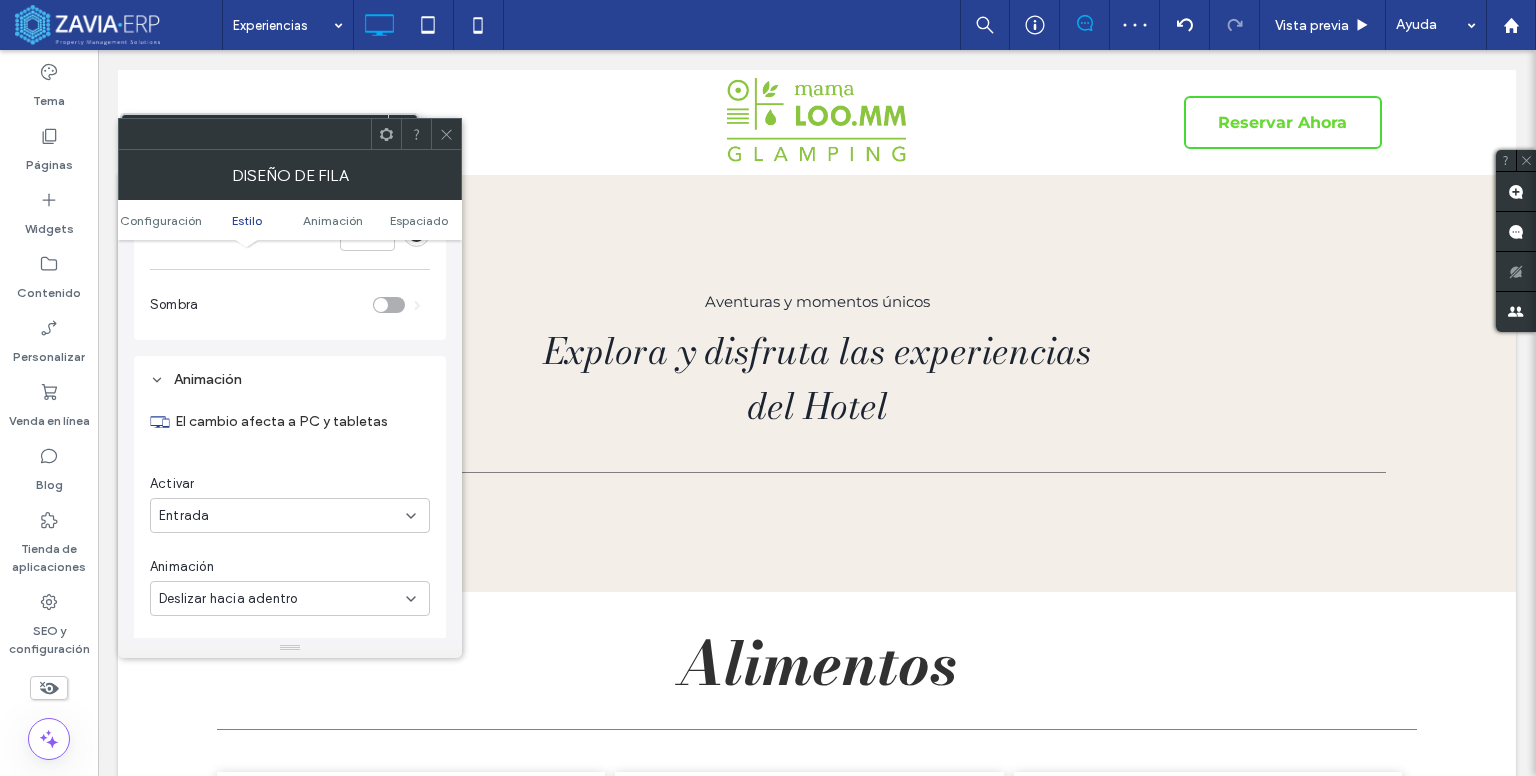 click at bounding box center [446, 134] 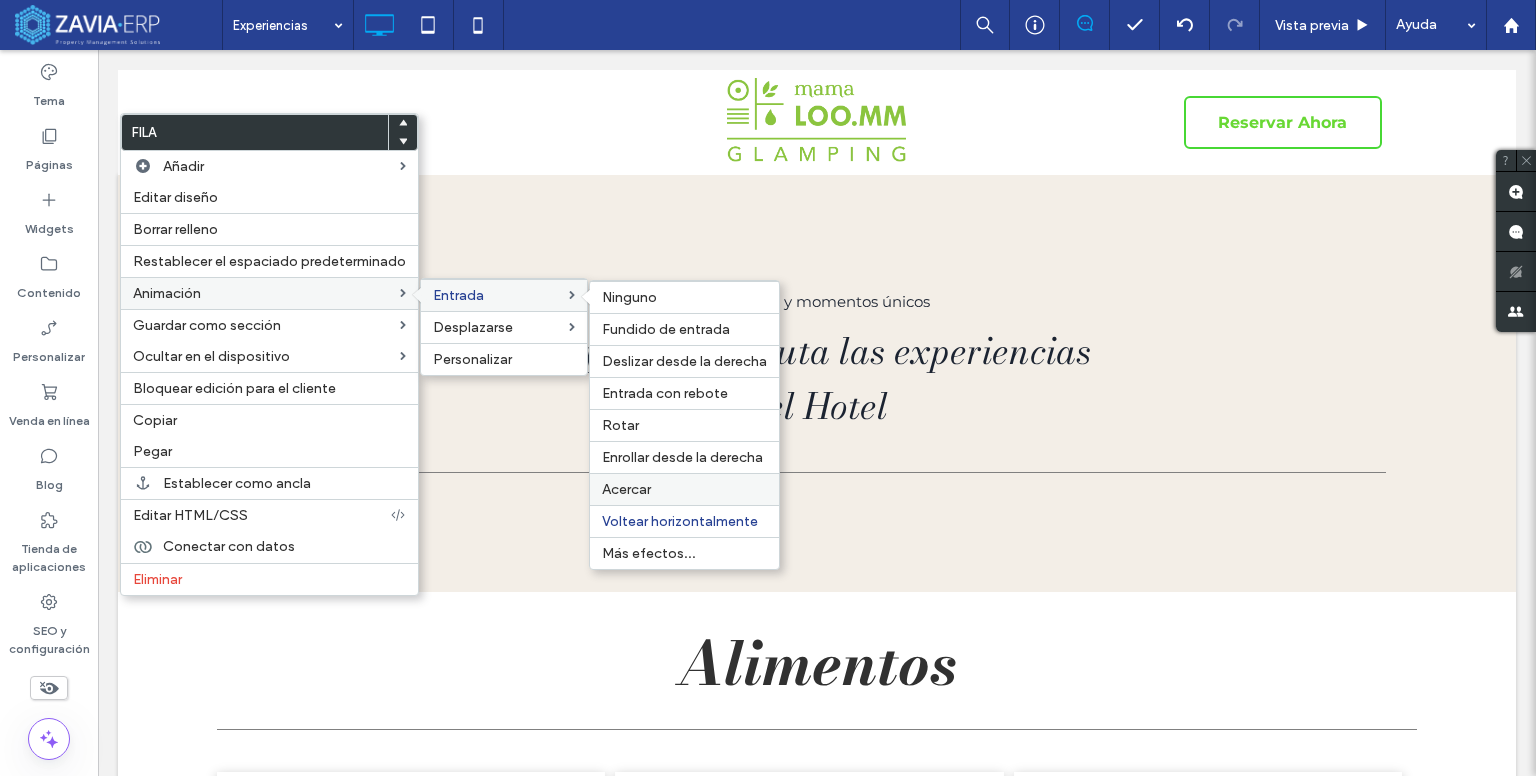 click on "Acercar" at bounding box center (684, 489) 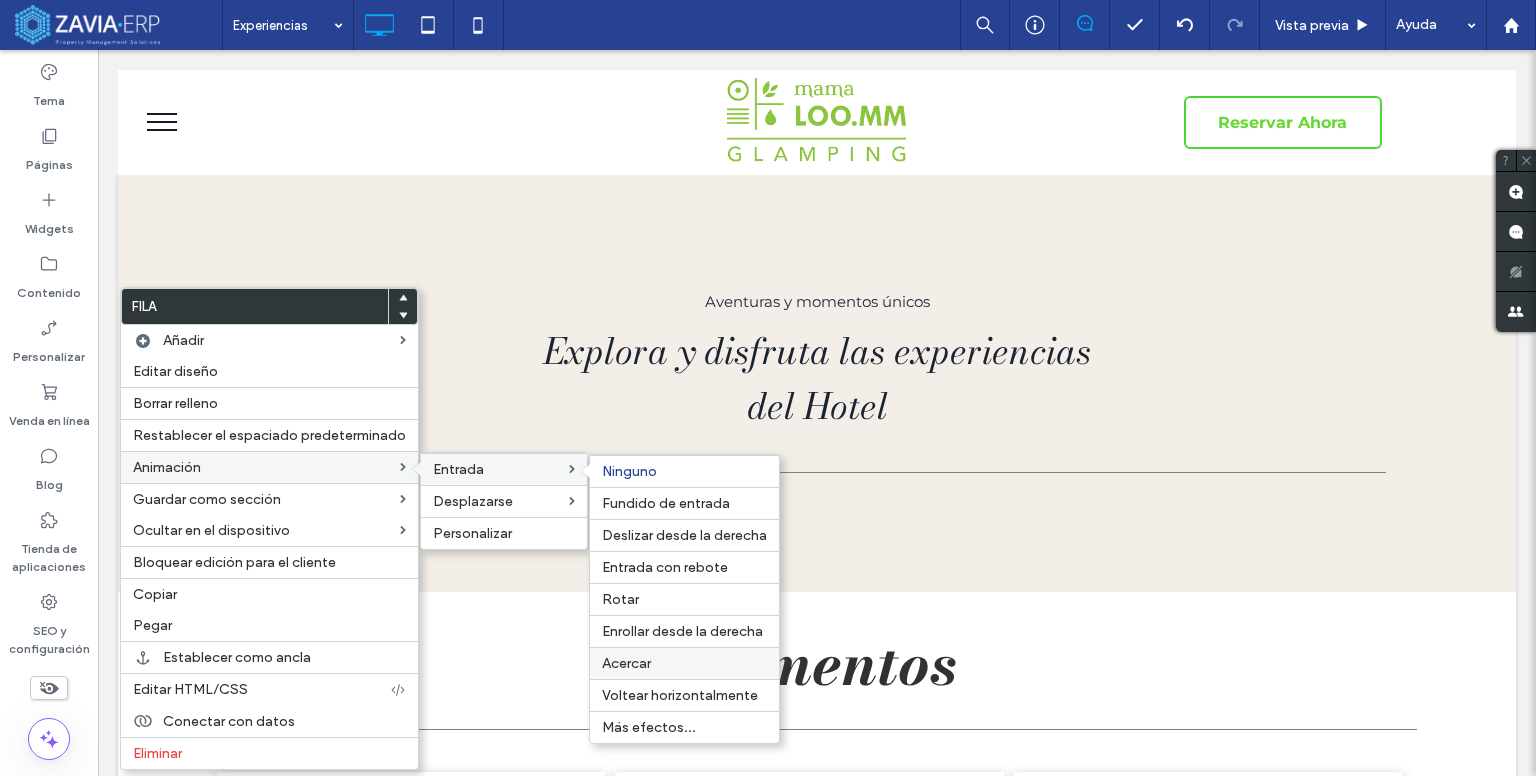 click on "Acercar" at bounding box center (684, 663) 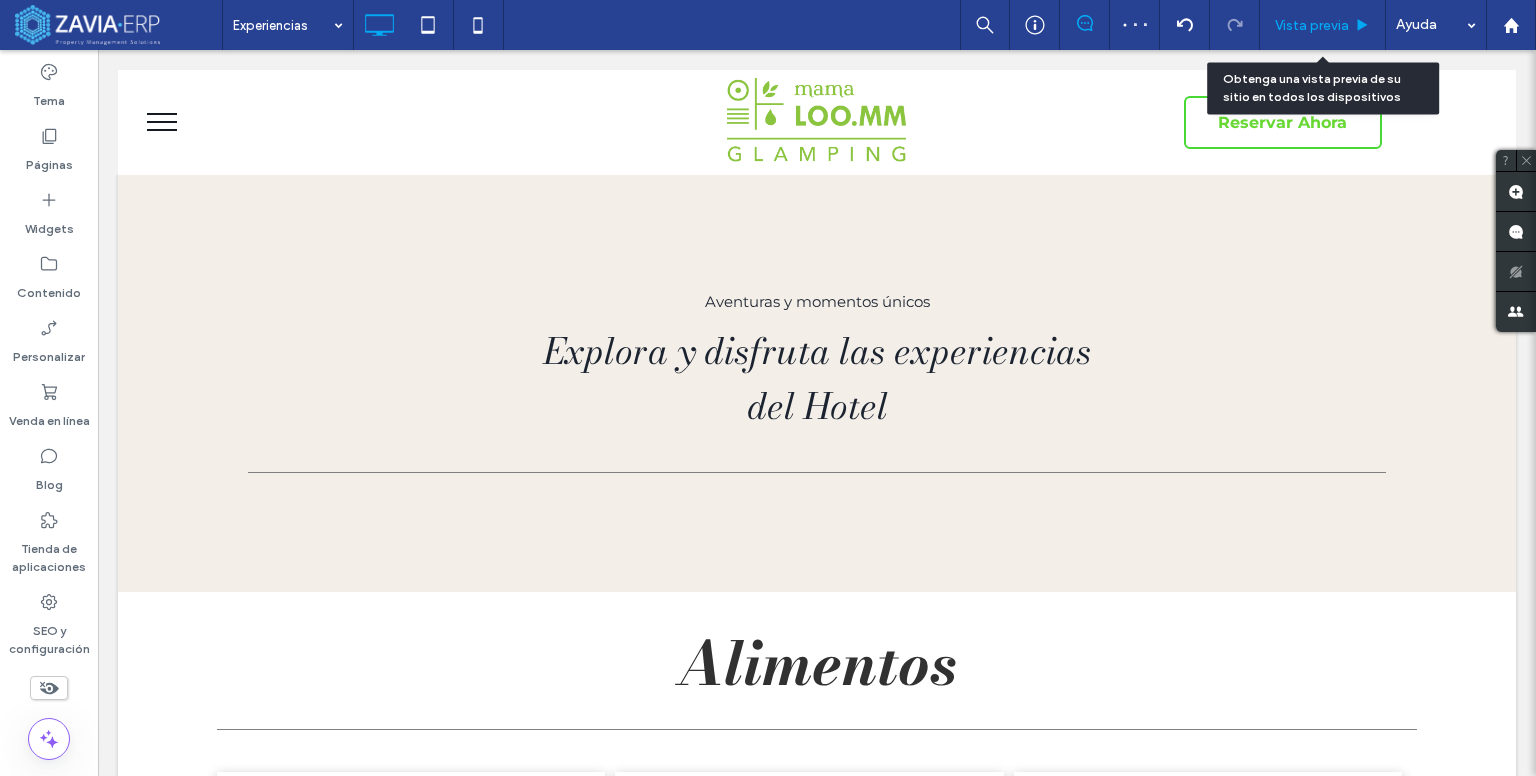 click on "Vista previa" at bounding box center [1312, 25] 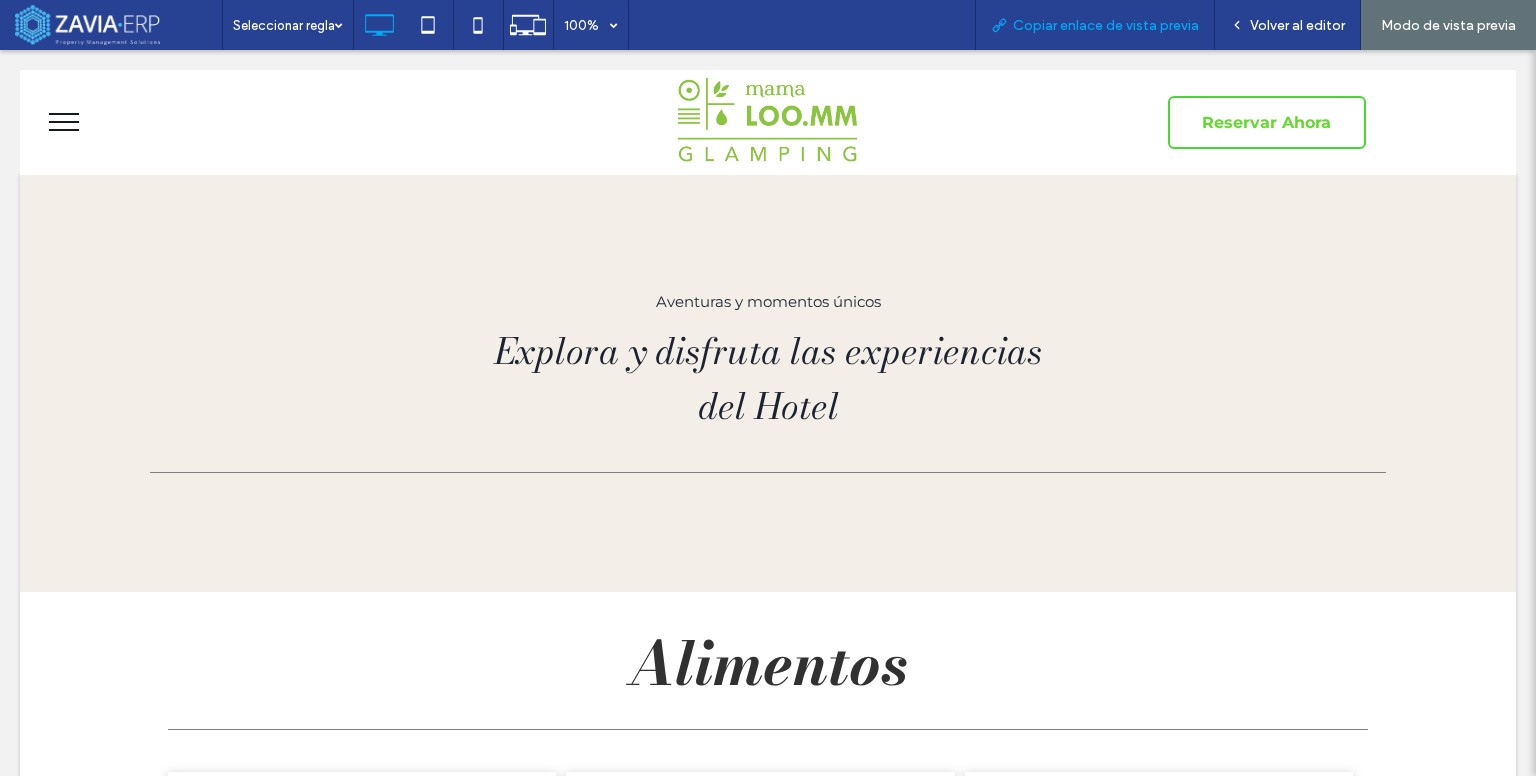 click on "Copiar enlace de vista previa" at bounding box center (1106, 25) 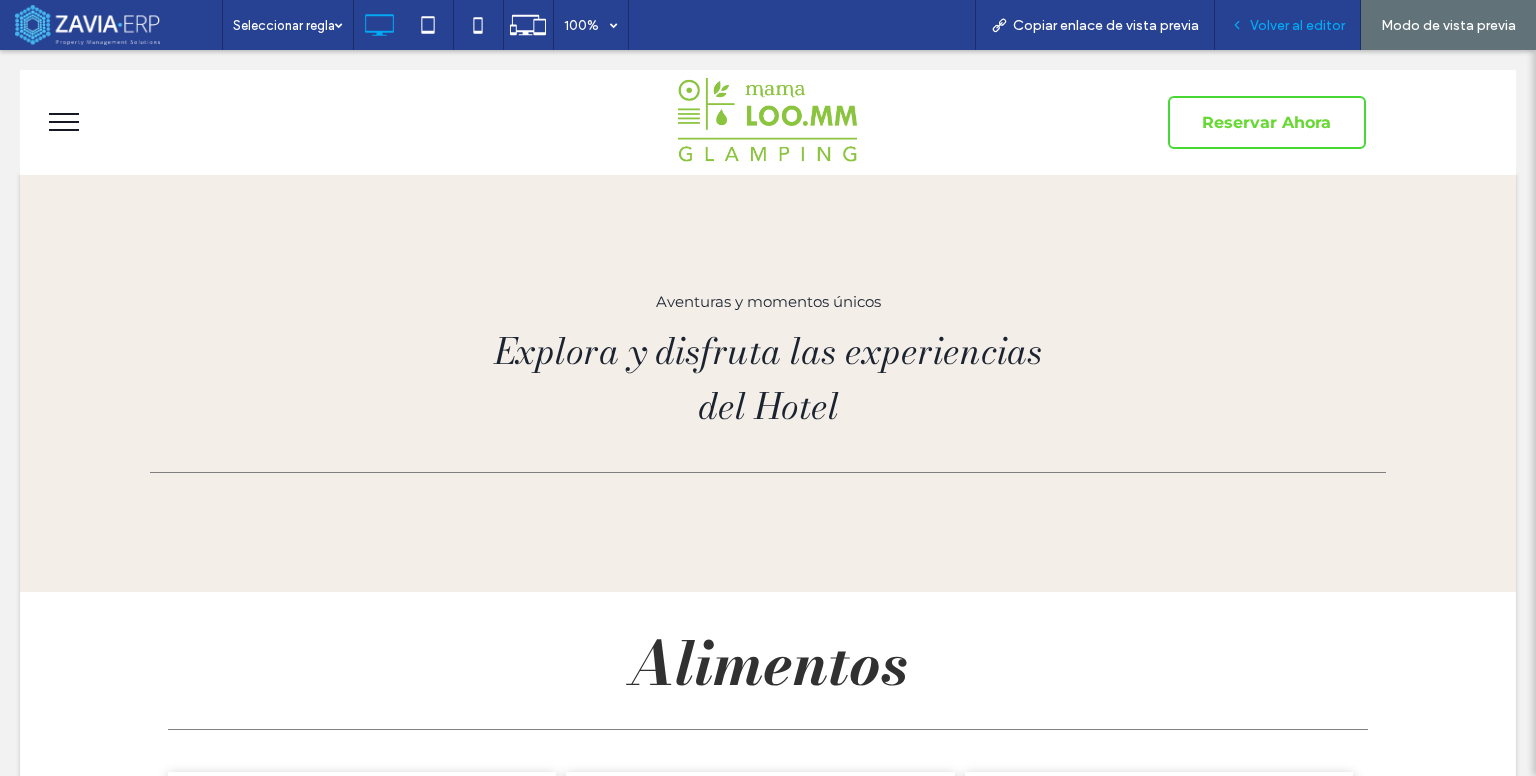 click on "Volver al editor" at bounding box center [1297, 25] 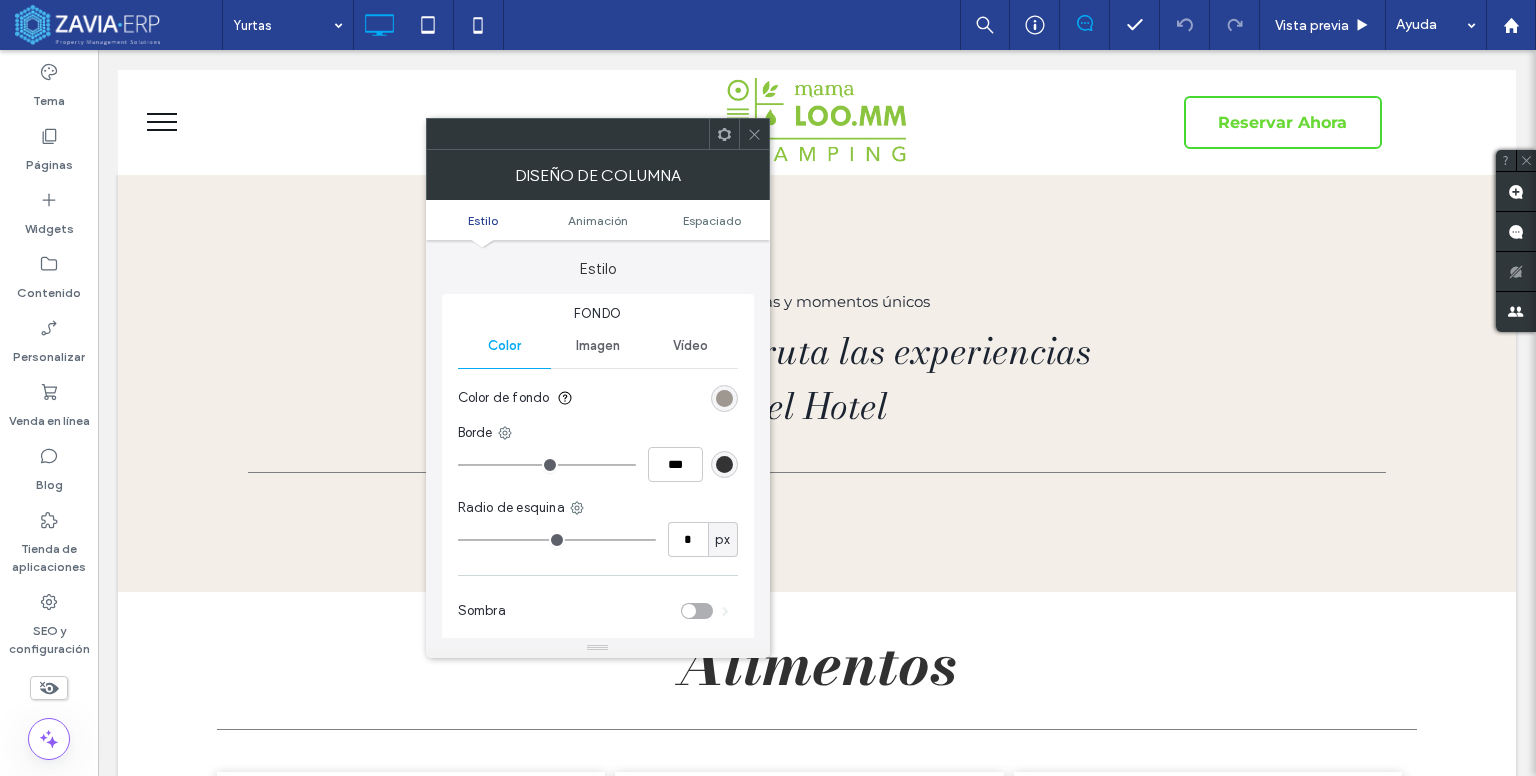 click at bounding box center (724, 398) 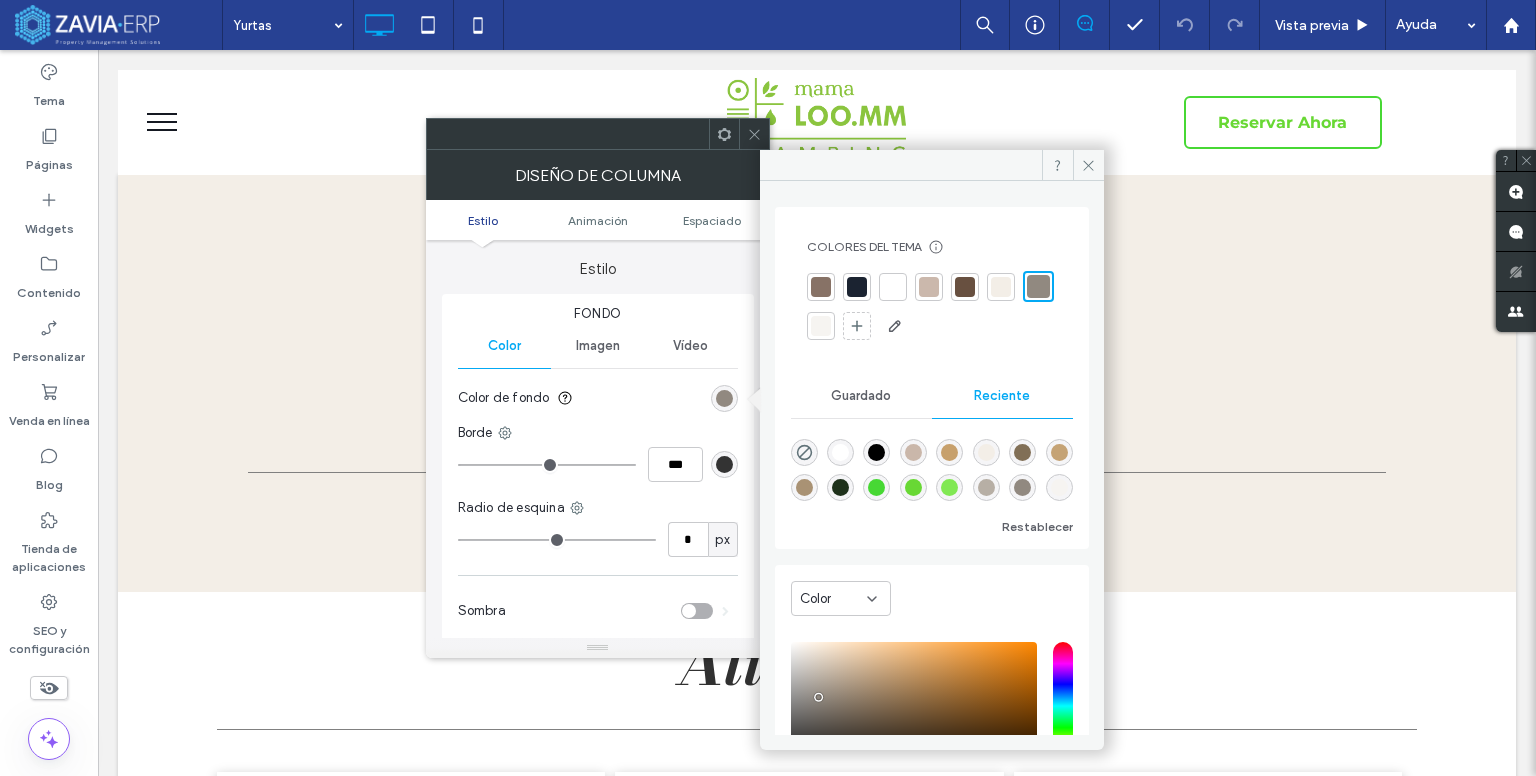click at bounding box center [821, 326] 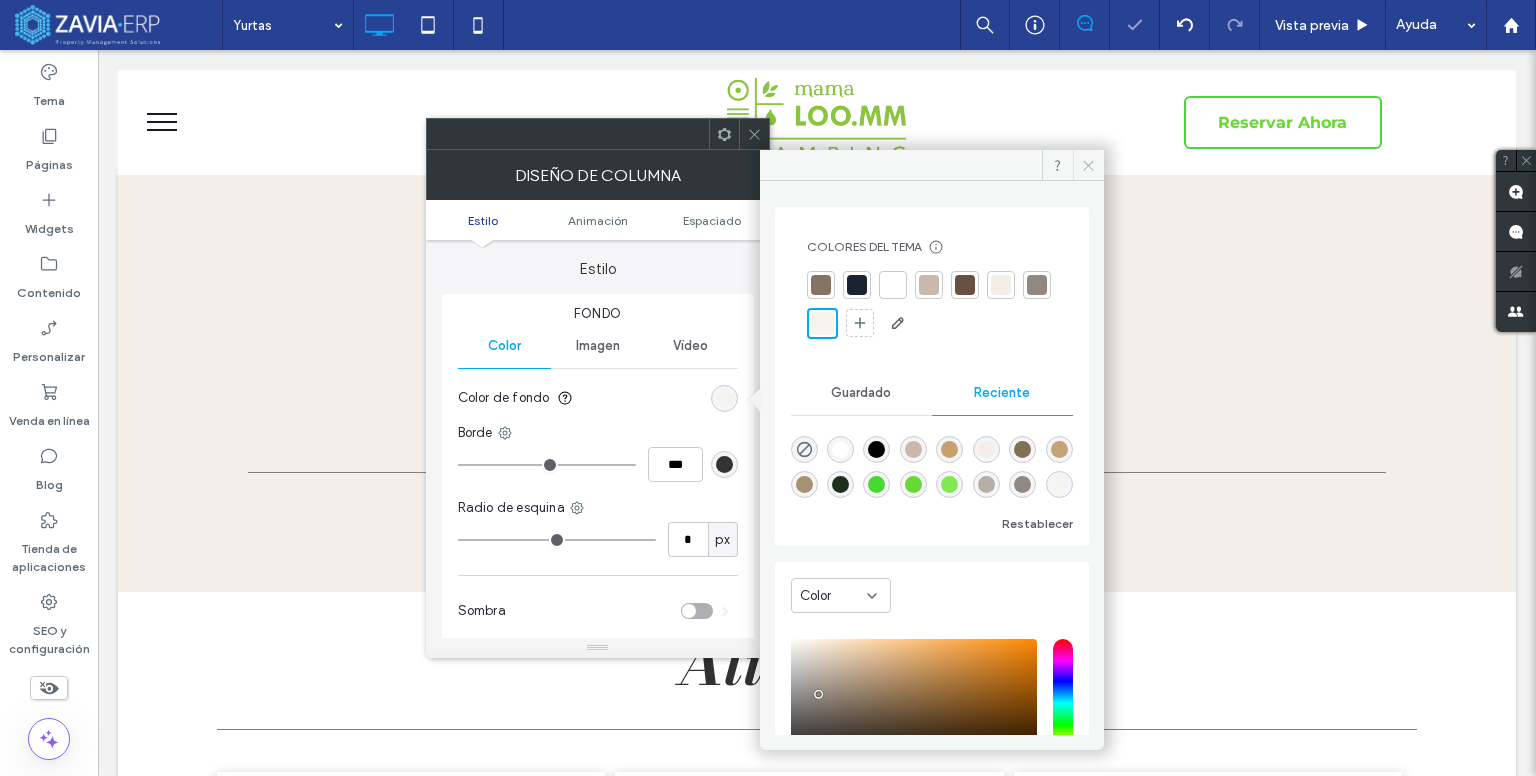 click 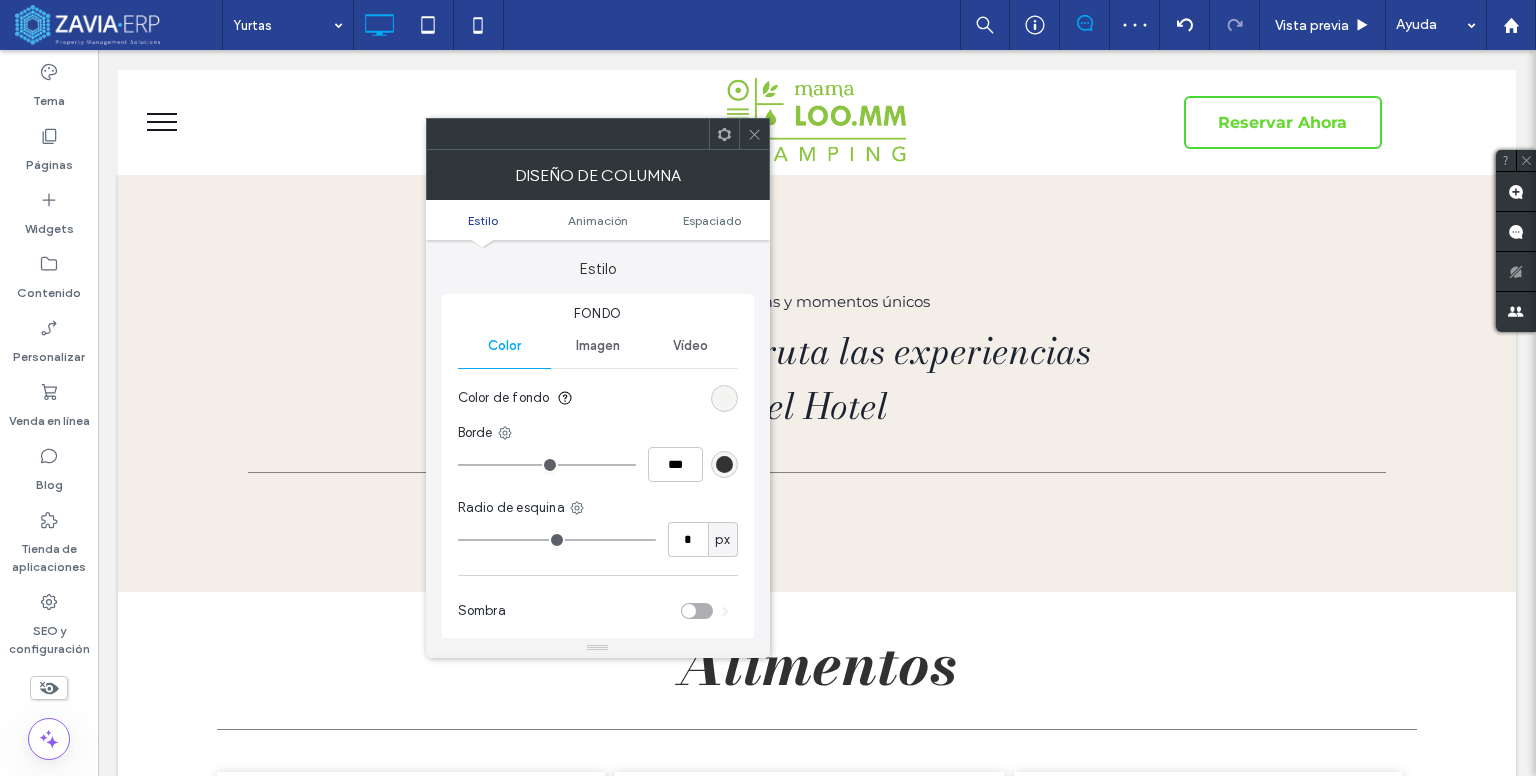 click 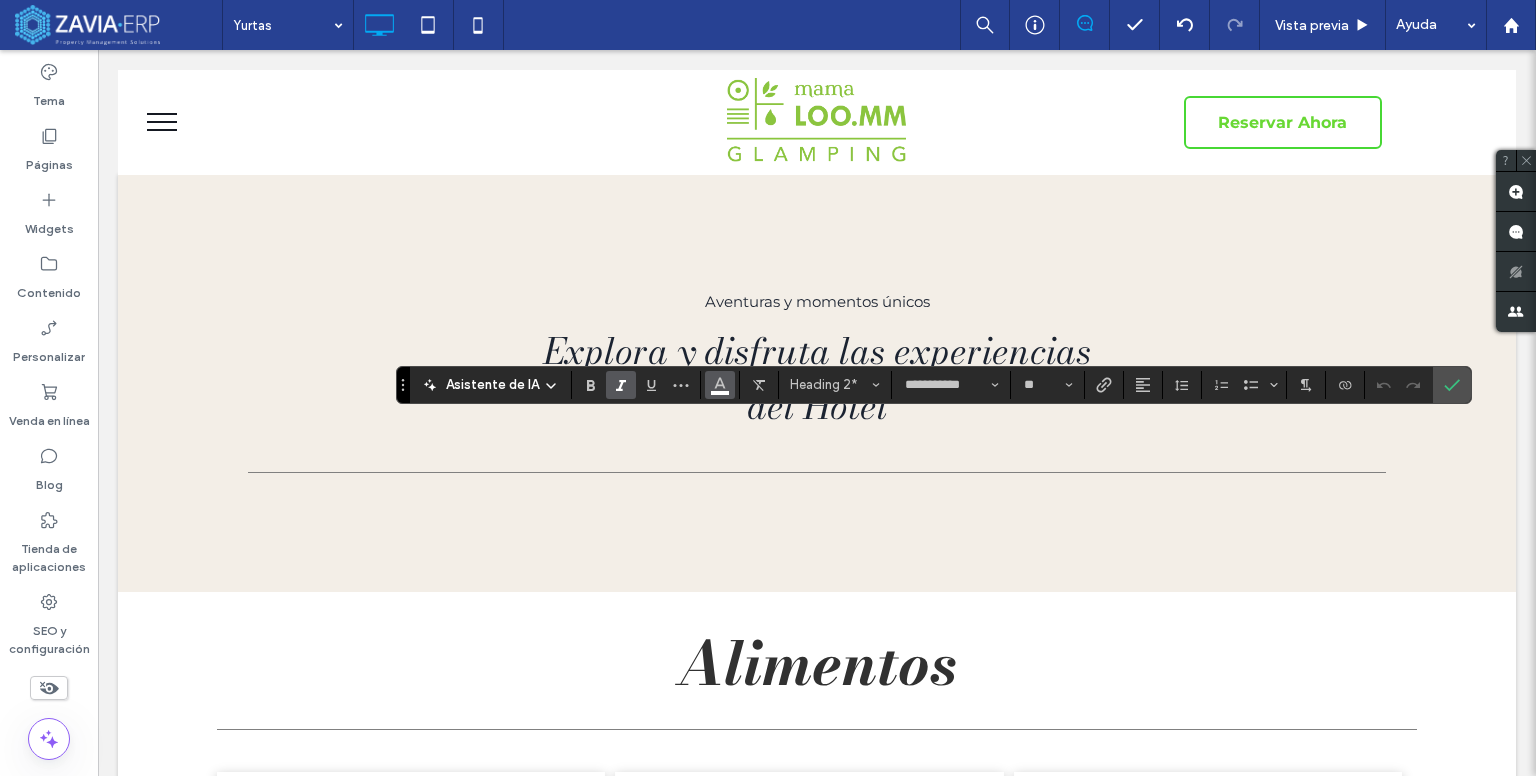 click at bounding box center (720, 385) 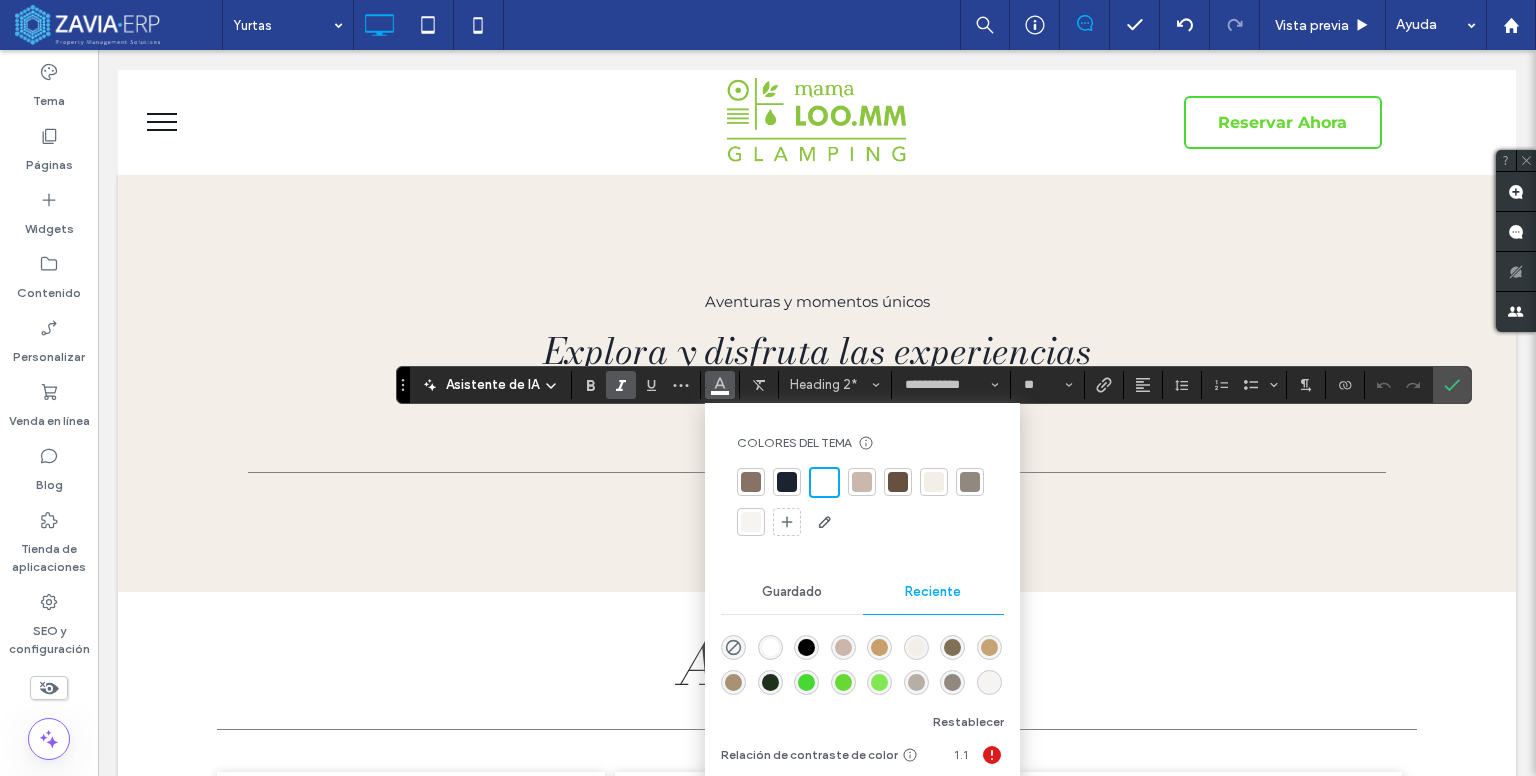 click at bounding box center (787, 482) 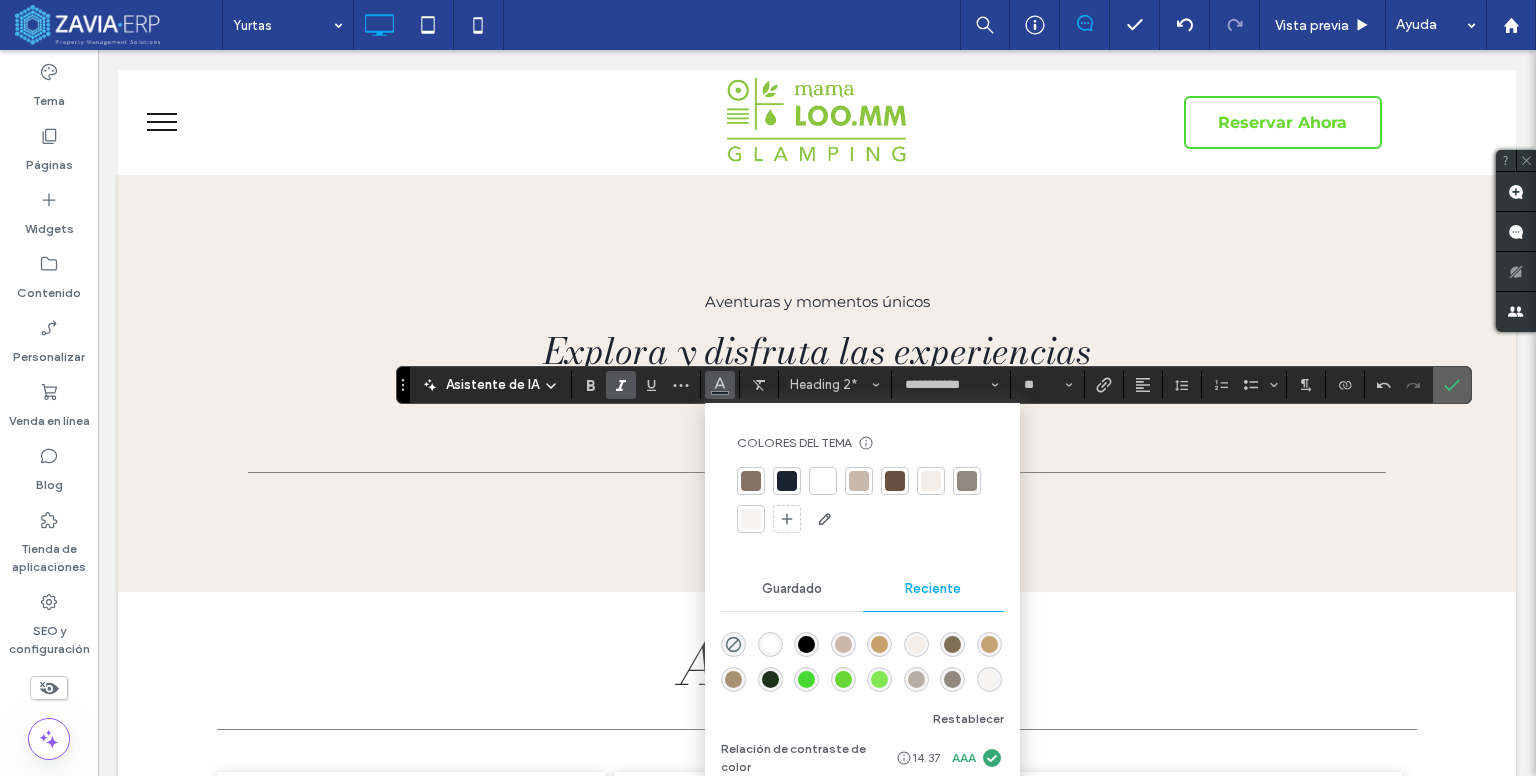 click 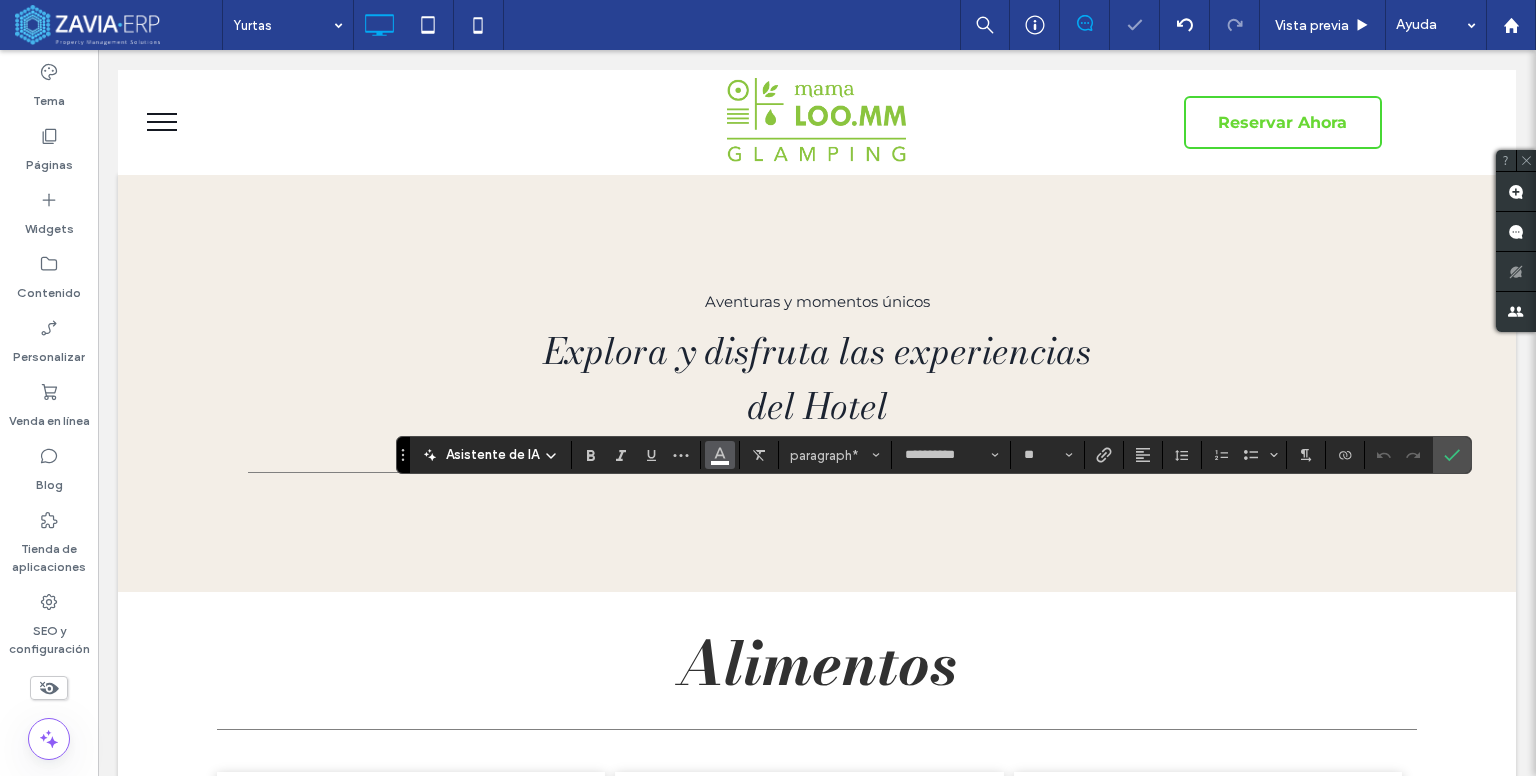 click 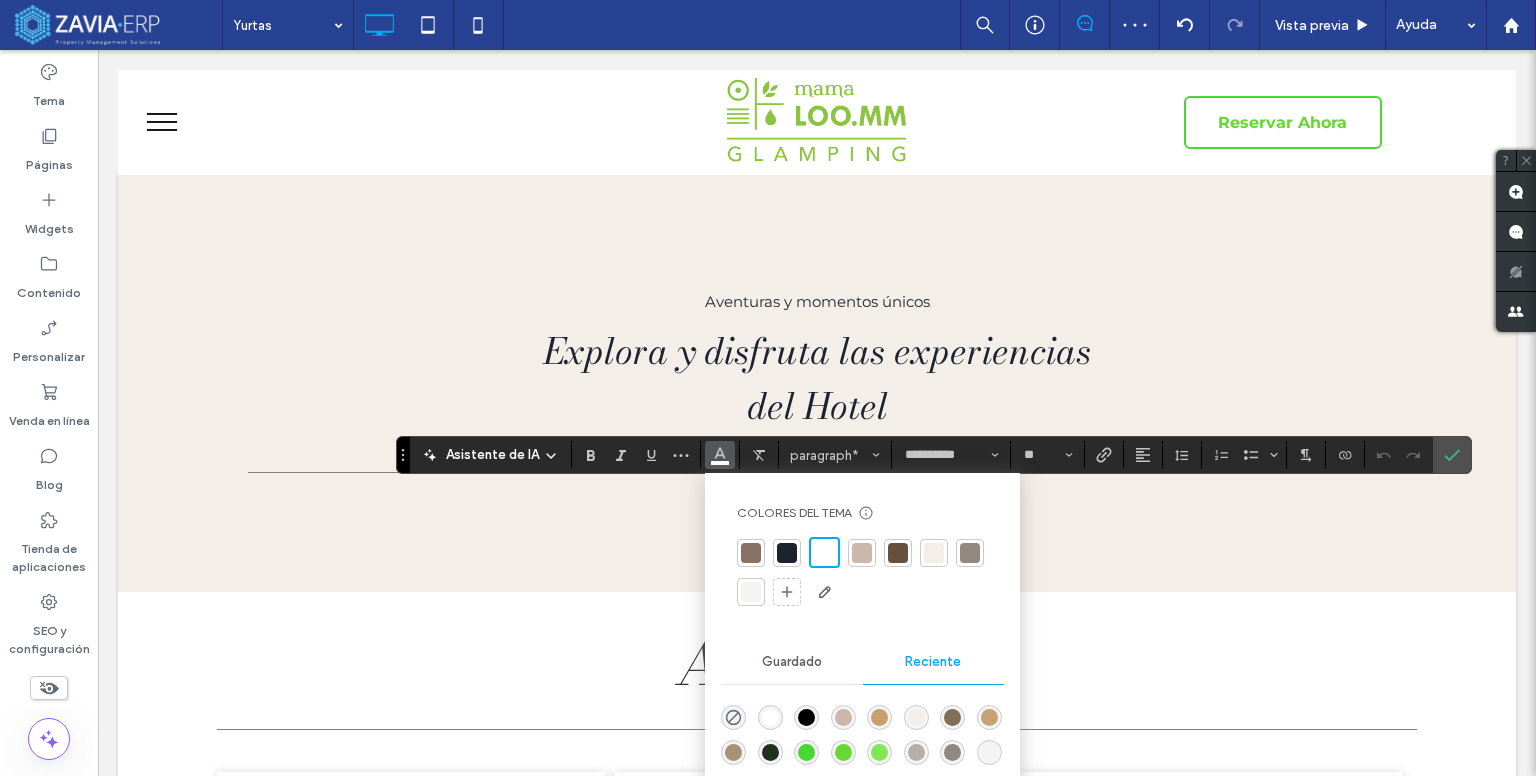 click at bounding box center [787, 553] 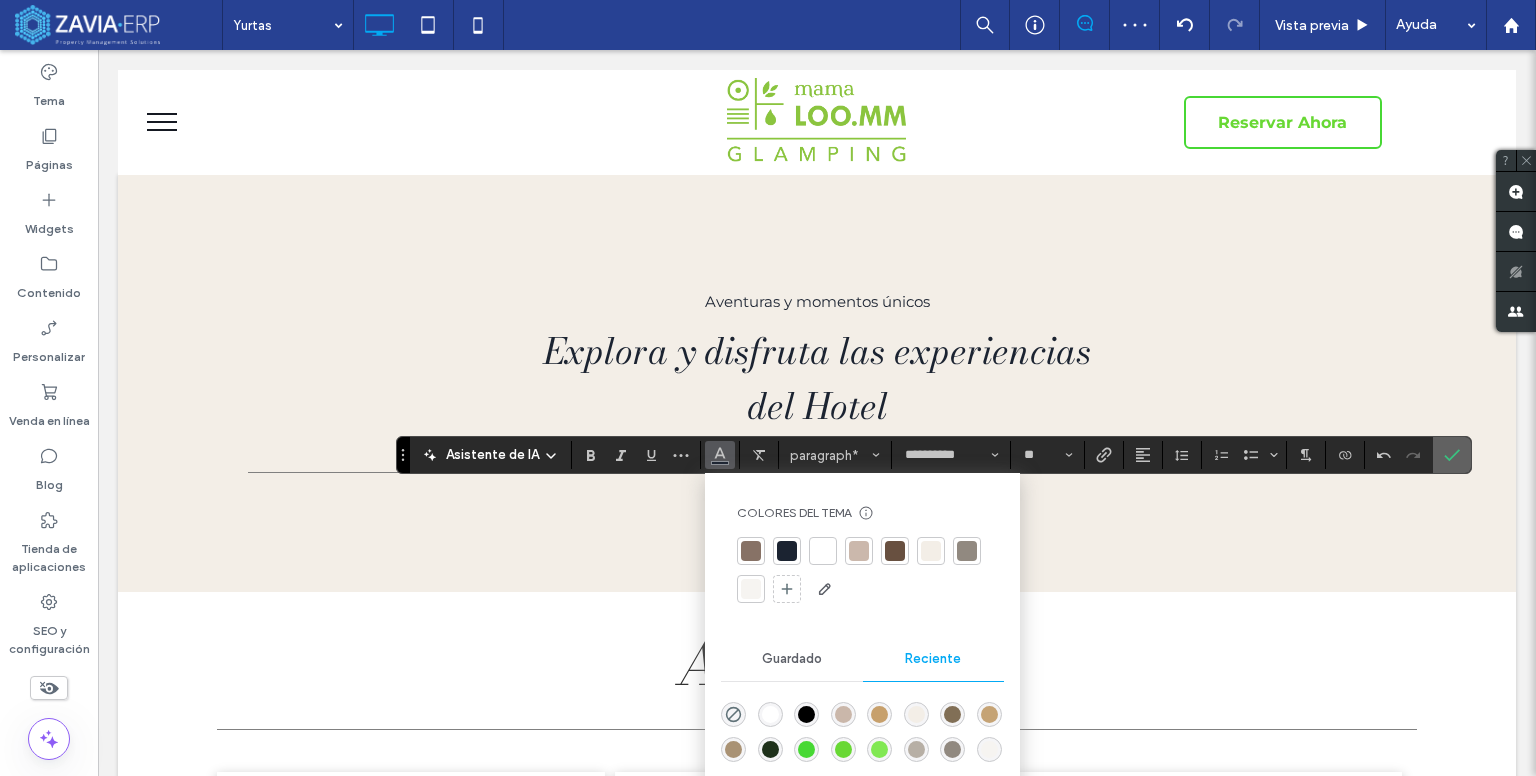 click 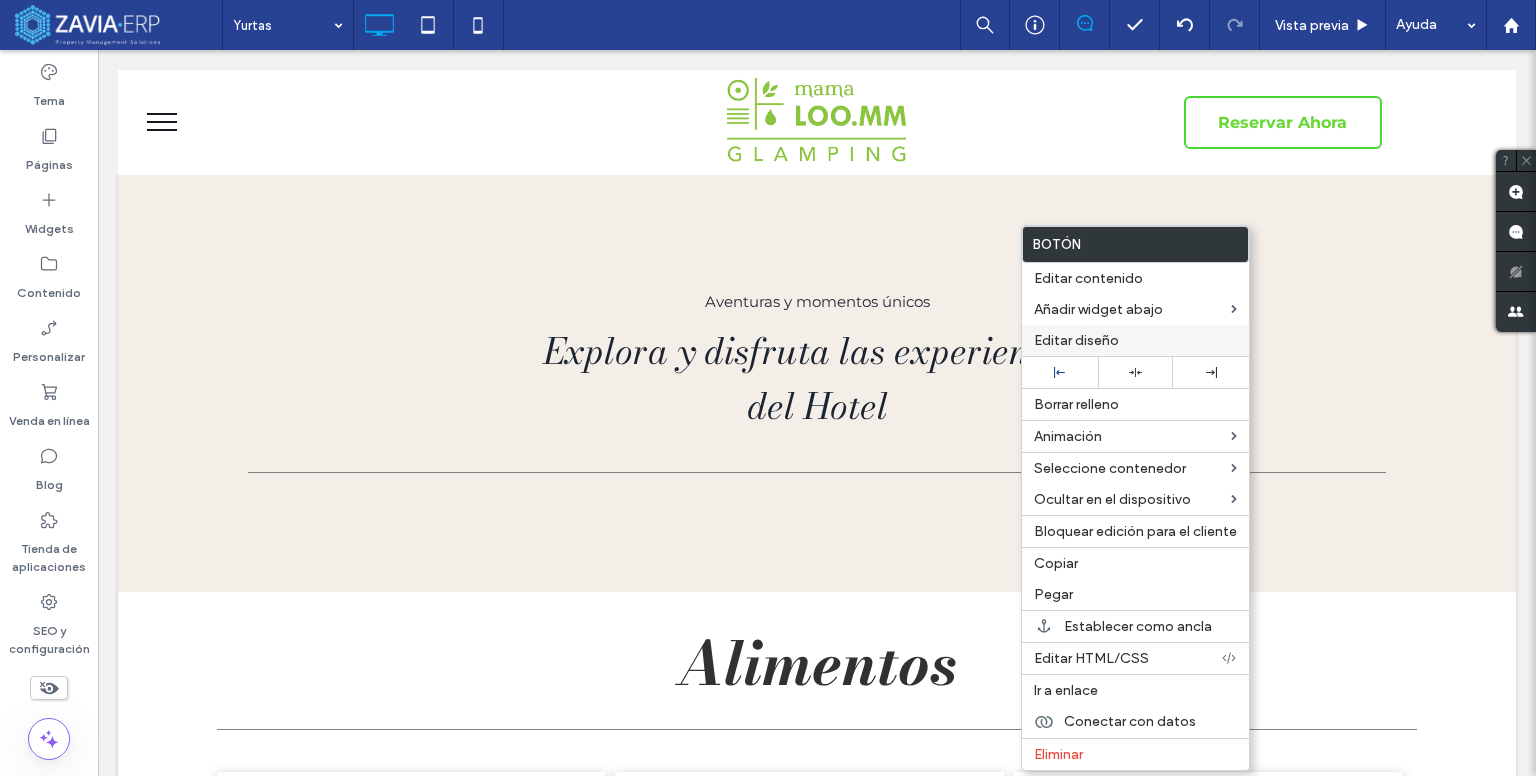 click on "Editar diseño" at bounding box center (1135, 340) 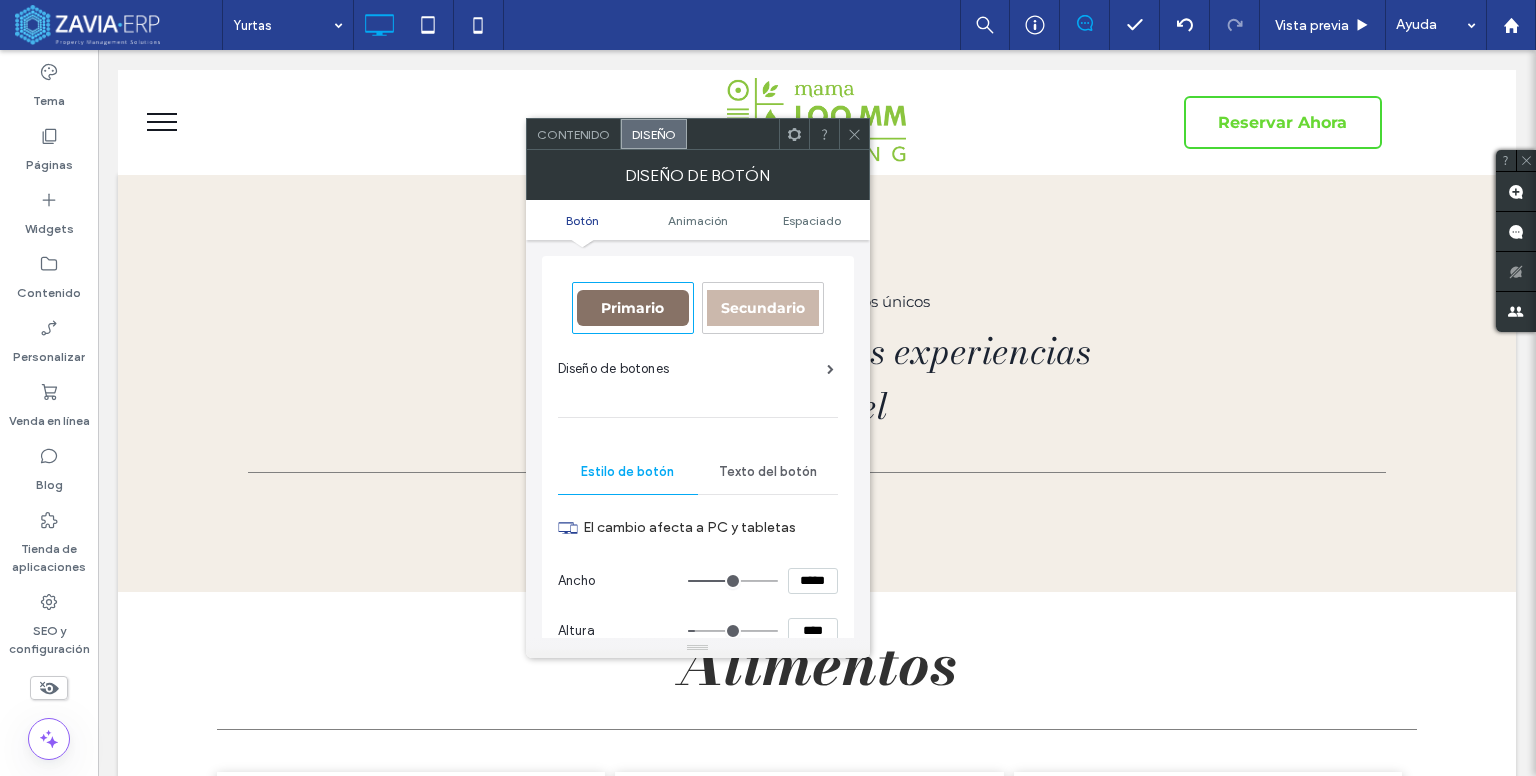 click on "Secundario" at bounding box center [763, 308] 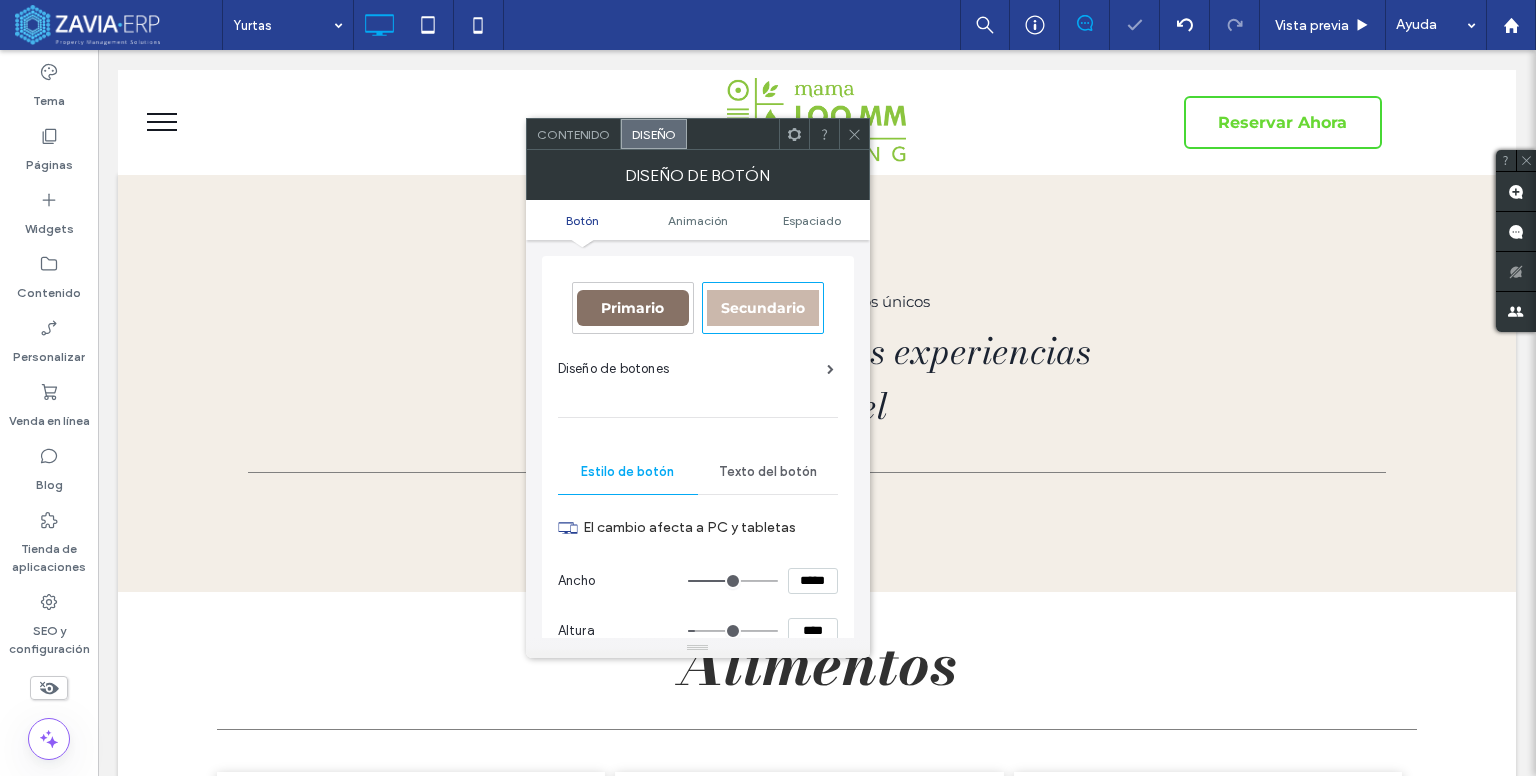 type on "*" 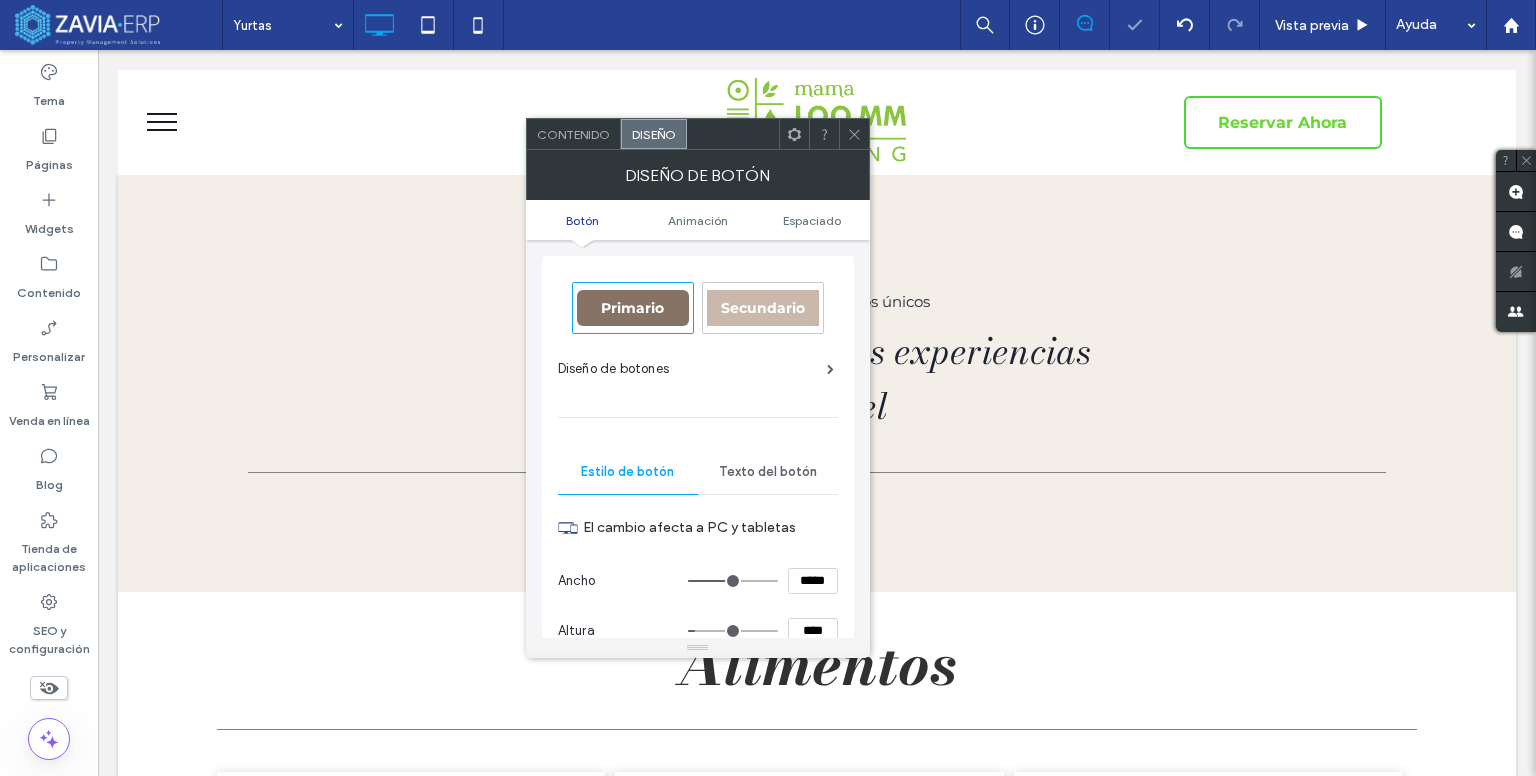 type on "*" 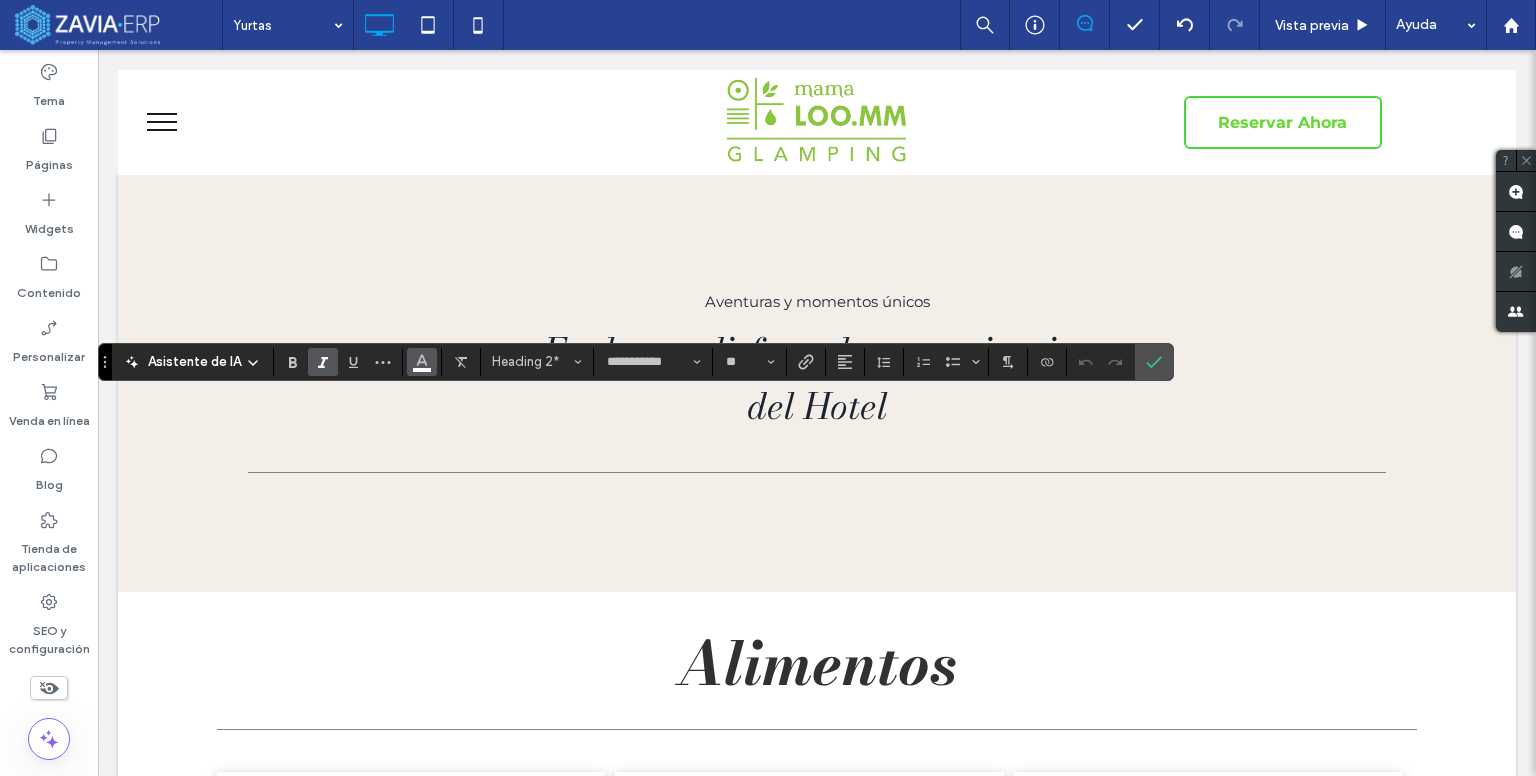 click 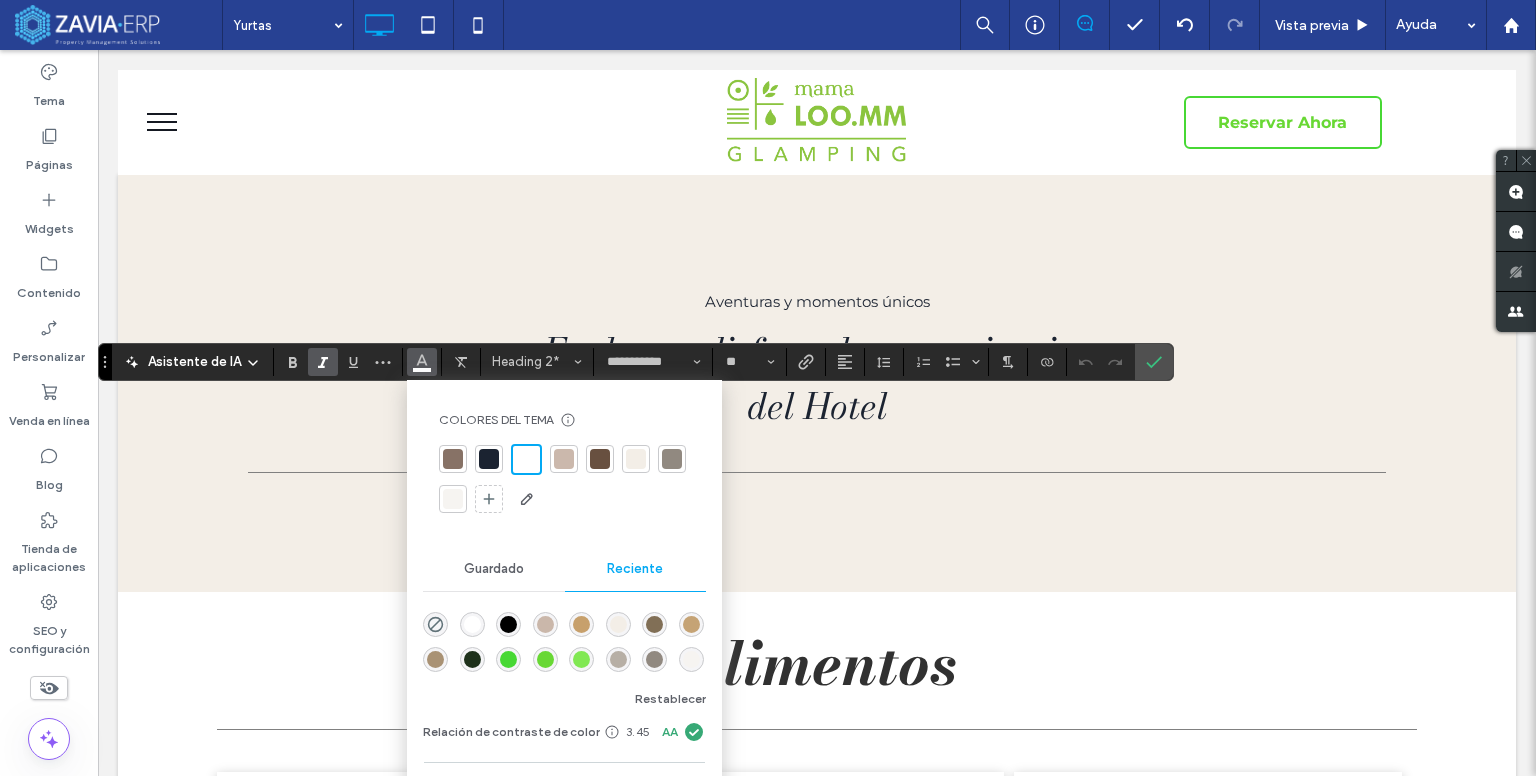 click at bounding box center [489, 459] 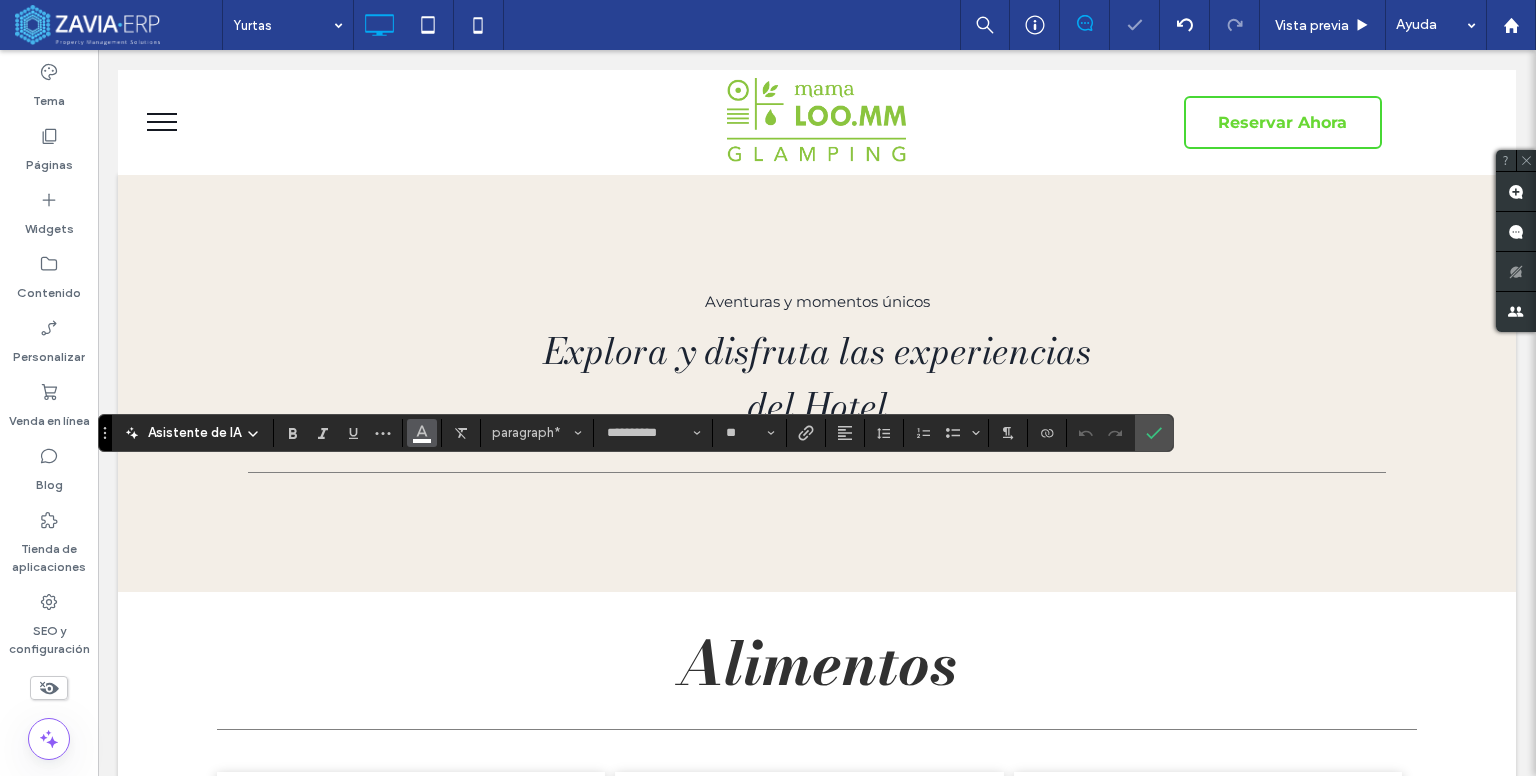 click at bounding box center (422, 433) 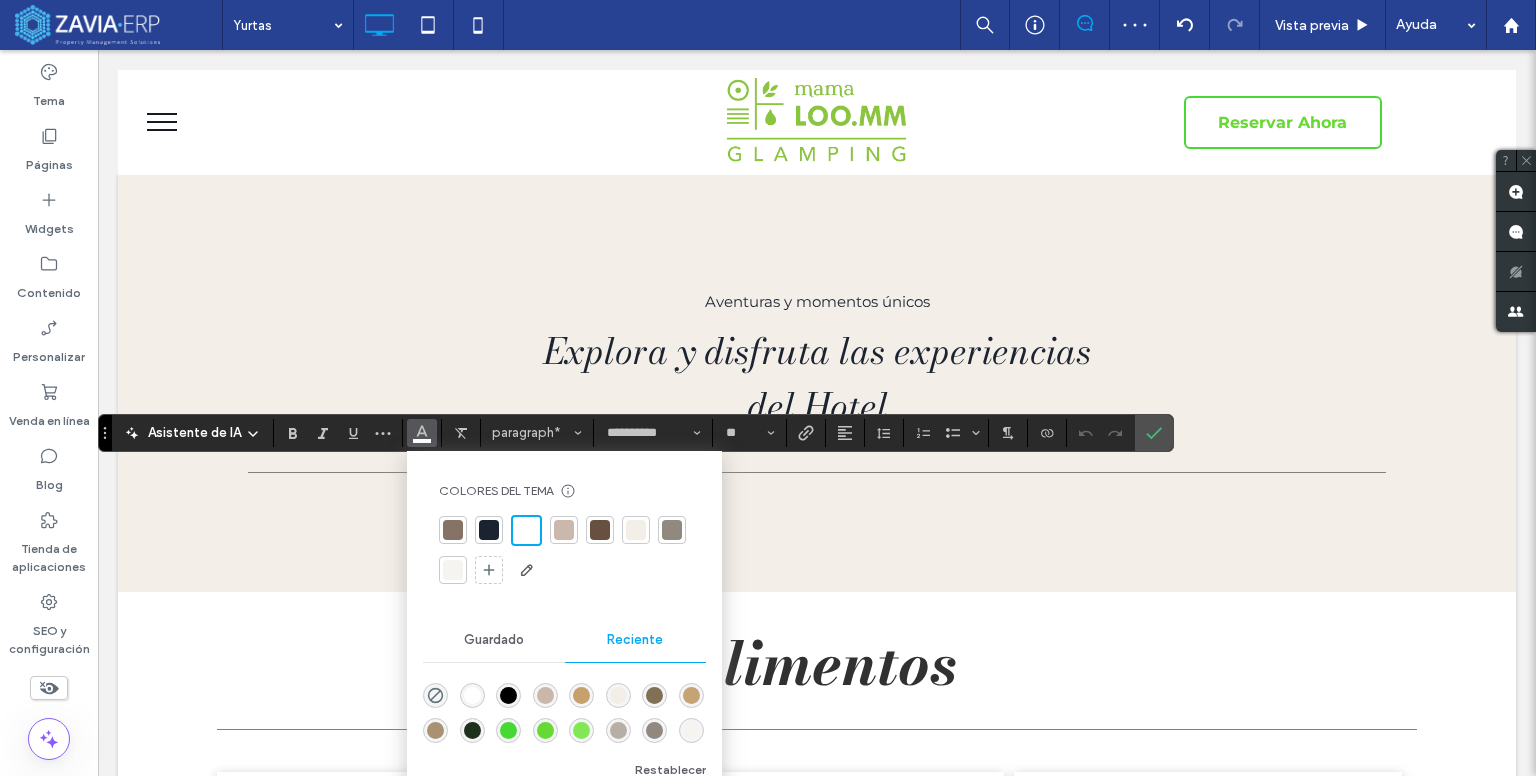 click at bounding box center [489, 530] 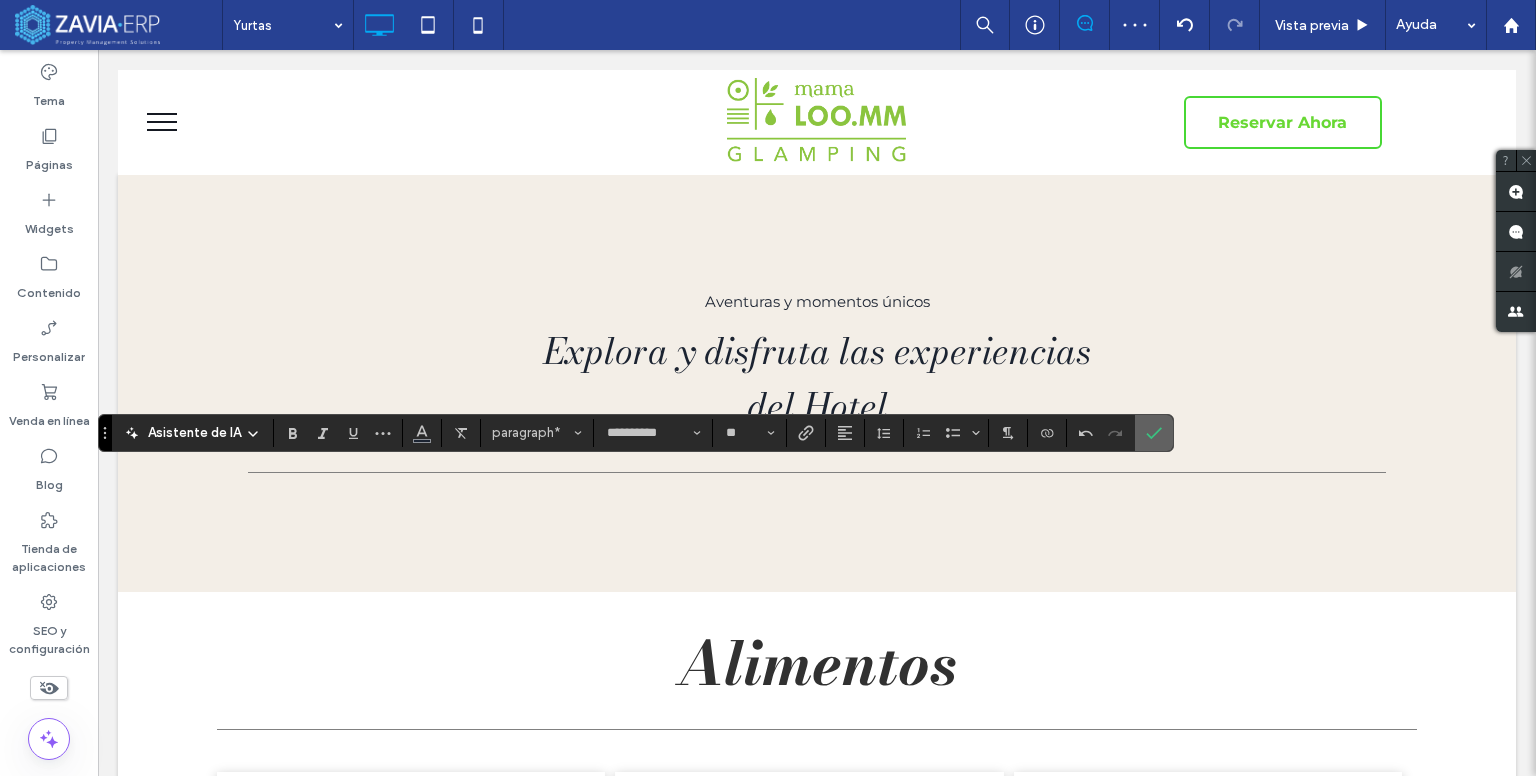 click at bounding box center [1154, 433] 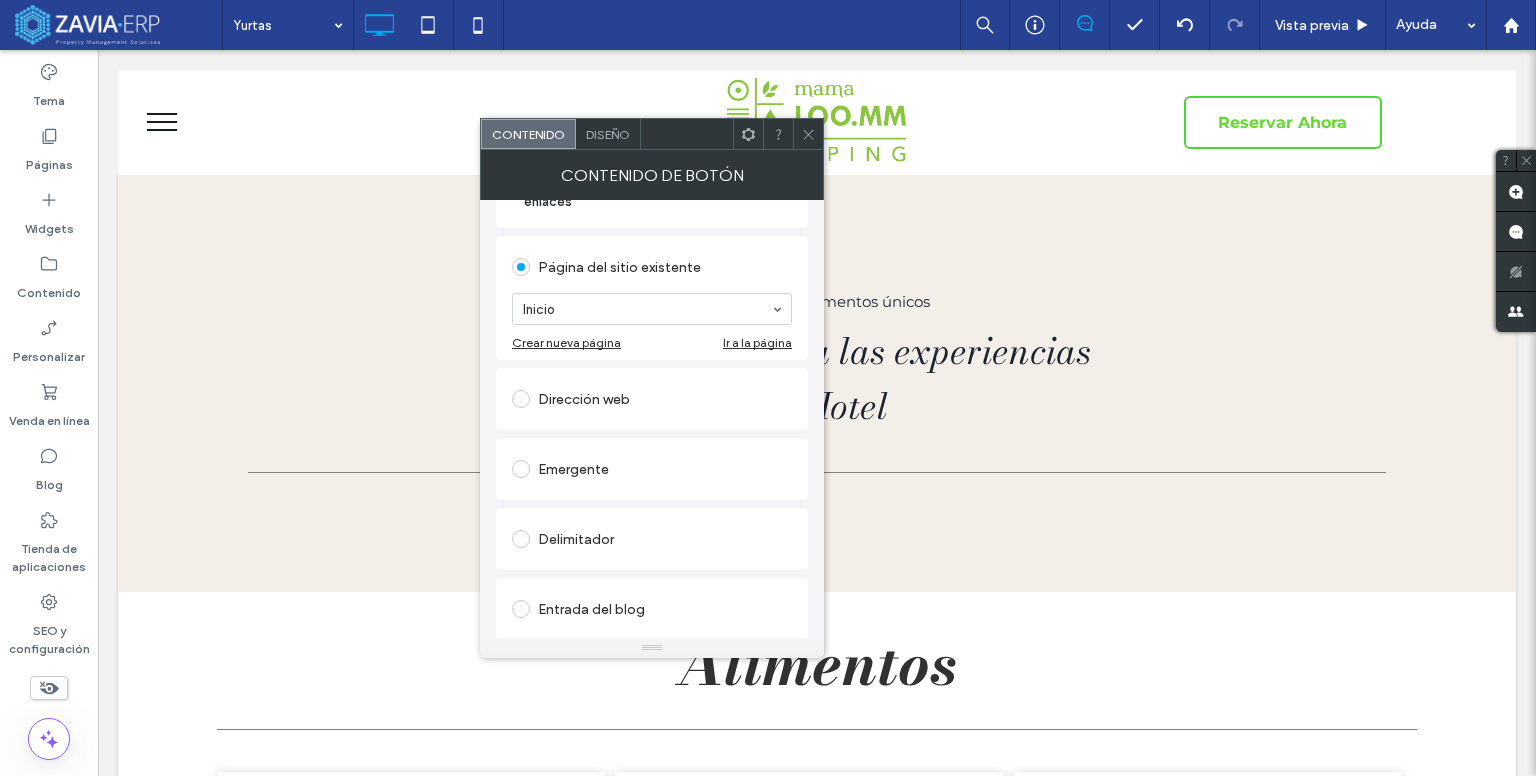 scroll, scrollTop: 200, scrollLeft: 0, axis: vertical 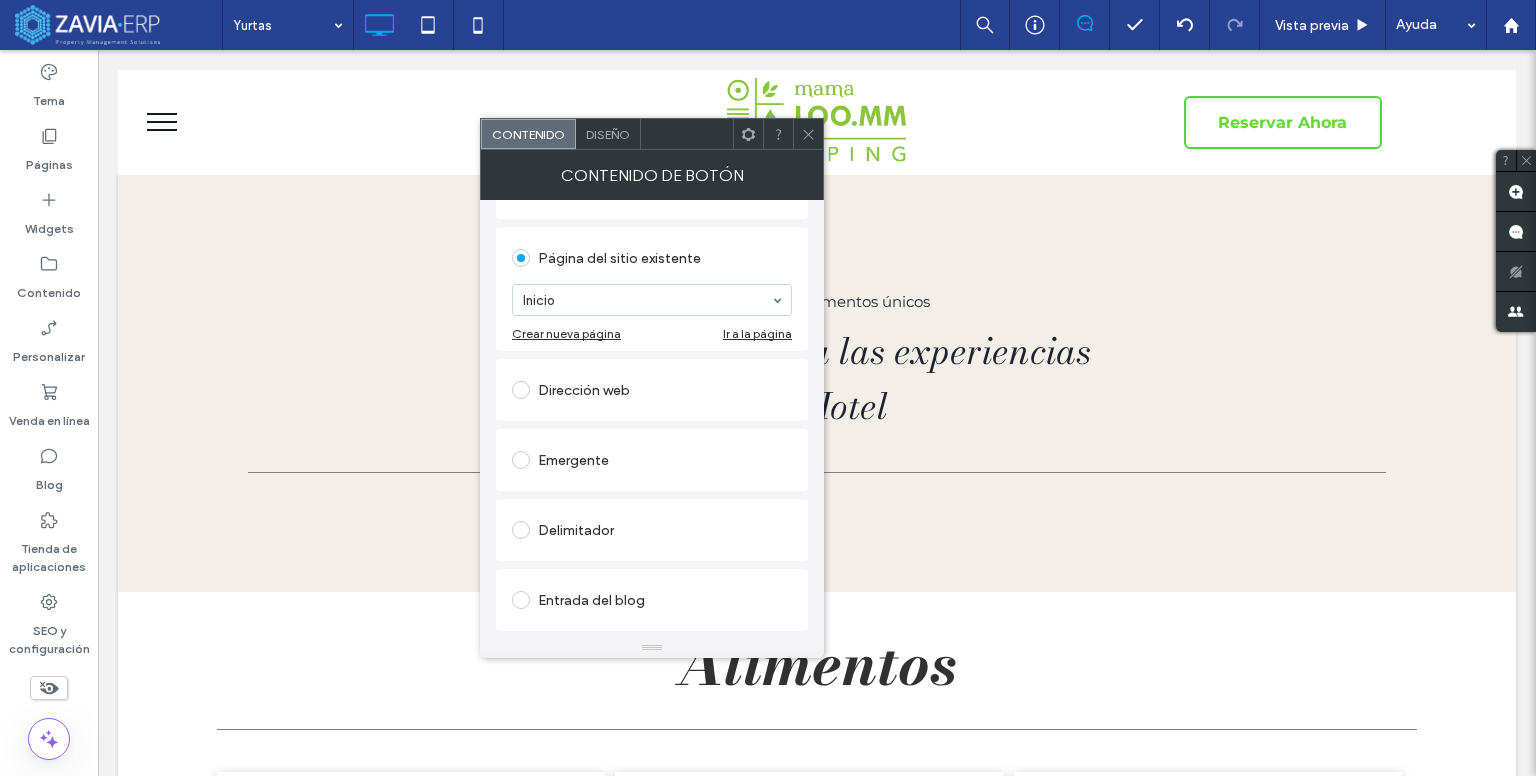 click on "Diseño" at bounding box center [608, 134] 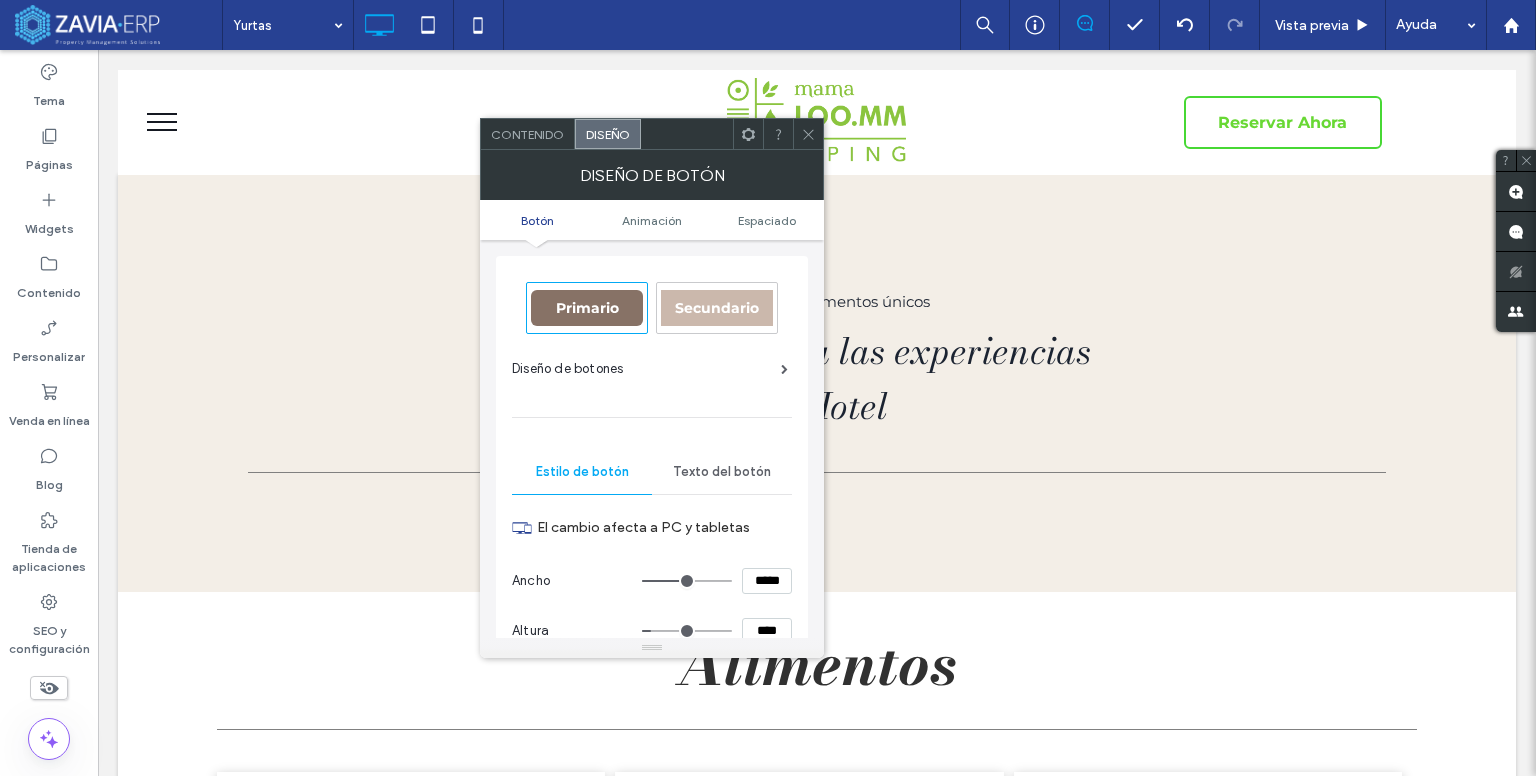 click on "Primario" at bounding box center [587, 308] 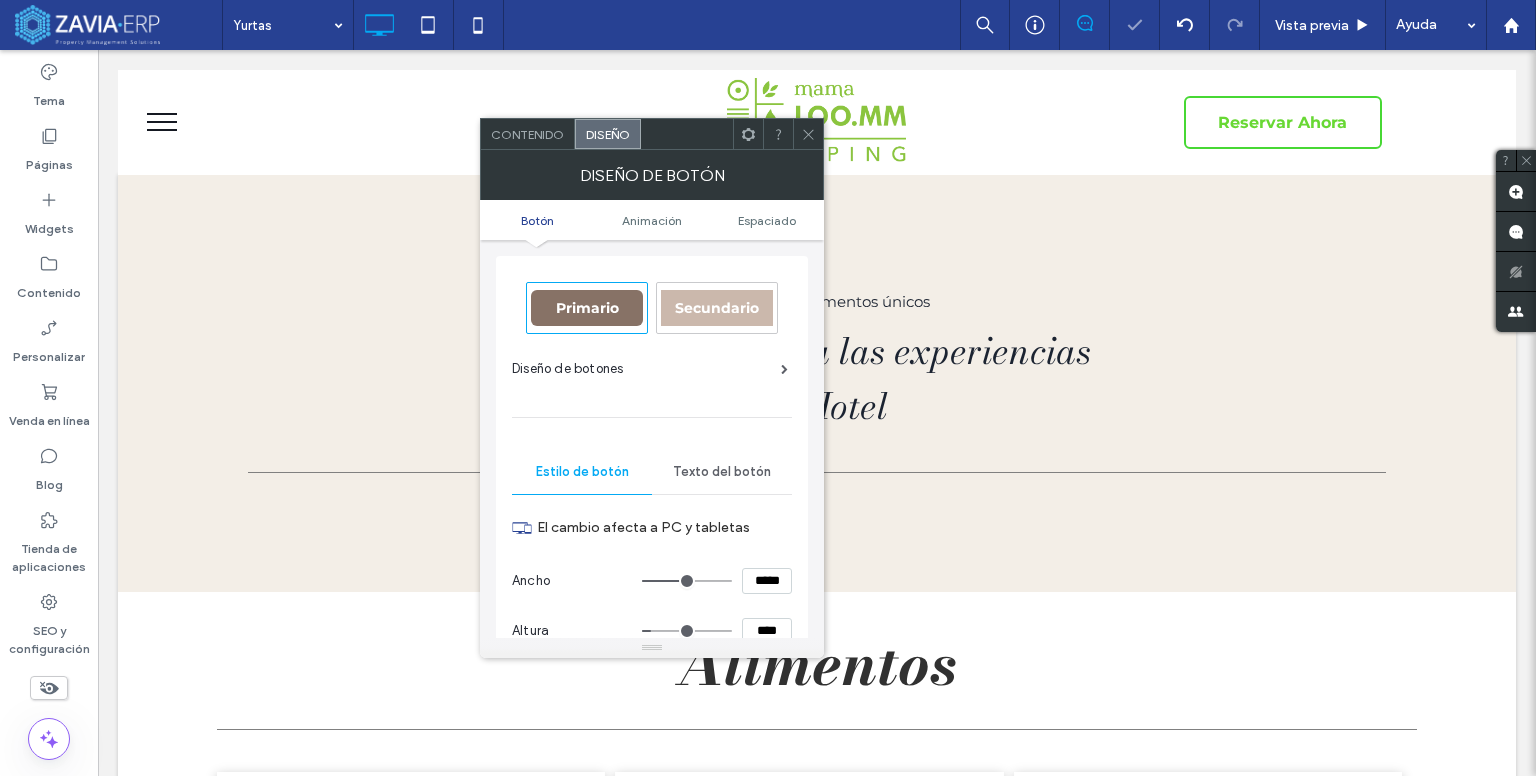 type on "*" 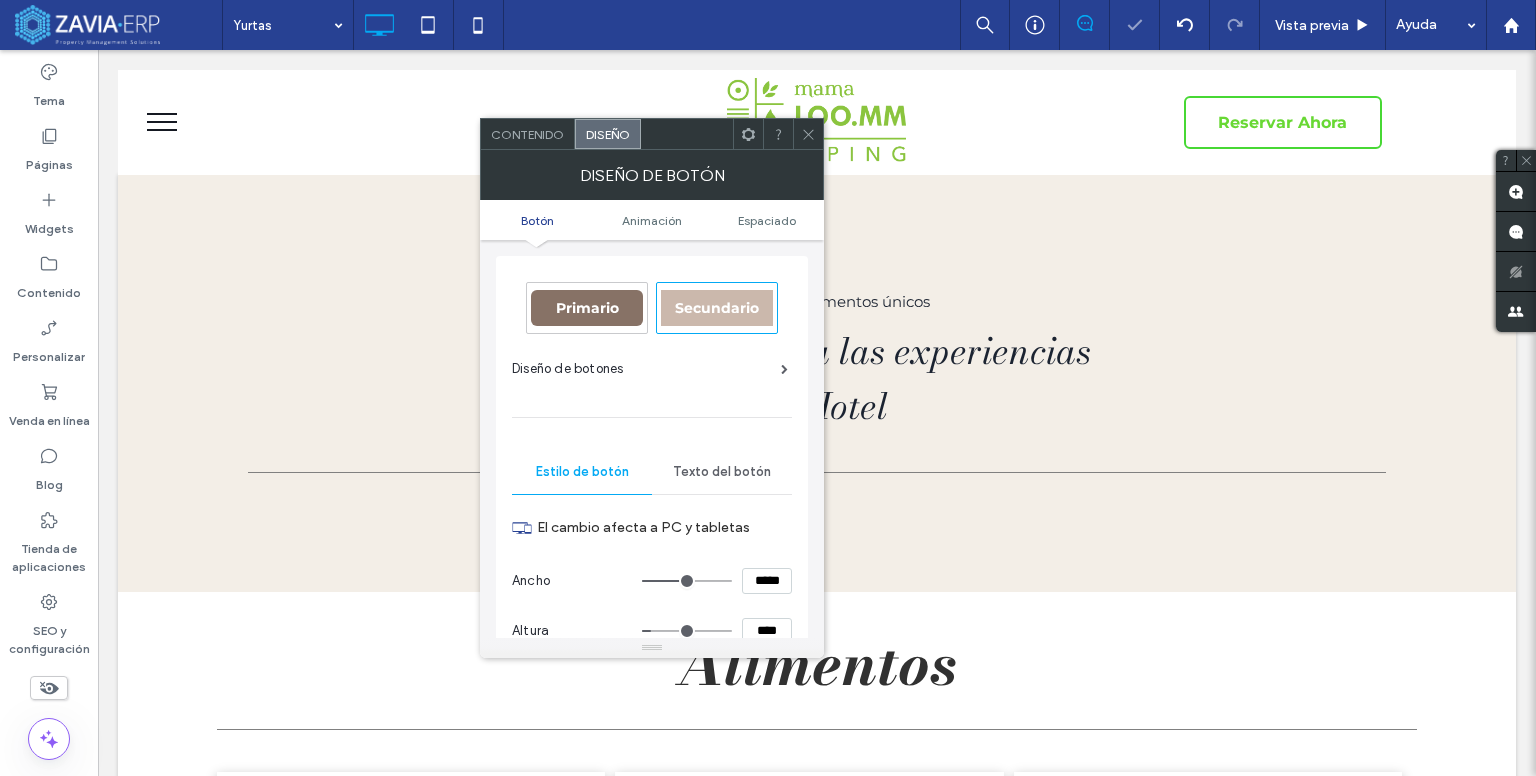 click on "Primario" at bounding box center (587, 308) 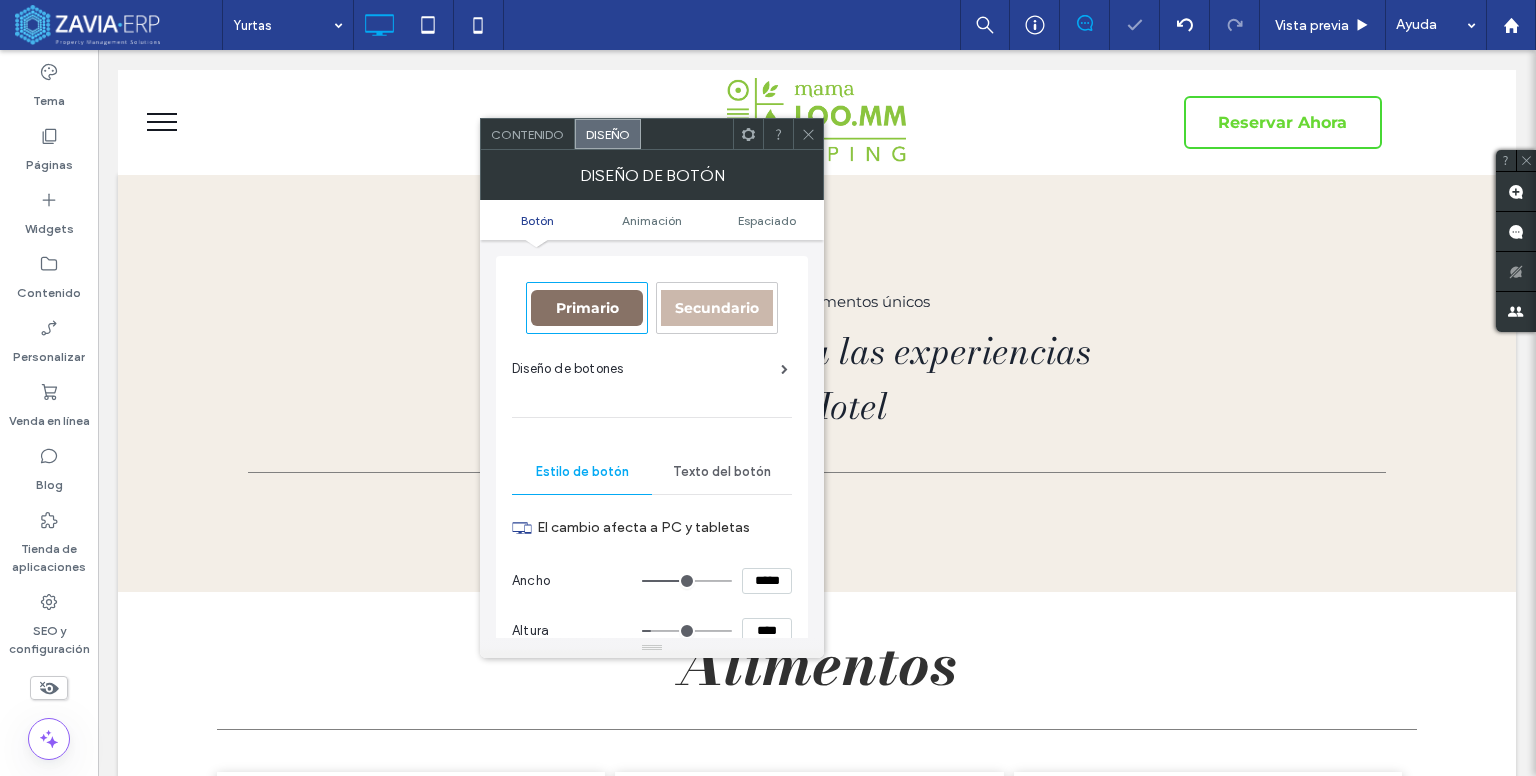 type on "*" 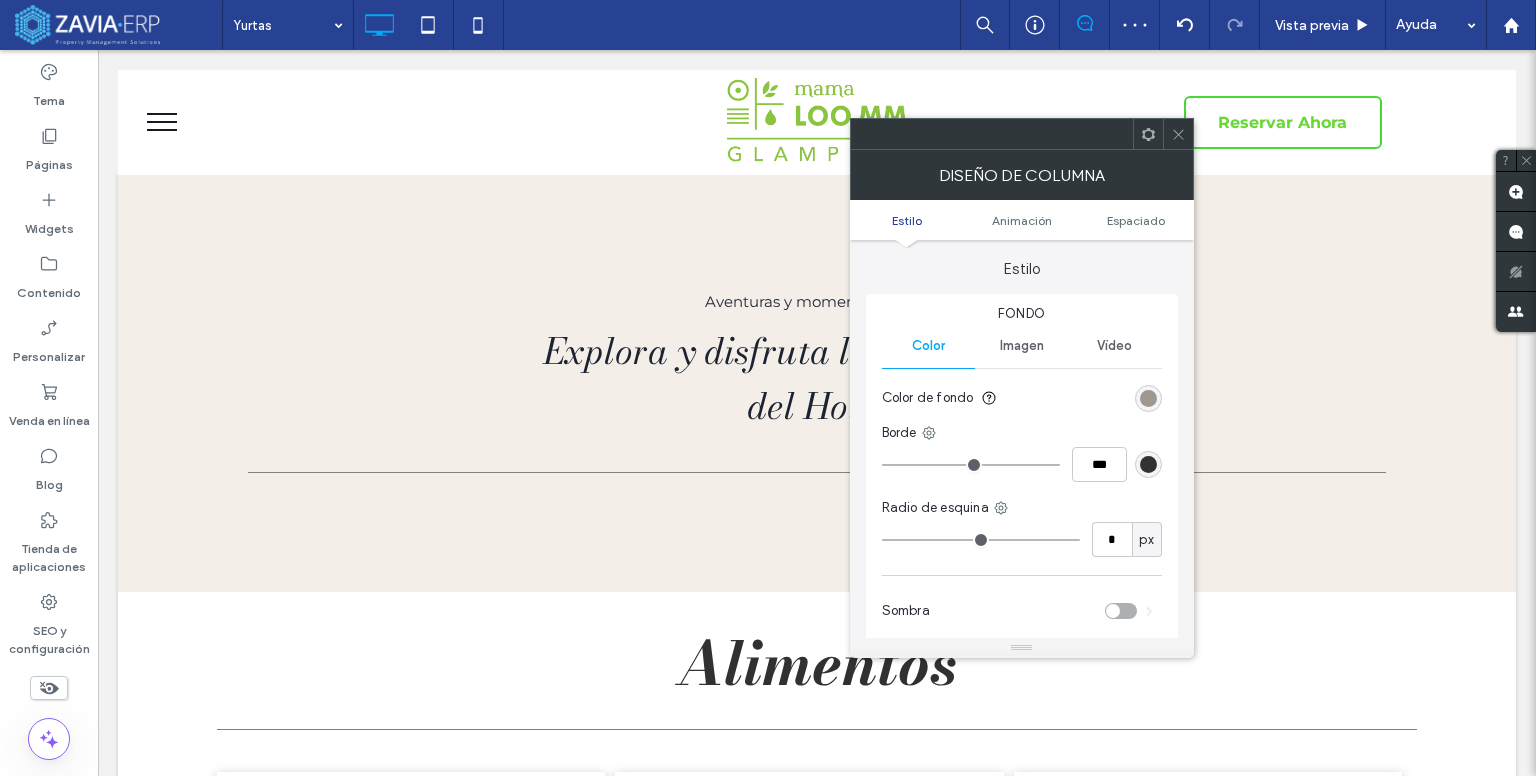 click at bounding box center [1148, 398] 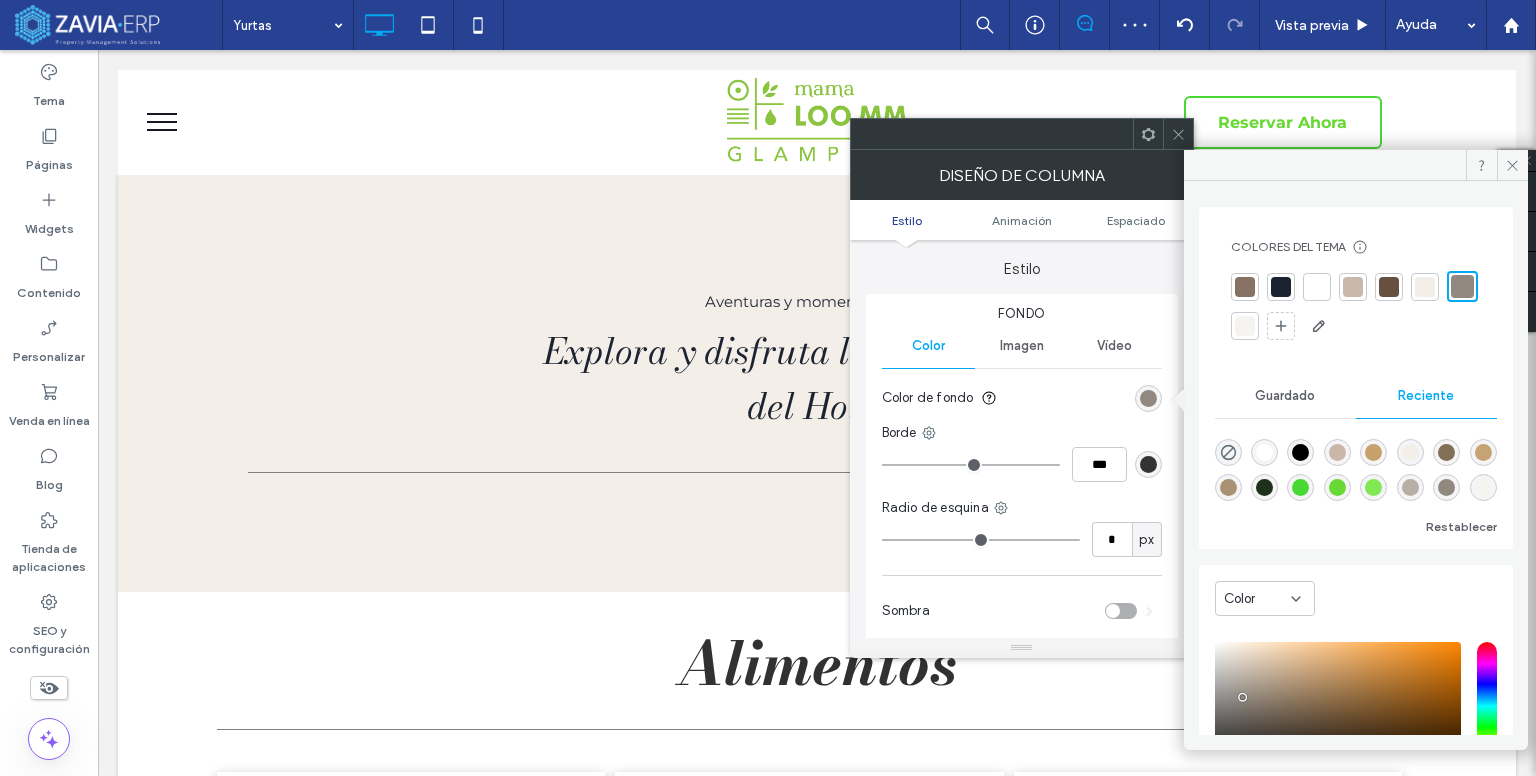 click at bounding box center [1245, 326] 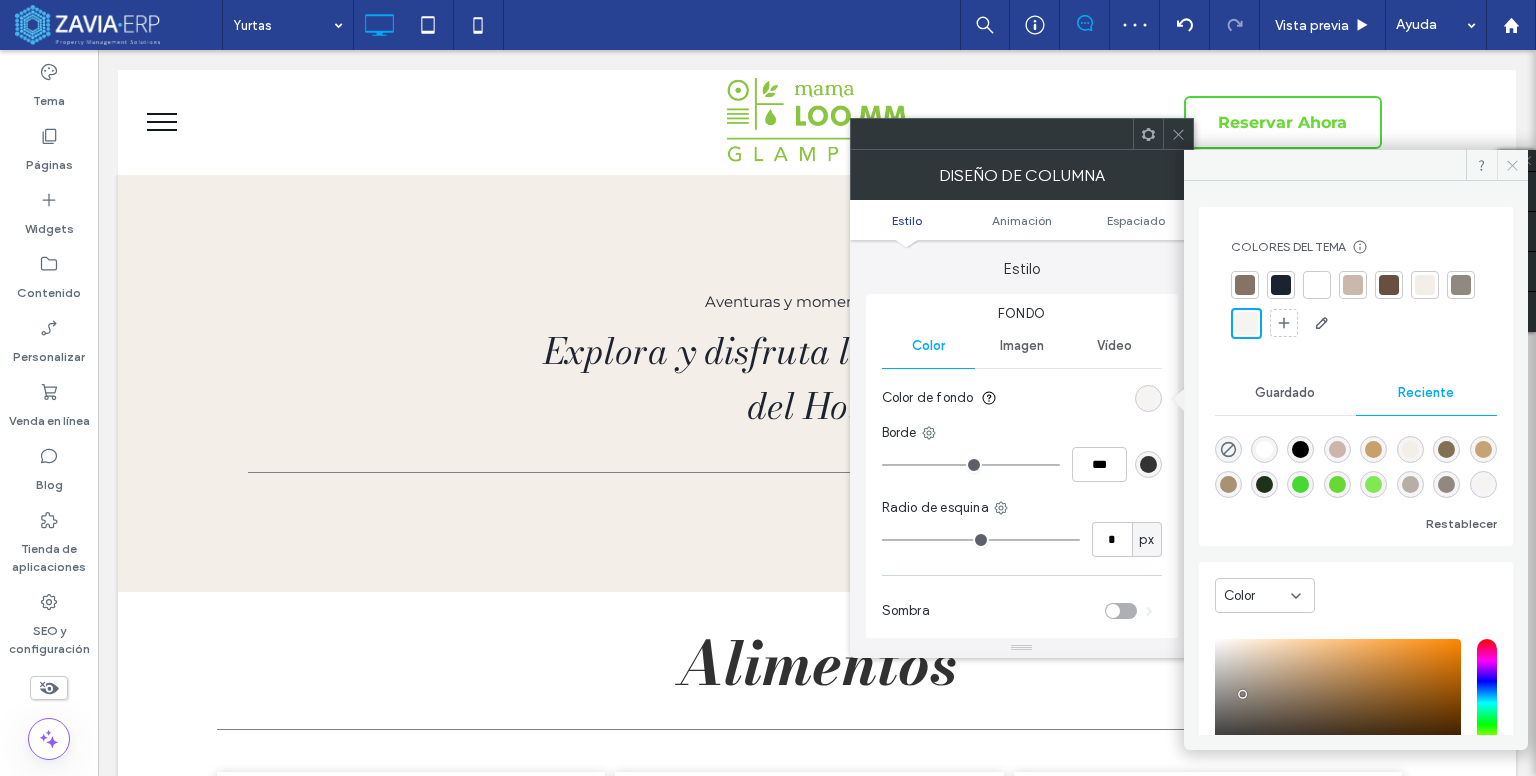 click 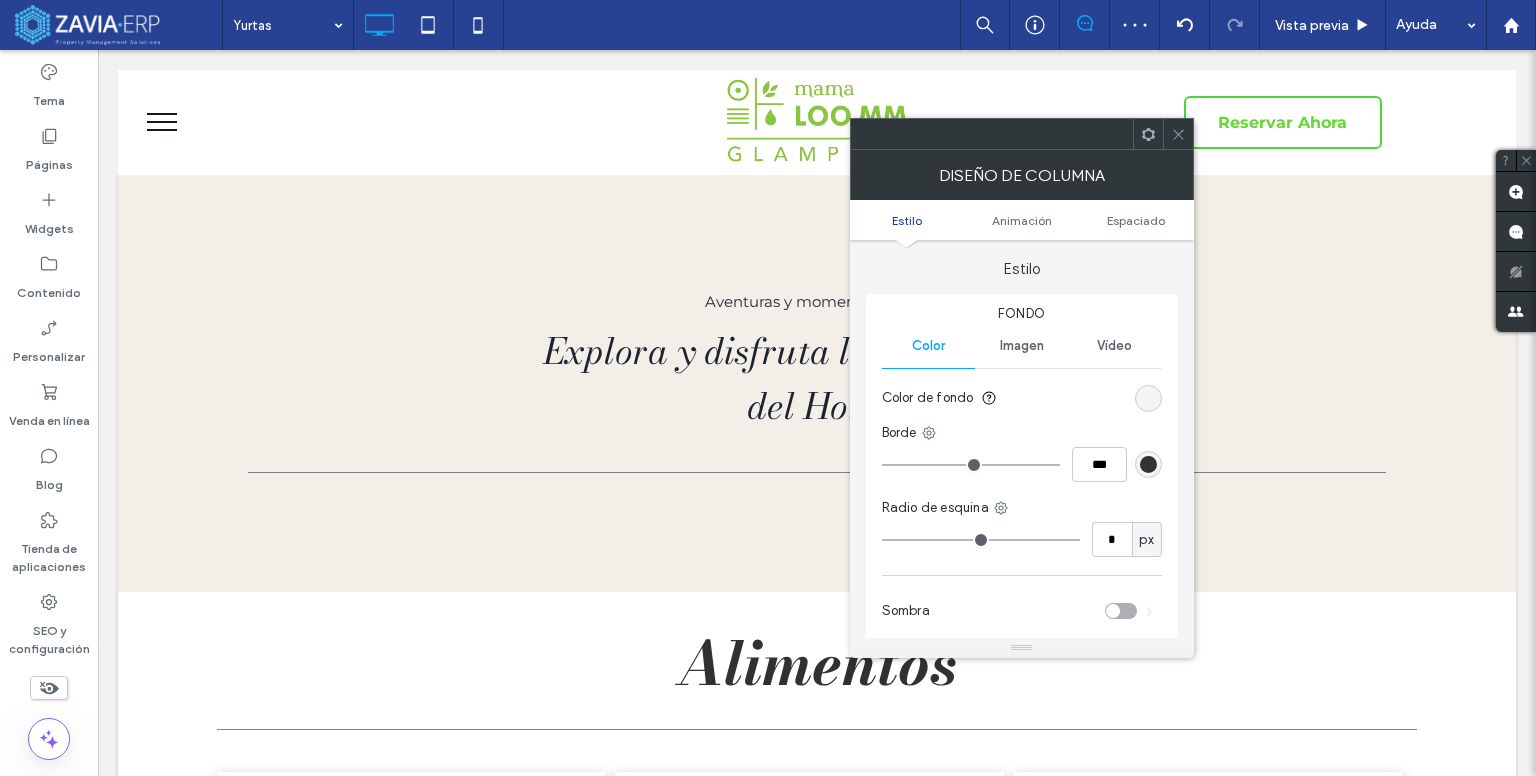 click 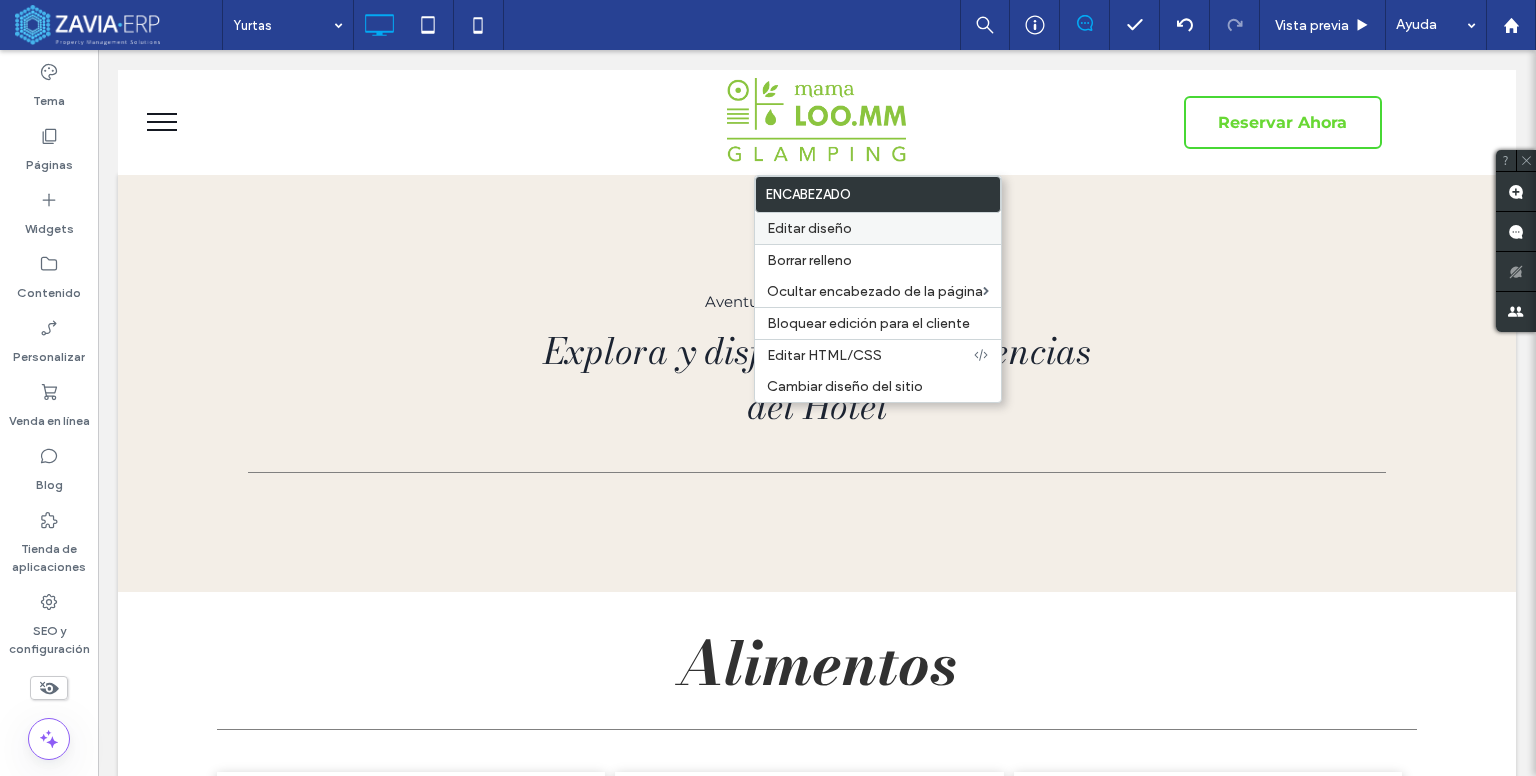 click on "Editar diseño" at bounding box center [878, 228] 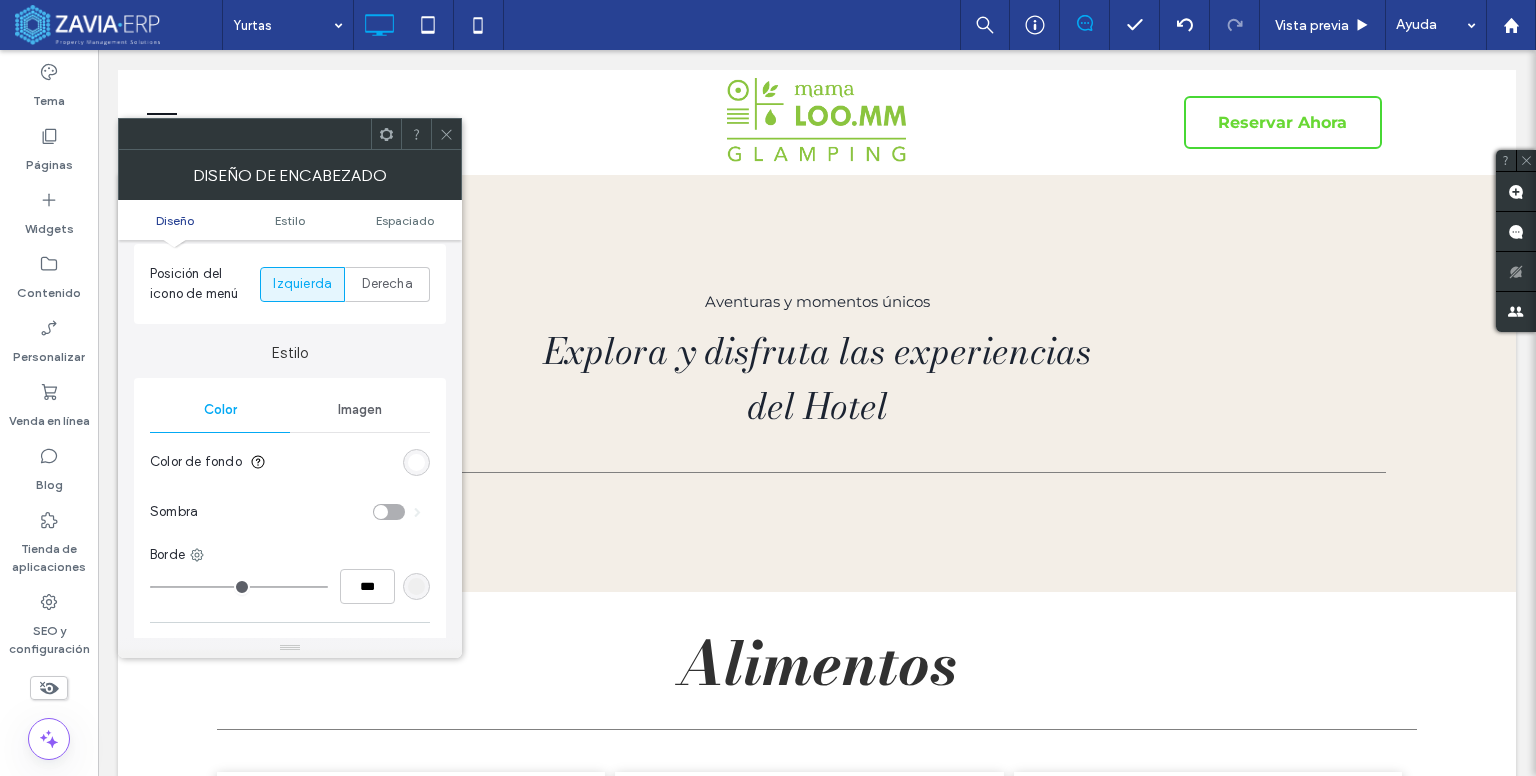scroll, scrollTop: 200, scrollLeft: 0, axis: vertical 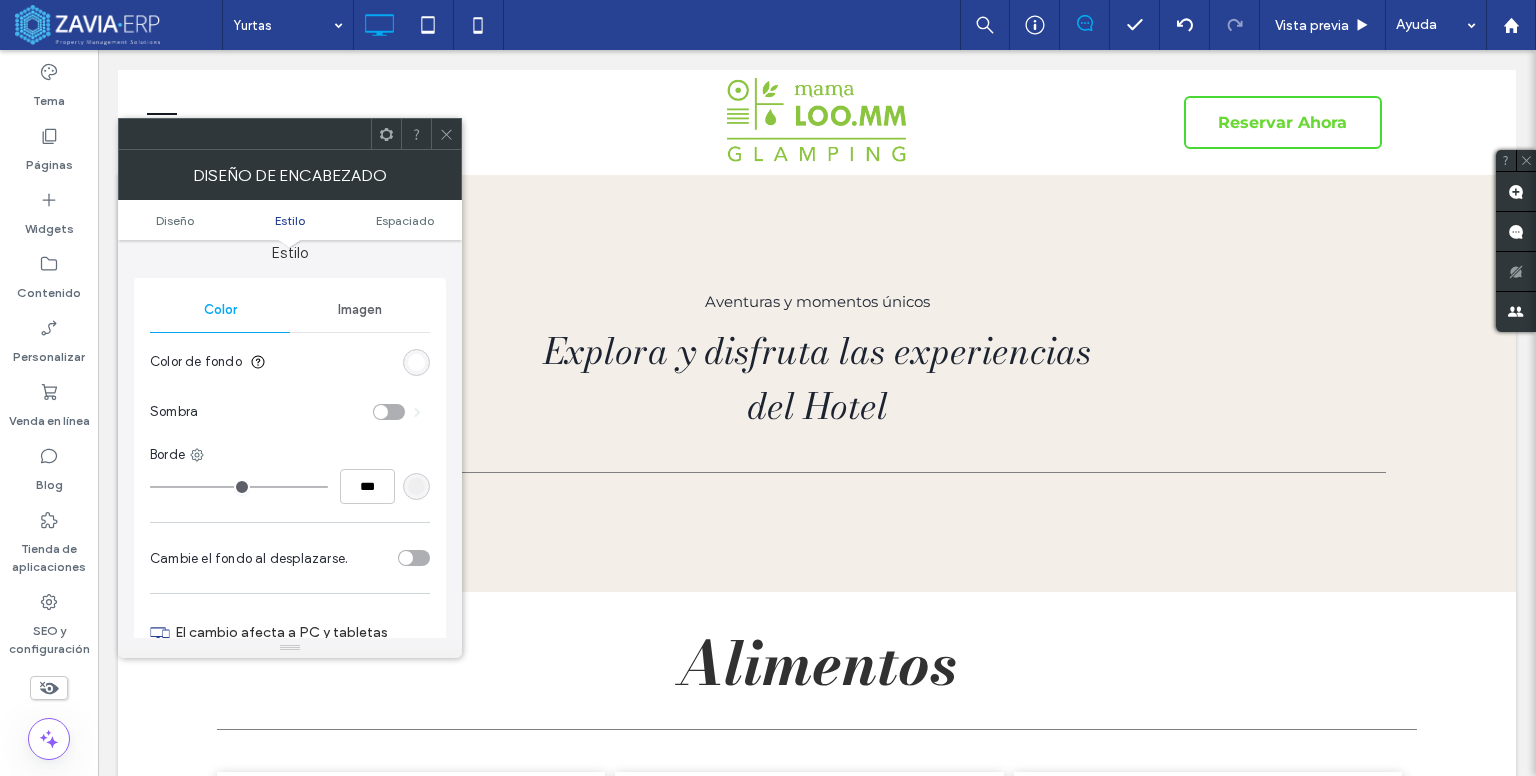 click at bounding box center [381, 412] 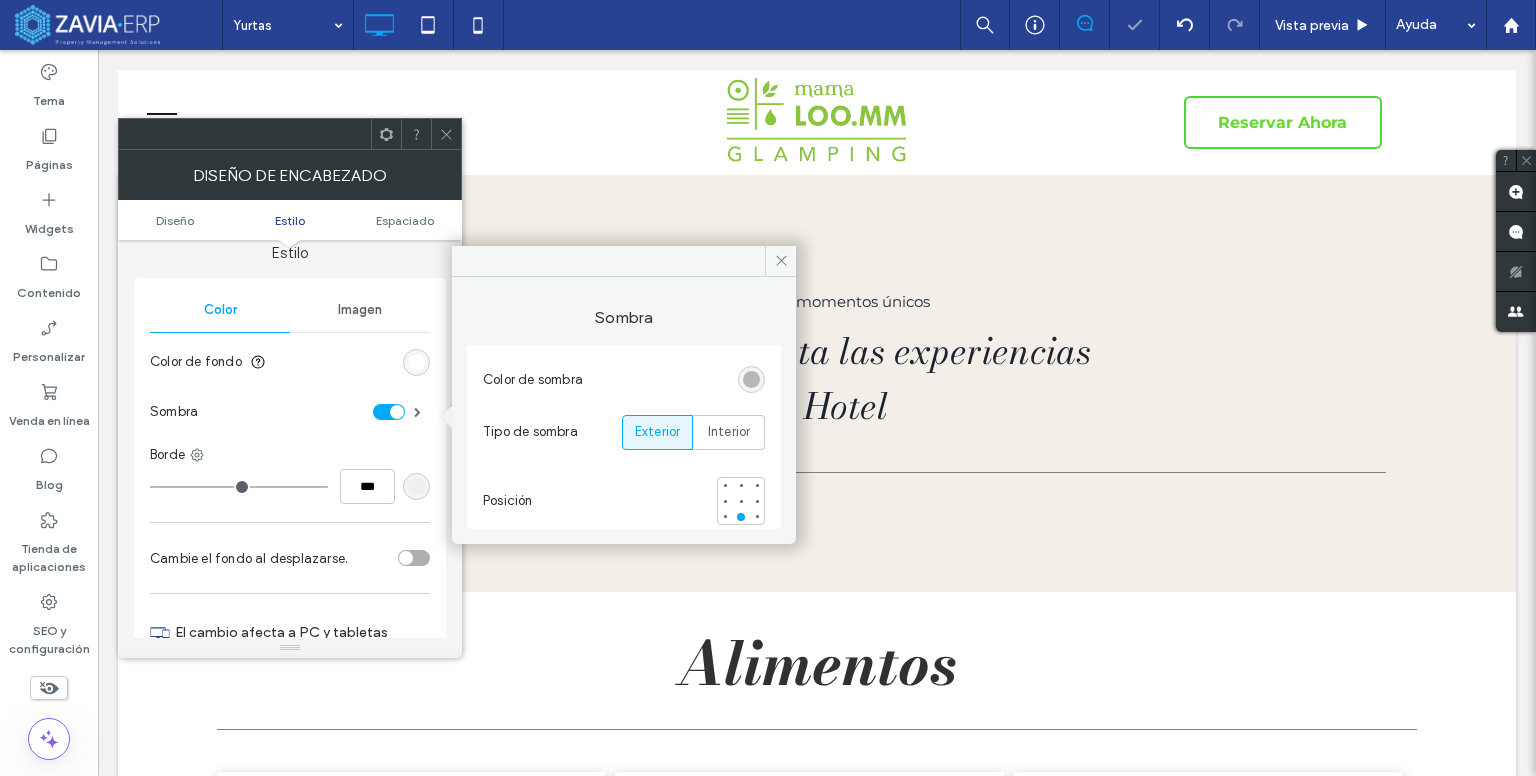 click 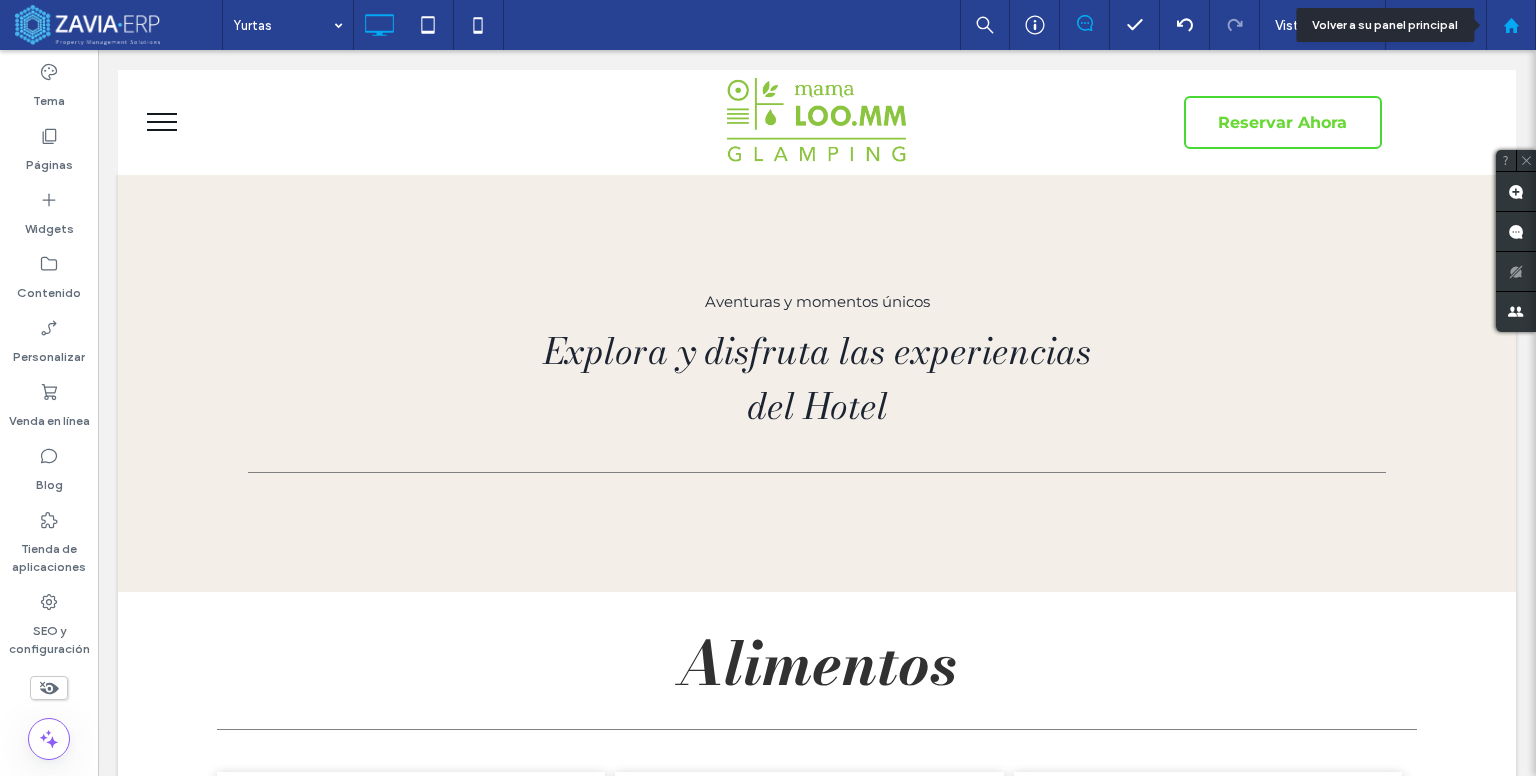 click 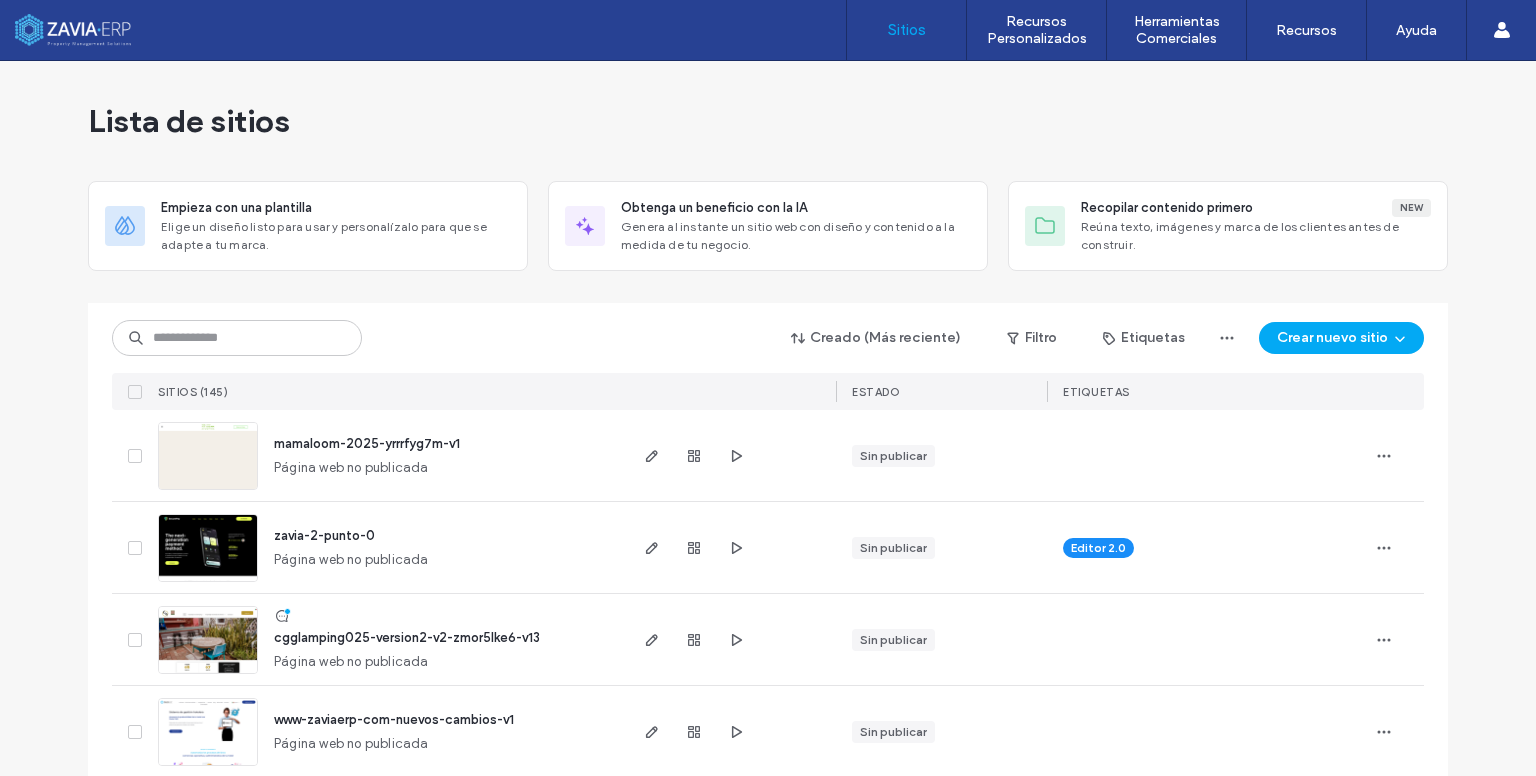 scroll, scrollTop: 0, scrollLeft: 0, axis: both 